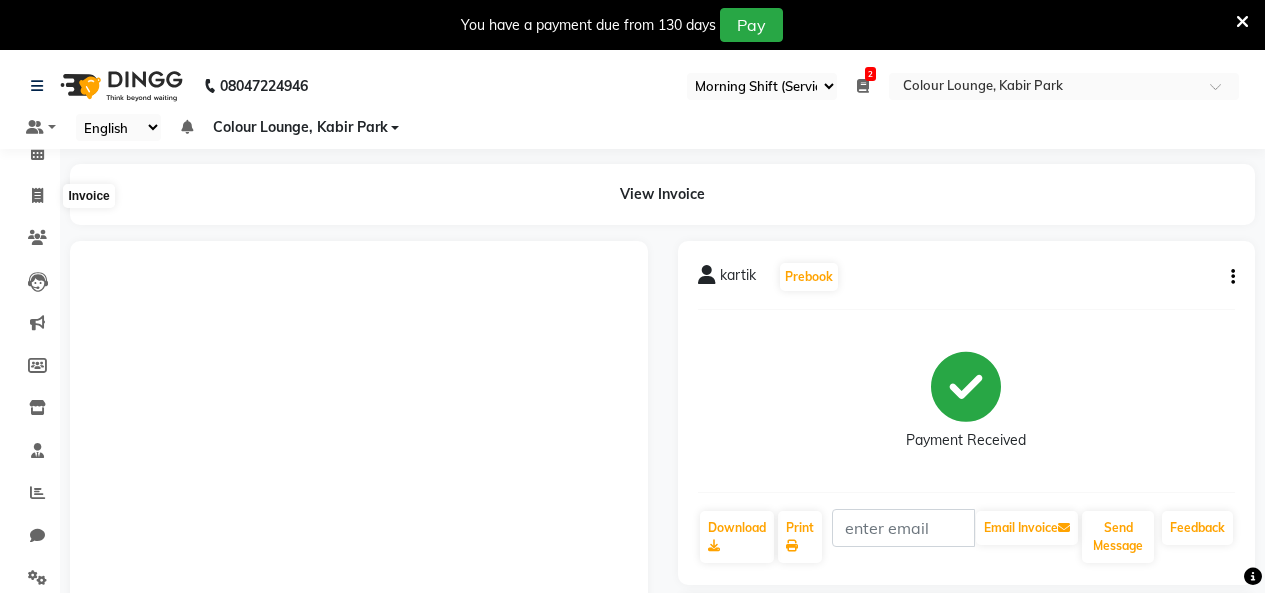 select on "75" 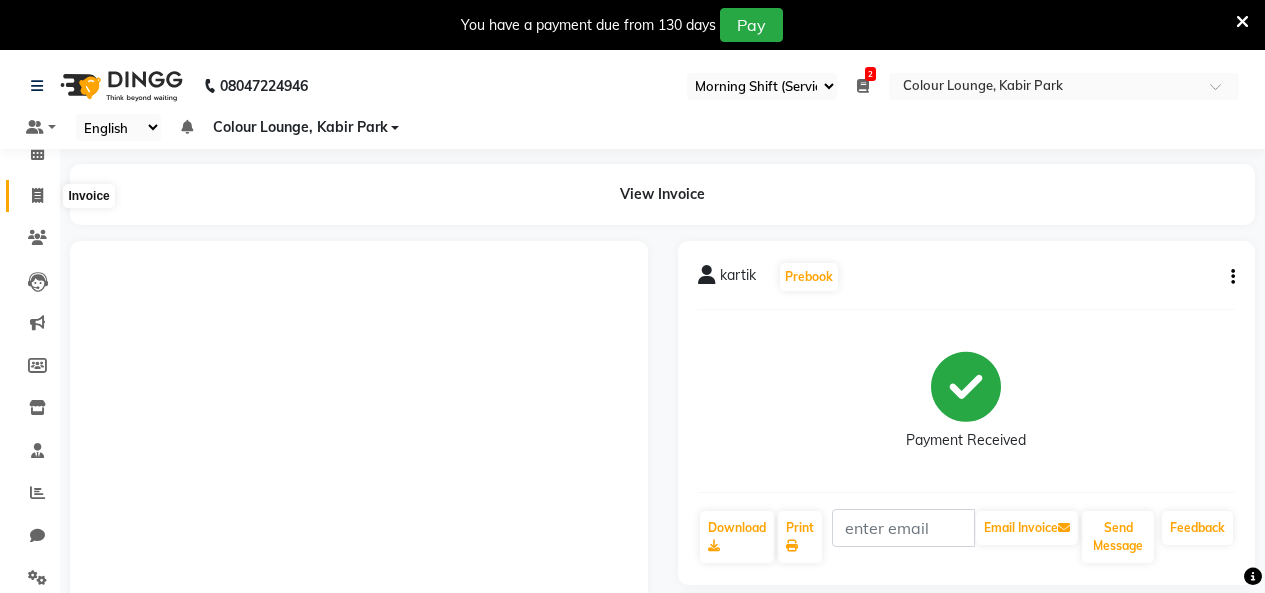 scroll, scrollTop: 0, scrollLeft: 0, axis: both 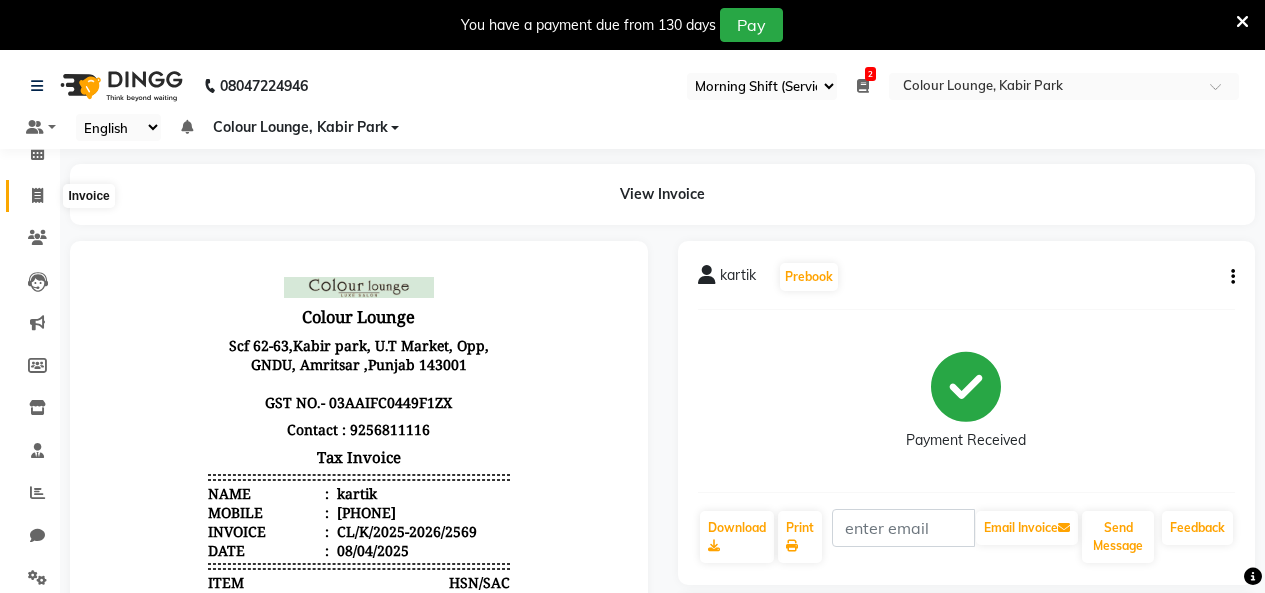 click 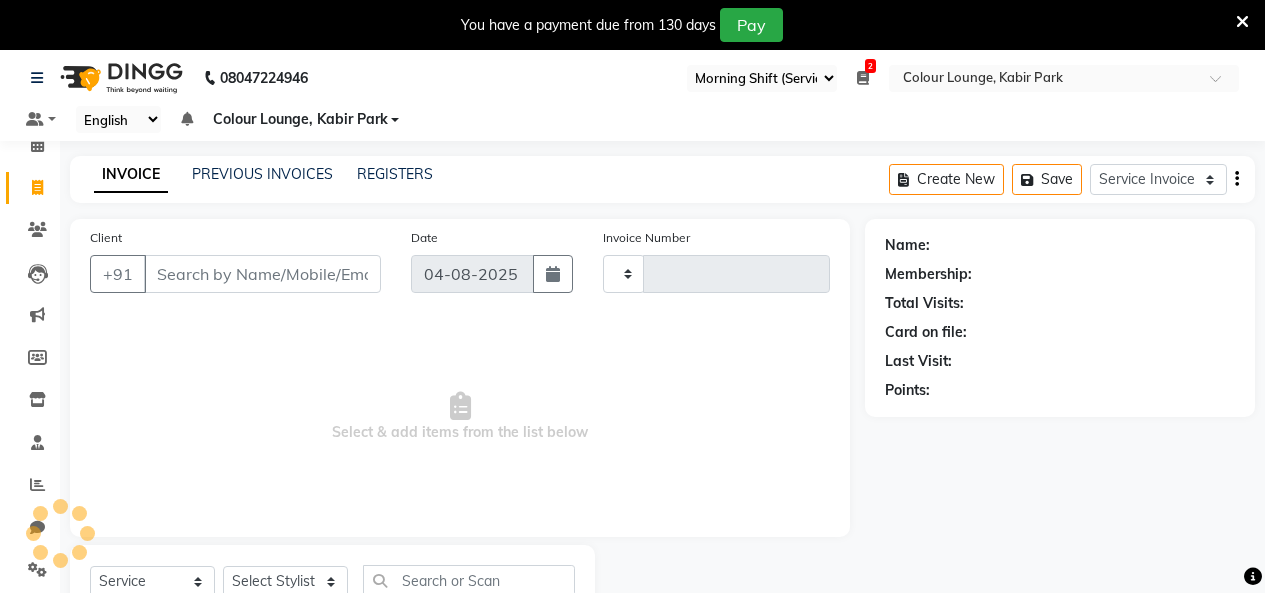type on "2570" 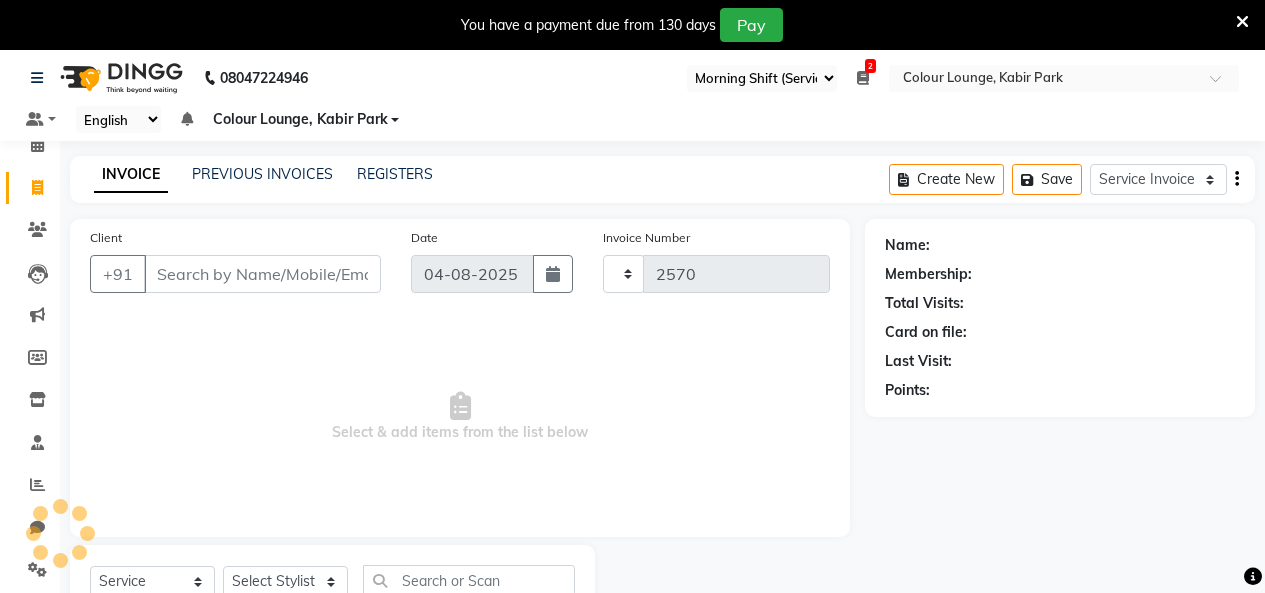 select on "8015" 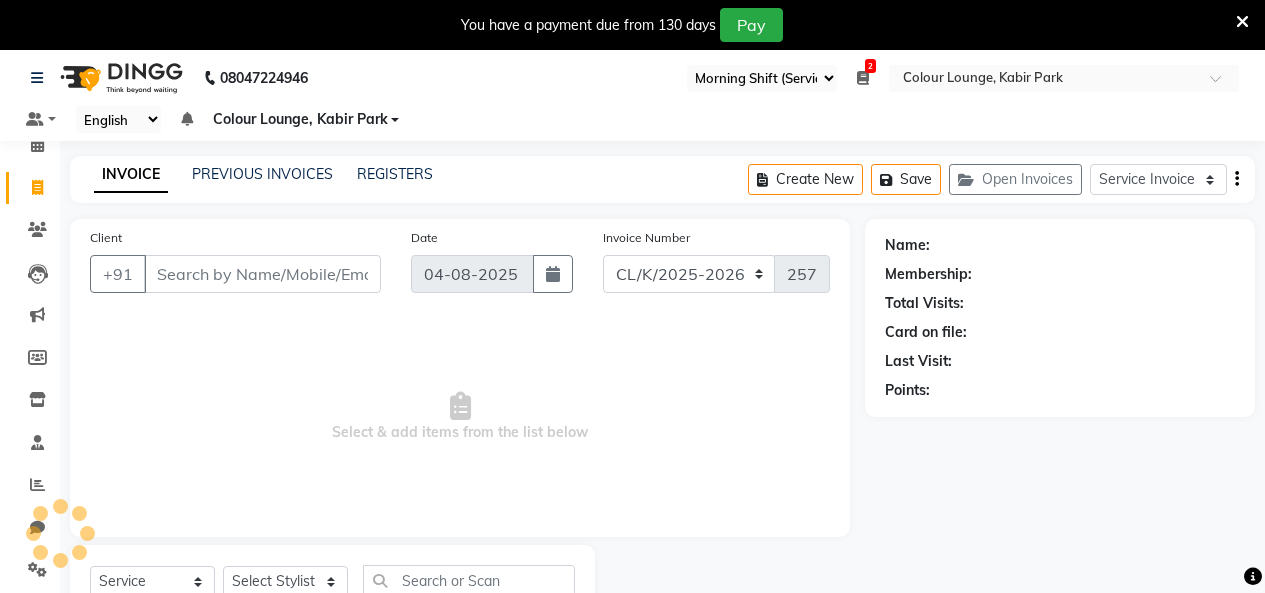 scroll, scrollTop: 85, scrollLeft: 0, axis: vertical 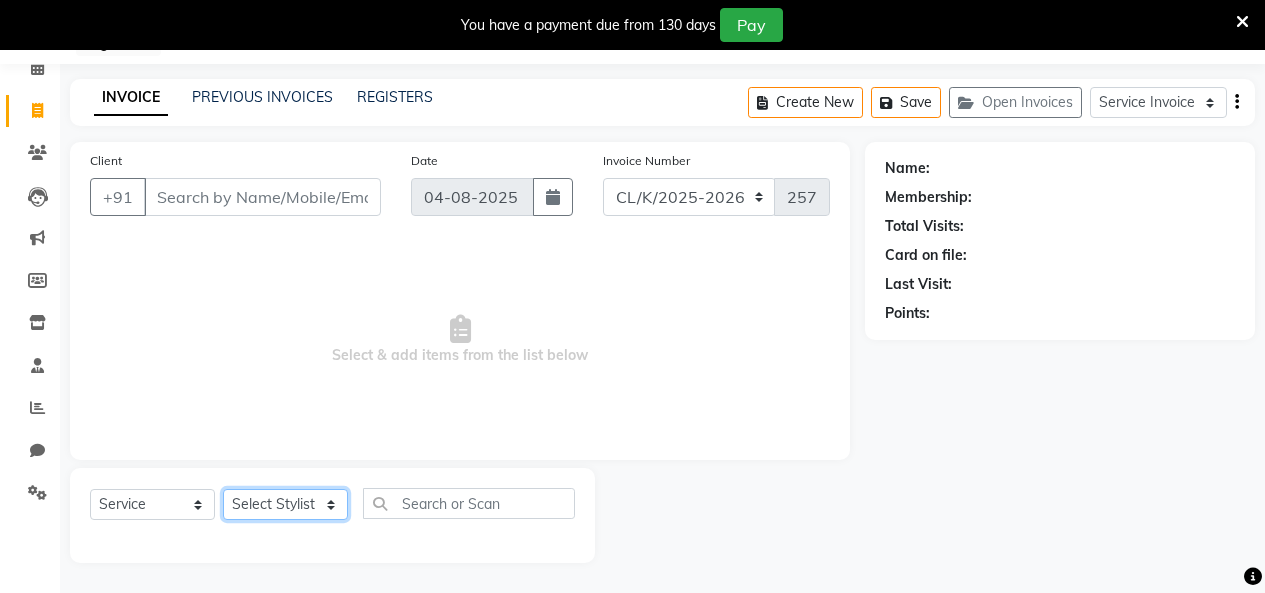 click on "Select Stylist" 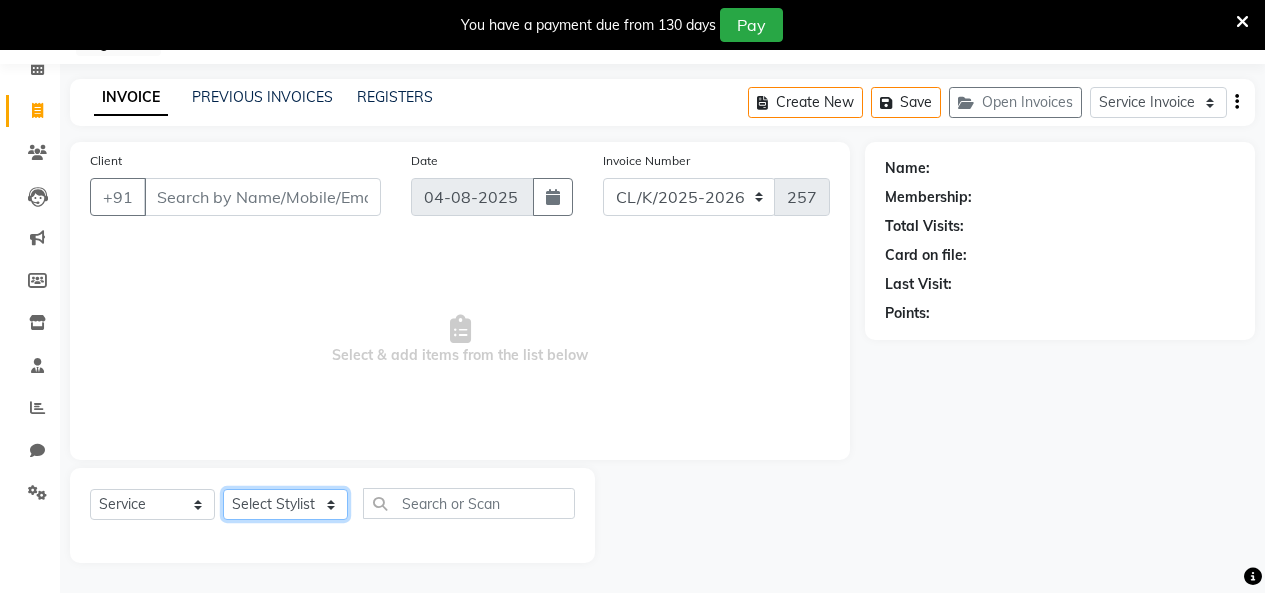 select on "70130" 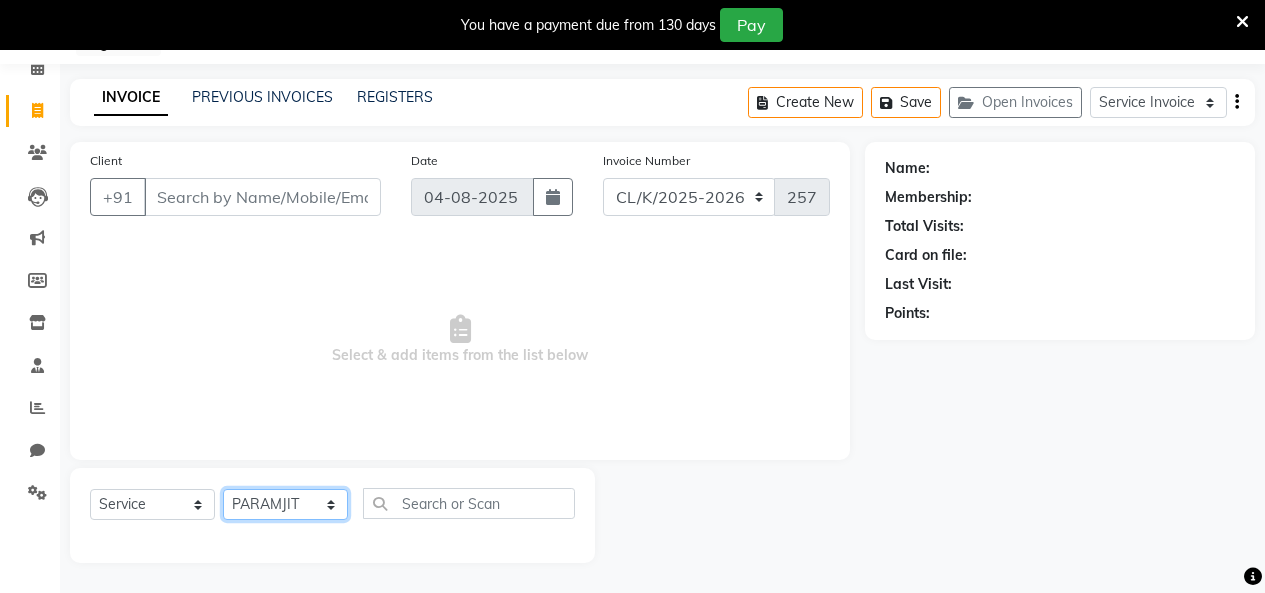 click on "Select Stylist Admin Admin AKHIL ANKUSH Colour Lounge, Kabir Park Colour Lounge, Kabir Park divyansh  Jaswinder singh guard JATIN JOHN JONEY LUXMI NAVDEEP KAUR NITI PARAMJIT PARAS KHATNAVLIA priya  priyanka  Rakesh sapna  SUMAN VANDANA SHARMA VISHAL" 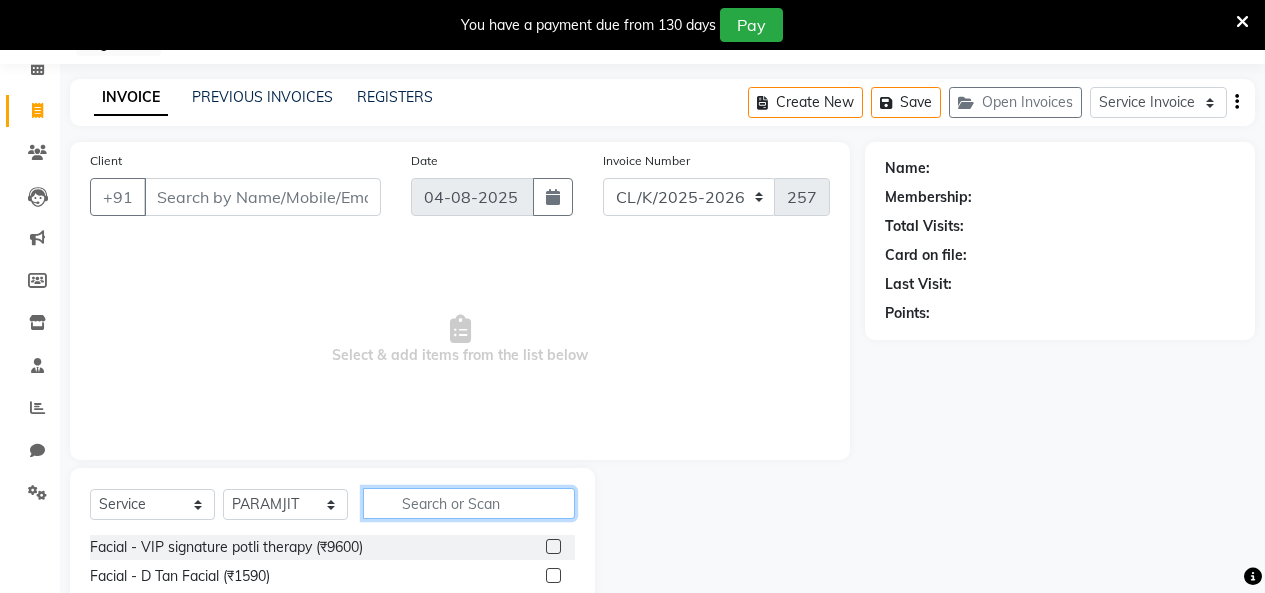click 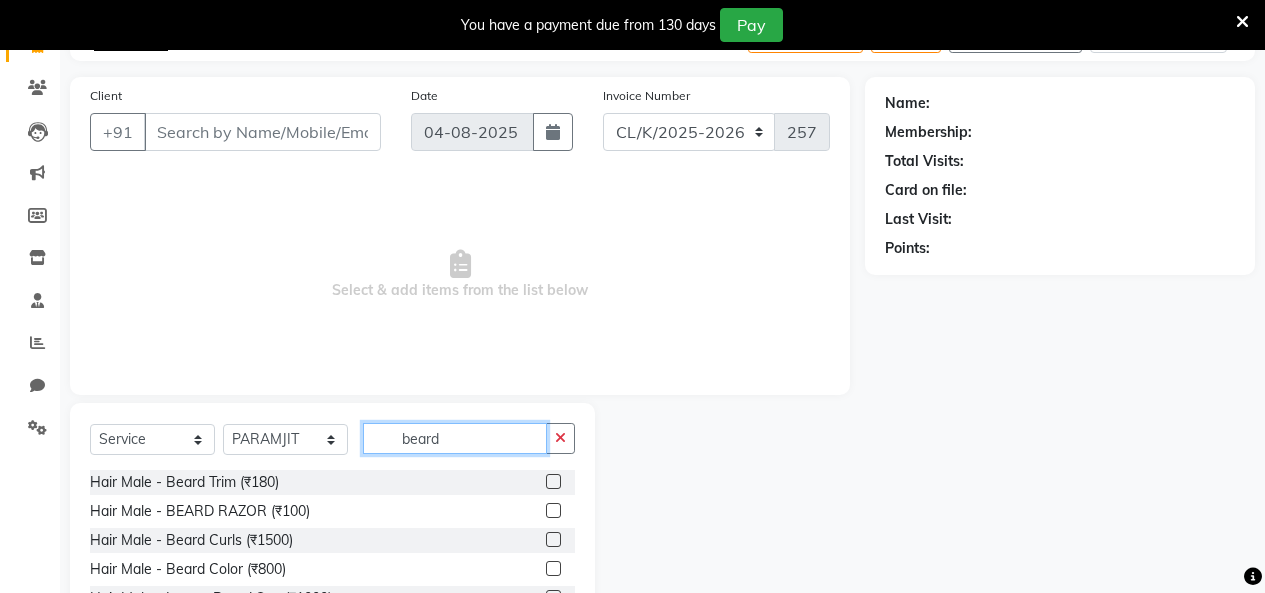 scroll, scrollTop: 185, scrollLeft: 0, axis: vertical 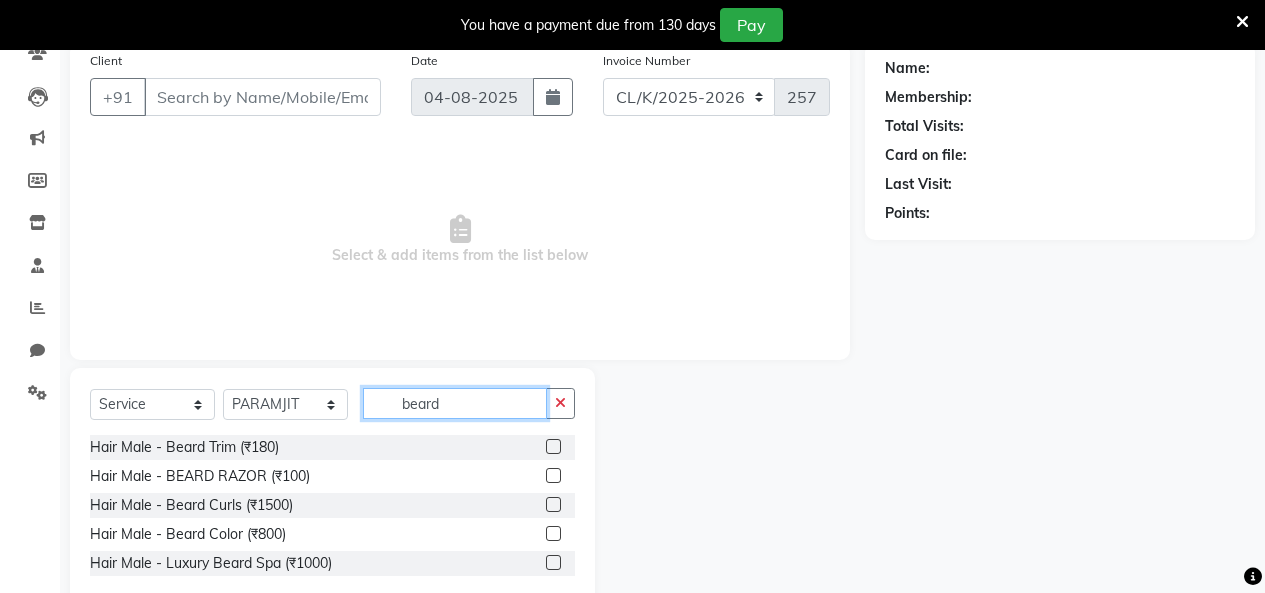type on "beard" 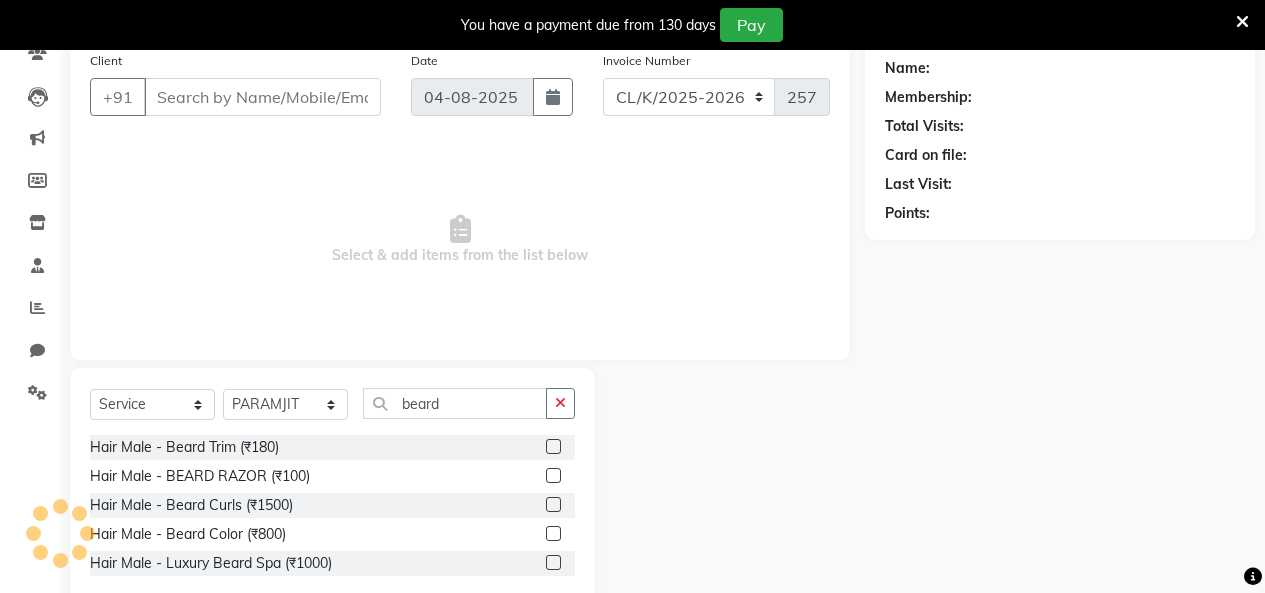 click 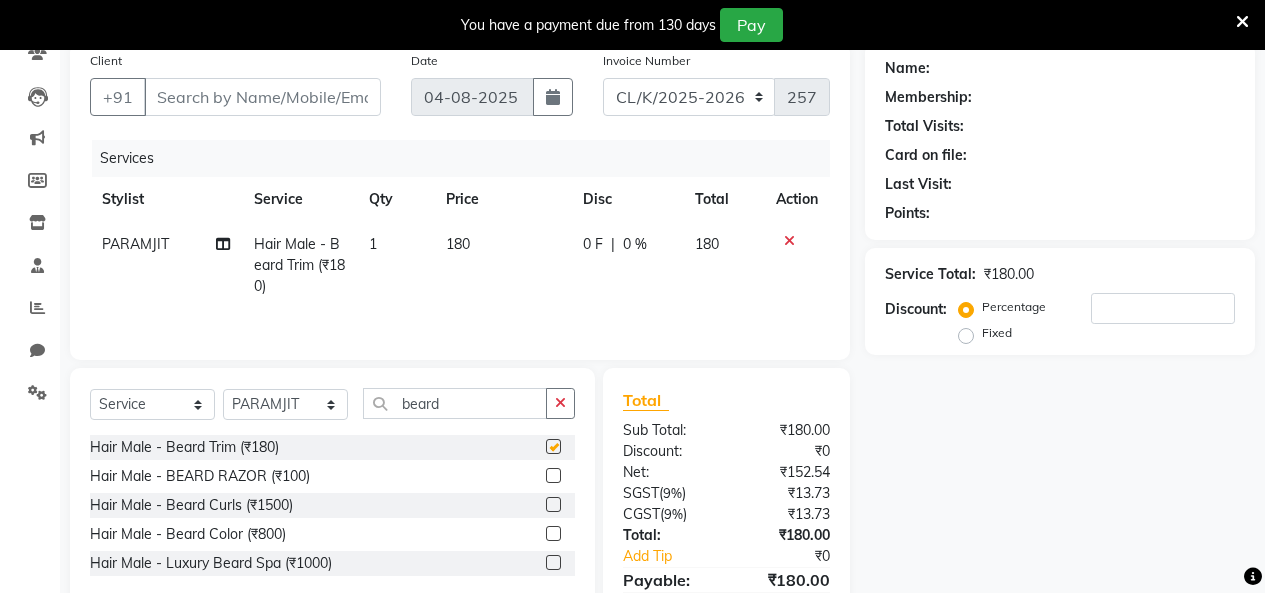checkbox on "false" 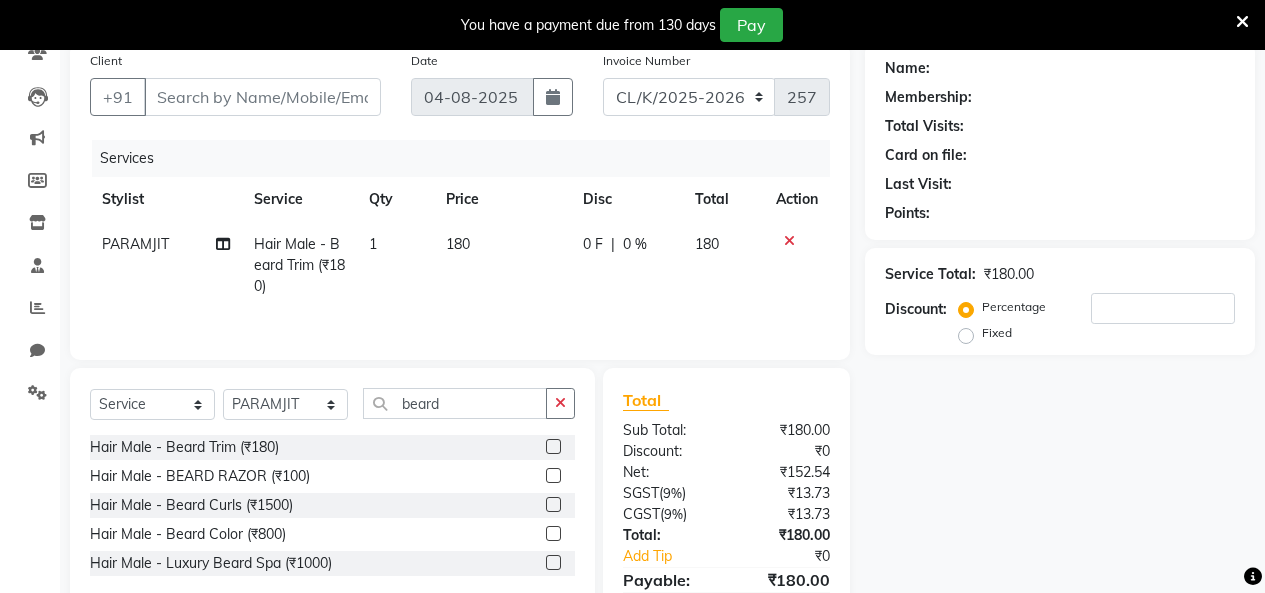 click 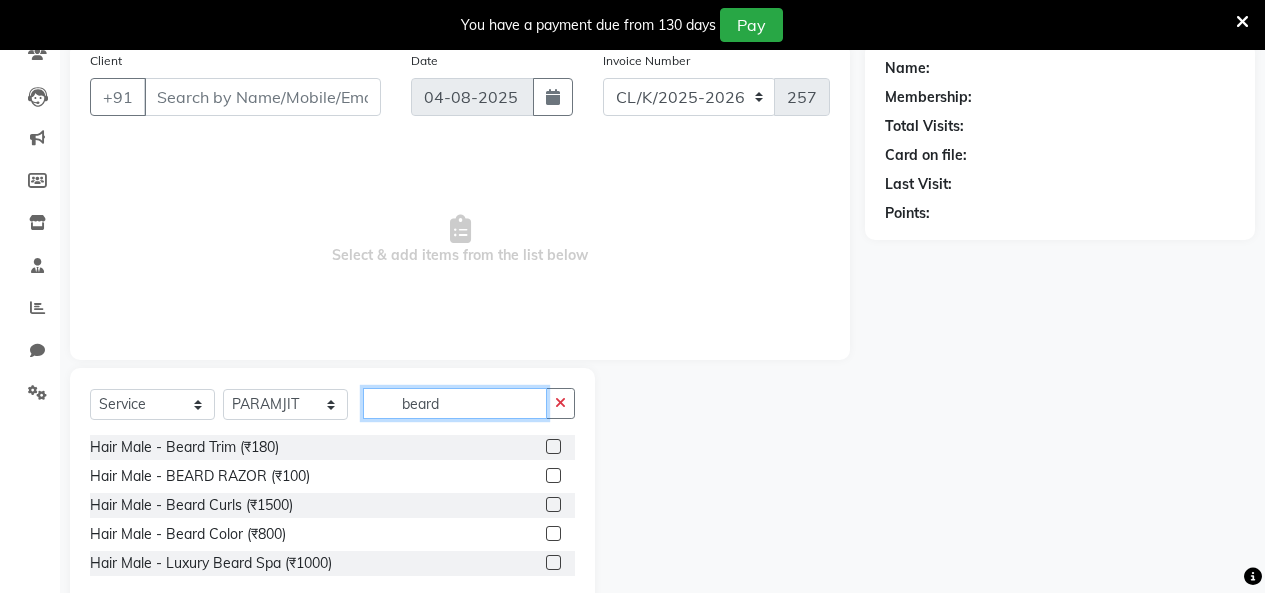 click on "beard" 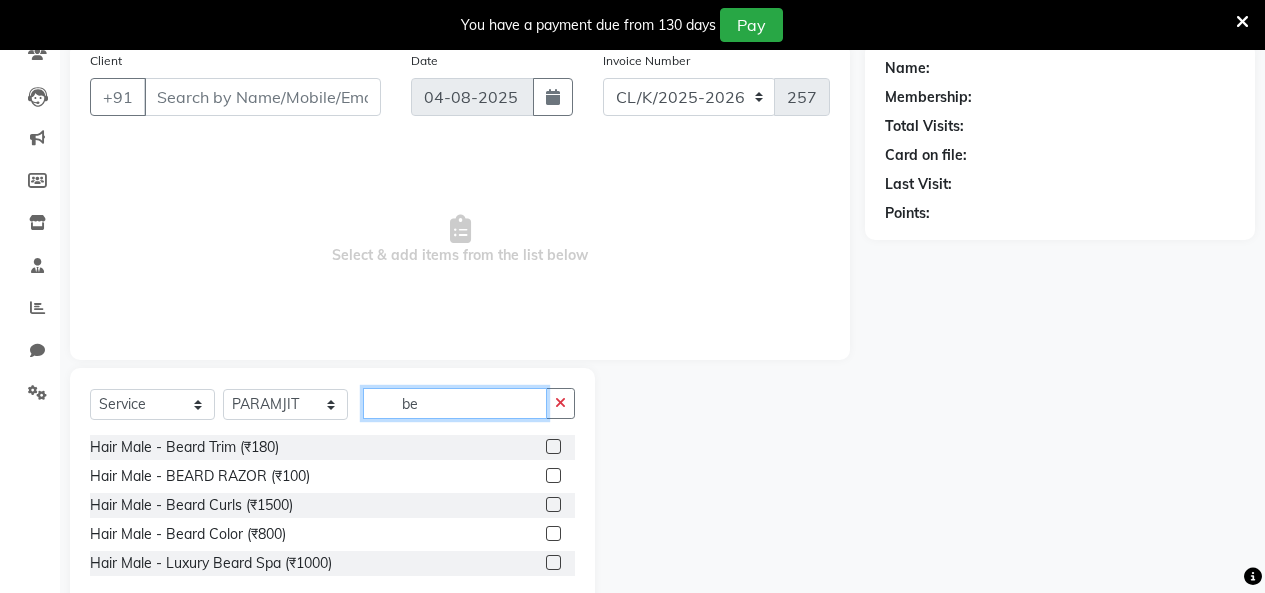 type on "b" 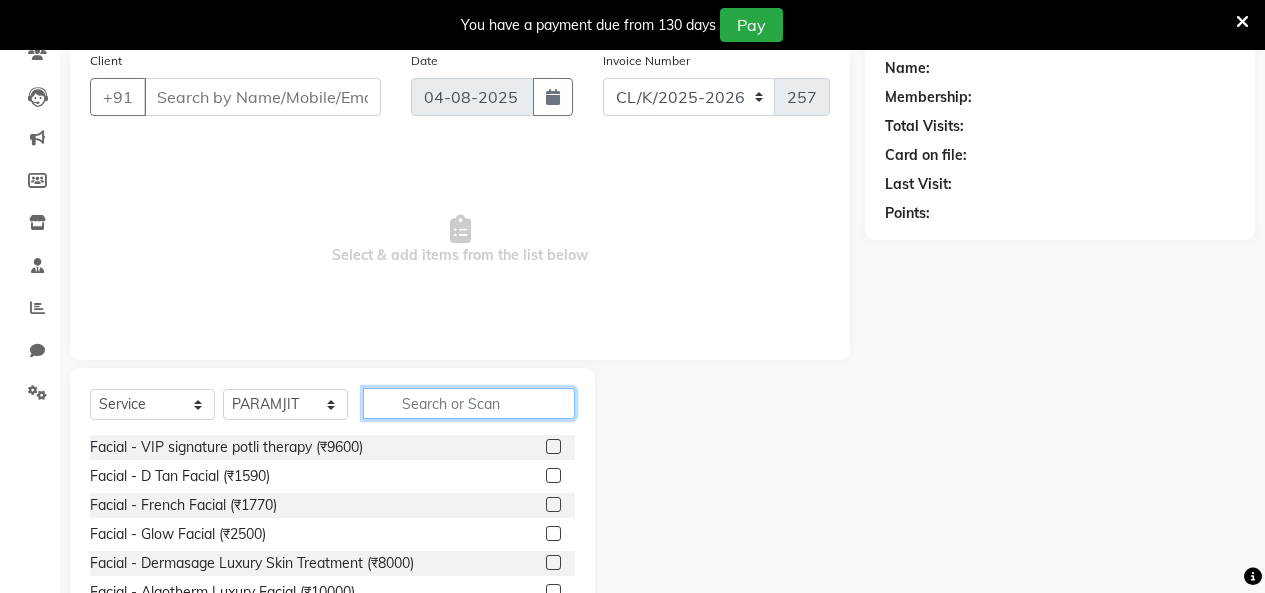 type 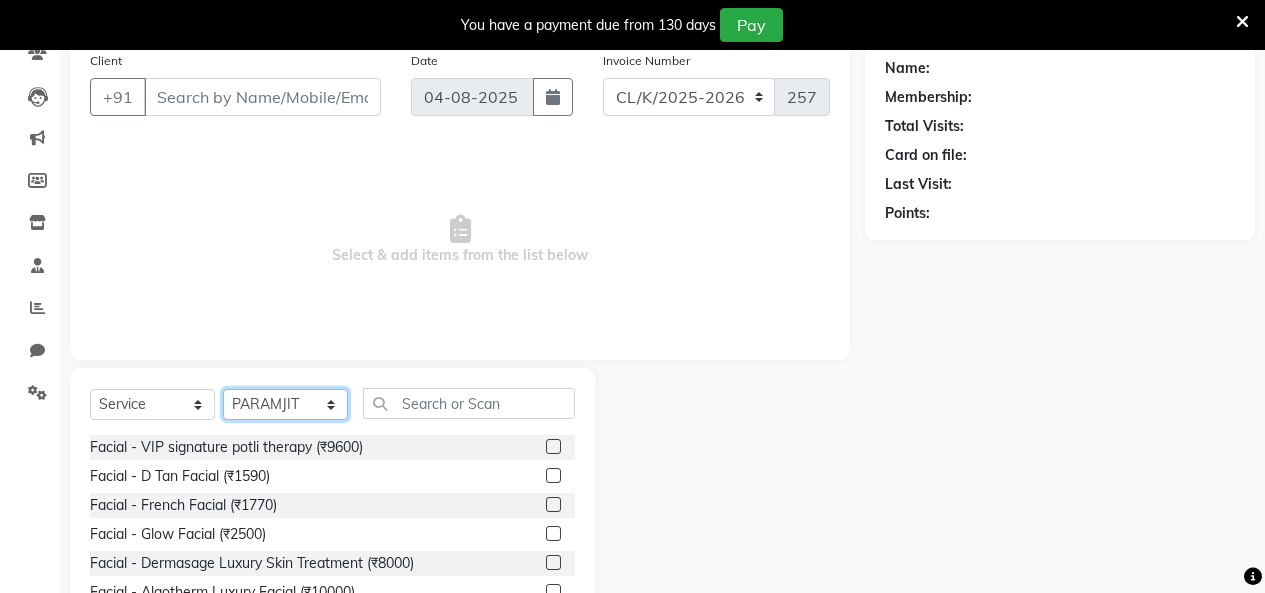 click on "Select Stylist Admin Admin AKHIL ANKUSH Colour Lounge, Kabir Park Colour Lounge, Kabir Park divyansh  Jaswinder singh guard JATIN JOHN JONEY LUXMI NAVDEEP KAUR NITI PARAMJIT PARAS KHATNAVLIA priya  priyanka  Rakesh sapna  SUMAN VANDANA SHARMA VISHAL" 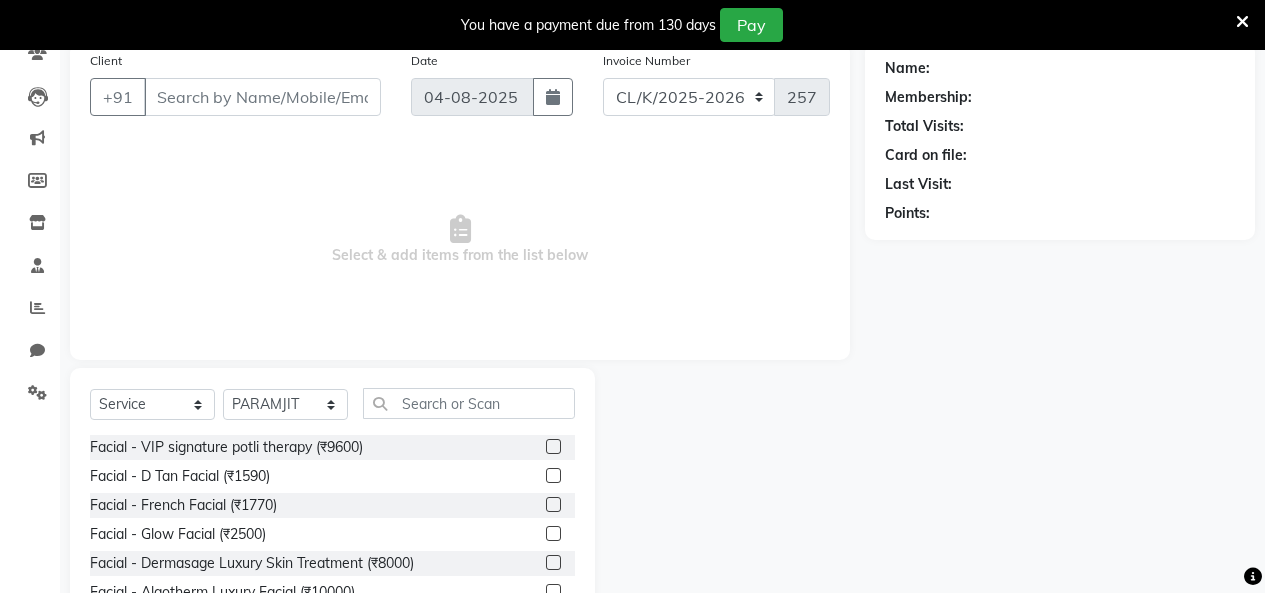 click on "Select & add items from the list below" at bounding box center [460, 240] 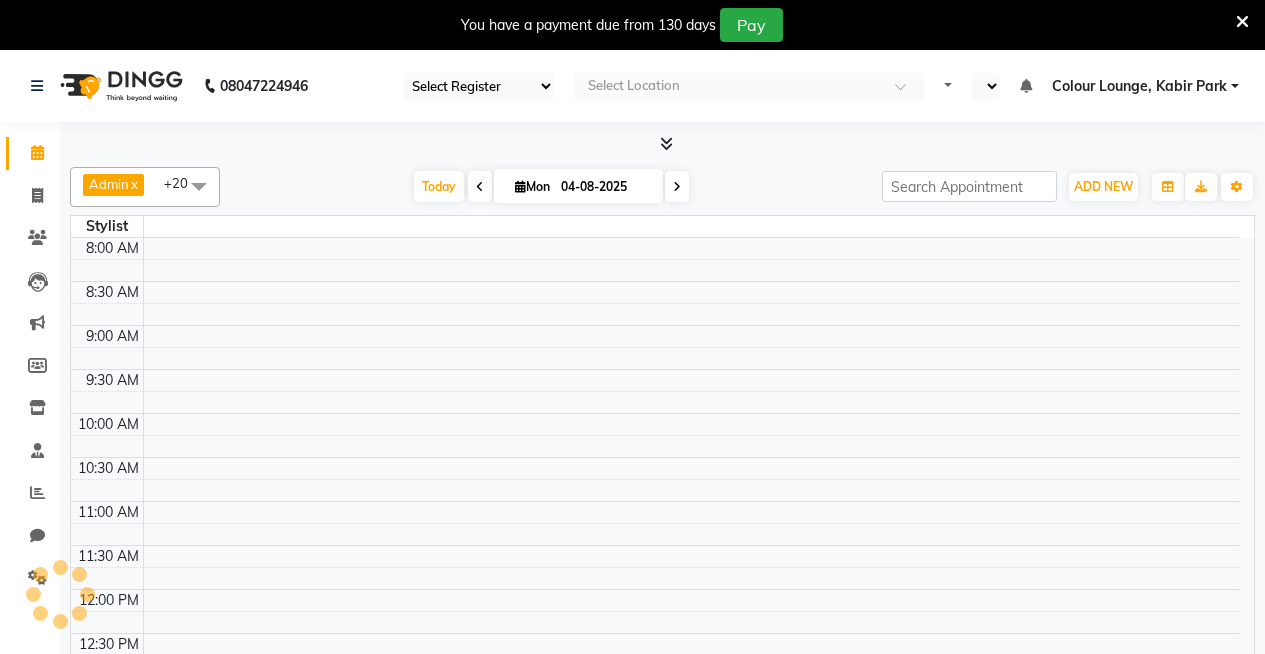 scroll, scrollTop: 0, scrollLeft: 0, axis: both 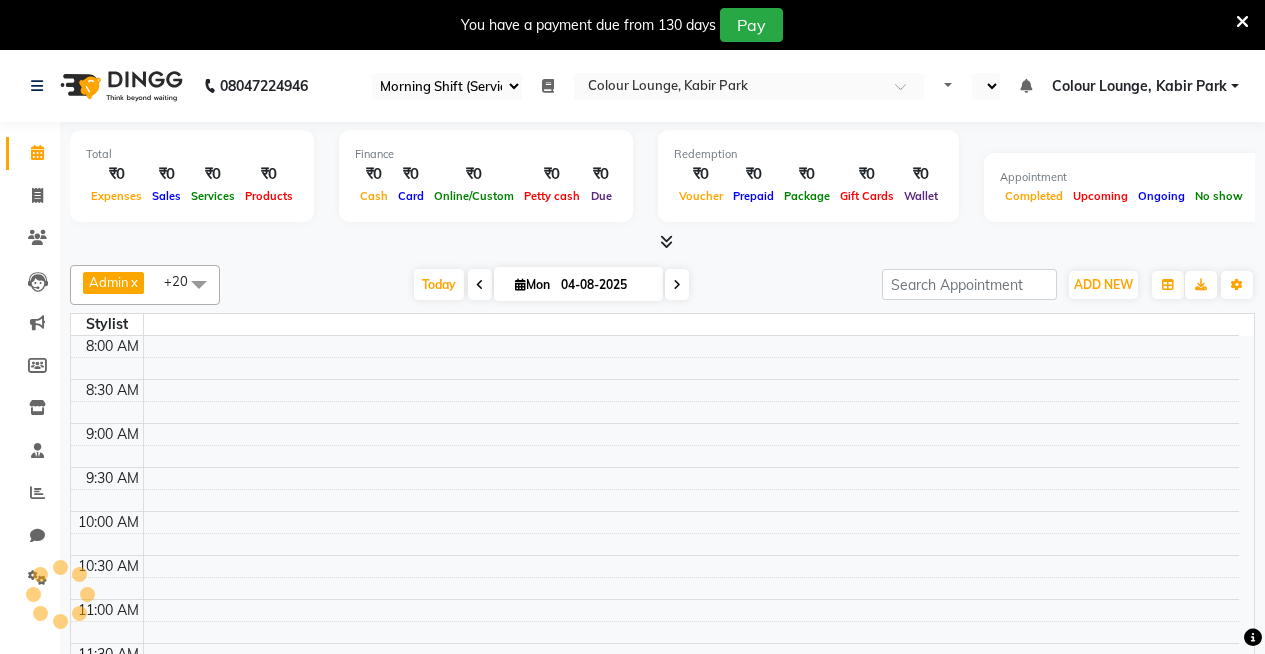 select on "en" 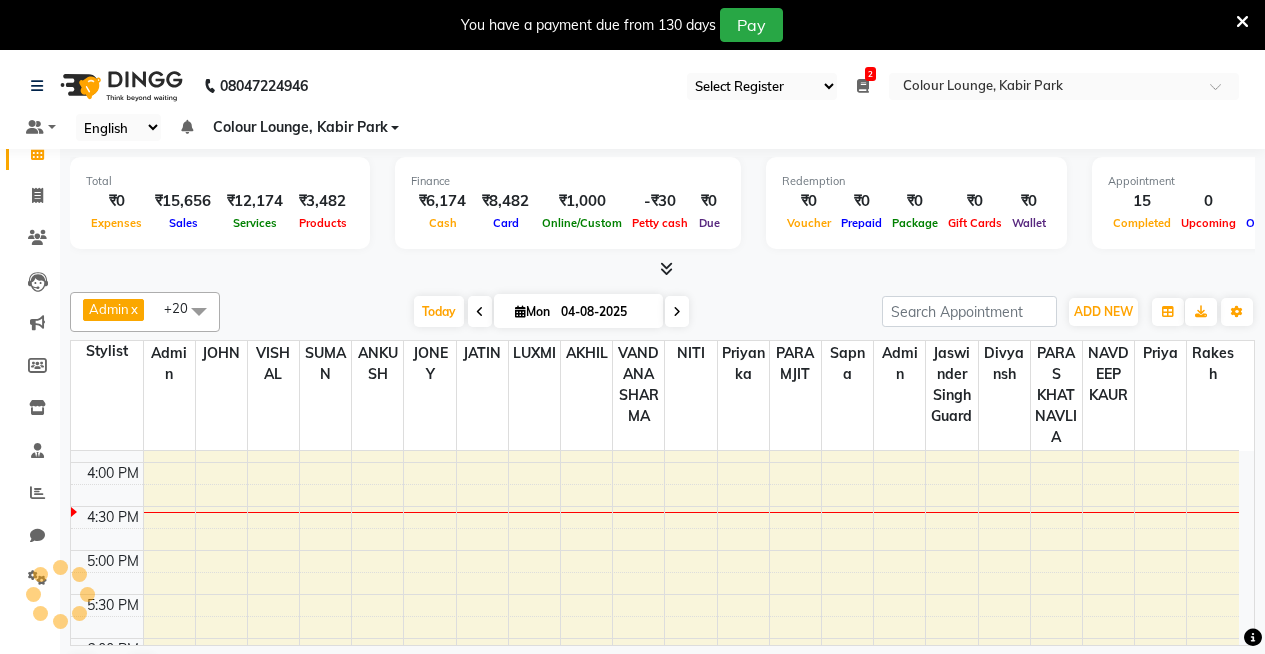 scroll, scrollTop: 0, scrollLeft: 0, axis: both 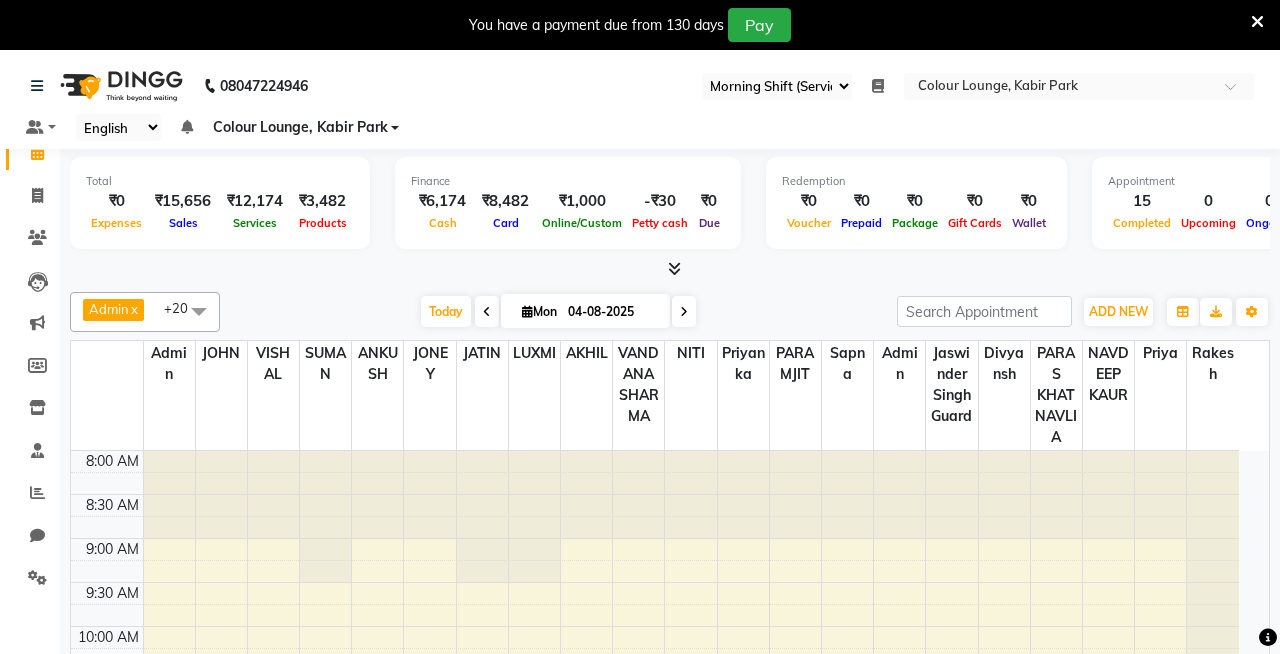 select on "75" 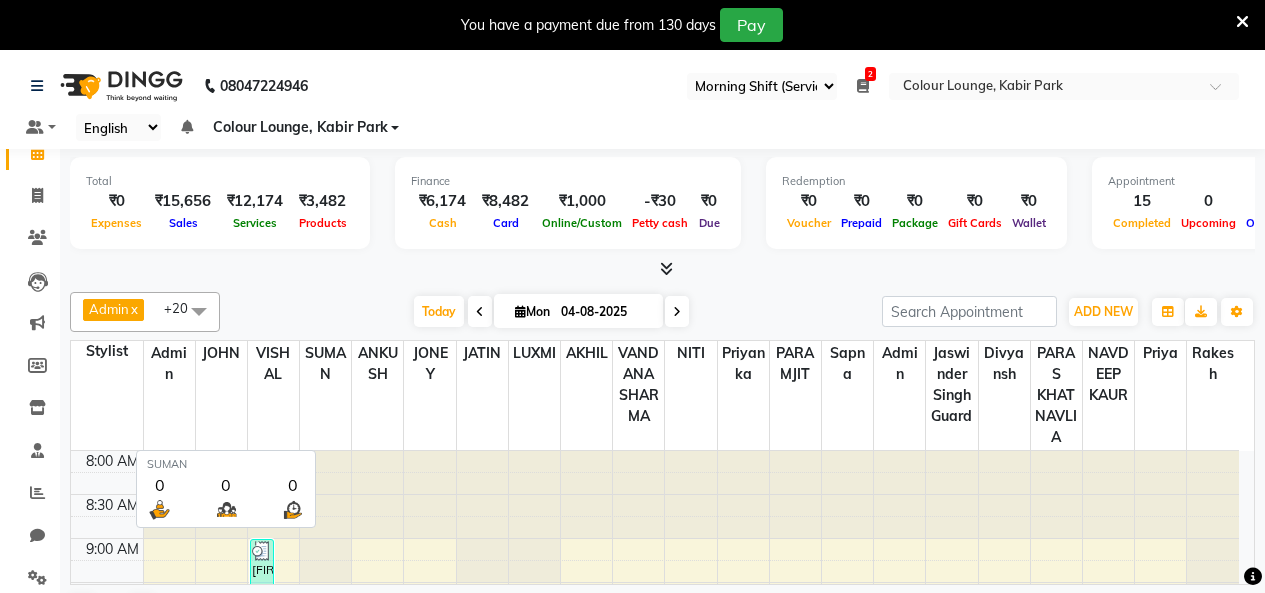 select on "75" 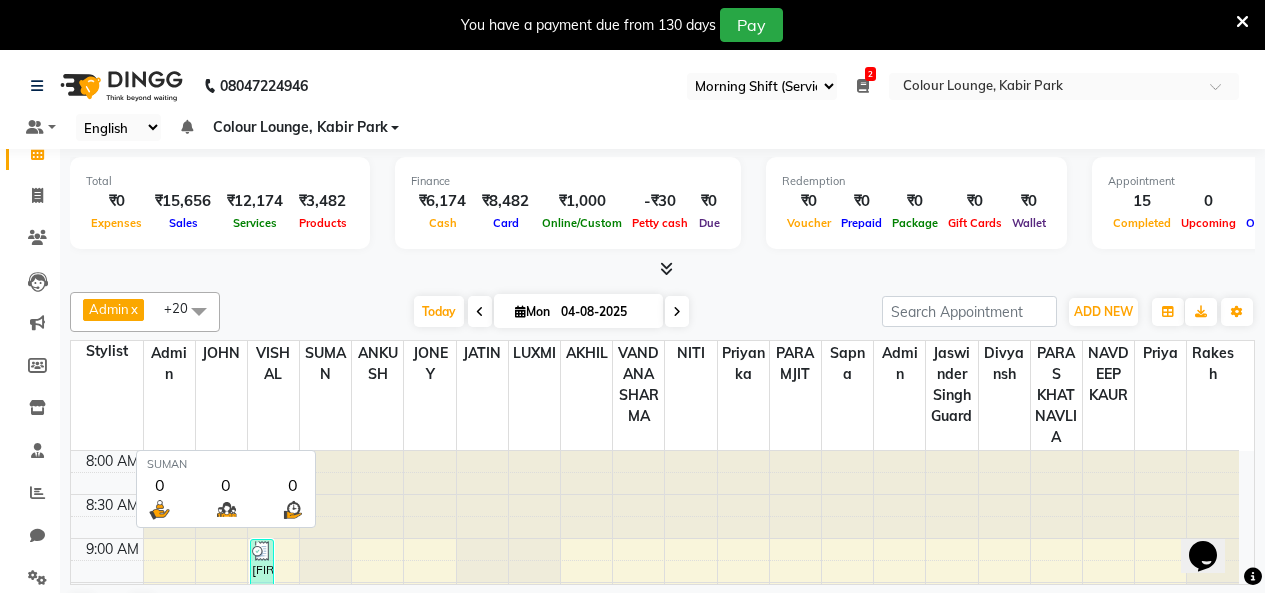 scroll, scrollTop: 0, scrollLeft: 0, axis: both 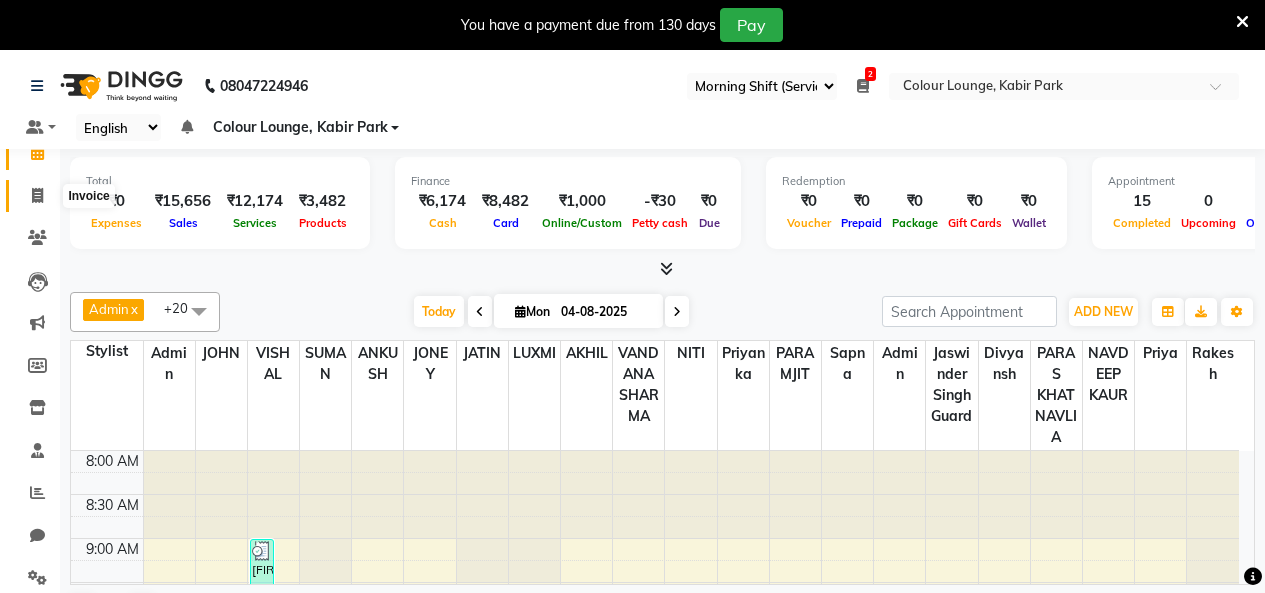 click 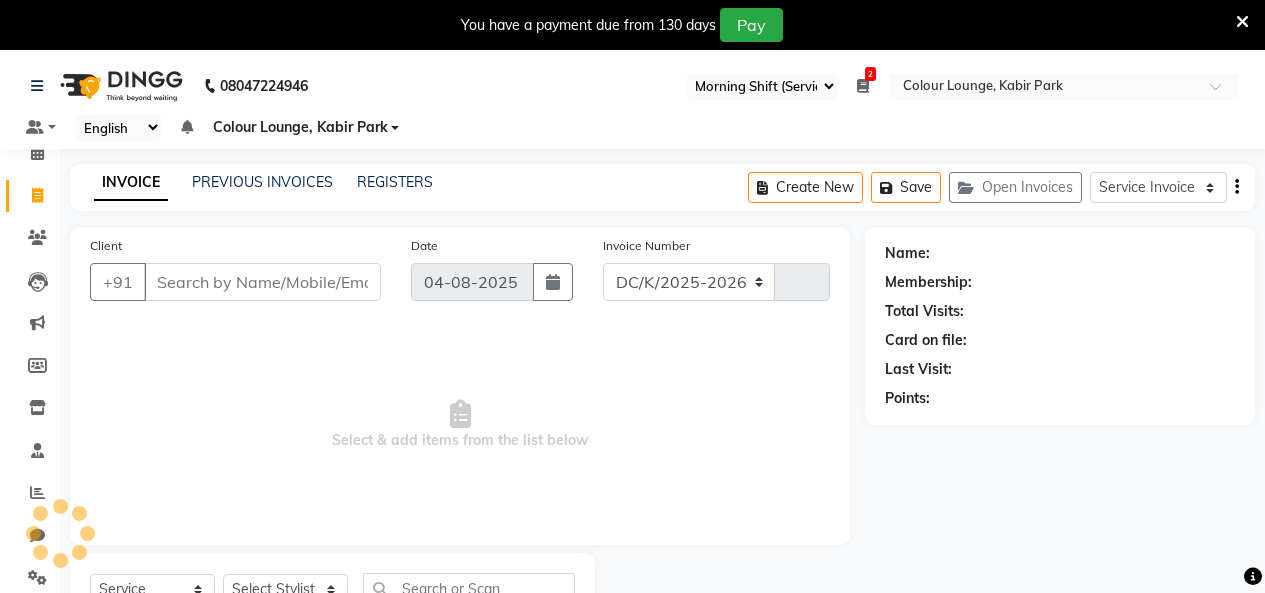 select on "8015" 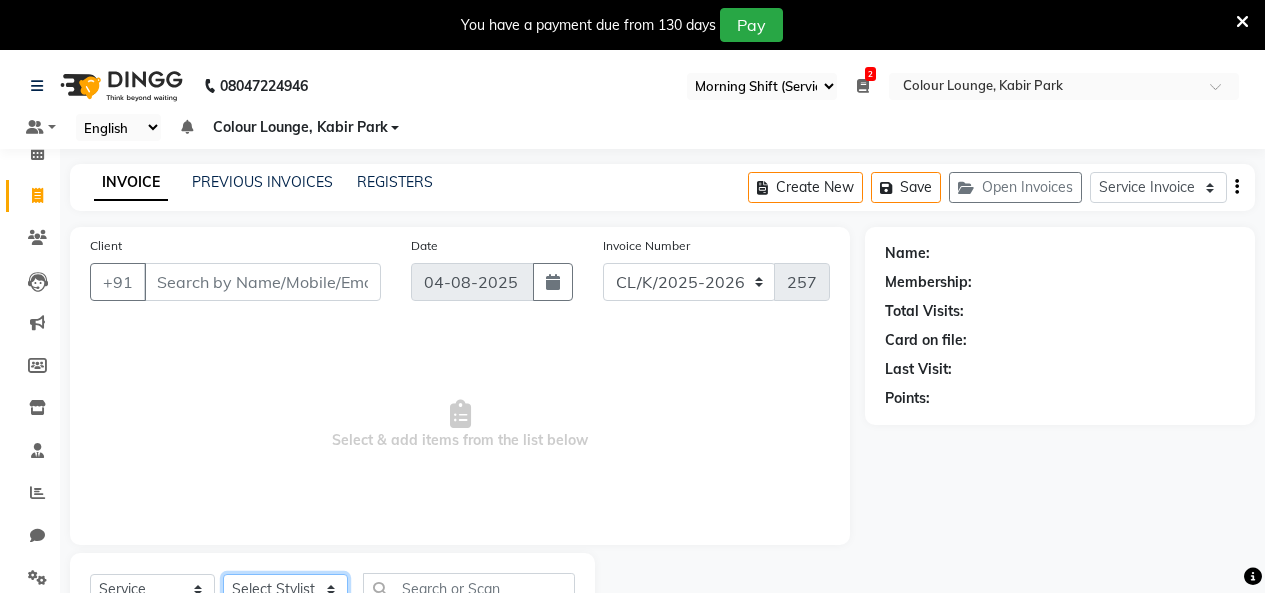click on "Select Stylist" 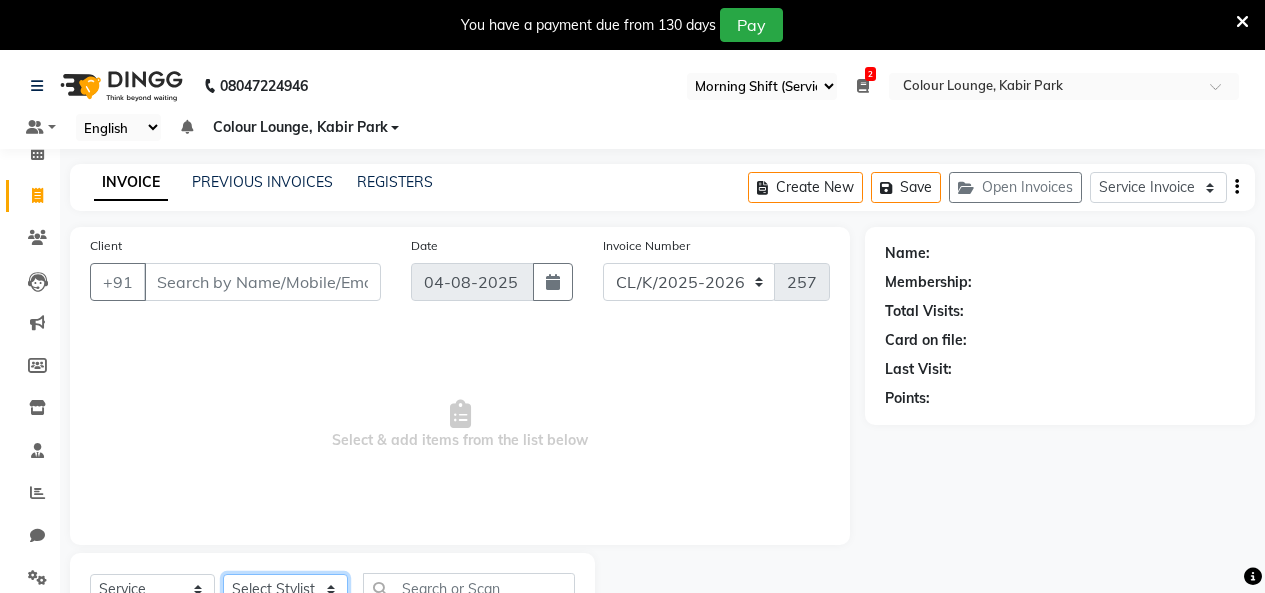 scroll, scrollTop: 12, scrollLeft: 0, axis: vertical 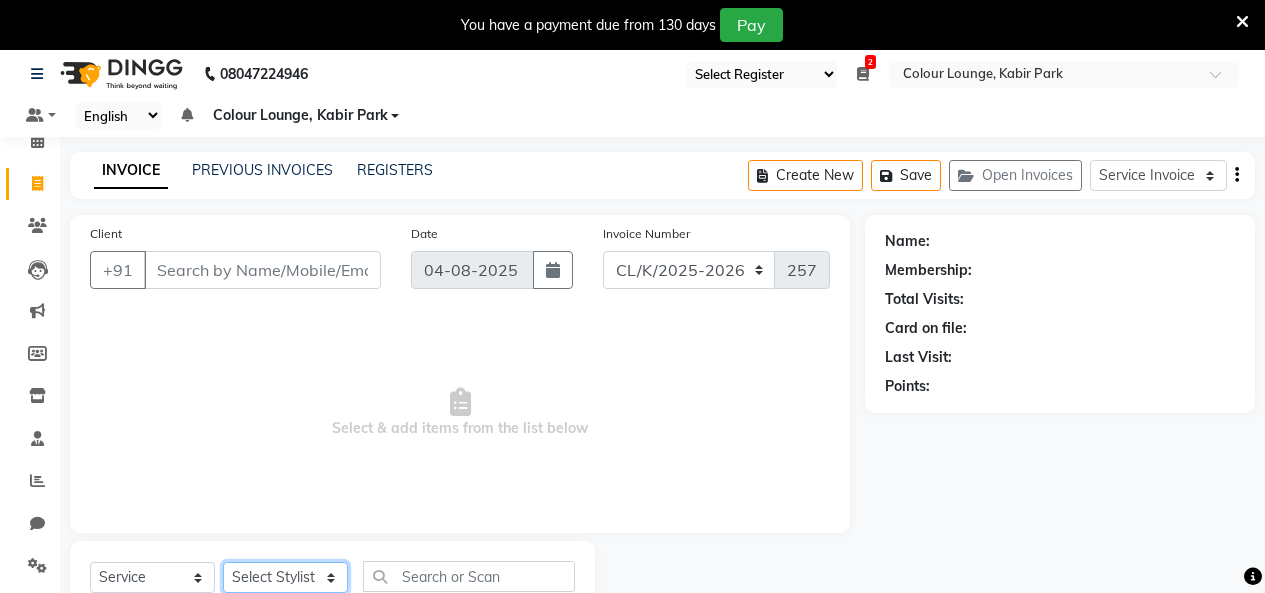 select on "70130" 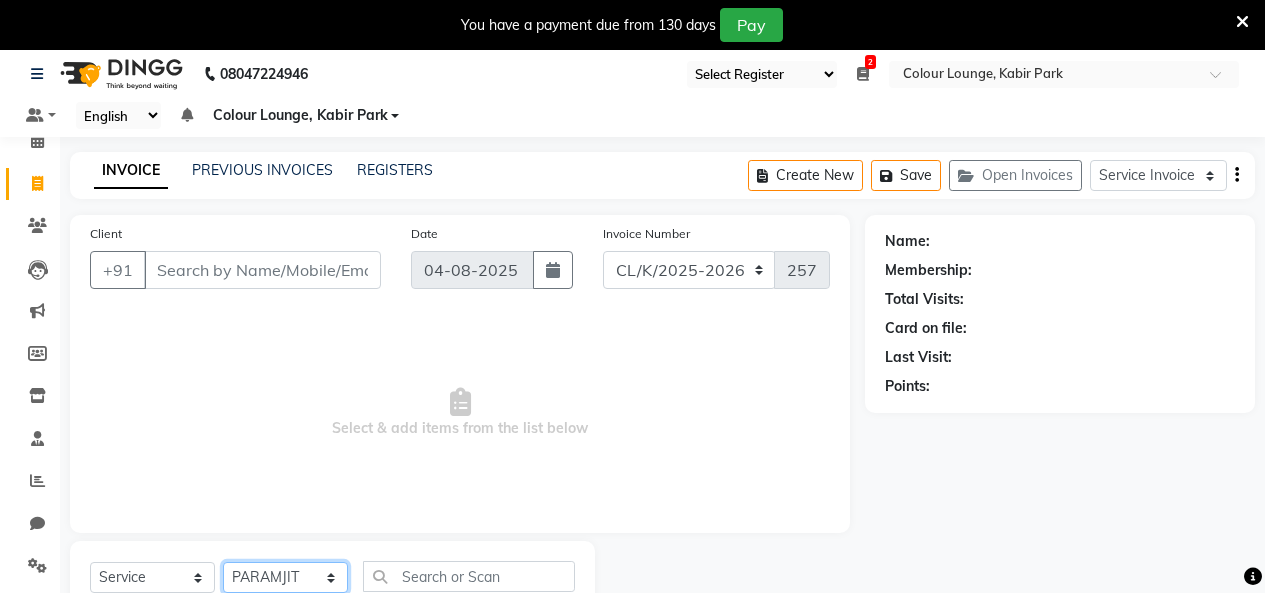 click on "Select Stylist Admin Admin AKHIL ANKUSH Colour Lounge, Kabir Park Colour Lounge, Kabir Park divyansh  Jaswinder singh guard JATIN JOHN JONEY LUXMI NAVDEEP KAUR NITI PARAMJIT PARAS KHATNAVLIA priya  priyanka  Rakesh sapna  SUMAN VANDANA SHARMA VISHAL" 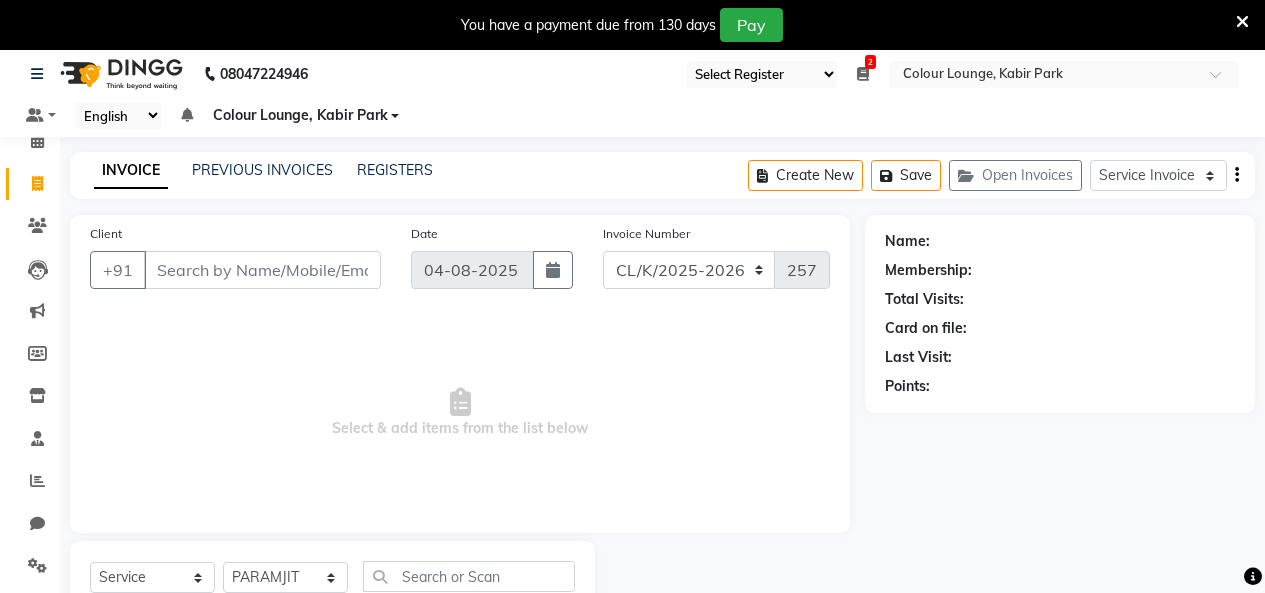 drag, startPoint x: 410, startPoint y: 592, endPoint x: 416, endPoint y: 582, distance: 11.661903 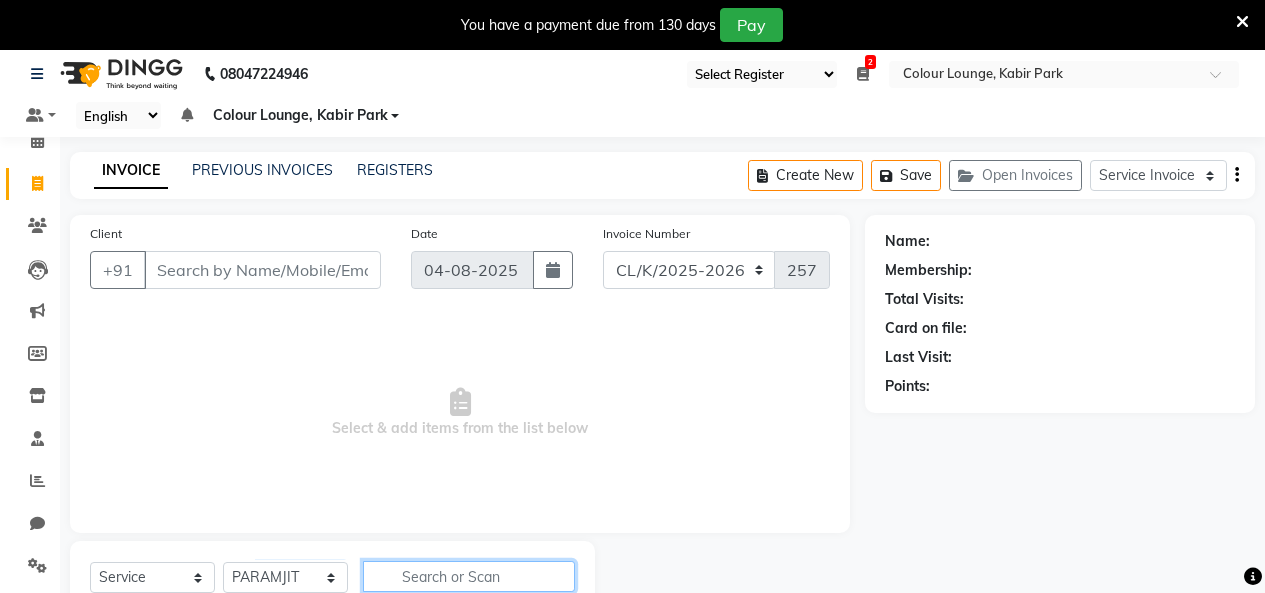 click 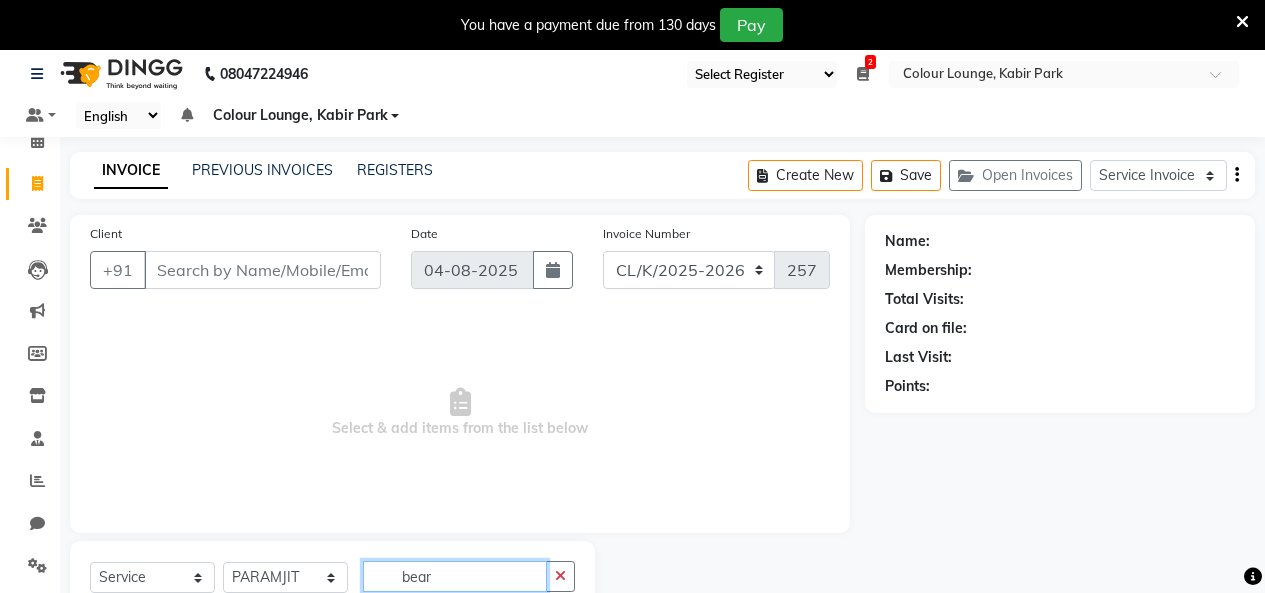 scroll, scrollTop: 230, scrollLeft: 0, axis: vertical 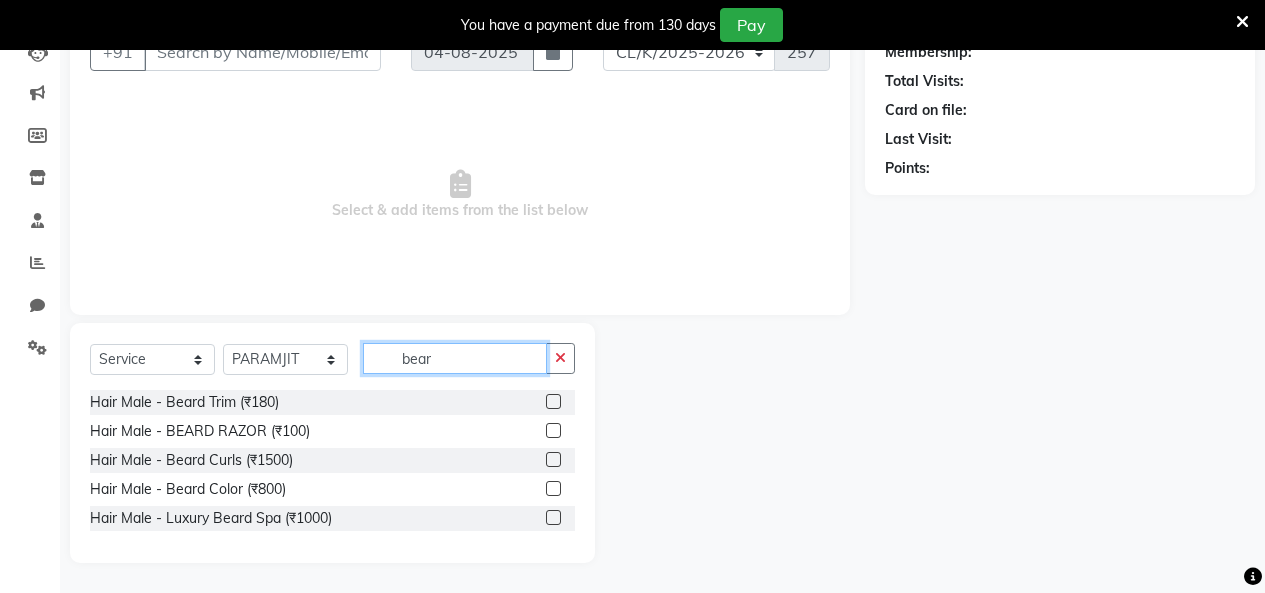 type on "bear" 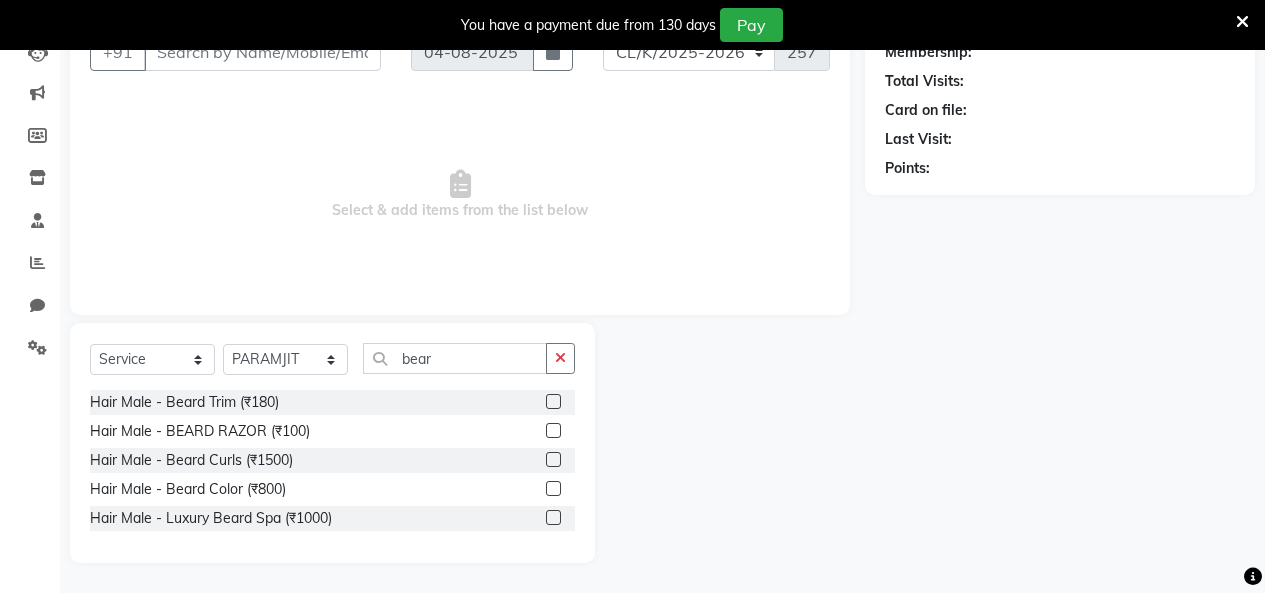 click 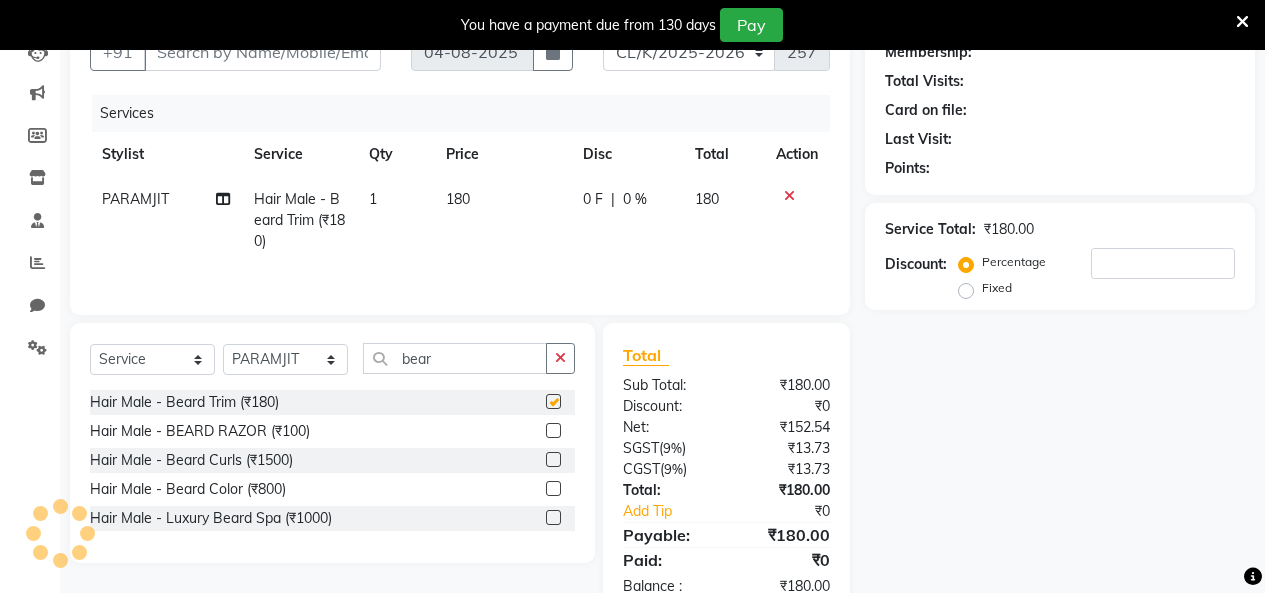 checkbox on "false" 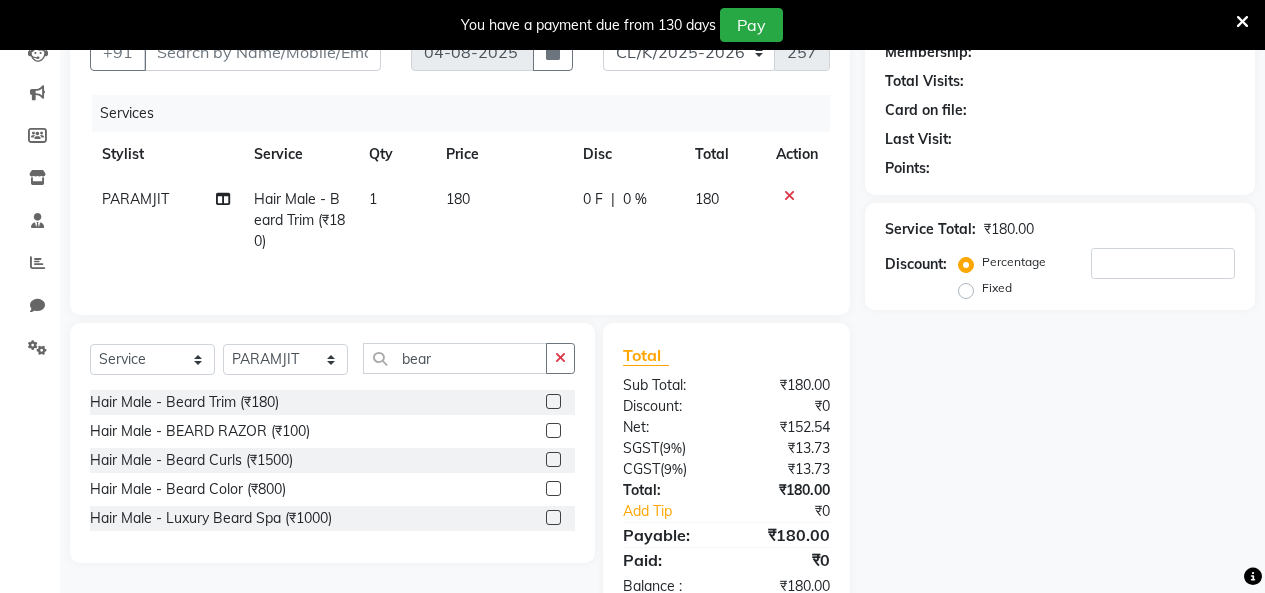 scroll, scrollTop: 30, scrollLeft: 0, axis: vertical 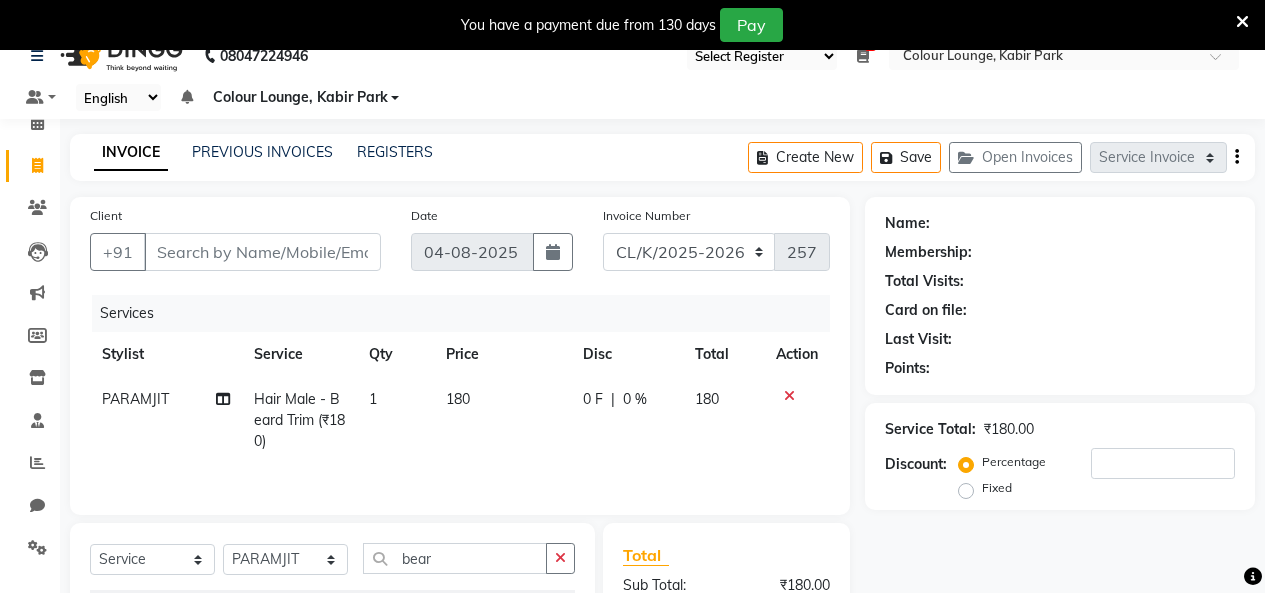 click on "Name: Membership: Total Visits: Card on file: Last Visit:  Points:  Service Total:  ₹180.00  Discount:  Percentage   Fixed" 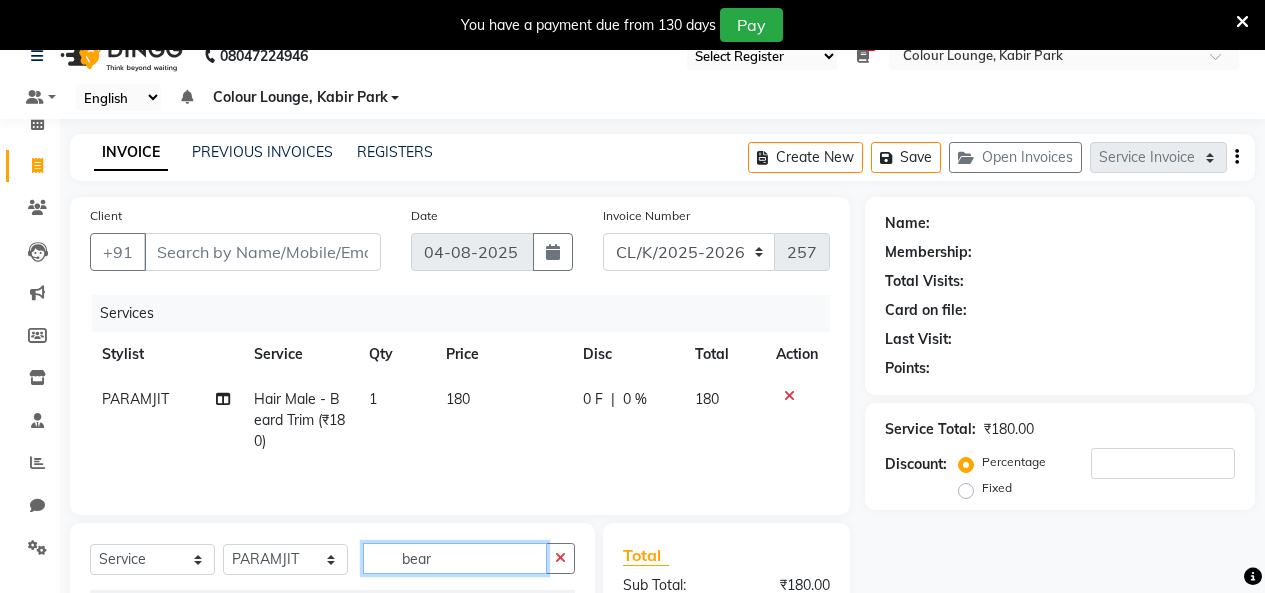 click on "bear" 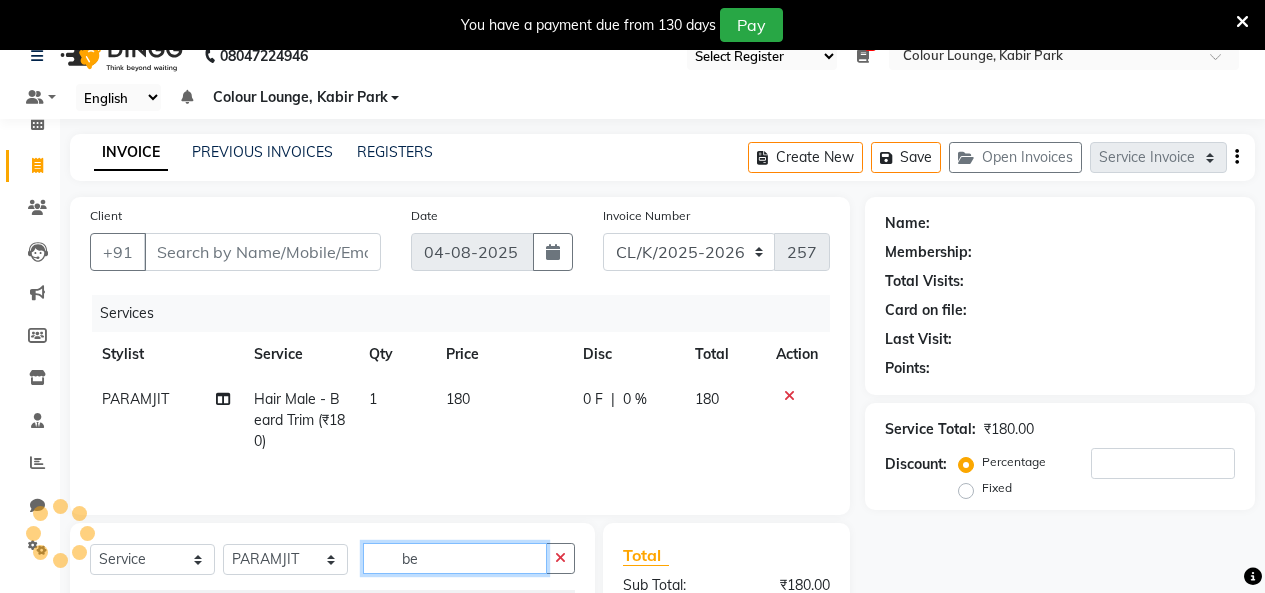 type on "b" 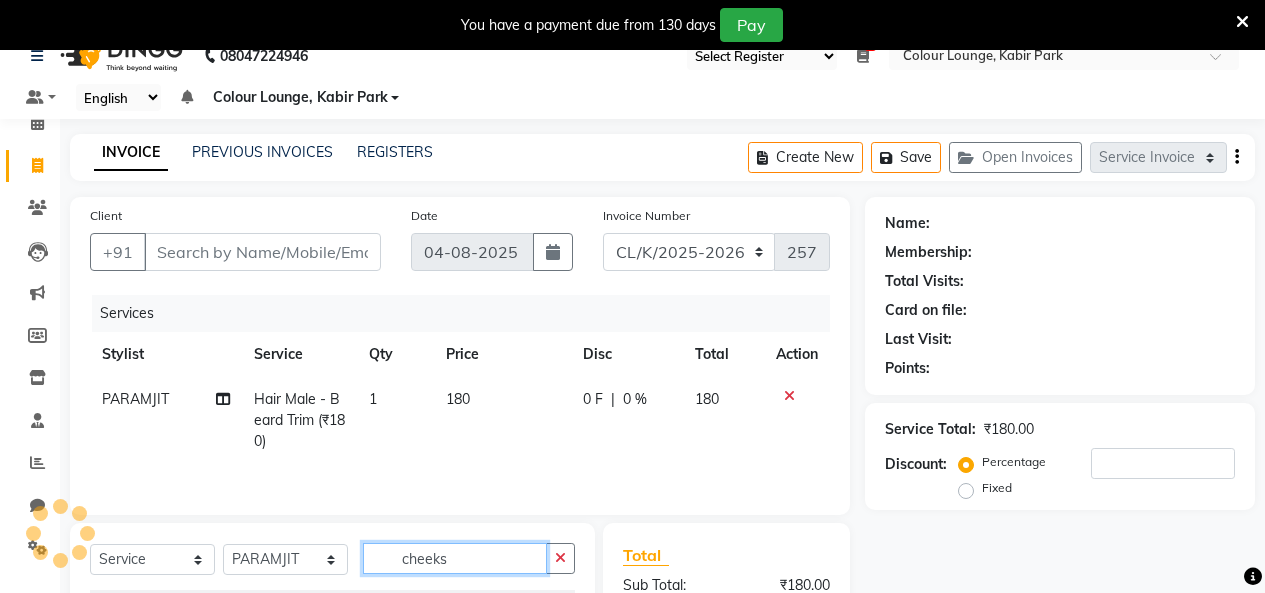scroll, scrollTop: 284, scrollLeft: 0, axis: vertical 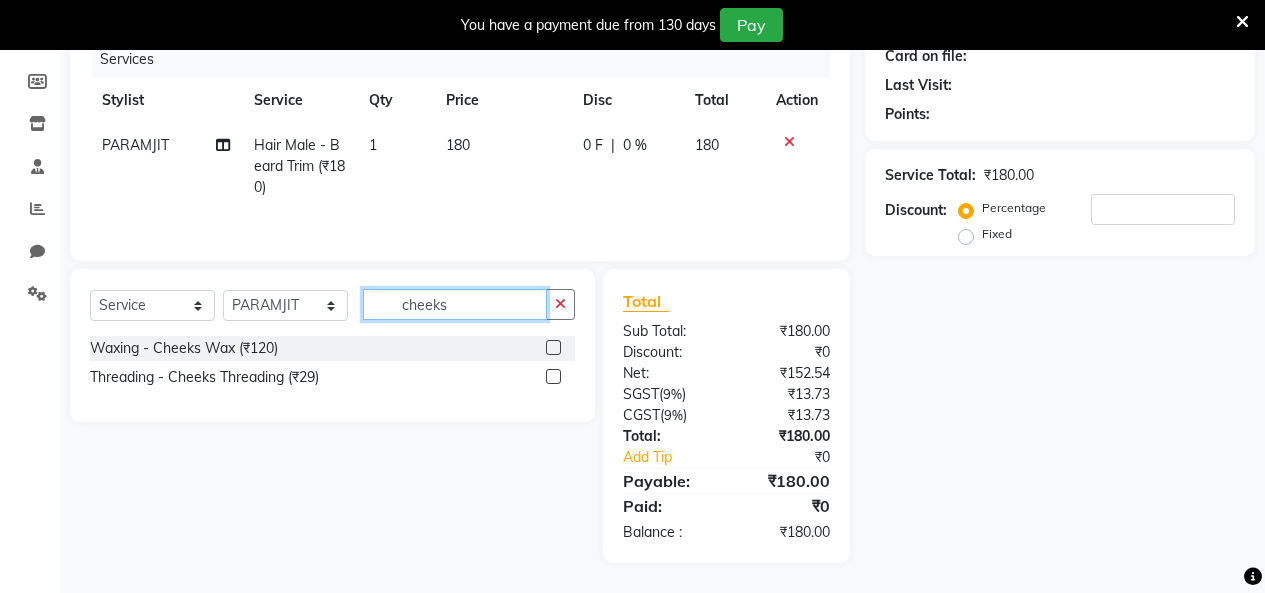 type on "cheeks" 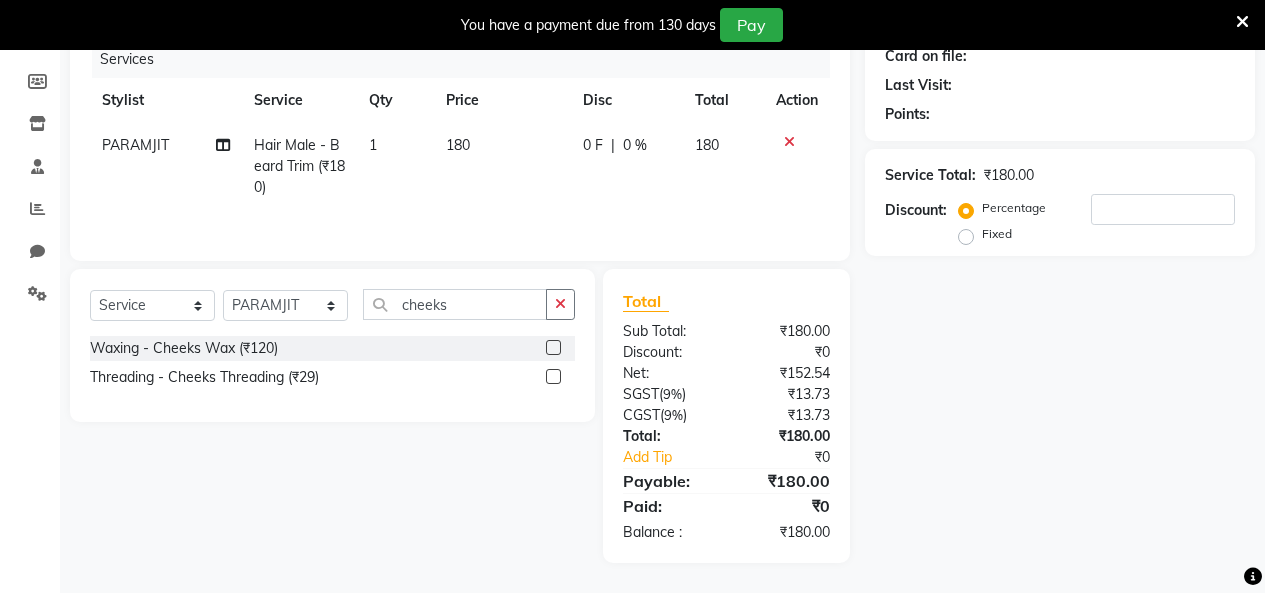 click 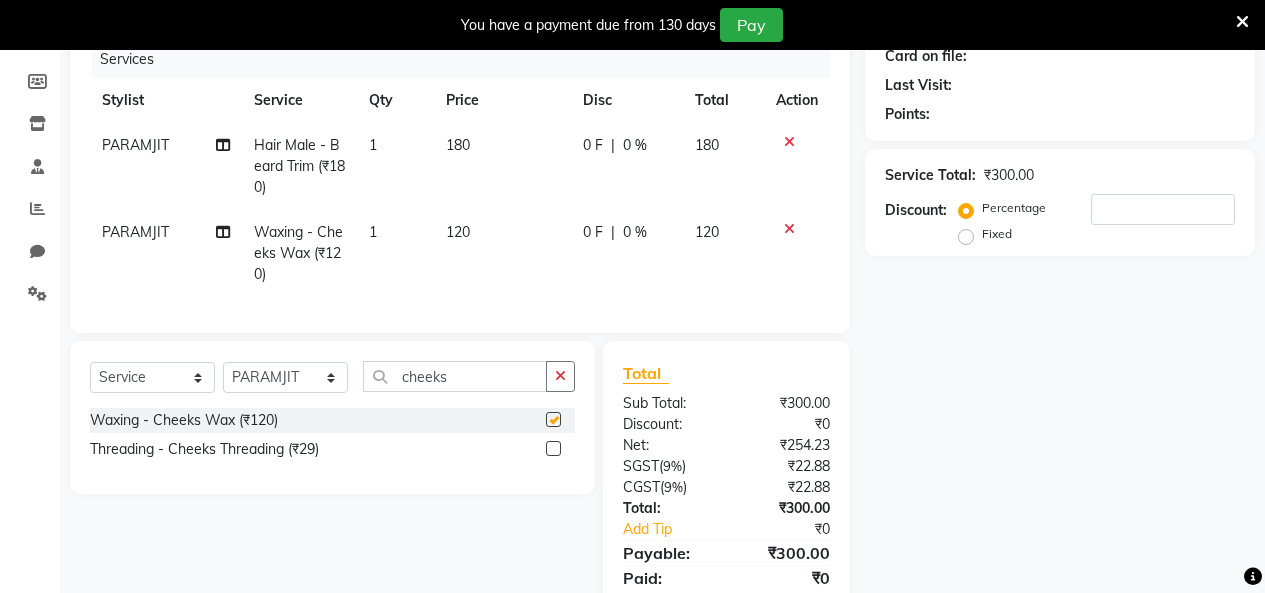 checkbox on "false" 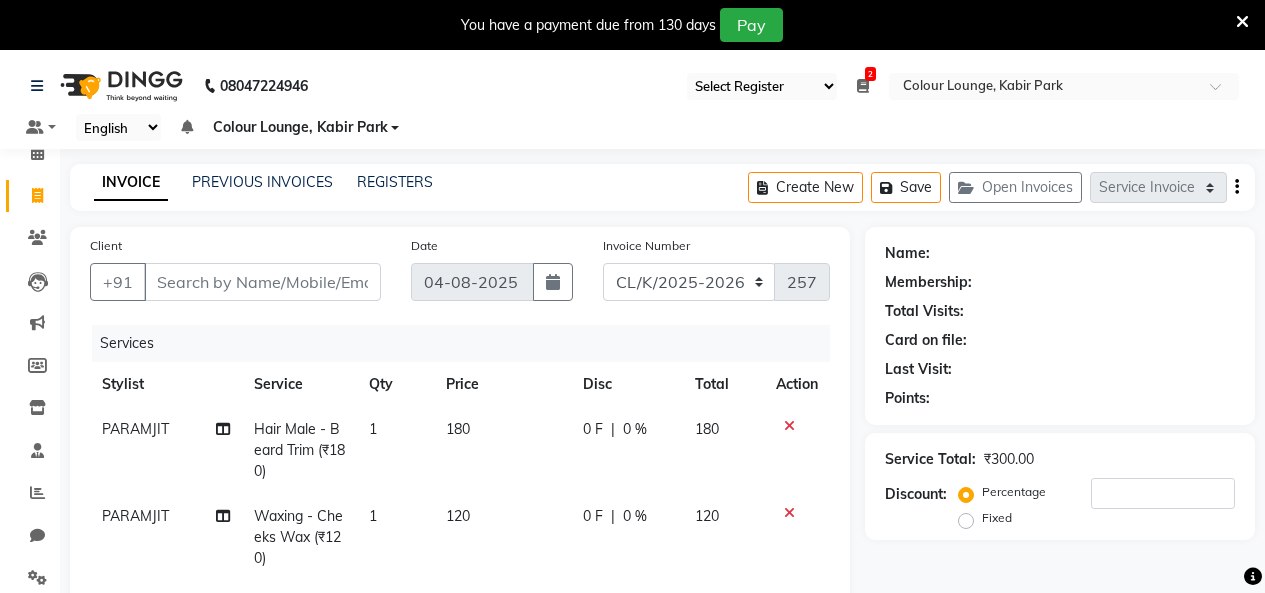 scroll, scrollTop: 200, scrollLeft: 0, axis: vertical 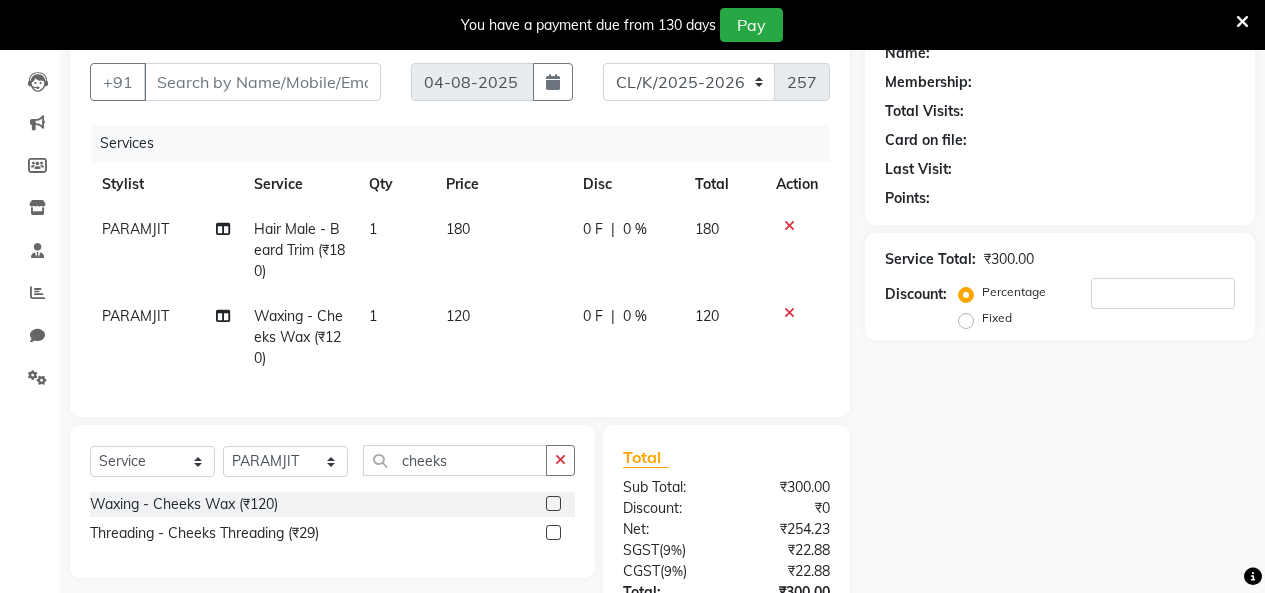 click on "PARAMJIT" 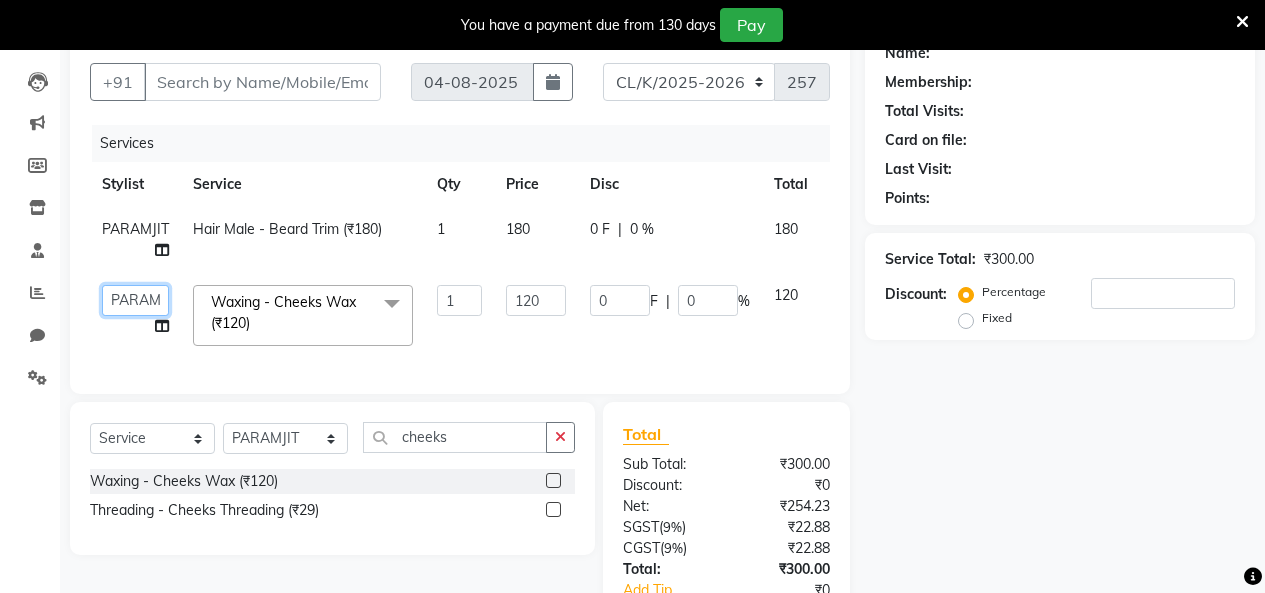 click on "Admin   Admin   AKHIL   ANKUSH   Colour Lounge, Kabir Park   Colour Lounge, Kabir Park   divyansh    Jaswinder singh guard   JATIN   JOHN   JONEY   LUXMI   NAVDEEP KAUR   NITI   PARAMJIT   PARAS KHATNAVLIA   priya    priyanka    Rakesh   sapna    SUMAN   VANDANA SHARMA   VISHAL" 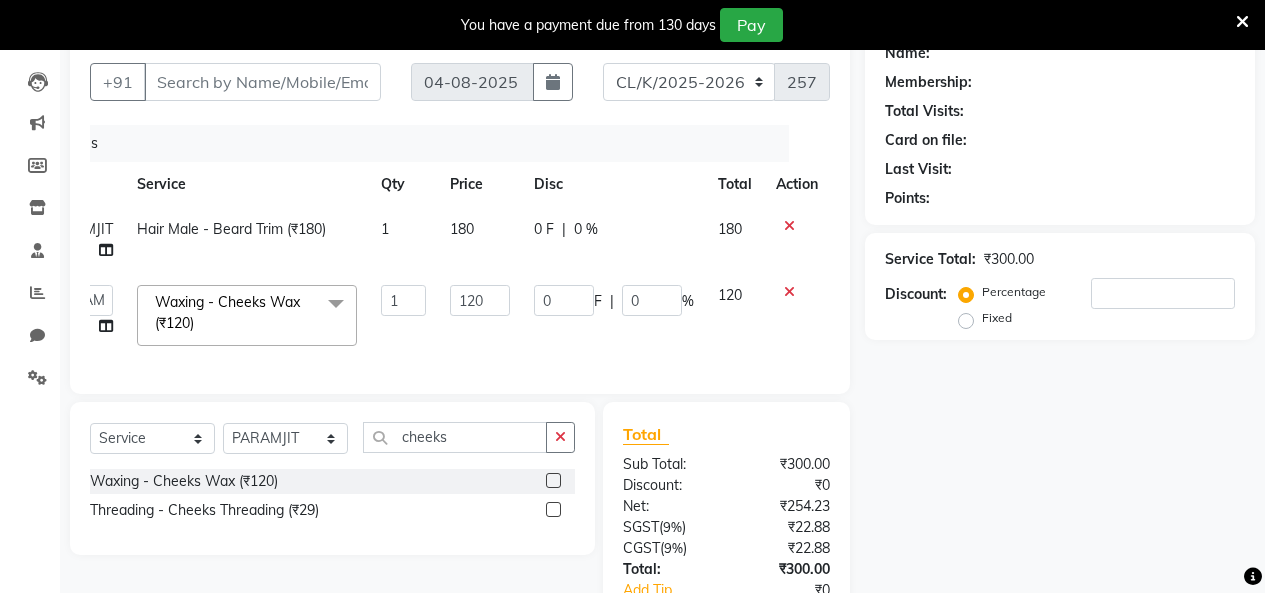 click on "PARAMJIT Hair Male - Beard Trim (₹180) 1 180 0 F | 0 % 180  Admin   Admin   AKHIL   ANKUSH   Colour Lounge, Kabir Park   Colour Lounge, Kabir Park   divyansh    Jaswinder singh guard   JATIN   JOHN   JONEY   LUXMI   NAVDEEP KAUR   NITI   PARAMJIT   PARAS KHATNAVLIA   priya    priyanka    Rakesh   sapna    SUMAN   VANDANA SHARMA   VISHAL  Waxing - Cheeks Wax (₹120)  x Facial - VIP signature potli therapy (₹9600) Facial - D Tan Facial (₹1590) Facial - French Facial (₹1770) Facial - Glow Facial (₹2500) Facial - Dermasage Luxury Skin Treatment (₹8000) Facial - Algotherm Luxury Facial (₹10000) Facial - Vitamin C Retinol Facial (₹6000) Facial - Vip Signature Facial (₹7000) Facial - Organic Facial (₹2359) Facial - Vitamin C Whiteninig Brightening facial (₹5000) Facial - Nirvana Facial (₹2712) Facial - Bio Whitening Facial (₹2595) Facial - Organic Facial kp qu (₹2000) Facial - Organic Facial kp co (₹2000) Facial - Organic Facial kp ava (₹2000) Facial - Luxury Cleanup inh (₹4000) 1" 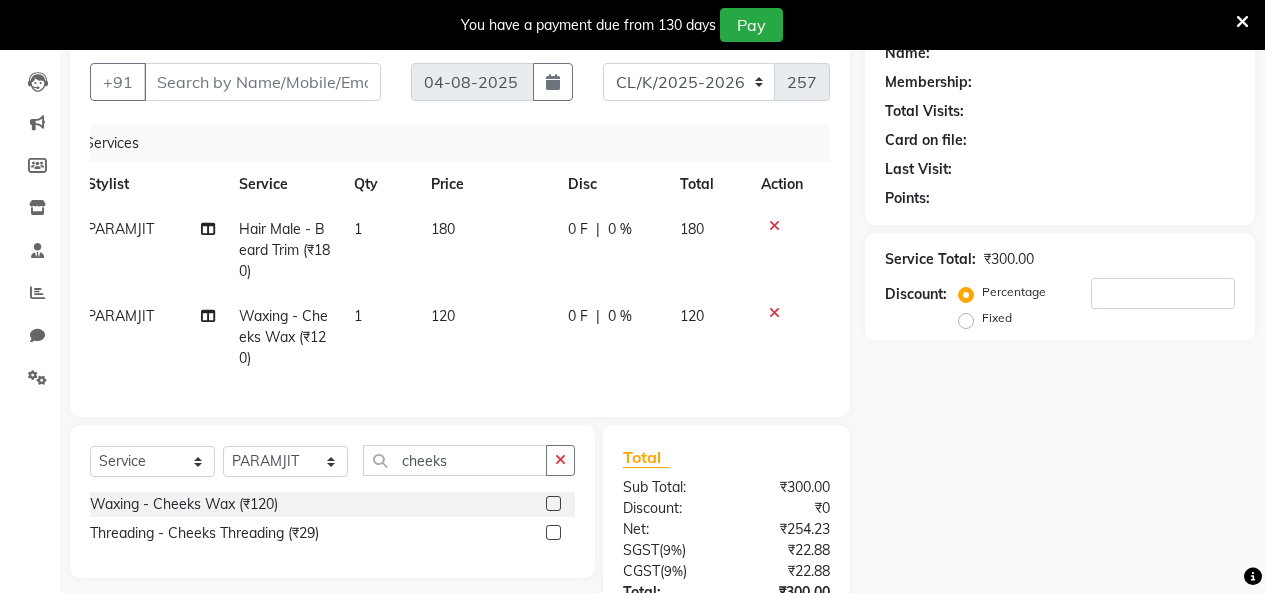 click 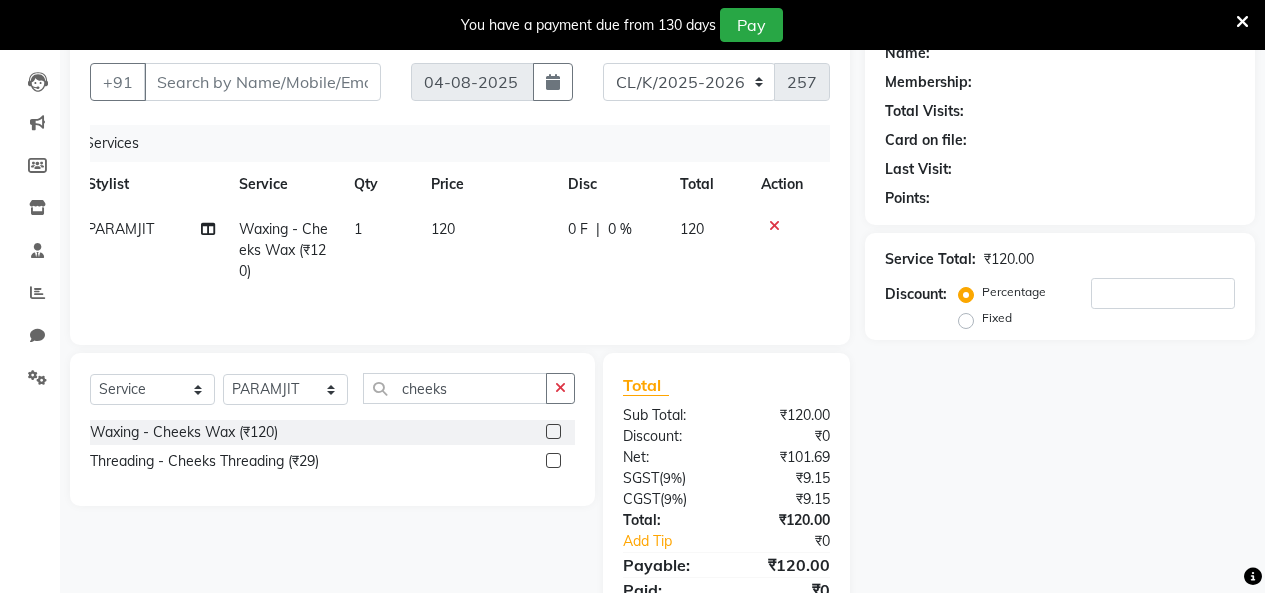 click 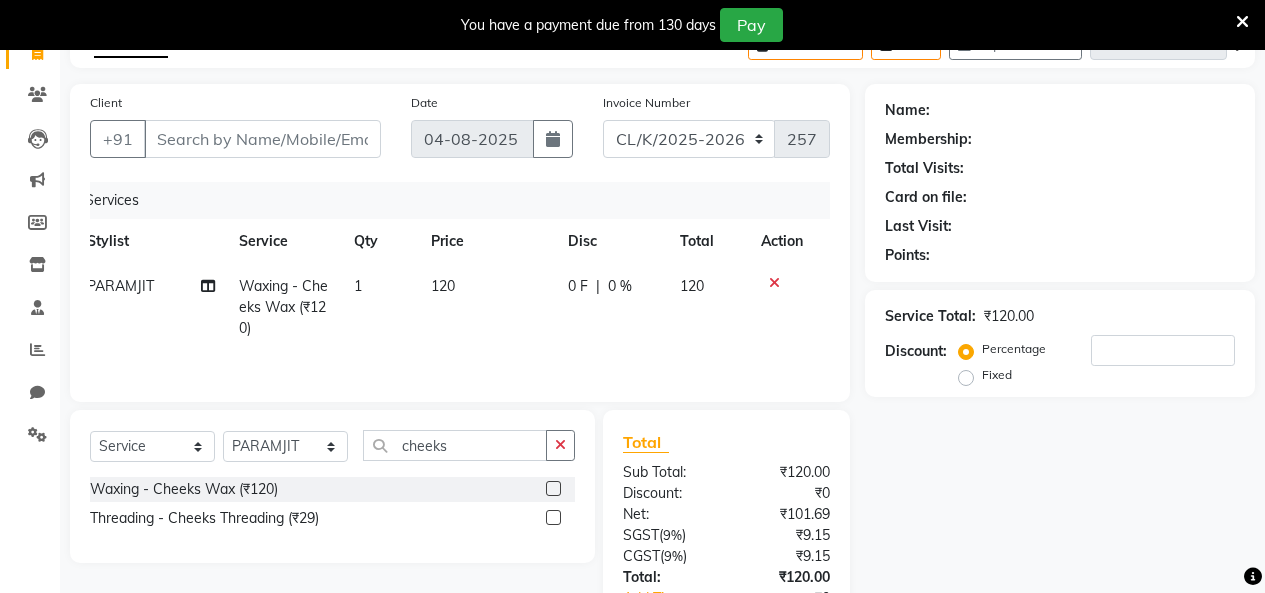 scroll, scrollTop: 0, scrollLeft: 0, axis: both 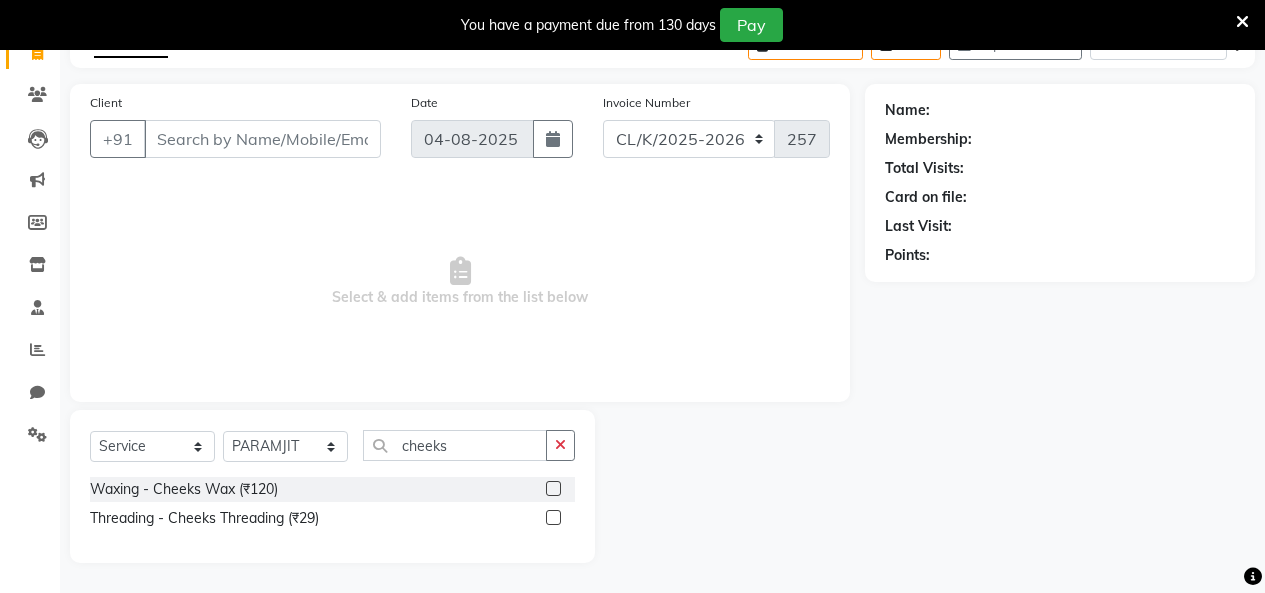 click on "Select  Service  Membership  Package Voucher Prepaid Gift Card  Select Stylist Admin Admin AKHIL ANKUSH Colour Lounge, Kabir Park Colour Lounge, Kabir Park divyansh  Jaswinder singh guard JATIN JOHN JONEY LUXMI NAVDEEP KAUR NITI PARAMJIT PARAS KHATNAVLIA priya  priyanka  Rakesh sapna  SUMAN VANDANA SHARMA VISHAL cheeks Waxing - Cheeks Wax (₹120)  Threading - Cheeks Threading (₹29)" 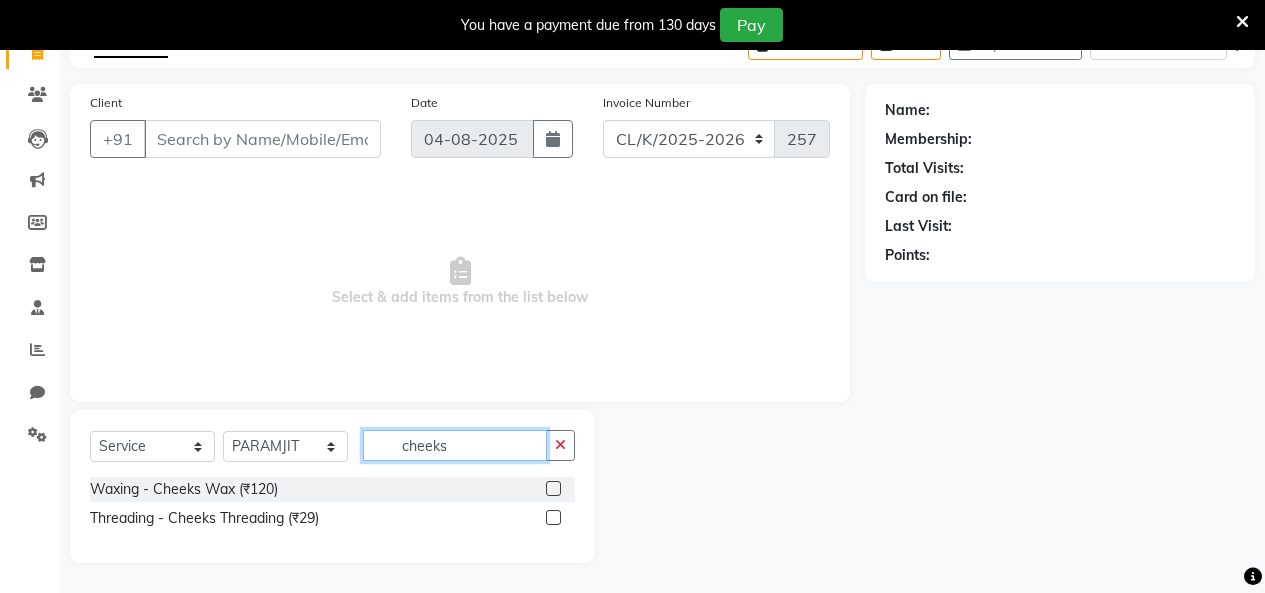 drag, startPoint x: 468, startPoint y: 442, endPoint x: 273, endPoint y: 443, distance: 195.00256 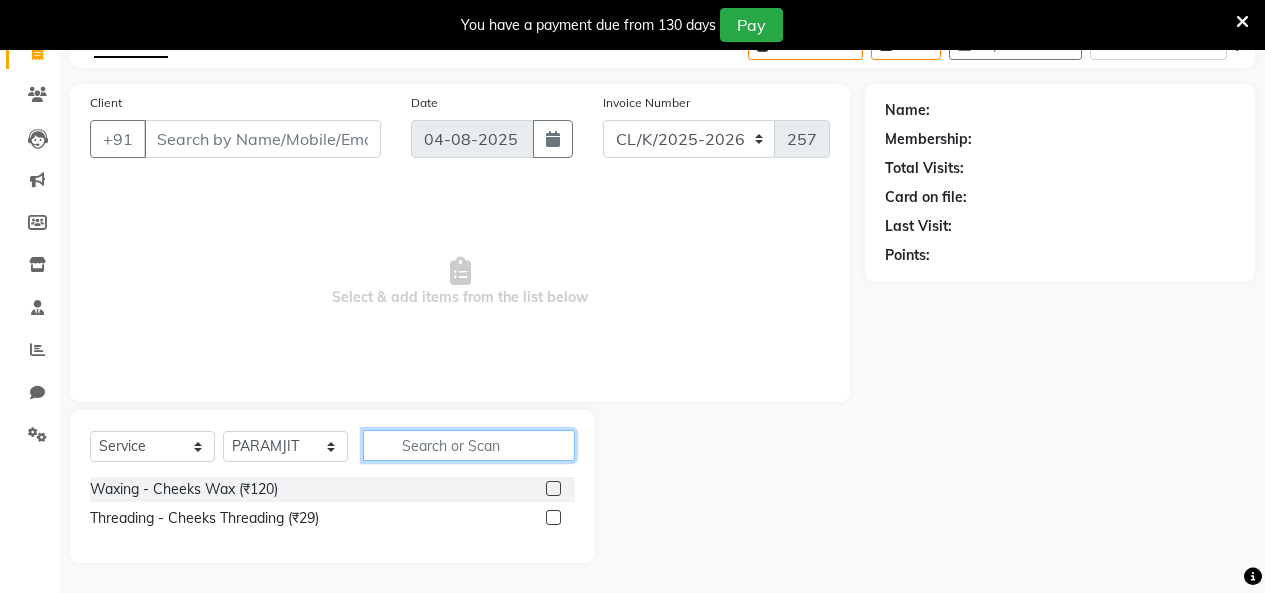type 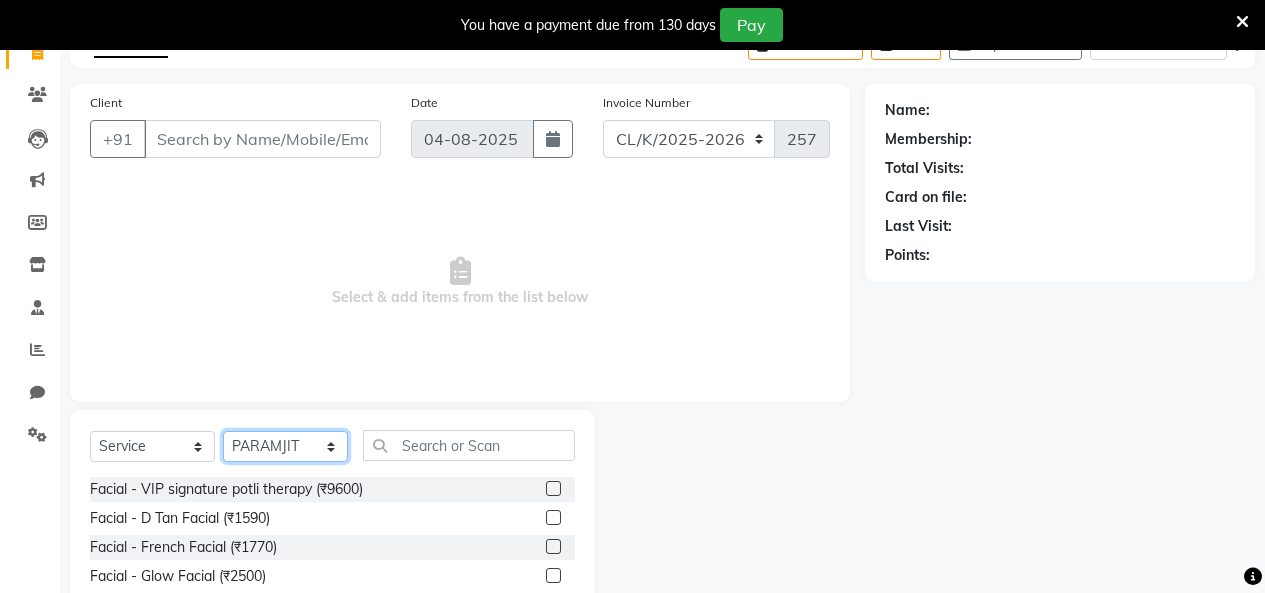 click on "Select Stylist Admin Admin AKHIL ANKUSH Colour Lounge, Kabir Park Colour Lounge, Kabir Park divyansh  Jaswinder singh guard JATIN JOHN JONEY LUXMI NAVDEEP KAUR NITI PARAMJIT PARAS KHATNAVLIA priya  priyanka  Rakesh sapna  SUMAN VANDANA SHARMA VISHAL" 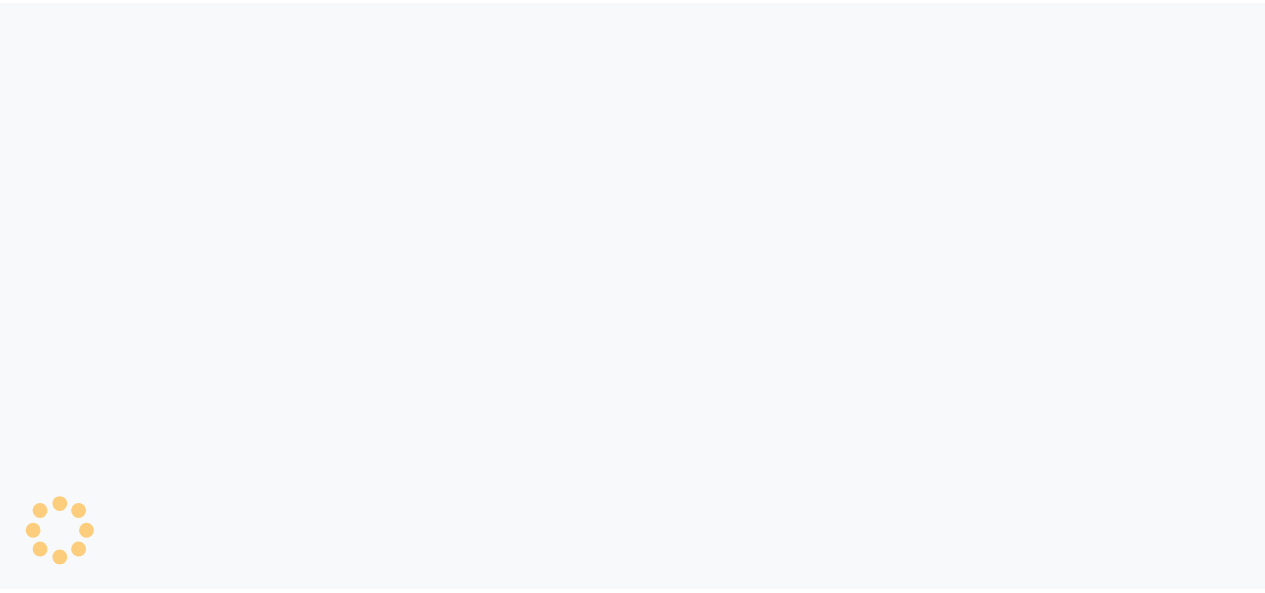 scroll, scrollTop: 0, scrollLeft: 0, axis: both 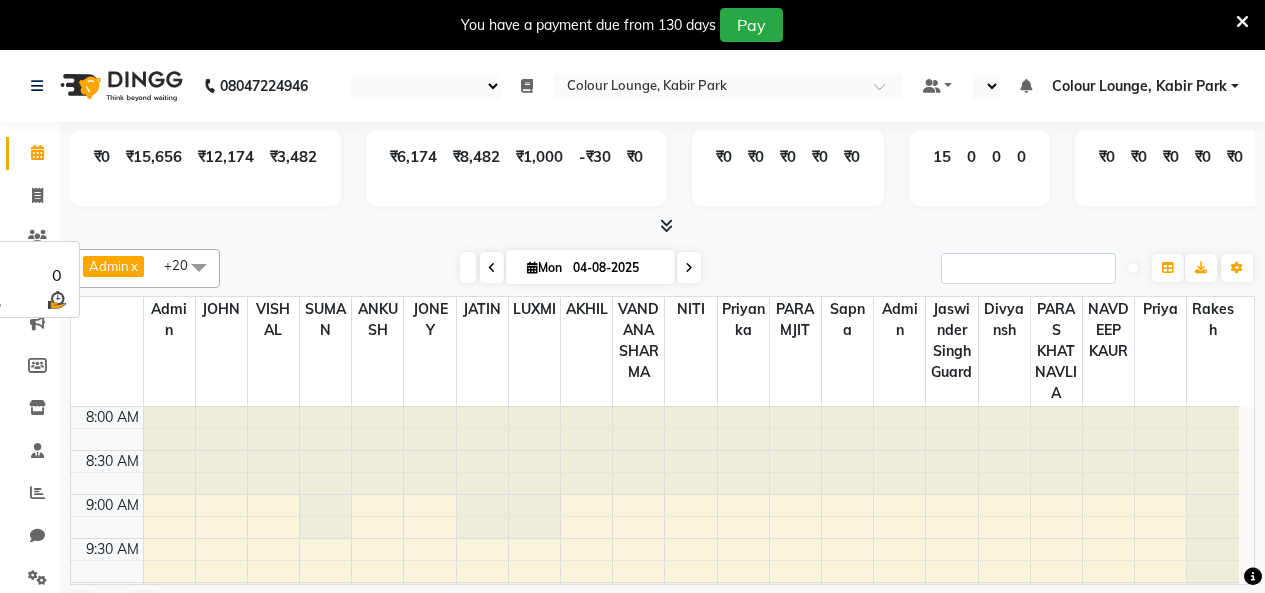 select on "75" 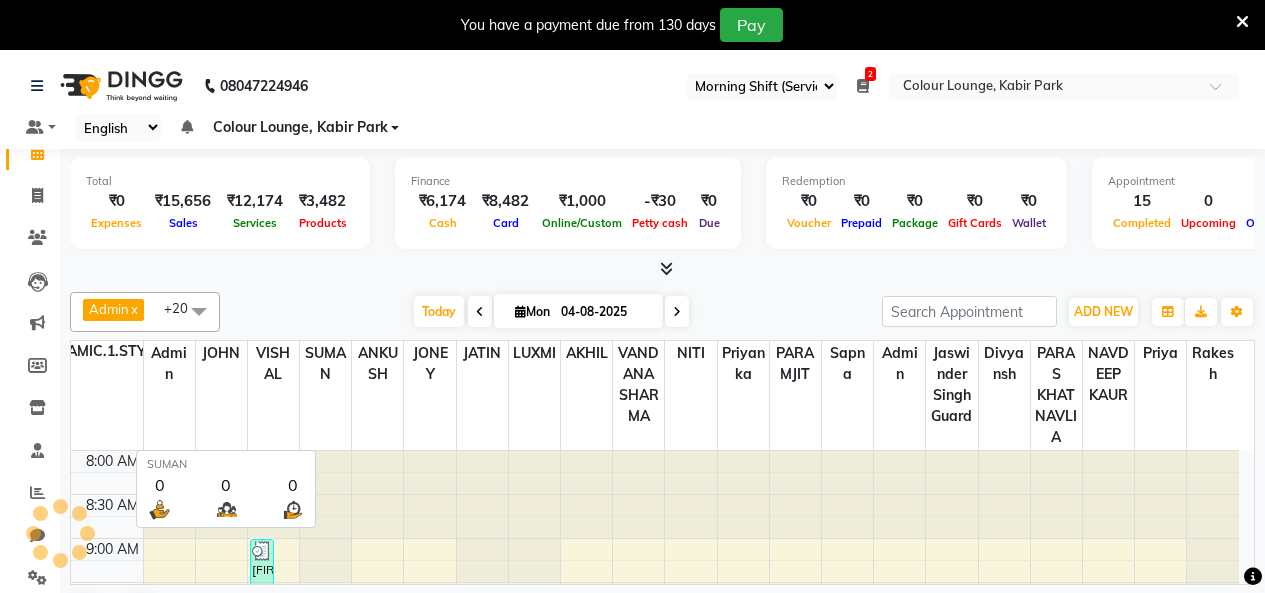 scroll, scrollTop: 0, scrollLeft: 0, axis: both 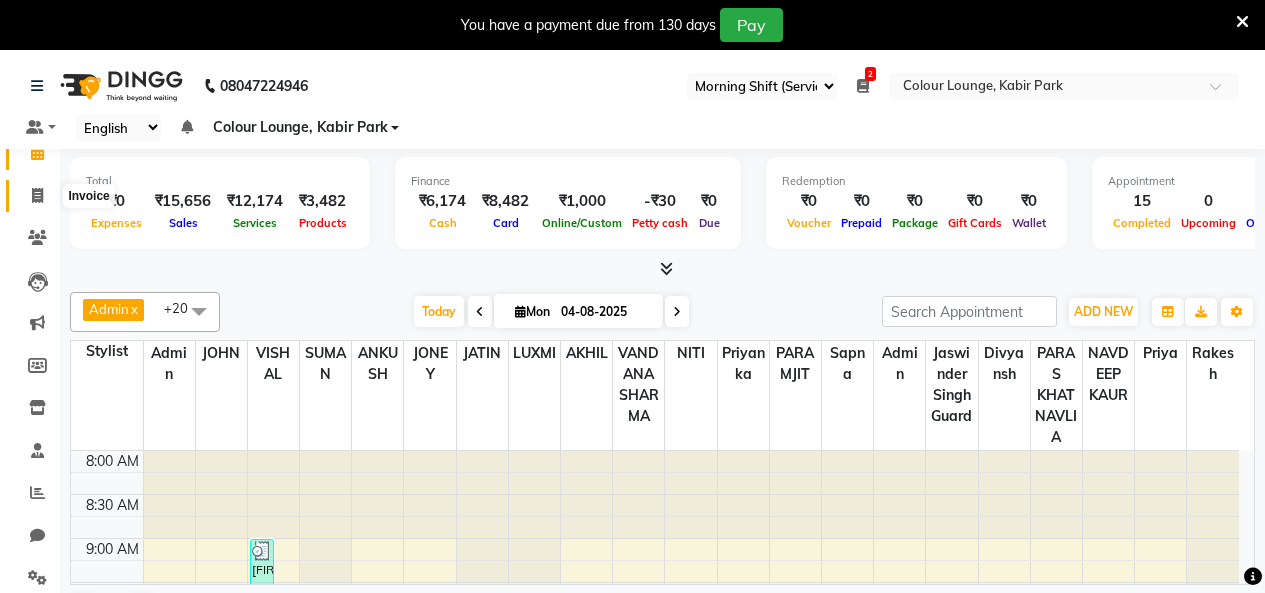 click 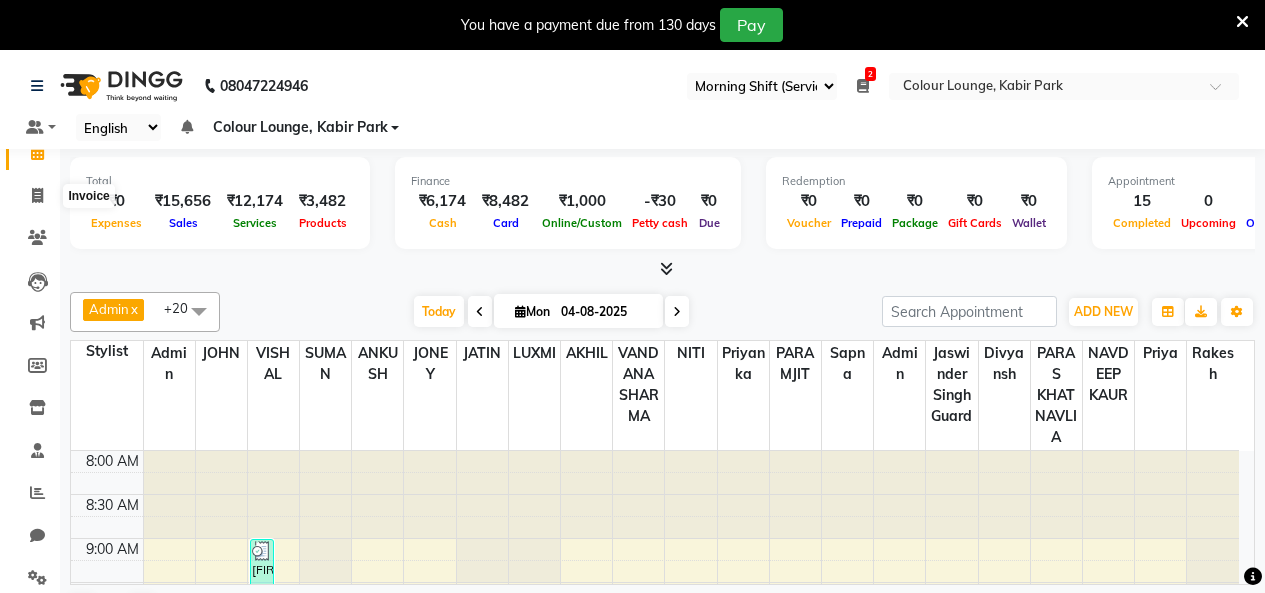 select on "service" 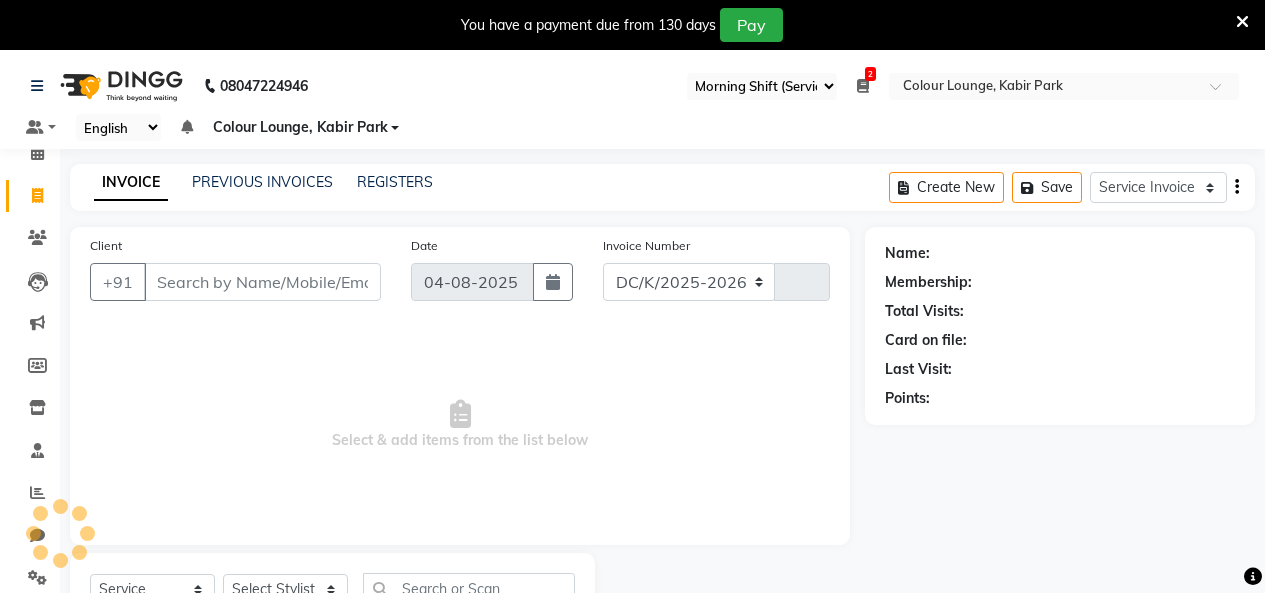 select on "8015" 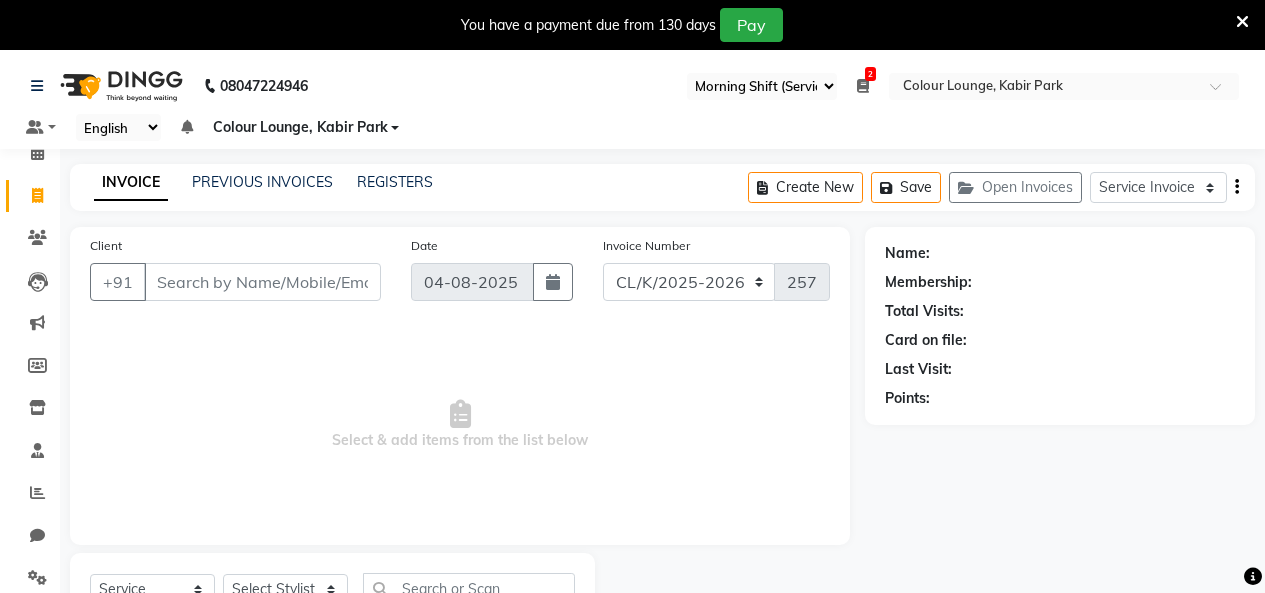 click on "Client" at bounding box center [262, 282] 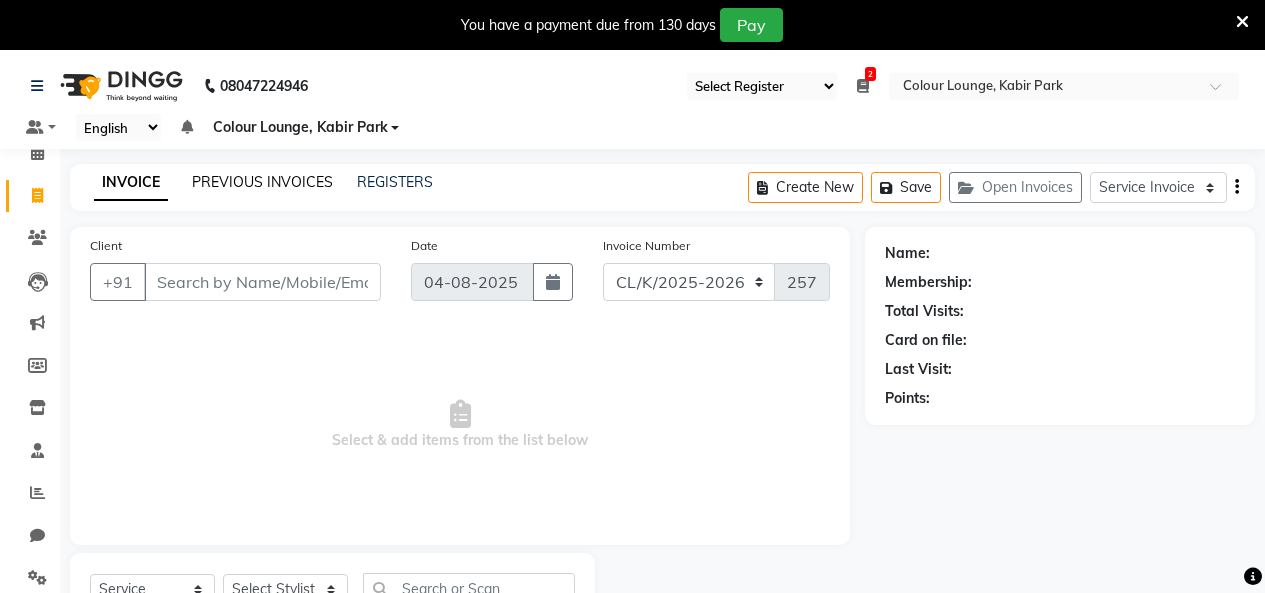 click on "PREVIOUS INVOICES" 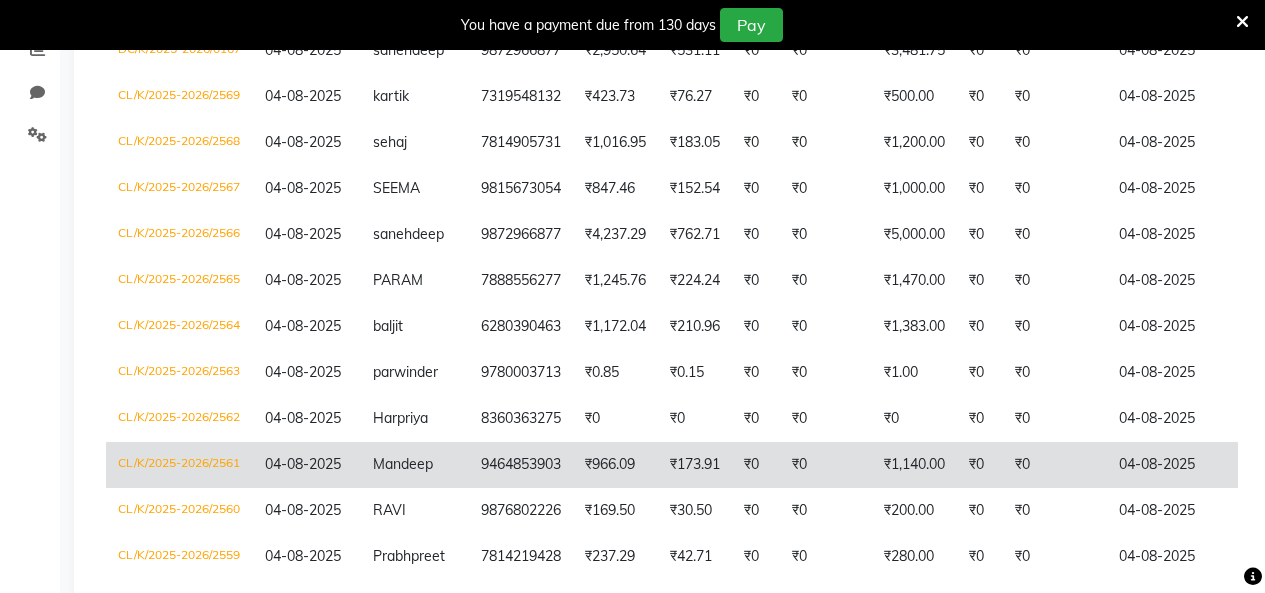 scroll, scrollTop: 400, scrollLeft: 0, axis: vertical 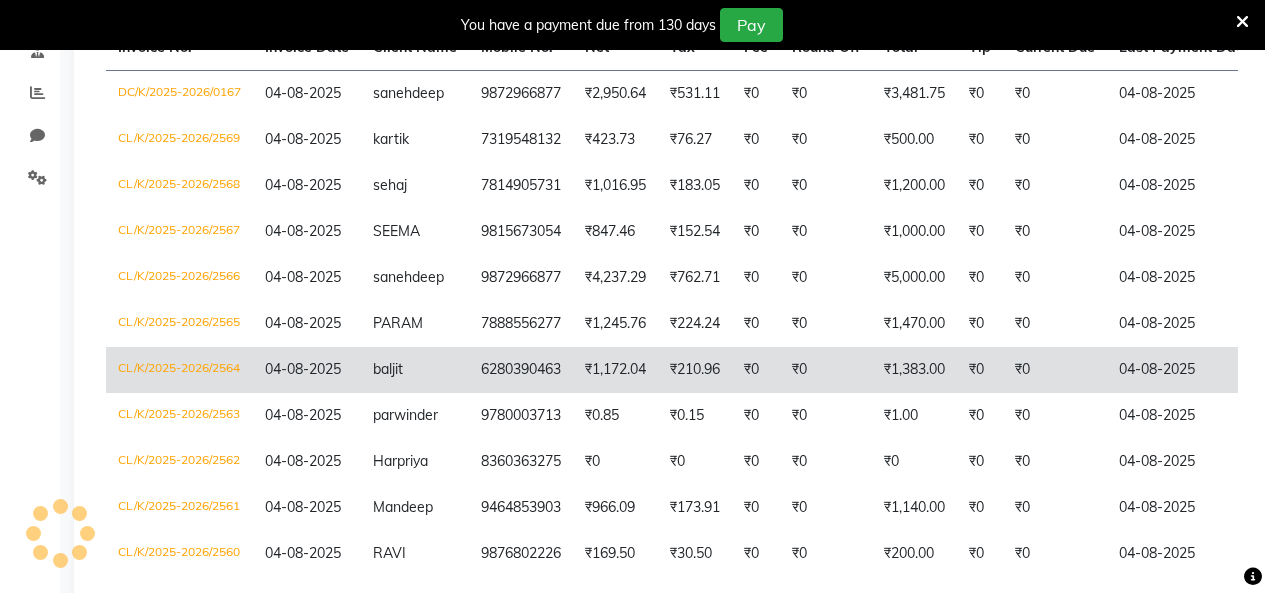 click on "₹1,383.00" 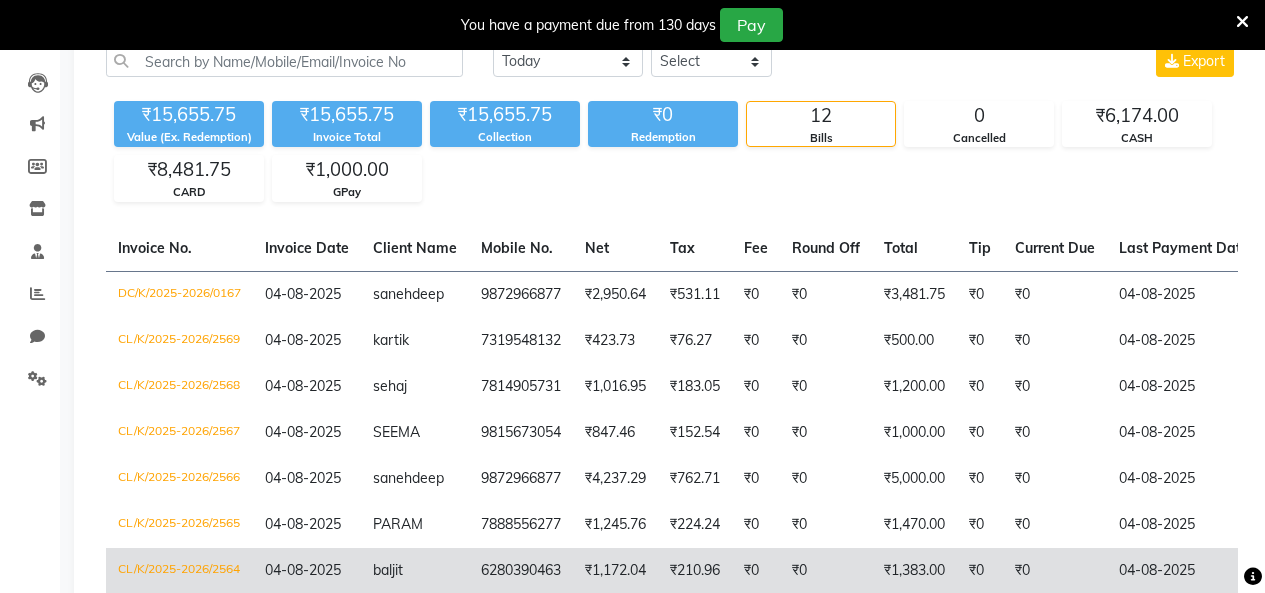 scroll, scrollTop: 0, scrollLeft: 0, axis: both 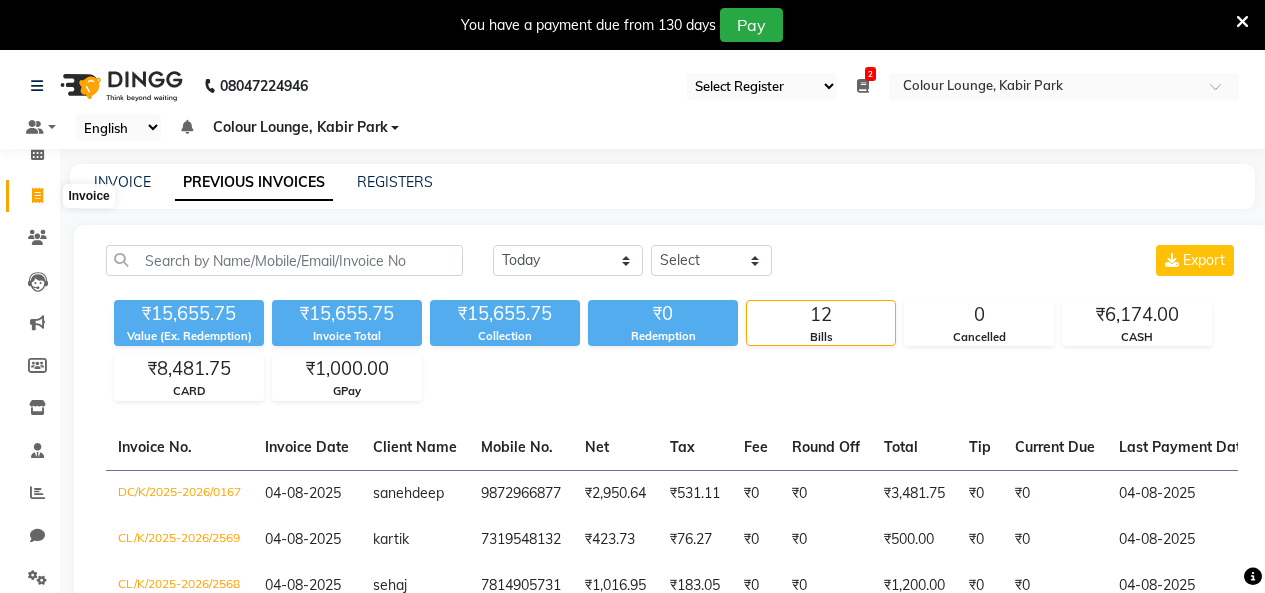 click 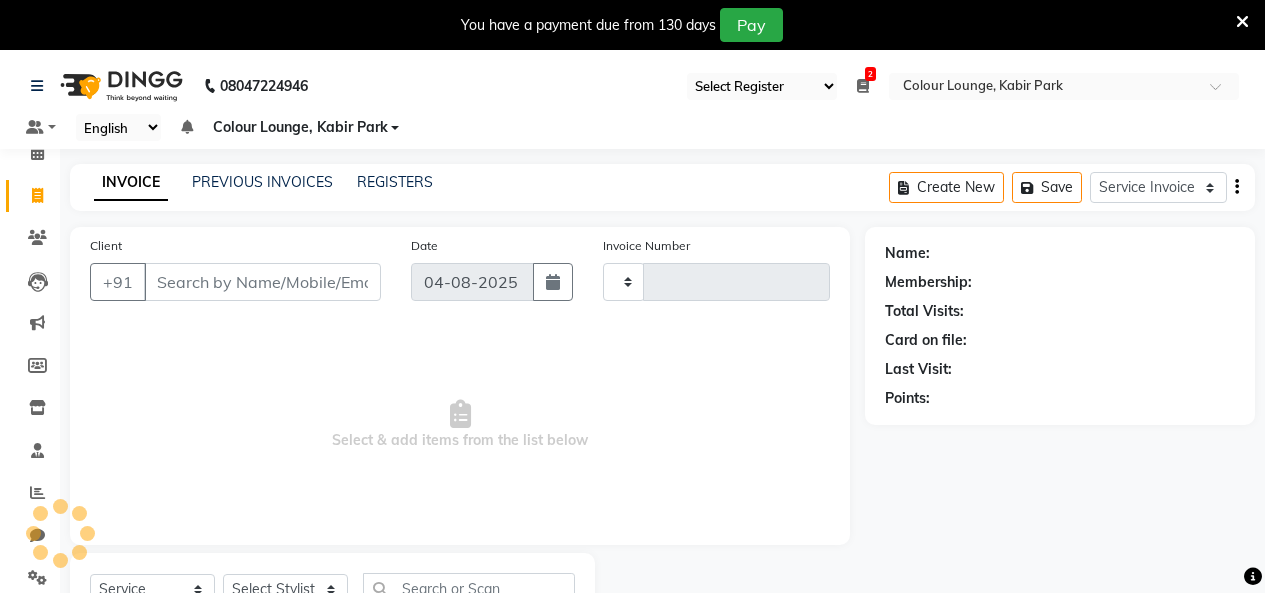 scroll, scrollTop: 85, scrollLeft: 0, axis: vertical 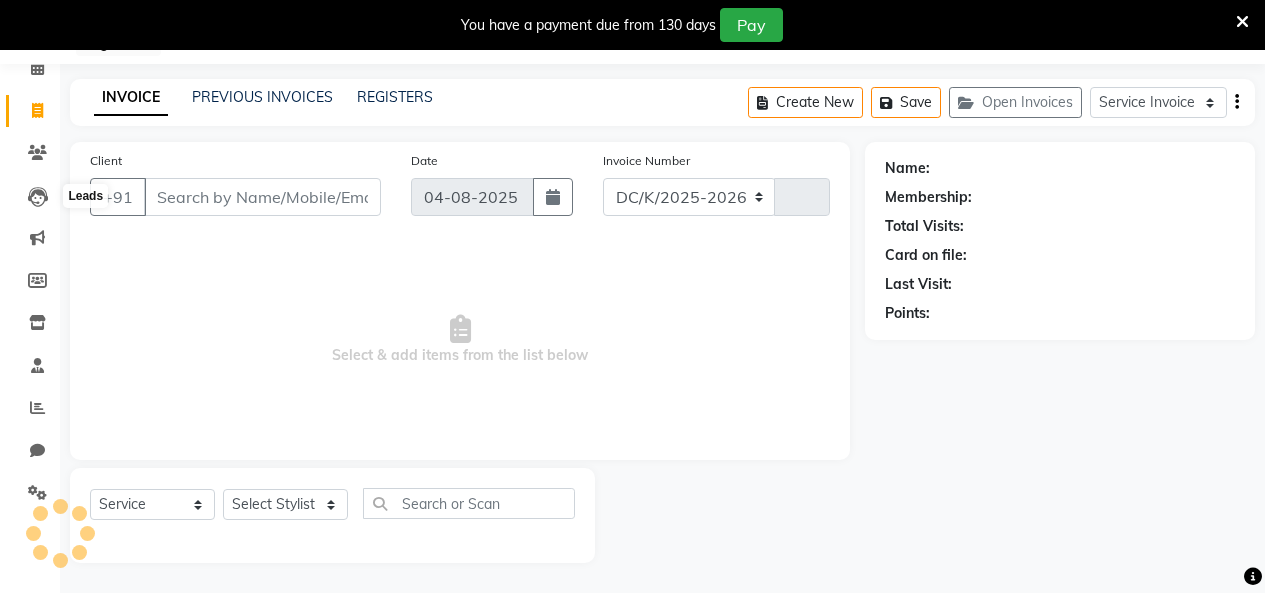select on "8015" 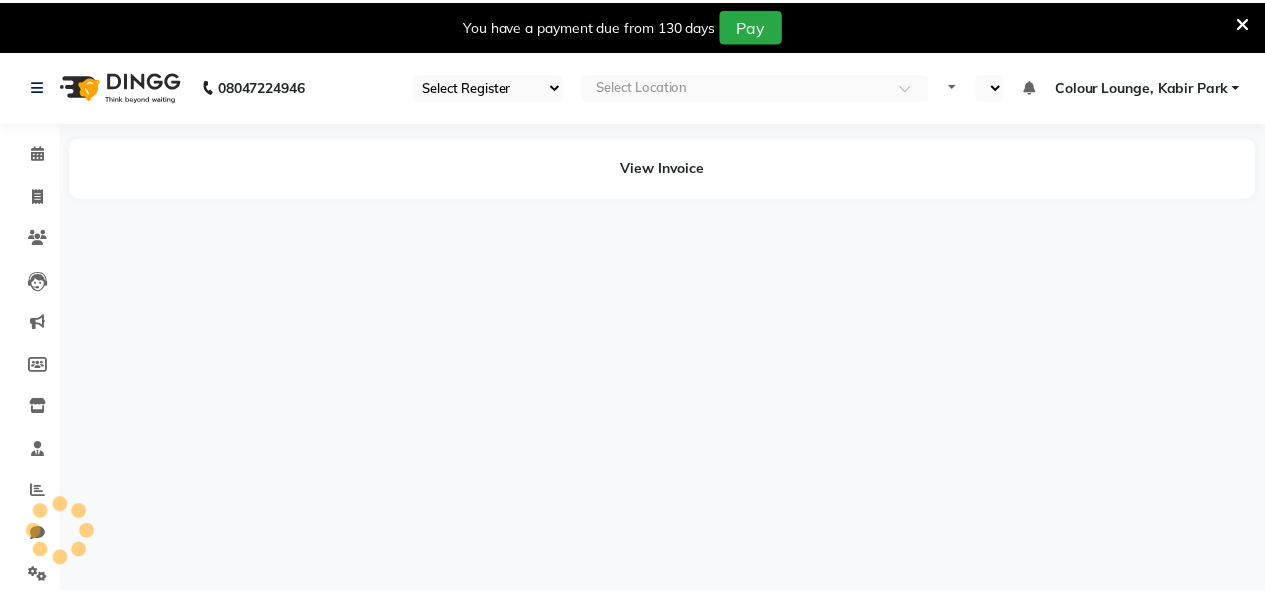 scroll, scrollTop: 0, scrollLeft: 0, axis: both 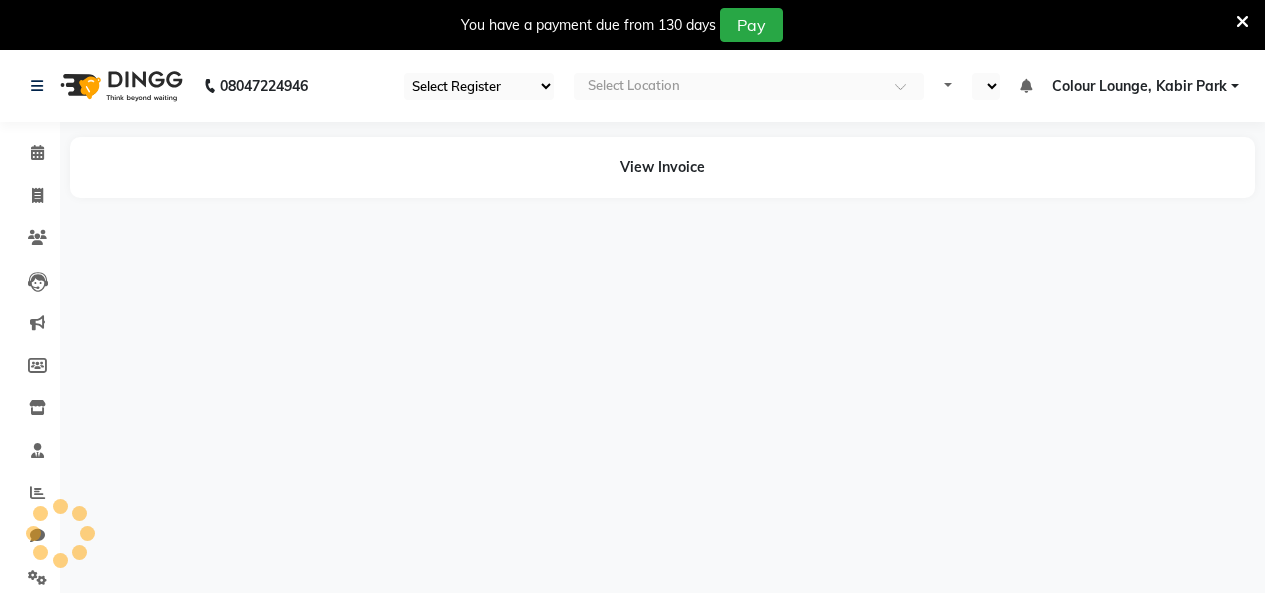 select on "75" 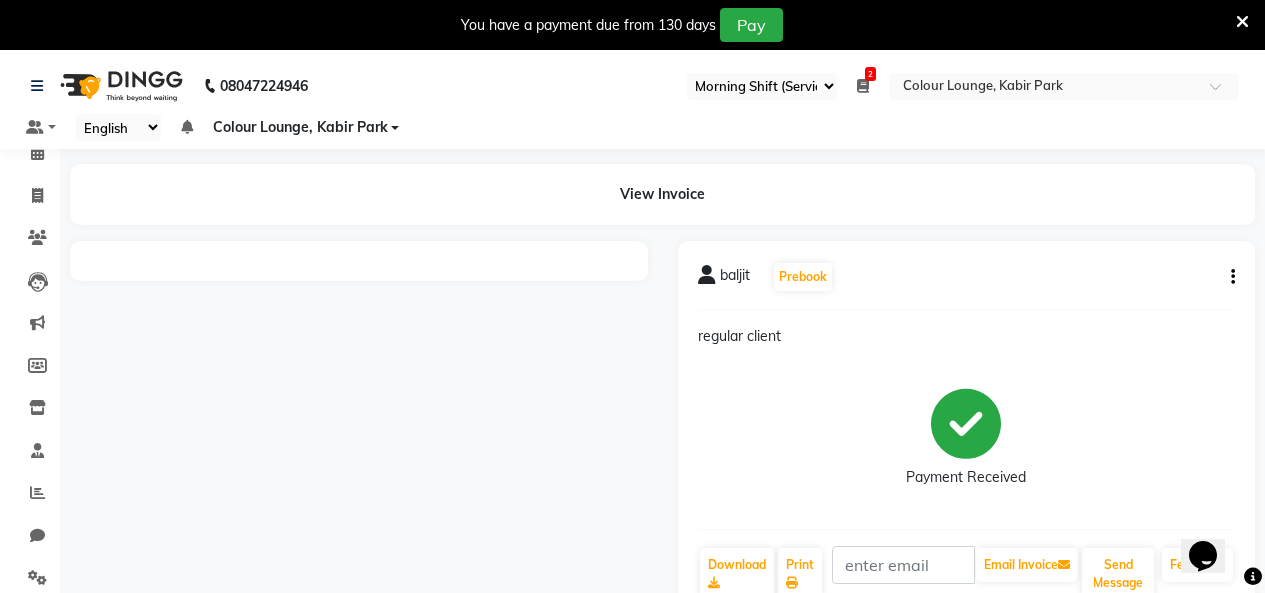 scroll, scrollTop: 0, scrollLeft: 0, axis: both 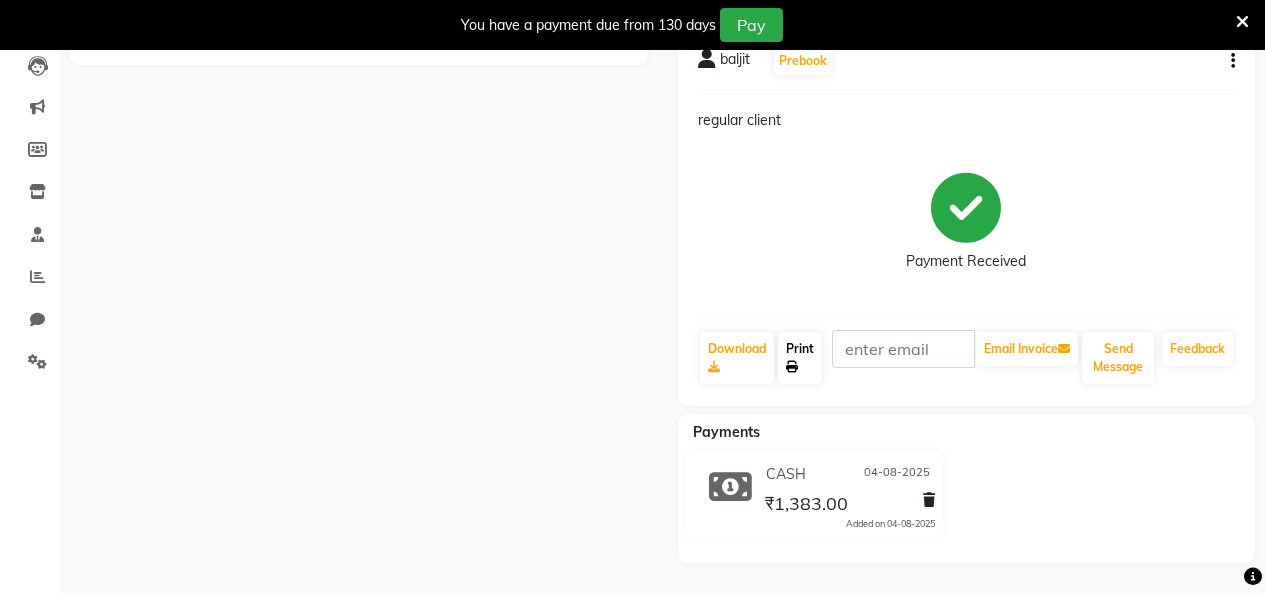 click on "Print" 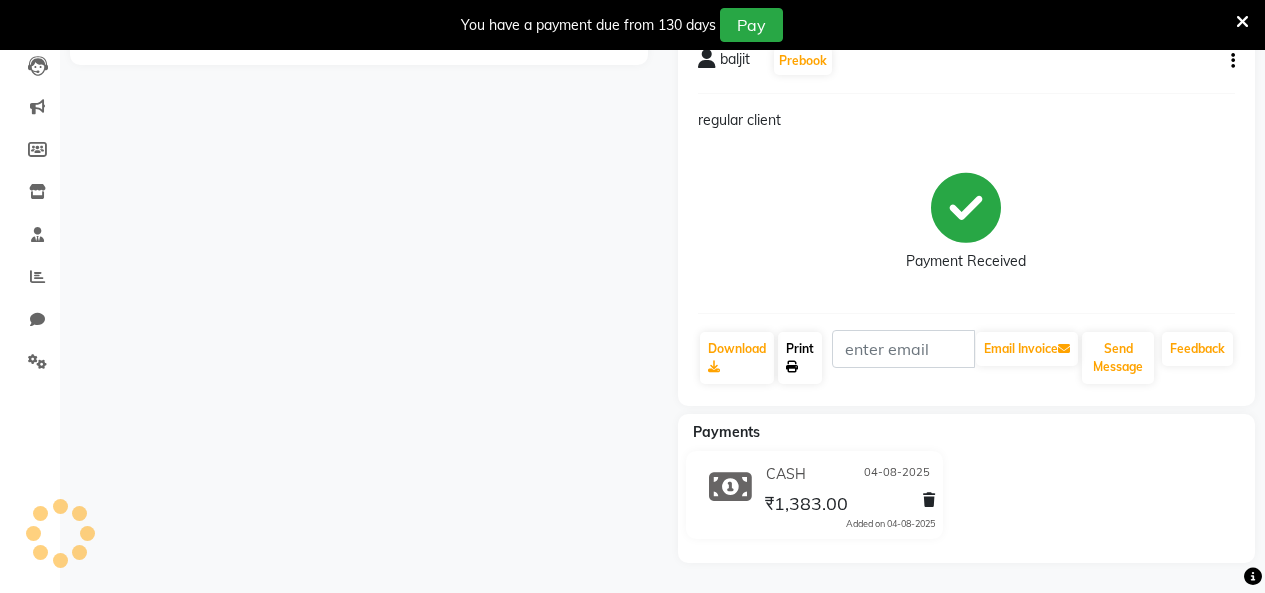 click on "Print" 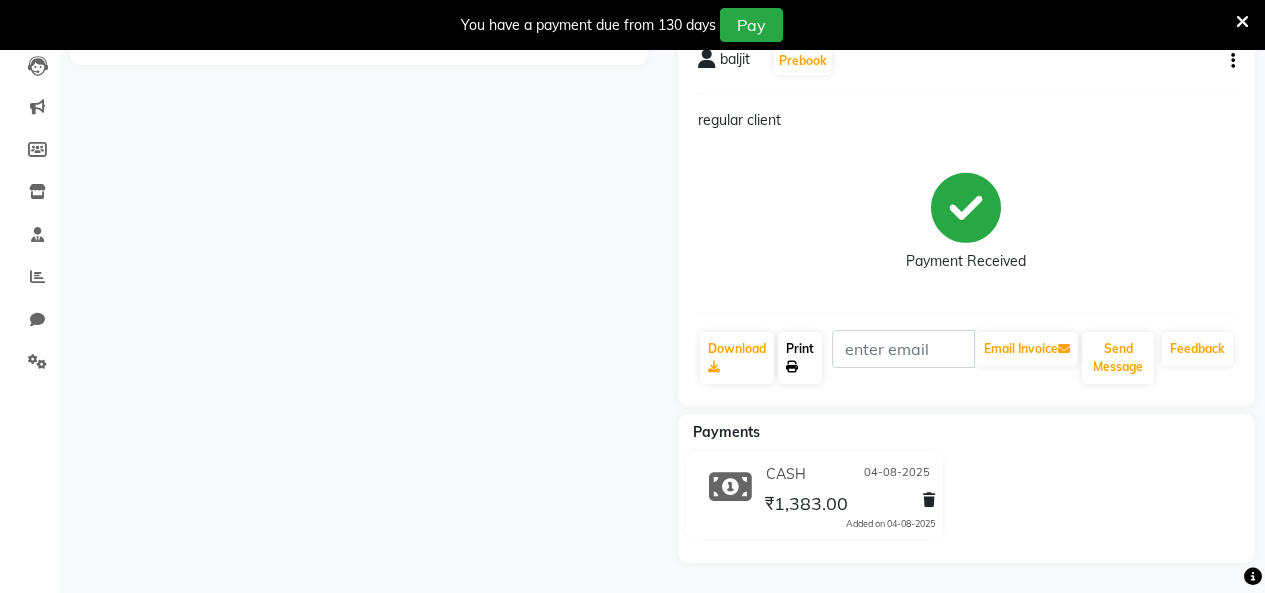 click on "Print" 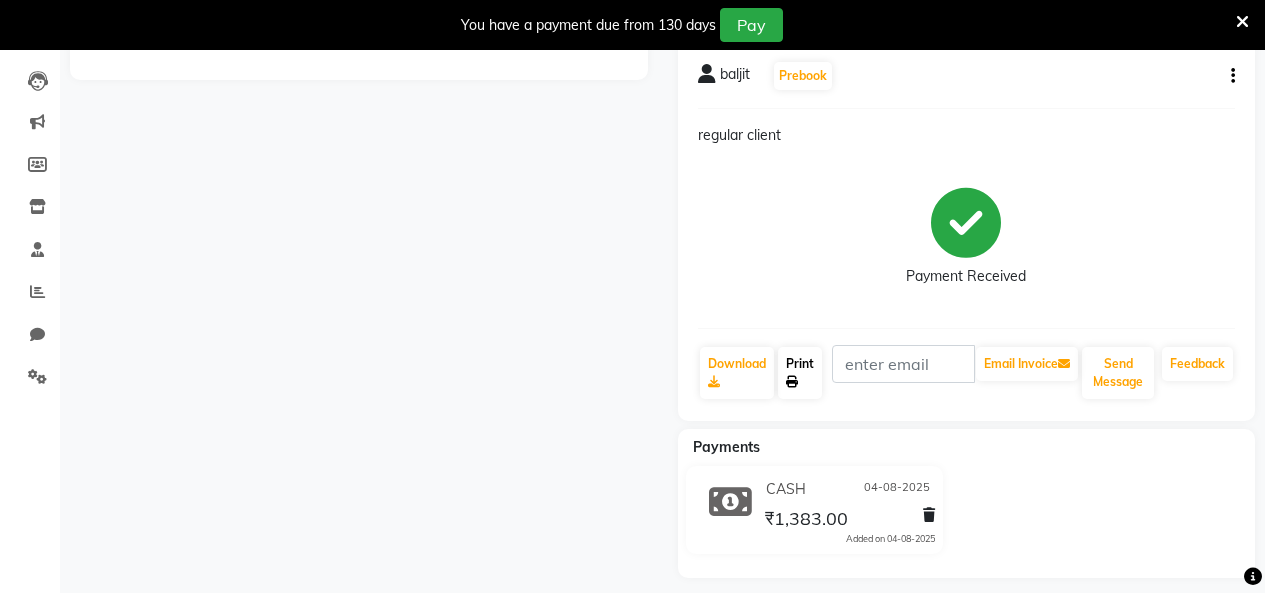 scroll, scrollTop: 216, scrollLeft: 0, axis: vertical 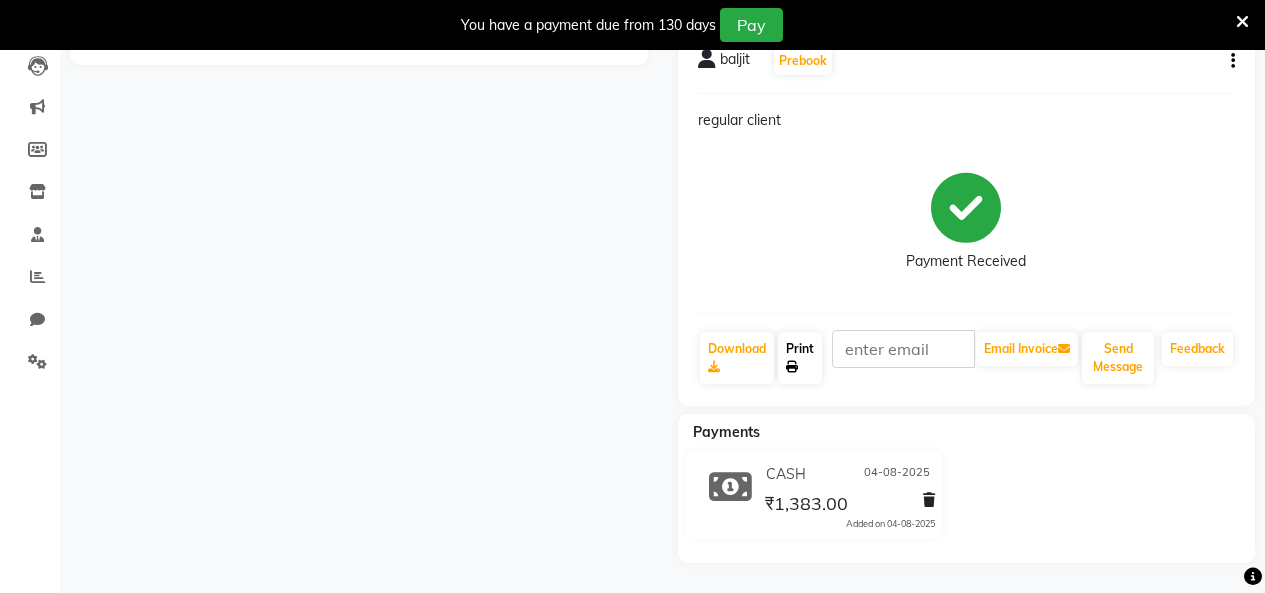 click on "Print" 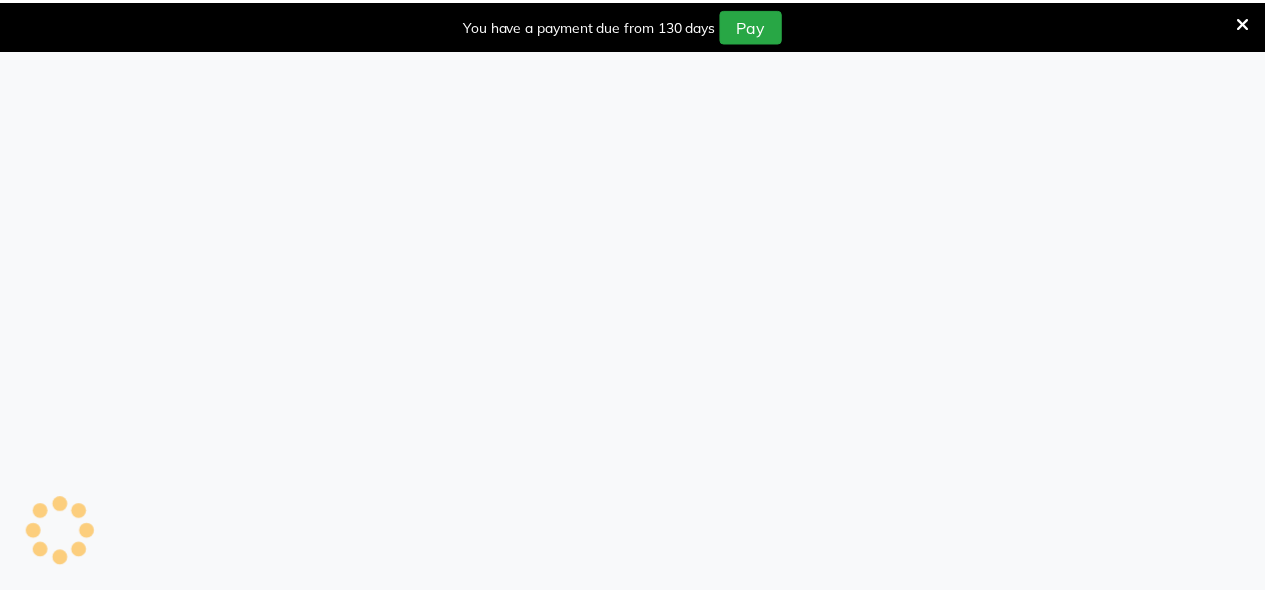 scroll, scrollTop: 0, scrollLeft: 0, axis: both 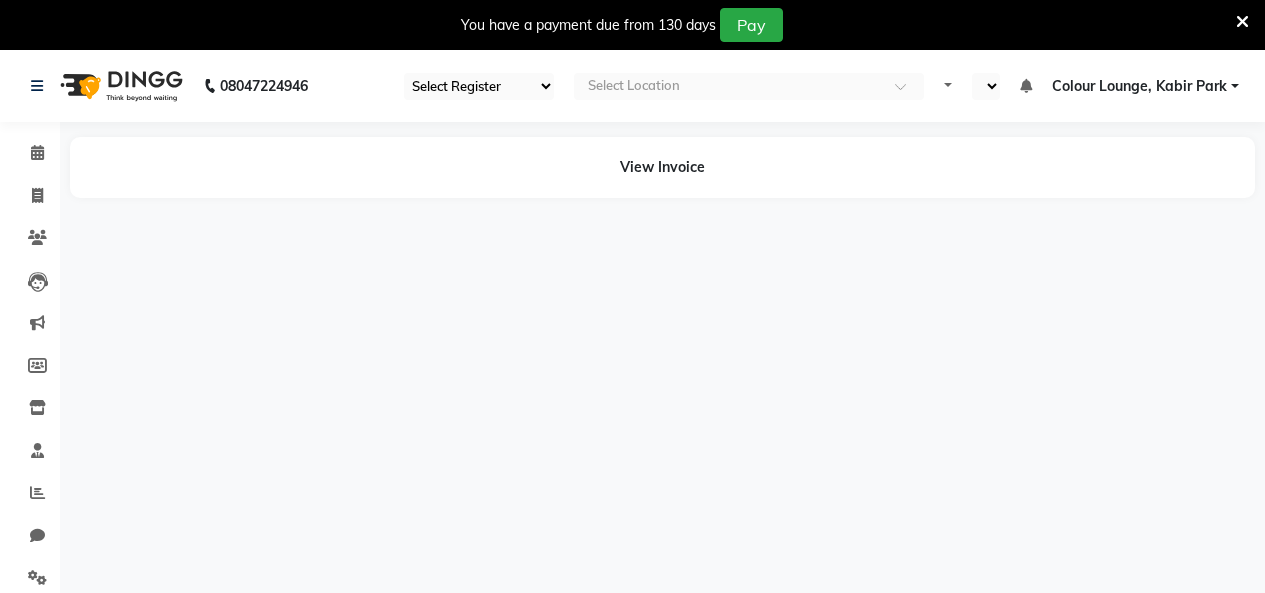 select on "75" 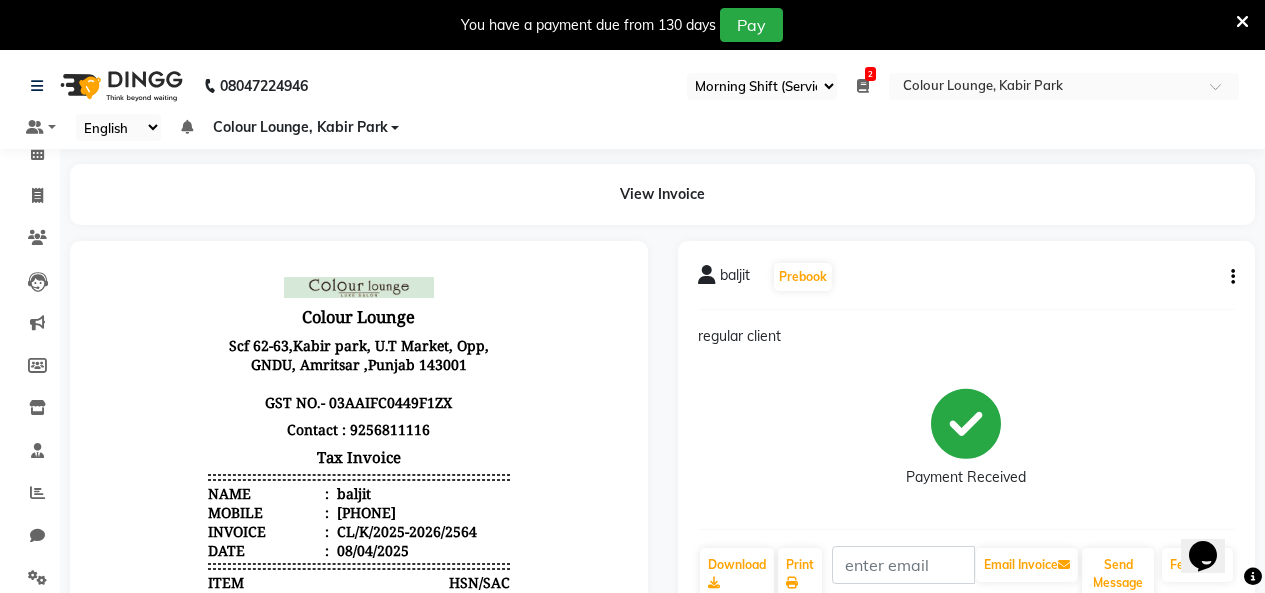scroll, scrollTop: 0, scrollLeft: 0, axis: both 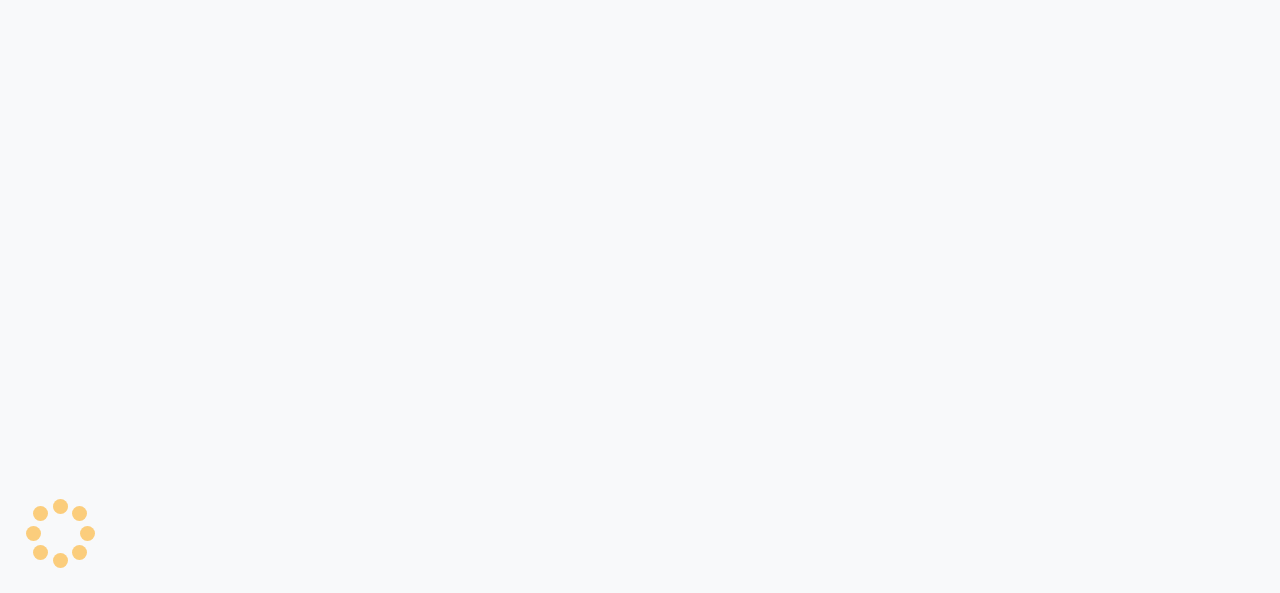 select on "service" 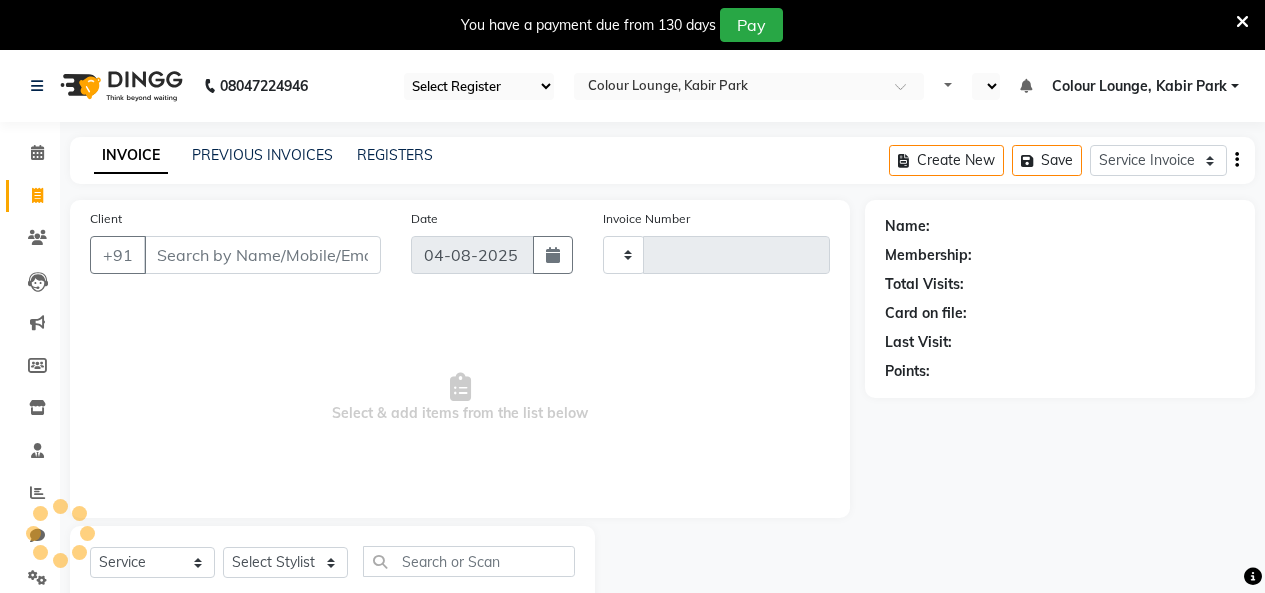 select on "75" 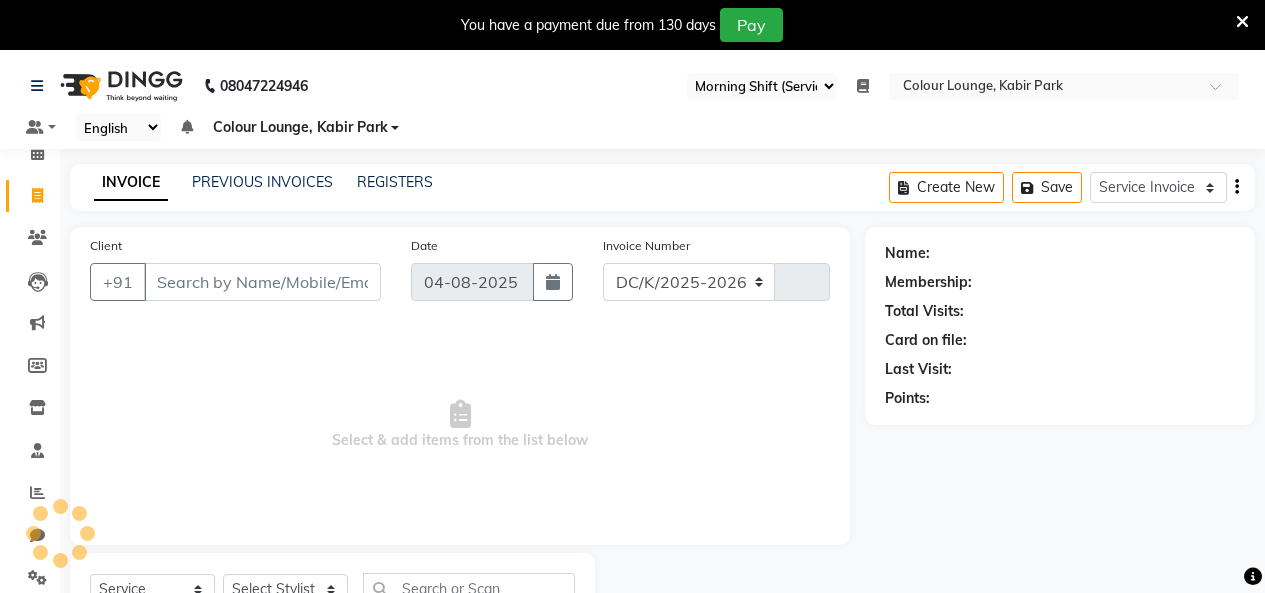 select on "8015" 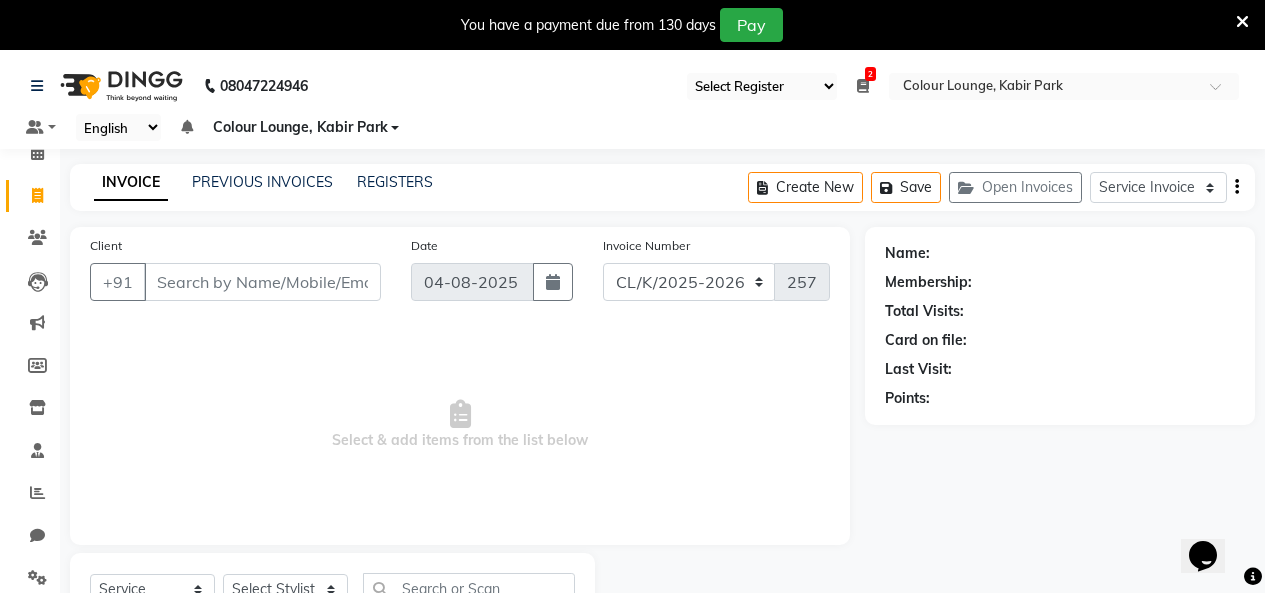 scroll, scrollTop: 0, scrollLeft: 0, axis: both 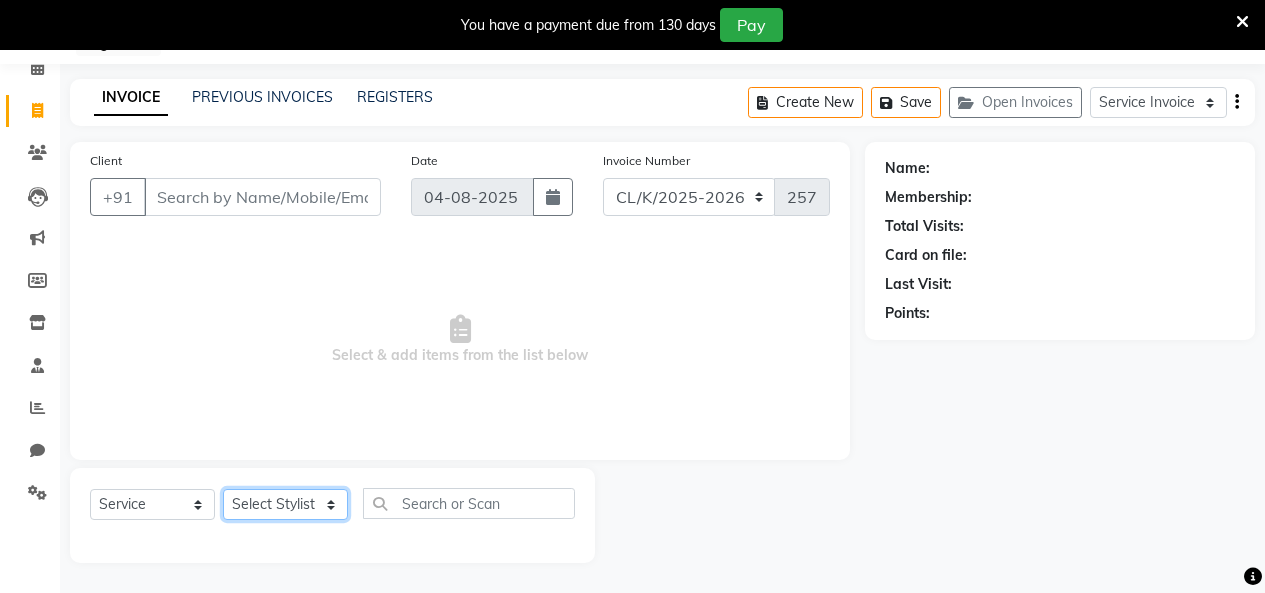 drag, startPoint x: 248, startPoint y: 520, endPoint x: 251, endPoint y: 495, distance: 25.179358 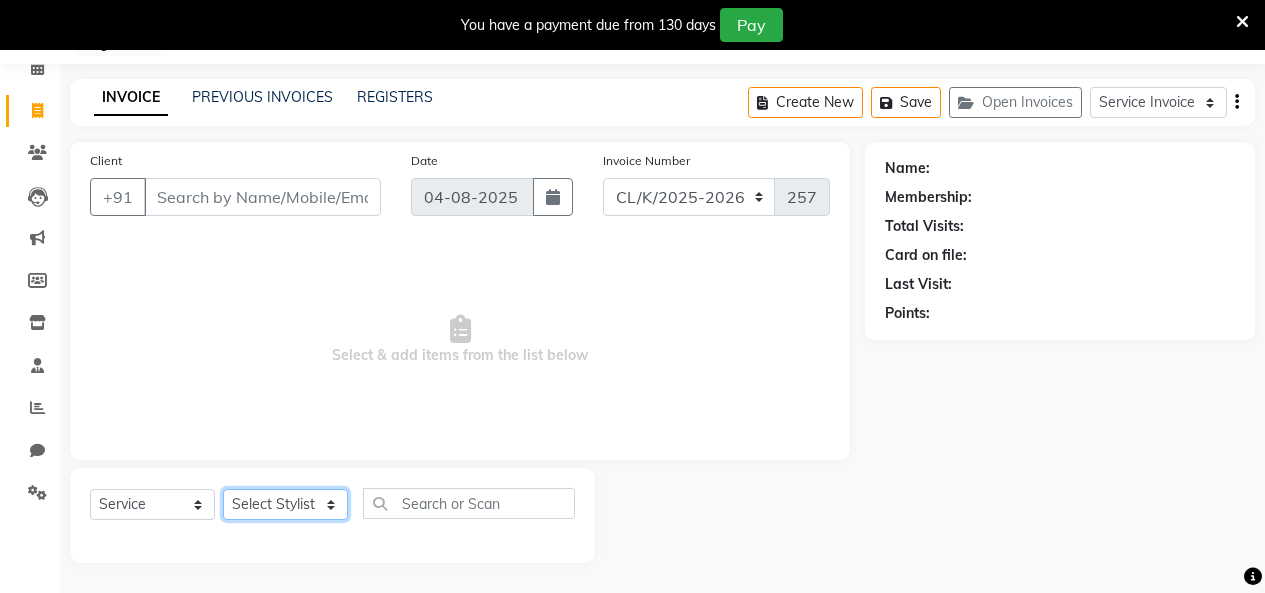 click on "Select Stylist Admin Admin AKHIL ANKUSH Colour Lounge, Kabir Park Colour Lounge, Kabir Park divyansh  Jaswinder singh guard JATIN JOHN JONEY LUXMI NAVDEEP KAUR NITI PARAMJIT PARAS KHATNAVLIA priya  priyanka  Rakesh sapna  SUMAN VANDANA SHARMA VISHAL" 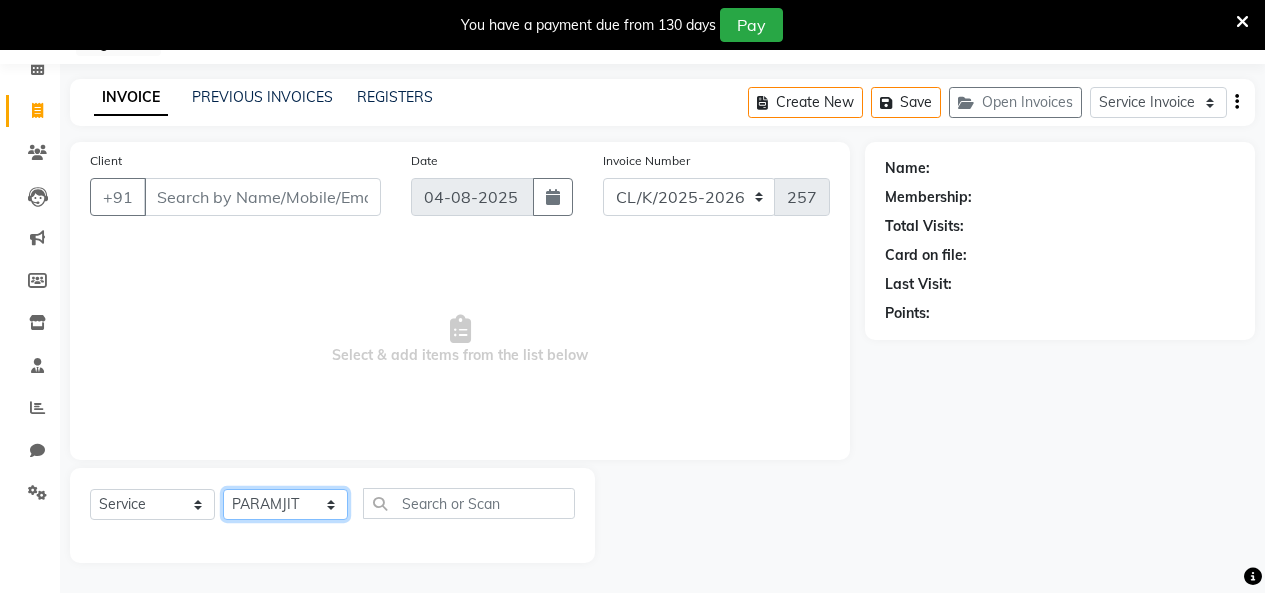 click on "Select Stylist Admin Admin AKHIL ANKUSH Colour Lounge, Kabir Park Colour Lounge, Kabir Park divyansh  Jaswinder singh guard JATIN JOHN JONEY LUXMI NAVDEEP KAUR NITI PARAMJIT PARAS KHATNAVLIA priya  priyanka  Rakesh sapna  SUMAN VANDANA SHARMA VISHAL" 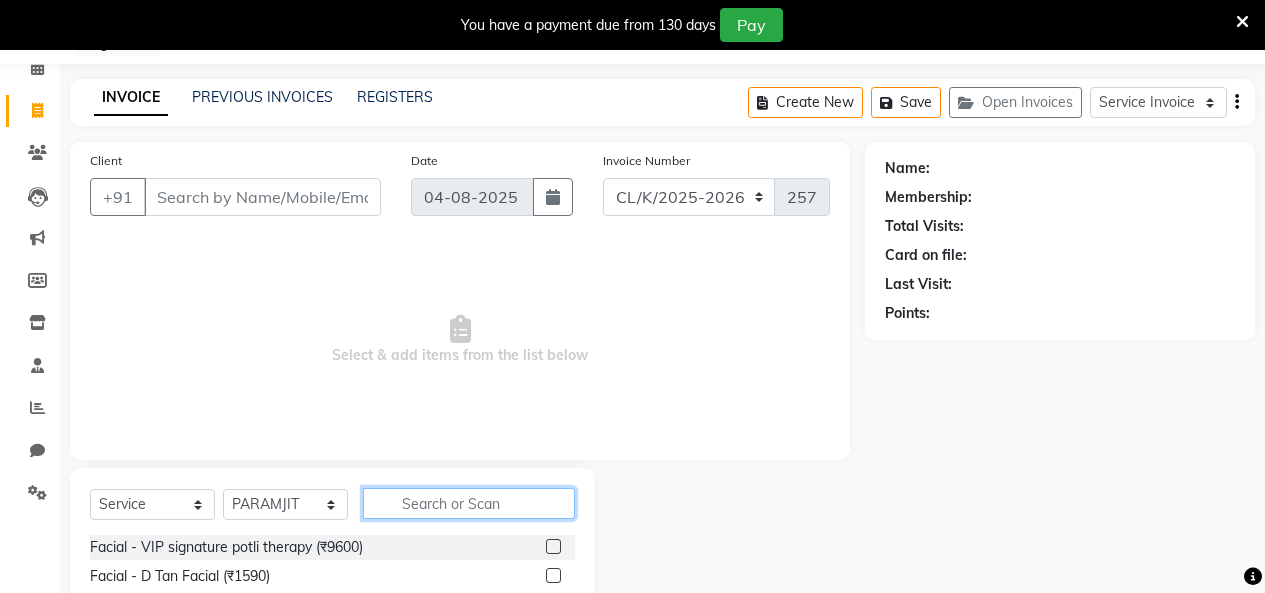 click 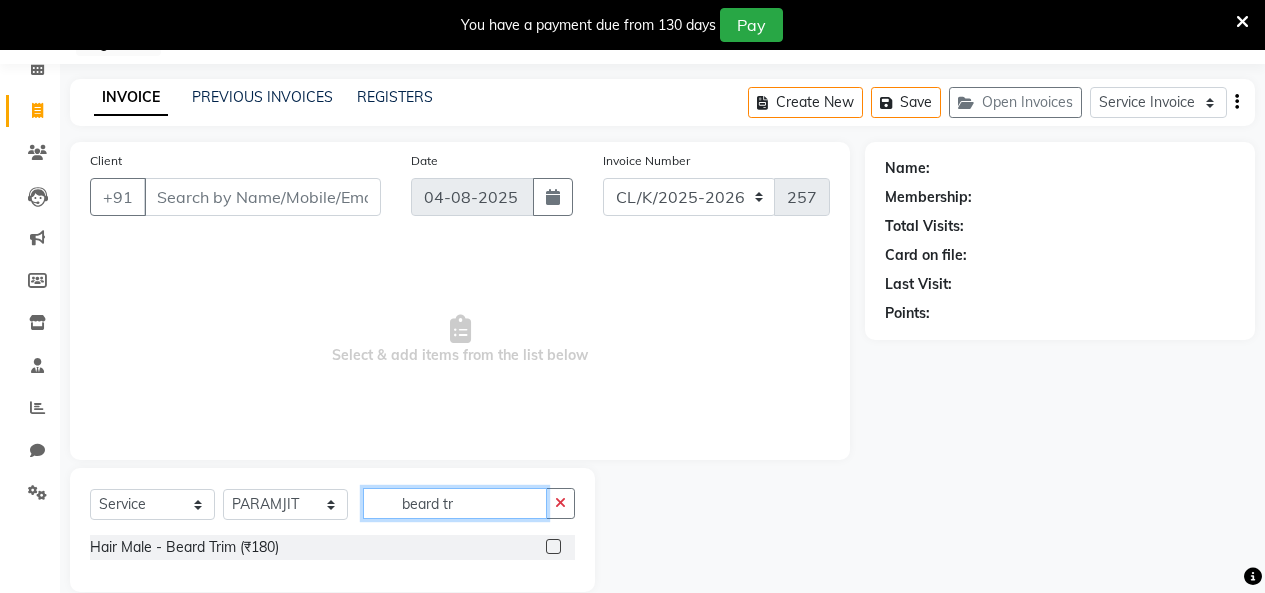 type on "beard tr" 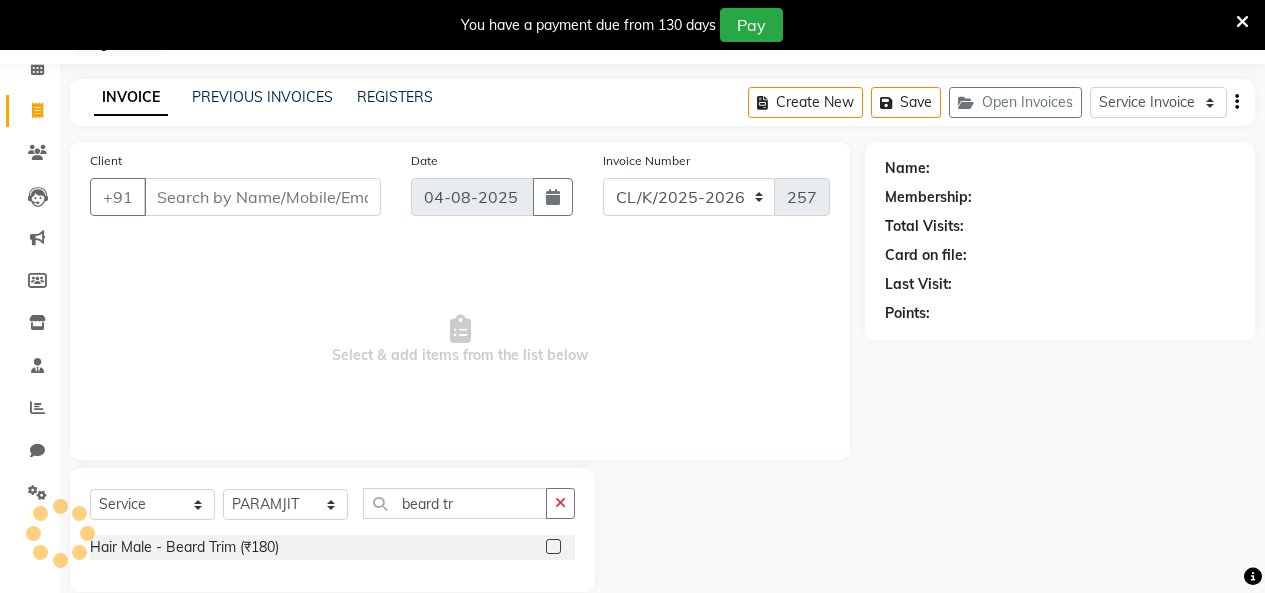 click 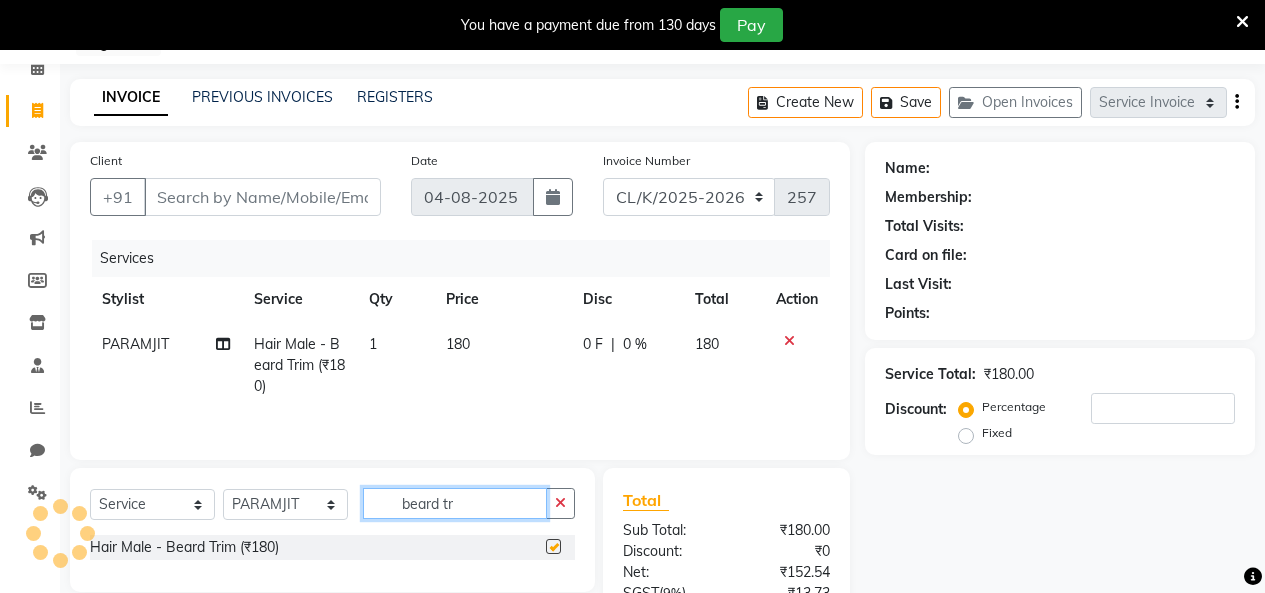 drag, startPoint x: 352, startPoint y: 491, endPoint x: 299, endPoint y: 485, distance: 53.338543 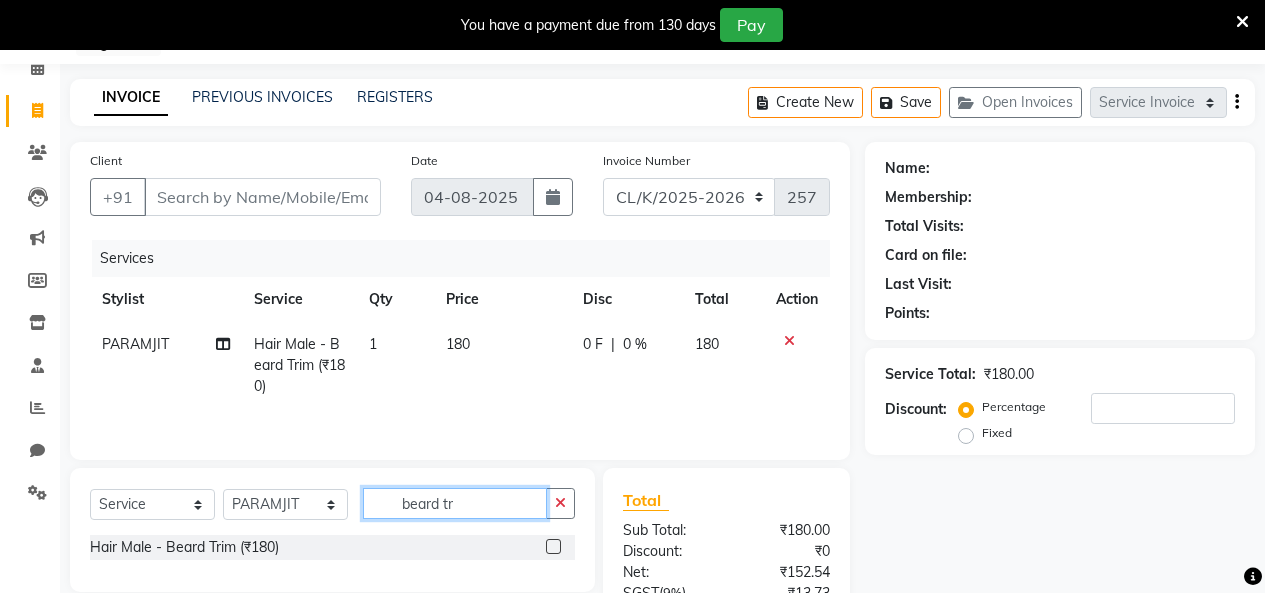 checkbox on "false" 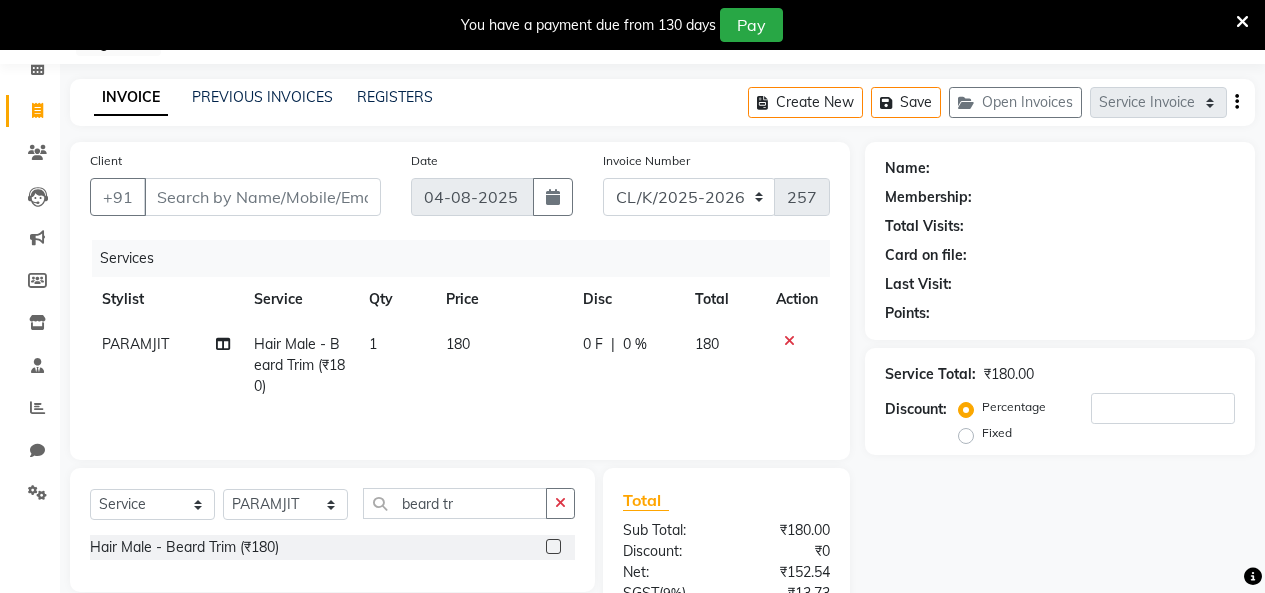 click on "Select  Service  Membership  Package Voucher Prepaid Gift Card  Select Stylist Admin Admin AKHIL ANKUSH Colour Lounge, Kabir Park Colour Lounge, Kabir Park divyansh  Jaswinder singh guard JATIN JOHN JONEY LUXMI NAVDEEP KAUR NITI PARAMJIT PARAS KHATNAVLIA priya  priyanka  Rakesh sapna  SUMAN VANDANA SHARMA VISHAL beard tr Hair Male - Beard Trim (₹180)" 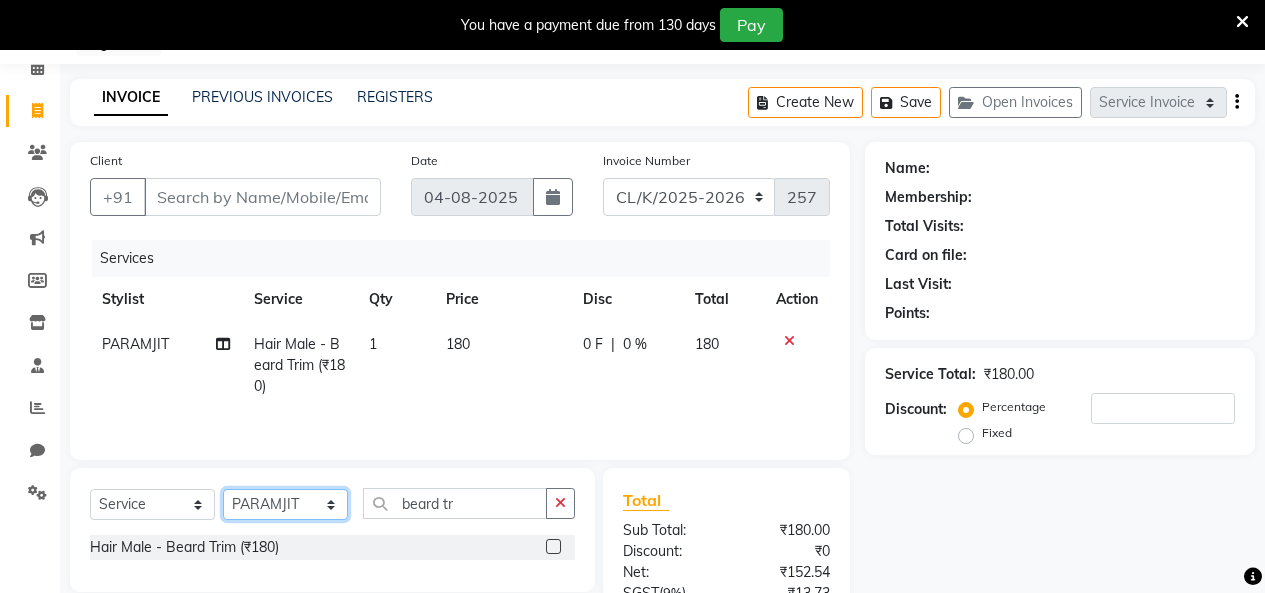 click on "Select Stylist Admin Admin AKHIL ANKUSH Colour Lounge, Kabir Park Colour Lounge, Kabir Park divyansh  Jaswinder singh guard JATIN JOHN JONEY LUXMI NAVDEEP KAUR NITI PARAMJIT PARAS KHATNAVLIA priya  priyanka  Rakesh sapna  SUMAN VANDANA SHARMA VISHAL" 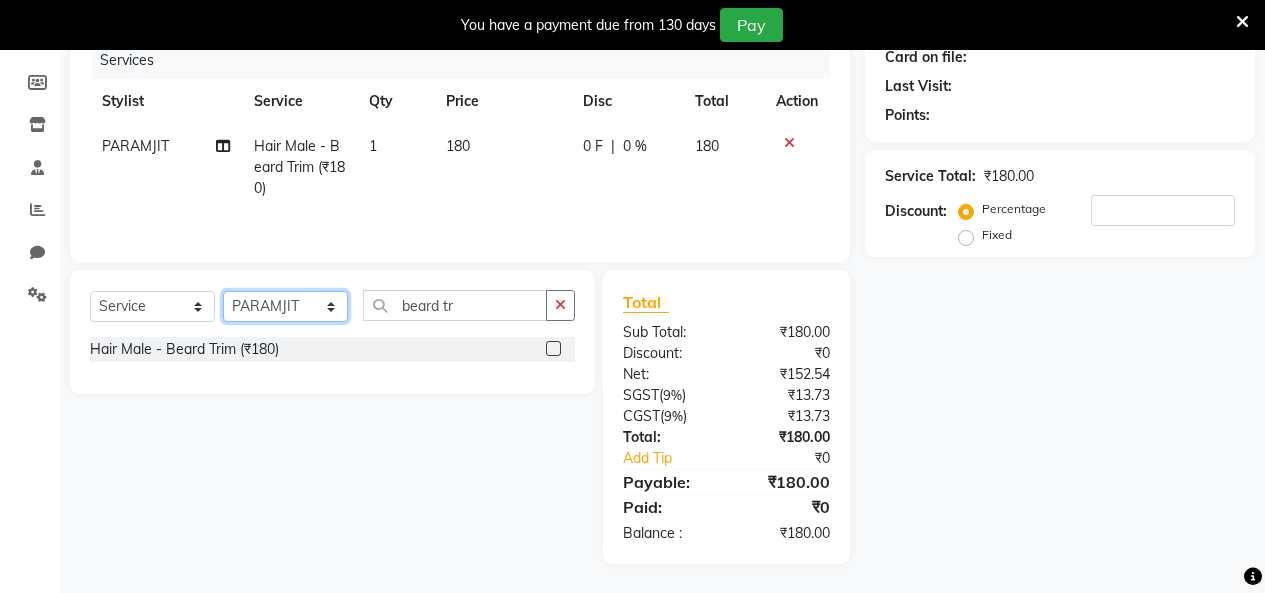 scroll, scrollTop: 284, scrollLeft: 0, axis: vertical 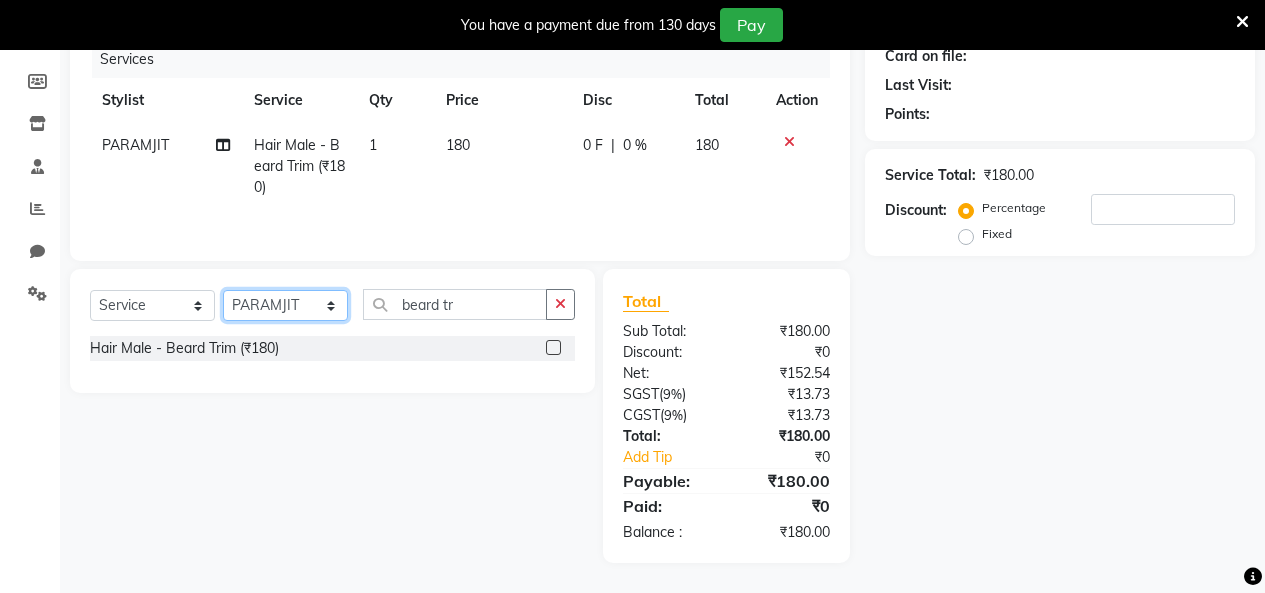 click on "Select Stylist Admin Admin AKHIL ANKUSH Colour Lounge, Kabir Park Colour Lounge, Kabir Park divyansh  Jaswinder singh guard JATIN JOHN JONEY LUXMI NAVDEEP KAUR NITI PARAMJIT PARAS KHATNAVLIA priya  priyanka  Rakesh sapna  SUMAN VANDANA SHARMA VISHAL" 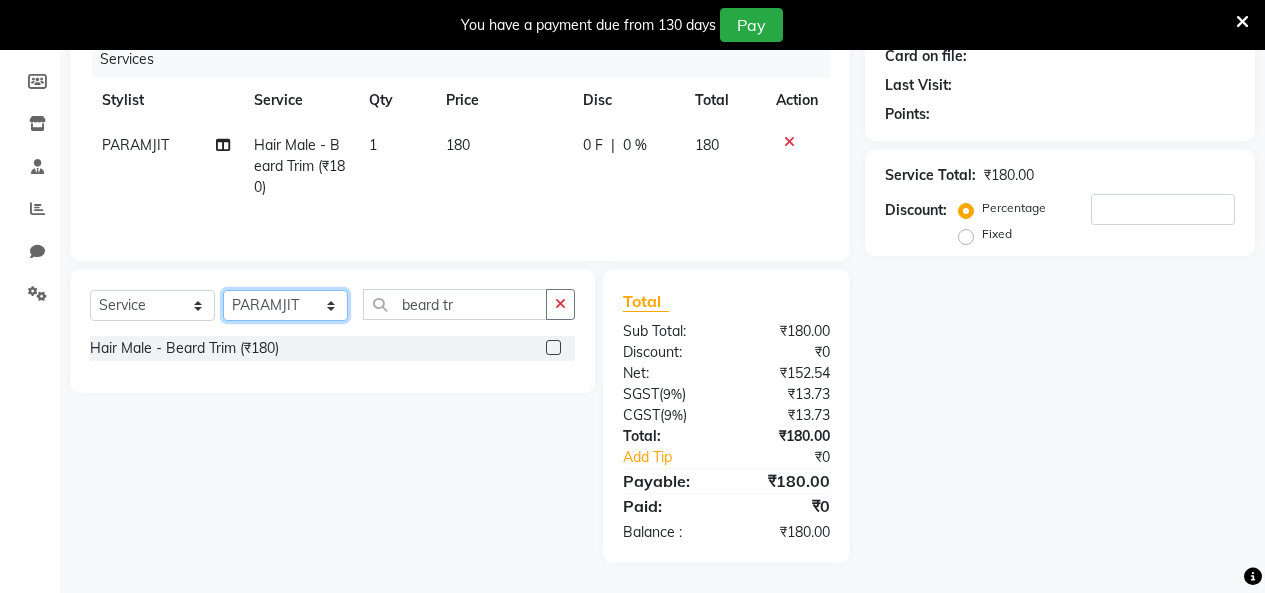 select on "70114" 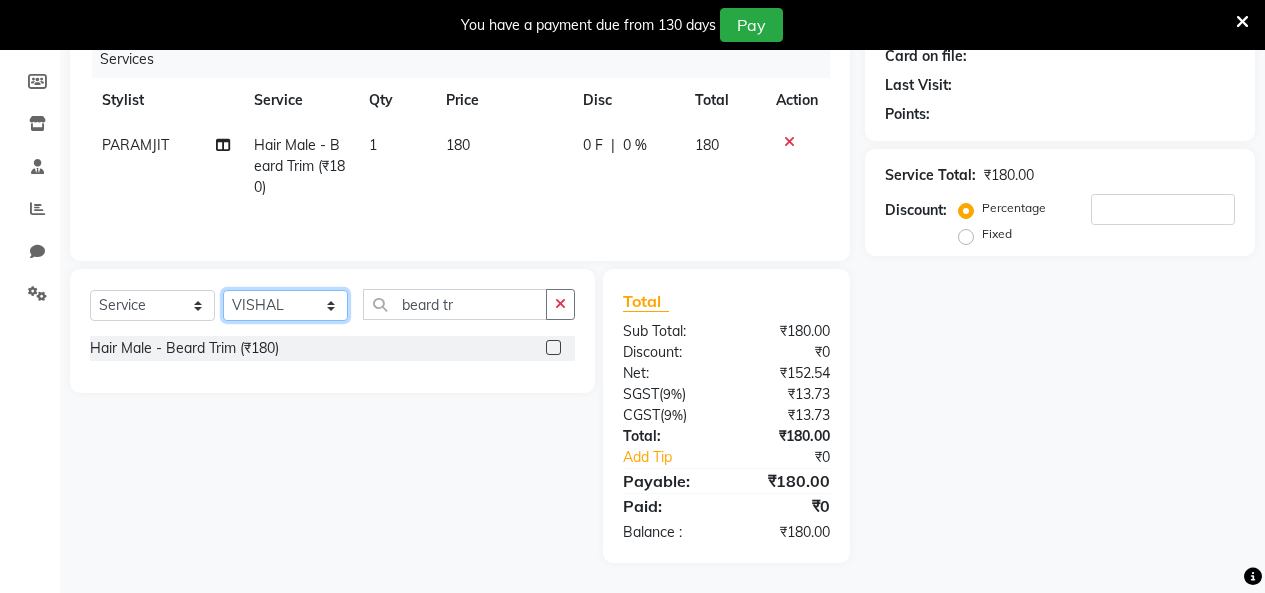 click on "Select Stylist Admin Admin AKHIL ANKUSH Colour Lounge, Kabir Park Colour Lounge, Kabir Park divyansh  Jaswinder singh guard JATIN JOHN JONEY LUXMI NAVDEEP KAUR NITI PARAMJIT PARAS KHATNAVLIA priya  priyanka  Rakesh sapna  SUMAN VANDANA SHARMA VISHAL" 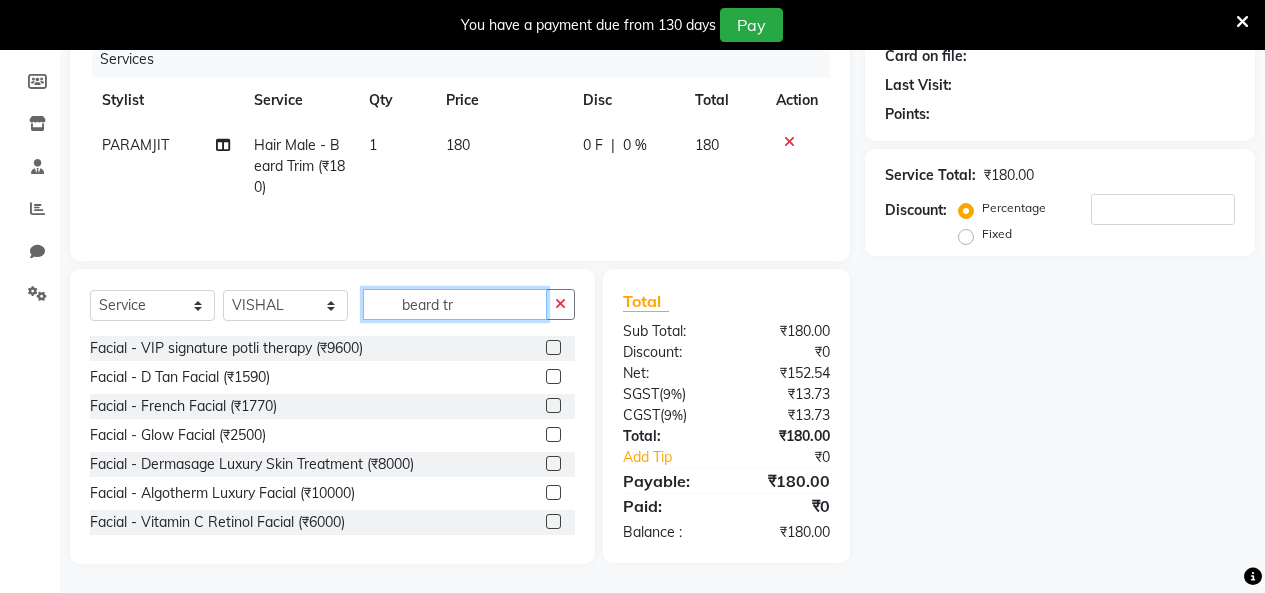 click on "Select  Service  Membership  Package Voucher Prepaid Gift Card  Select Stylist Admin Admin AKHIL ANKUSH Colour Lounge, Kabir Park Colour Lounge, Kabir Park divyansh  Jaswinder singh guard JATIN JOHN JONEY LUXMI NAVDEEP KAUR NITI PARAMJIT PARAS KHATNAVLIA priya  priyanka  Rakesh sapna  SUMAN VANDANA SHARMA VISHAL beard tr" 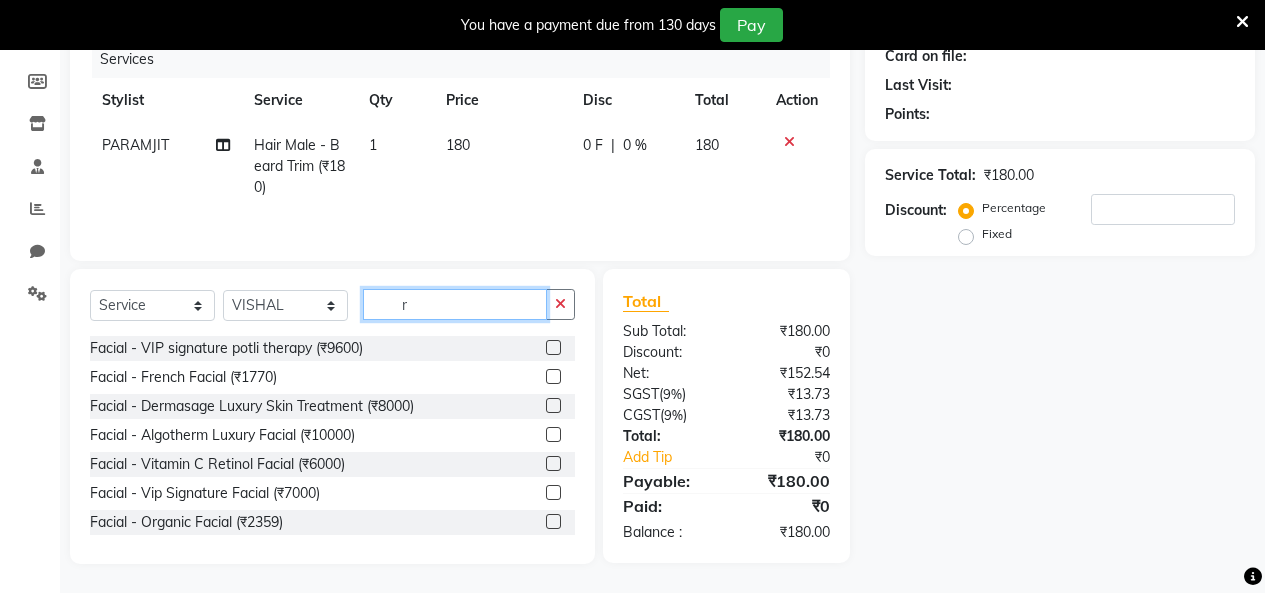 drag, startPoint x: 423, startPoint y: 298, endPoint x: 257, endPoint y: 308, distance: 166.30093 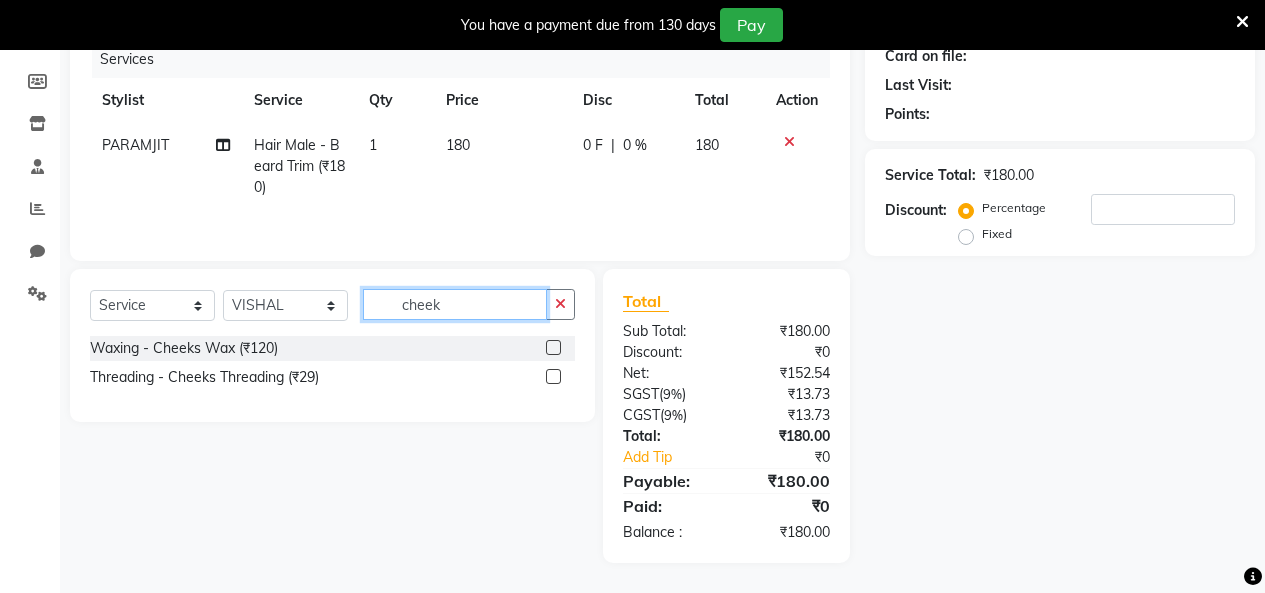 type on "cheeks" 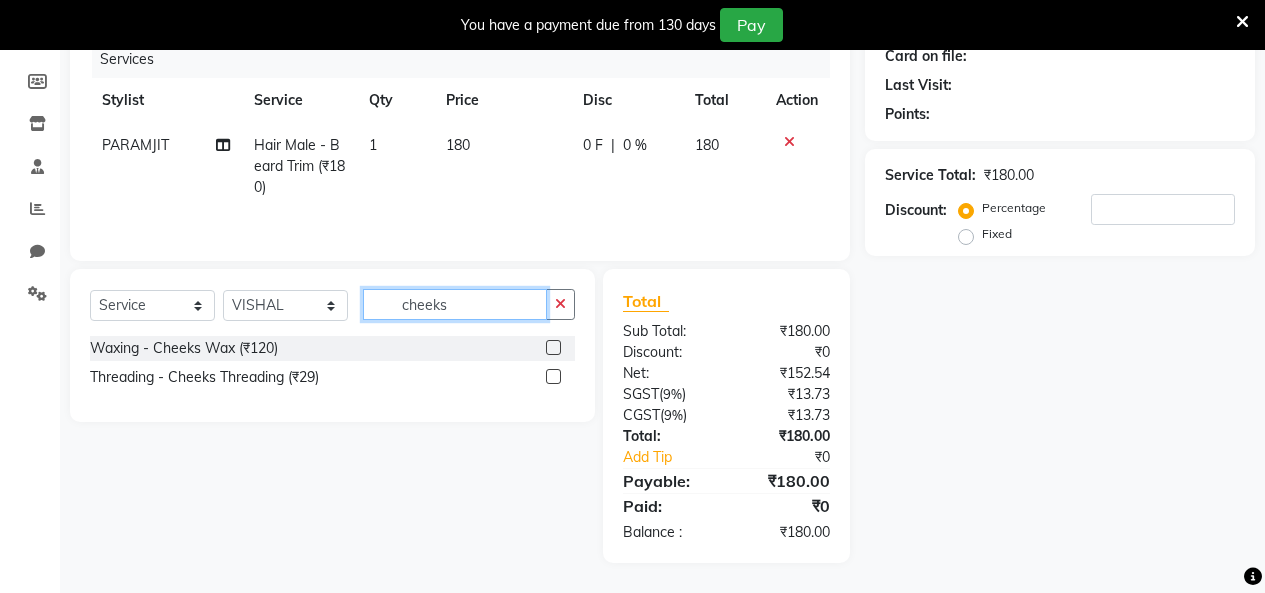 drag, startPoint x: 470, startPoint y: 317, endPoint x: 158, endPoint y: 250, distance: 319.11282 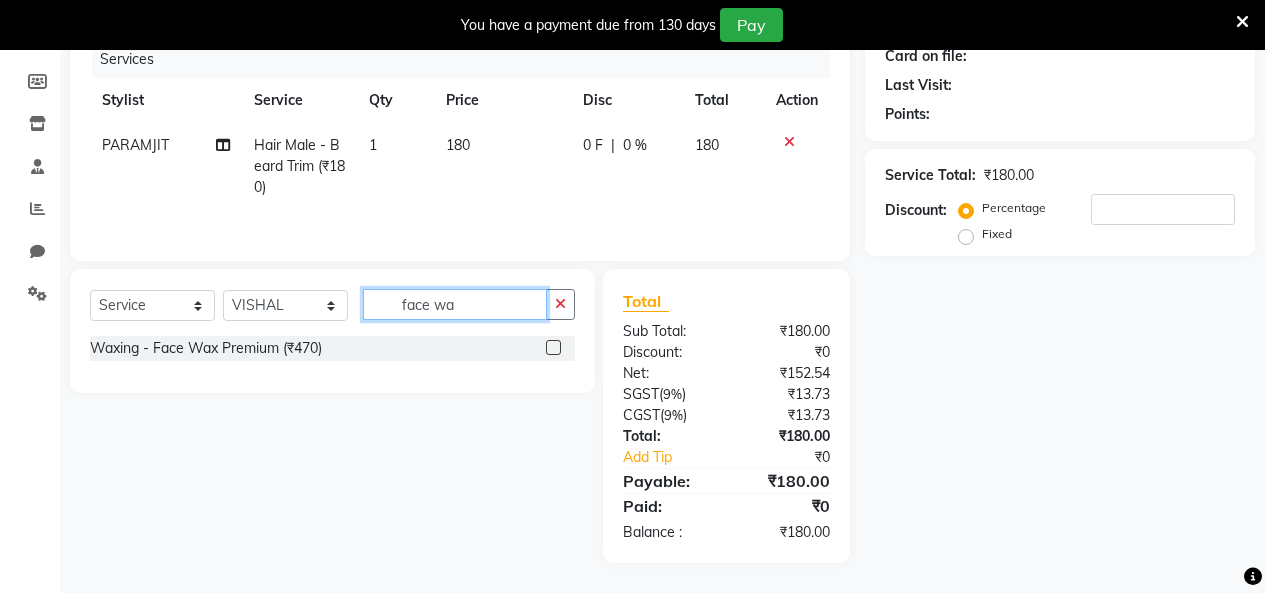 type on "face wa" 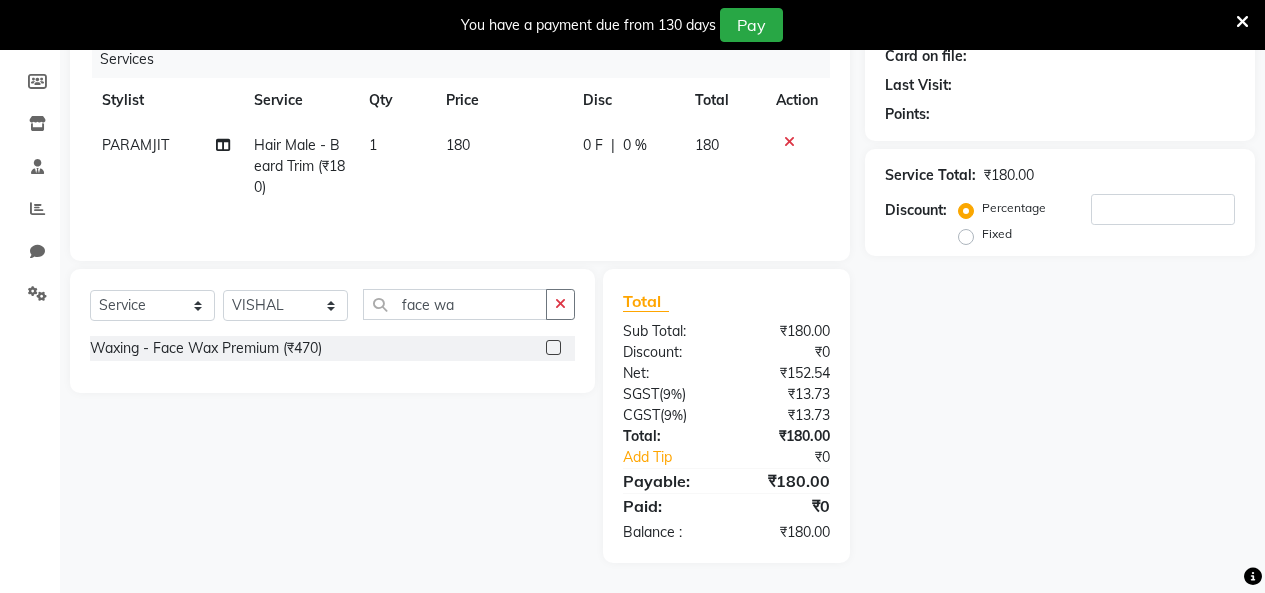 click 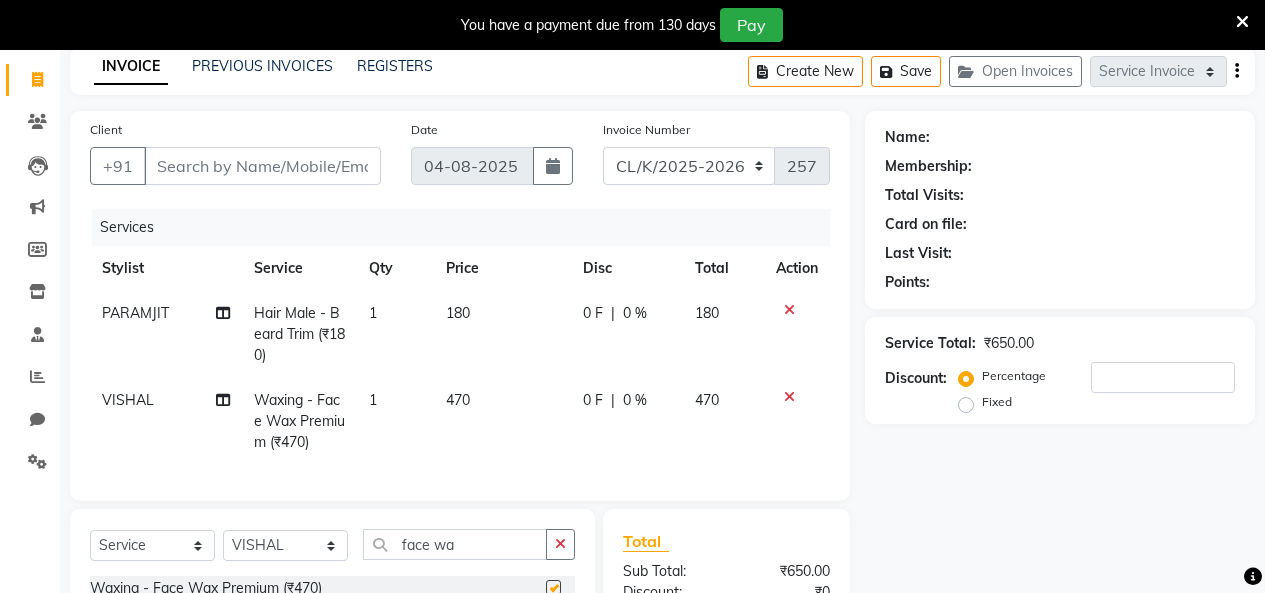 scroll, scrollTop: 0, scrollLeft: 0, axis: both 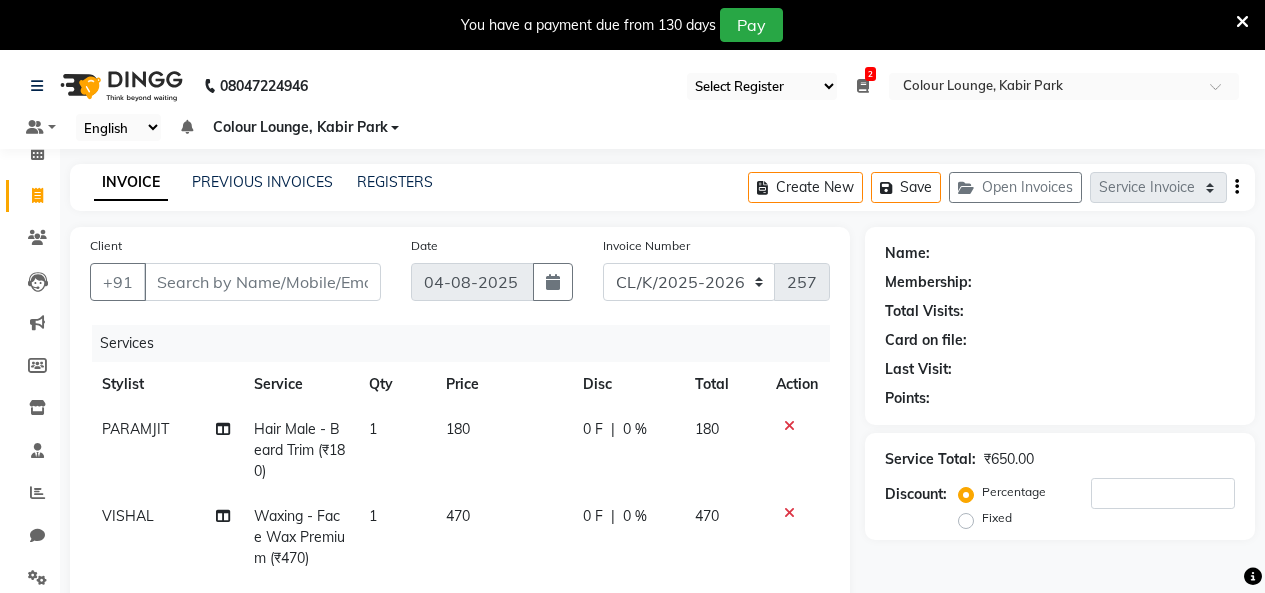 checkbox on "false" 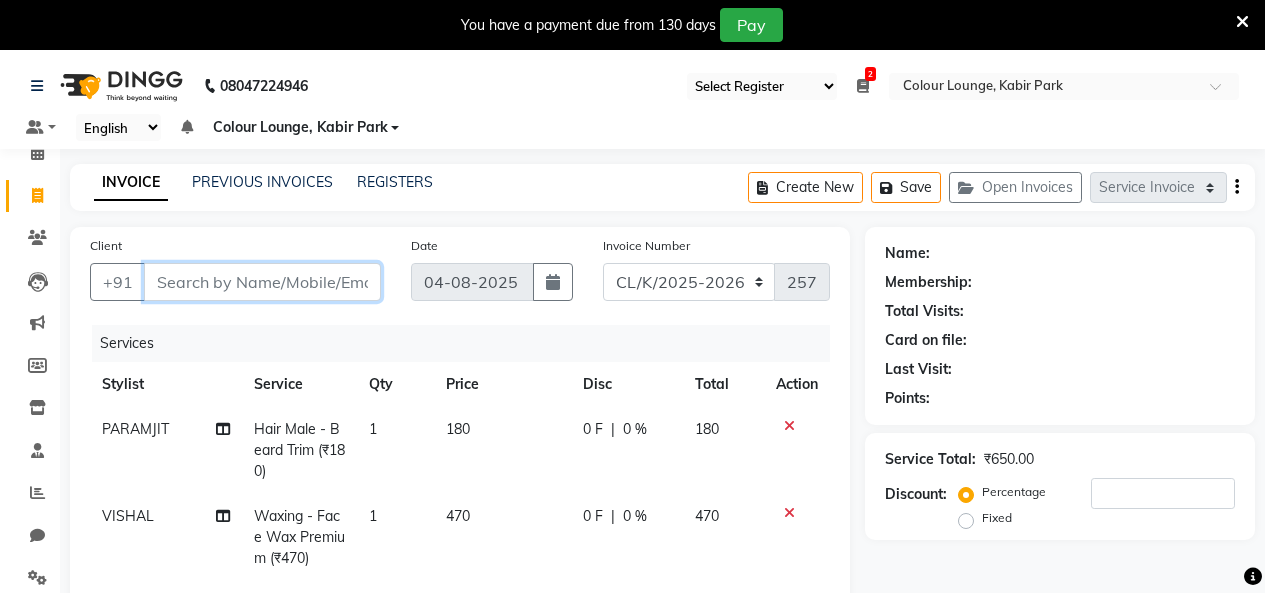 click on "Client" at bounding box center (262, 282) 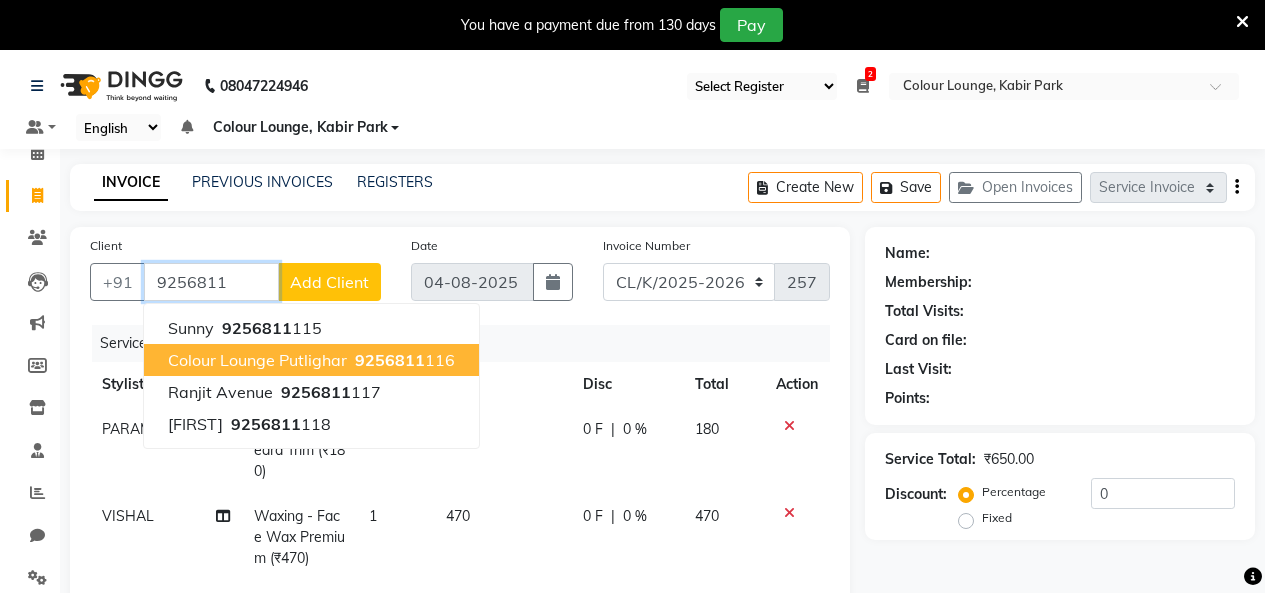 click on "Colour Lounge Putlighar" at bounding box center [257, 360] 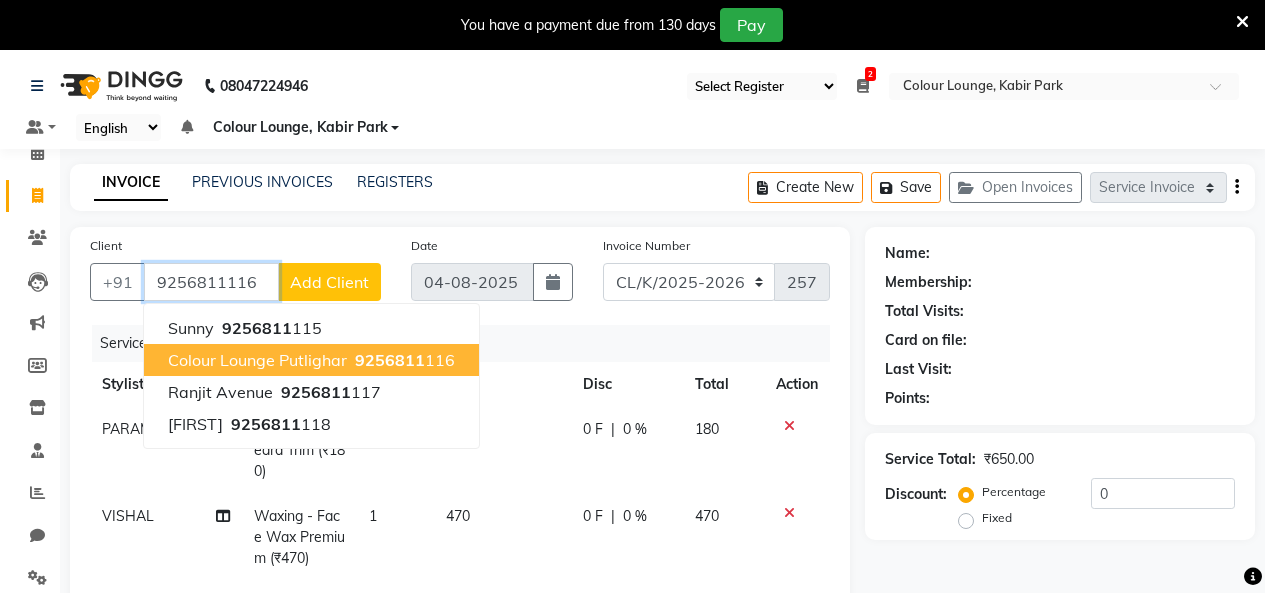 type on "9256811116" 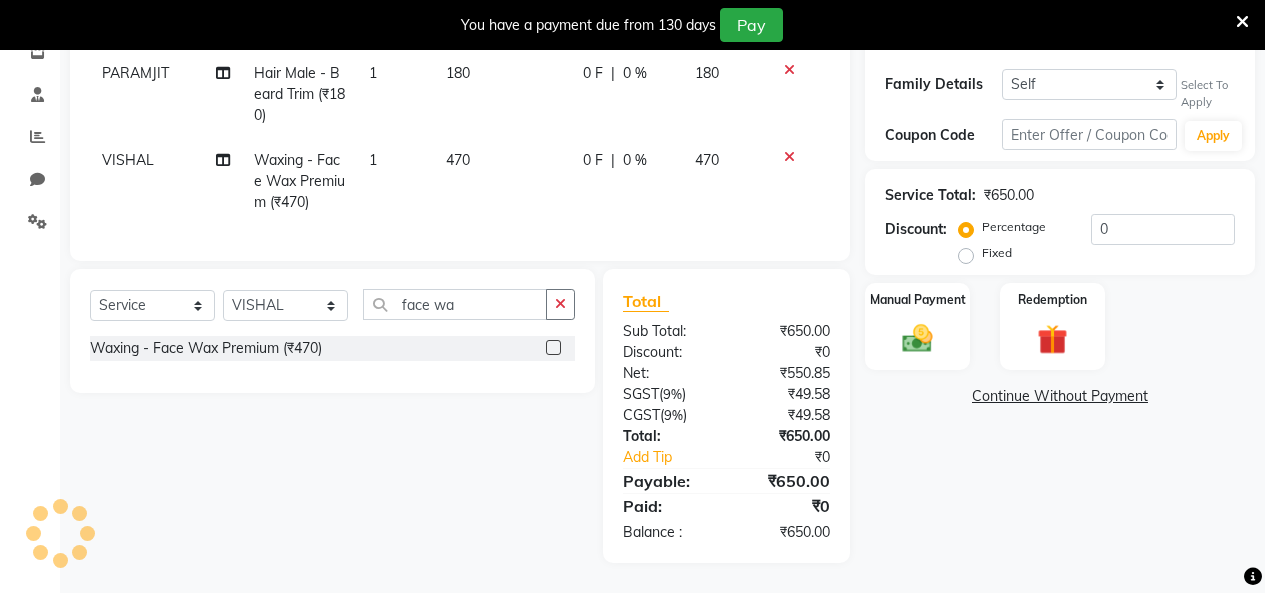 select on "1: Object" 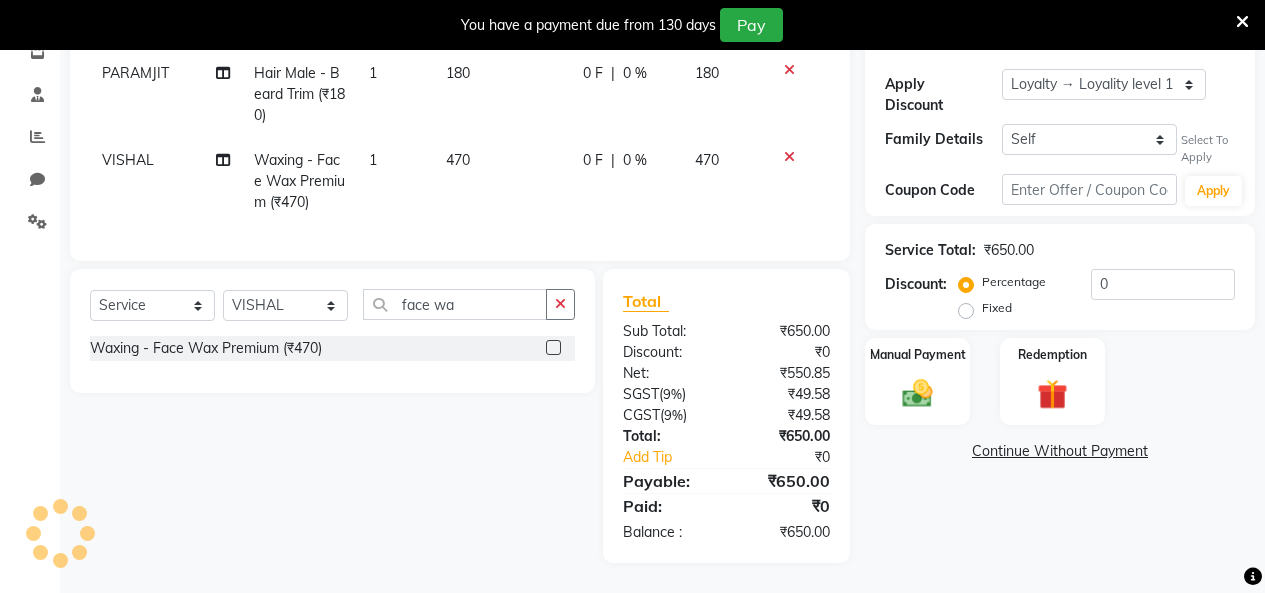 click on "470" 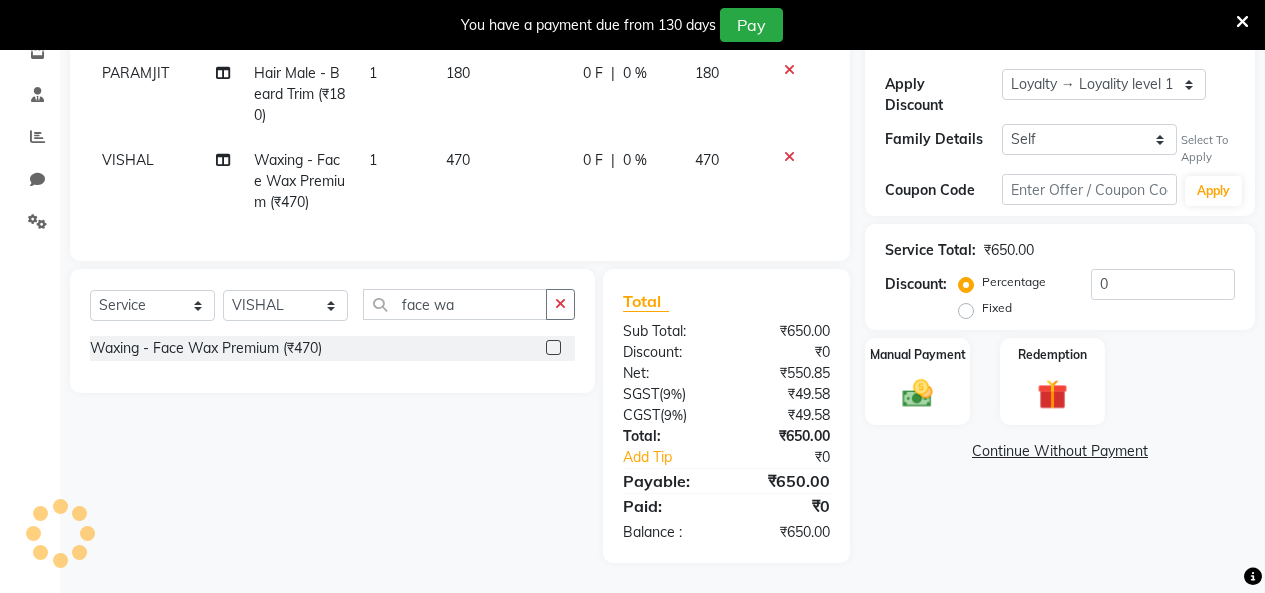 select on "70114" 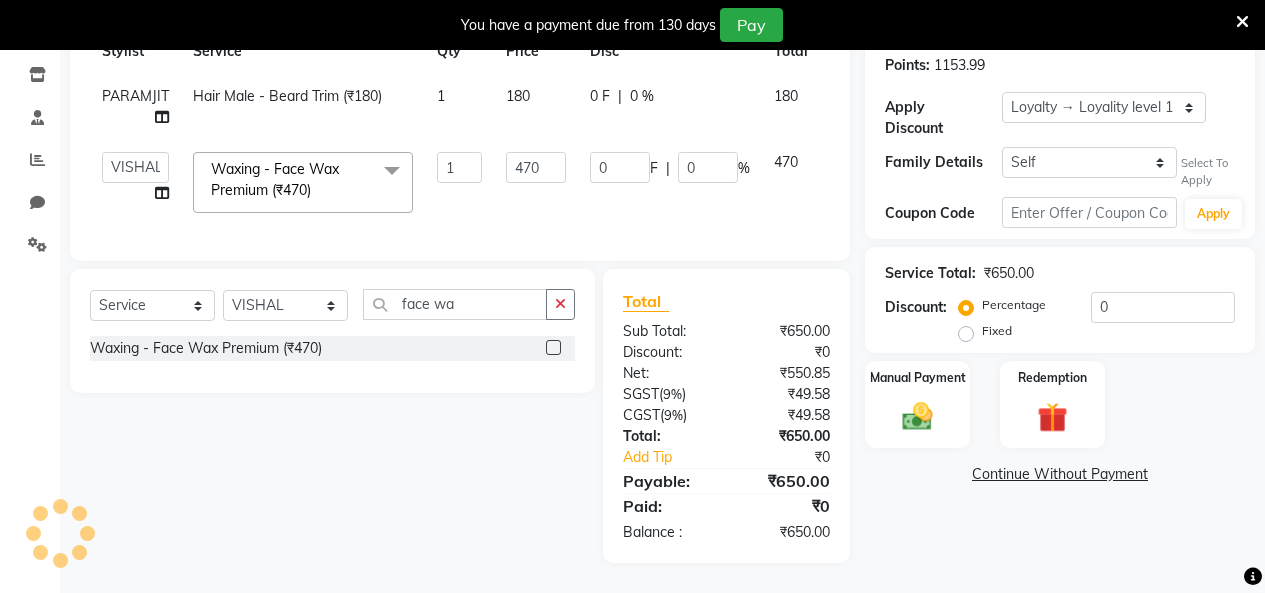 scroll, scrollTop: 348, scrollLeft: 0, axis: vertical 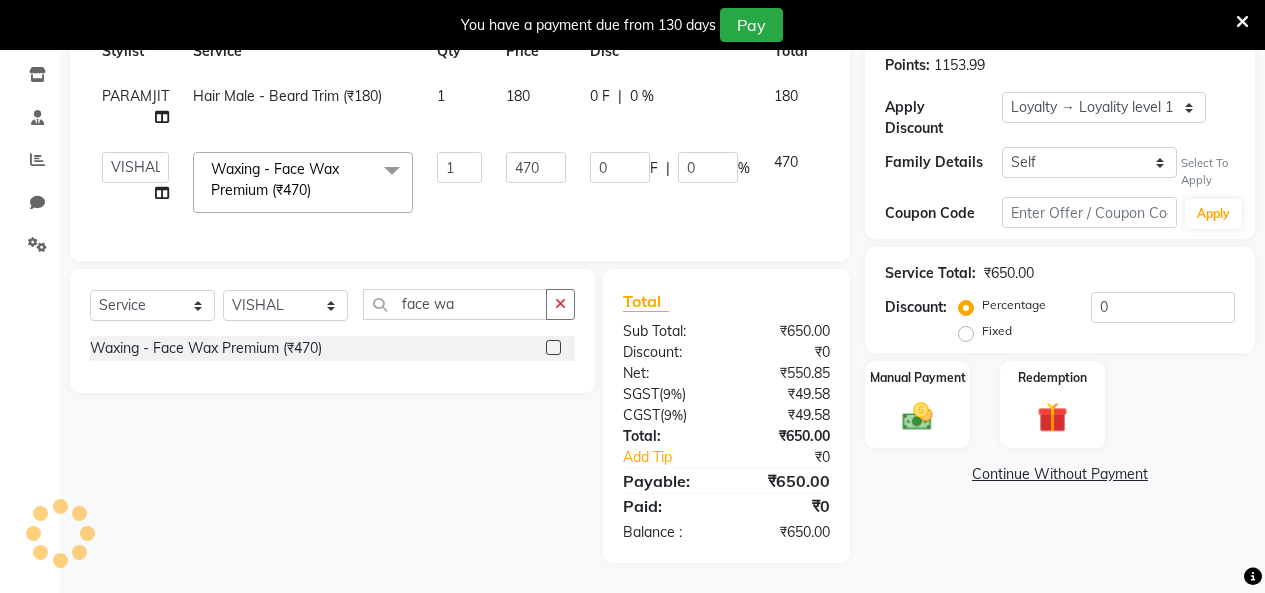 click on "470" 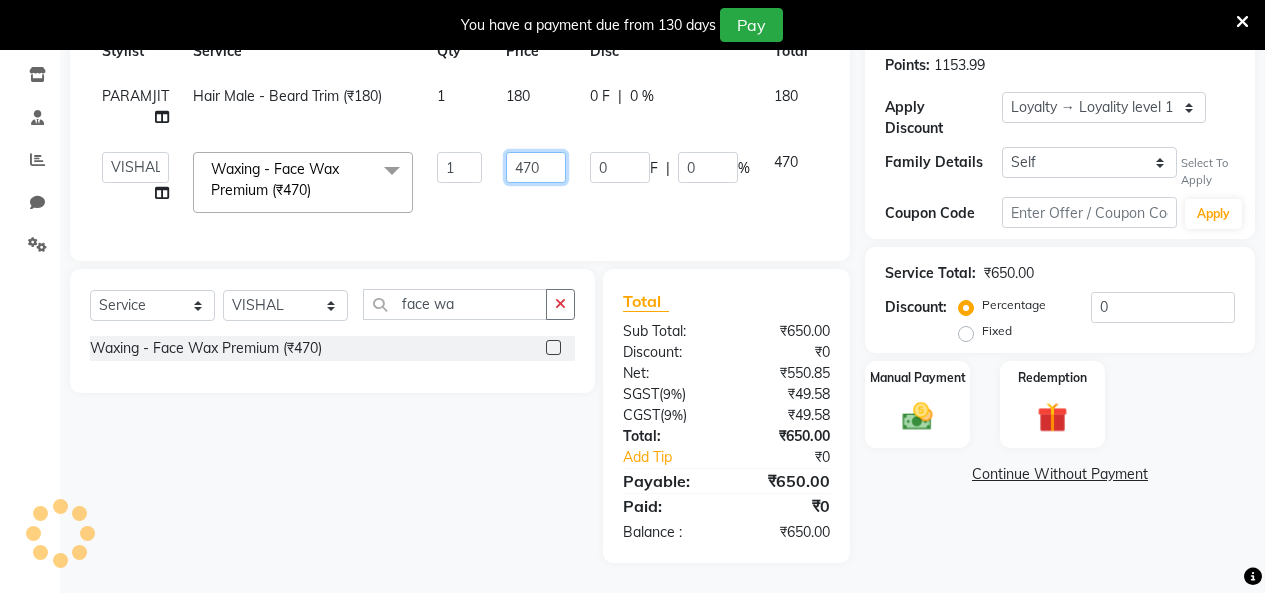 drag, startPoint x: 572, startPoint y: 156, endPoint x: 515, endPoint y: 157, distance: 57.00877 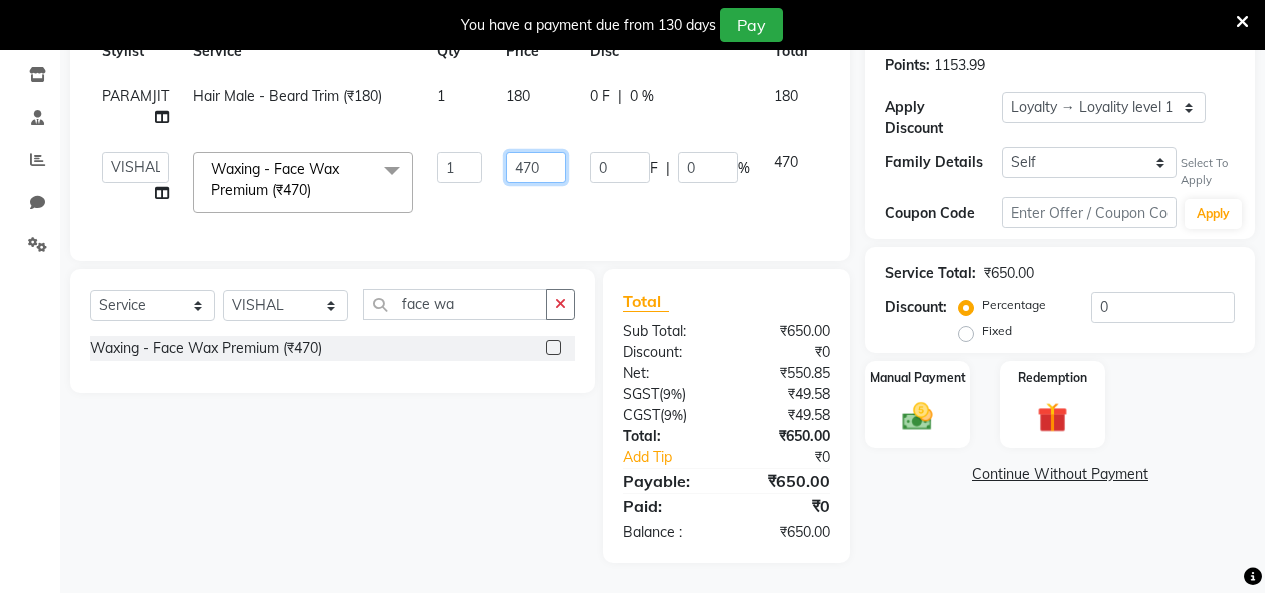 type 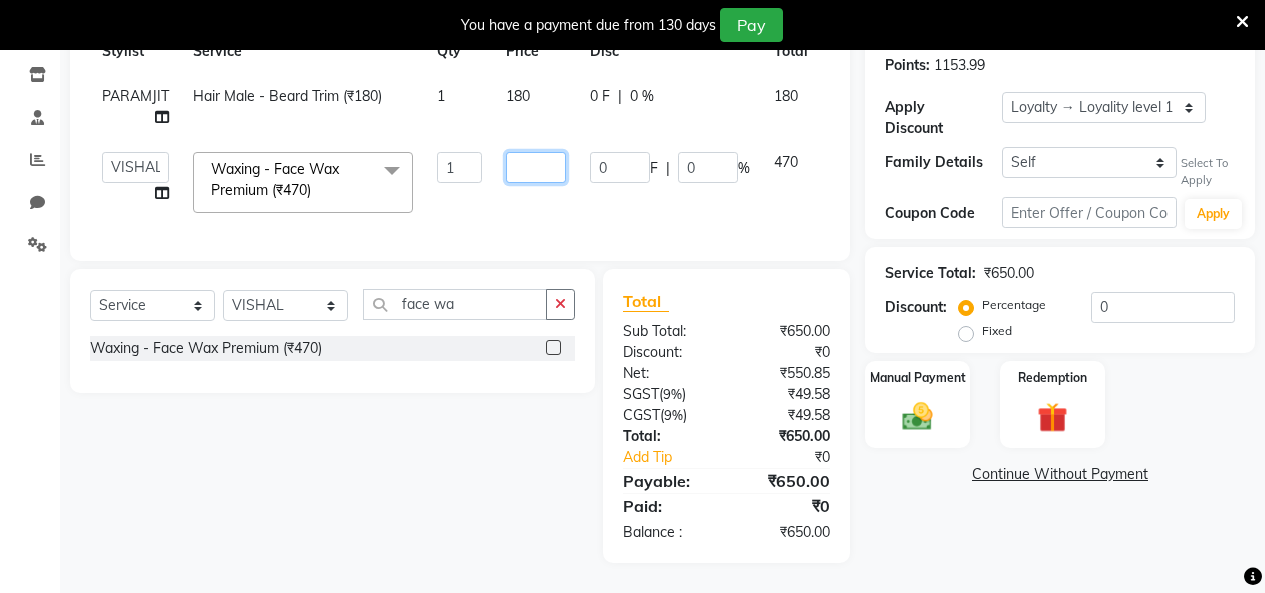 scroll, scrollTop: 48, scrollLeft: 0, axis: vertical 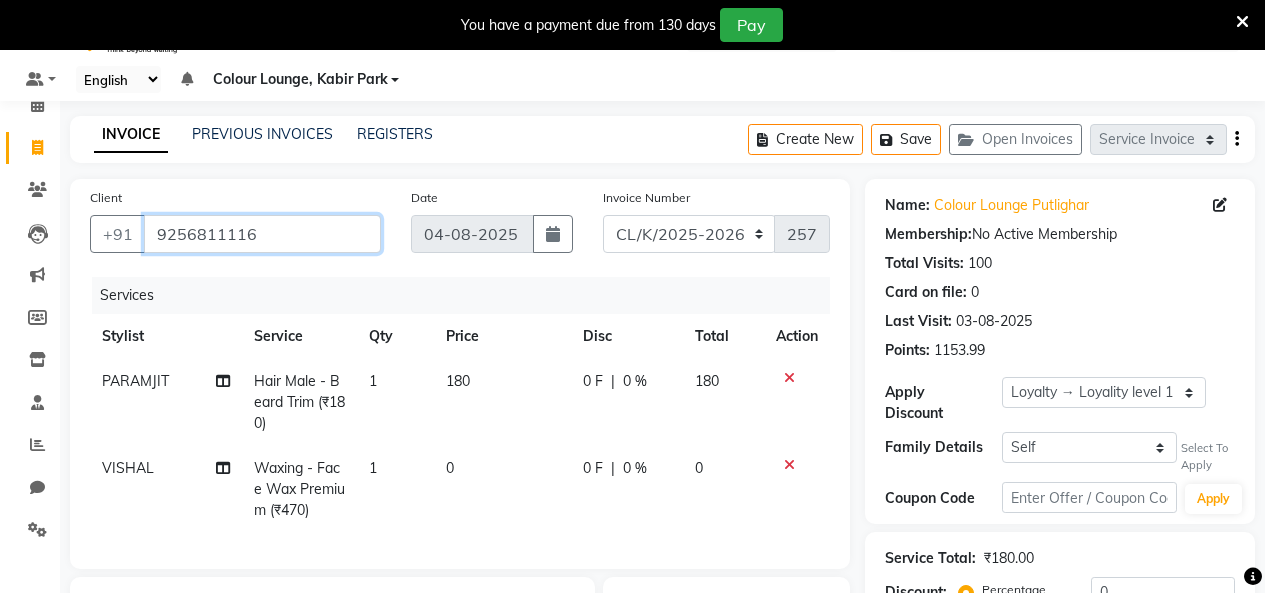 drag, startPoint x: 322, startPoint y: 243, endPoint x: 209, endPoint y: 243, distance: 113 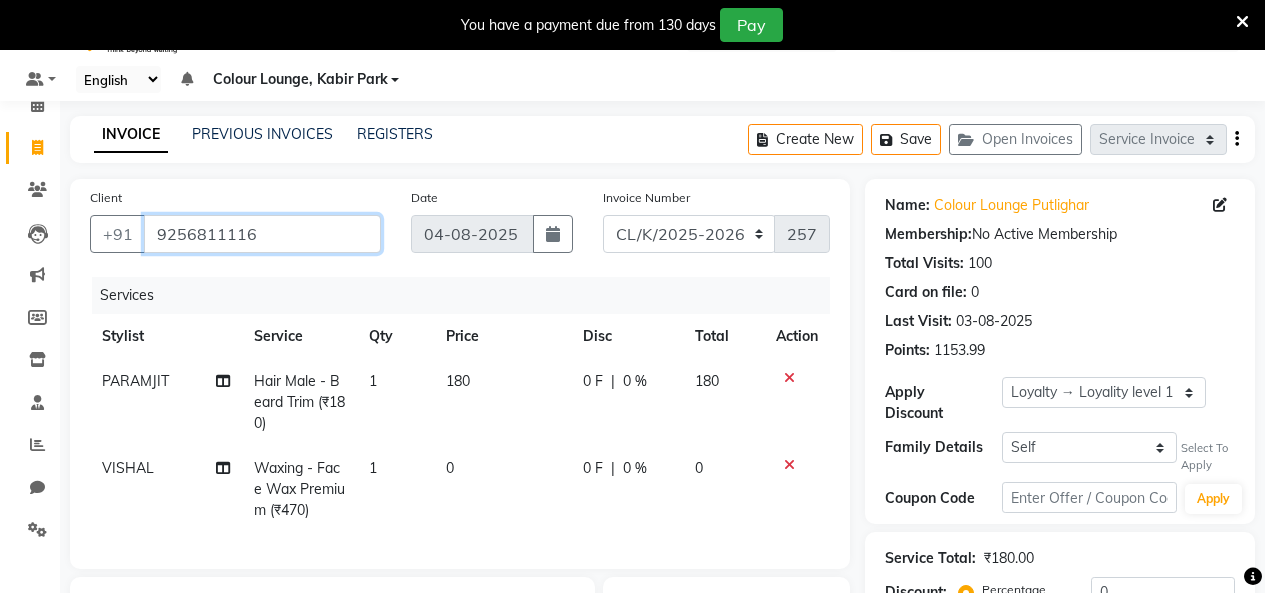 click on "9256811116" at bounding box center (262, 234) 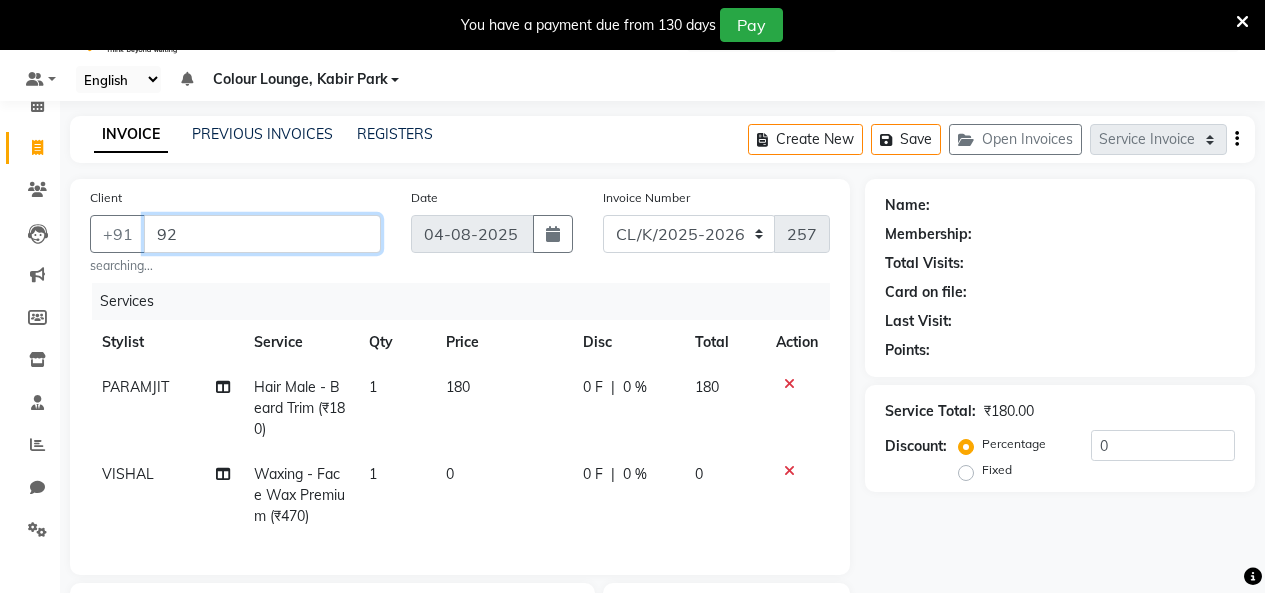 type on "9" 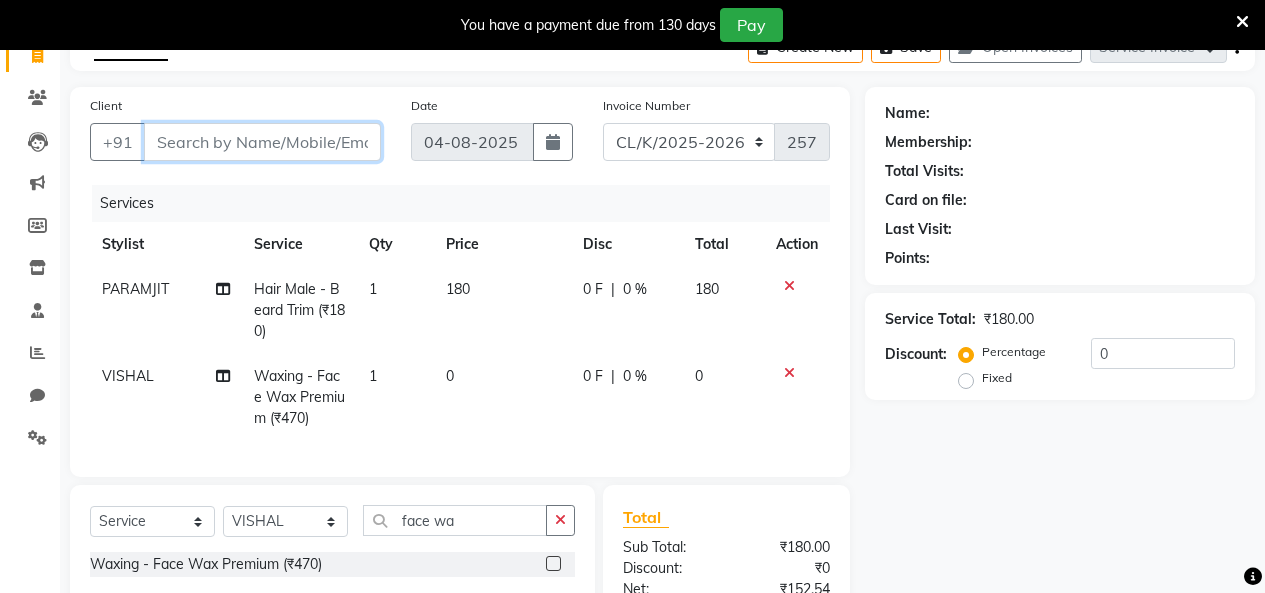 scroll, scrollTop: 248, scrollLeft: 0, axis: vertical 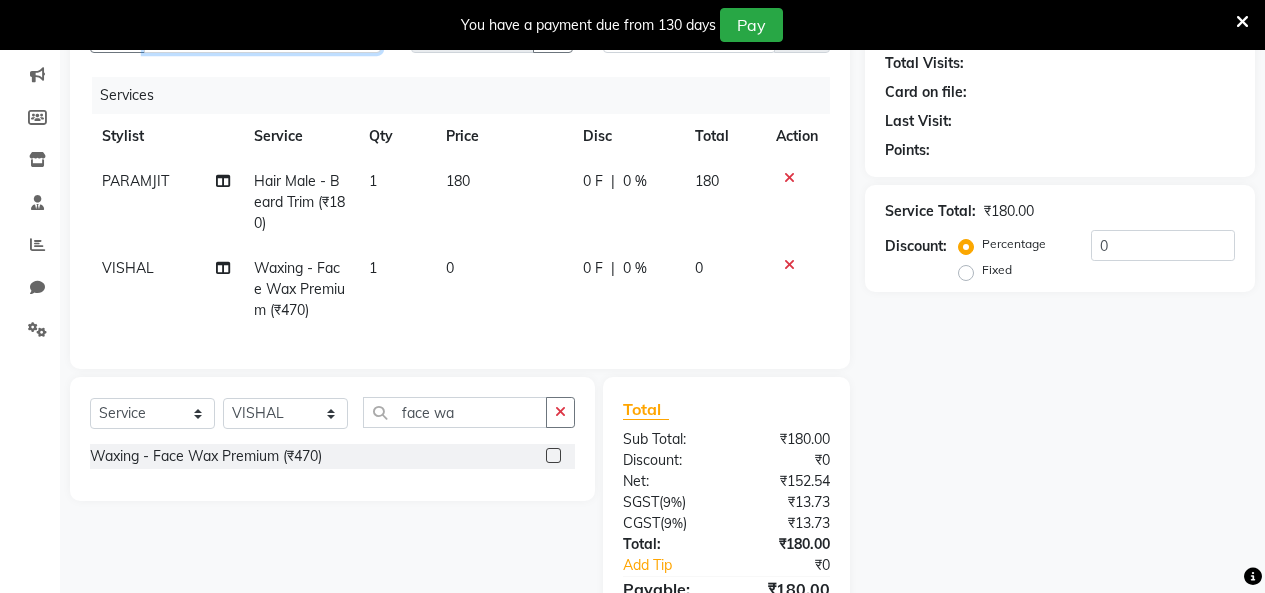 type 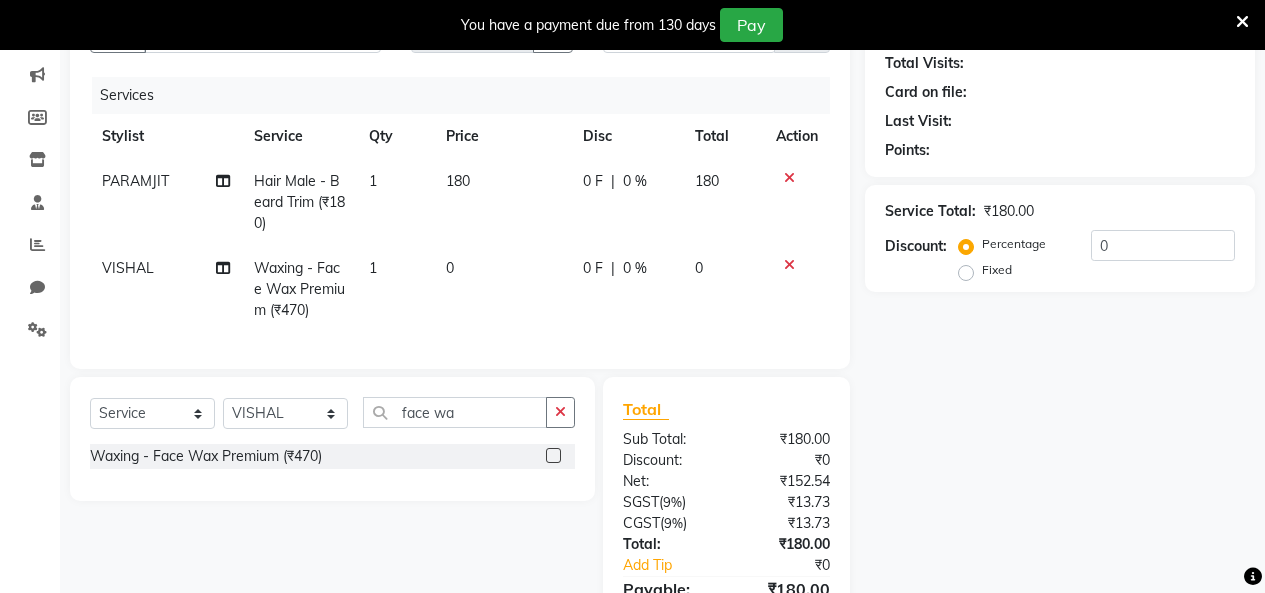 click on "0" 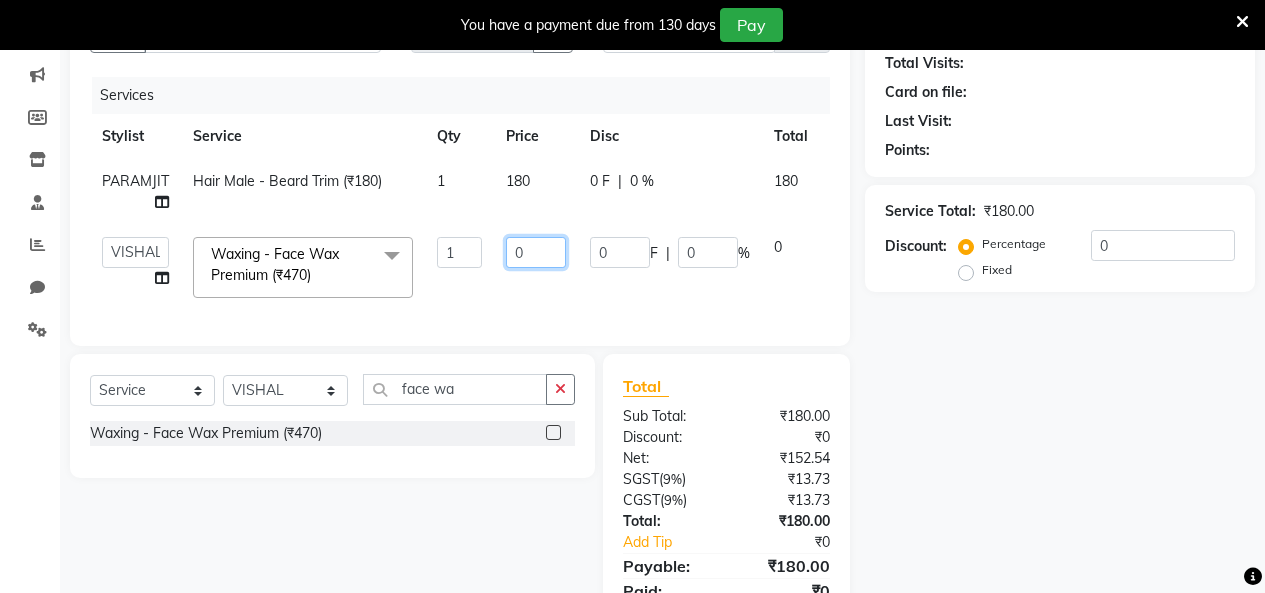 drag, startPoint x: 538, startPoint y: 263, endPoint x: 497, endPoint y: 263, distance: 41 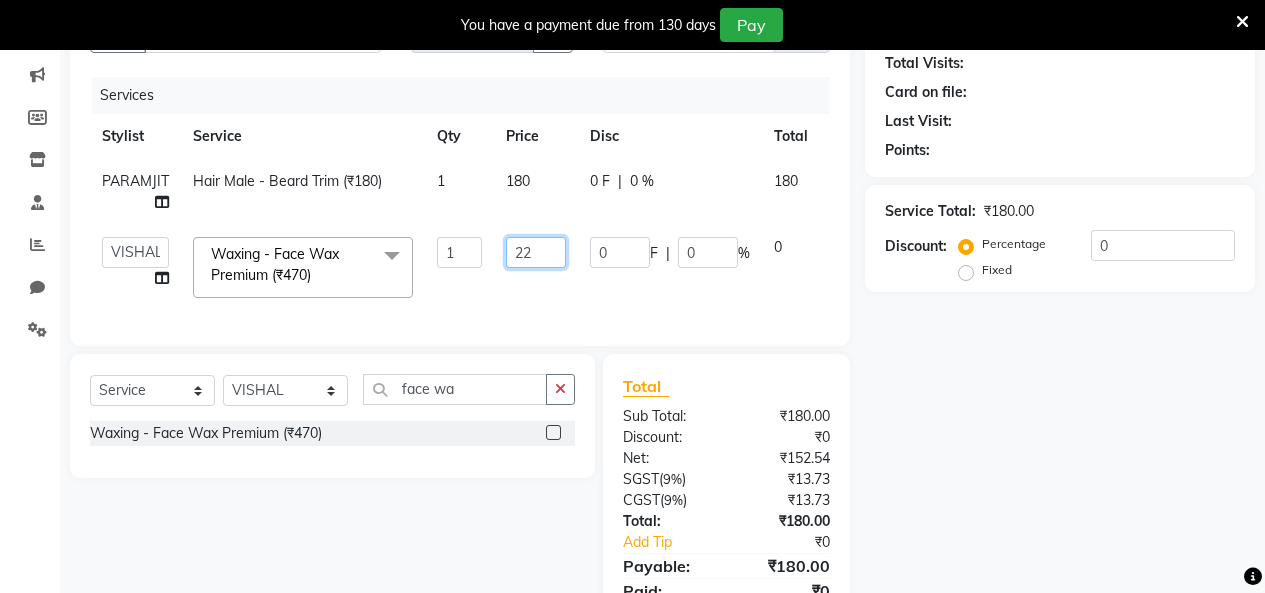type on "220" 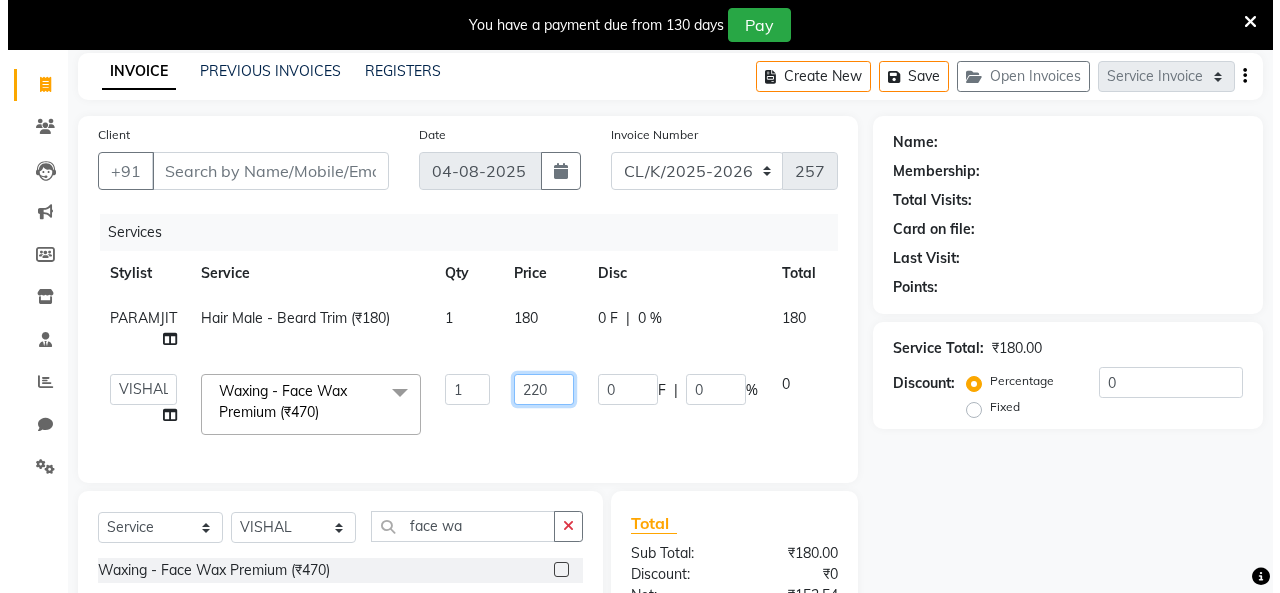 scroll, scrollTop: 0, scrollLeft: 0, axis: both 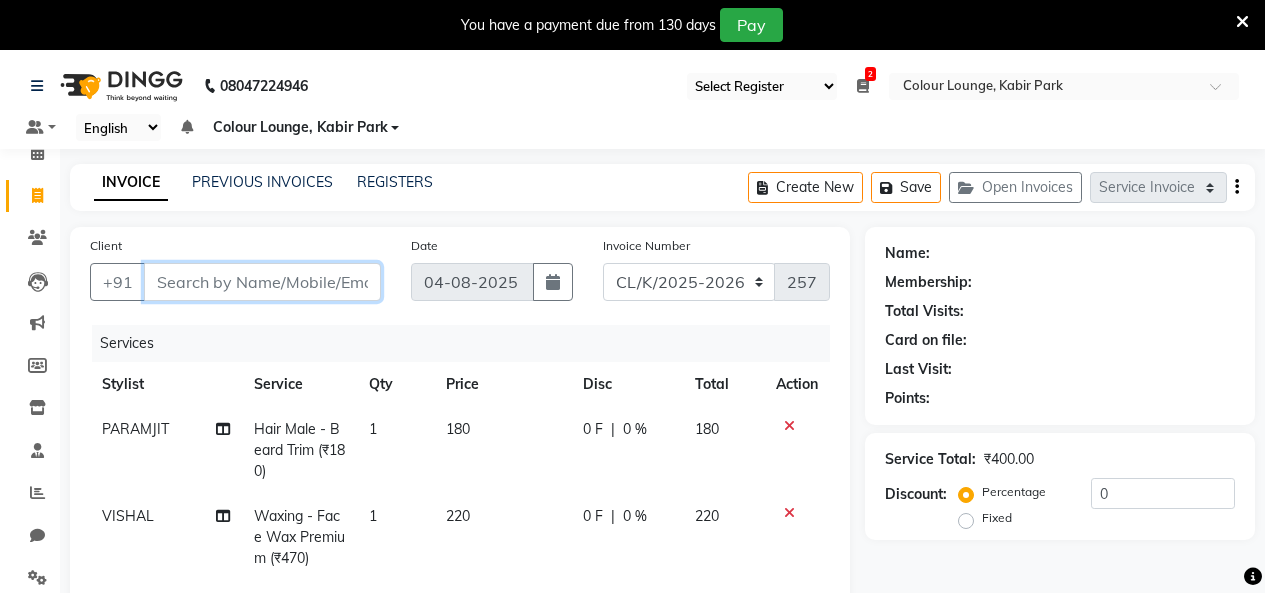 click on "Client" at bounding box center (262, 282) 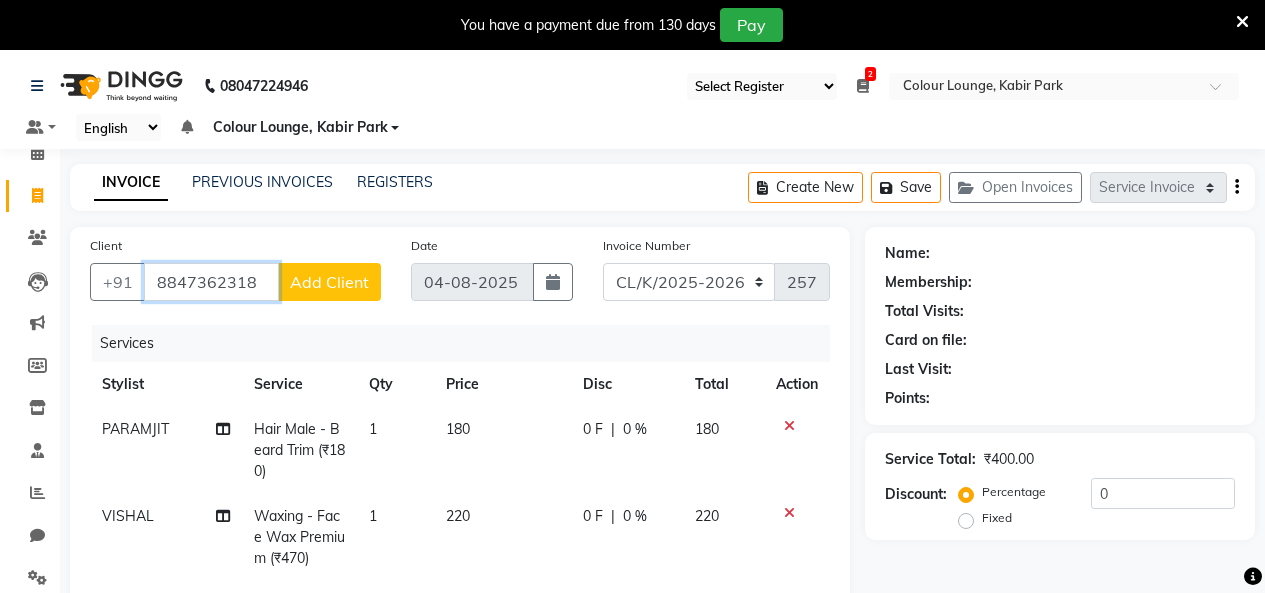 type on "8847362318" 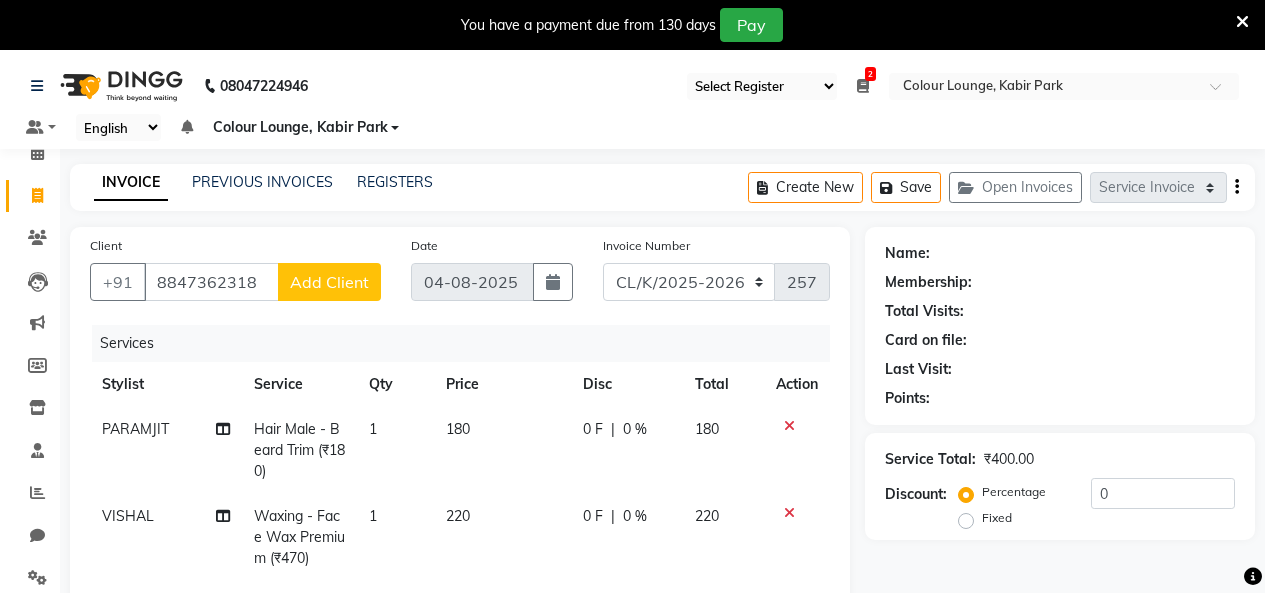 click on "Add Client" 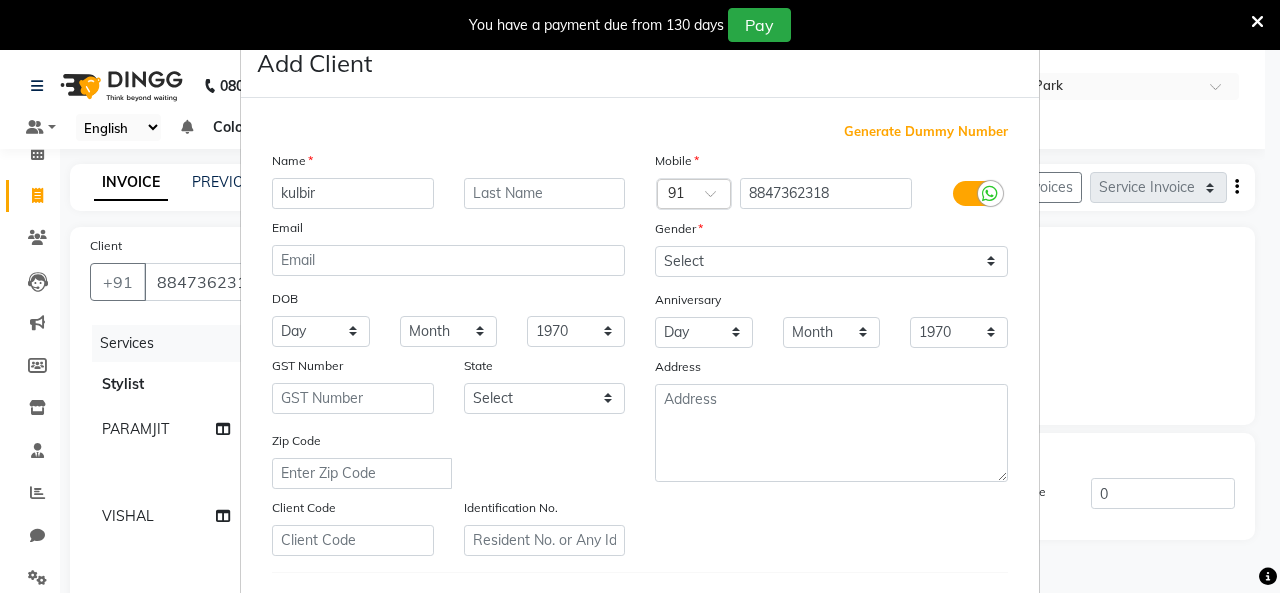 type on "kulbir" 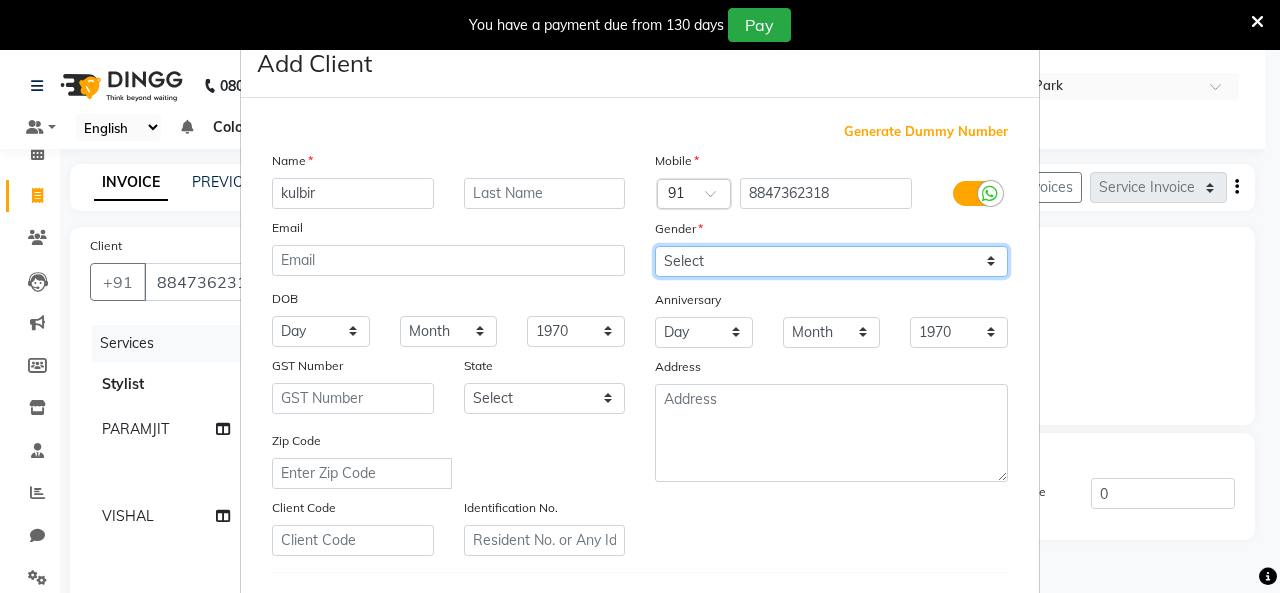 drag, startPoint x: 691, startPoint y: 253, endPoint x: 692, endPoint y: 269, distance: 16.03122 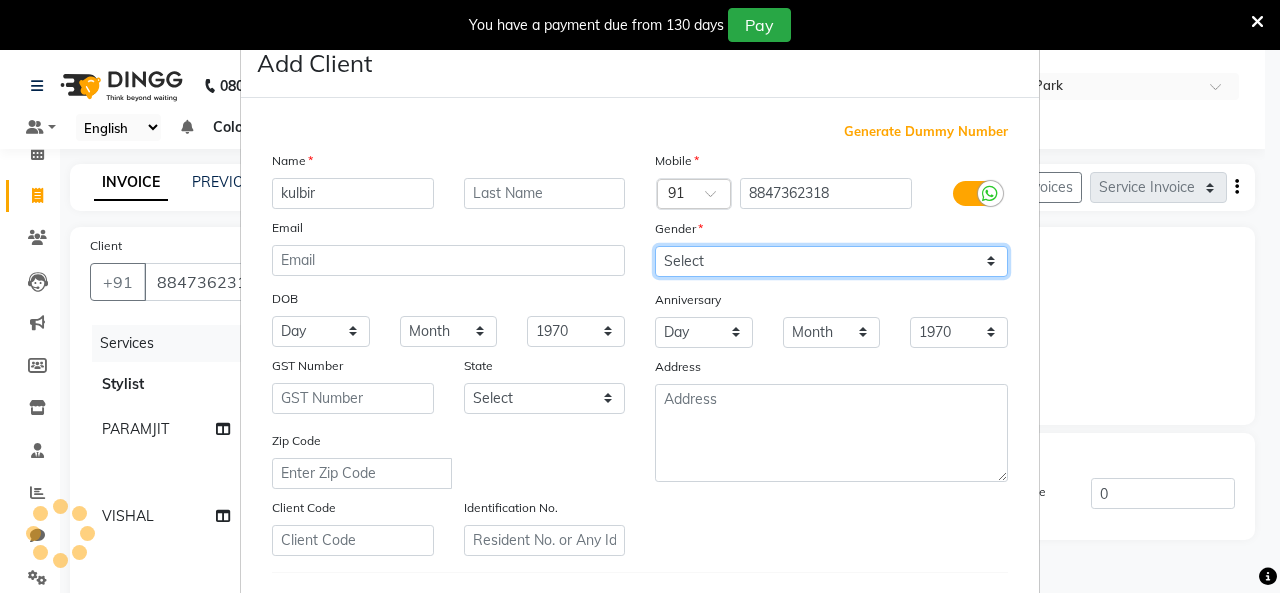 select on "male" 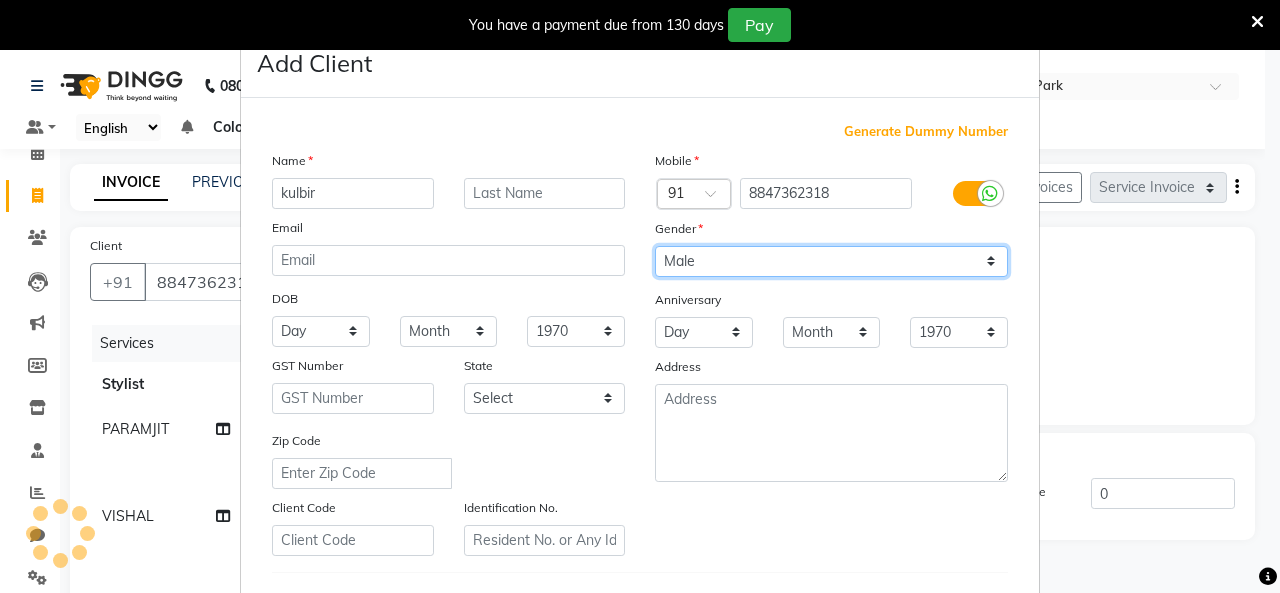 click on "Select Male Female Other Prefer Not To Say" at bounding box center [831, 261] 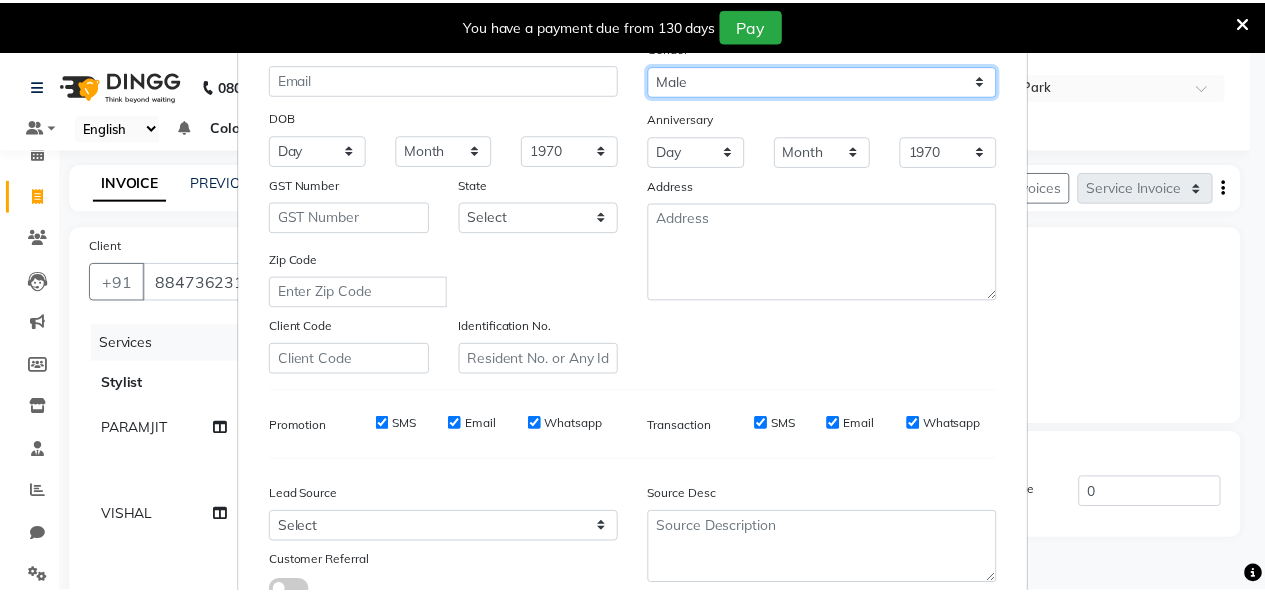 scroll, scrollTop: 330, scrollLeft: 0, axis: vertical 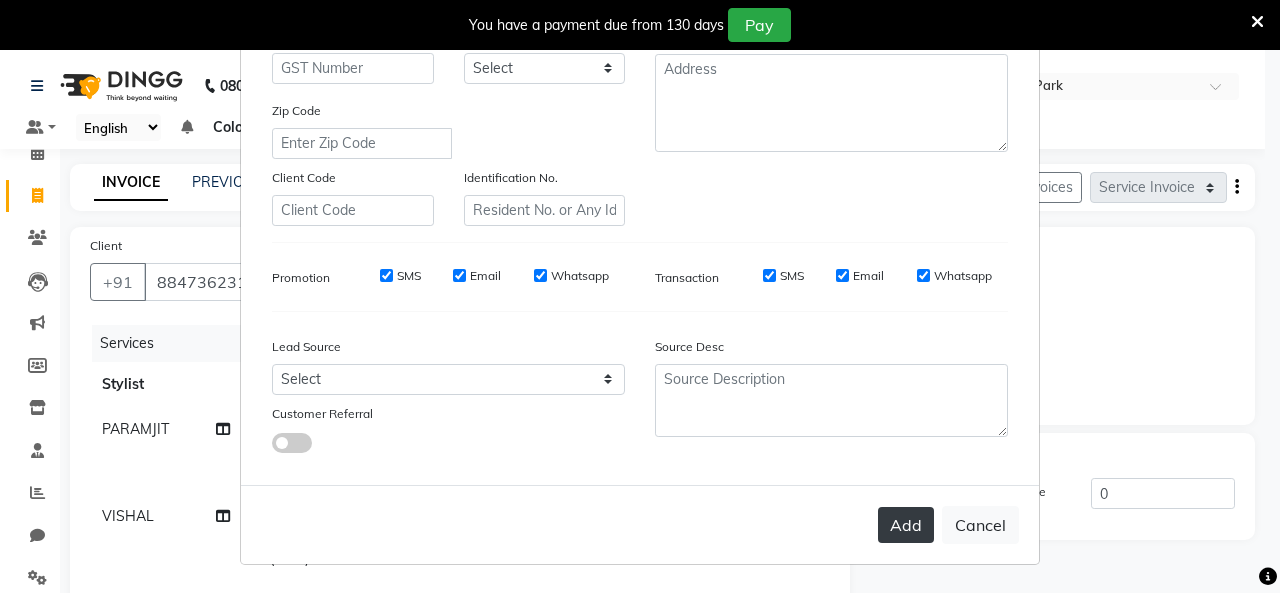 click on "Add" at bounding box center (906, 525) 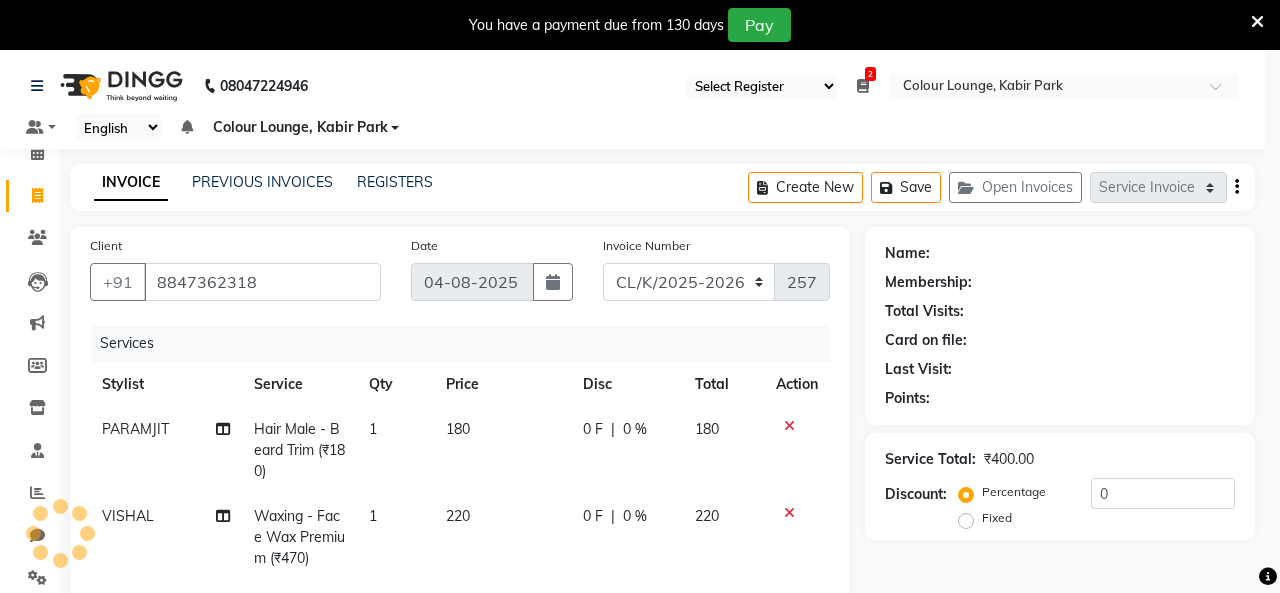 type 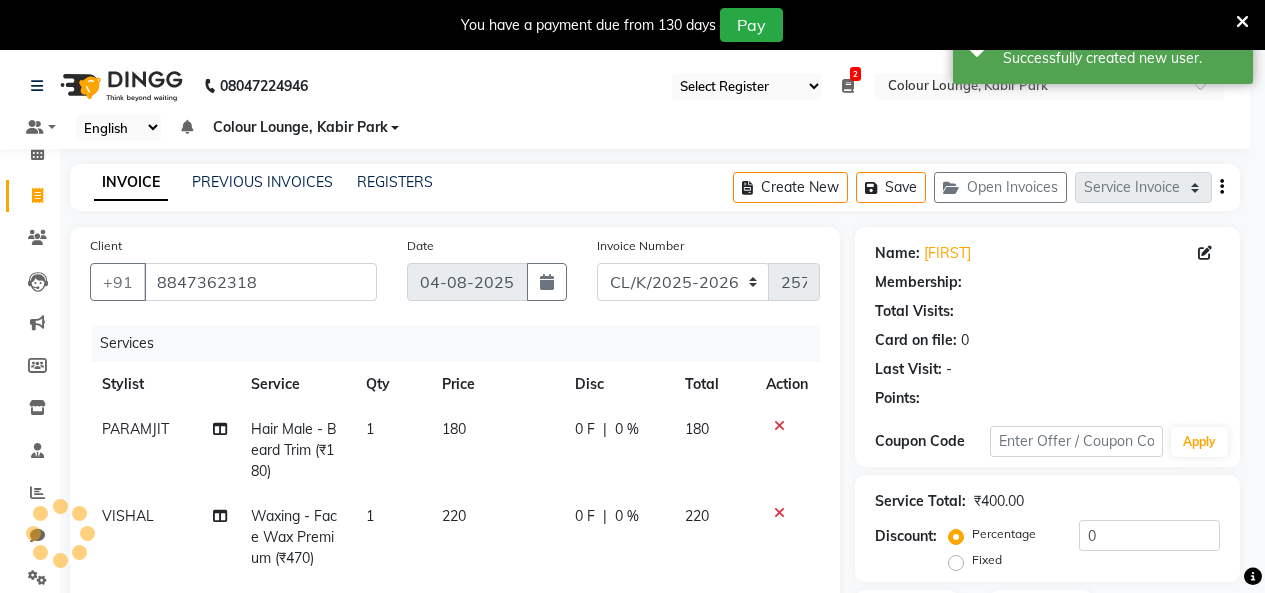 select on "1: Object" 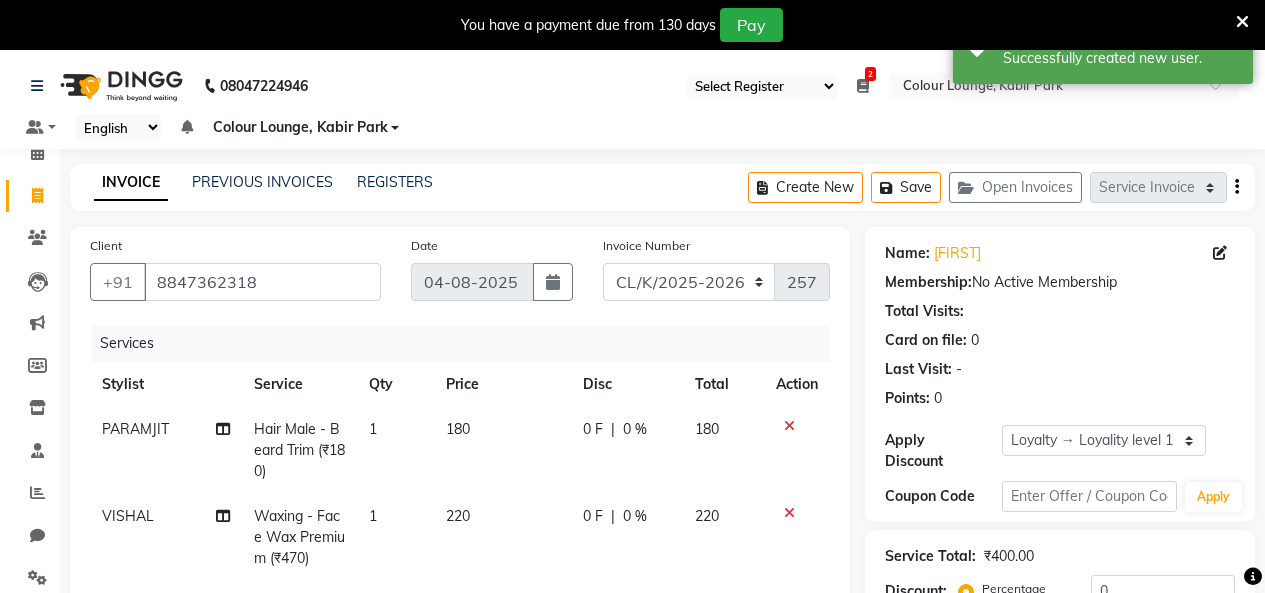 scroll, scrollTop: 371, scrollLeft: 0, axis: vertical 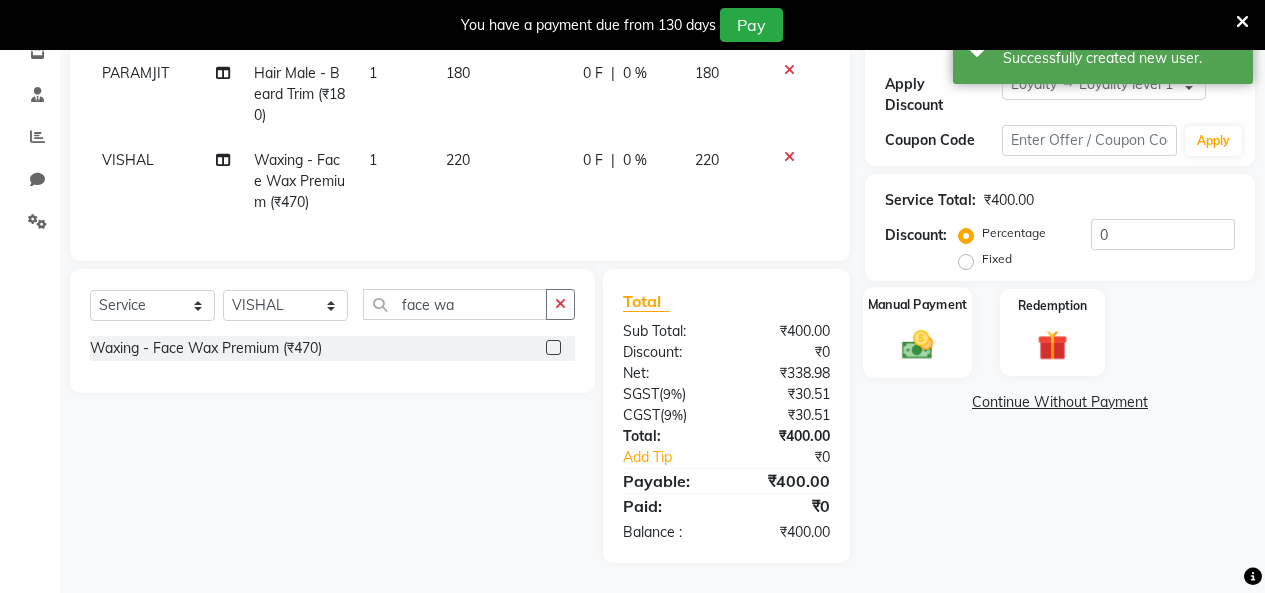 click 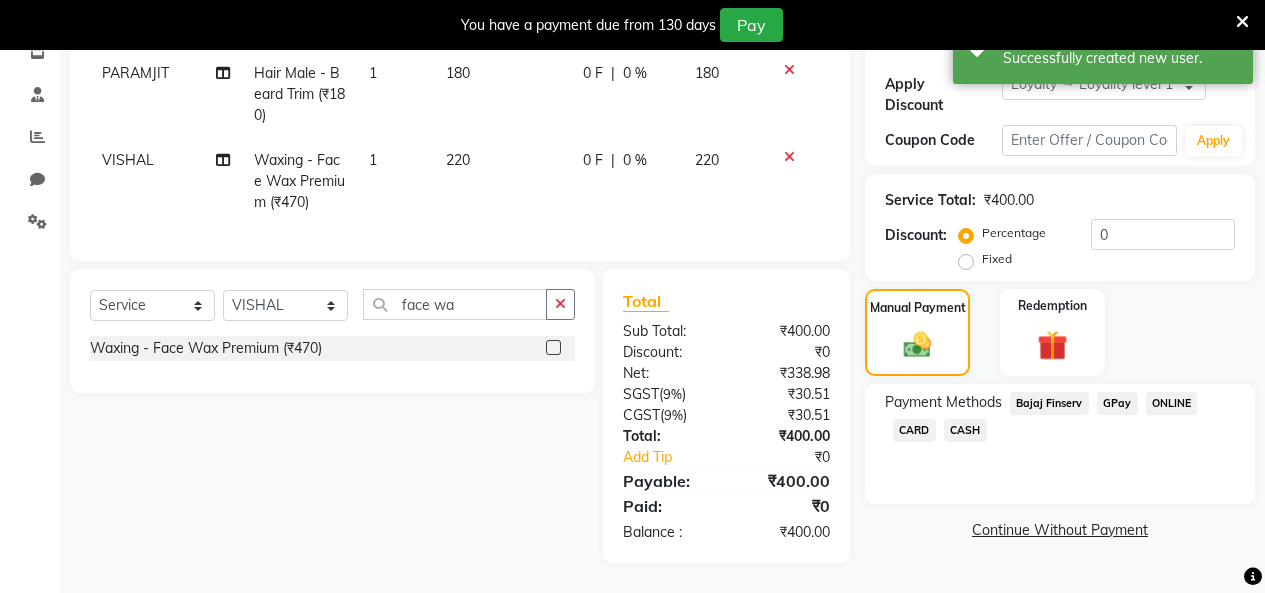 click on "GPay" 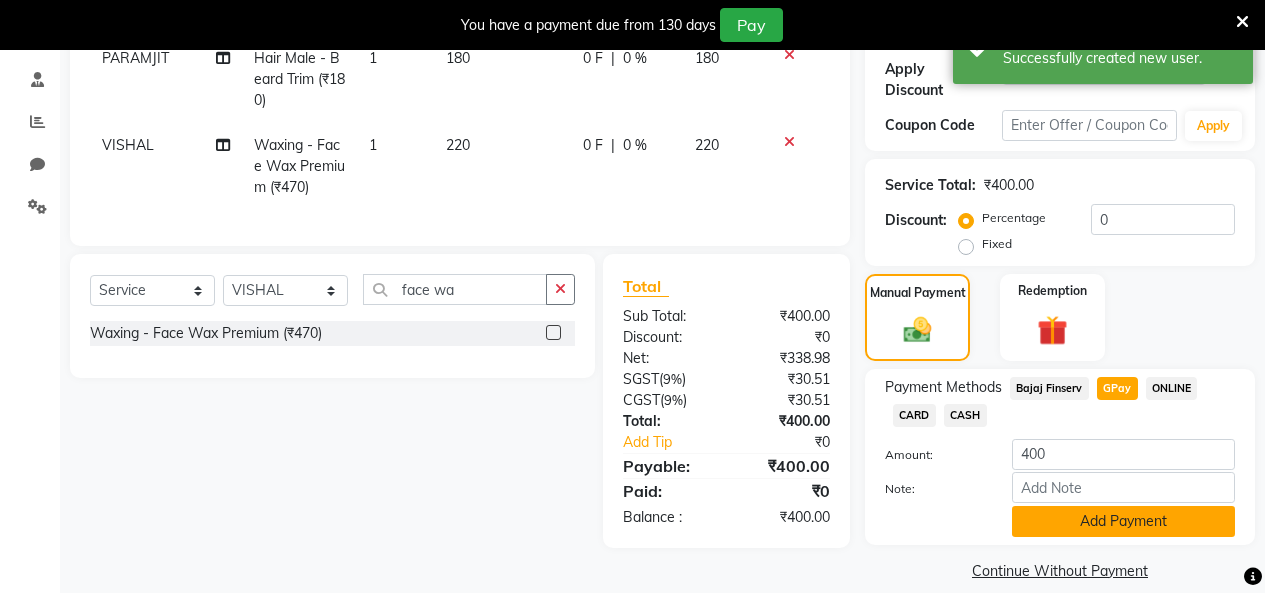 click on "Add Payment" 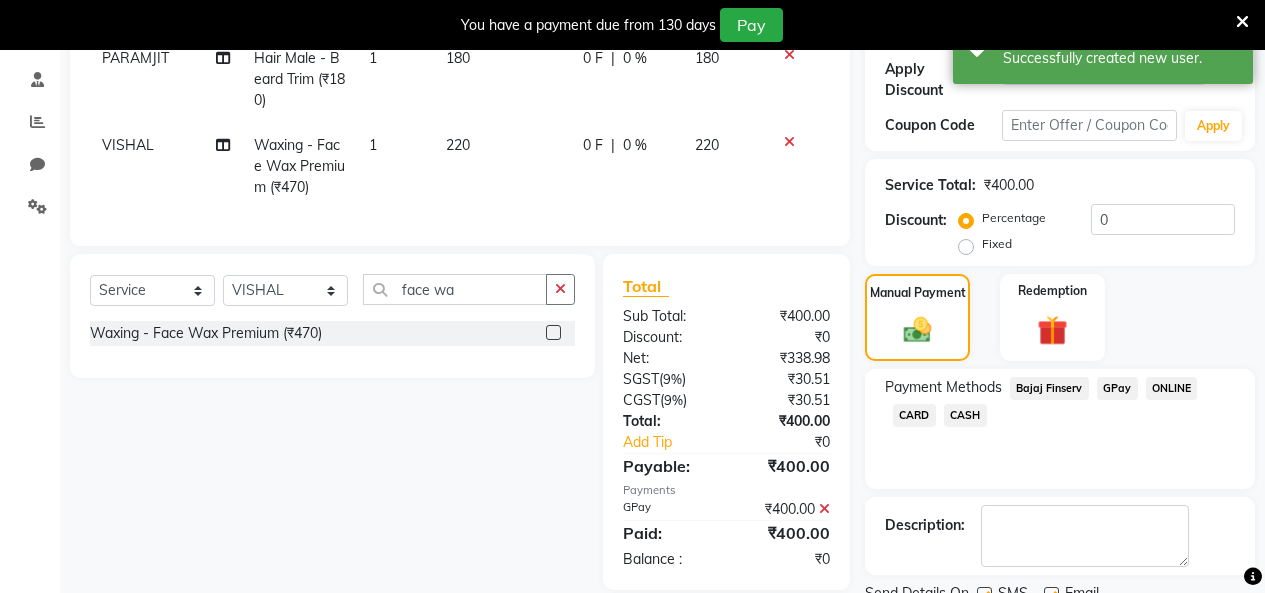 scroll, scrollTop: 553, scrollLeft: 0, axis: vertical 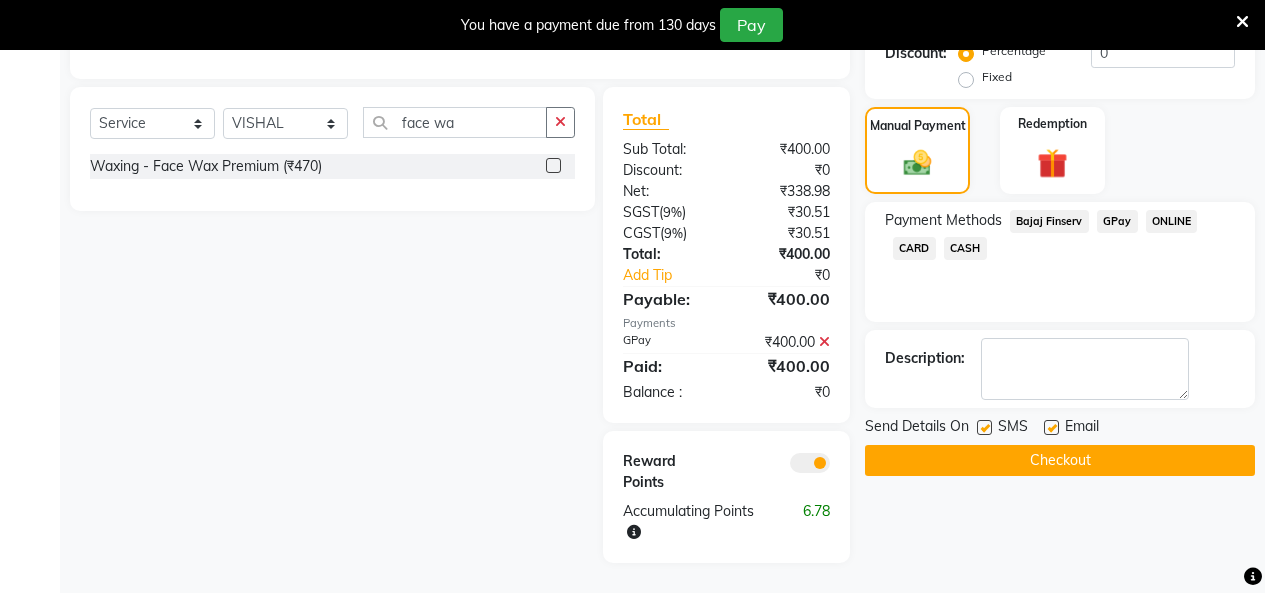 click on "Checkout" 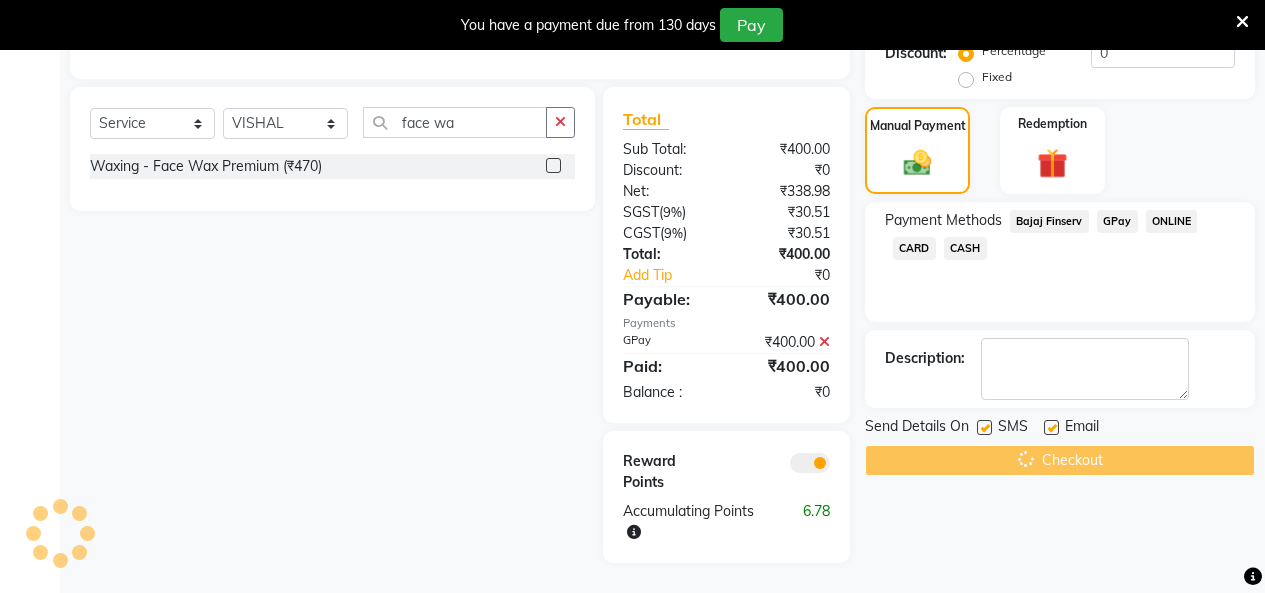 scroll, scrollTop: 53, scrollLeft: 0, axis: vertical 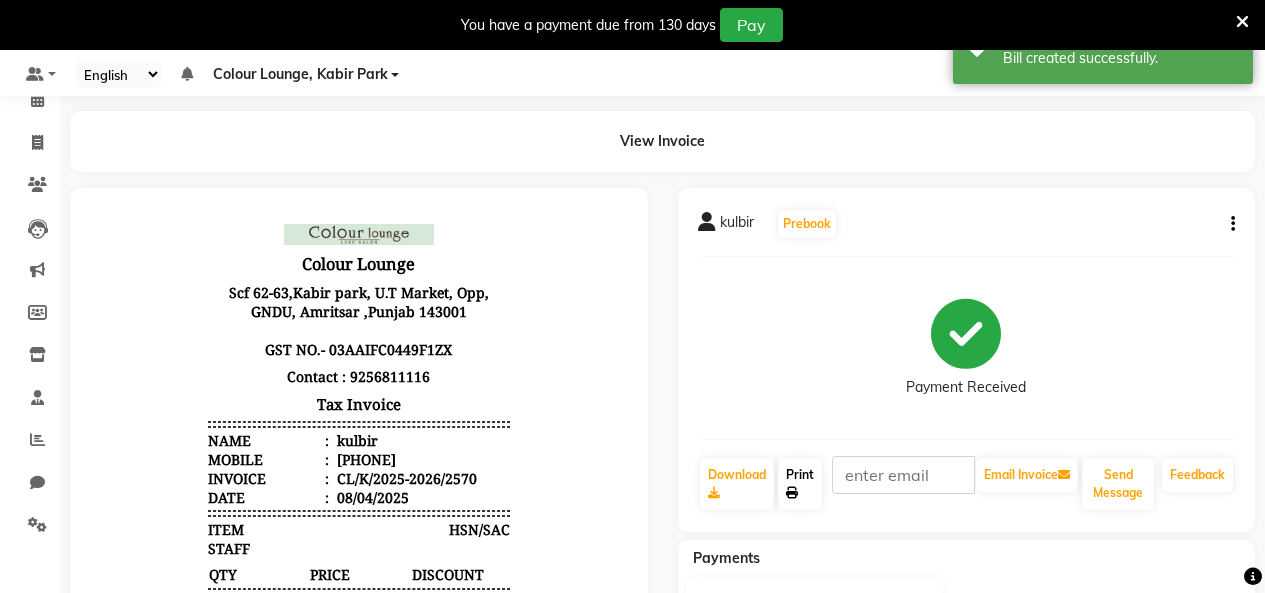 click on "Print" 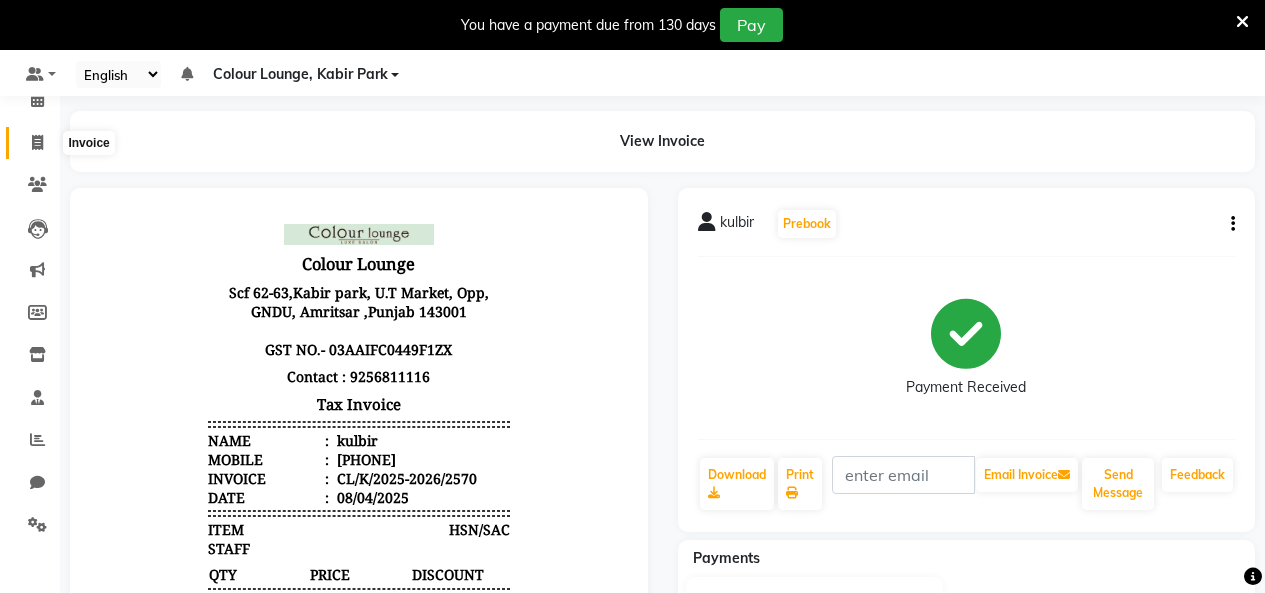 click 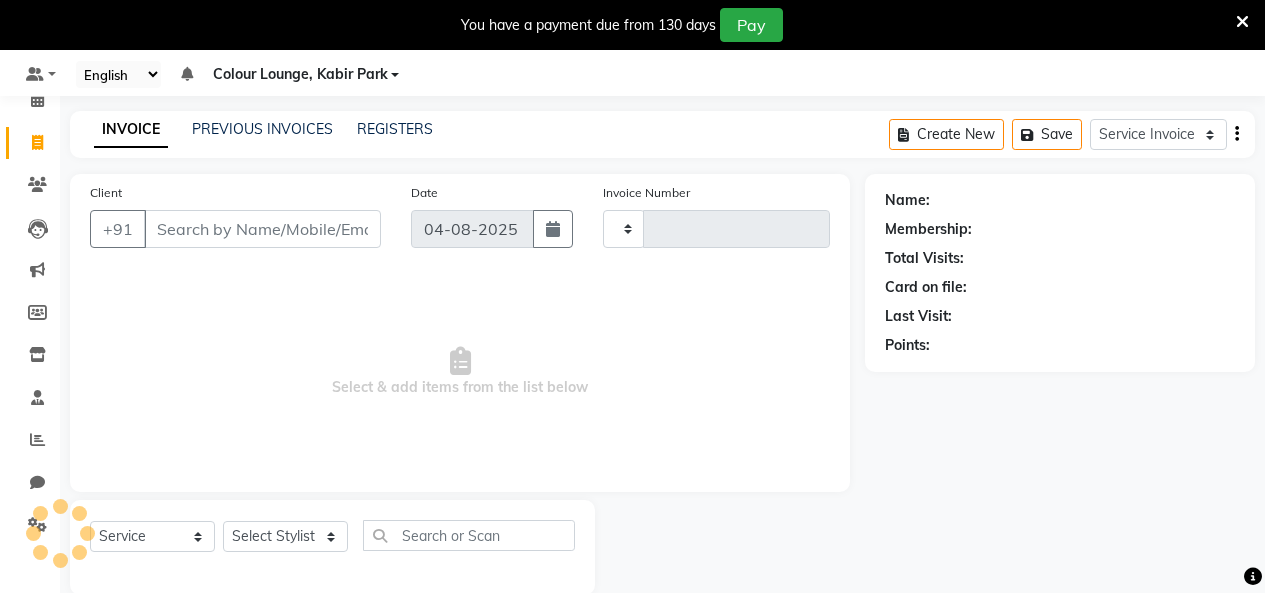 scroll, scrollTop: 85, scrollLeft: 0, axis: vertical 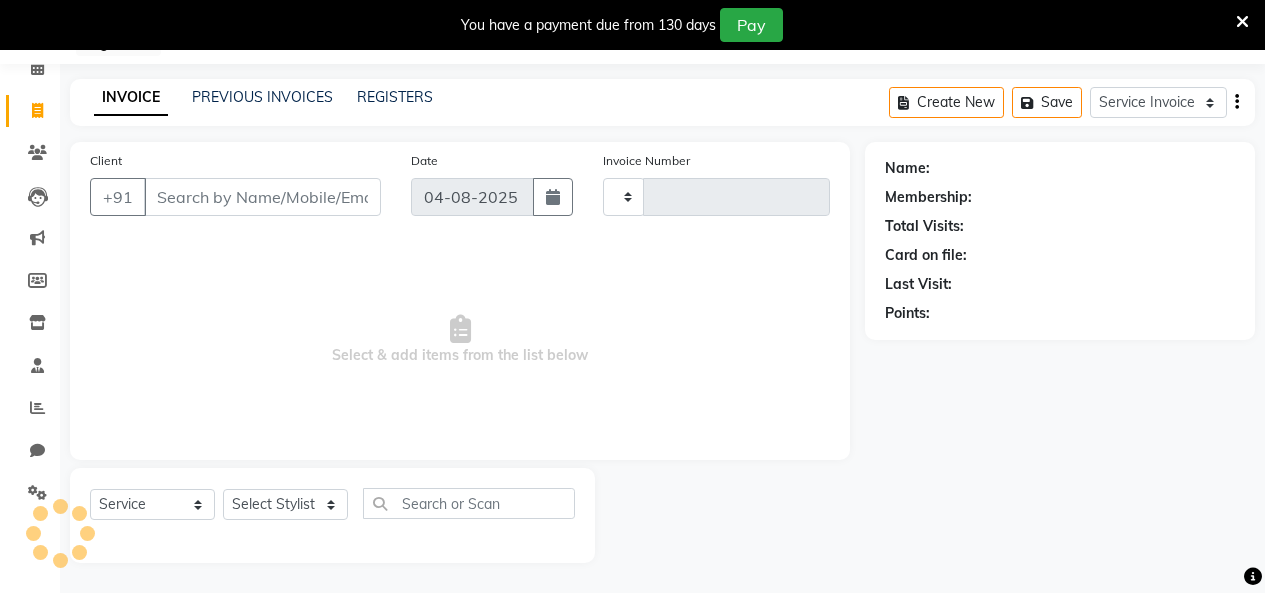 type on "2571" 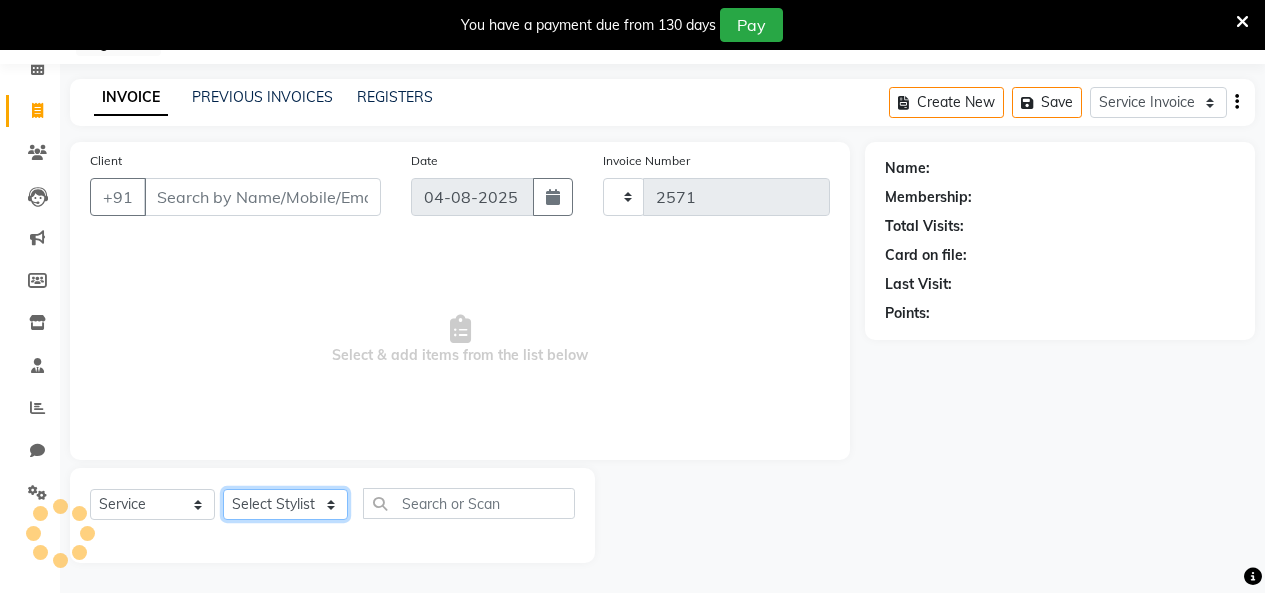 select on "8015" 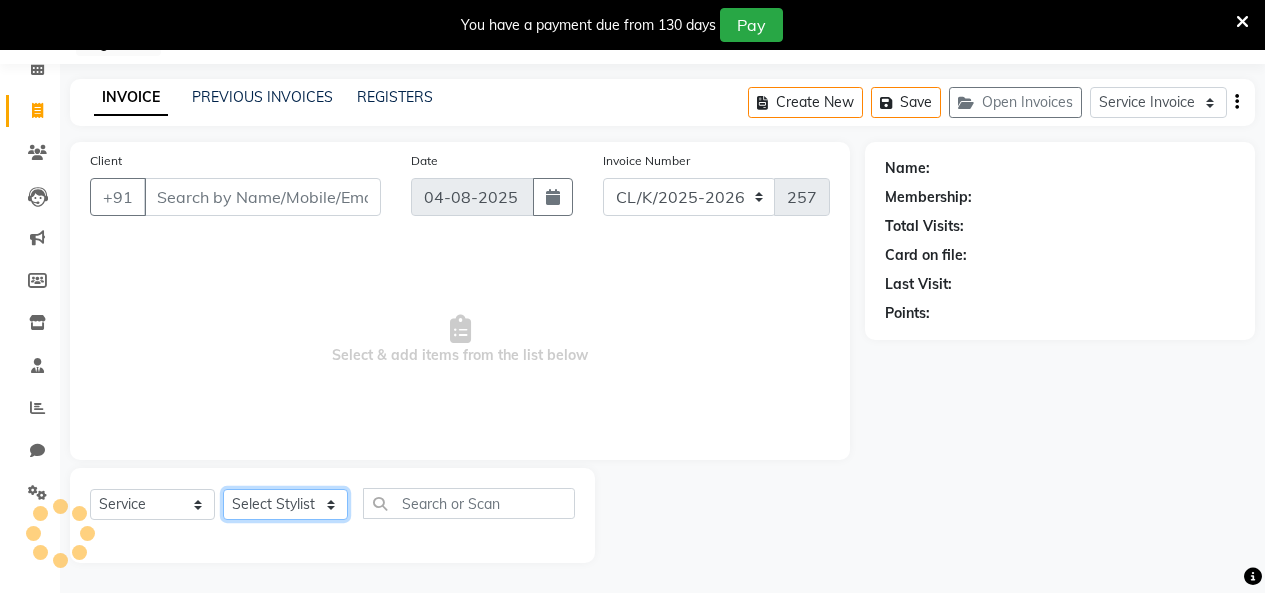 click on "Select Stylist" 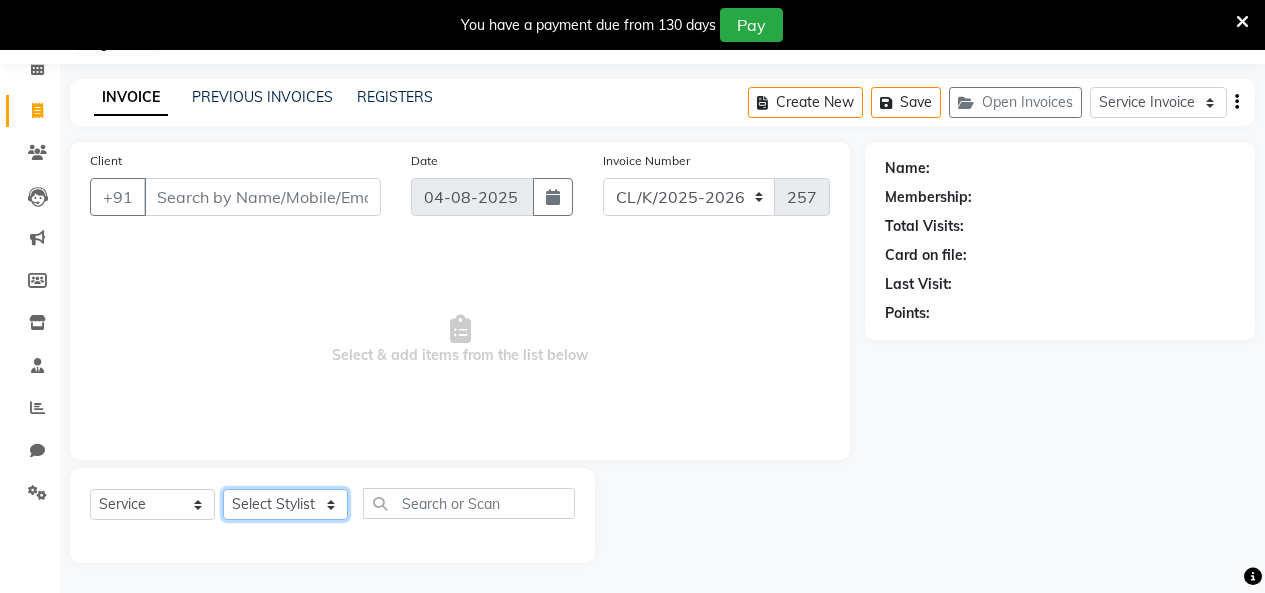 click on "Select Stylist" 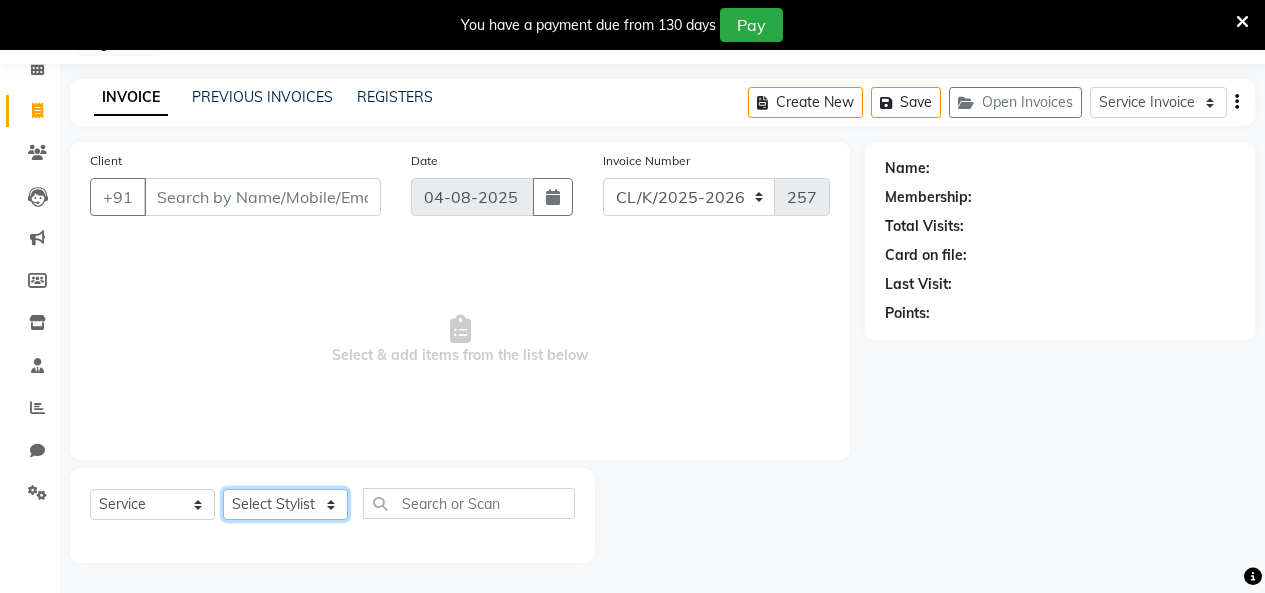 select on "82296" 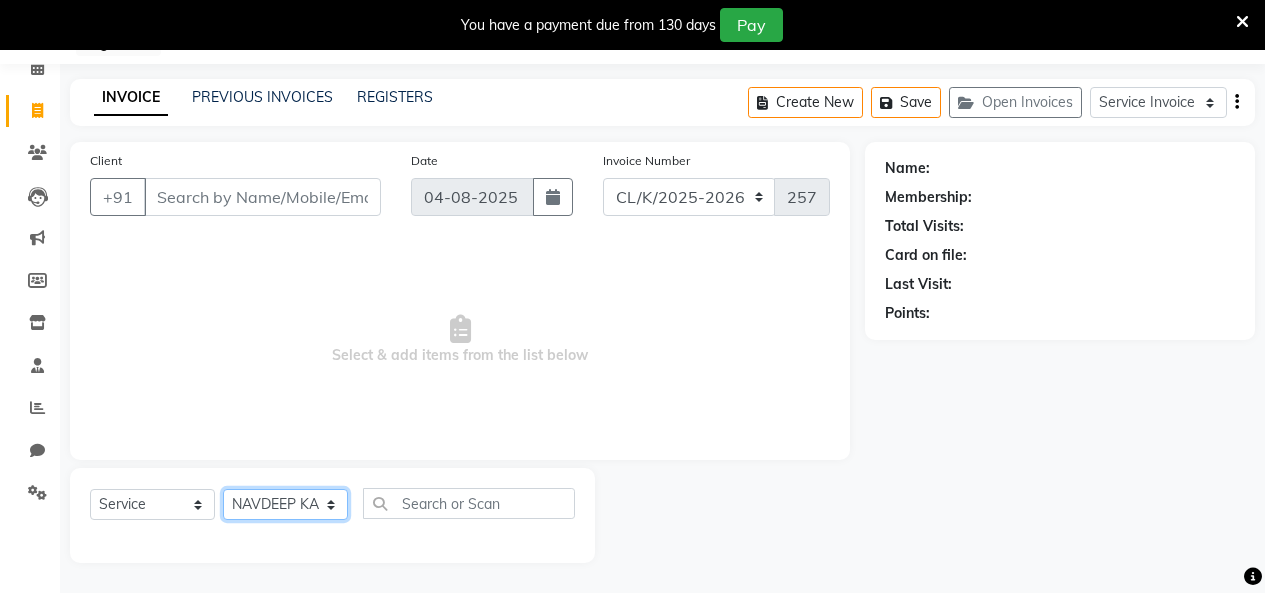click on "Select Stylist Admin Admin AKHIL ANKUSH Colour Lounge, Kabir Park Colour Lounge, Kabir Park divyansh  Jaswinder singh guard JATIN JOHN JONEY LUXMI NAVDEEP KAUR NITI PARAMJIT PARAS KHATNAVLIA priya  priyanka  Rakesh sapna  SUMAN VANDANA SHARMA VISHAL" 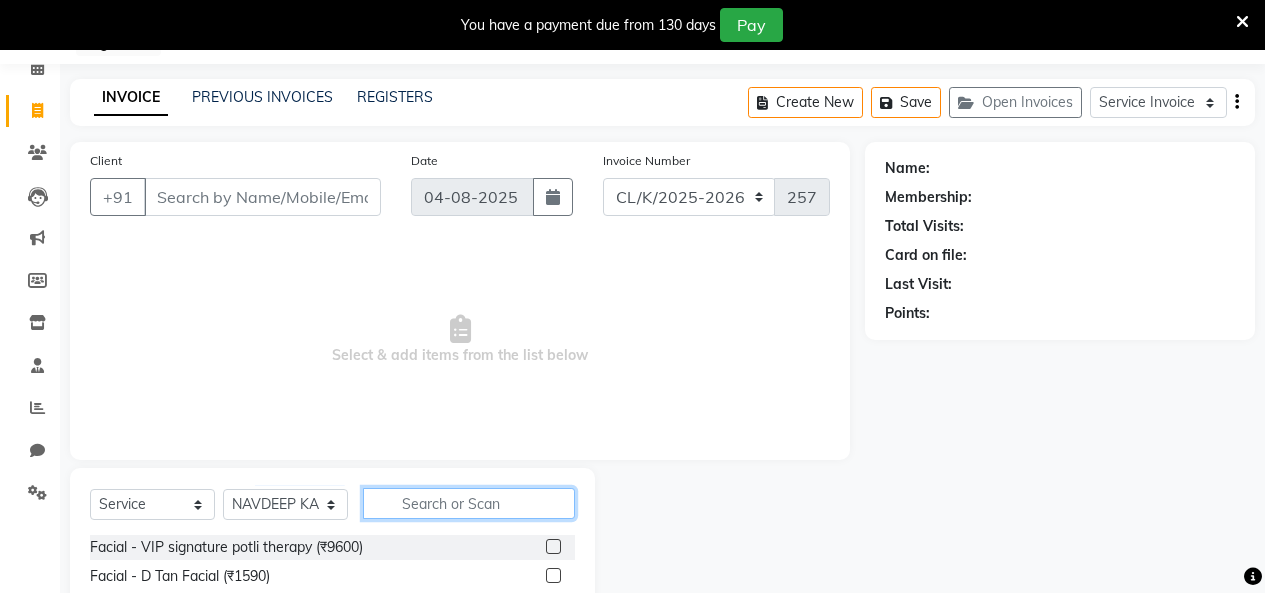 click 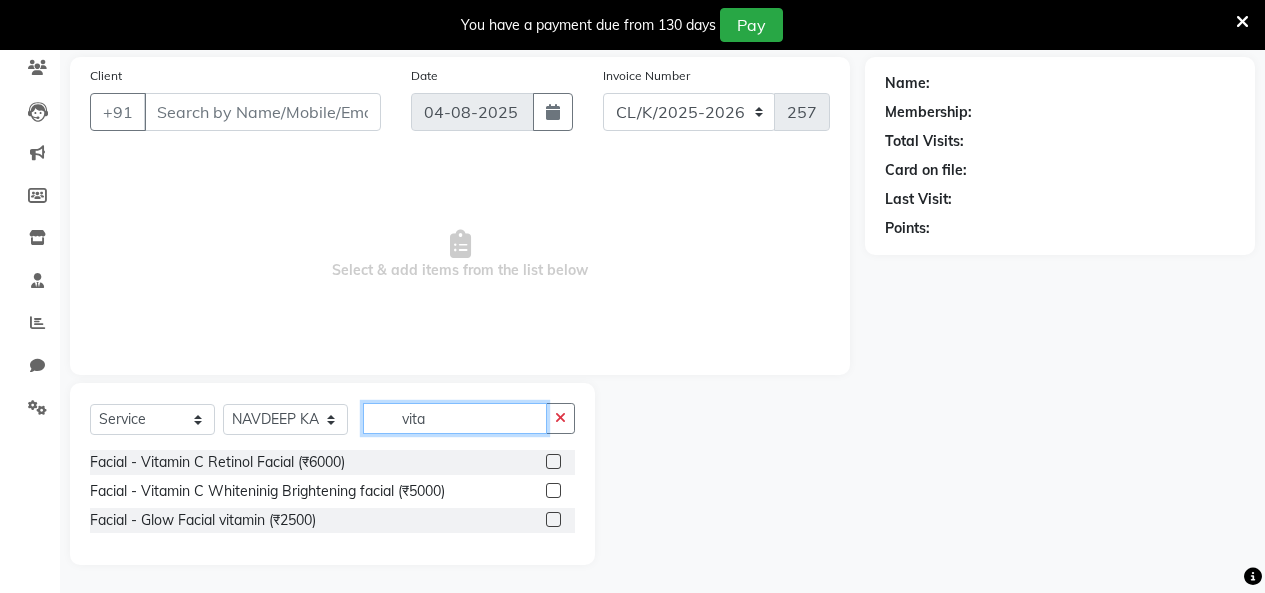 scroll, scrollTop: 172, scrollLeft: 0, axis: vertical 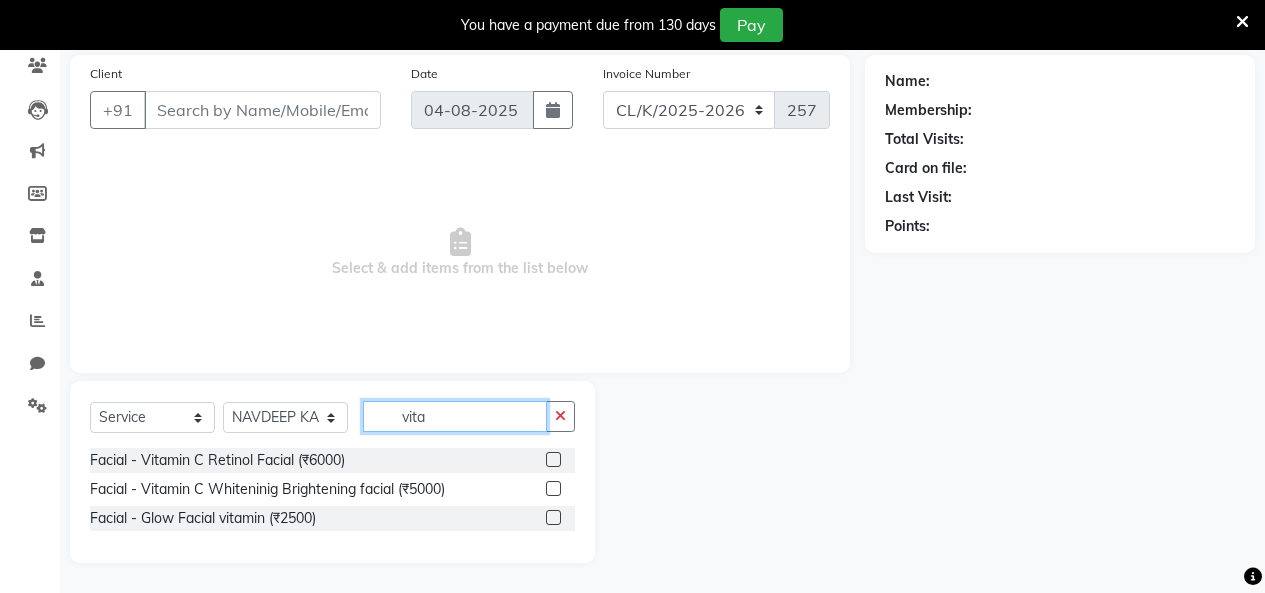 type on "vita" 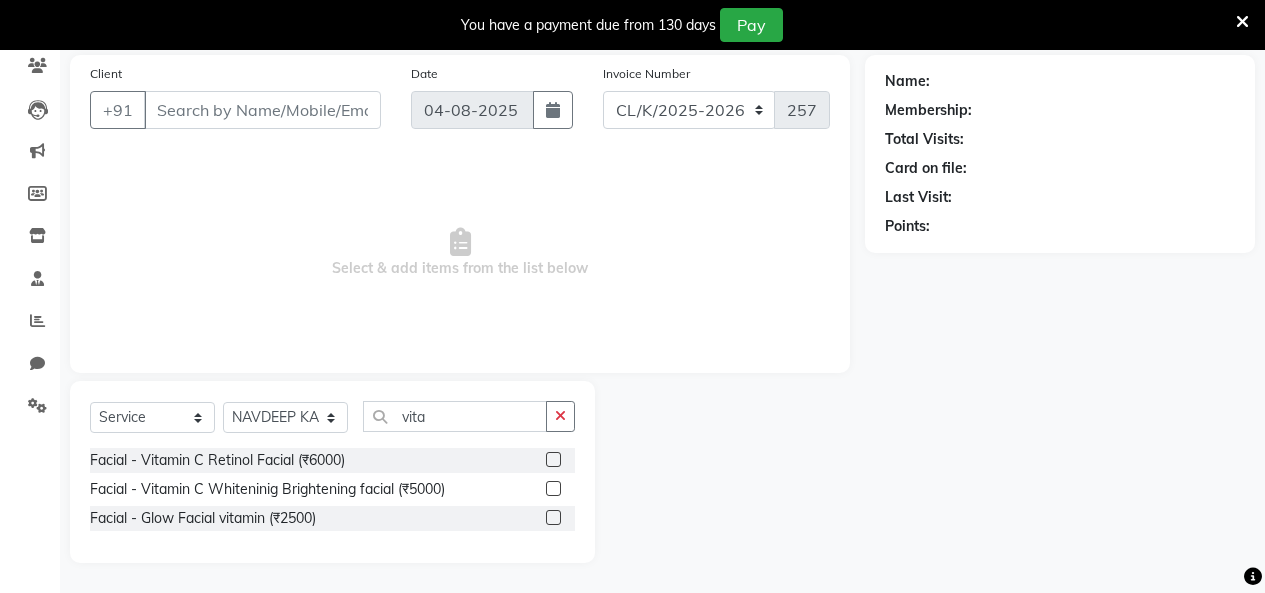 click 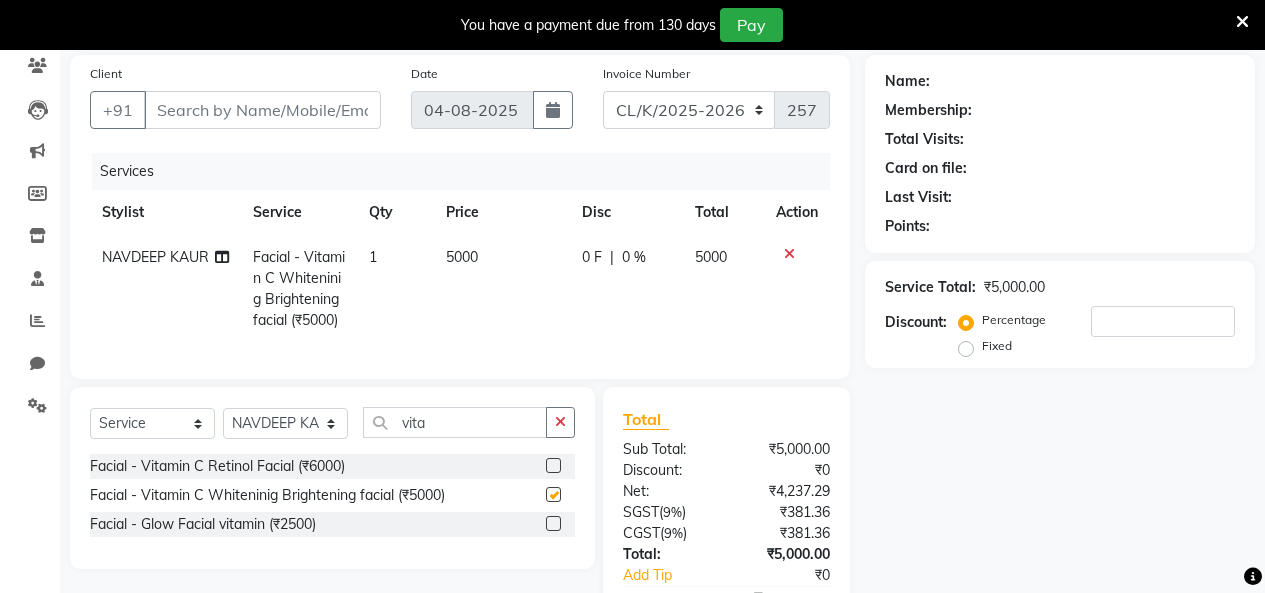 click on "5000" 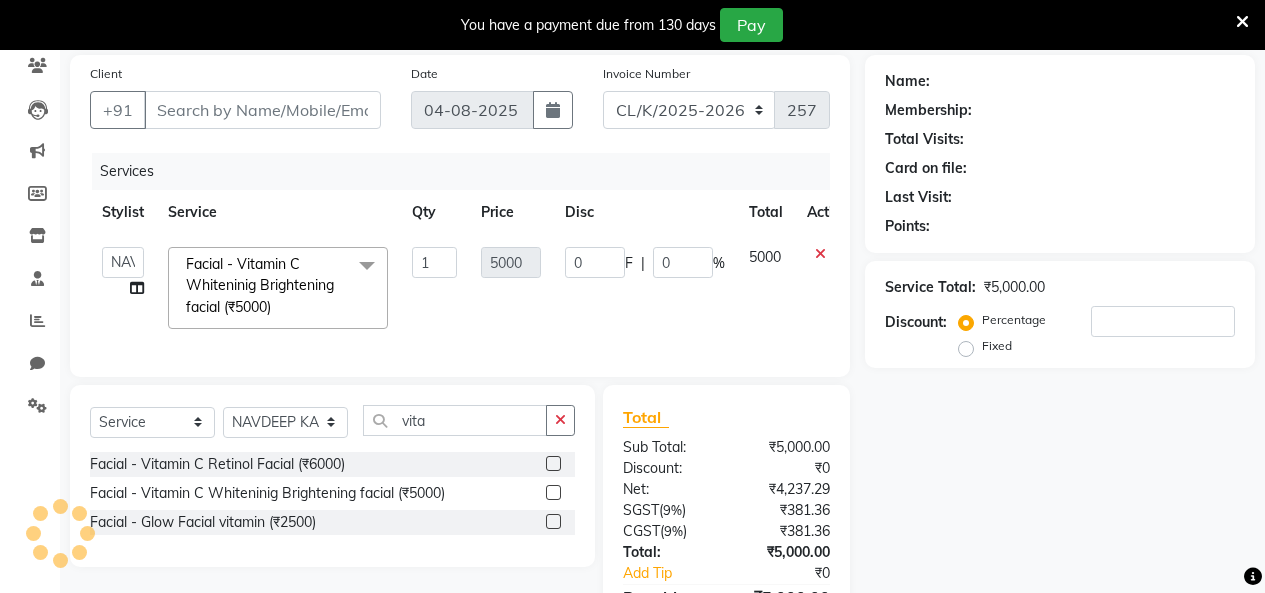 checkbox on "false" 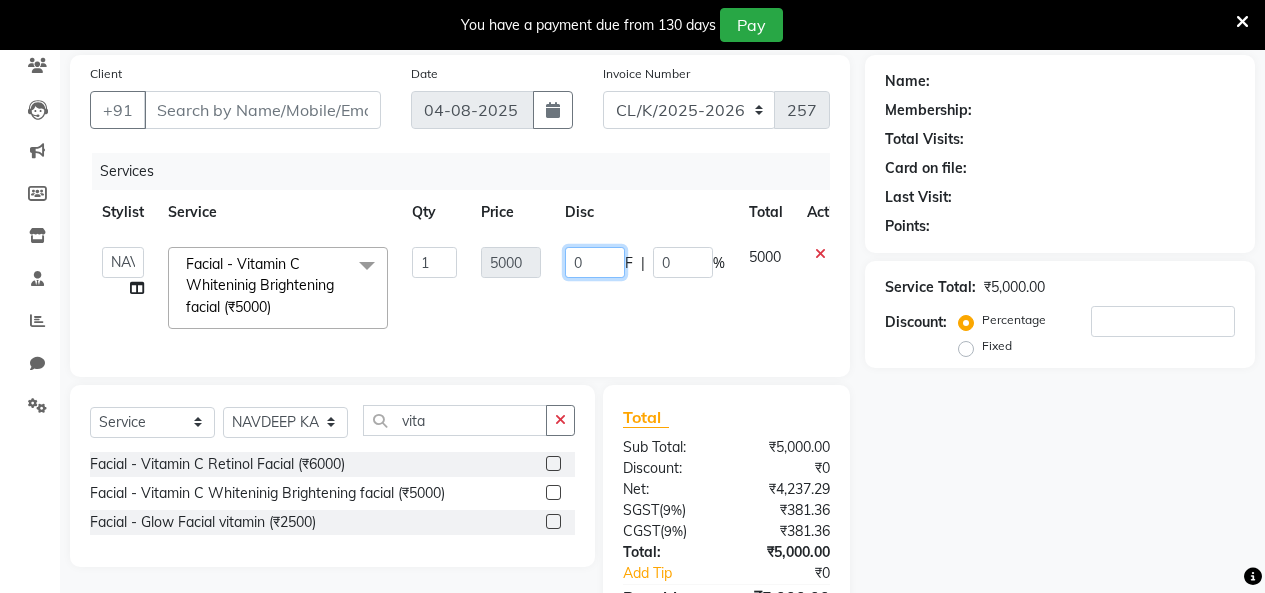 drag, startPoint x: 436, startPoint y: 262, endPoint x: 301, endPoint y: 242, distance: 136.47343 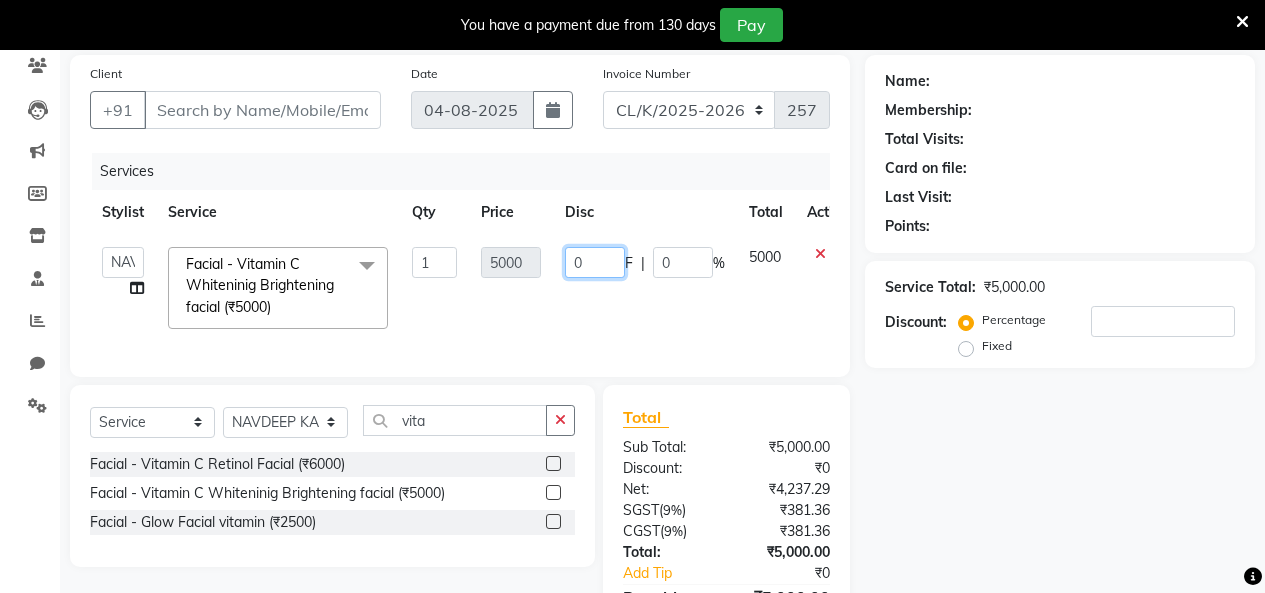 click on "Admin   Admin   AKHIL   ANKUSH   Colour Lounge, Kabir Park   Colour Lounge, Kabir Park   divyansh    Jaswinder singh guard   JATIN   JOHN   JONEY   LUXMI   NAVDEEP KAUR   NITI   PARAMJIT   PARAS KHATNAVLIA   priya    priyanka    Rakesh   sapna    SUMAN   VANDANA SHARMA   VISHAL  Facial - Vitamin C Whiteninig Brightening facial (₹5000)  x Facial - VIP signature potli therapy (₹9600) Facial - D Tan Facial (₹1590) Facial - French Facial (₹1770) Facial - Glow Facial (₹2500) Facial - Dermasage Luxury Skin Treatment (₹8000) Facial - Algotherm Luxury Facial (₹10000) Facial - Vitamin C Retinol Facial (₹6000) Facial - Vip Signature Facial (₹7000) Facial - Organic Facial (₹2359) Facial - Vitamin C Whiteninig Brightening facial (₹5000) Facial - Nirvana Facial (₹2712) Facial - Bio Whitening Facial (₹2595) Facial - Organic Facial kp qu (₹2000) Facial - Organic Facial kp co (₹2000) Facial - Organic Facial kp ava (₹2000) Facial - Bio Whitening Facial pmt (₹2590) Clinic - Iv Drip (₹5000)" 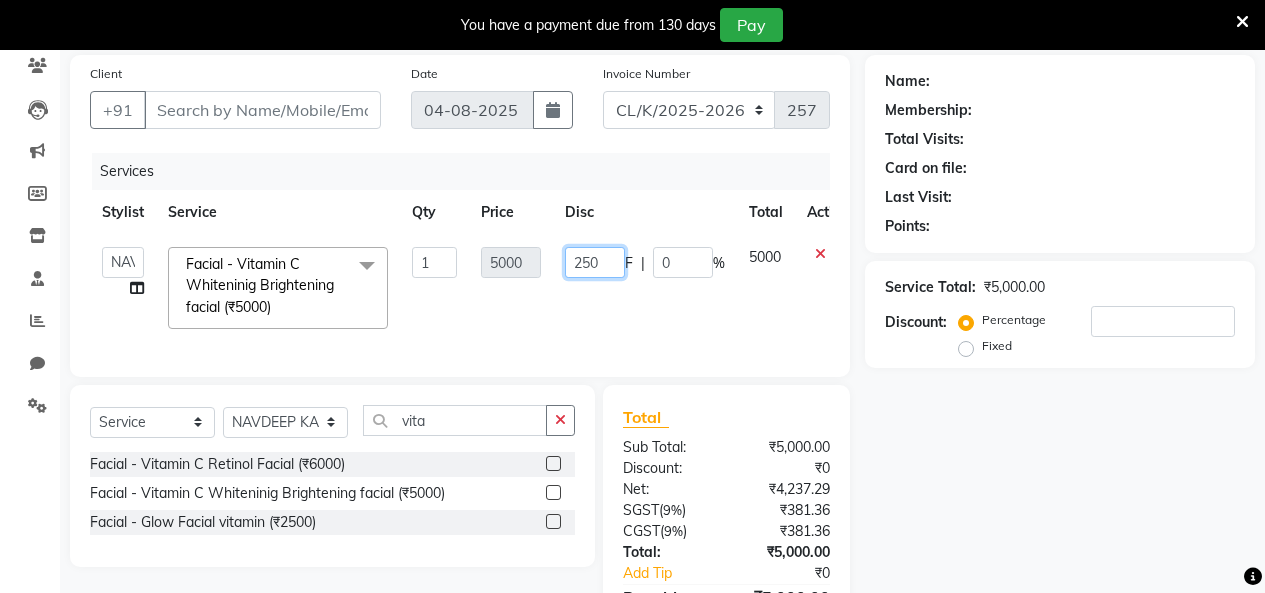 type on "2500" 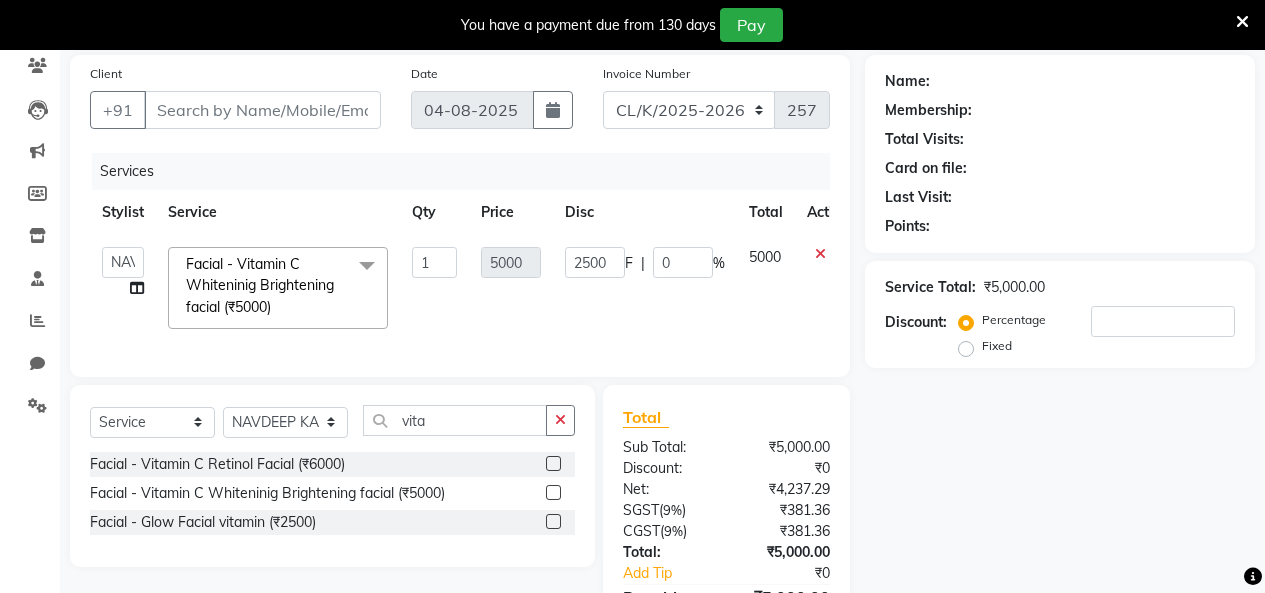 click on "2500 F | 0 %" 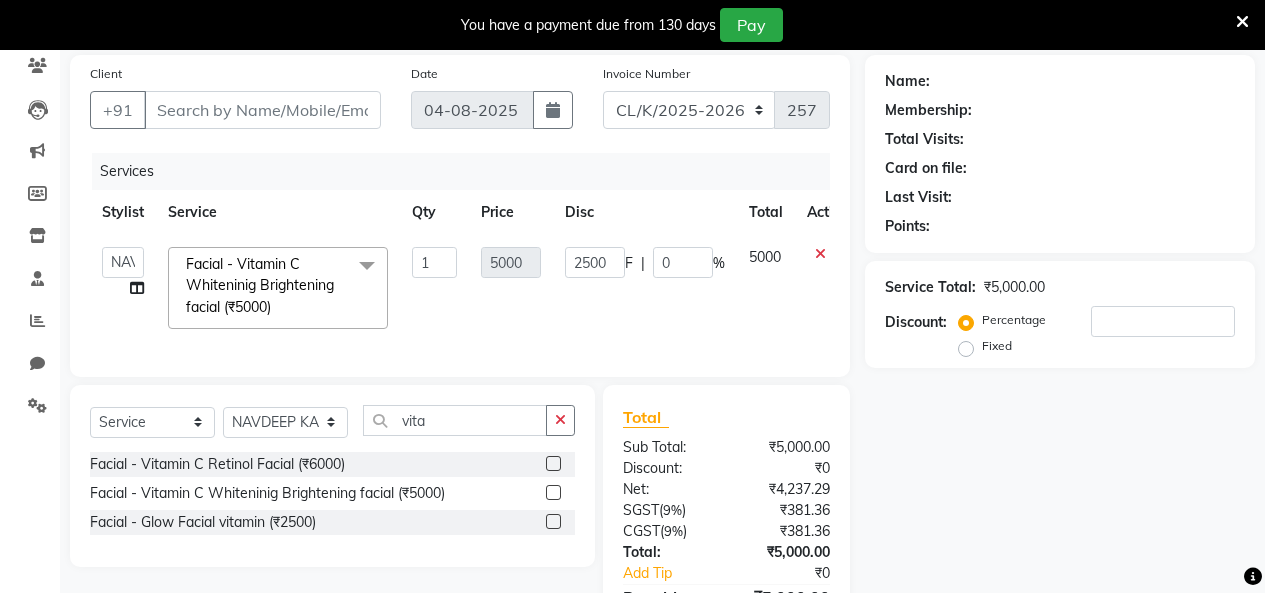 select on "82296" 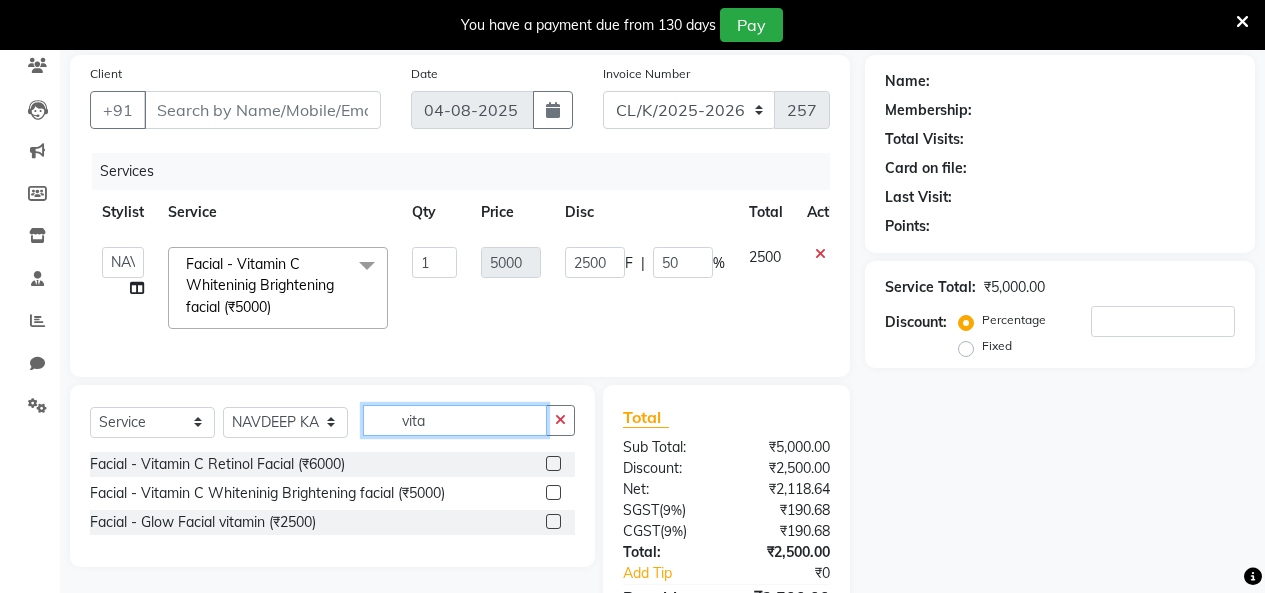 drag, startPoint x: 527, startPoint y: 442, endPoint x: 319, endPoint y: 444, distance: 208.00961 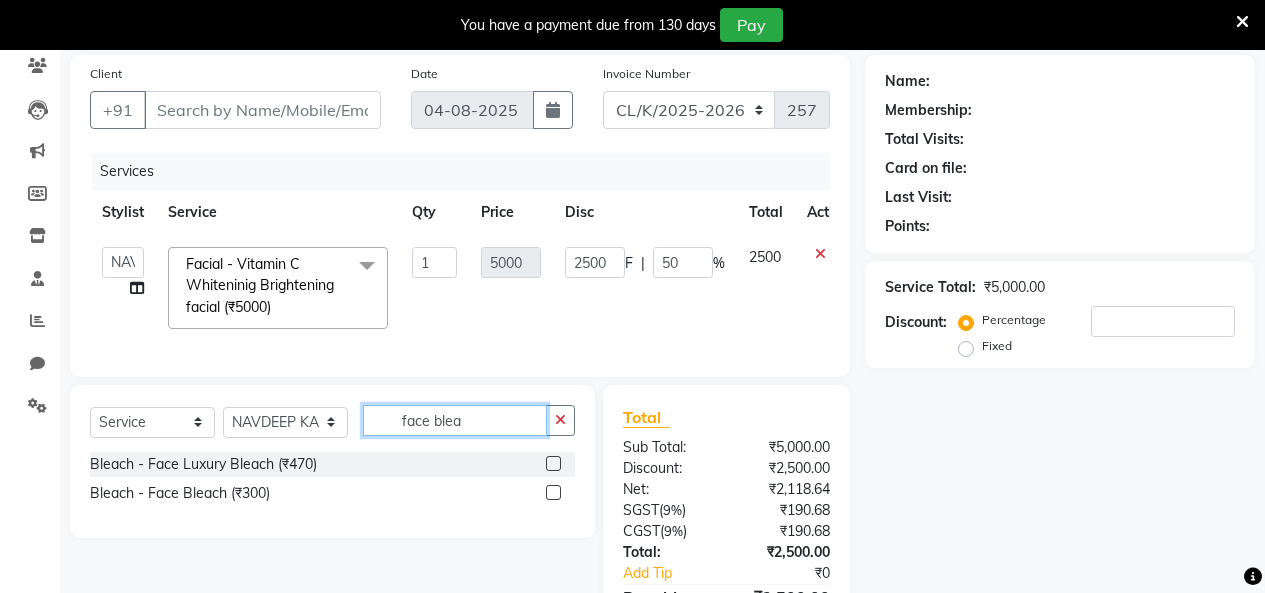 type on "face blea" 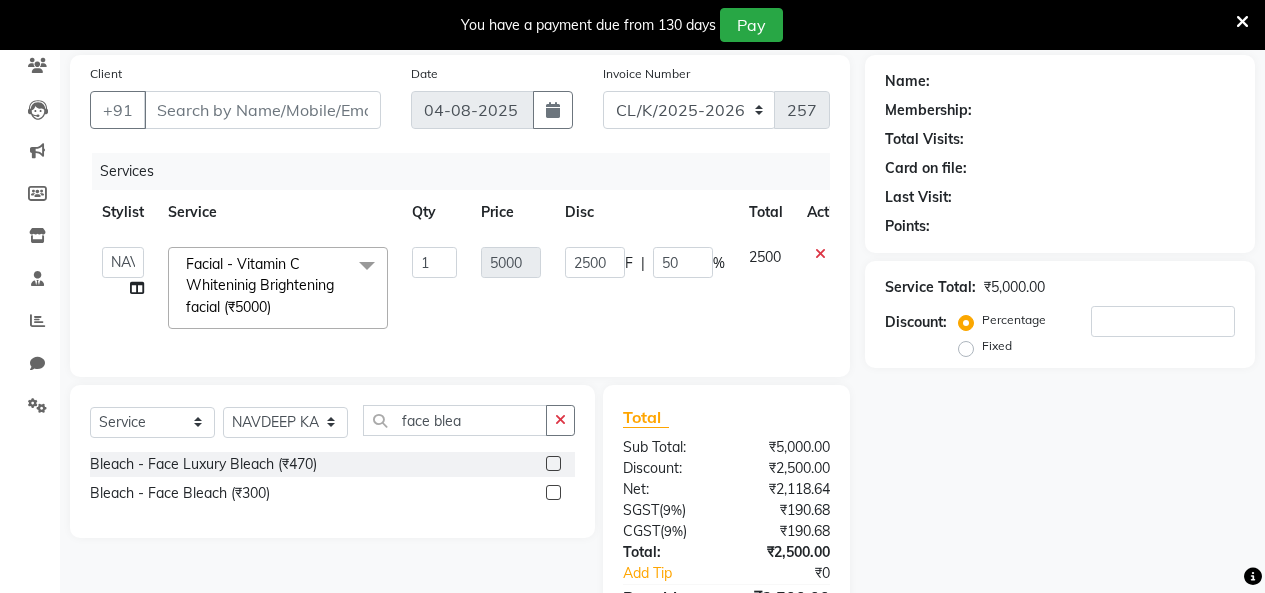 click 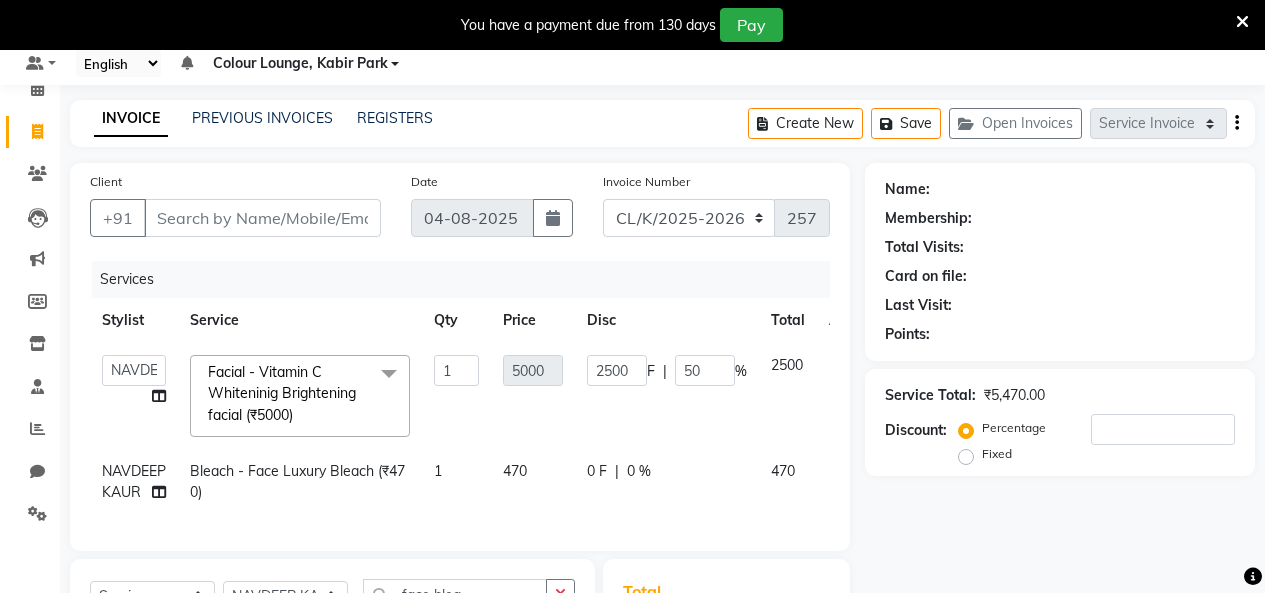 scroll, scrollTop: 0, scrollLeft: 0, axis: both 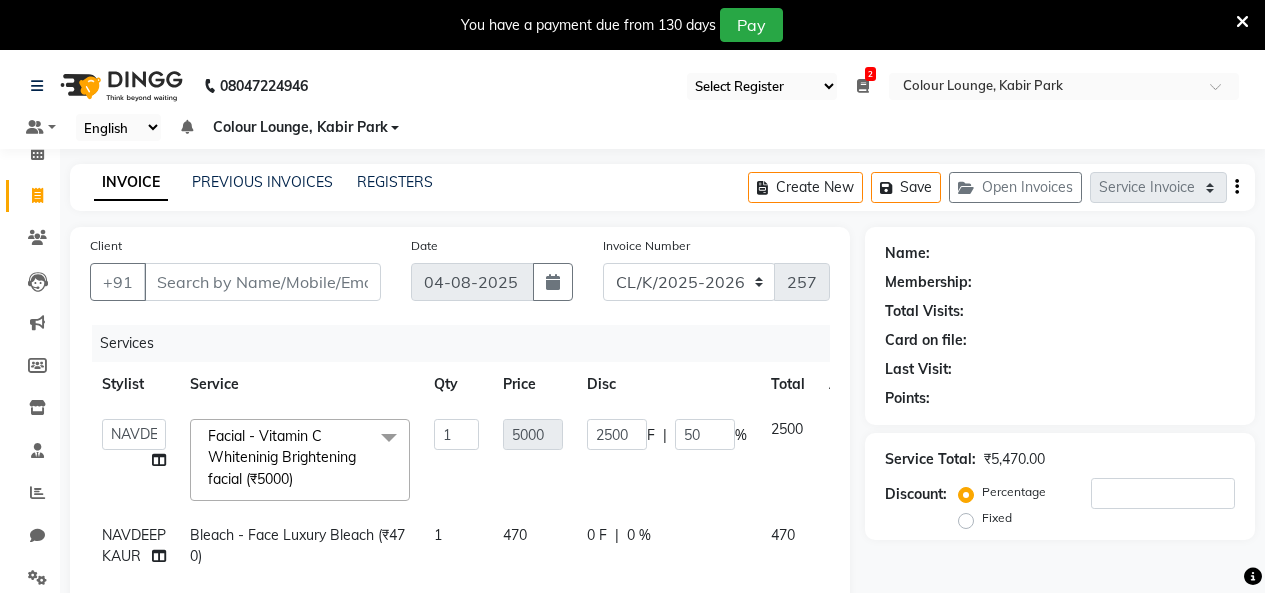 checkbox on "false" 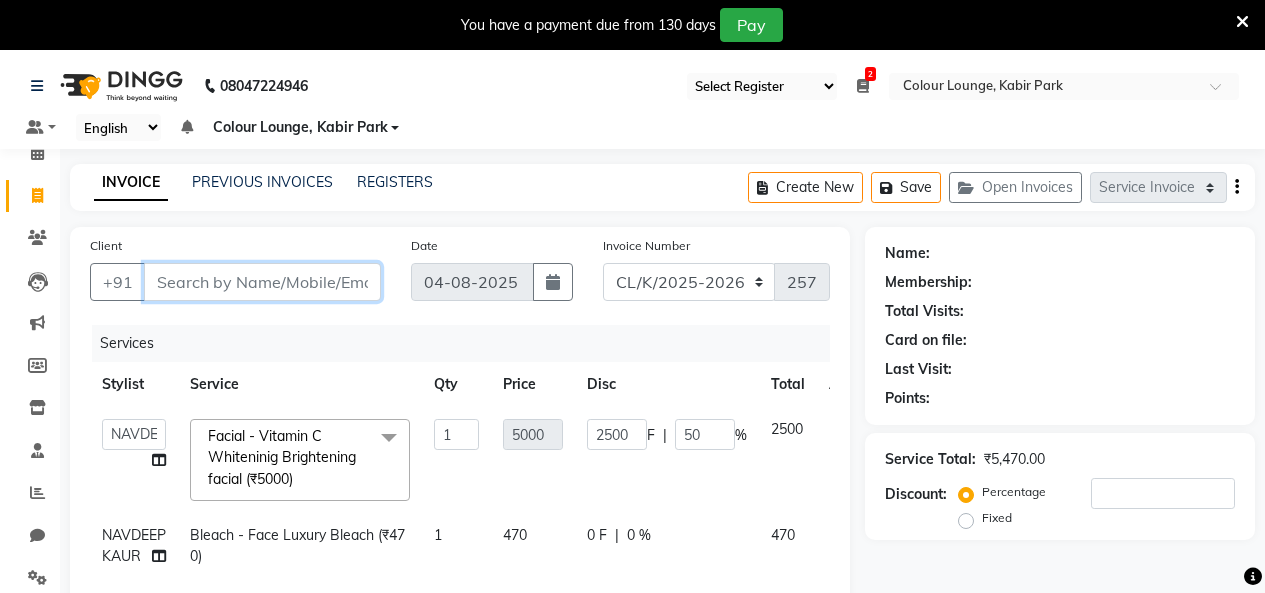click on "Client" at bounding box center [262, 282] 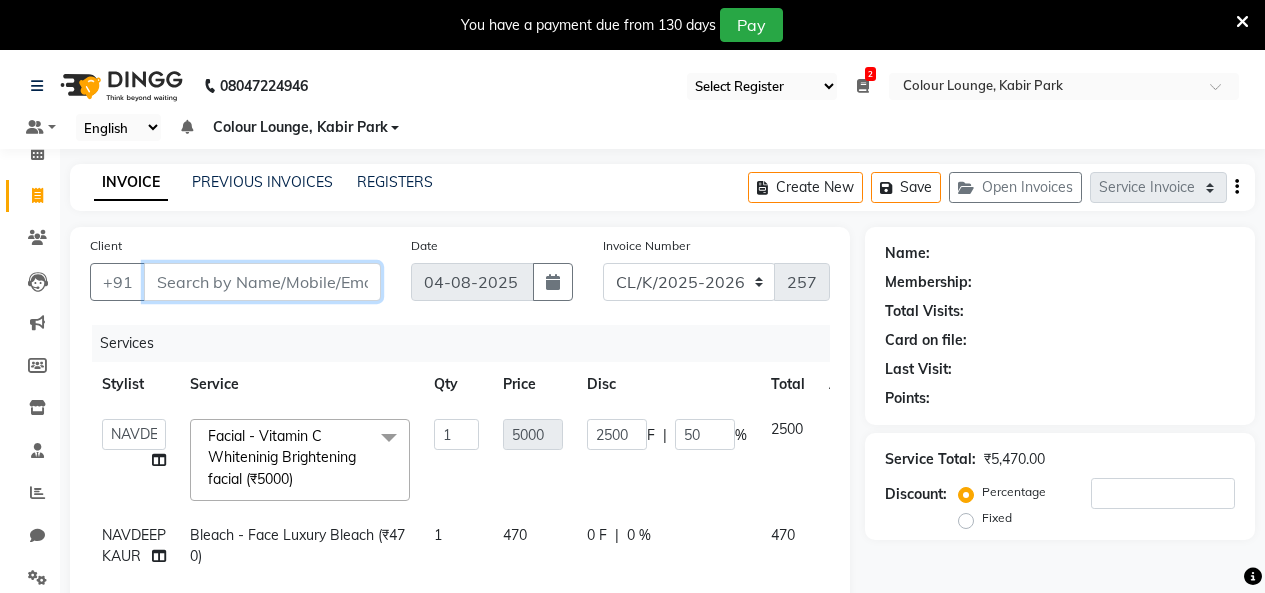 type on "9" 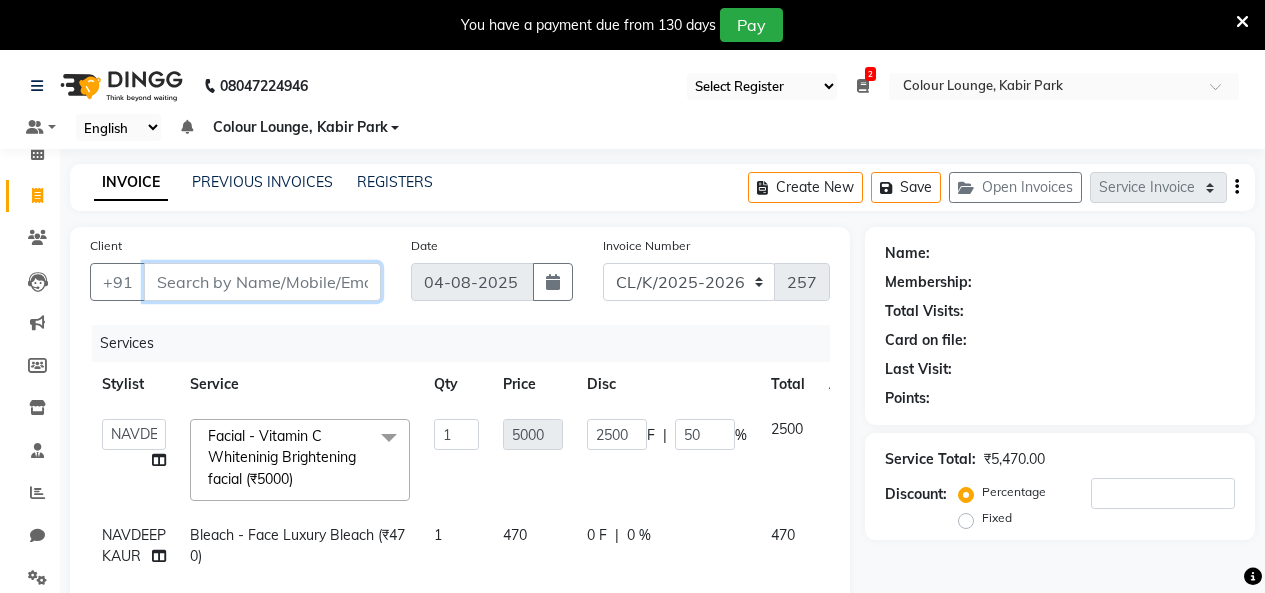 type on "0" 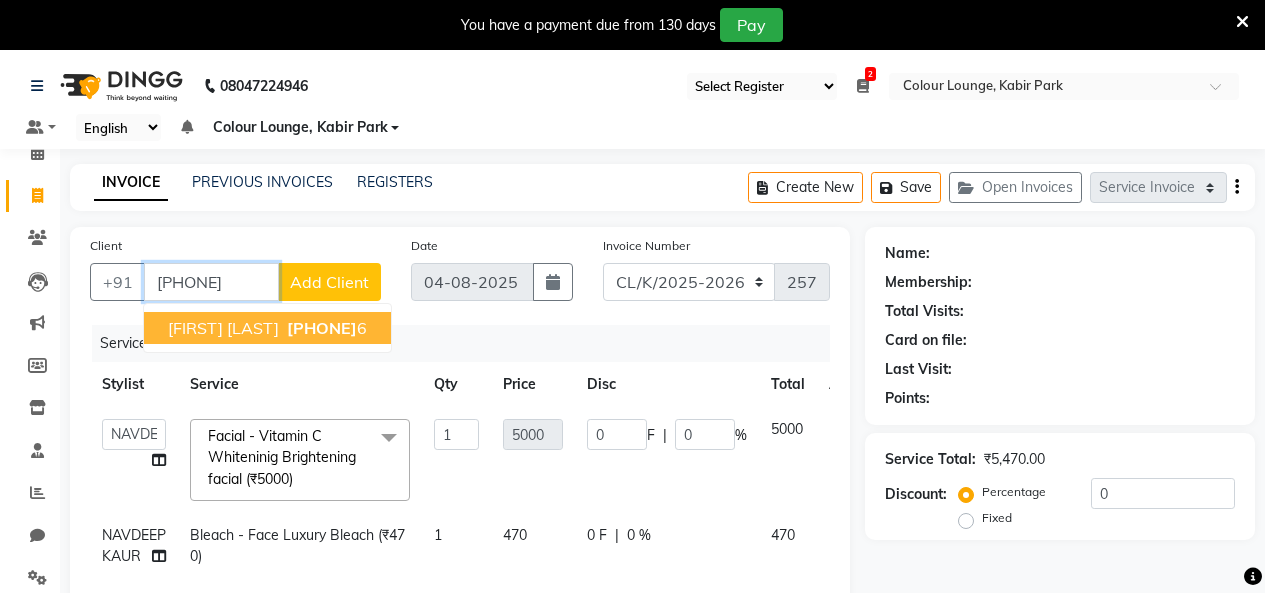 click on "981506625" at bounding box center [322, 328] 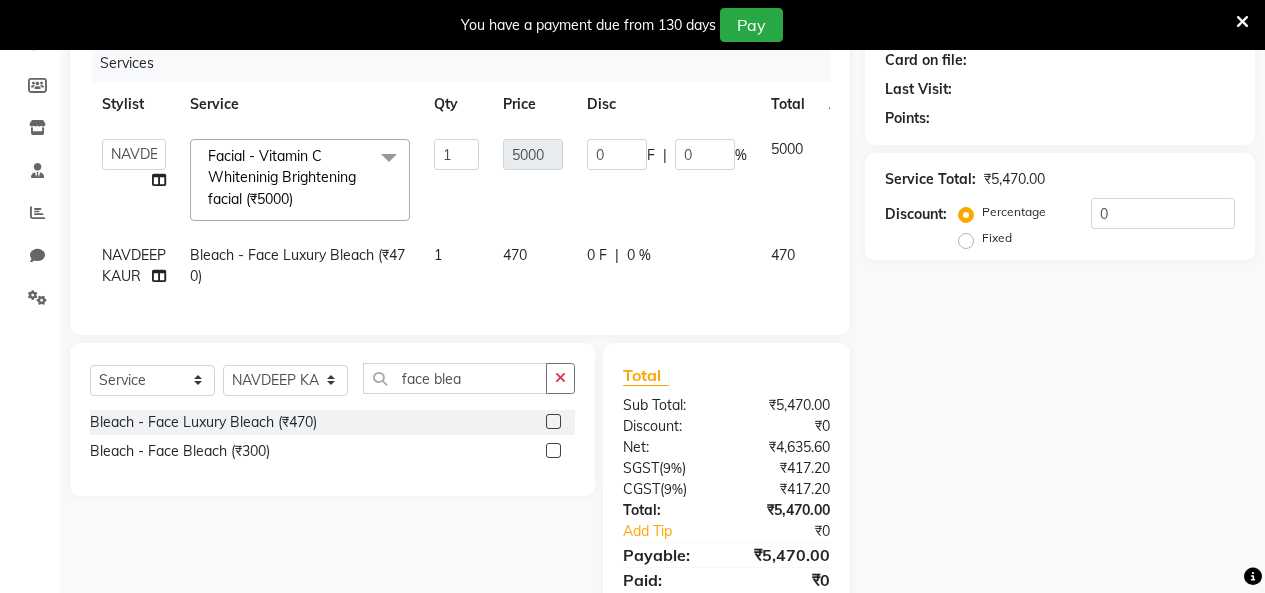 scroll, scrollTop: 369, scrollLeft: 0, axis: vertical 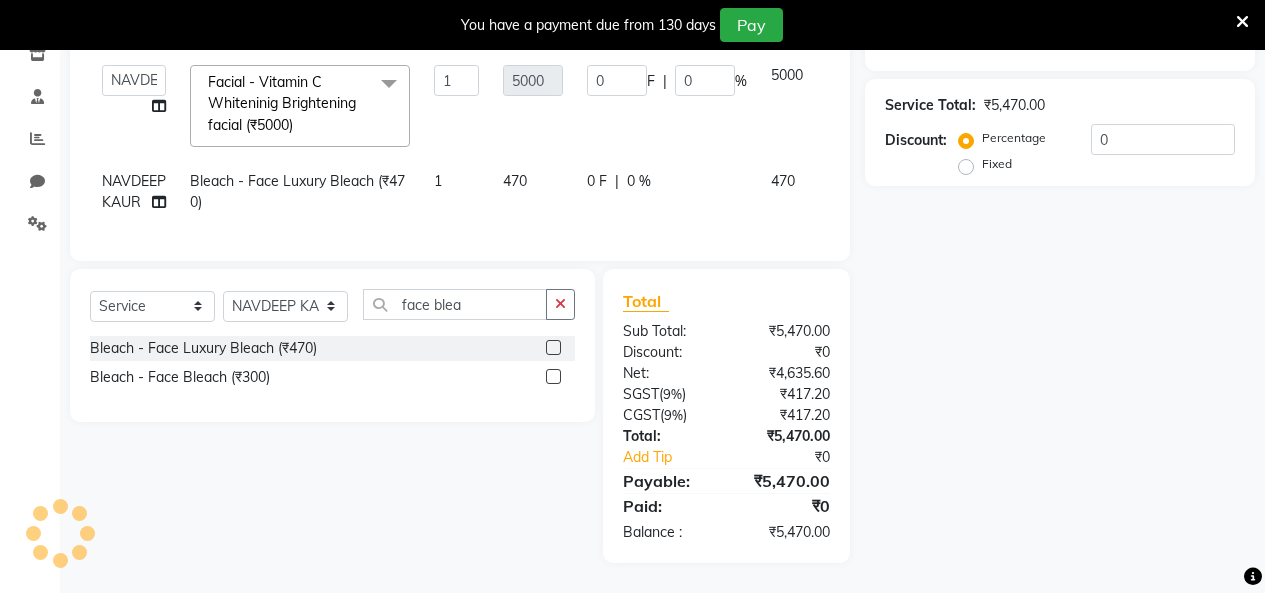 type on "9815066256" 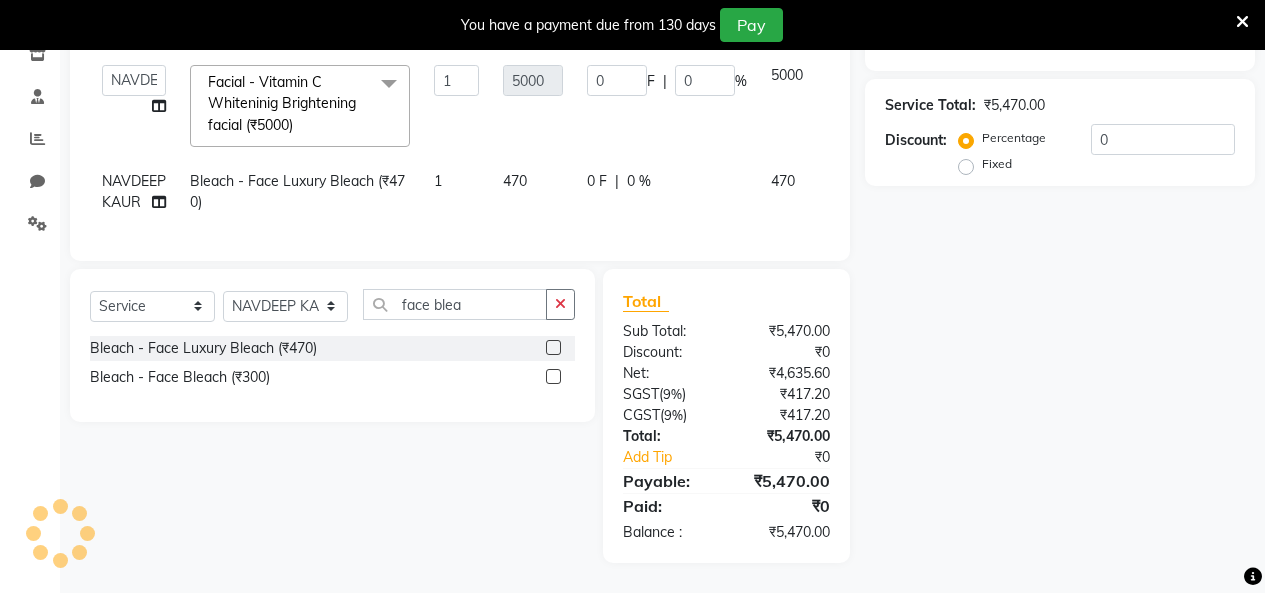 click on "Name: Membership: Total Visits: Card on file: Last Visit:  Points:  Service Total:  ₹5,470.00  Discount:  Percentage   Fixed  0" 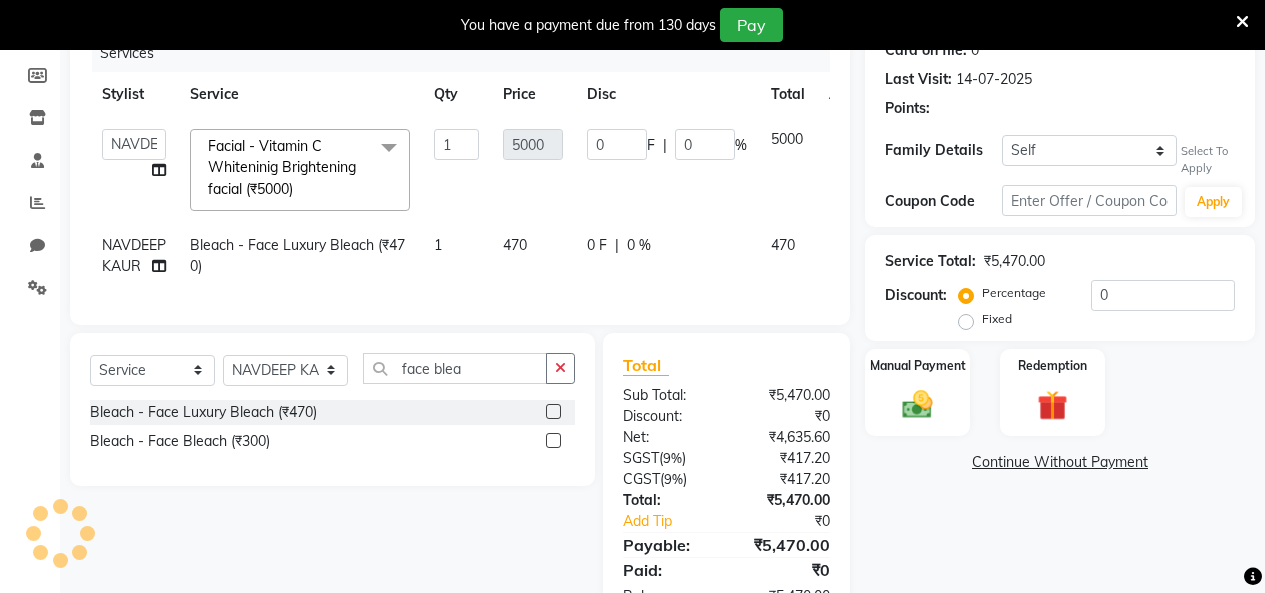 scroll, scrollTop: 269, scrollLeft: 0, axis: vertical 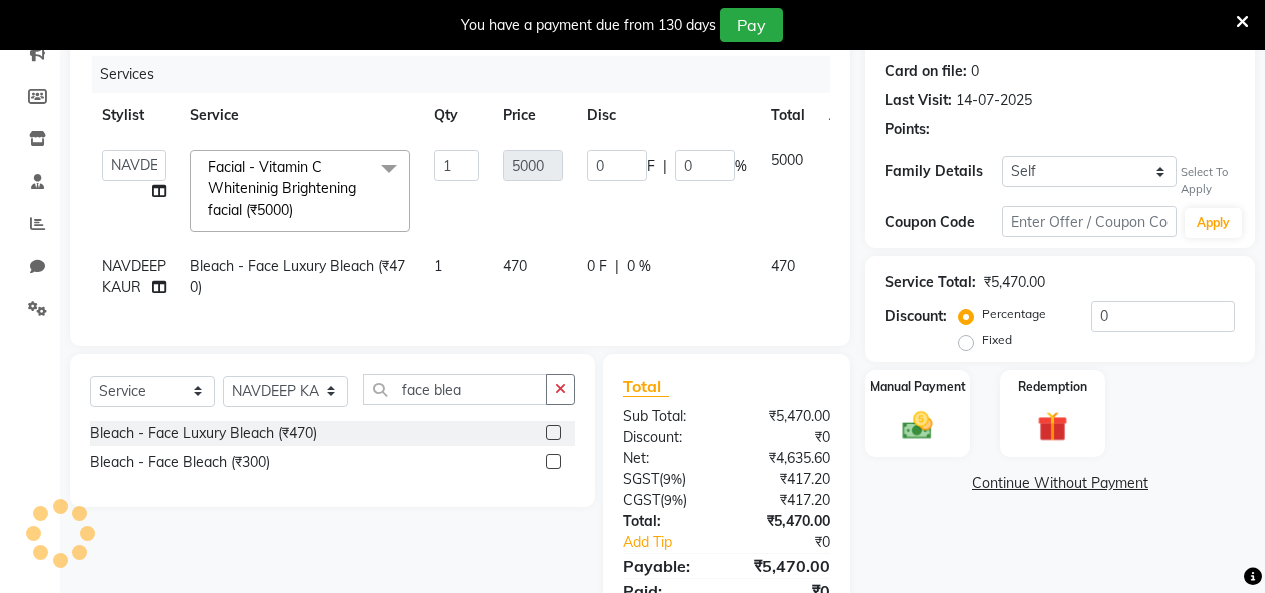 select on "1: Object" 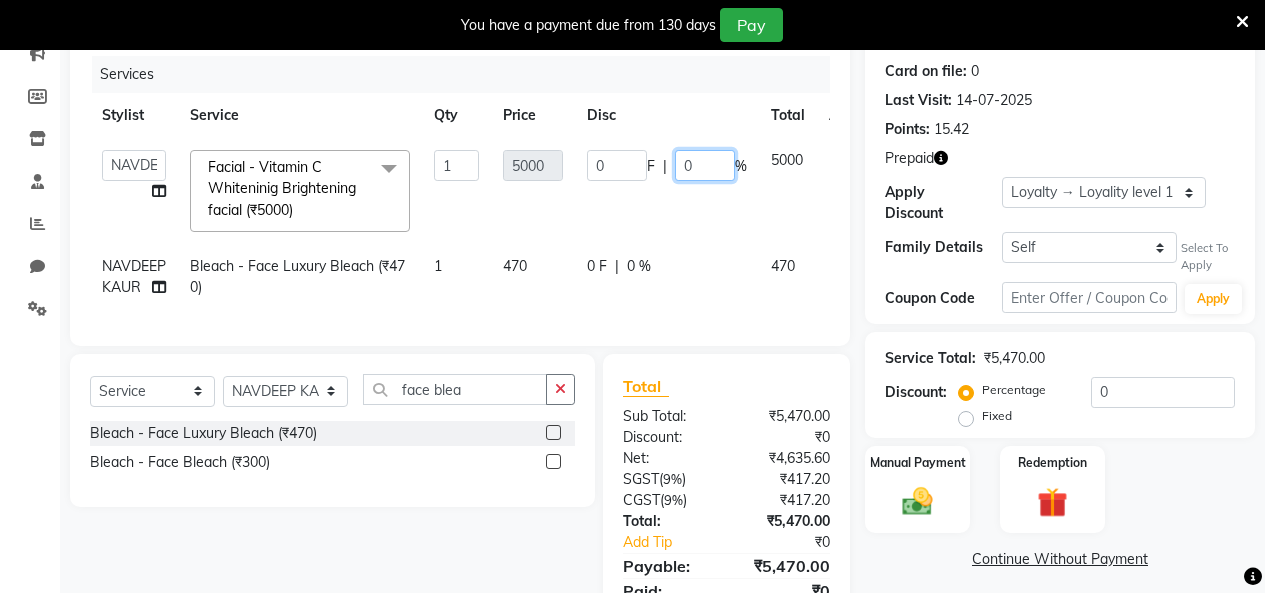 drag, startPoint x: 704, startPoint y: 168, endPoint x: 635, endPoint y: 176, distance: 69.46222 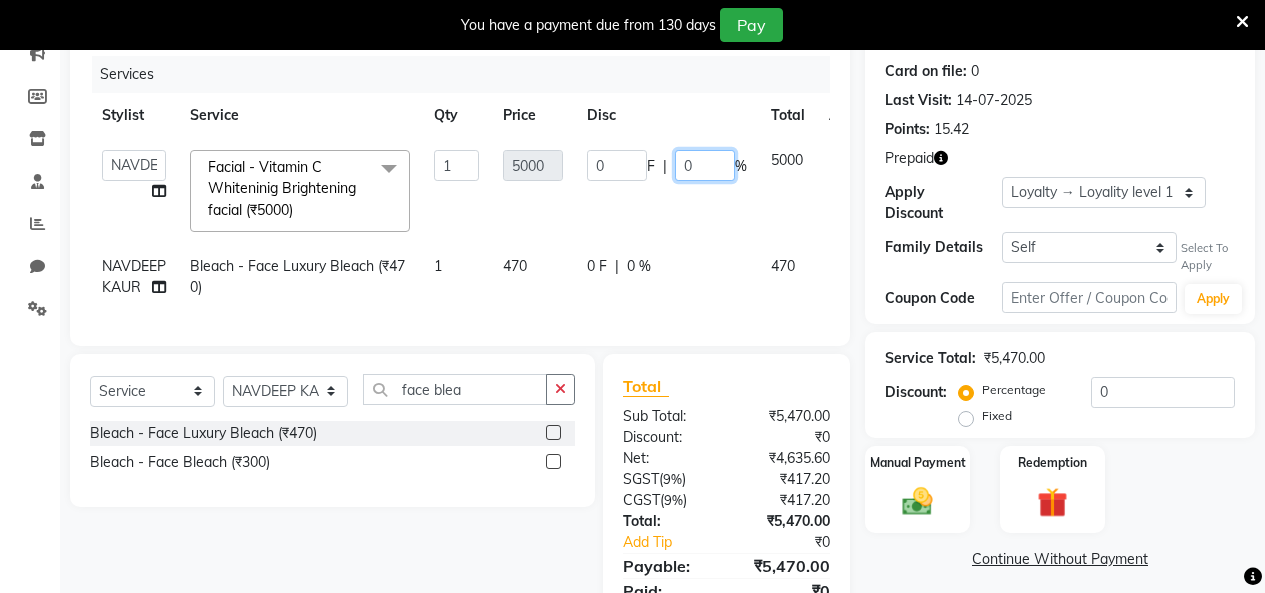 click on "0 F | 0 %" 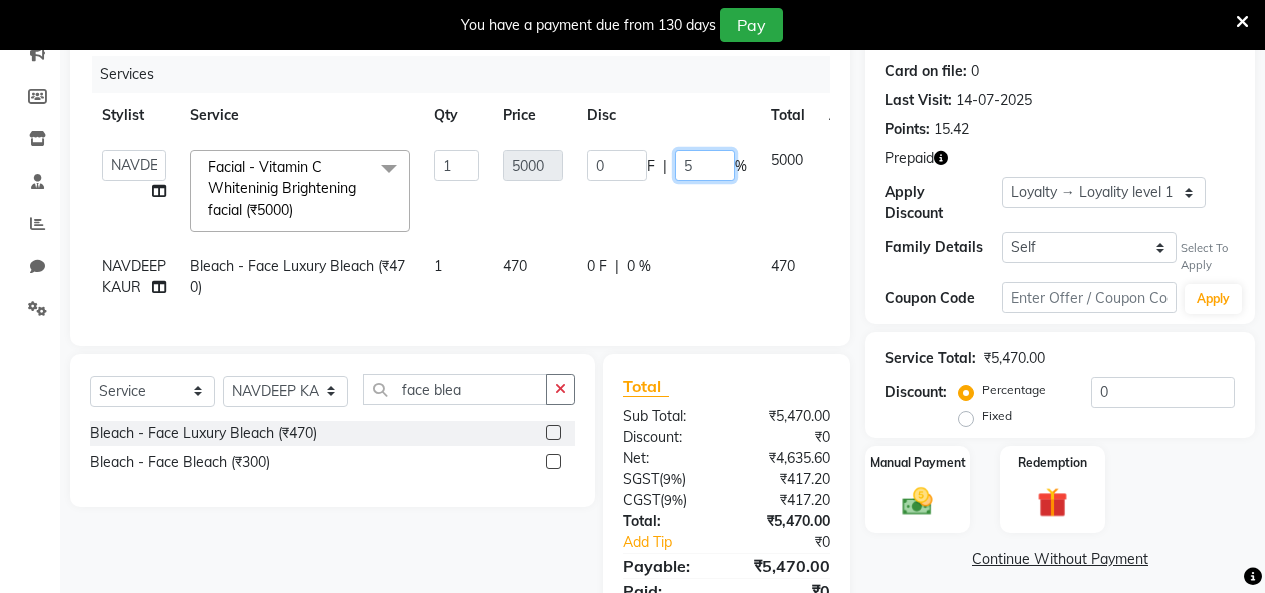 type on "50" 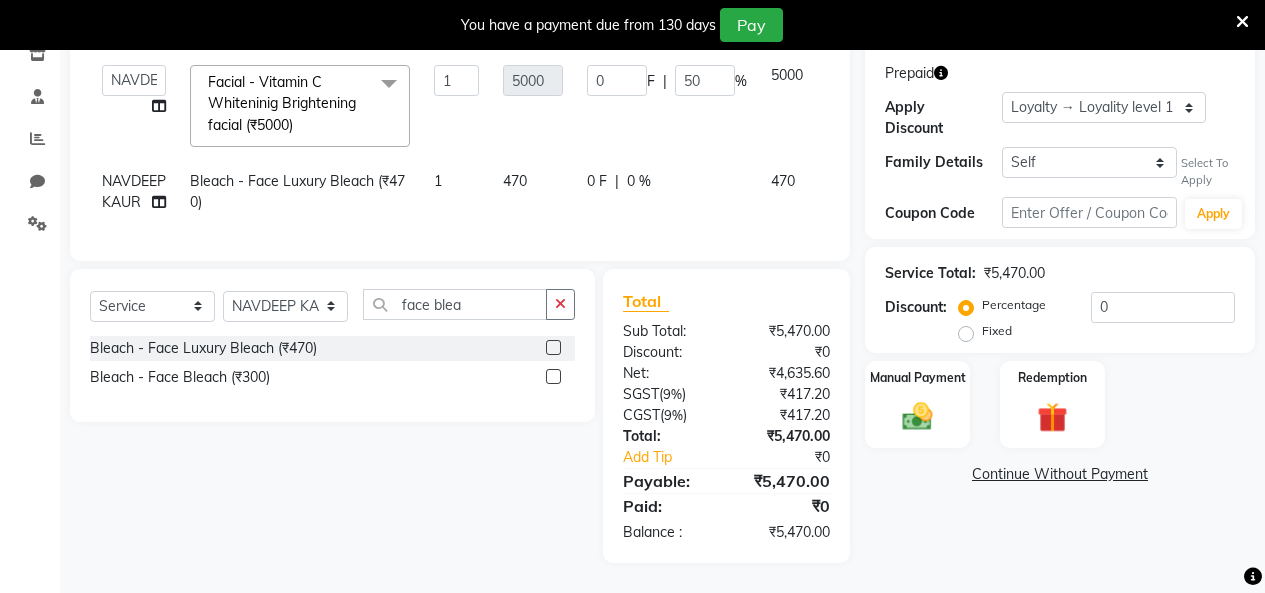 click on "Name: Anu Sharma Membership:  No Active Membership  Total Visits:  8 Card on file:  0 Last Visit:   14-07-2025 Points:   15.42  Prepaid Apply Discount Select  Loyalty → Loyality level 1  Coupon → Hdfc2025 Coupon → Hdfc2025 Coupon → Hdfc2025 Coupon → Hdfc2025 Coupon → Hdfc2025 Coupon → Hdfc2025 Coupon → Hdfc2025 Coupon → Hdfc2025 Coupon → Hdfc2025 Coupon → Hdfc2025 Family Details Self Anu Sharma Select To Apply Coupon Code Apply Service Total:  ₹5,470.00  Discount:  Percentage   Fixed  0 Manual Payment Redemption  Continue Without Payment" 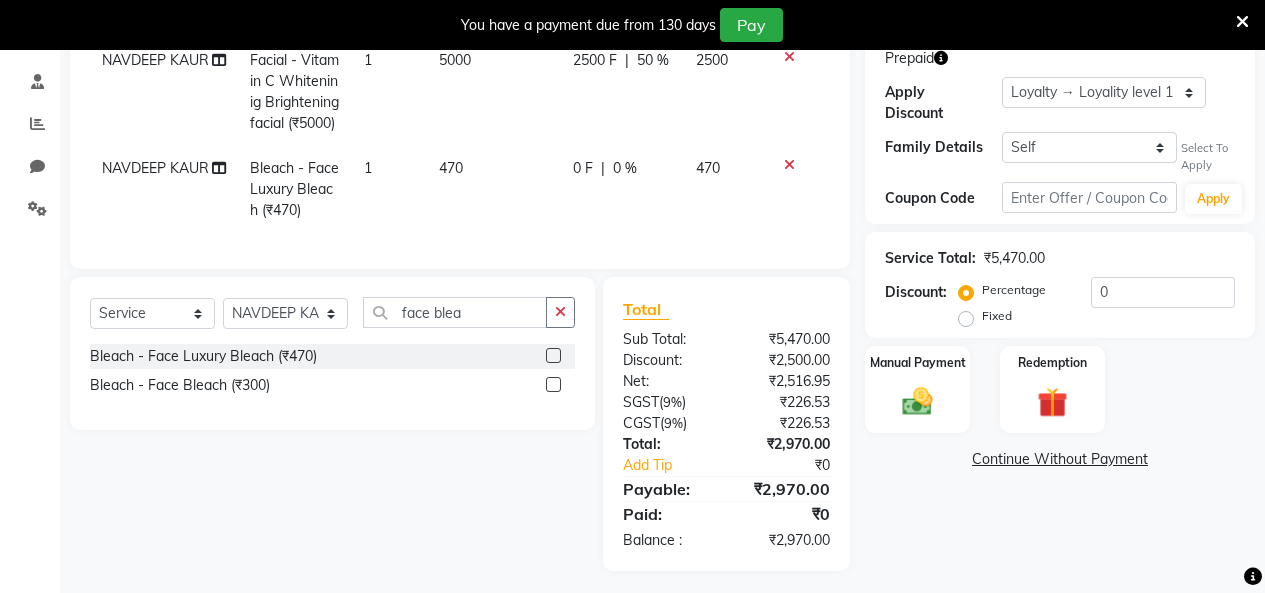scroll, scrollTop: 413, scrollLeft: 0, axis: vertical 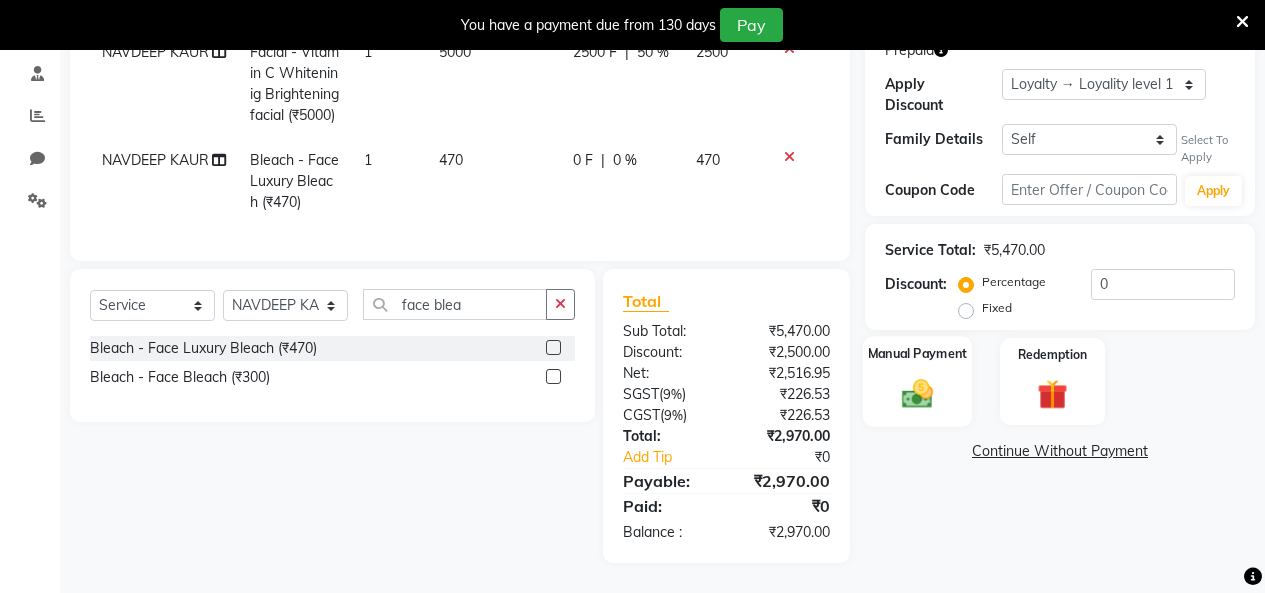 click on "Manual Payment" 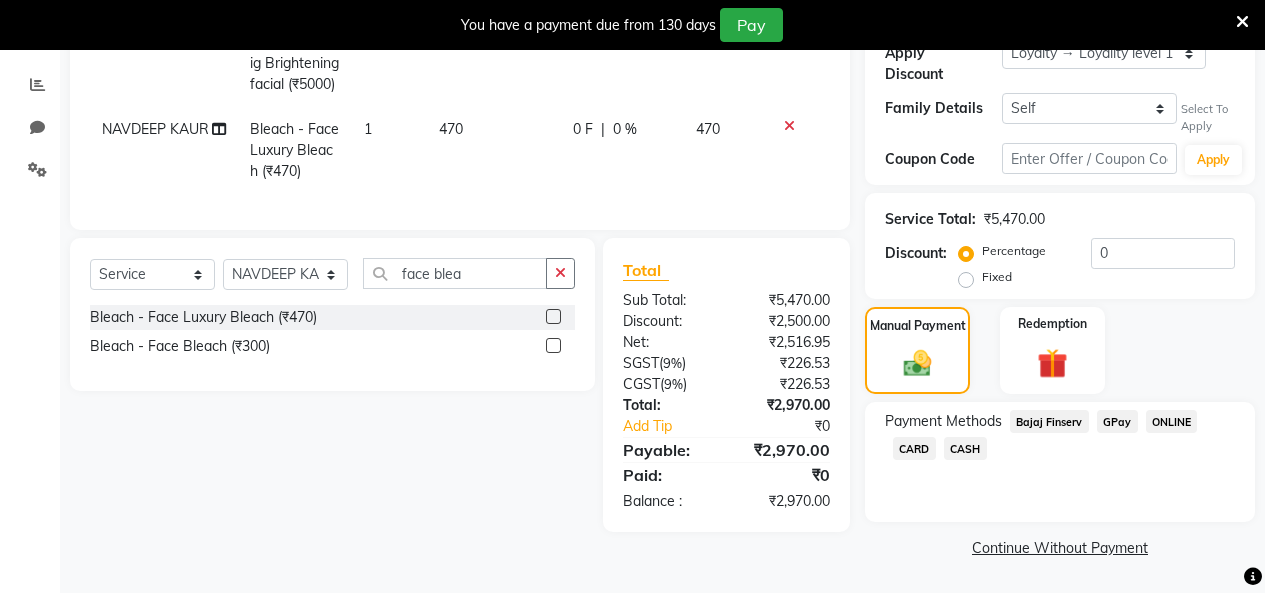 click on "CASH" 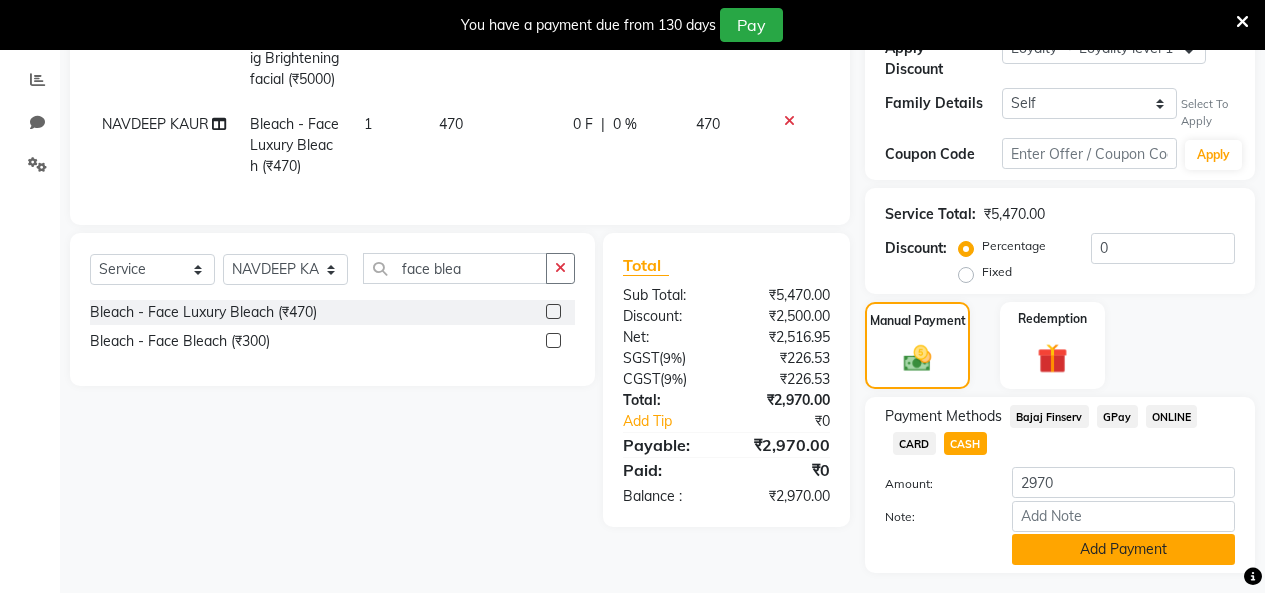 click on "Add Payment" 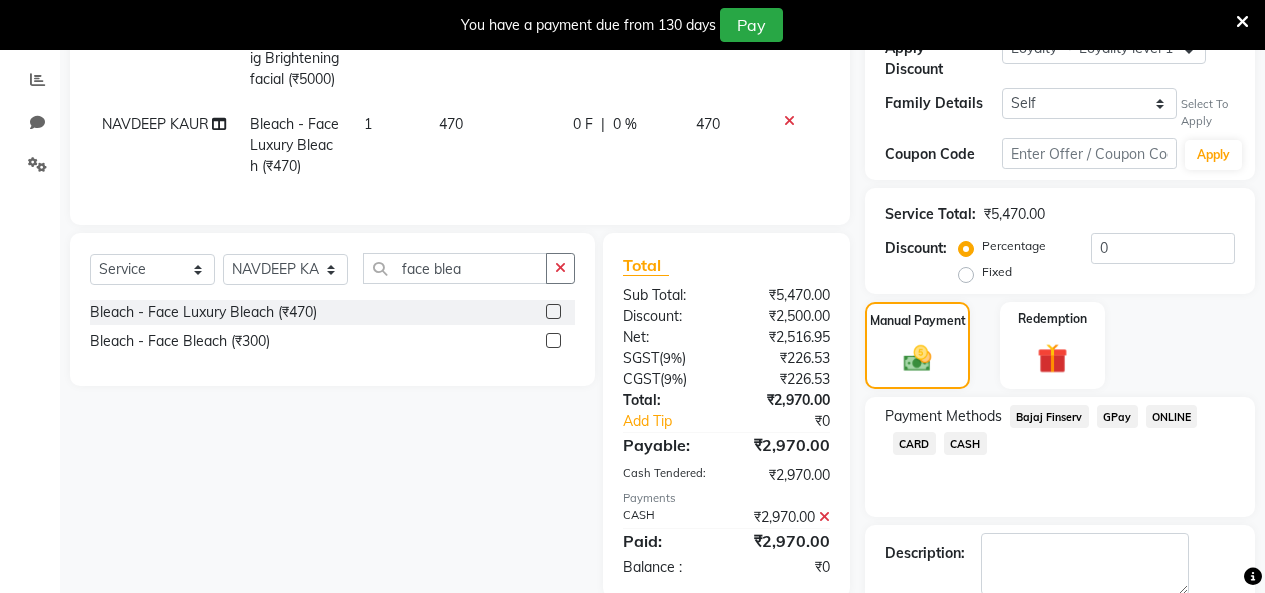 scroll, scrollTop: 645, scrollLeft: 0, axis: vertical 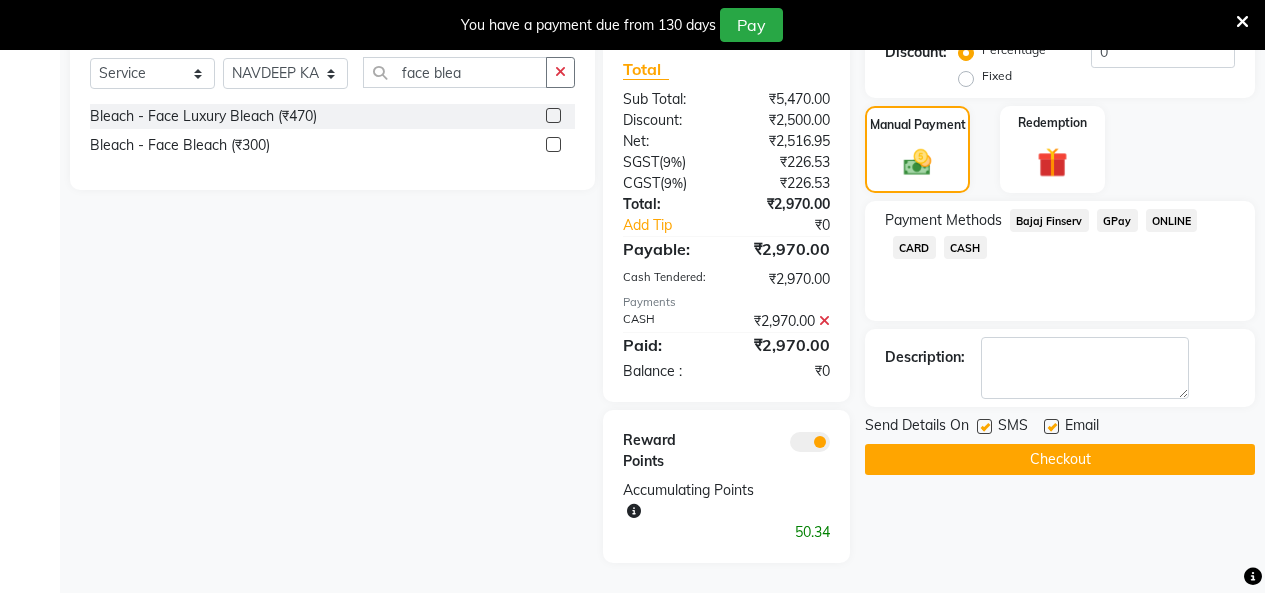 click on "Checkout" 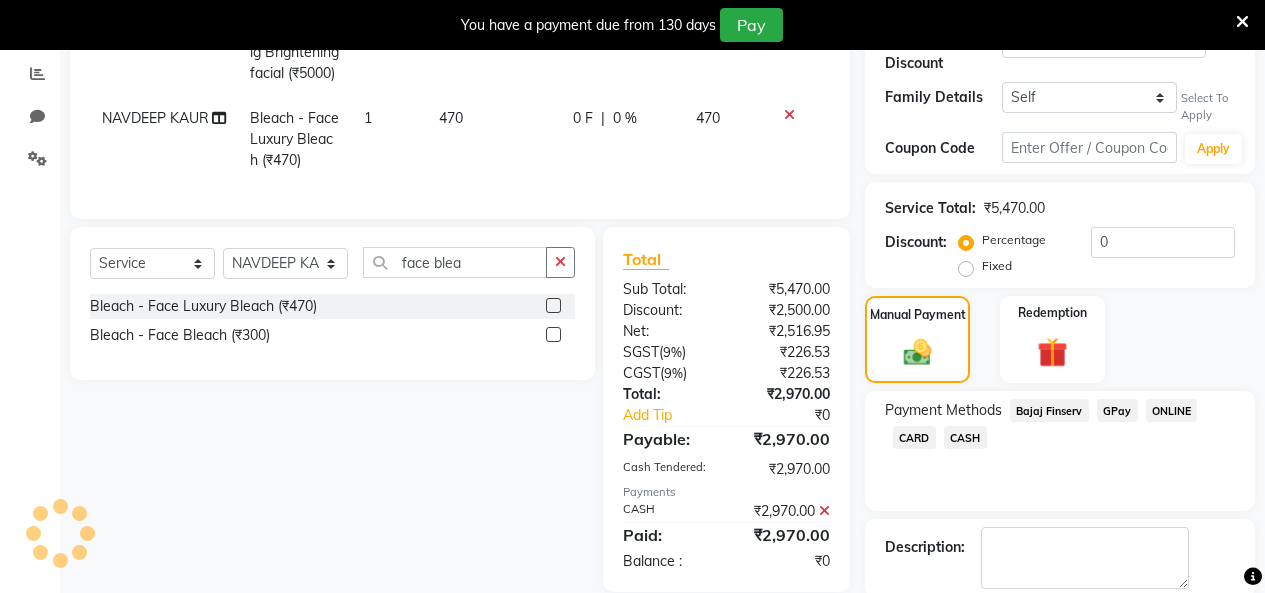 scroll, scrollTop: 145, scrollLeft: 0, axis: vertical 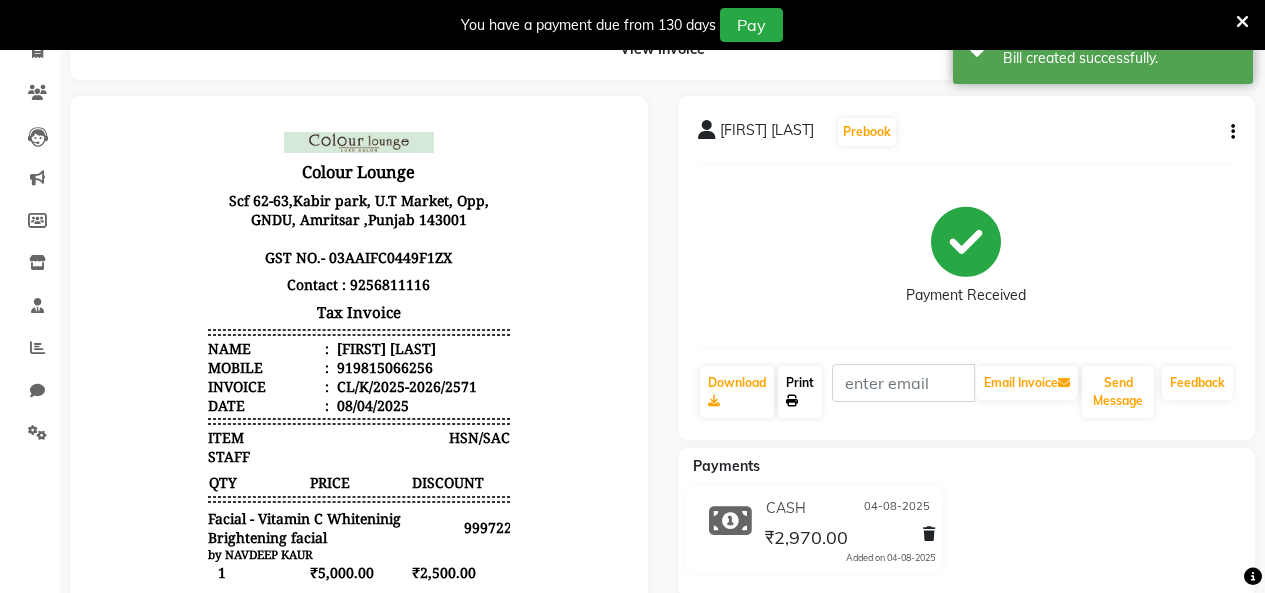 click on "Print" 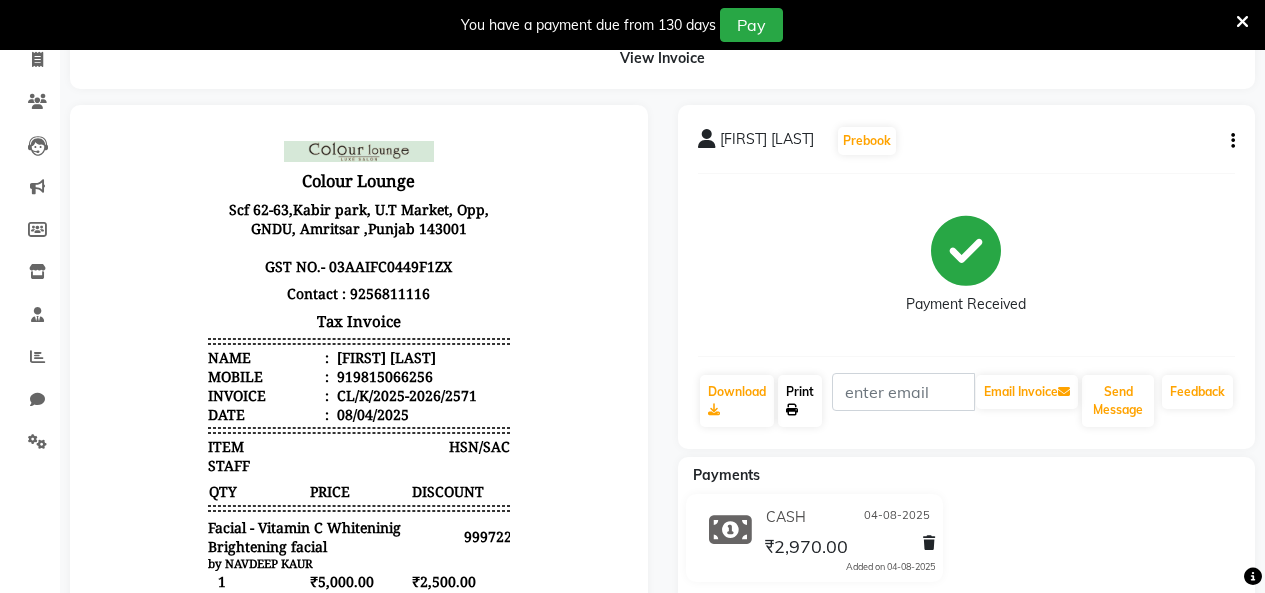 scroll, scrollTop: 0, scrollLeft: 0, axis: both 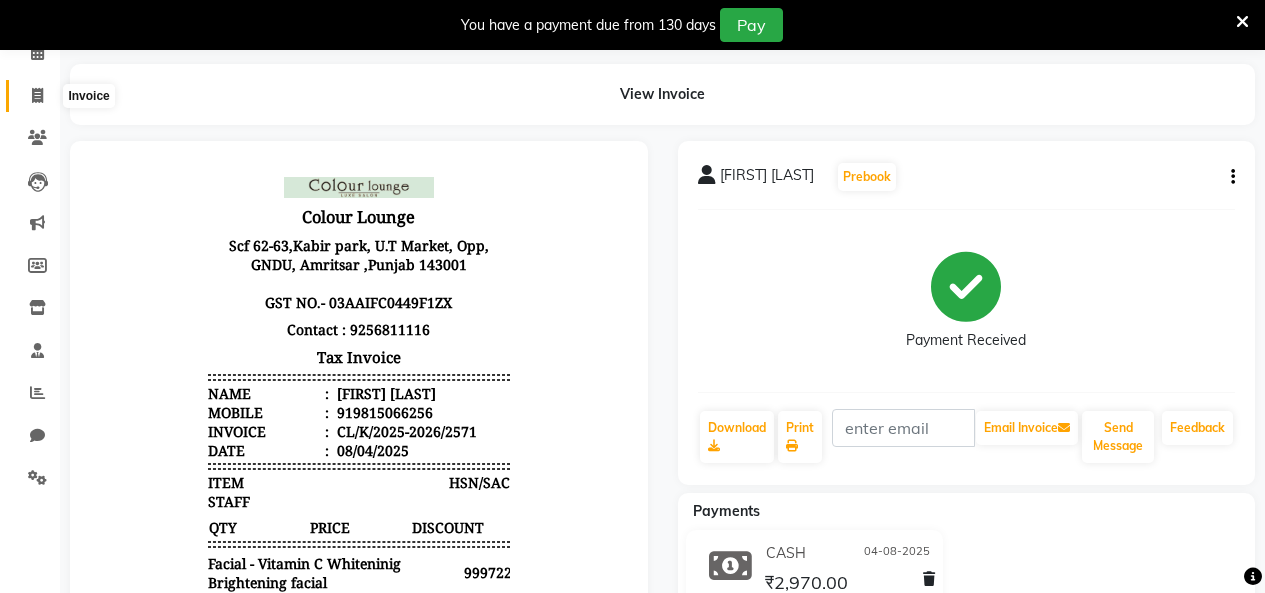 click 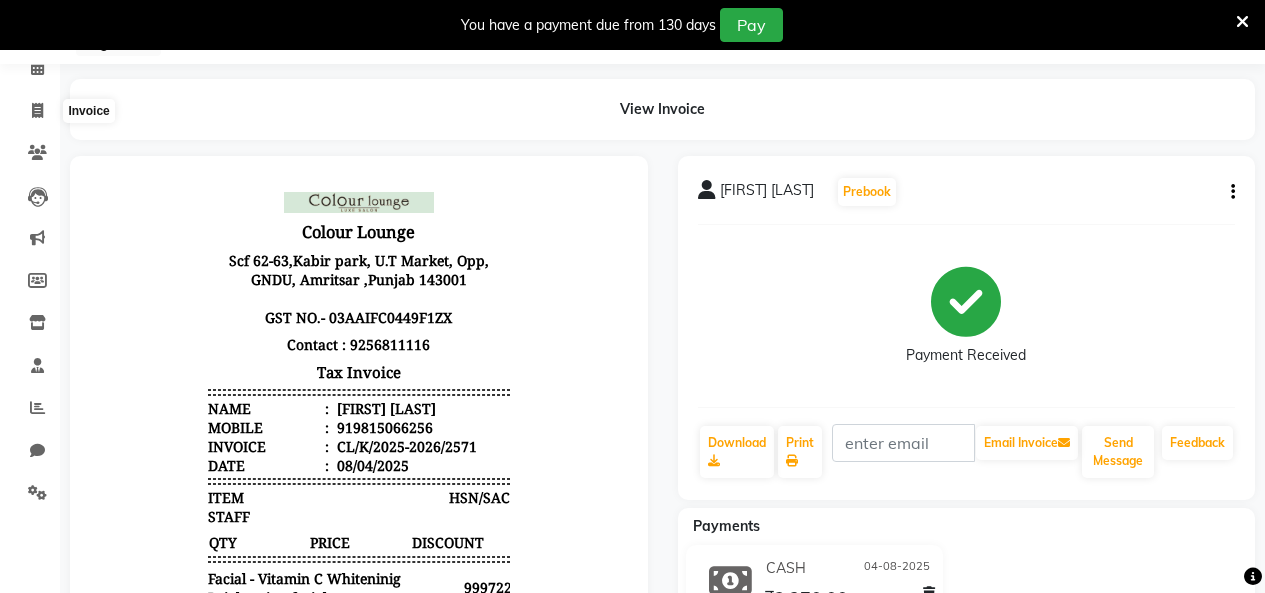 select on "8015" 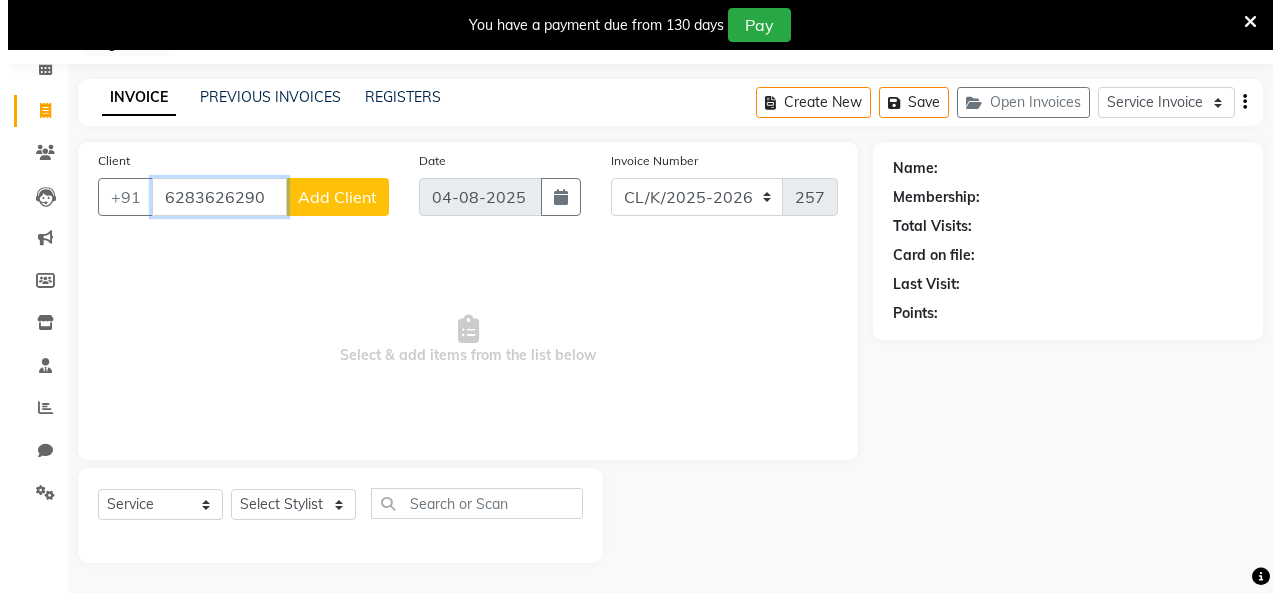 scroll, scrollTop: 85, scrollLeft: 0, axis: vertical 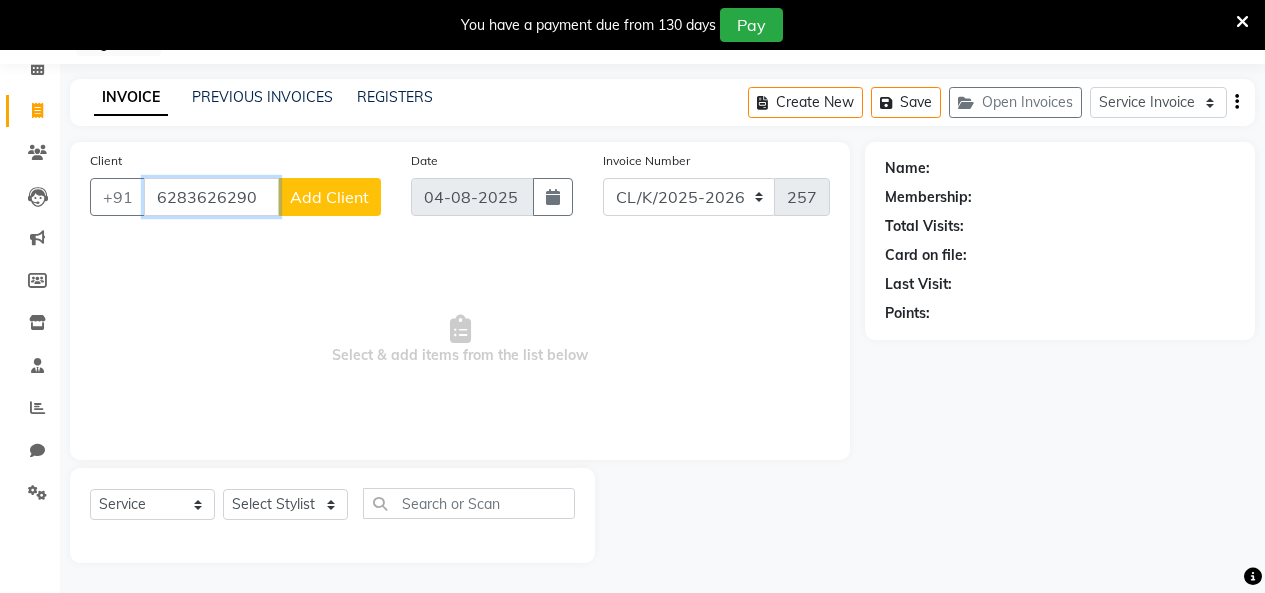 type on "6283626290" 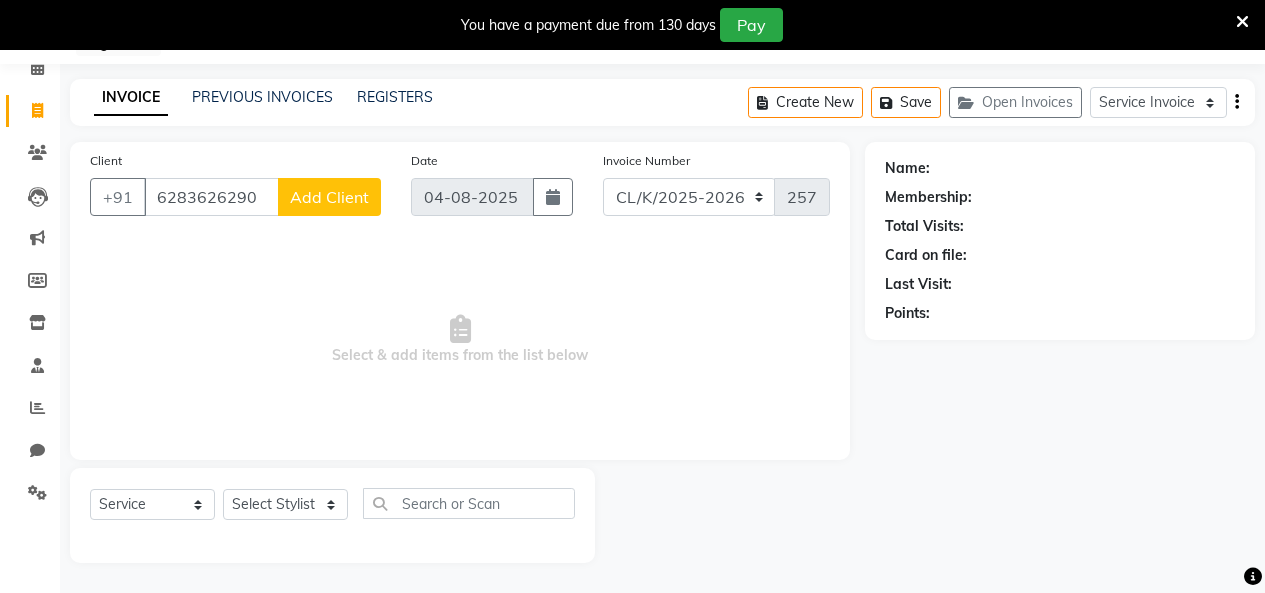 click on "Add Client" 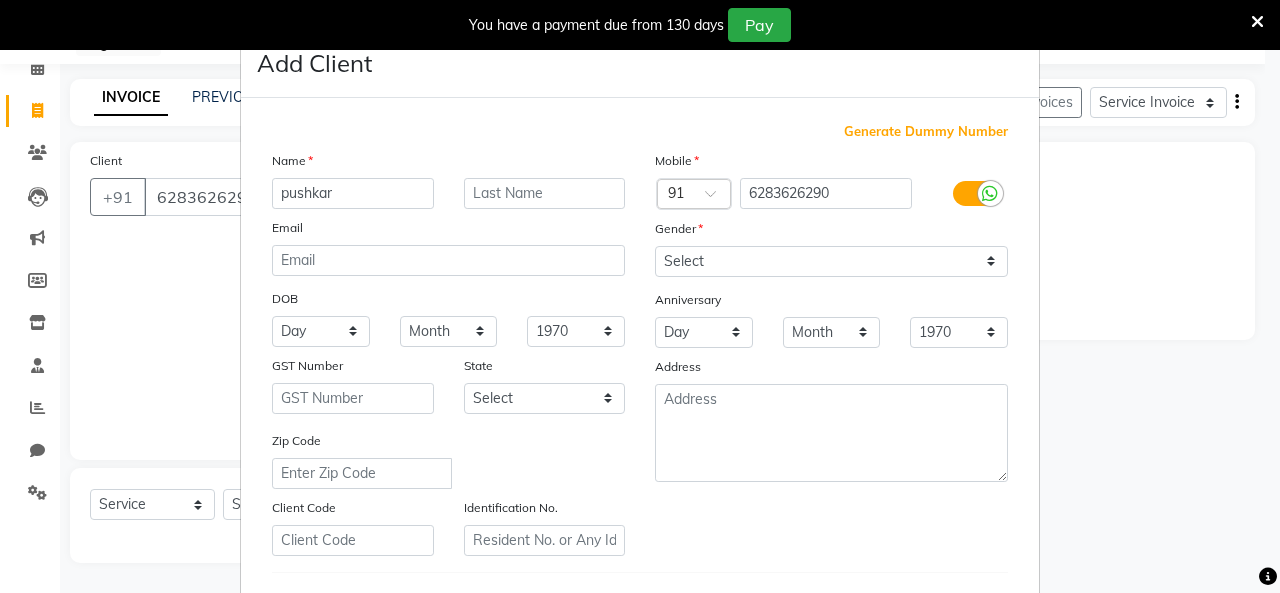 type on "pushkar" 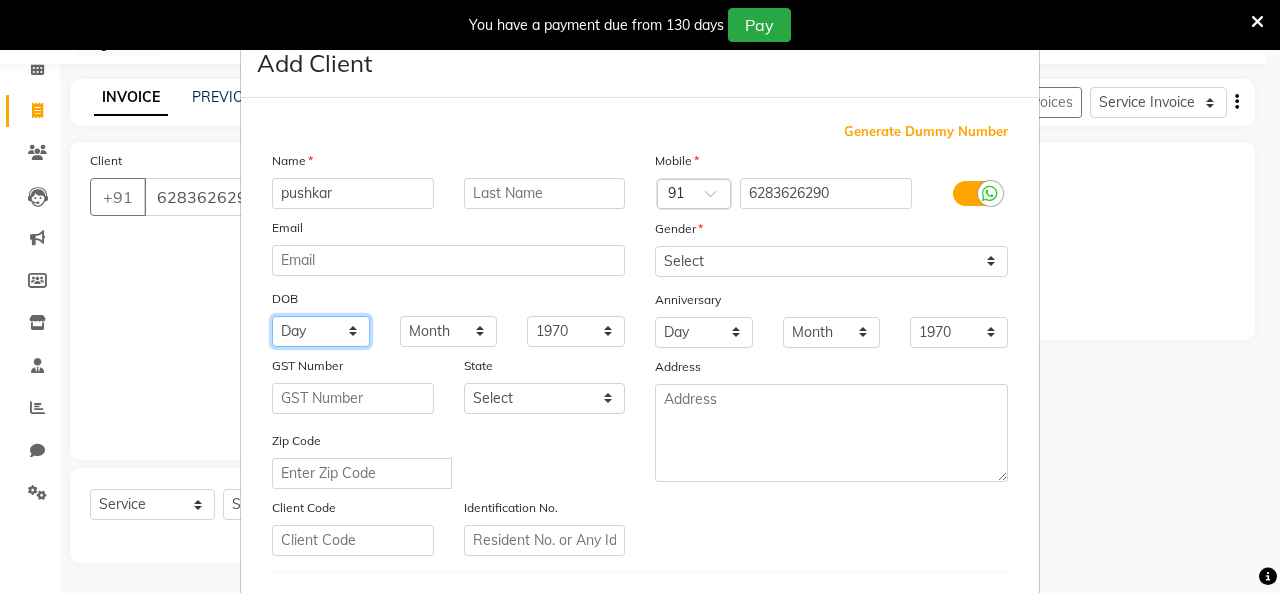 click on "Day 01 02 03 04 05 06 07 08 09 10 11 12 13 14 15 16 17 18 19 20 21 22 23 24 25 26 27 28 29 30 31" at bounding box center (321, 331) 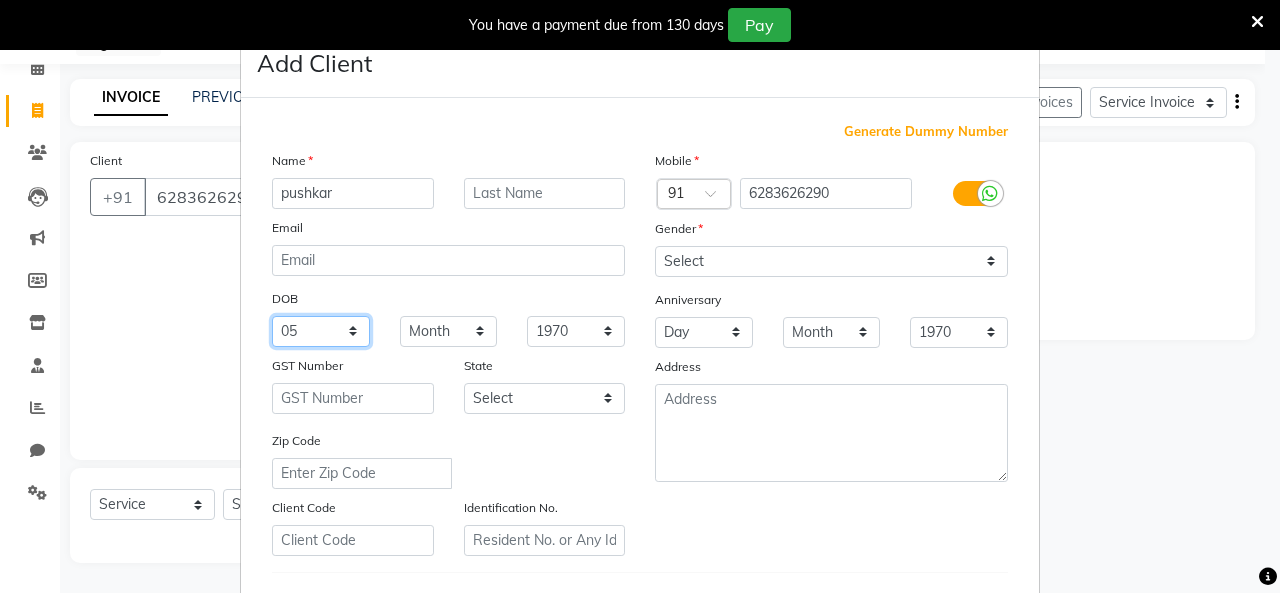 click on "Day 01 02 03 04 05 06 07 08 09 10 11 12 13 14 15 16 17 18 19 20 21 22 23 24 25 26 27 28 29 30 31" at bounding box center (321, 331) 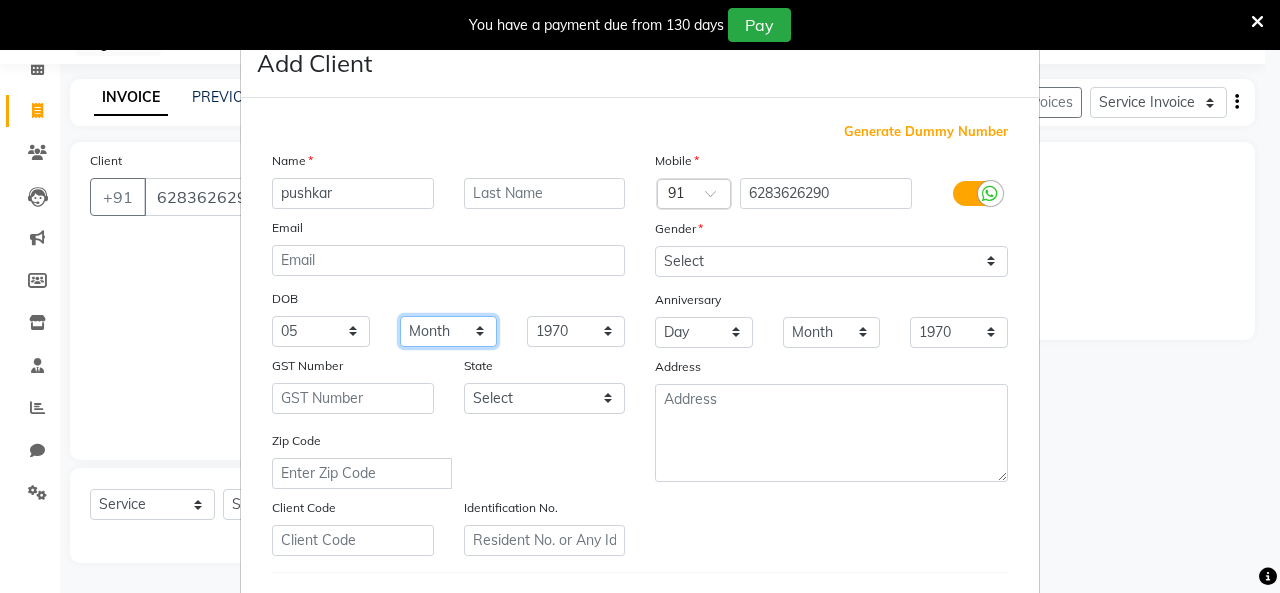 click on "Month January February March April May June July August September October November December" at bounding box center (449, 331) 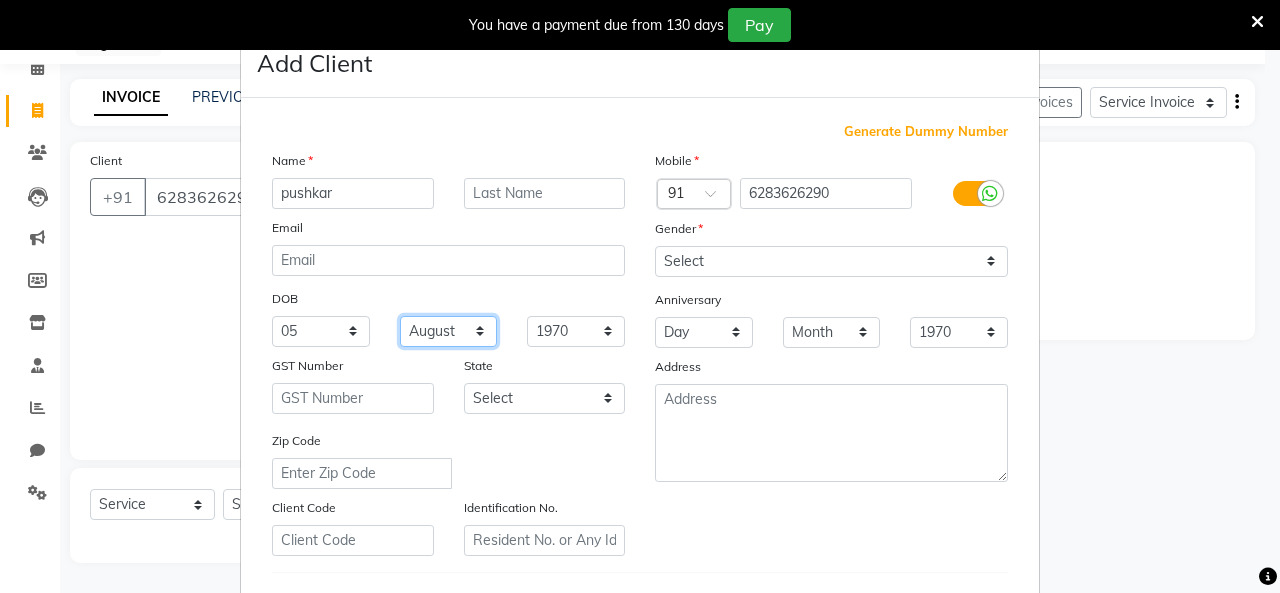click on "Month January February March April May June July August September October November December" at bounding box center (449, 331) 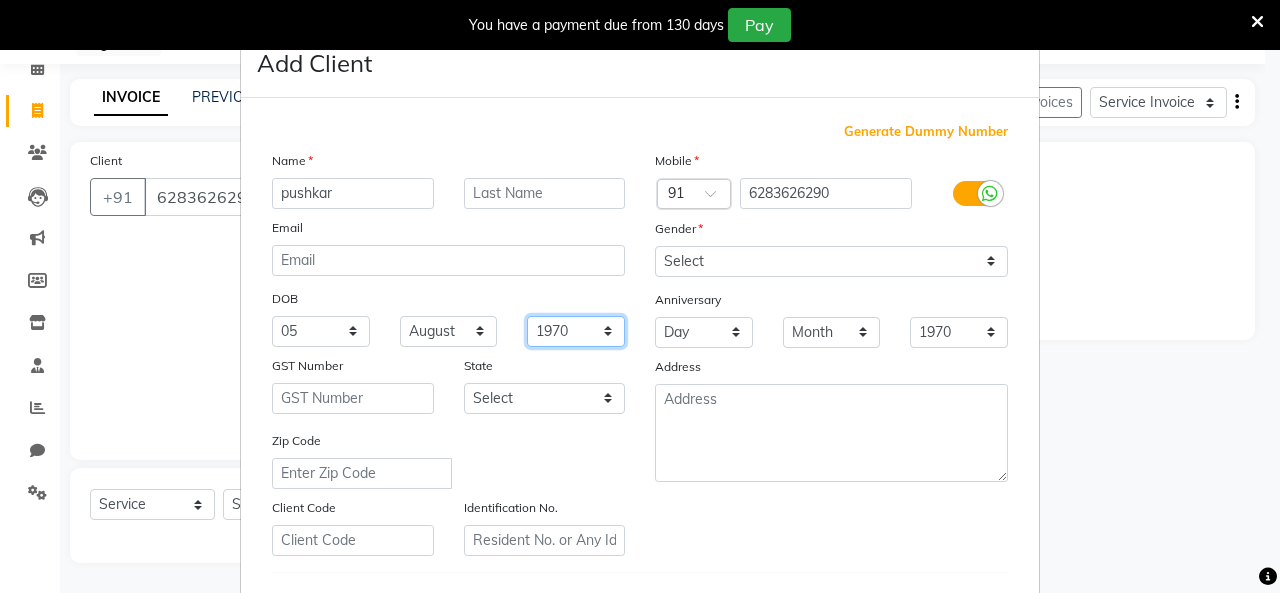 click on "1940 1941 1942 1943 1944 1945 1946 1947 1948 1949 1950 1951 1952 1953 1954 1955 1956 1957 1958 1959 1960 1961 1962 1963 1964 1965 1966 1967 1968 1969 1970 1971 1972 1973 1974 1975 1976 1977 1978 1979 1980 1981 1982 1983 1984 1985 1986 1987 1988 1989 1990 1991 1992 1993 1994 1995 1996 1997 1998 1999 2000 2001 2002 2003 2004 2005 2006 2007 2008 2009 2010 2011 2012 2013 2014 2015 2016 2017 2018 2019 2020 2021 2022 2023 2024" at bounding box center [576, 331] 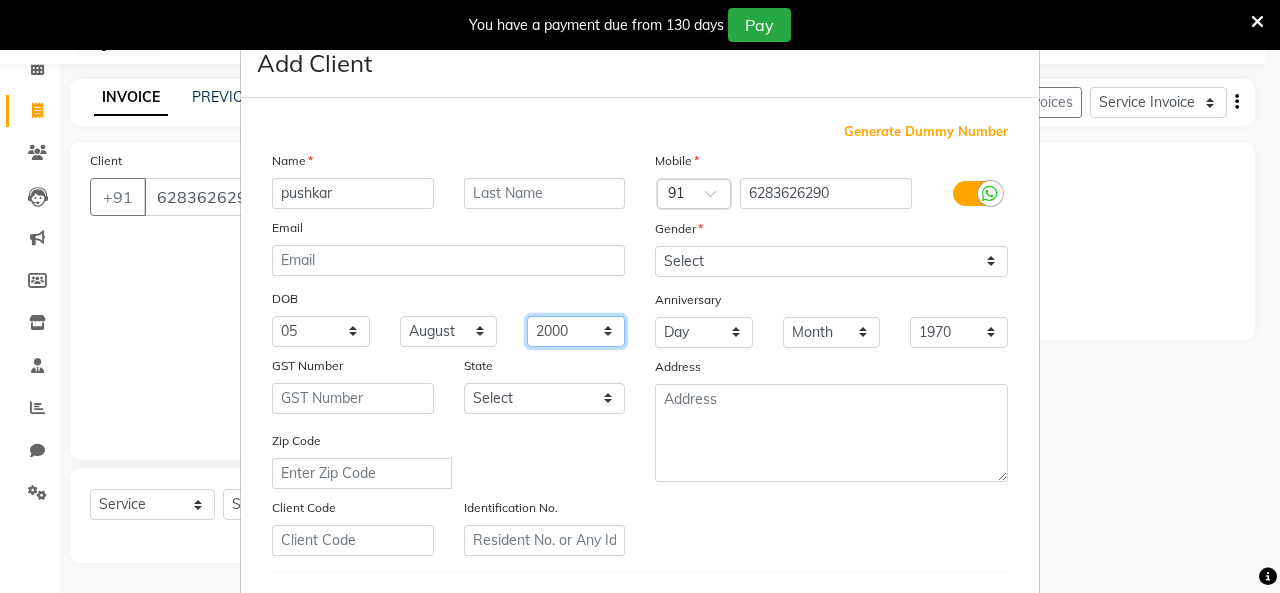 click on "1940 1941 1942 1943 1944 1945 1946 1947 1948 1949 1950 1951 1952 1953 1954 1955 1956 1957 1958 1959 1960 1961 1962 1963 1964 1965 1966 1967 1968 1969 1970 1971 1972 1973 1974 1975 1976 1977 1978 1979 1980 1981 1982 1983 1984 1985 1986 1987 1988 1989 1990 1991 1992 1993 1994 1995 1996 1997 1998 1999 2000 2001 2002 2003 2004 2005 2006 2007 2008 2009 2010 2011 2012 2013 2014 2015 2016 2017 2018 2019 2020 2021 2022 2023 2024" at bounding box center (576, 331) 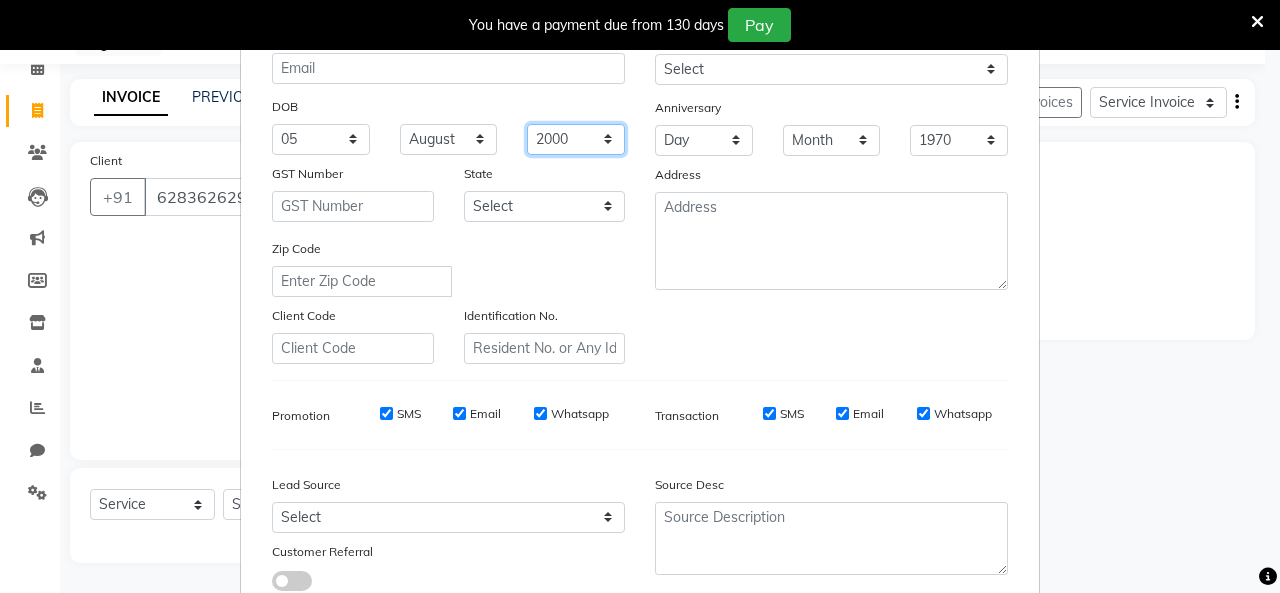 scroll, scrollTop: 330, scrollLeft: 0, axis: vertical 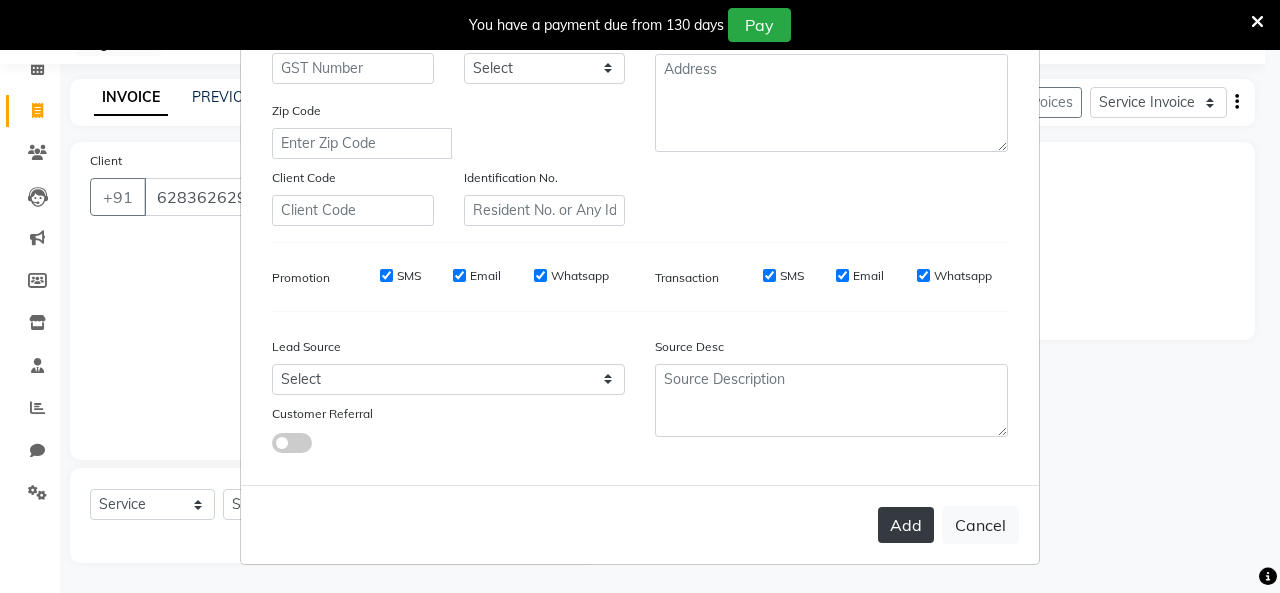 click on "Add" at bounding box center [906, 525] 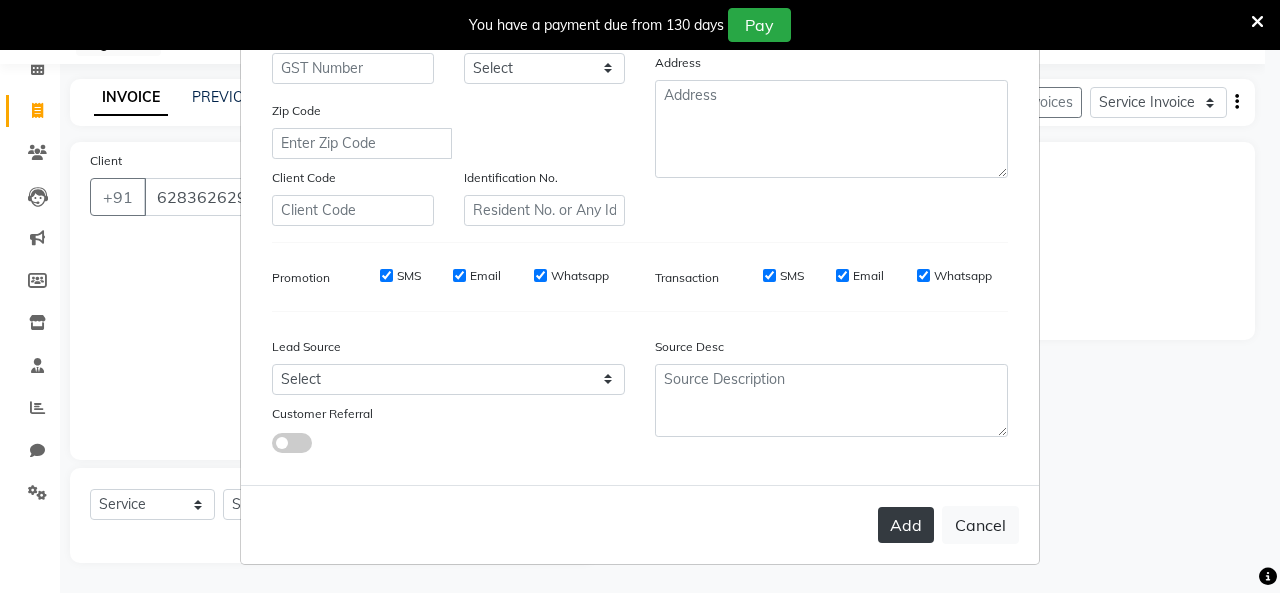 click on "Add" at bounding box center [906, 525] 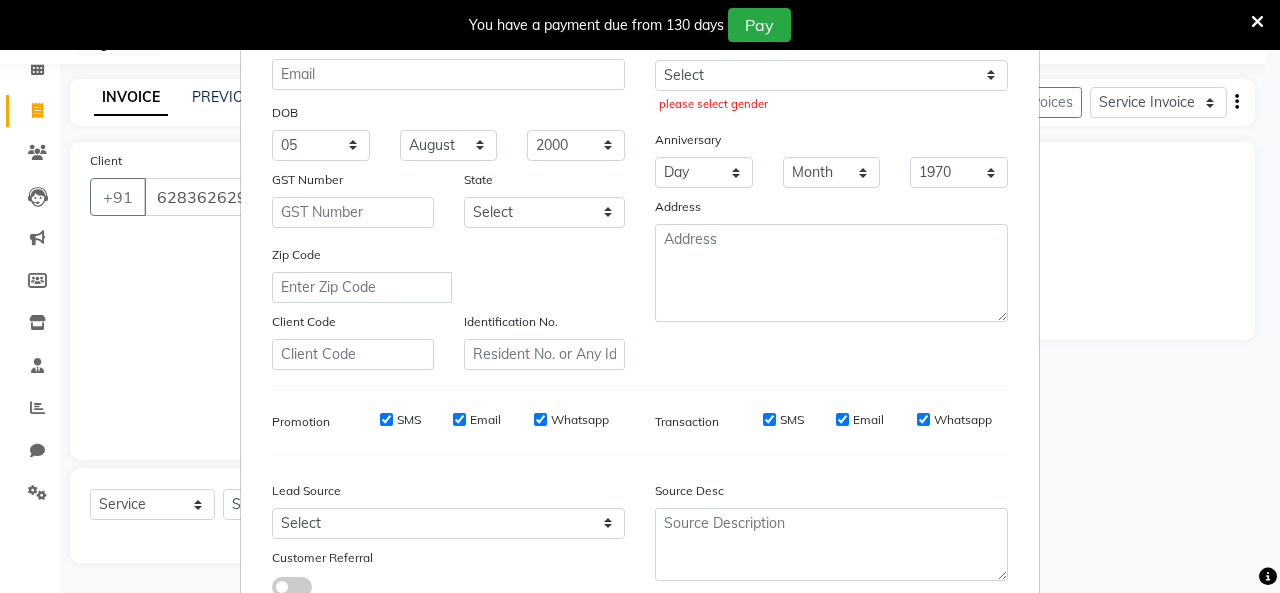 scroll, scrollTop: 0, scrollLeft: 0, axis: both 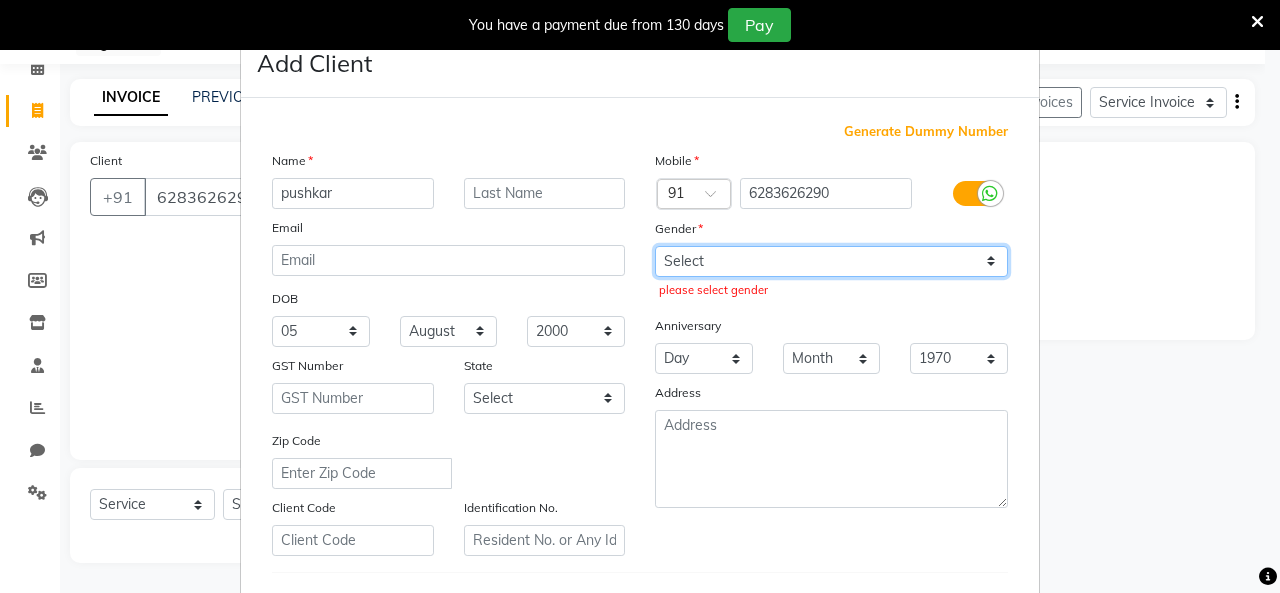 click on "Select Male Female Other Prefer Not To Say" at bounding box center [831, 261] 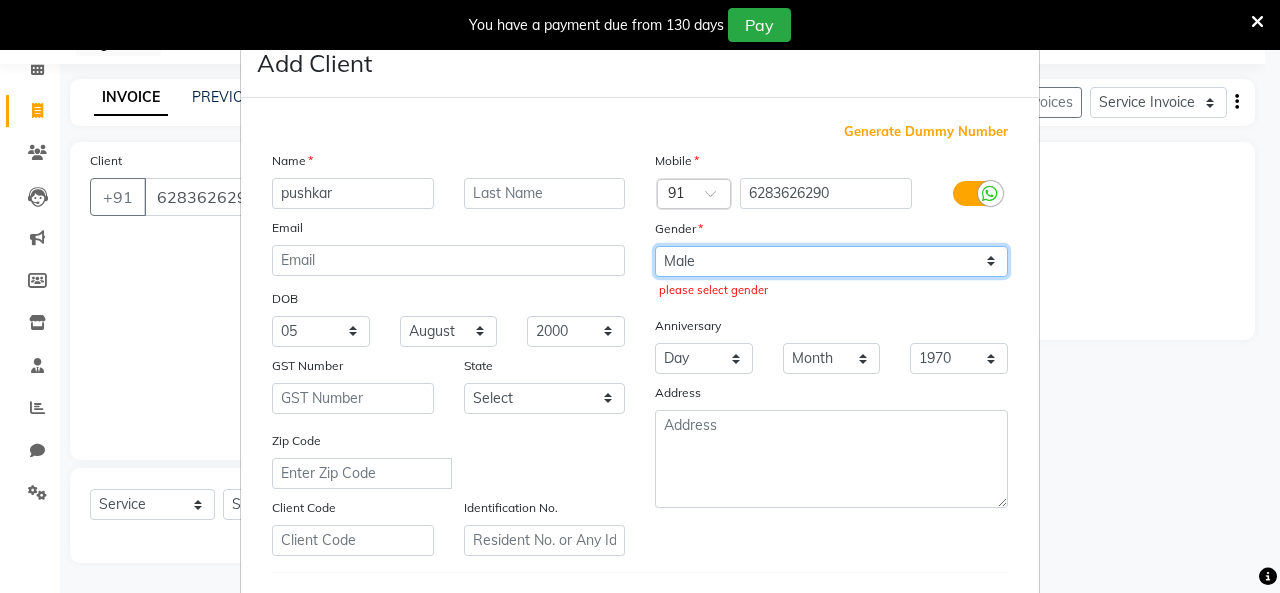 click on "Select Male Female Other Prefer Not To Say" at bounding box center (831, 261) 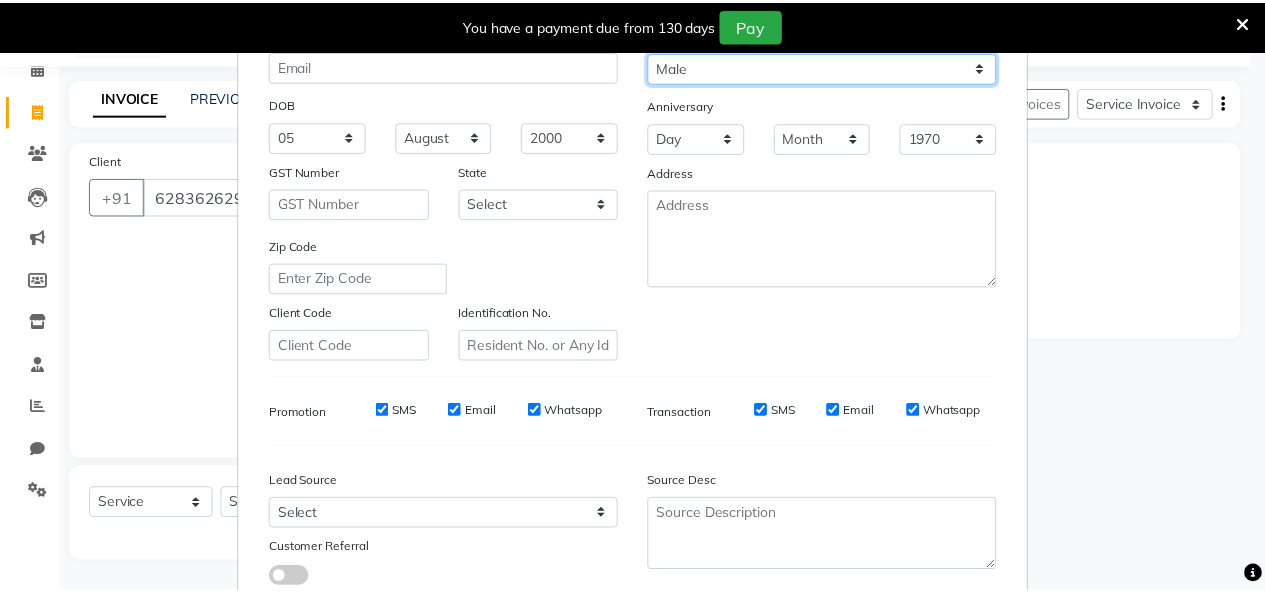 scroll, scrollTop: 330, scrollLeft: 0, axis: vertical 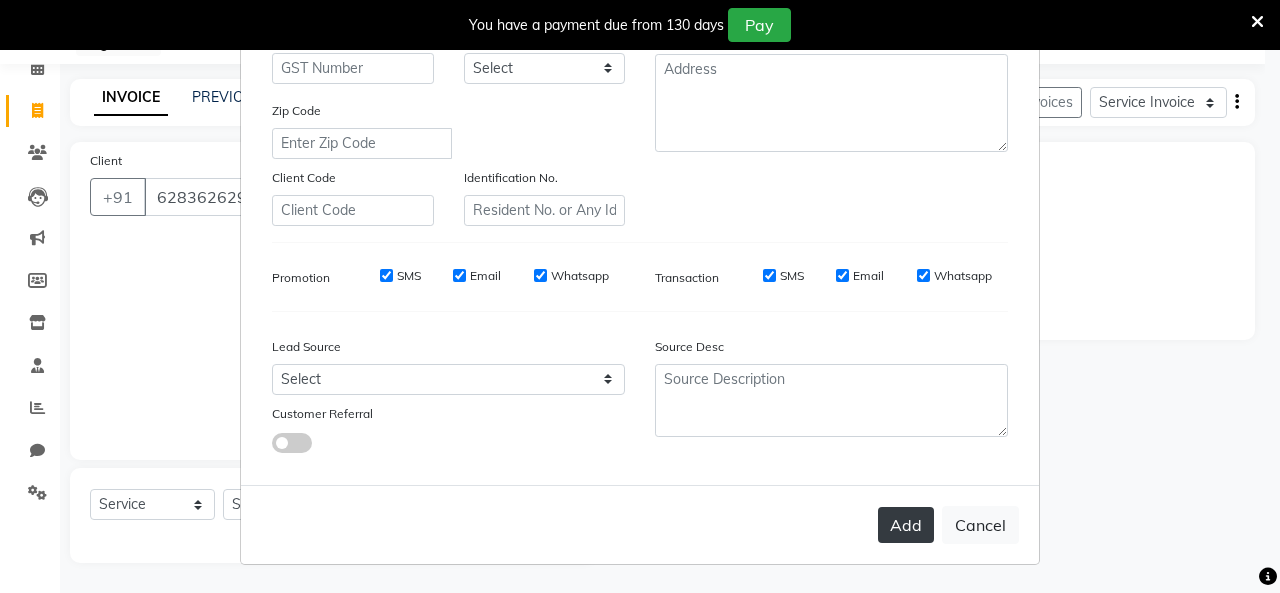 click on "Add" at bounding box center [906, 525] 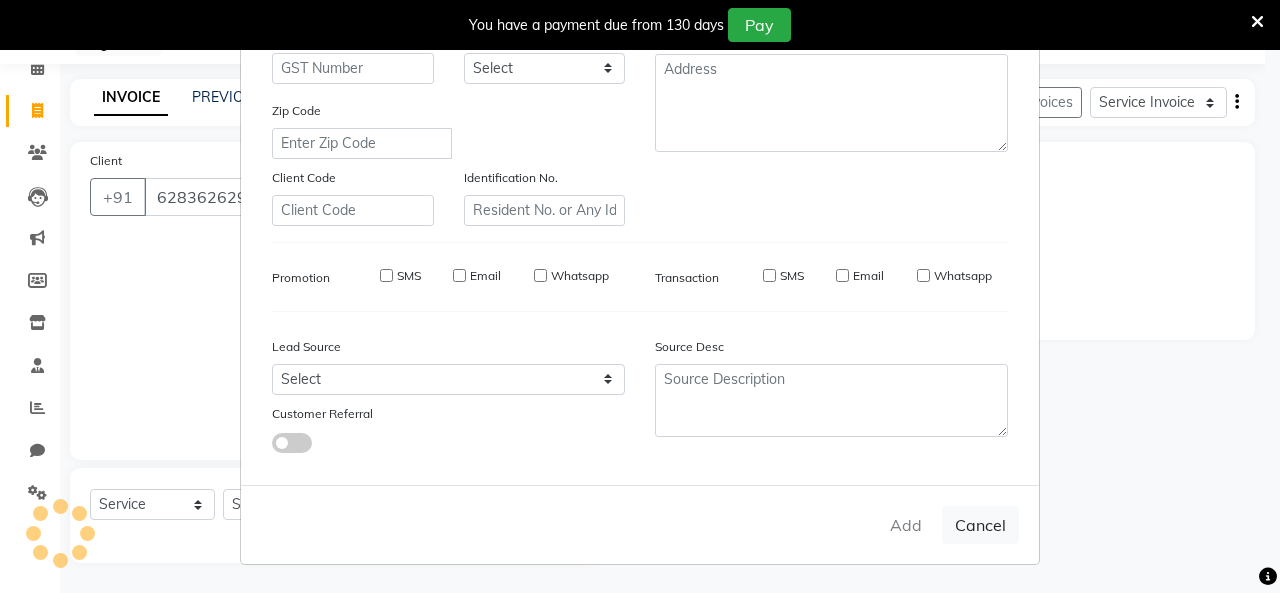 type 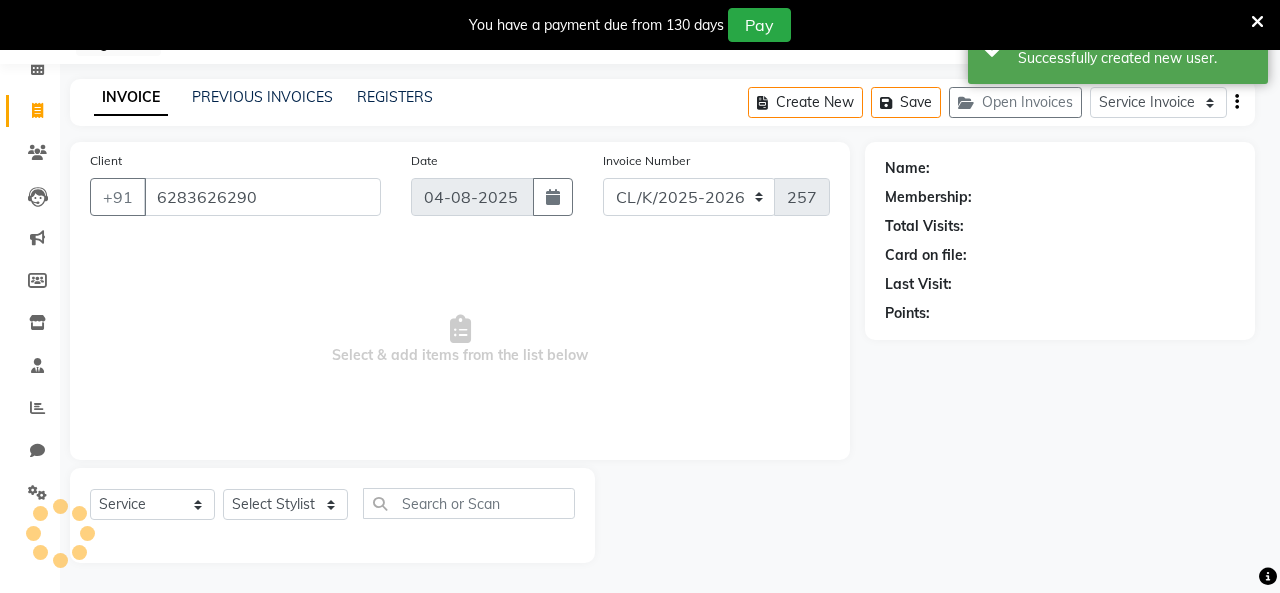 select on "1: Object" 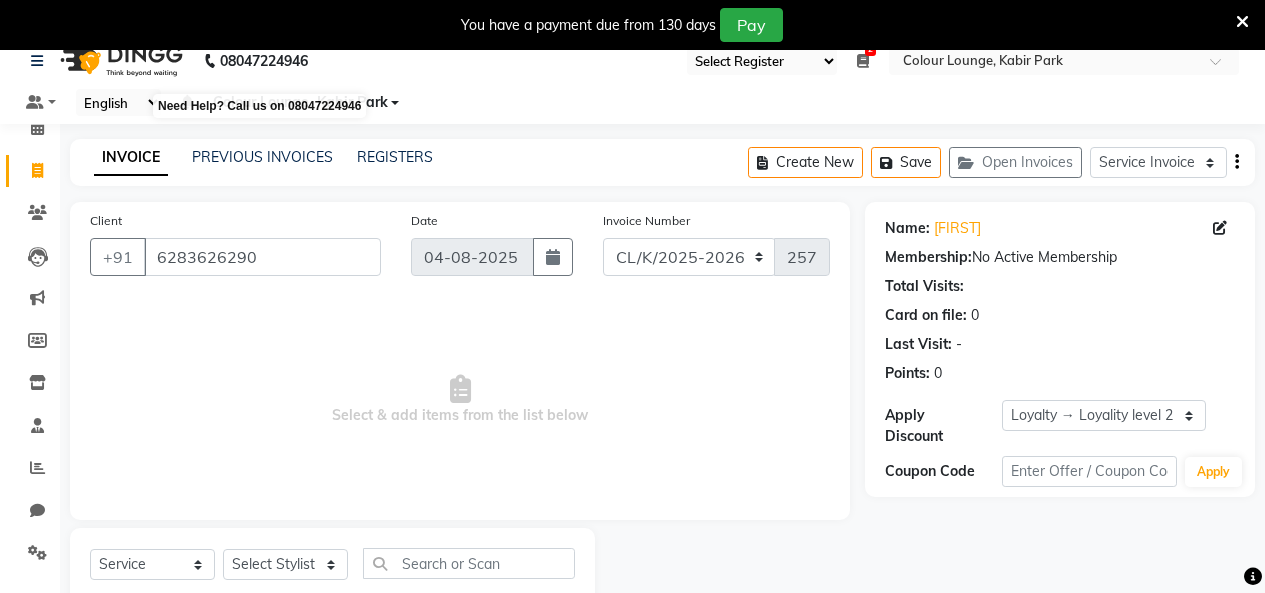 scroll, scrollTop: 0, scrollLeft: 0, axis: both 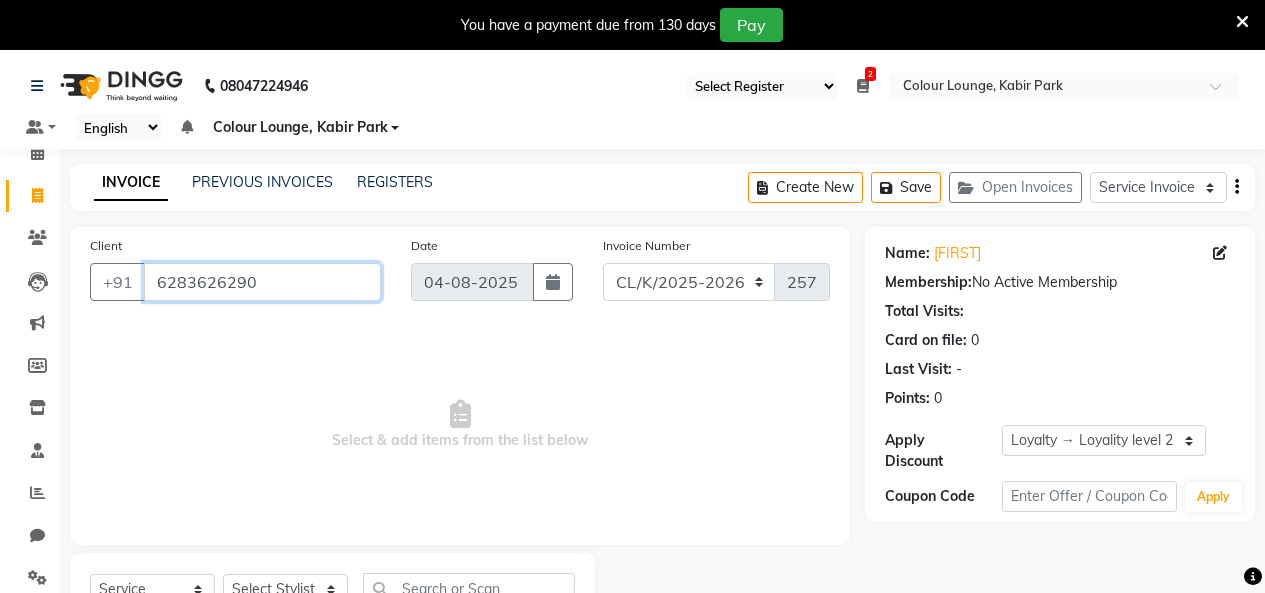 click on "6283626290" at bounding box center (262, 282) 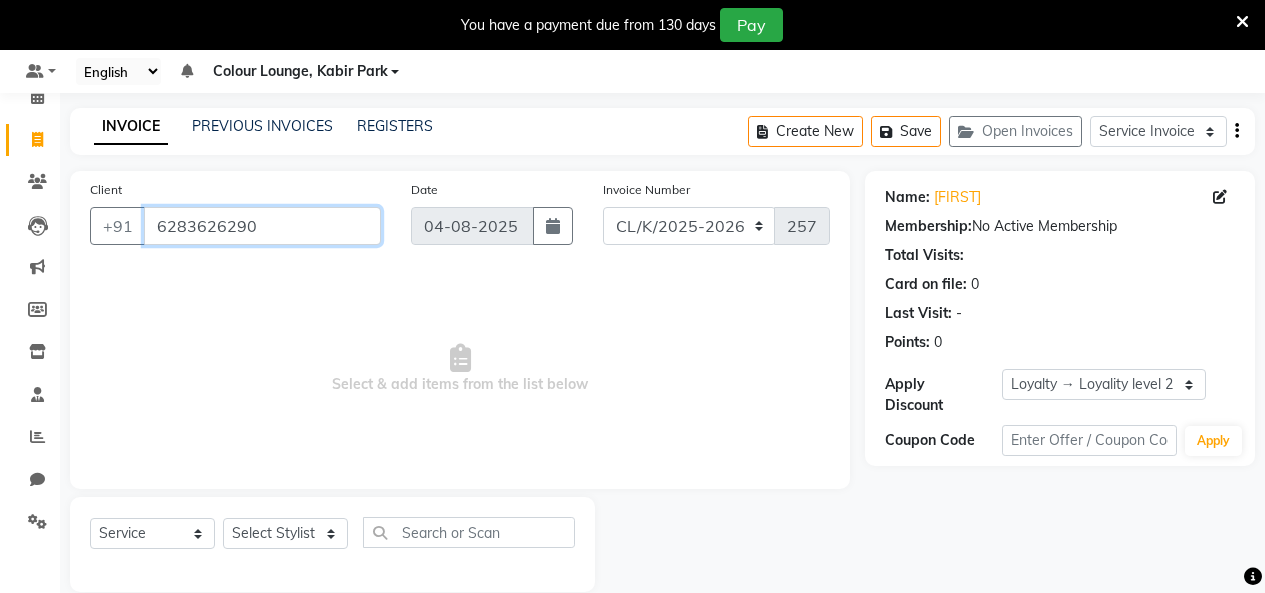 scroll, scrollTop: 85, scrollLeft: 0, axis: vertical 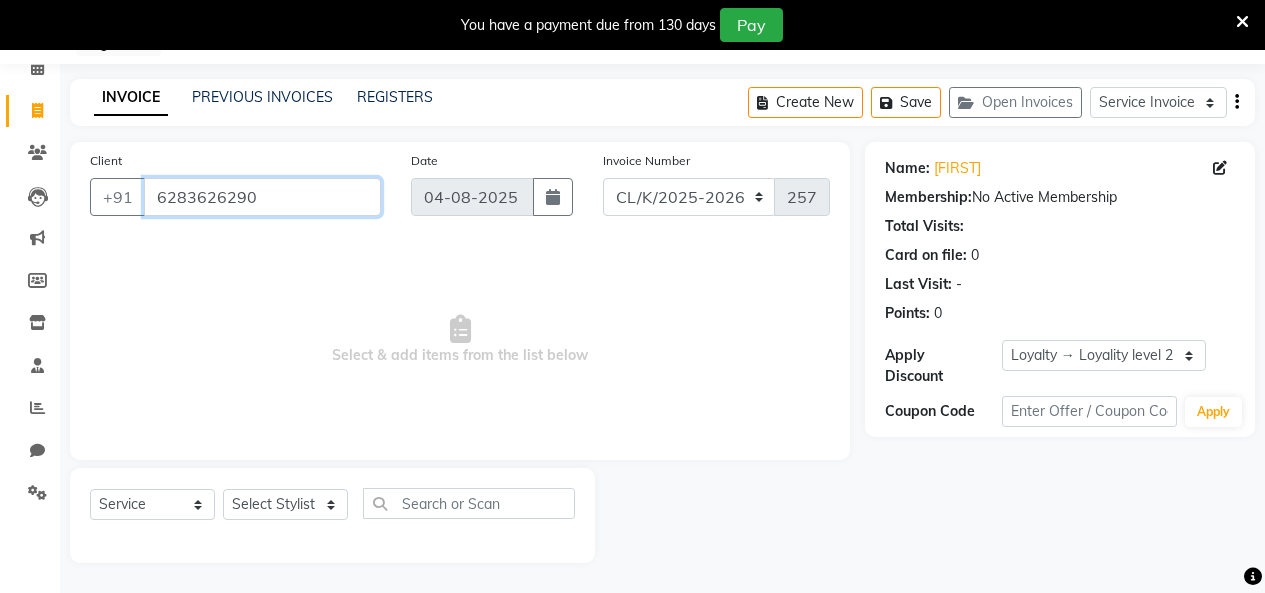 drag, startPoint x: 291, startPoint y: 209, endPoint x: 0, endPoint y: 223, distance: 291.33658 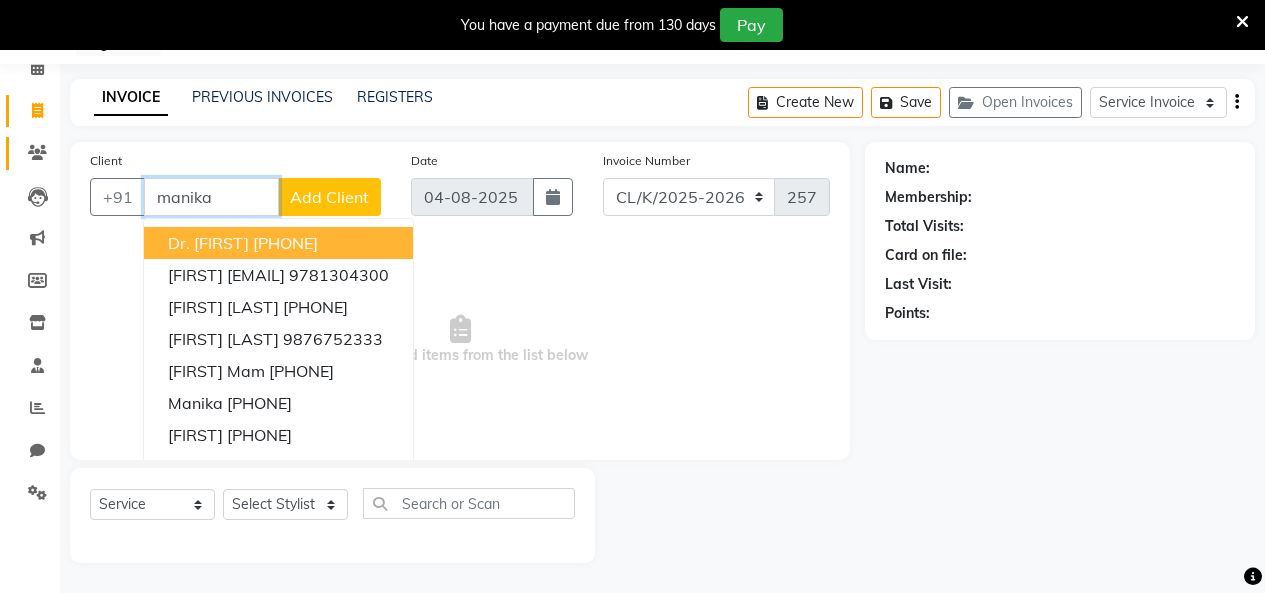 type on "manika" 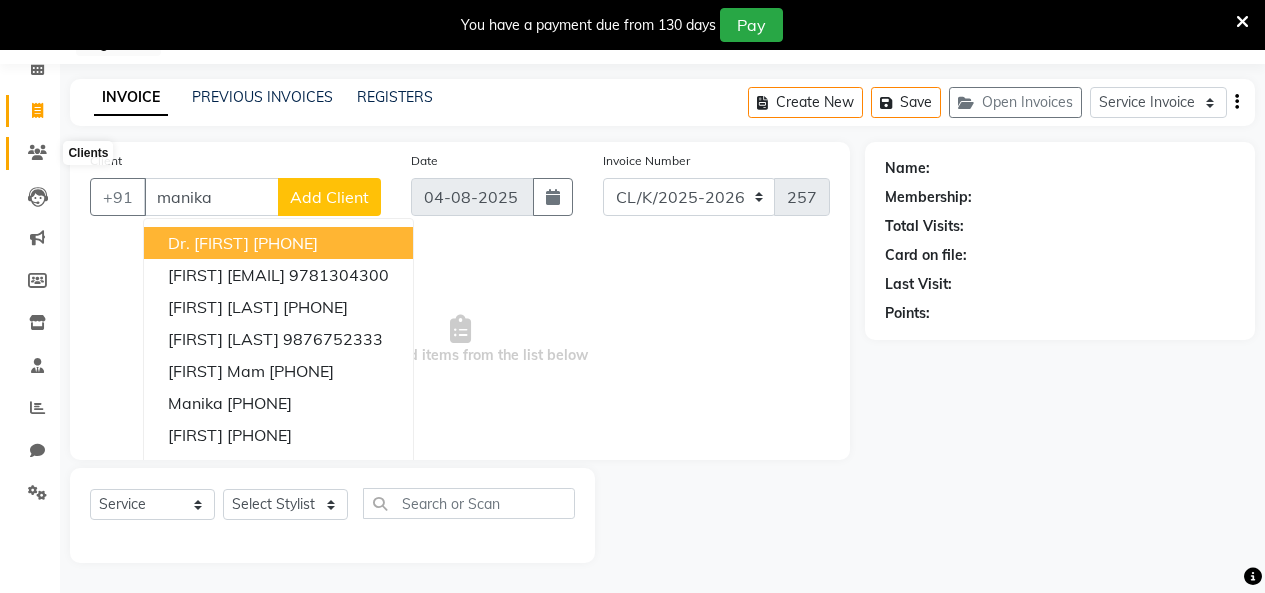 click 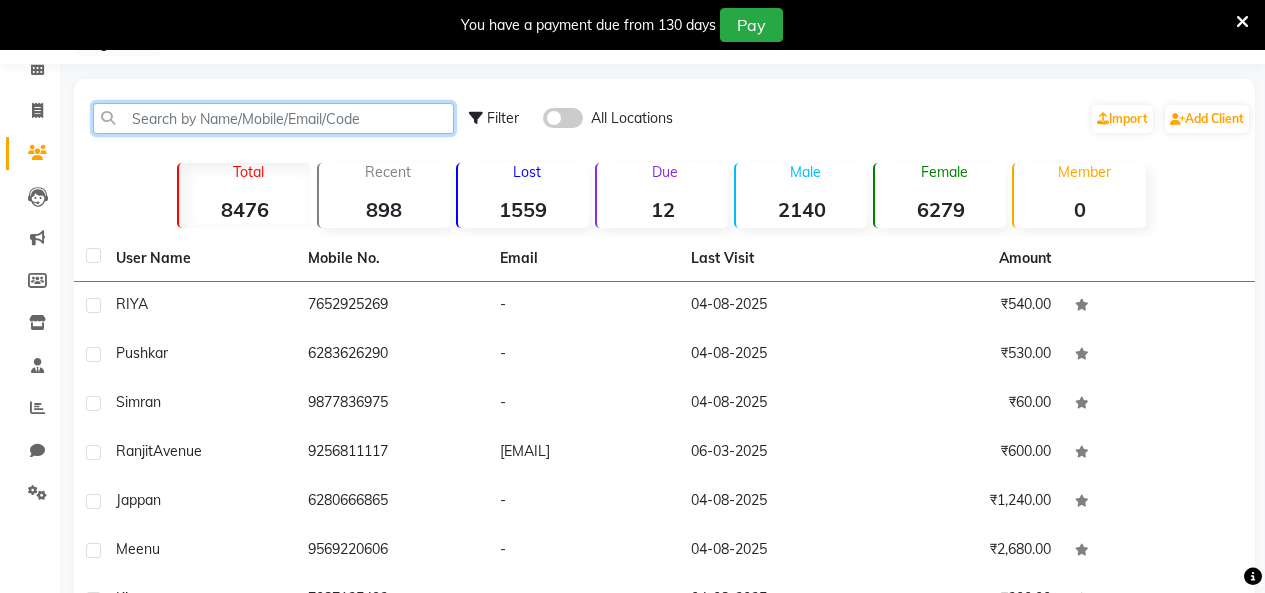 click 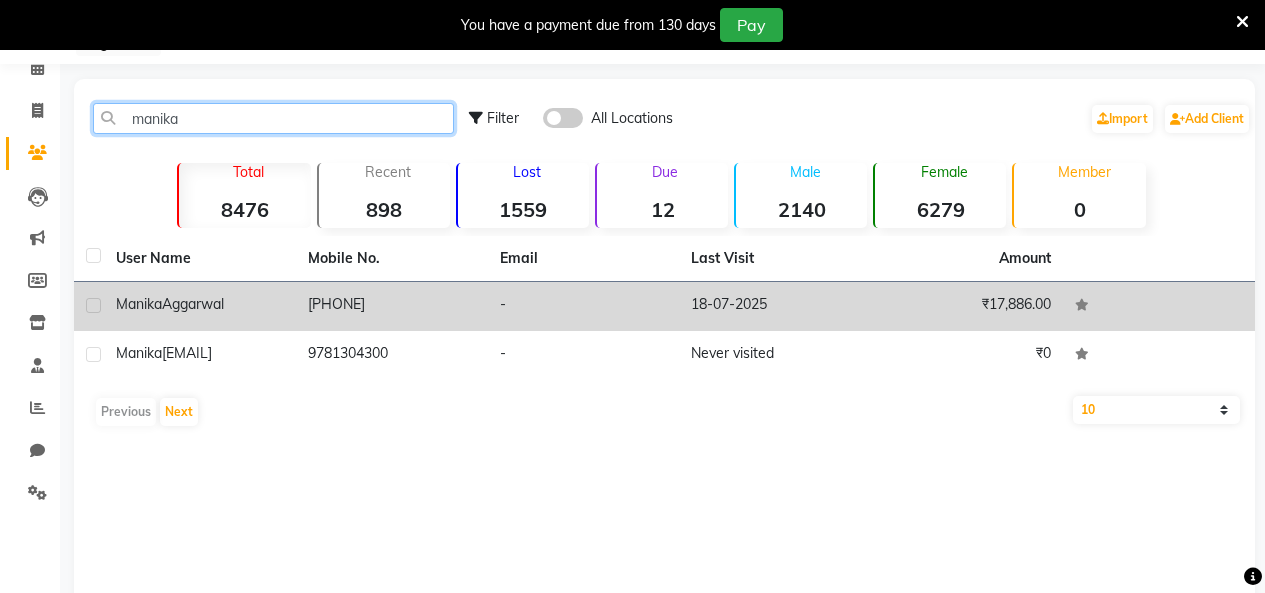 type on "manika" 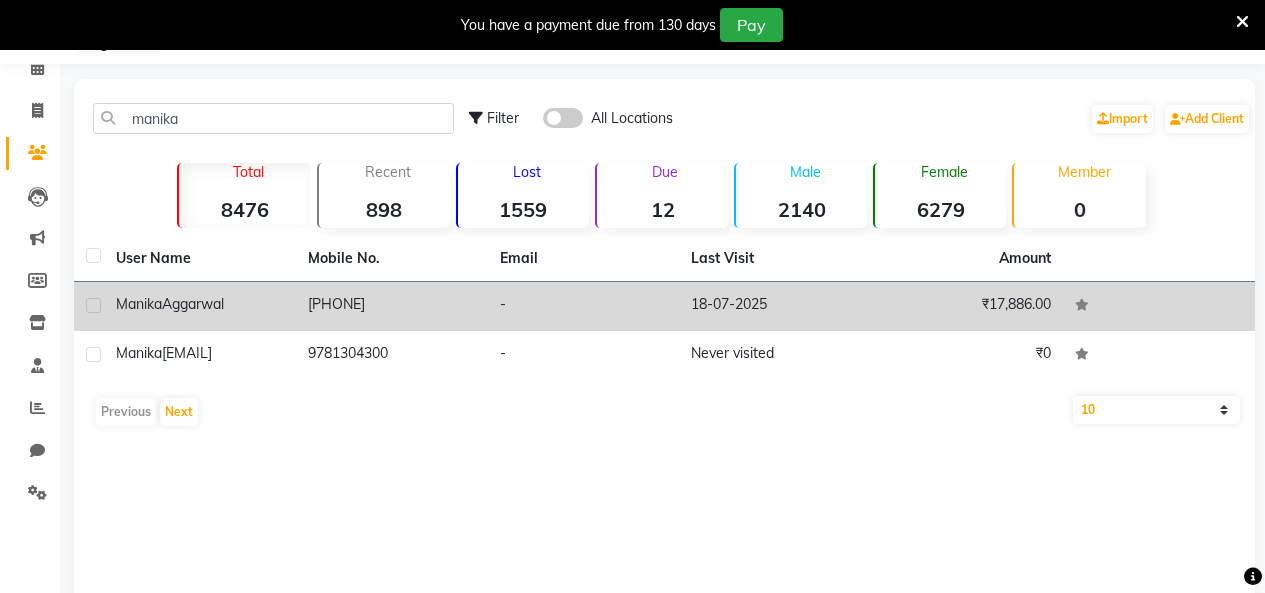 click on "Manika  Aggarwal" 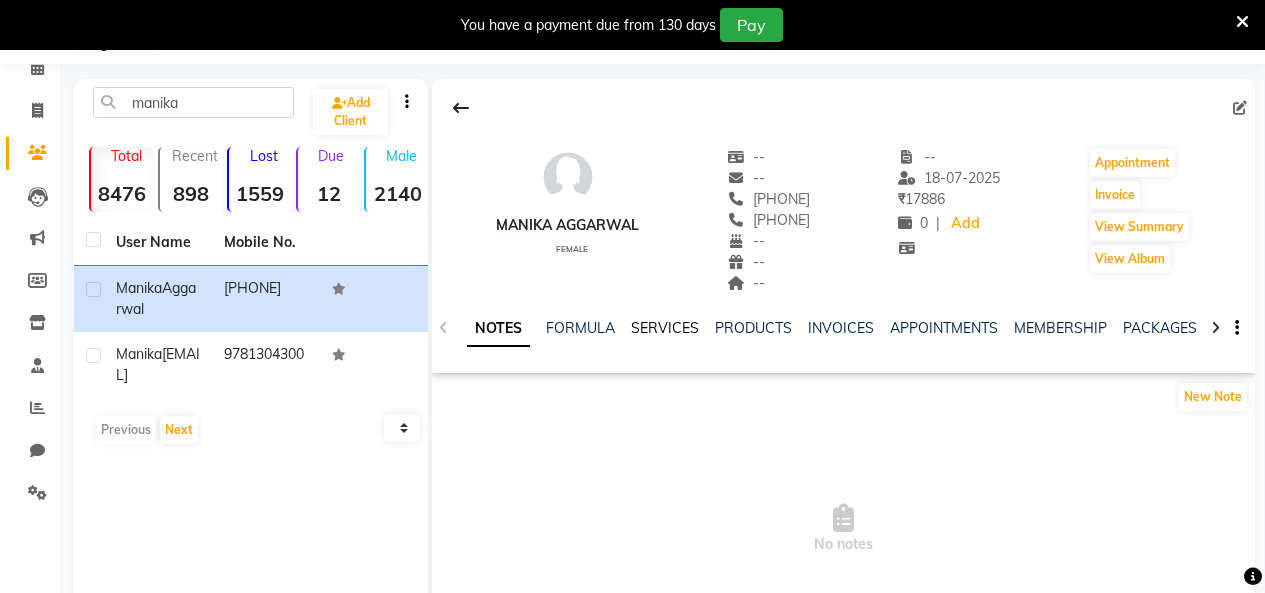 drag, startPoint x: 707, startPoint y: 328, endPoint x: 685, endPoint y: 330, distance: 22.090721 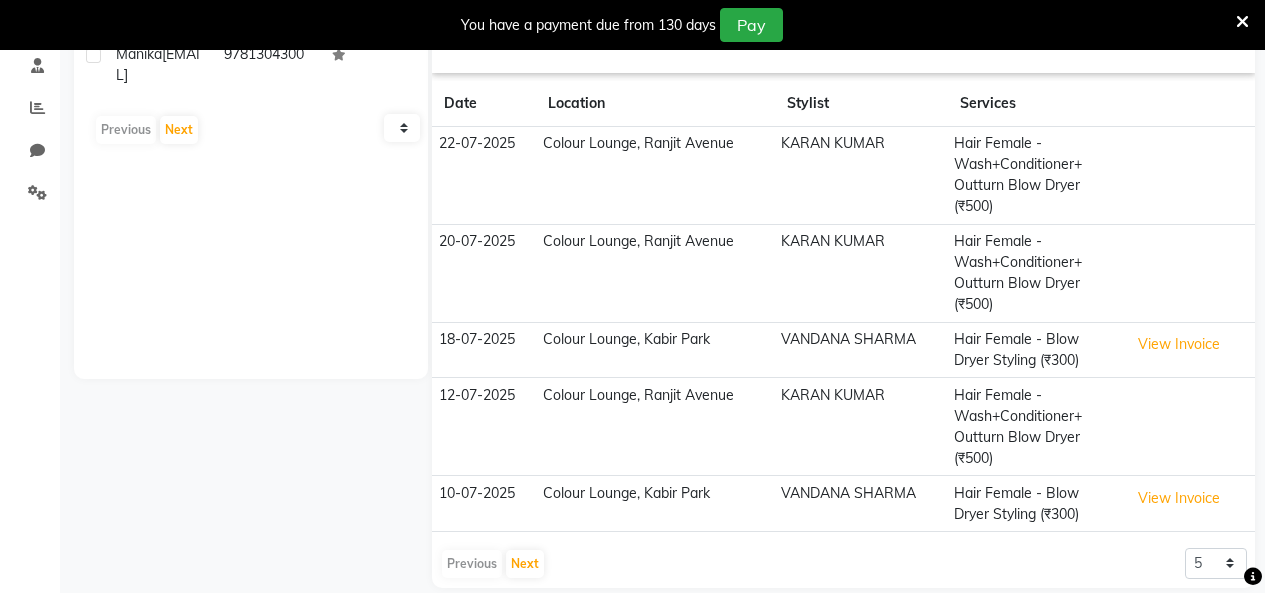 scroll, scrollTop: 410, scrollLeft: 0, axis: vertical 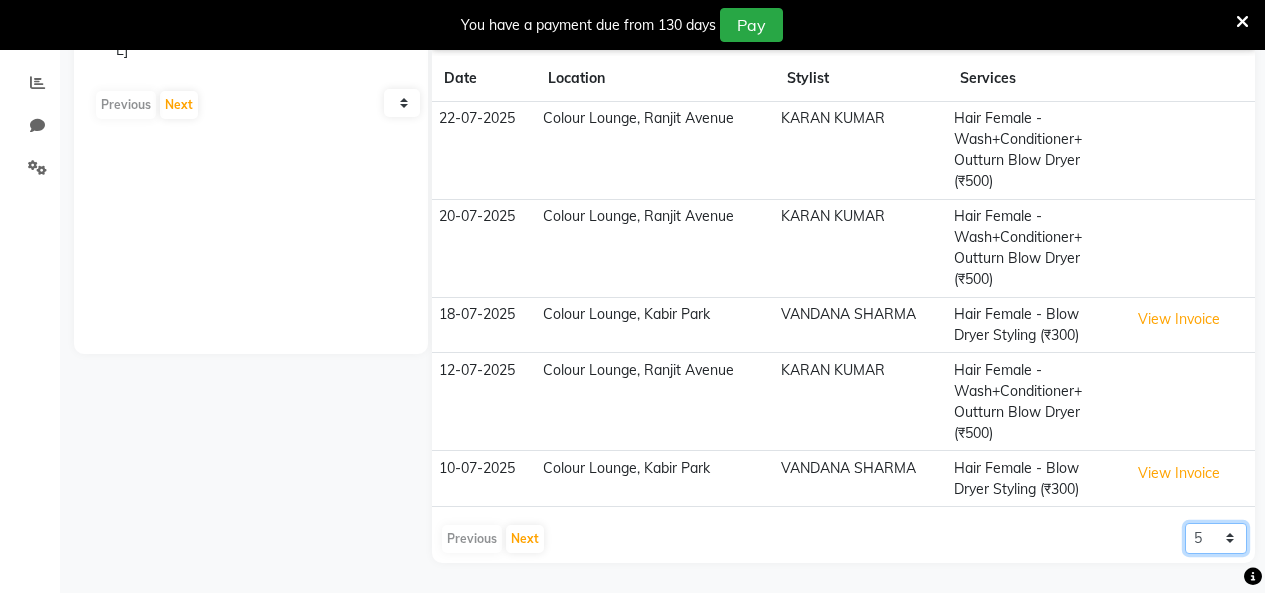 click on "5 10 50 100 500" 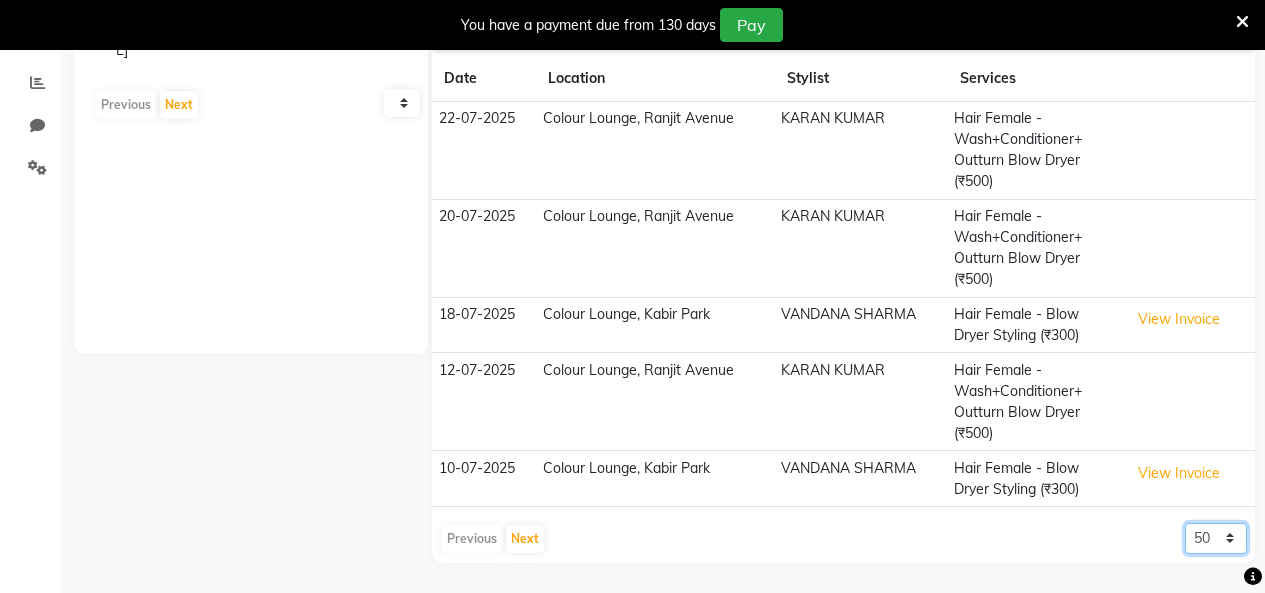 click on "5 10 50 100 500" 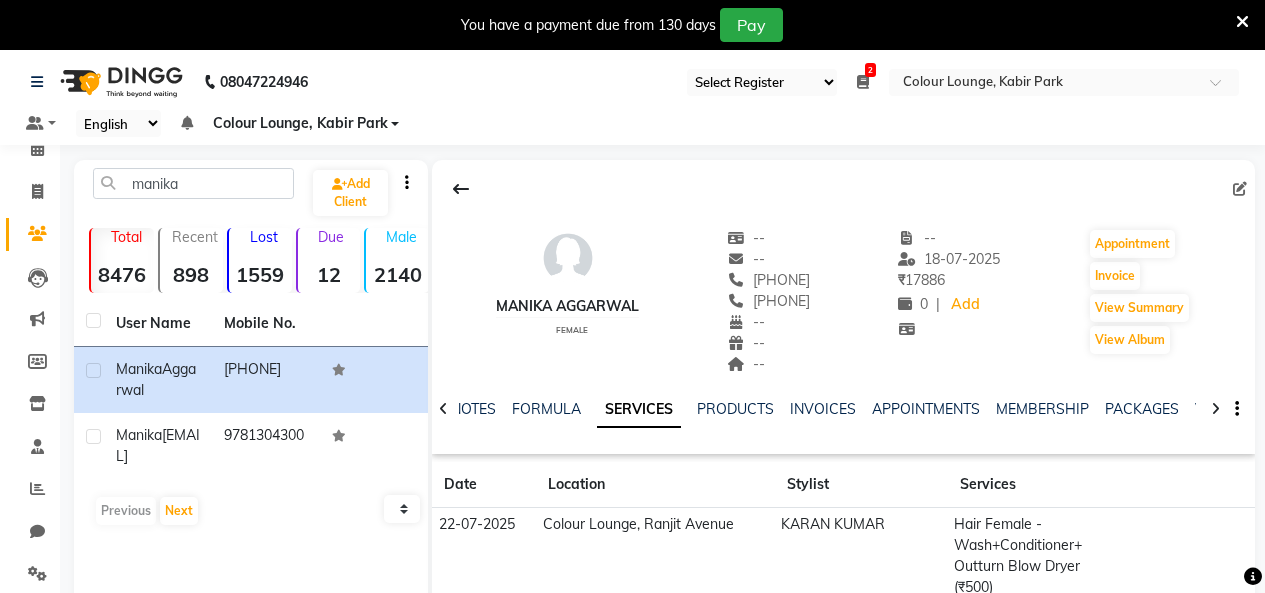 scroll, scrollTop: 0, scrollLeft: 0, axis: both 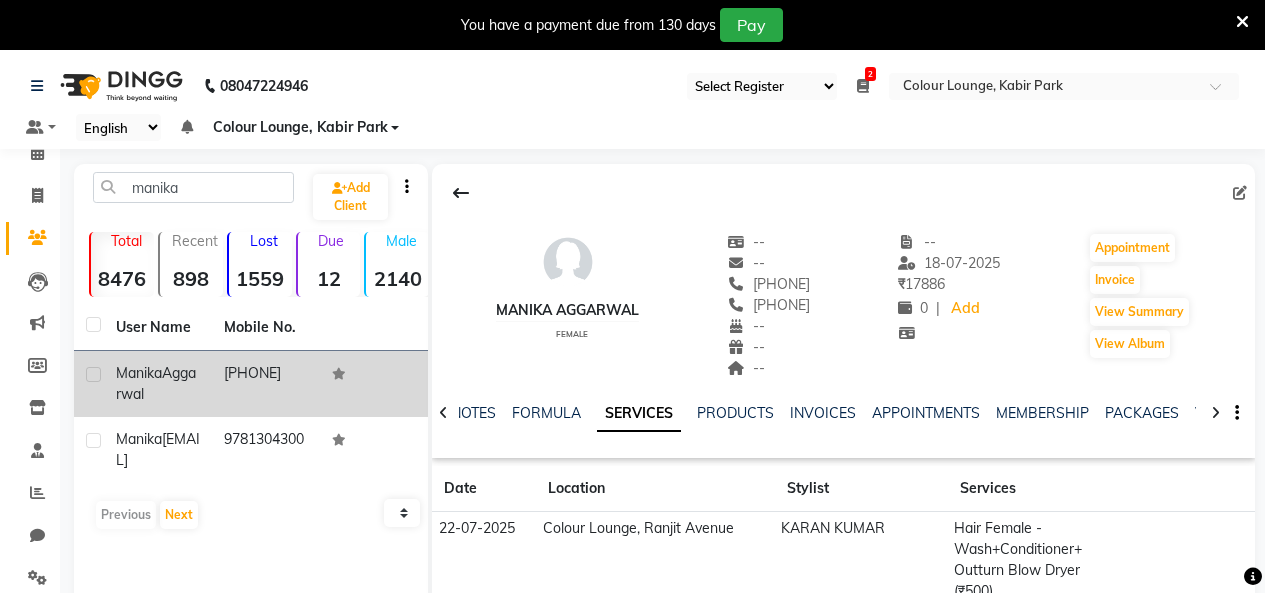 drag, startPoint x: 308, startPoint y: 373, endPoint x: 225, endPoint y: 389, distance: 84.5281 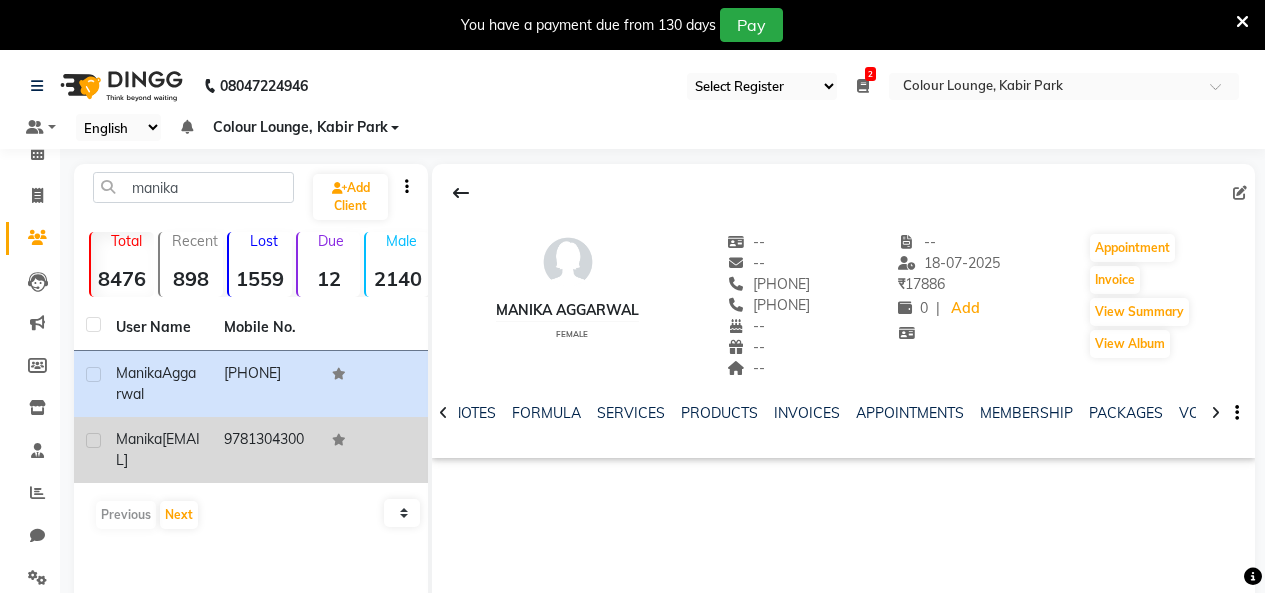 click on "9781304300" 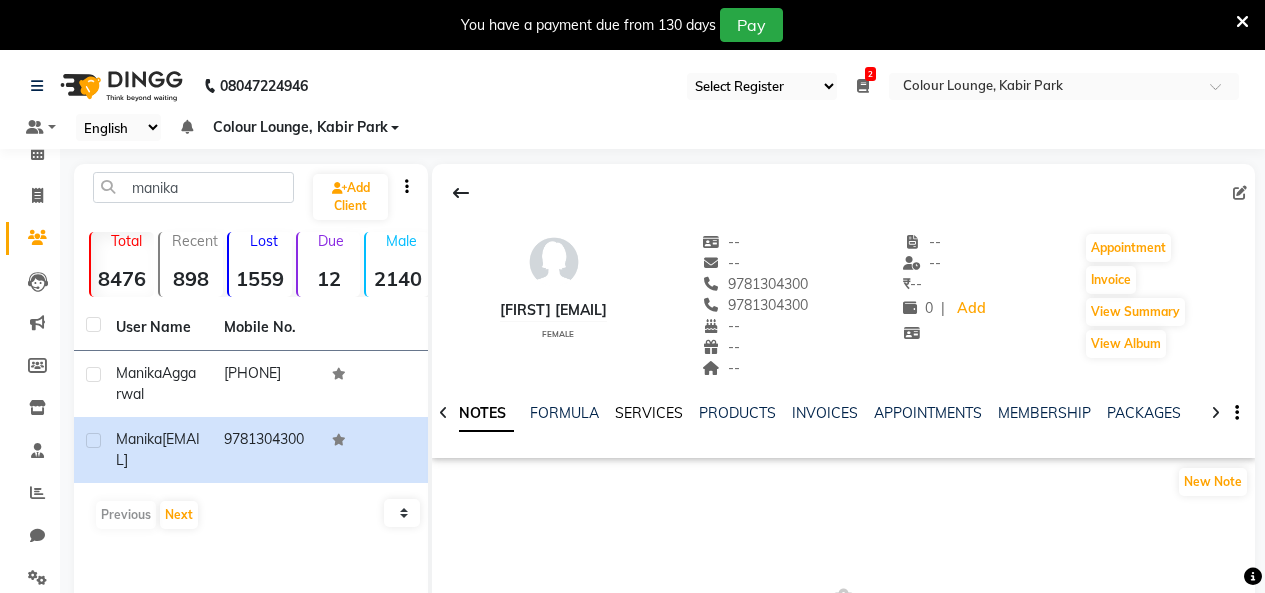 click on "SERVICES" 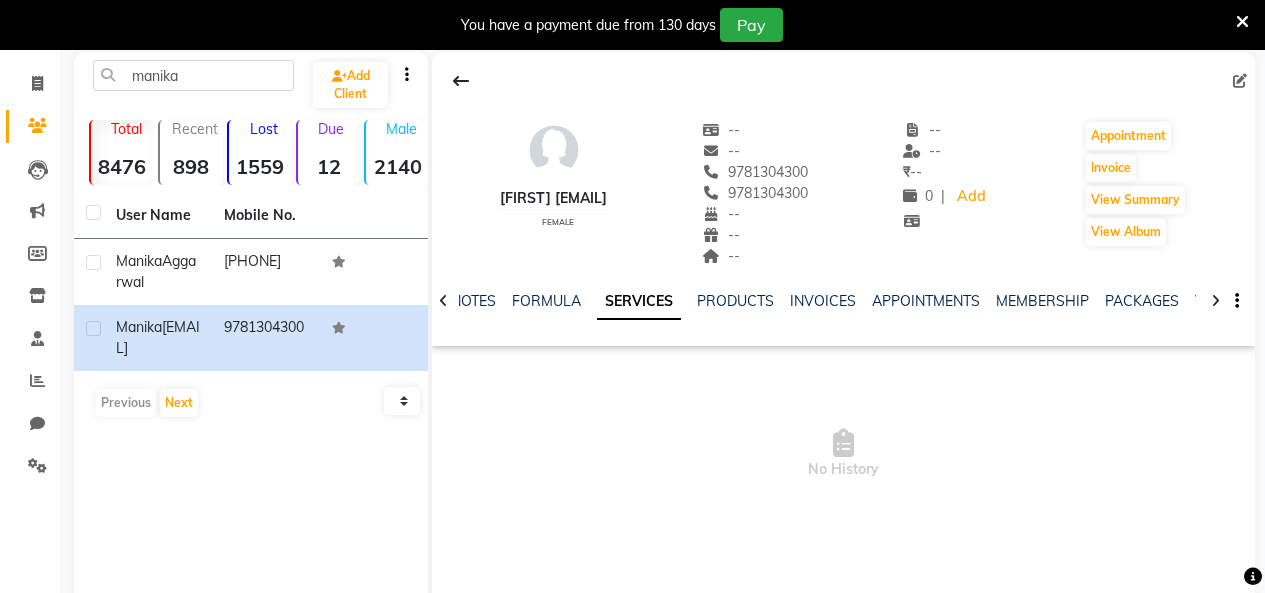 scroll, scrollTop: 1, scrollLeft: 0, axis: vertical 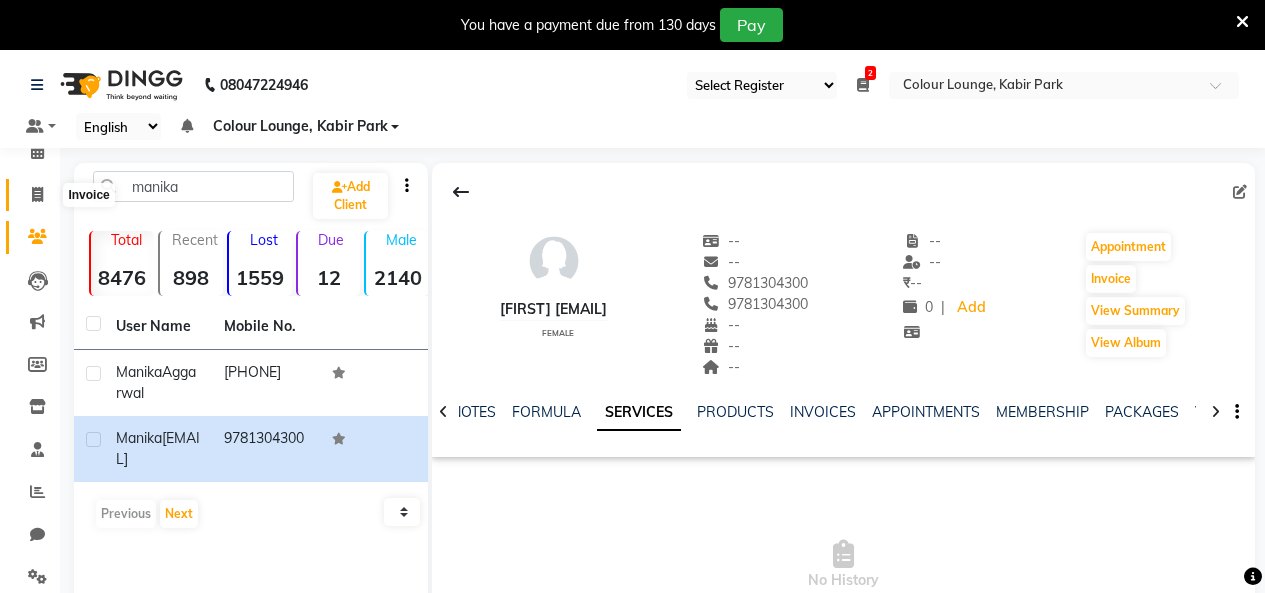 click 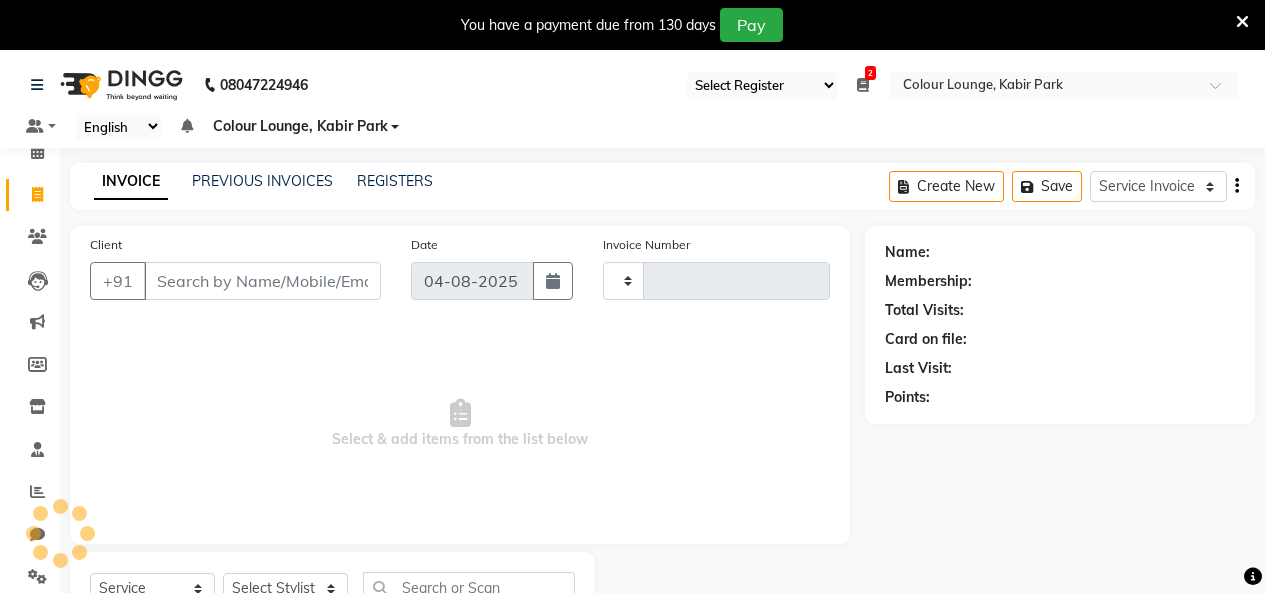 type on "2580" 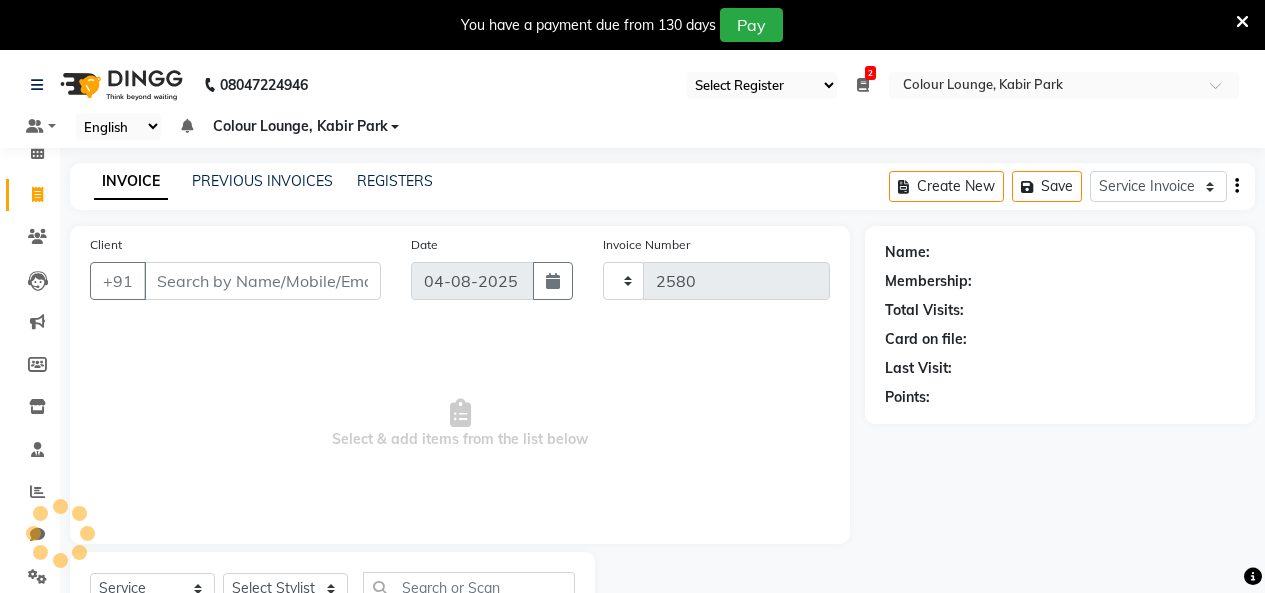 select on "8015" 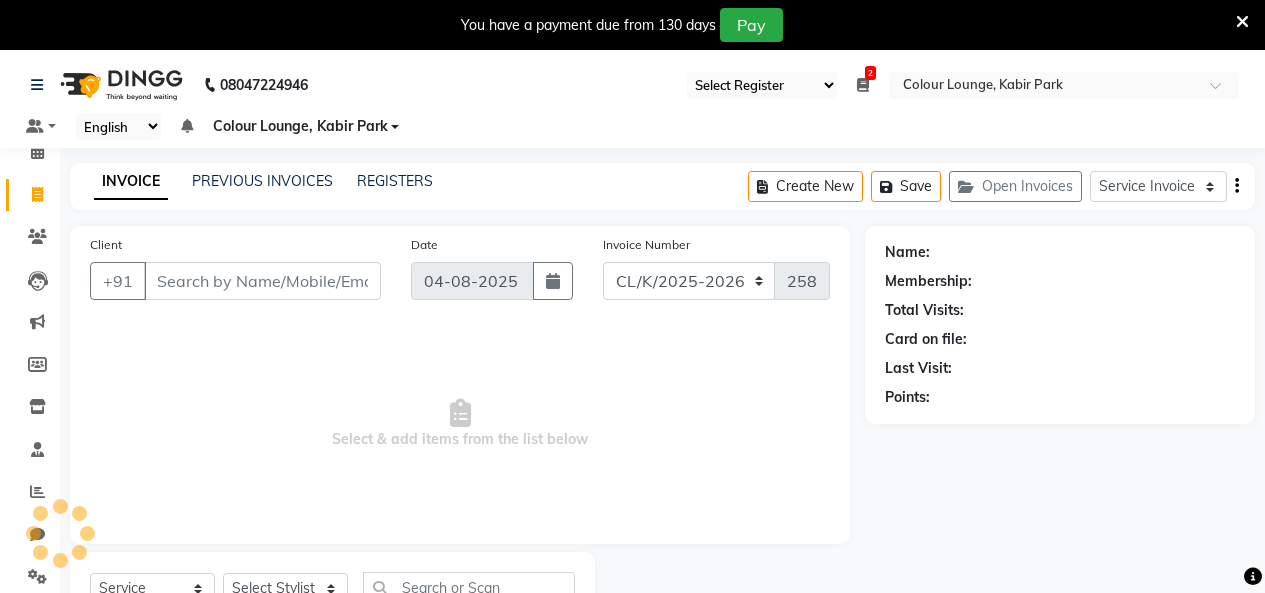 scroll, scrollTop: 85, scrollLeft: 0, axis: vertical 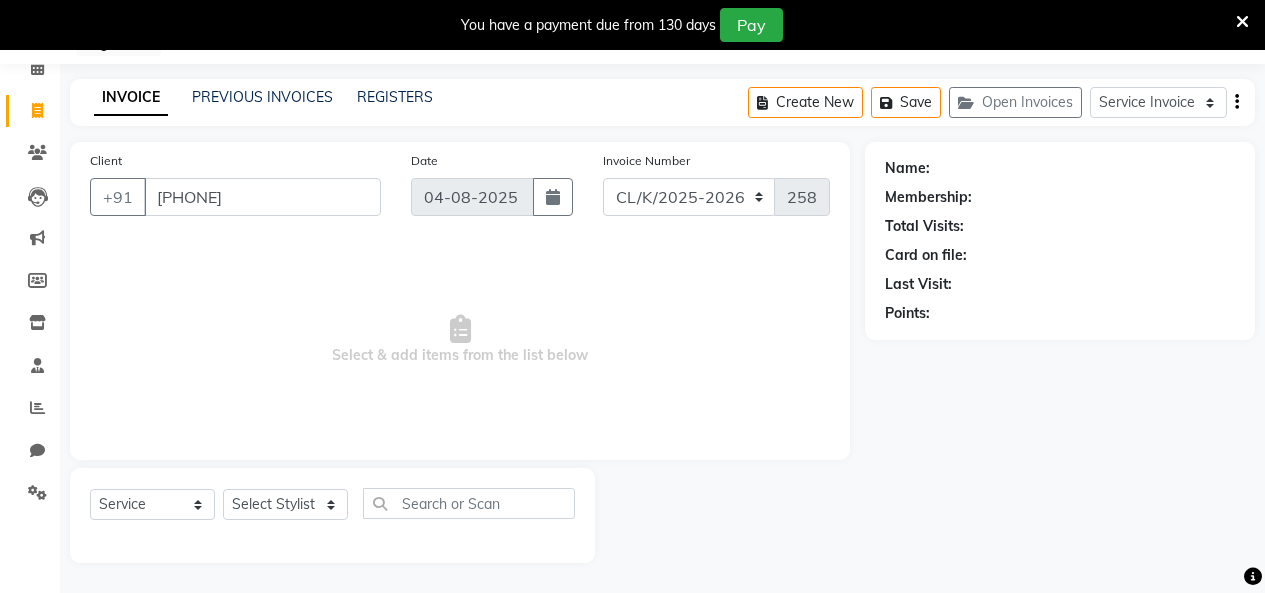 type on "[PHONE]" 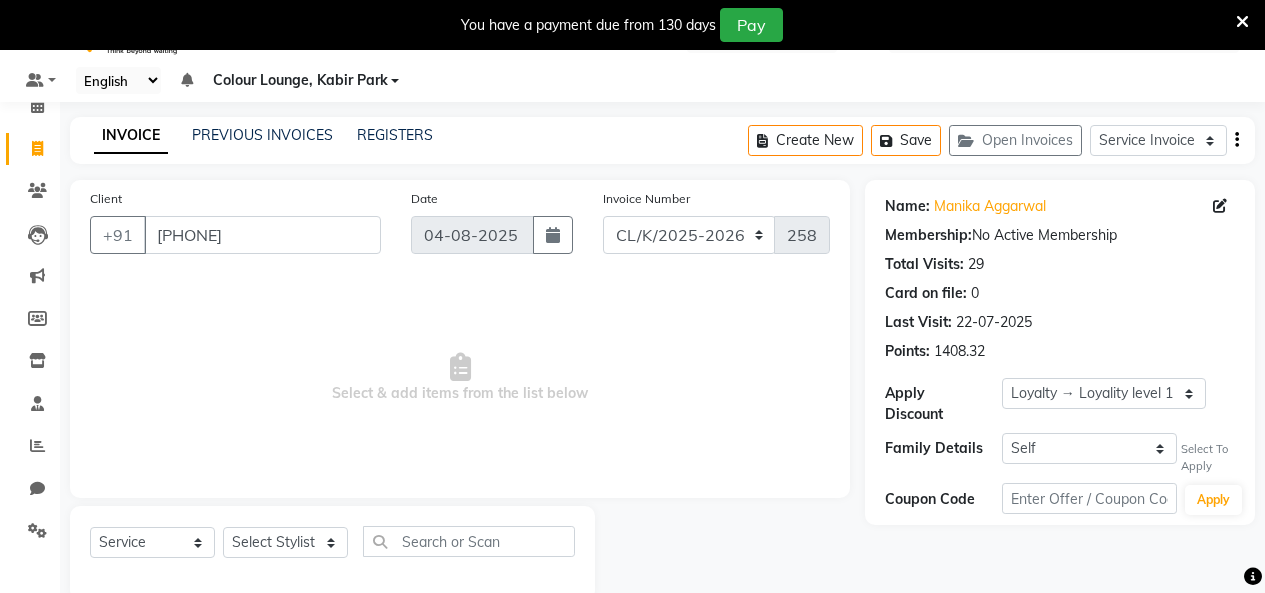 scroll, scrollTop: 85, scrollLeft: 0, axis: vertical 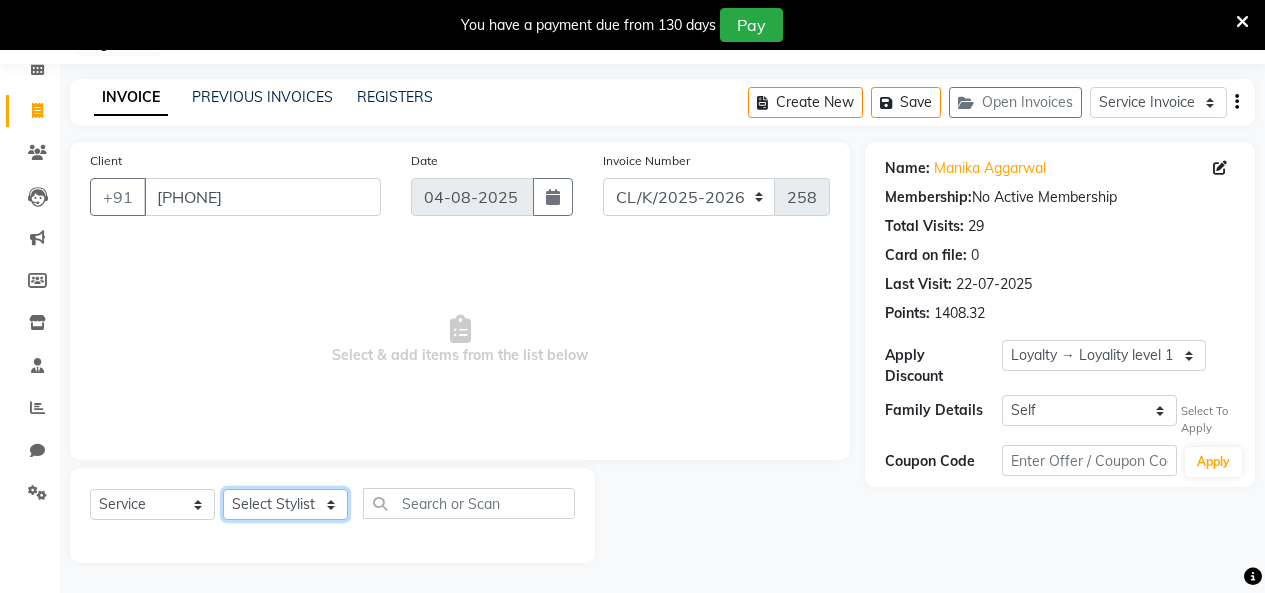 click on "Select Stylist Admin Admin AKHIL ANKUSH Colour Lounge, Kabir Park Colour Lounge, Kabir Park divyansh  Jaswinder singh guard JATIN JOHN JONEY LUXMI NAVDEEP KAUR NITI PARAMJIT PARAS KHATNAVLIA priya  priyanka  Rakesh sapna  SUMAN VANDANA SHARMA VISHAL" 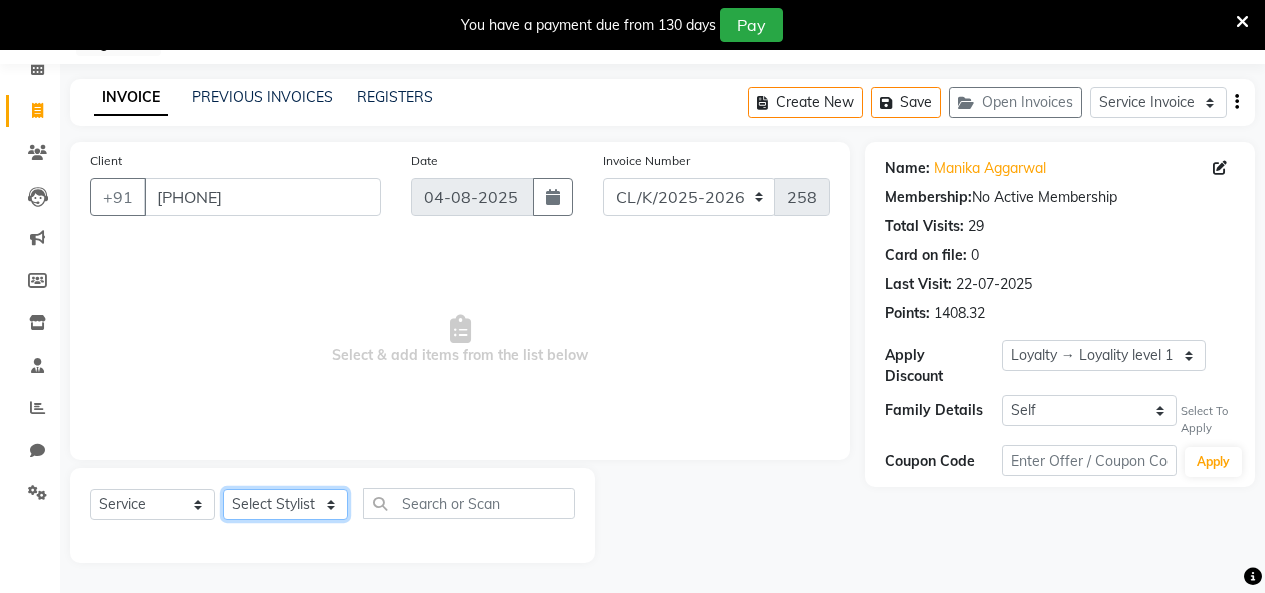 select on "70123" 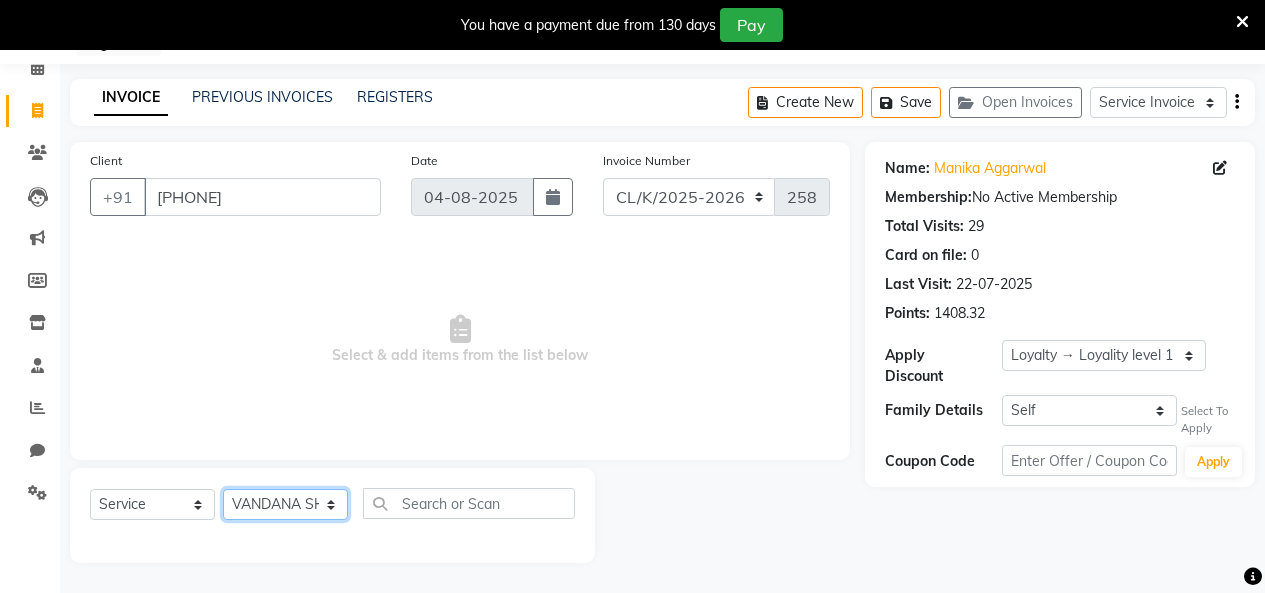 click on "Select Stylist Admin Admin AKHIL ANKUSH Colour Lounge, Kabir Park Colour Lounge, Kabir Park divyansh  Jaswinder singh guard JATIN JOHN JONEY LUXMI NAVDEEP KAUR NITI PARAMJIT PARAS KHATNAVLIA priya  priyanka  Rakesh sapna  SUMAN VANDANA SHARMA VISHAL" 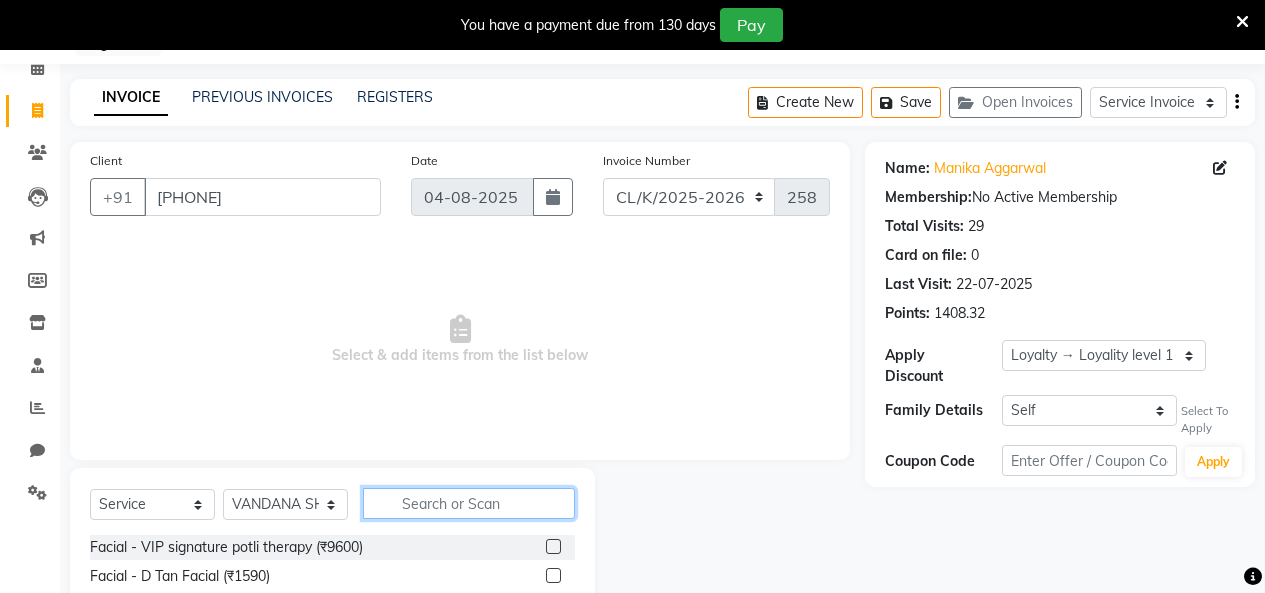 click 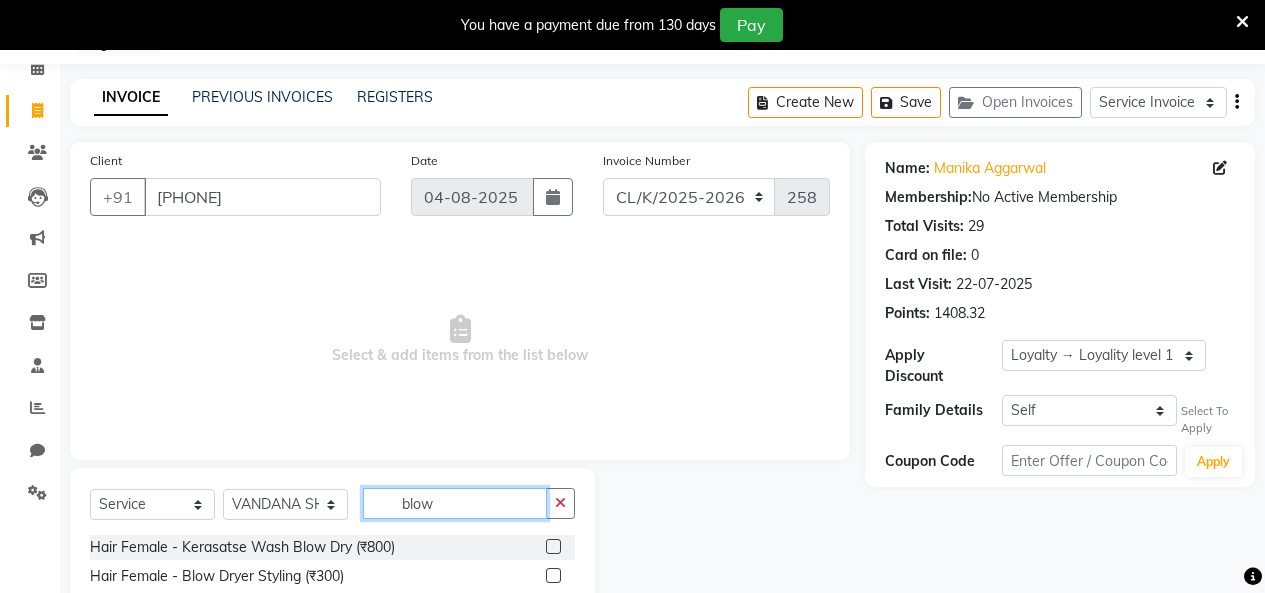 type on "blow" 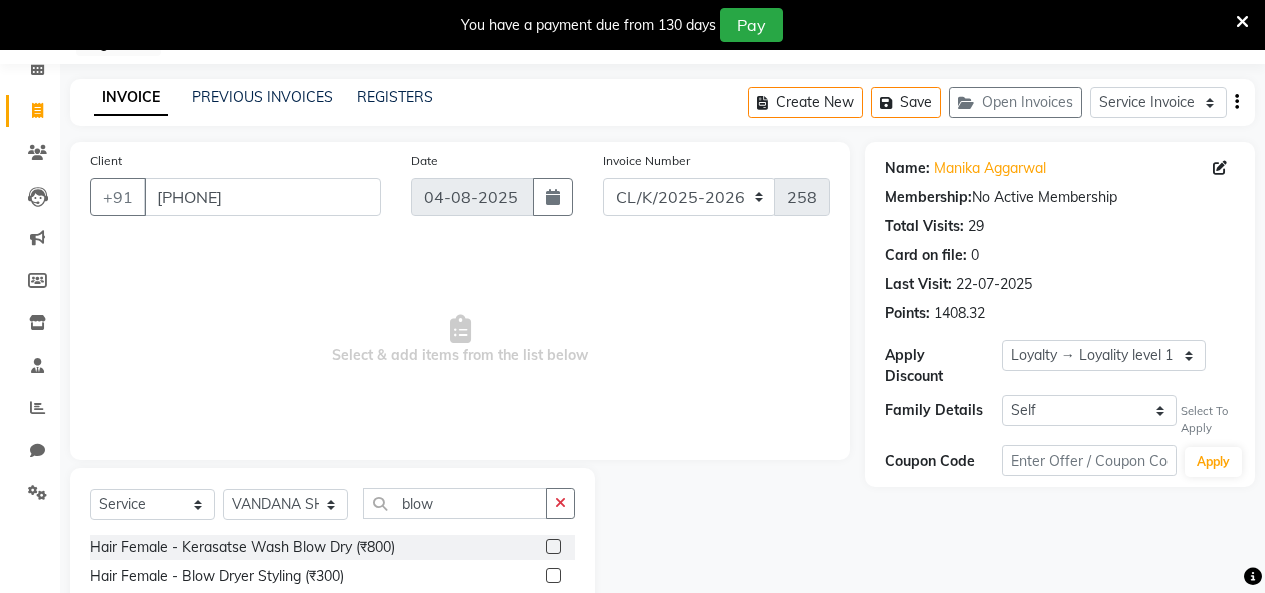 click 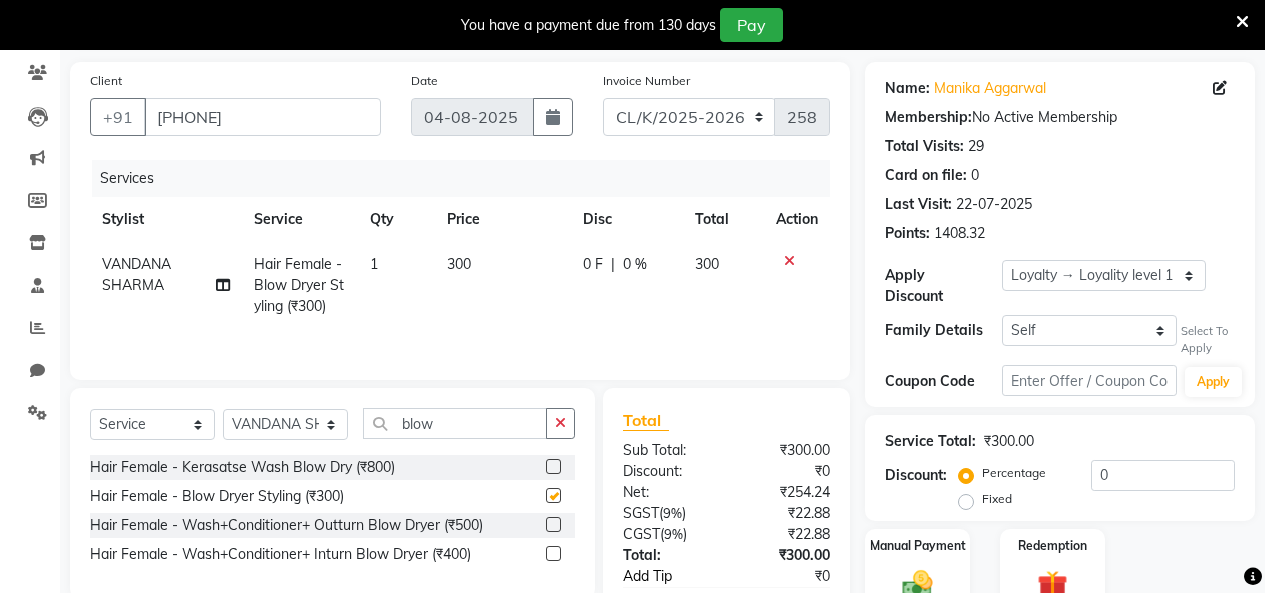 checkbox on "false" 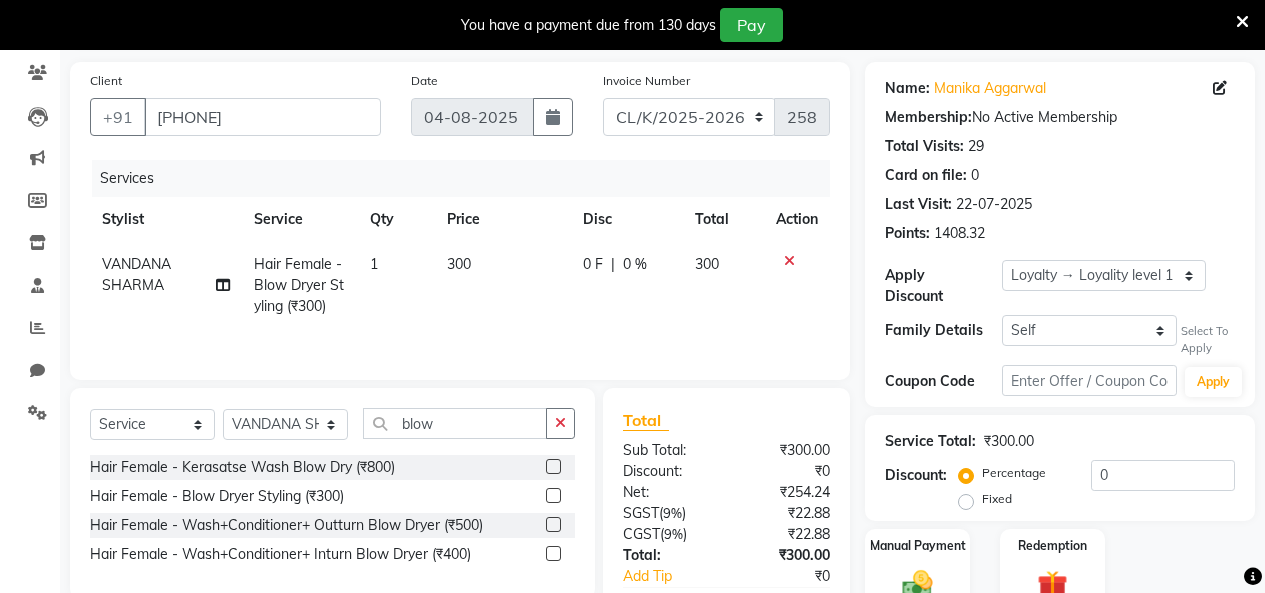 scroll, scrollTop: 284, scrollLeft: 0, axis: vertical 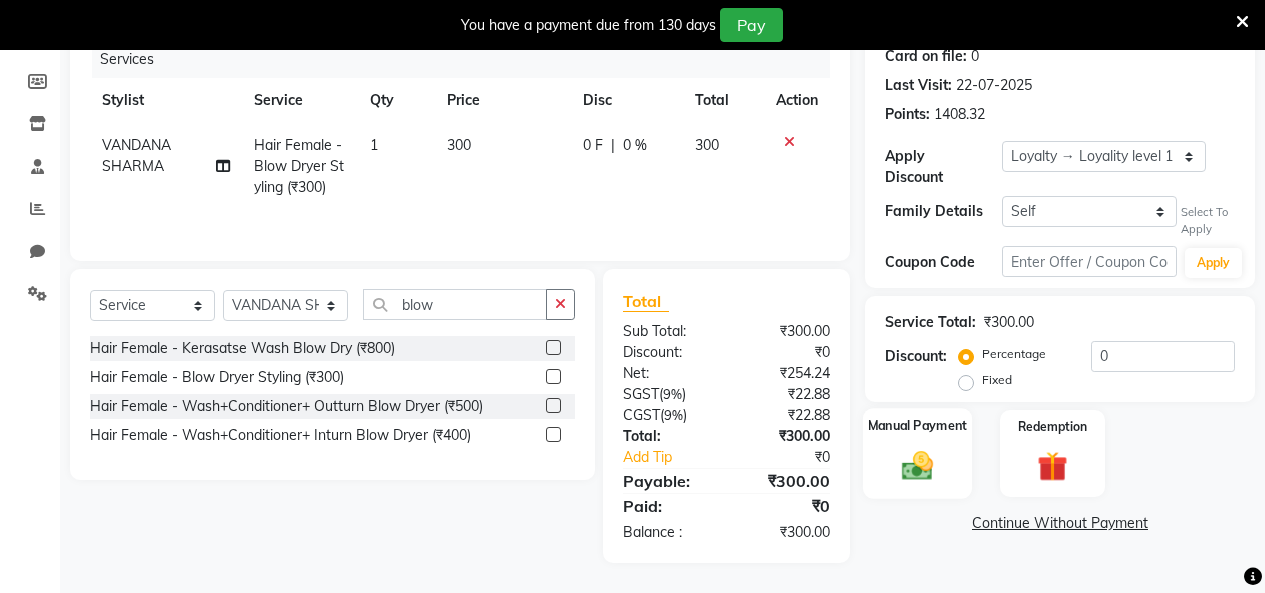 click 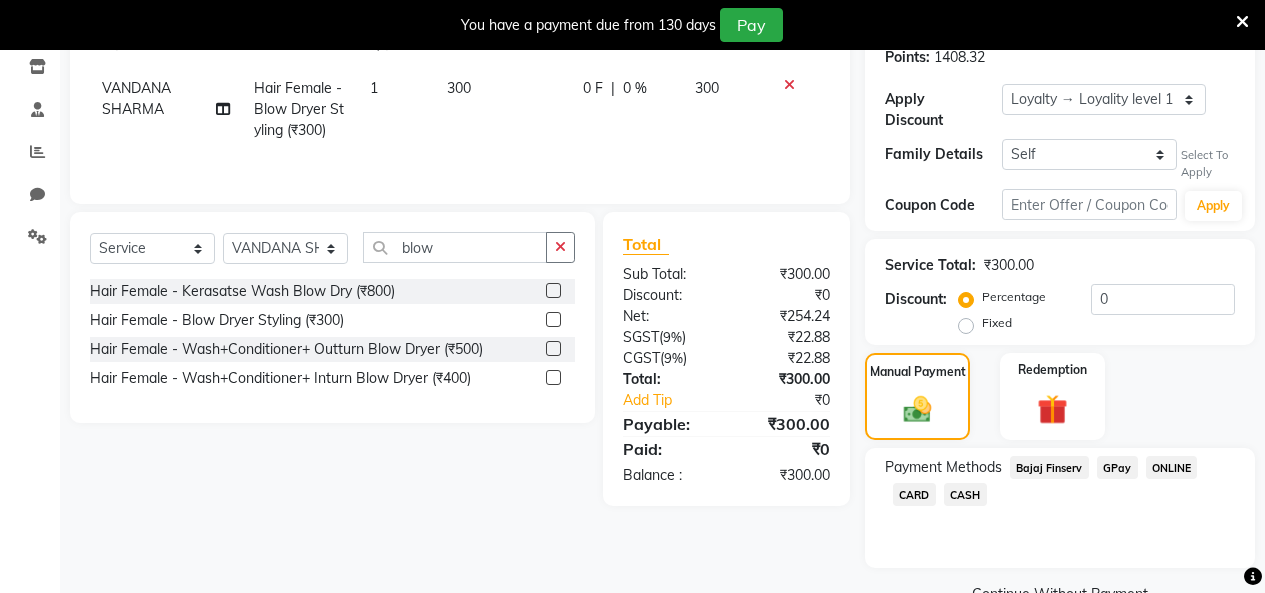 scroll, scrollTop: 371, scrollLeft: 0, axis: vertical 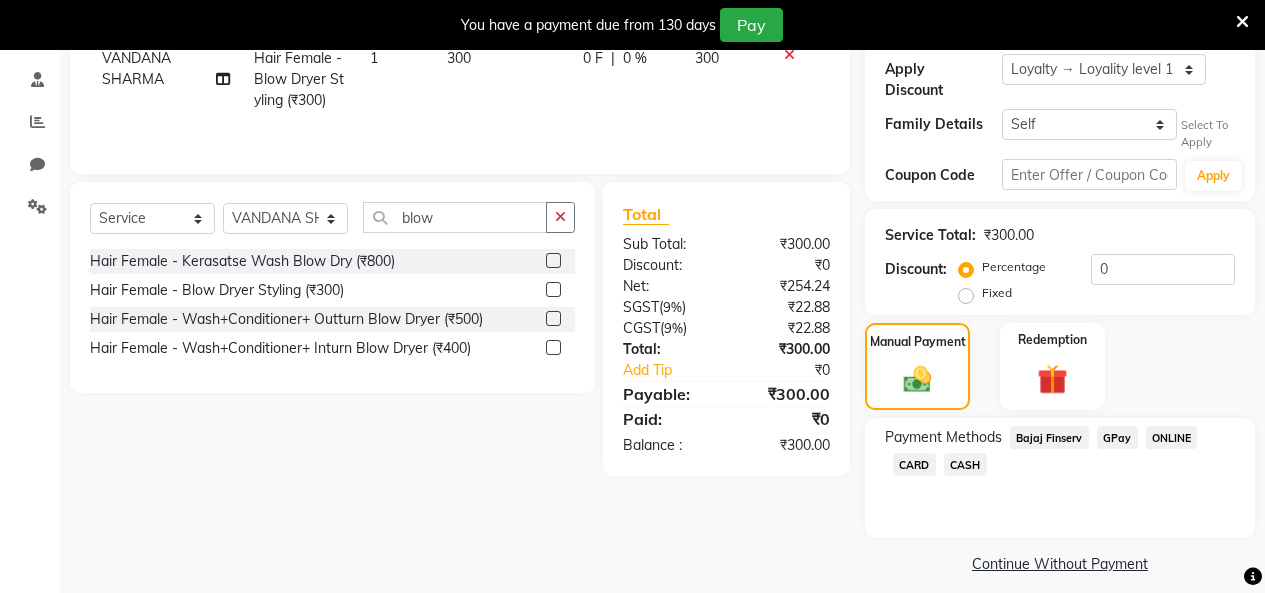 click on "CASH" 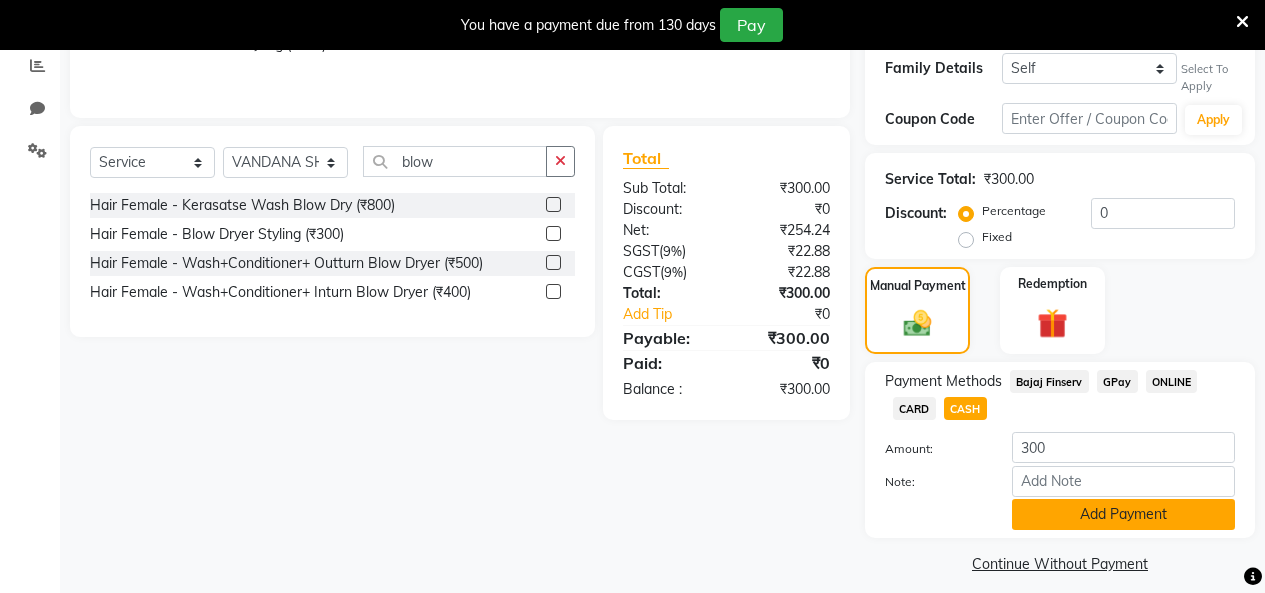 click on "Add Payment" 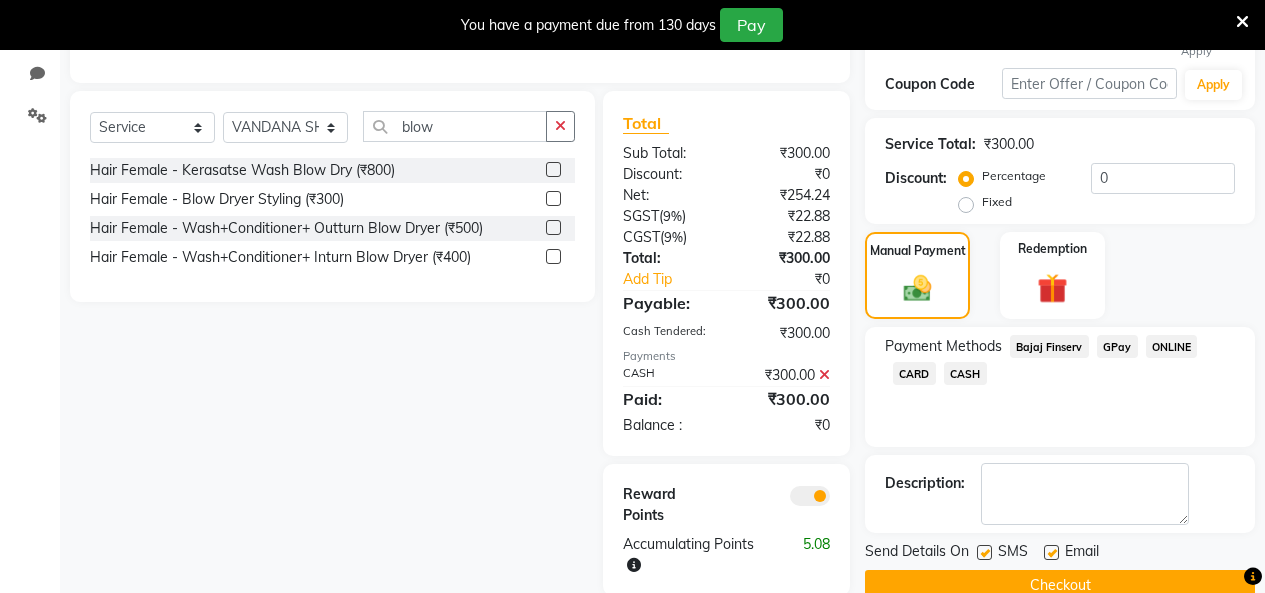 scroll, scrollTop: 495, scrollLeft: 0, axis: vertical 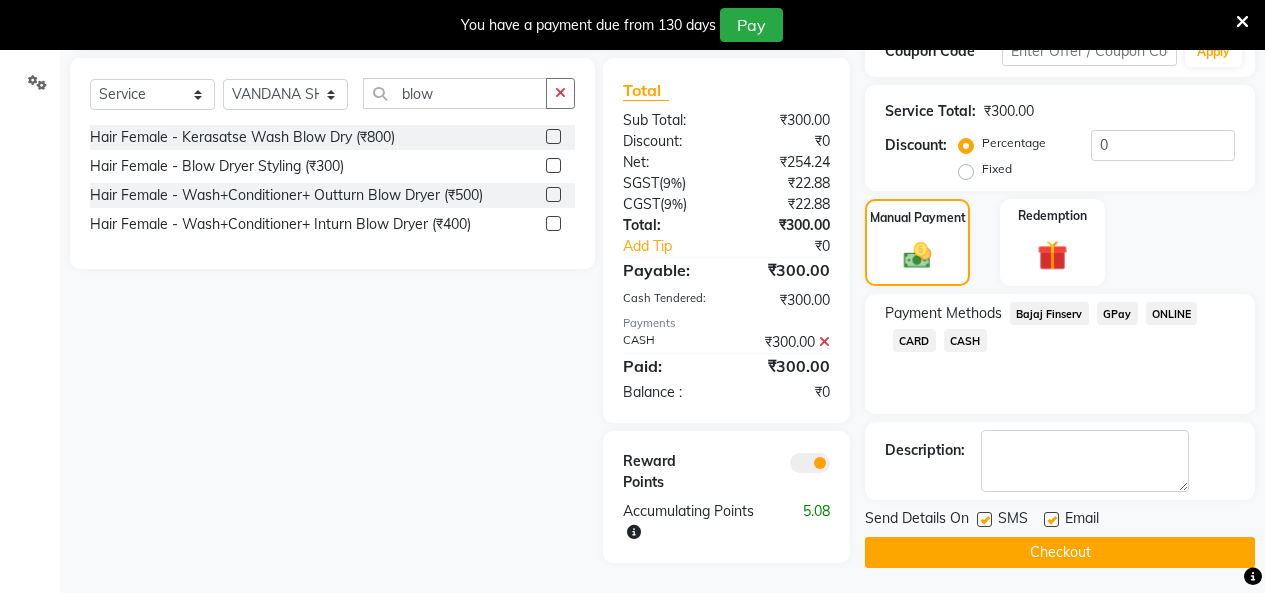 click on "Checkout" 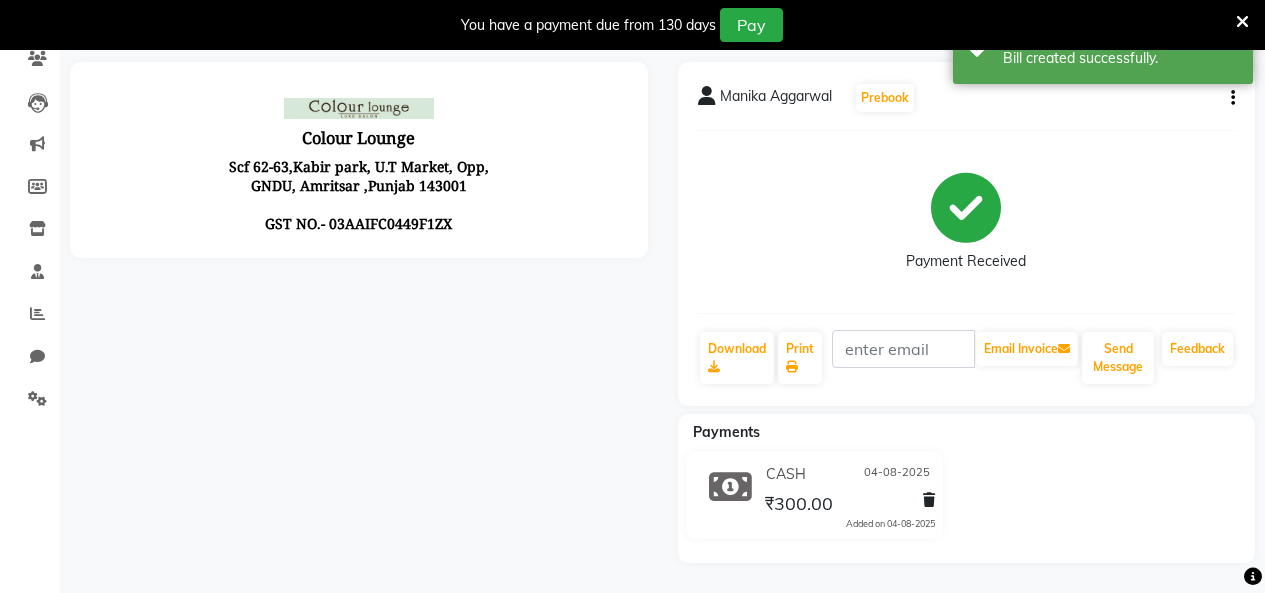scroll, scrollTop: 0, scrollLeft: 0, axis: both 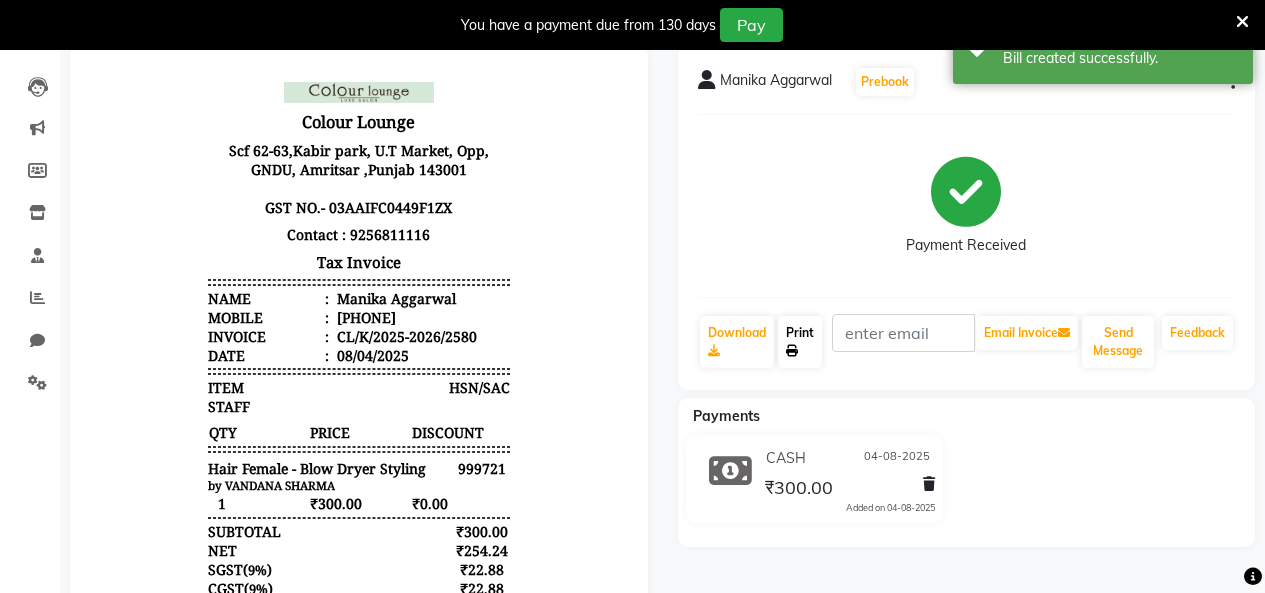 click on "Print" 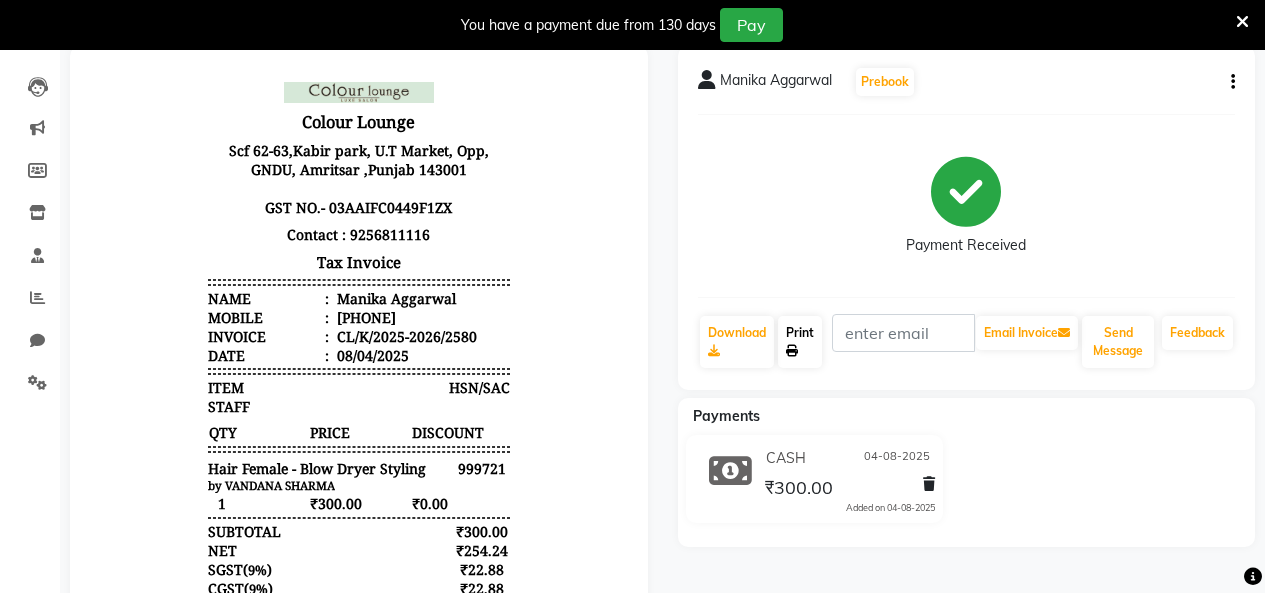 click on "Print" 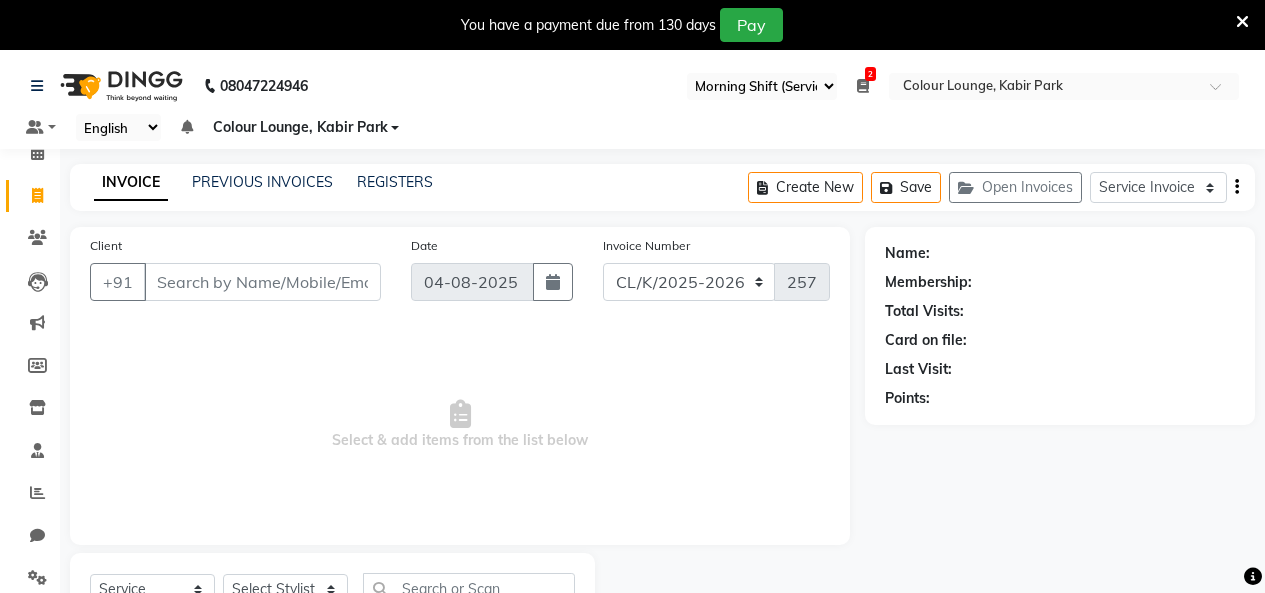 select on "75" 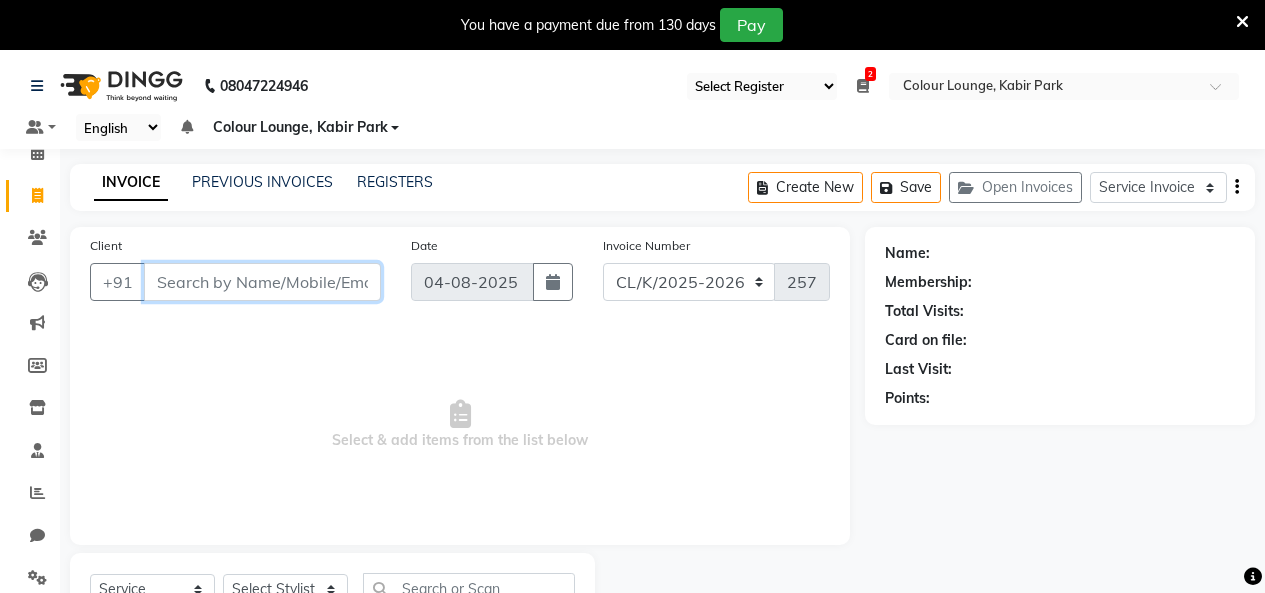 scroll, scrollTop: 0, scrollLeft: 0, axis: both 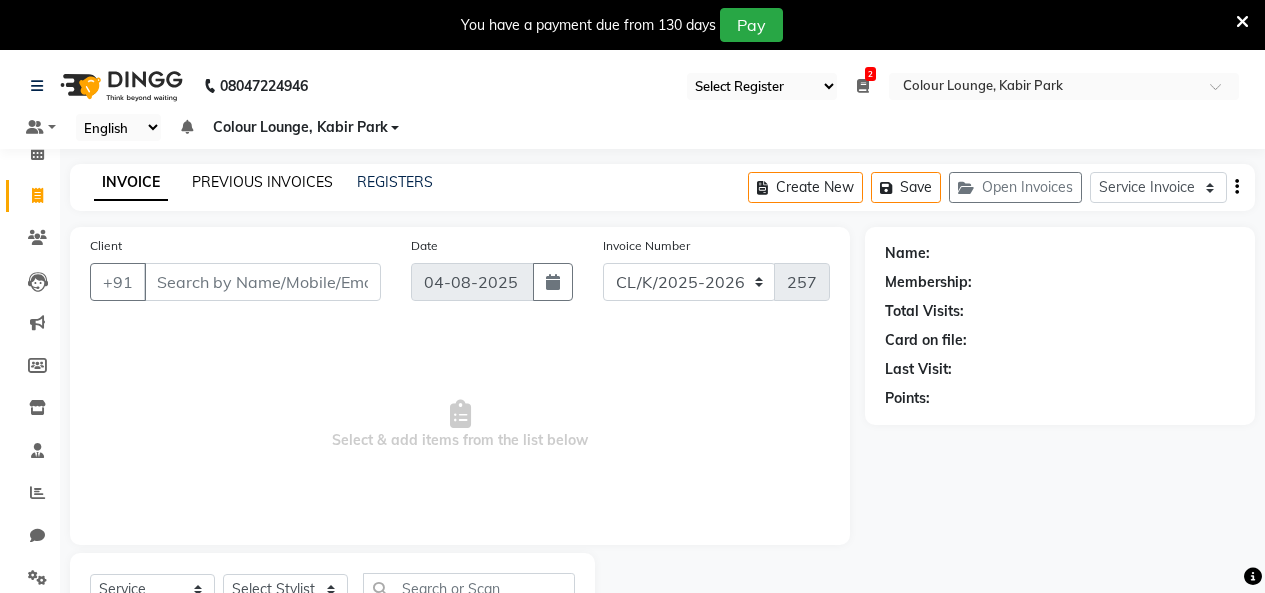 click on "PREVIOUS INVOICES" 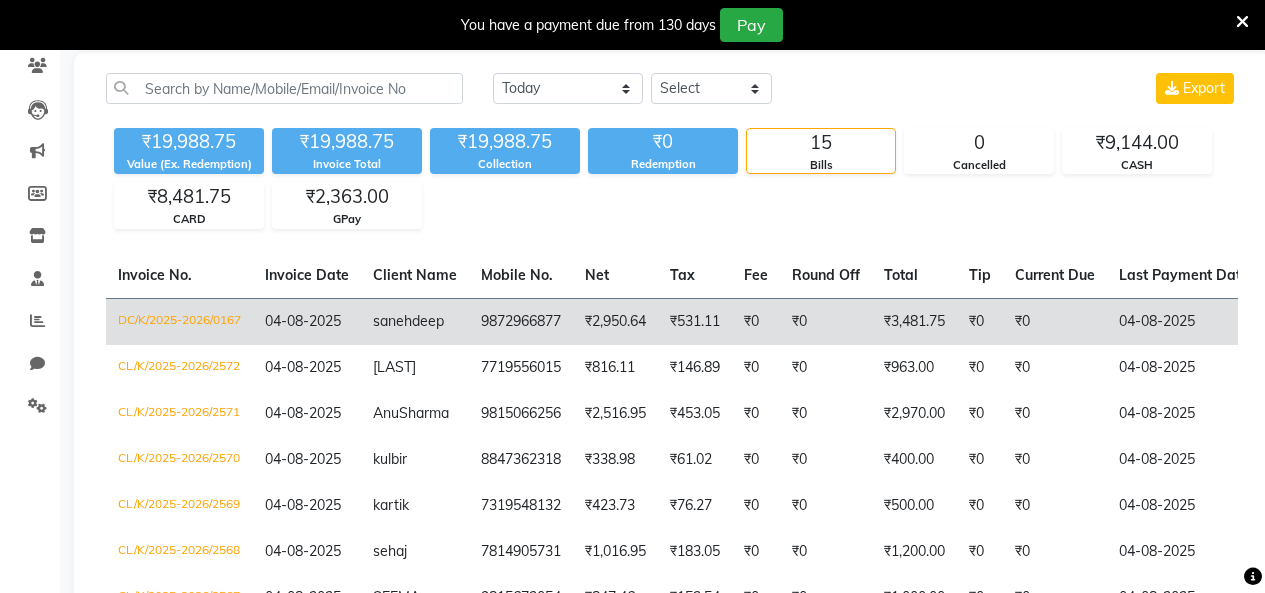 scroll, scrollTop: 300, scrollLeft: 0, axis: vertical 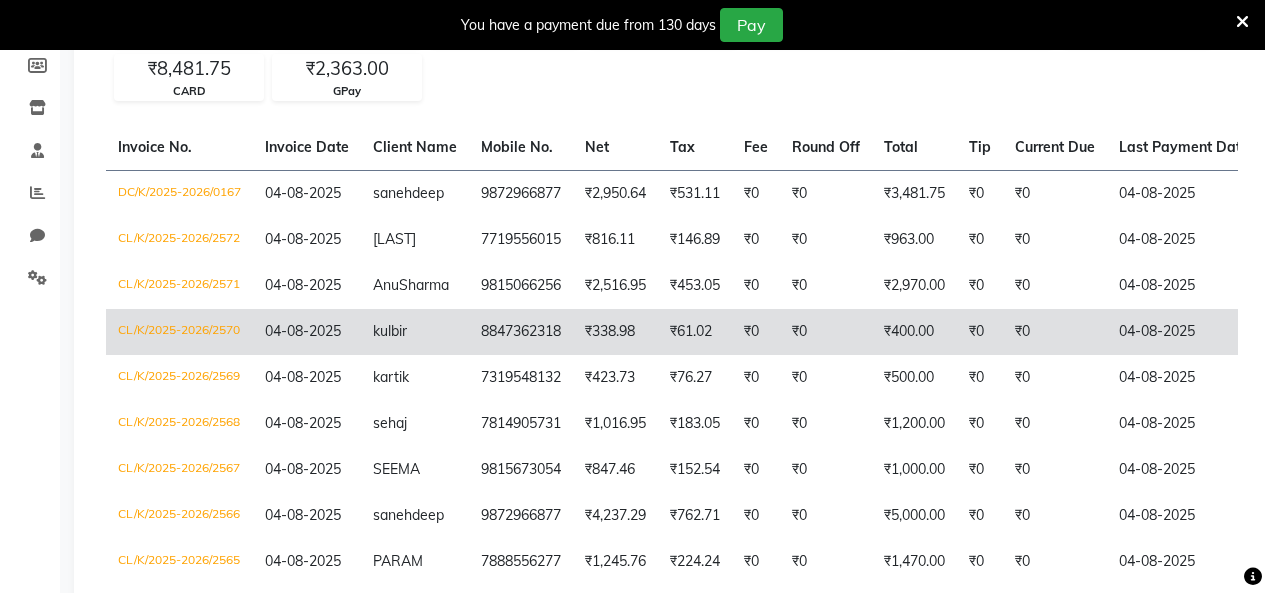 click on "04-08-2025" 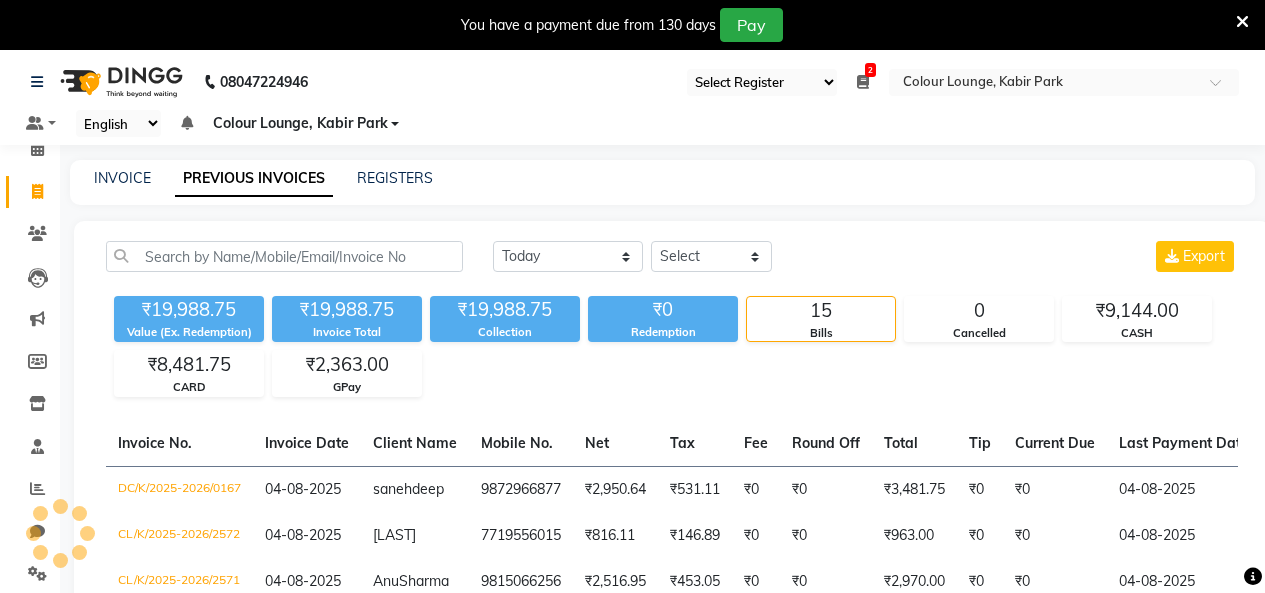 scroll, scrollTop: 0, scrollLeft: 0, axis: both 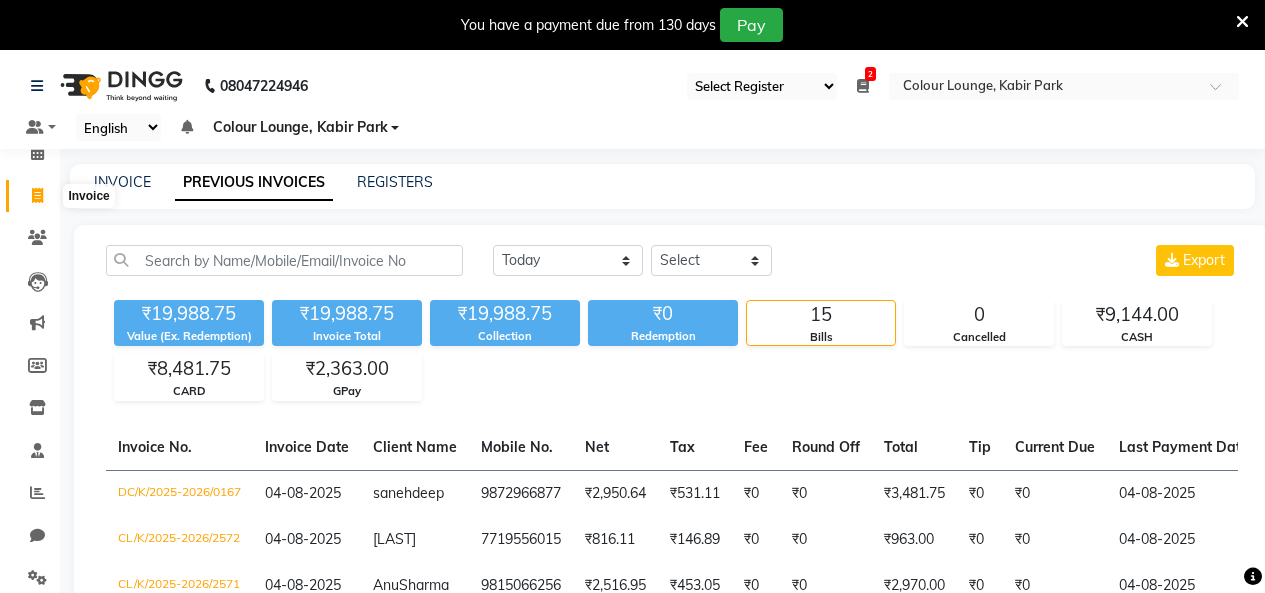 click 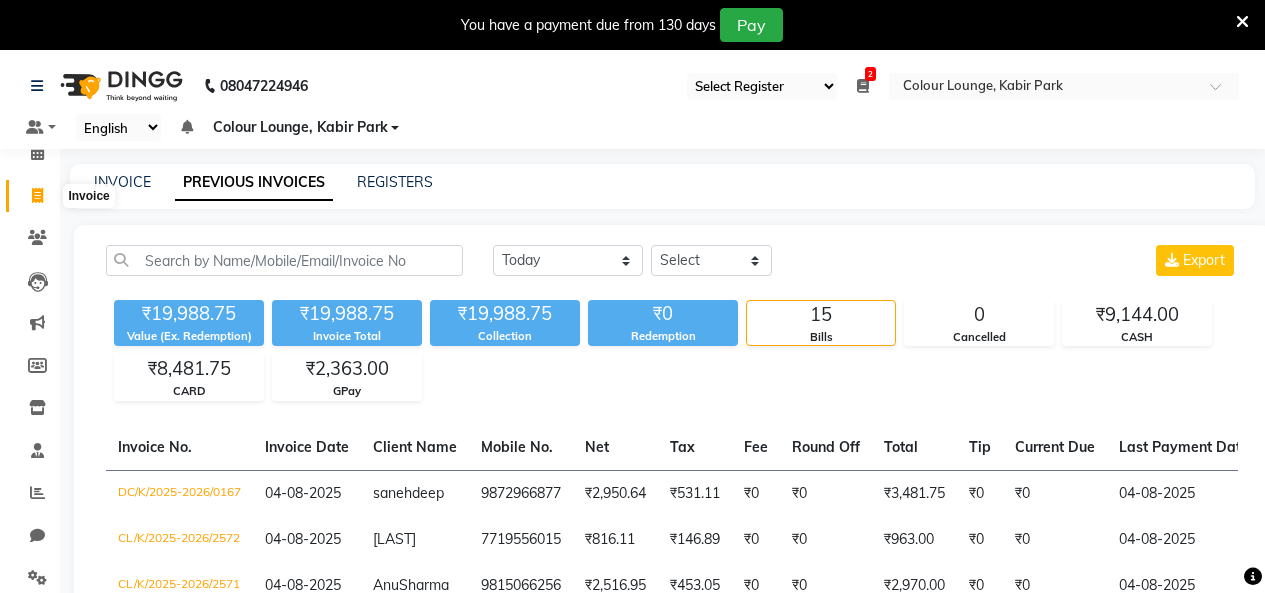 select on "service" 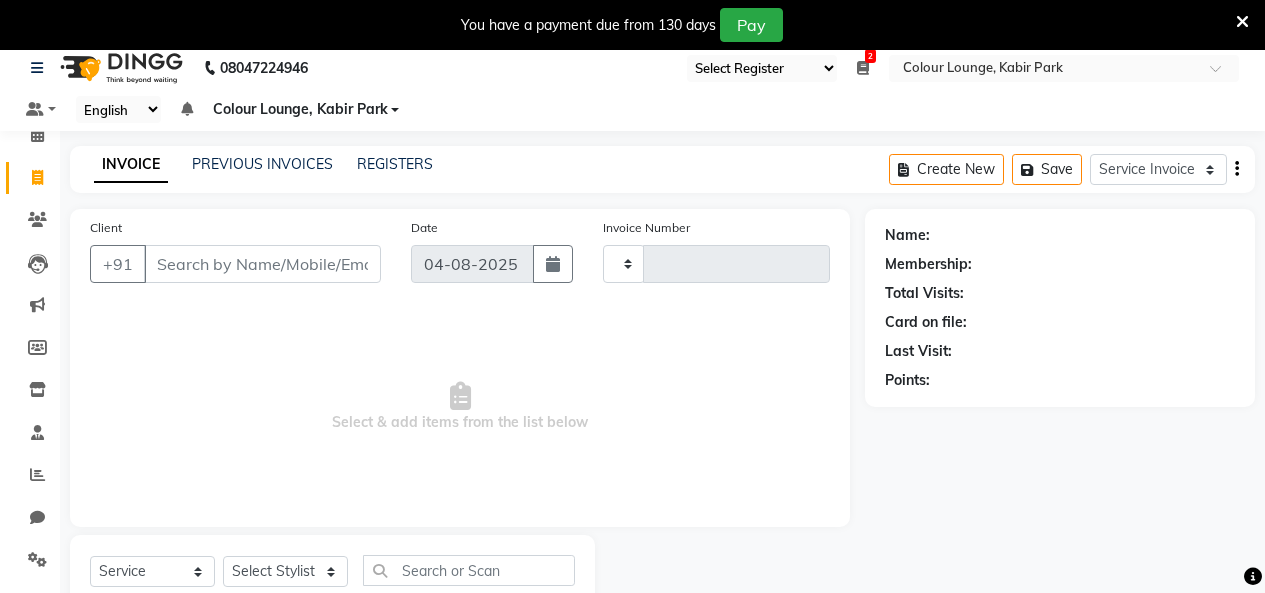 scroll, scrollTop: 85, scrollLeft: 0, axis: vertical 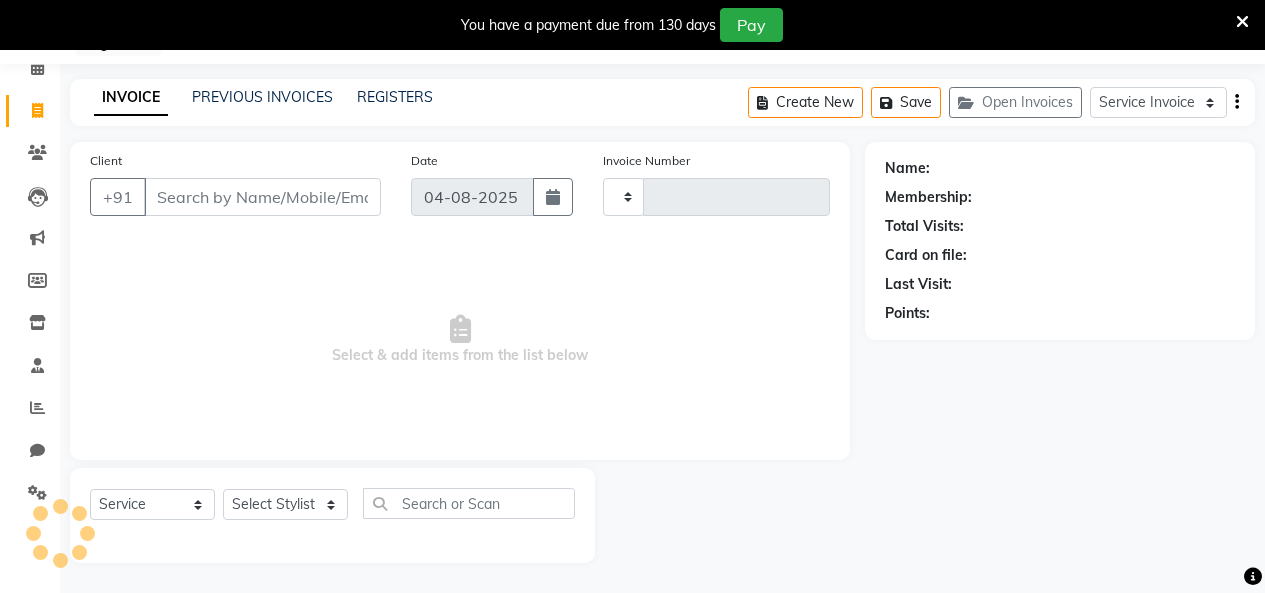 type on "2573" 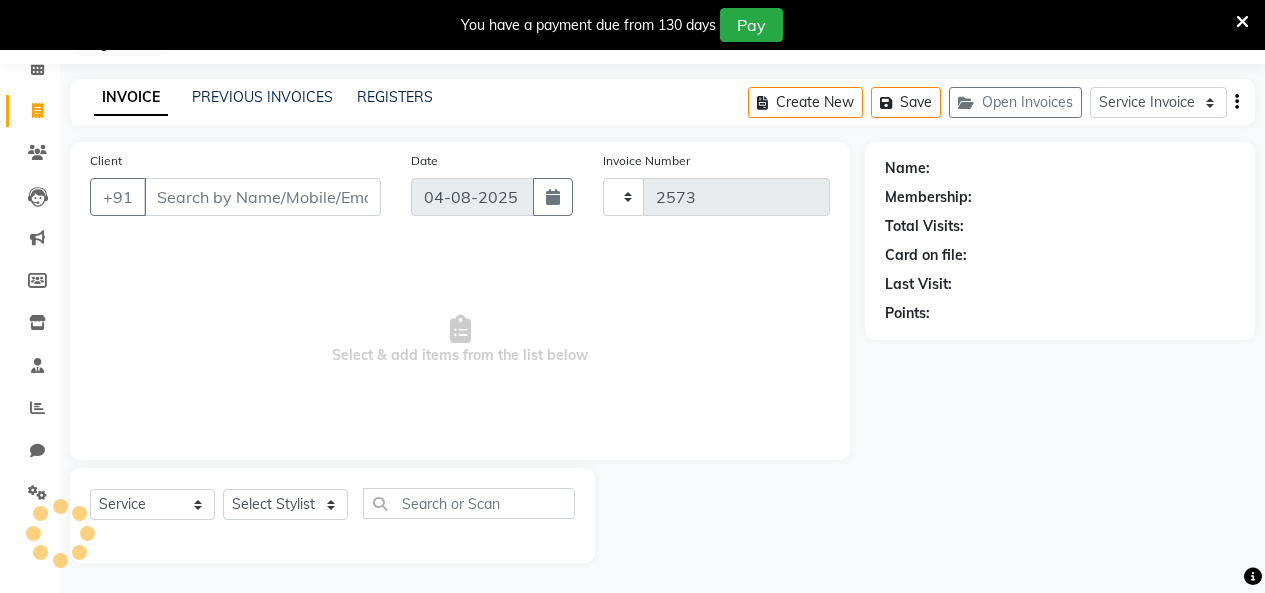 select on "8015" 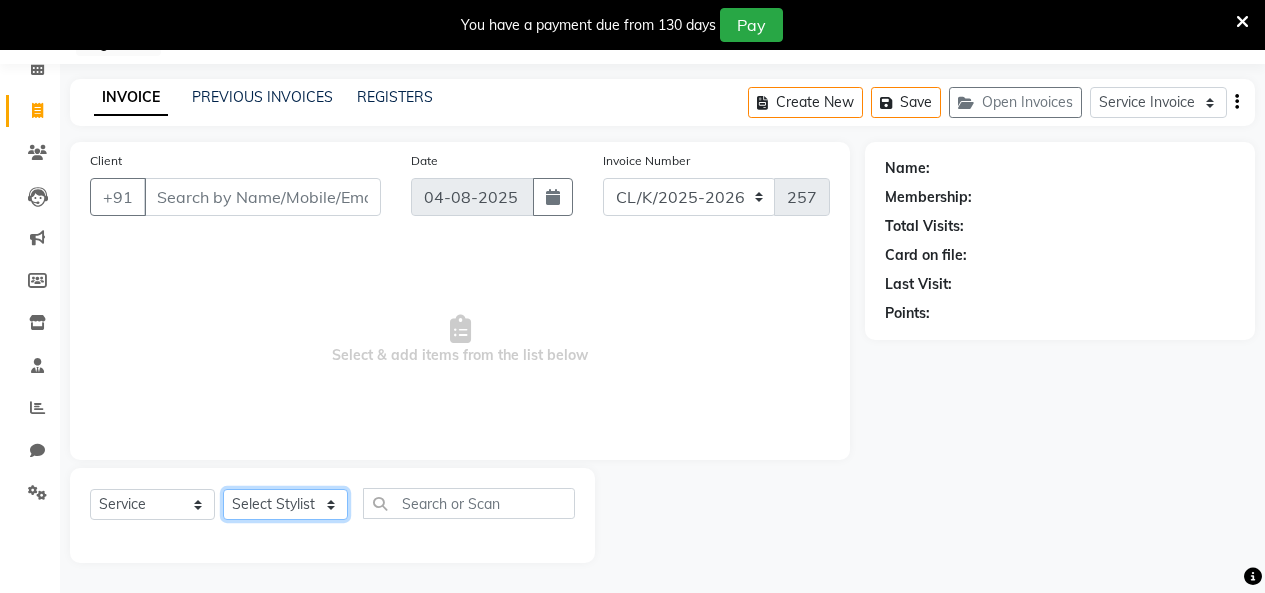 click on "Select Stylist Admin Admin AKHIL ANKUSH Colour Lounge, Kabir Park Colour Lounge, Kabir Park divyansh  Jaswinder singh guard JATIN JOHN JONEY LUXMI NAVDEEP KAUR NITI PARAMJIT PARAS KHATNAVLIA priya  priyanka  Rakesh sapna  SUMAN VANDANA SHARMA VISHAL" 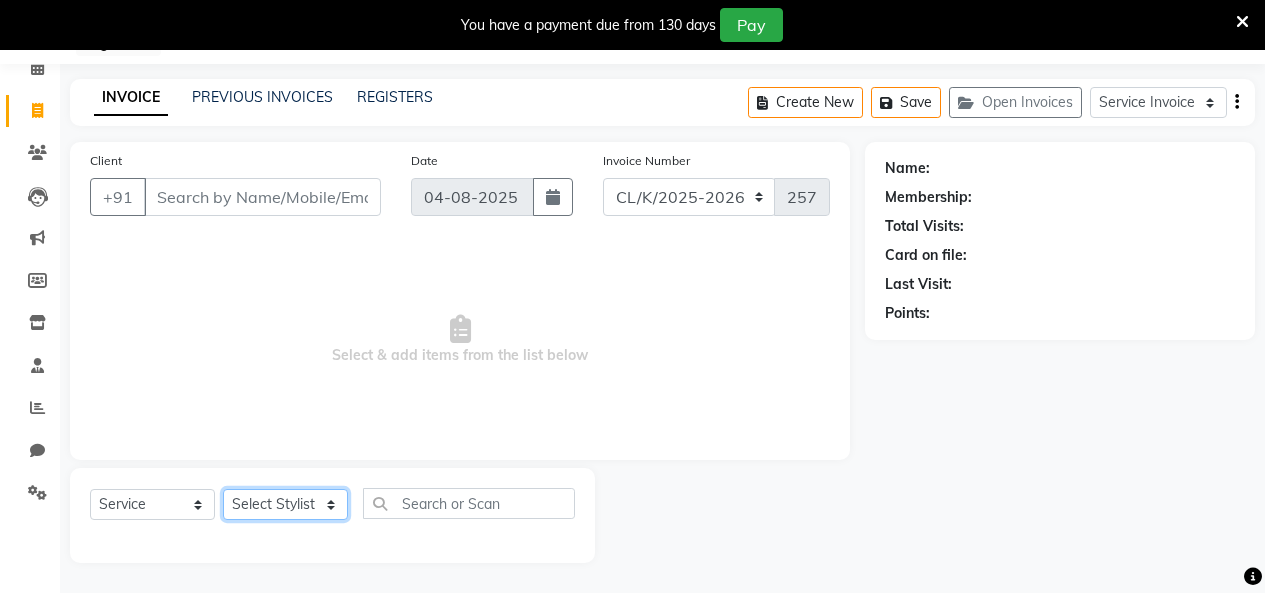 select on "70123" 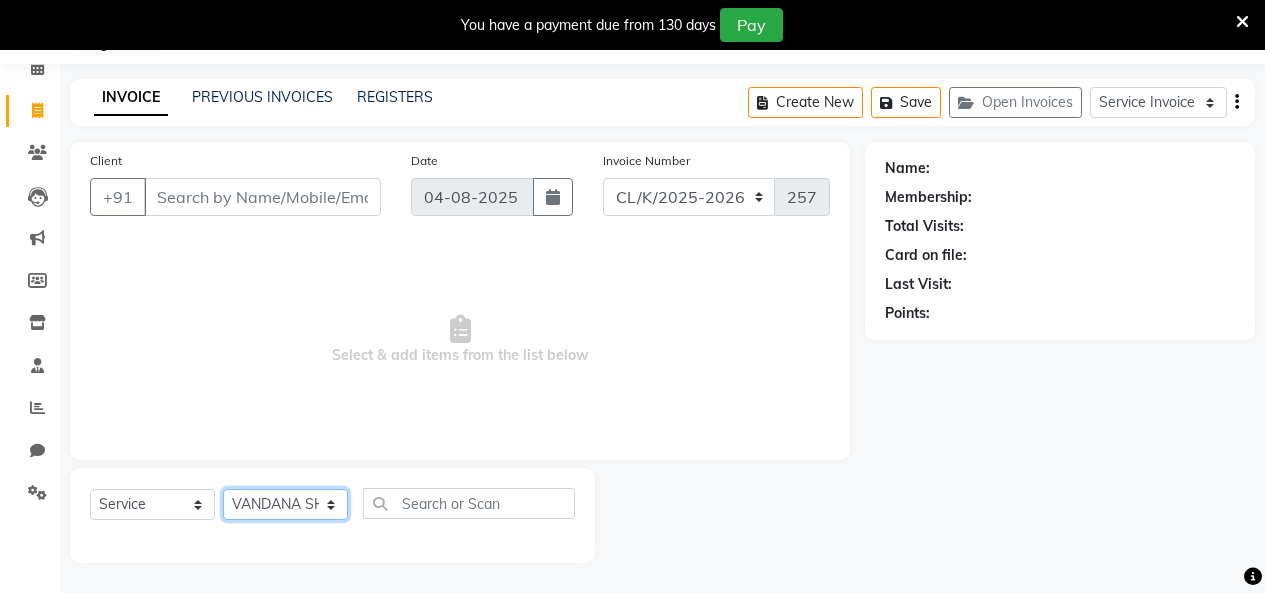 click on "Select Stylist Admin Admin AKHIL ANKUSH Colour Lounge, Kabir Park Colour Lounge, Kabir Park divyansh  Jaswinder singh guard JATIN JOHN JONEY LUXMI NAVDEEP KAUR NITI PARAMJIT PARAS KHATNAVLIA priya  priyanka  Rakesh sapna  SUMAN VANDANA SHARMA VISHAL" 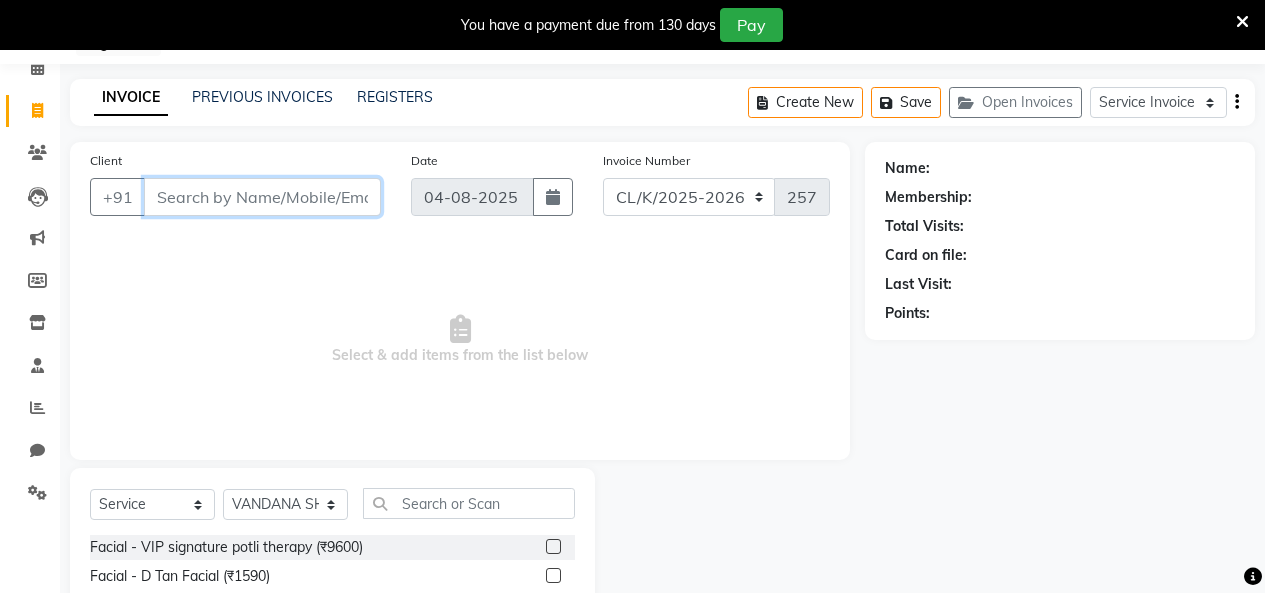click on "Client" at bounding box center [262, 197] 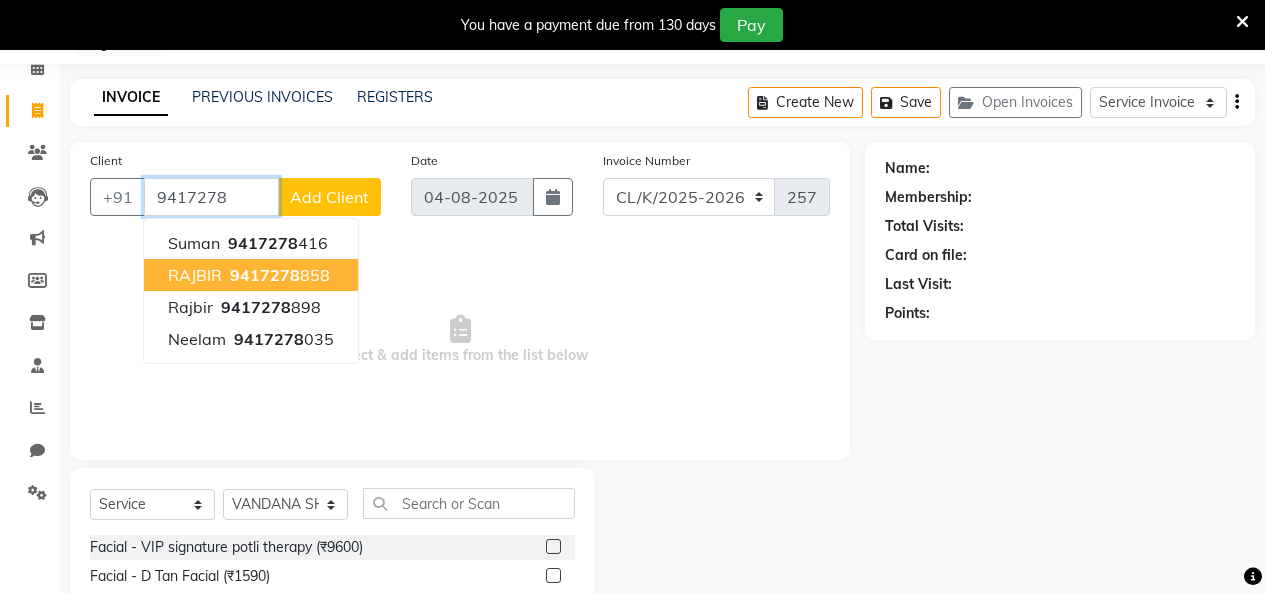 click on "9417278" at bounding box center [265, 275] 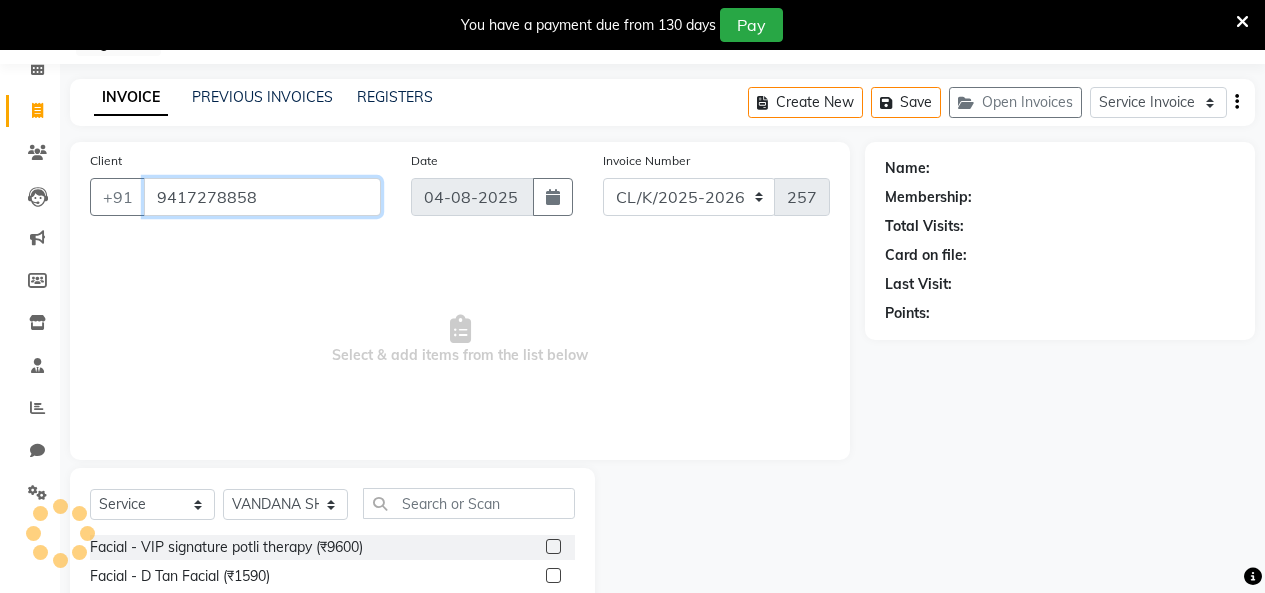 type on "9417278858" 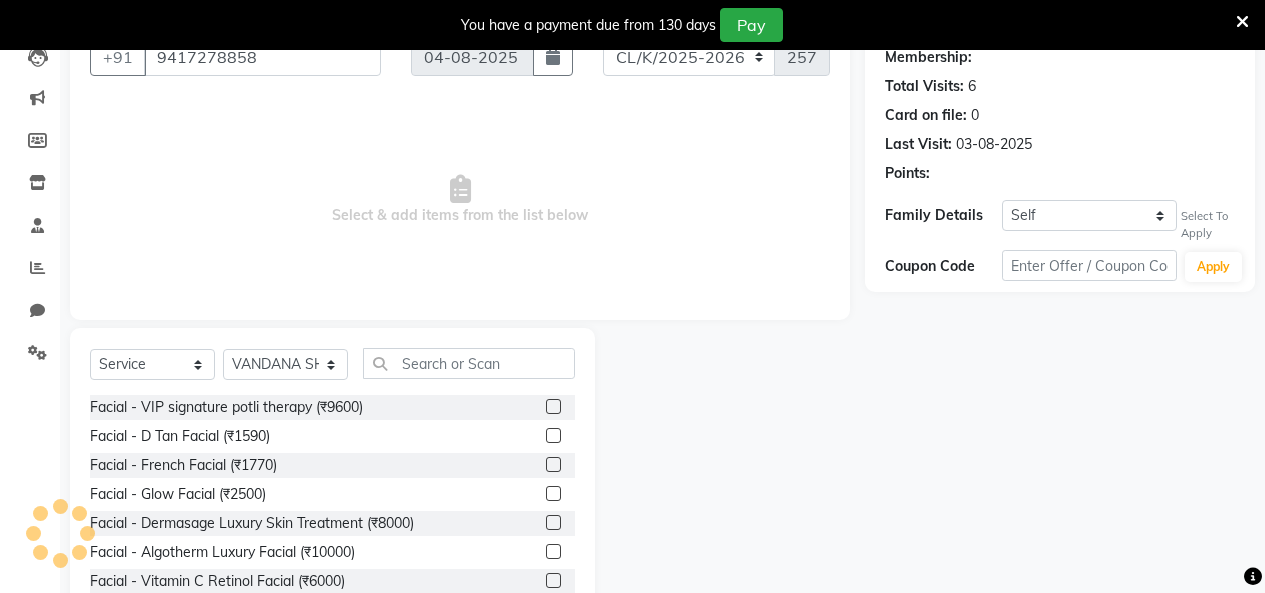 scroll, scrollTop: 285, scrollLeft: 0, axis: vertical 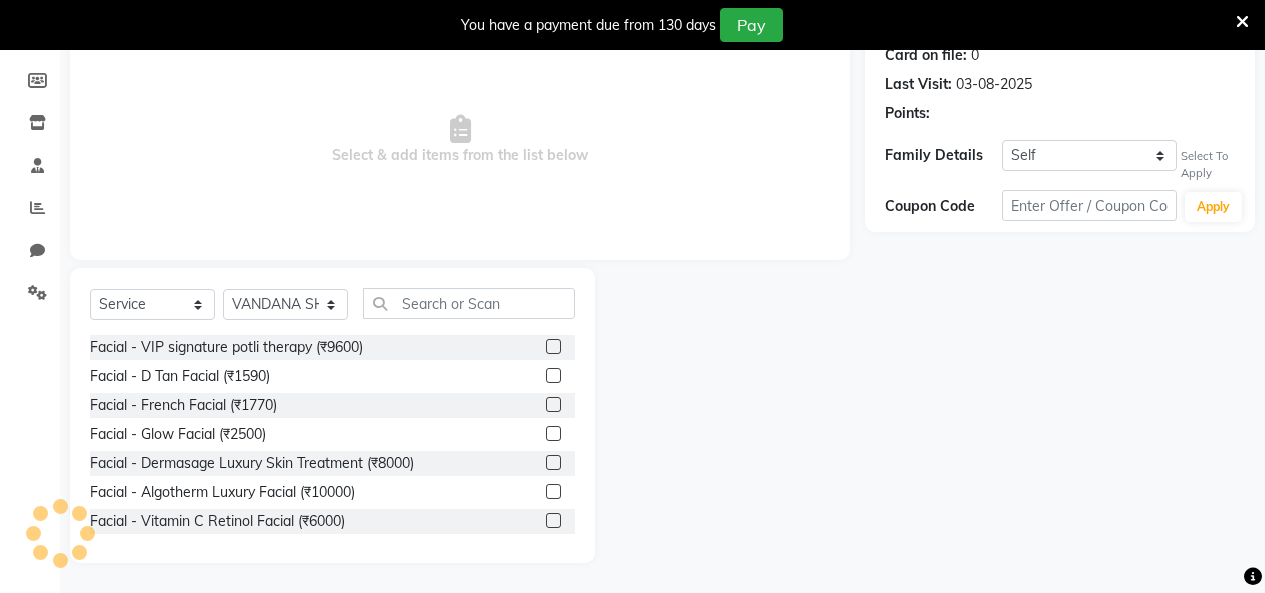 select on "1: Object" 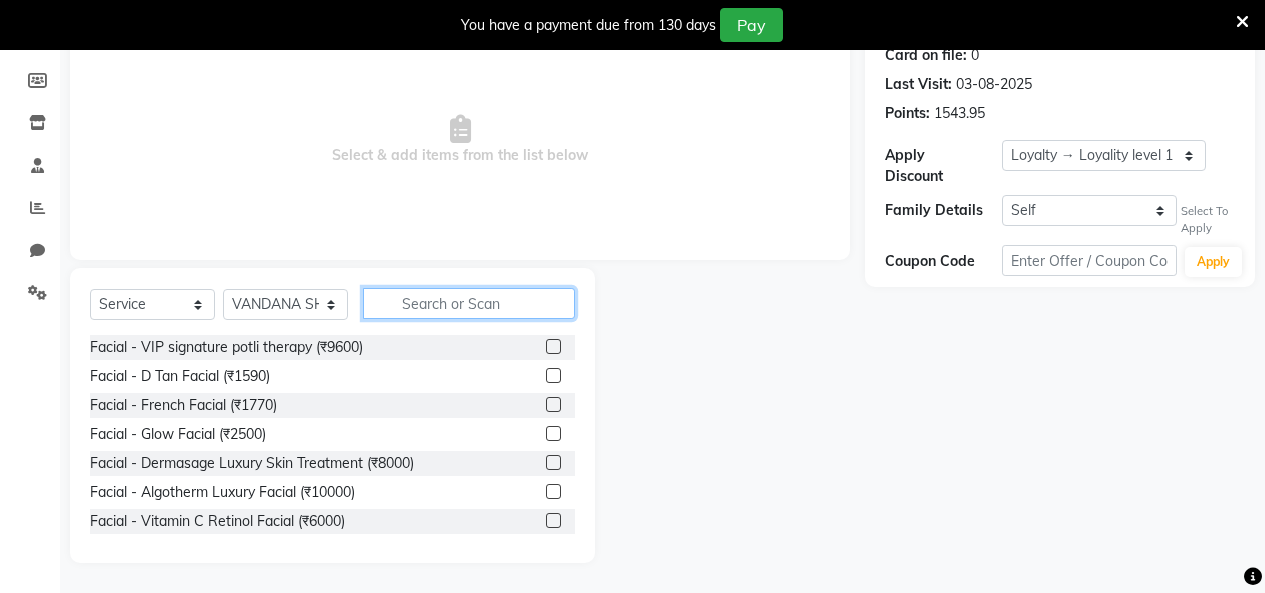 click 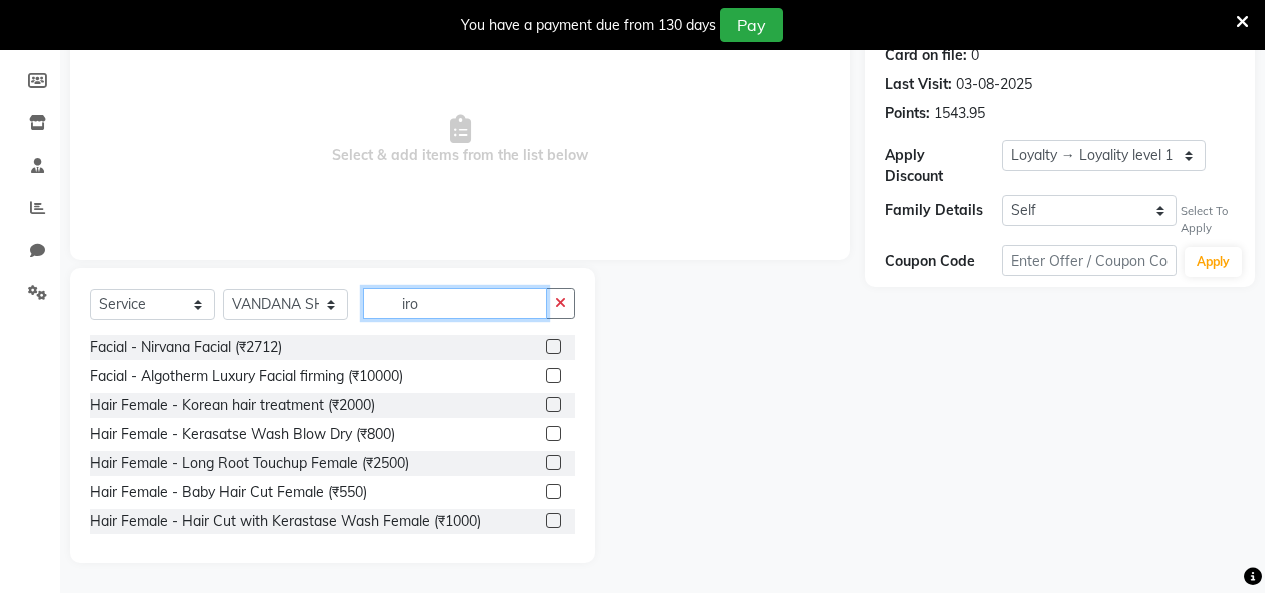 scroll, scrollTop: 143, scrollLeft: 0, axis: vertical 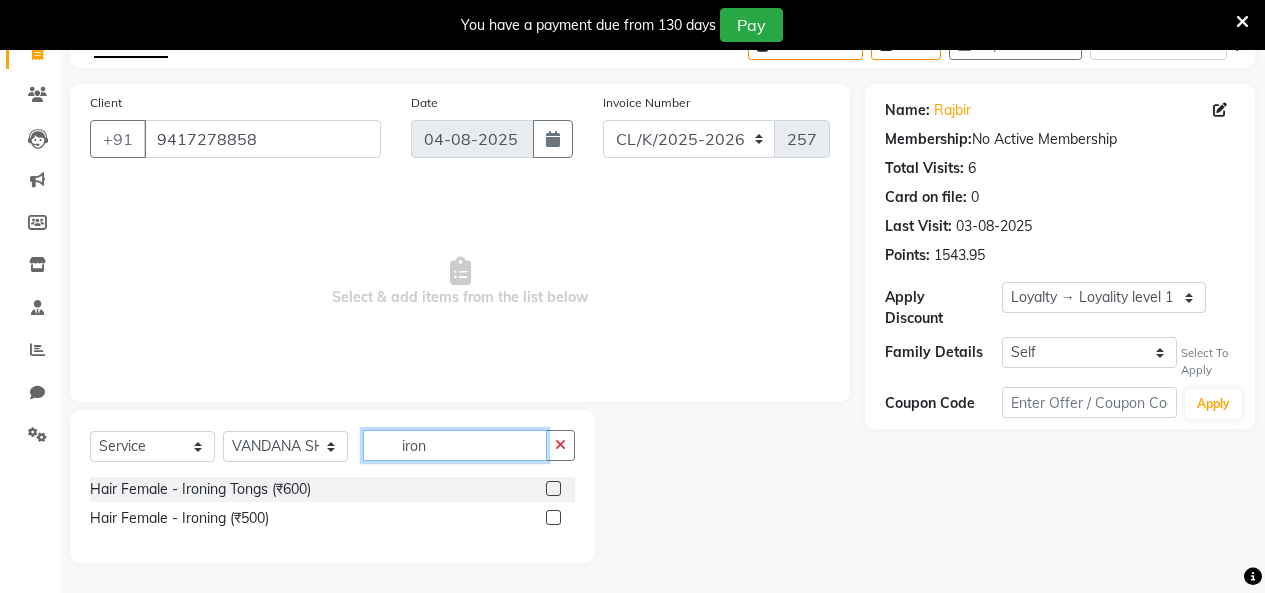 type on "iron" 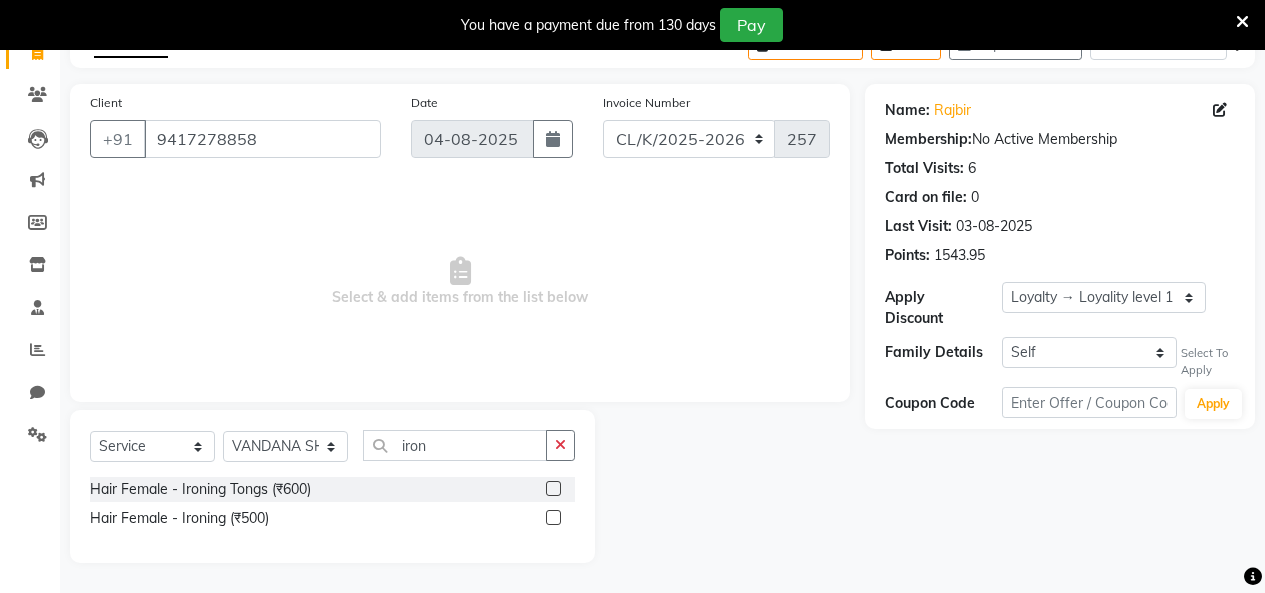 click 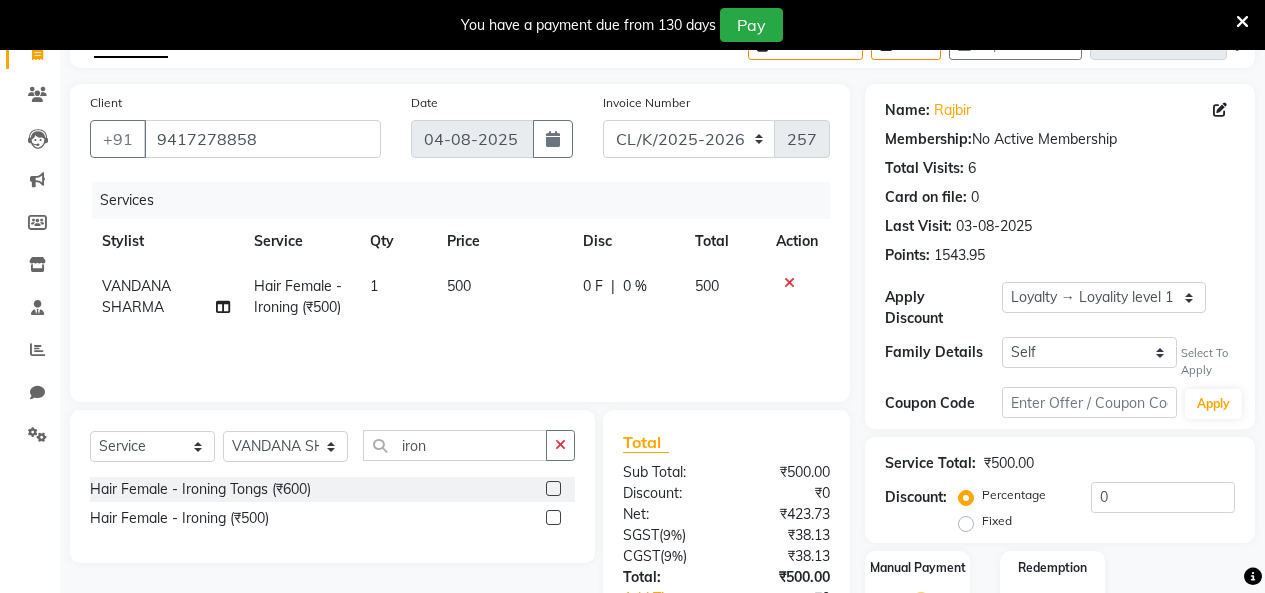 checkbox on "false" 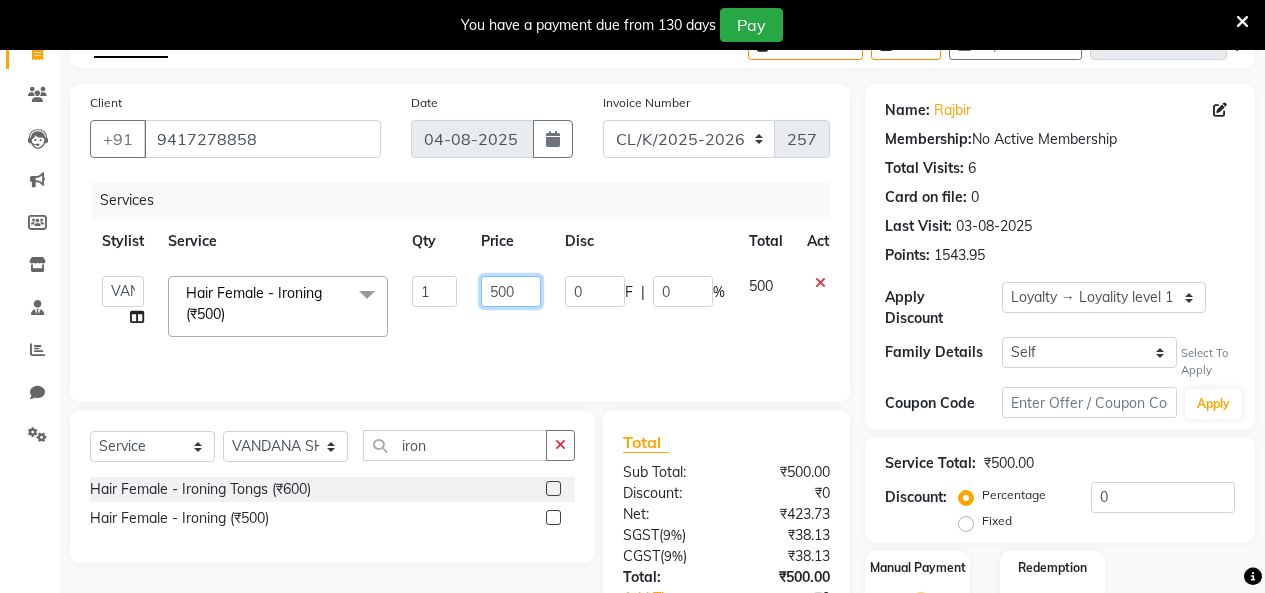 drag, startPoint x: 517, startPoint y: 282, endPoint x: 383, endPoint y: 292, distance: 134.37262 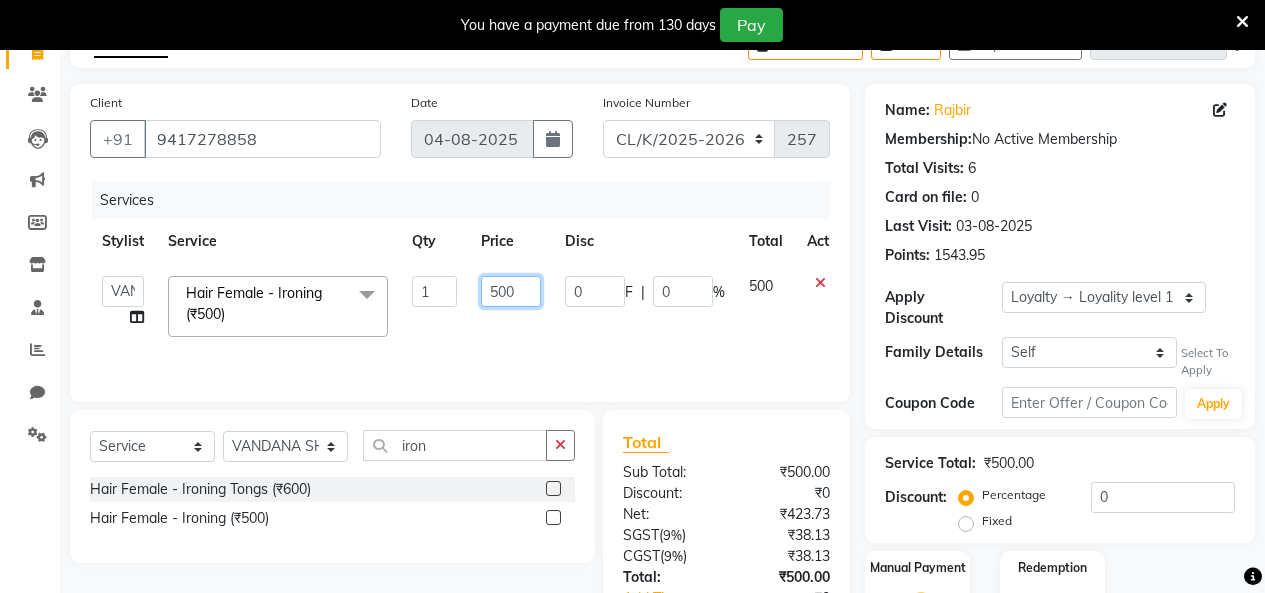 click on "Admin   Admin   AKHIL   ANKUSH   Colour Lounge, Kabir Park   Colour Lounge, Kabir Park   divyansh    Jaswinder singh guard   JATIN   JOHN   JONEY   LUXMI   NAVDEEP KAUR   NITI   PARAMJIT   PARAS KHATNAVLIA   priya    priyanka    Rakesh   sapna    SUMAN   VANDANA SHARMA   VISHAL  Hair Female - Ironing (₹500)  x Facial - VIP signature potli therapy (₹9600) Facial - D Tan Facial (₹1590) Facial - French Facial (₹1770) Facial - Glow Facial (₹2500) Facial - Dermasage Luxury Skin Treatment (₹8000) Facial - Algotherm Luxury Facial (₹10000) Facial - Vitamin C Retinol Facial (₹6000) Facial - Vip Signature Facial (₹7000) Facial - Organic Facial (₹2359) Facial - Vitamin C Whiteninig Brightening facial (₹5000) Facial - Nirvana Facial (₹2712) Facial - Bio Whitening Facial (₹2595) Facial - Organic Facial kp qu (₹2000) Facial - Organic Facial kp co (₹2000) Facial - Organic Facial kp ava (₹2000) Facial - Bio Whitening Facial pmt (₹2590) Facial - Bio Whitening Facial phy (₹2590) 1 500 0 F" 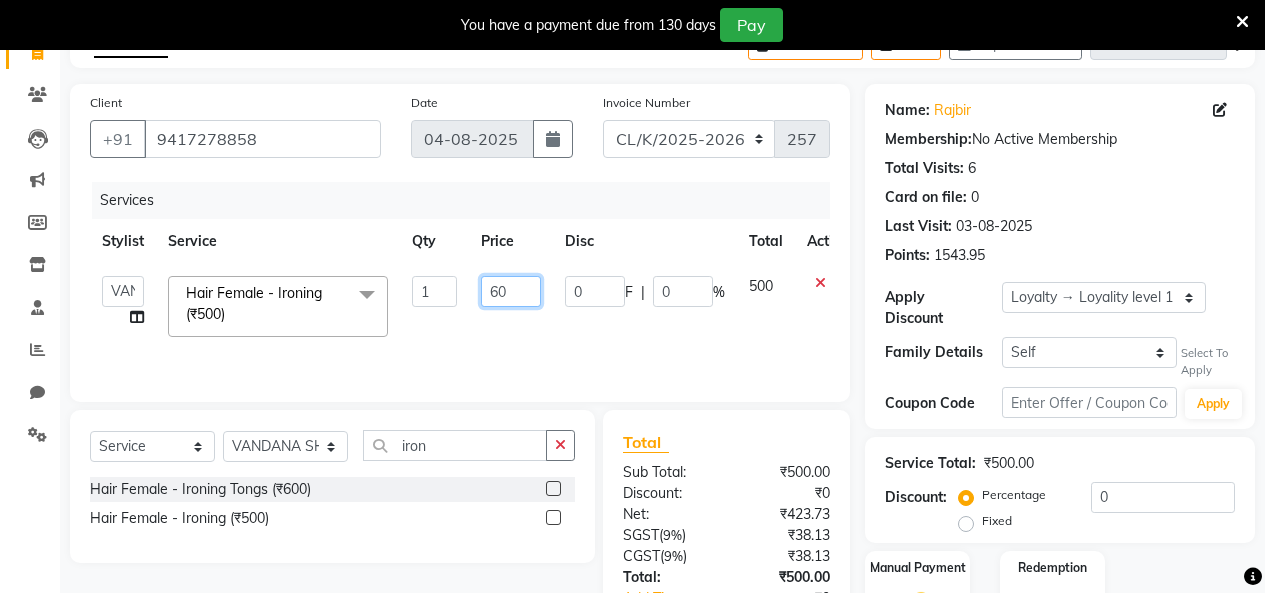 type on "600" 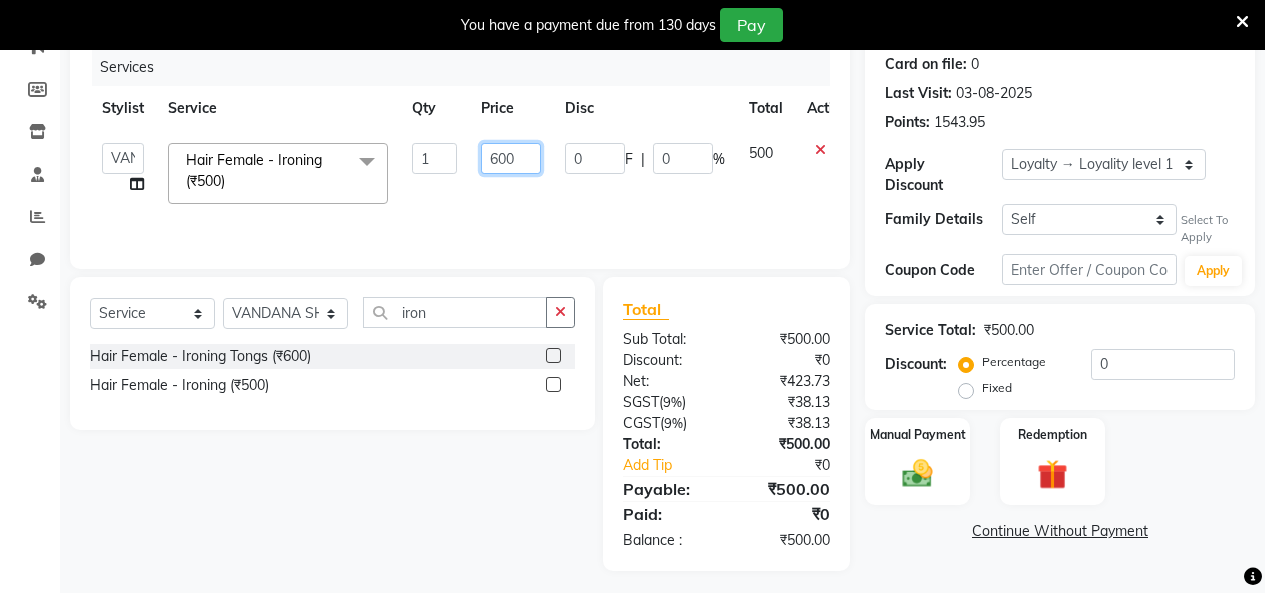 scroll, scrollTop: 284, scrollLeft: 0, axis: vertical 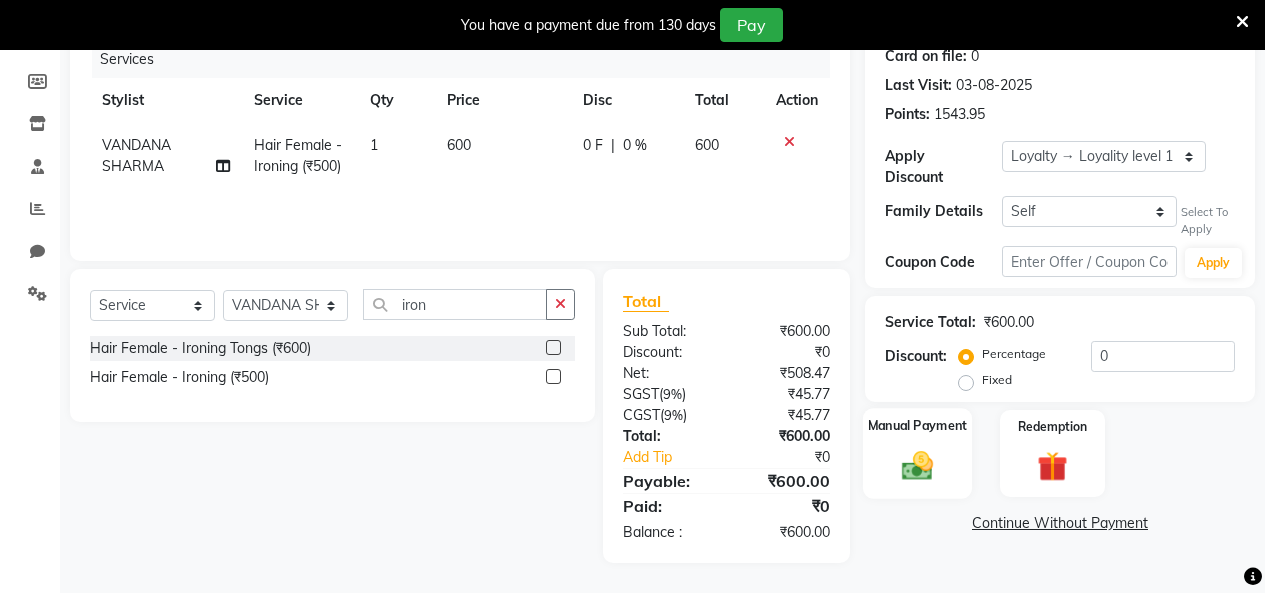 drag, startPoint x: 935, startPoint y: 447, endPoint x: 964, endPoint y: 455, distance: 30.083218 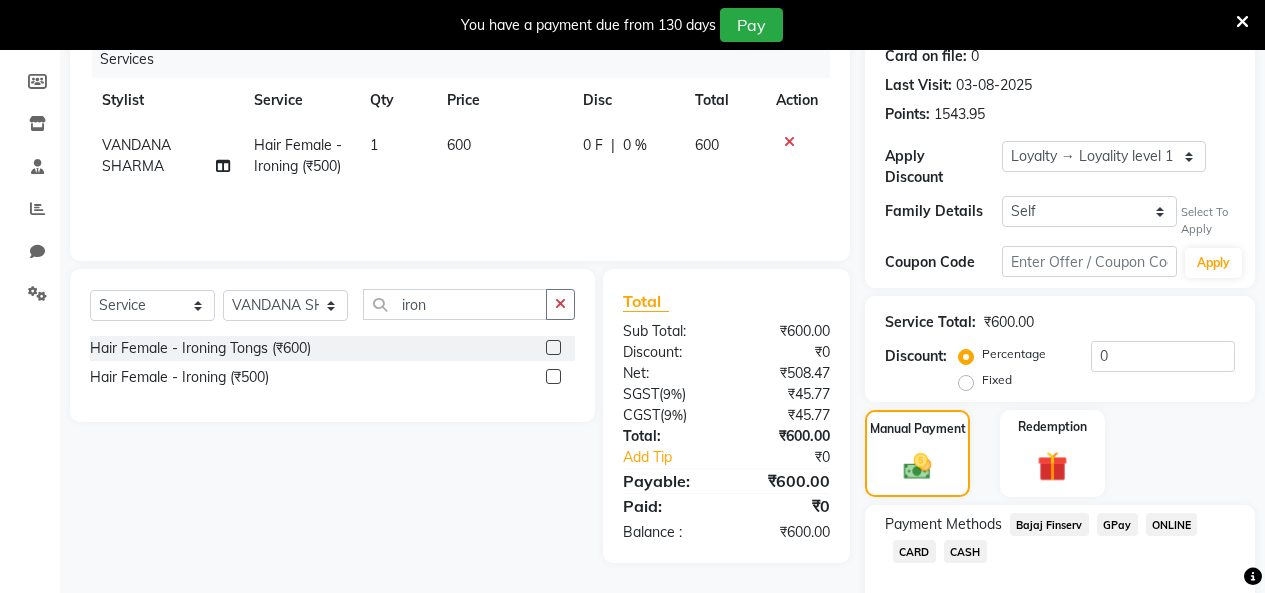 drag, startPoint x: 912, startPoint y: 529, endPoint x: 922, endPoint y: 527, distance: 10.198039 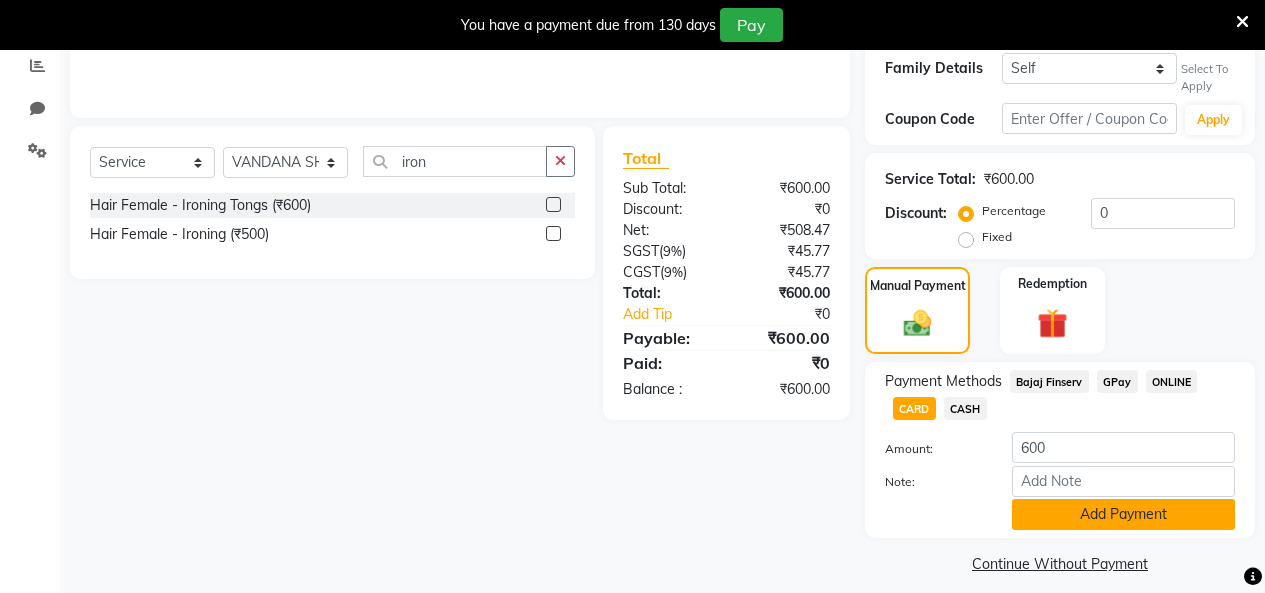 click on "Add Payment" 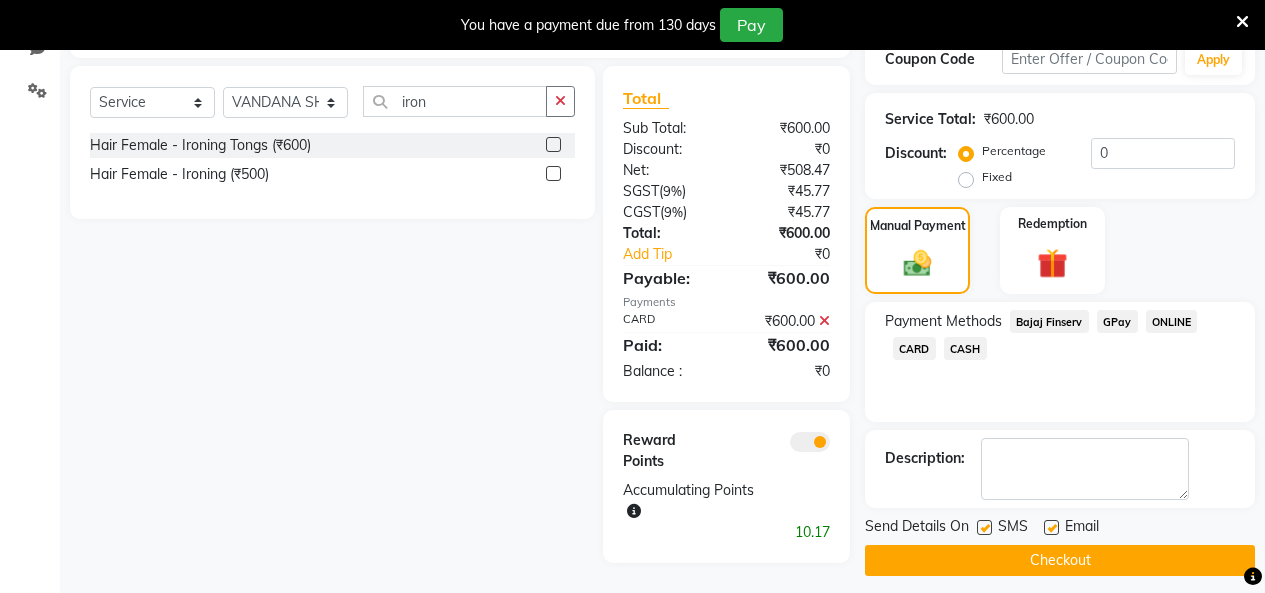 click on "Checkout" 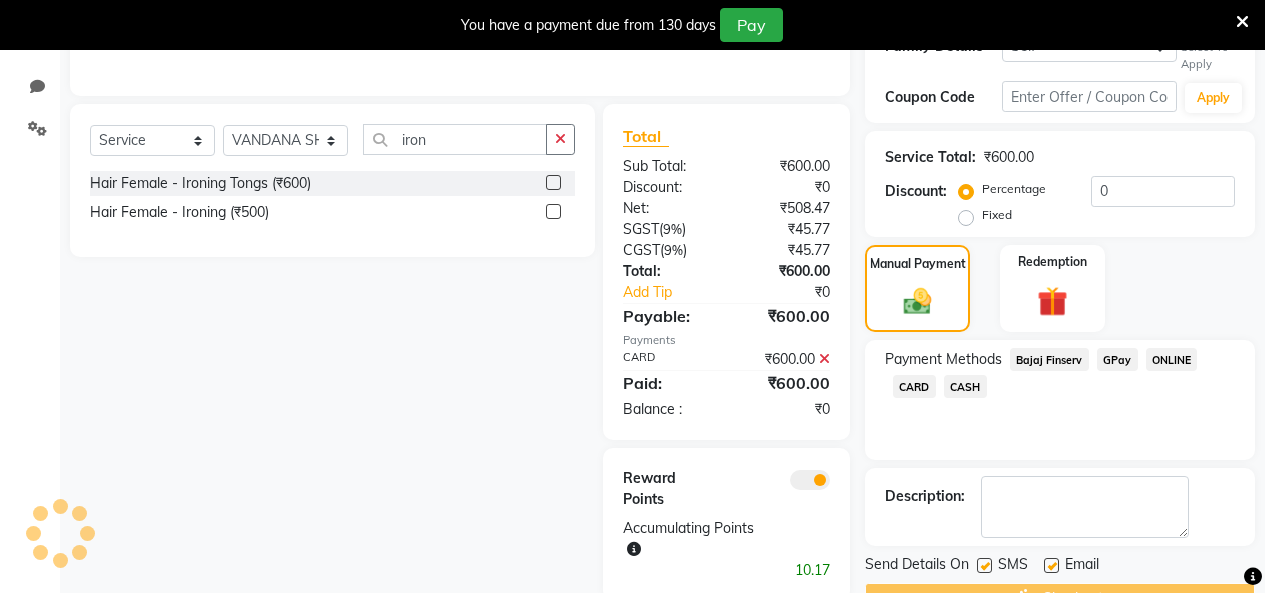scroll, scrollTop: 0, scrollLeft: 0, axis: both 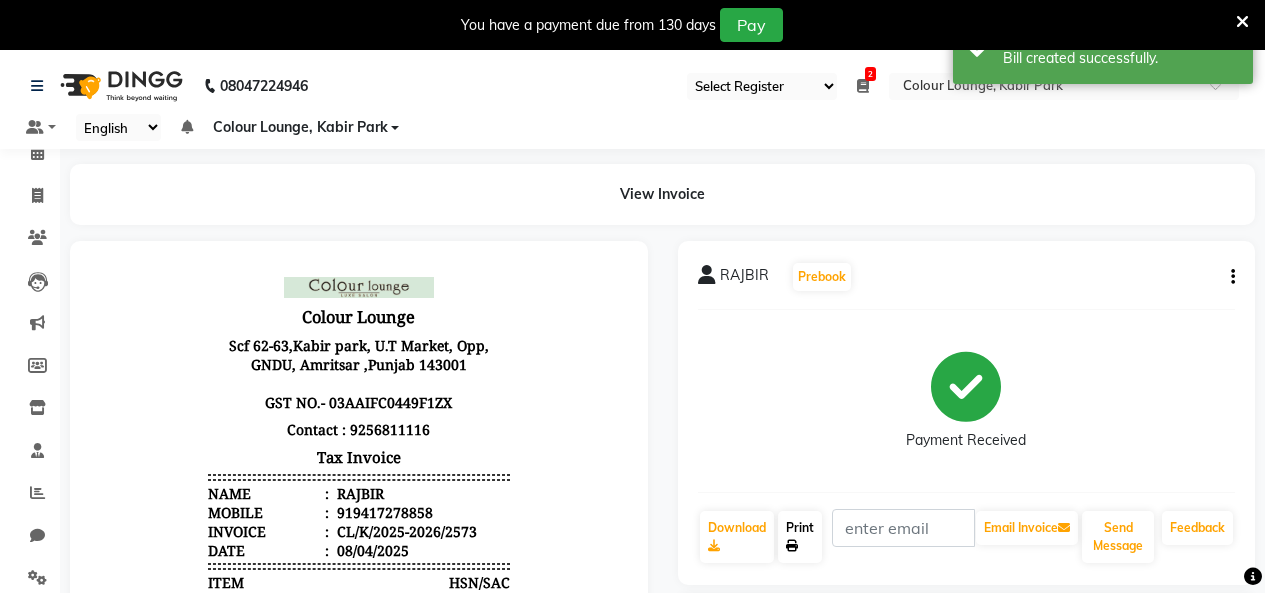 click on "Print" 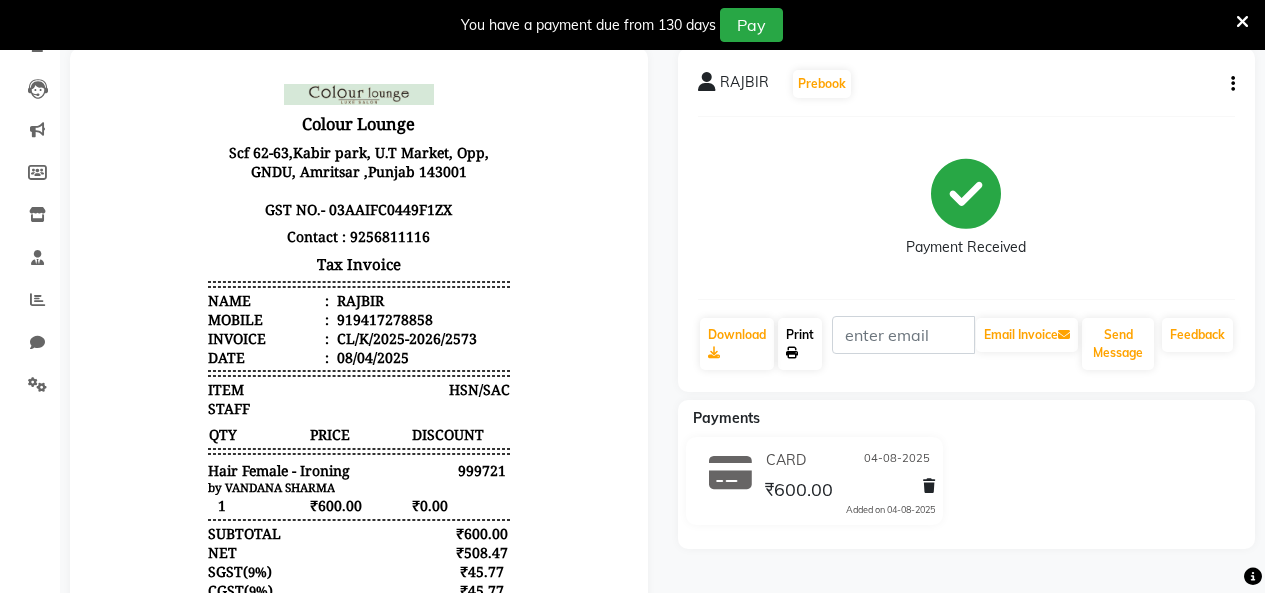 scroll, scrollTop: 0, scrollLeft: 0, axis: both 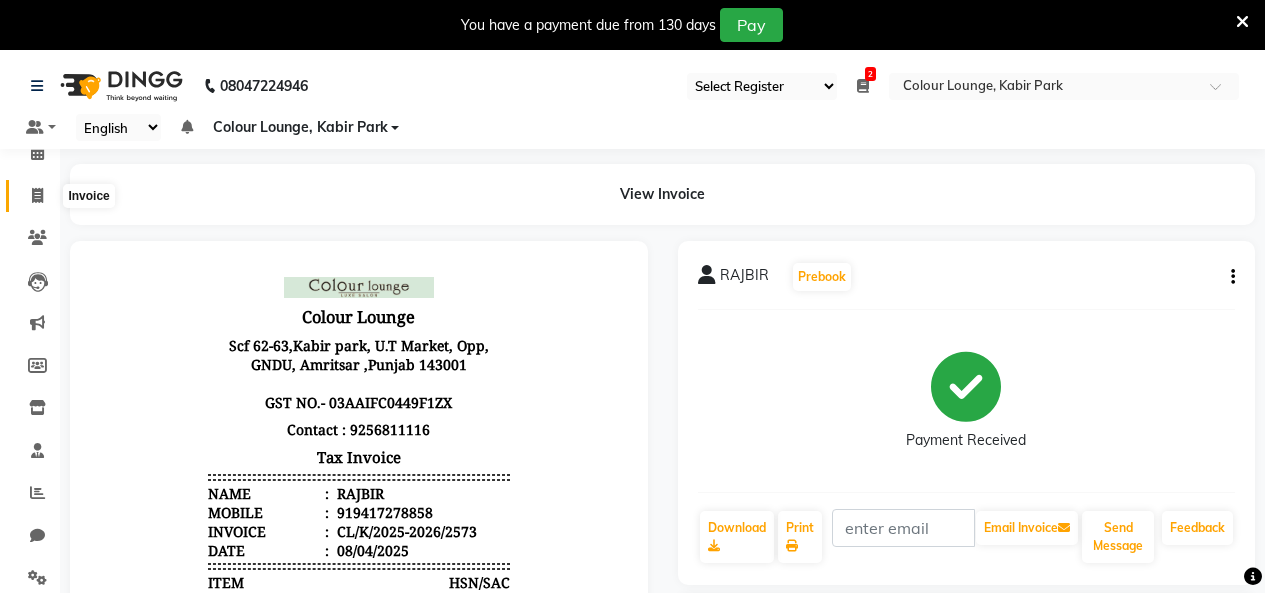 click 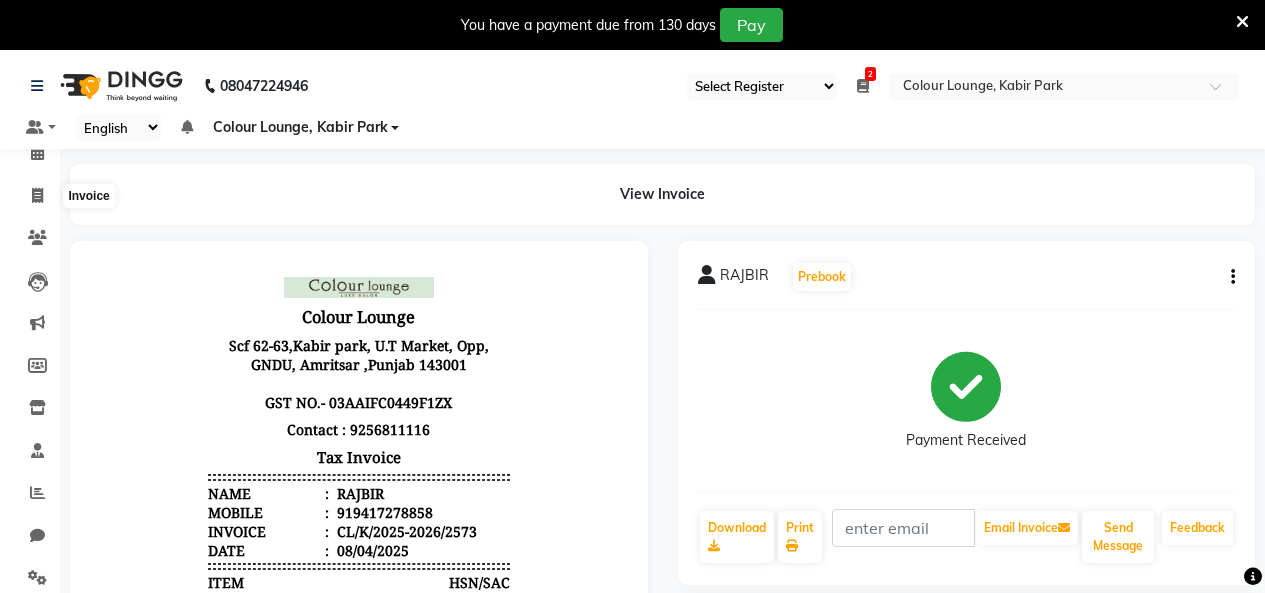 select on "service" 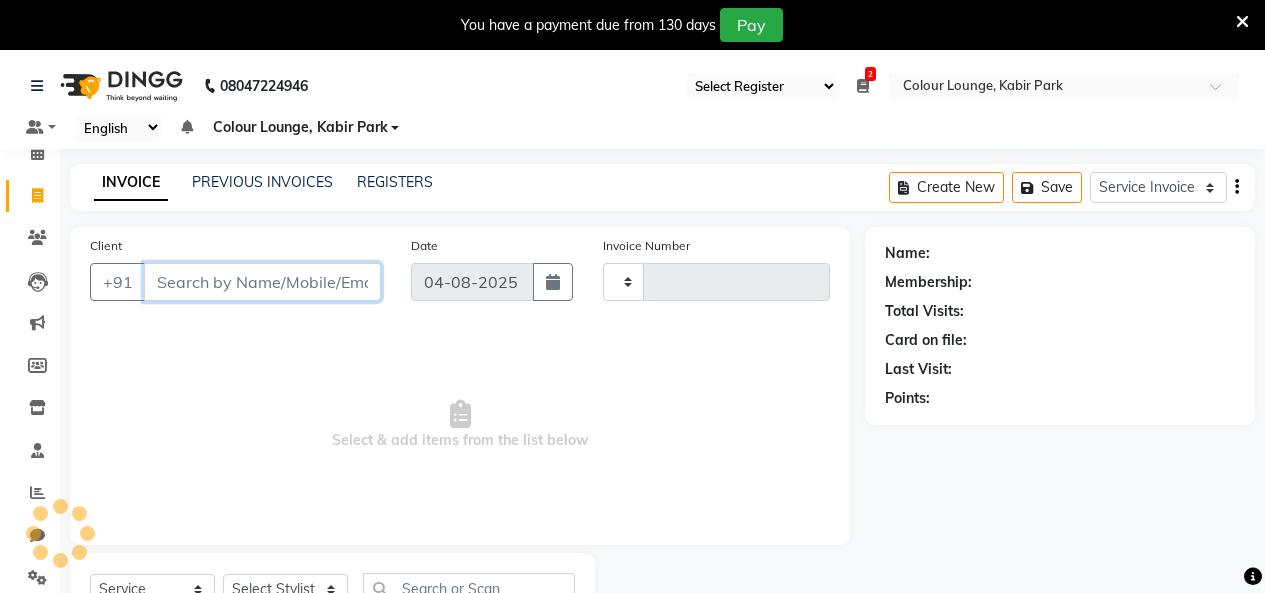 type on "2576" 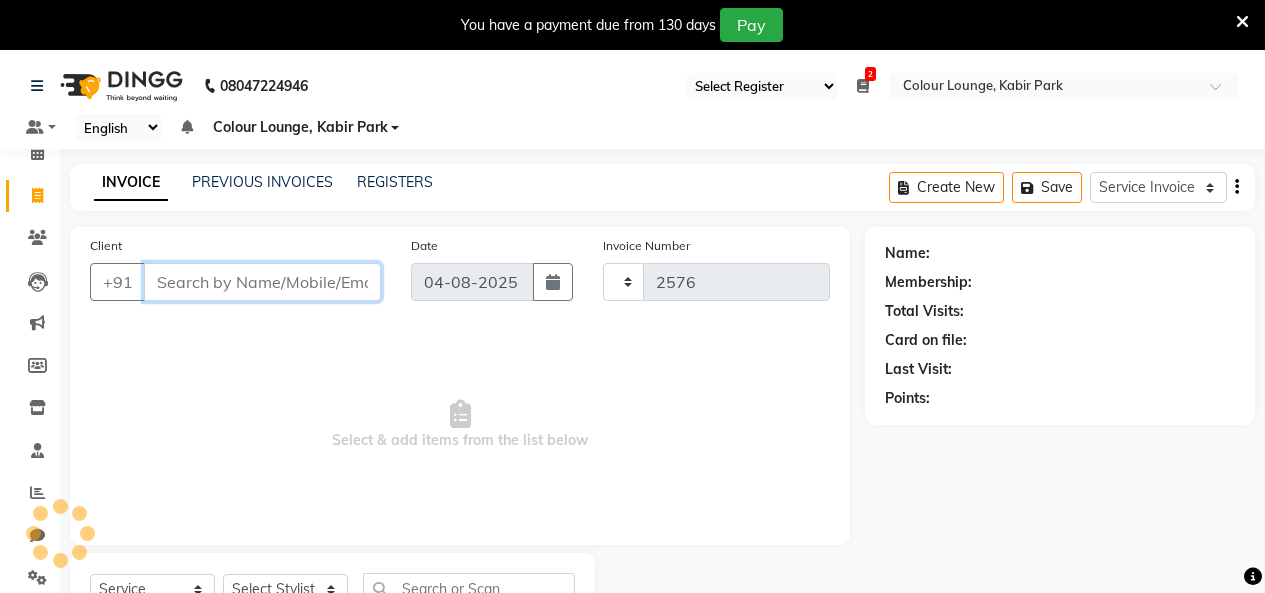 select on "8015" 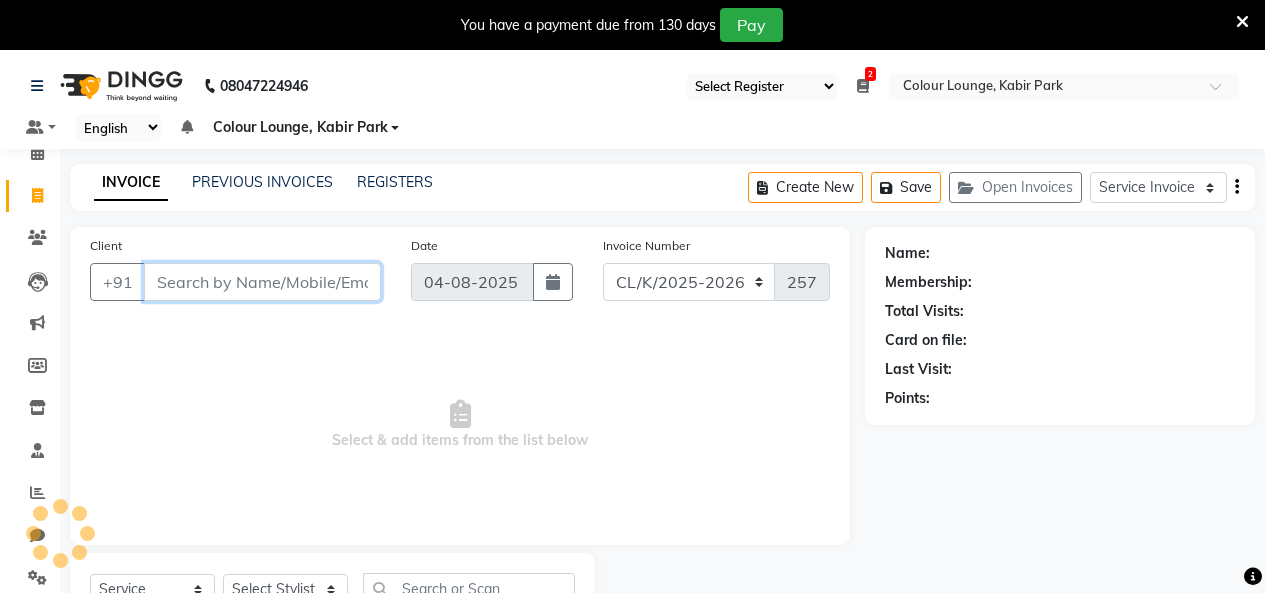 scroll, scrollTop: 85, scrollLeft: 0, axis: vertical 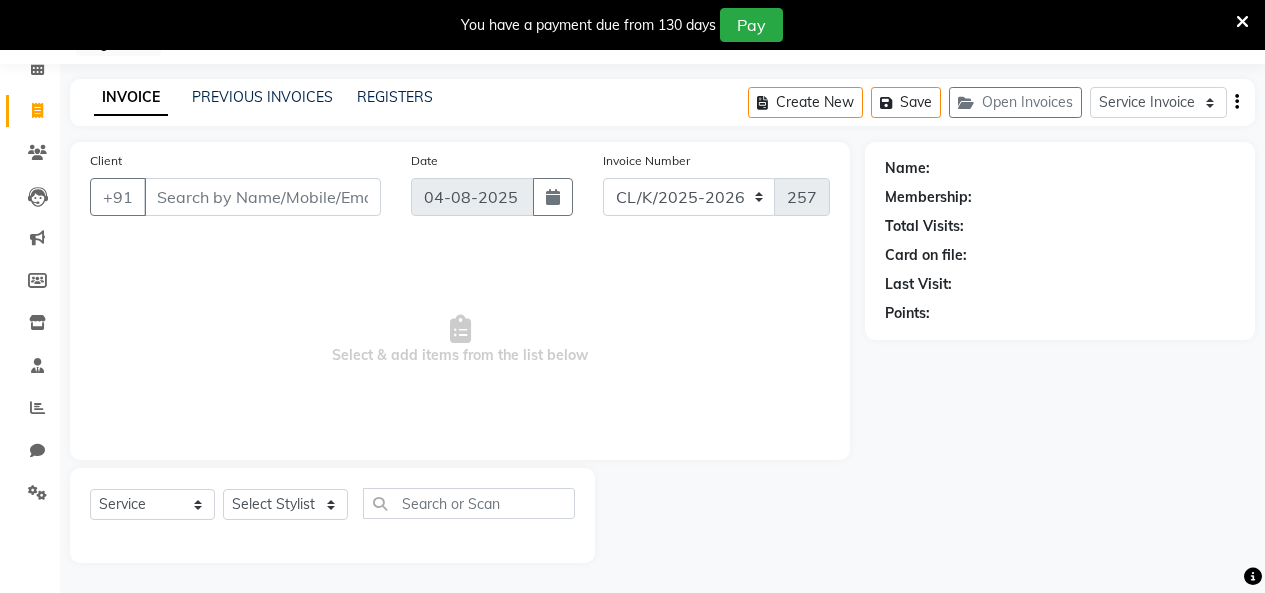 click on "PREVIOUS INVOICES" 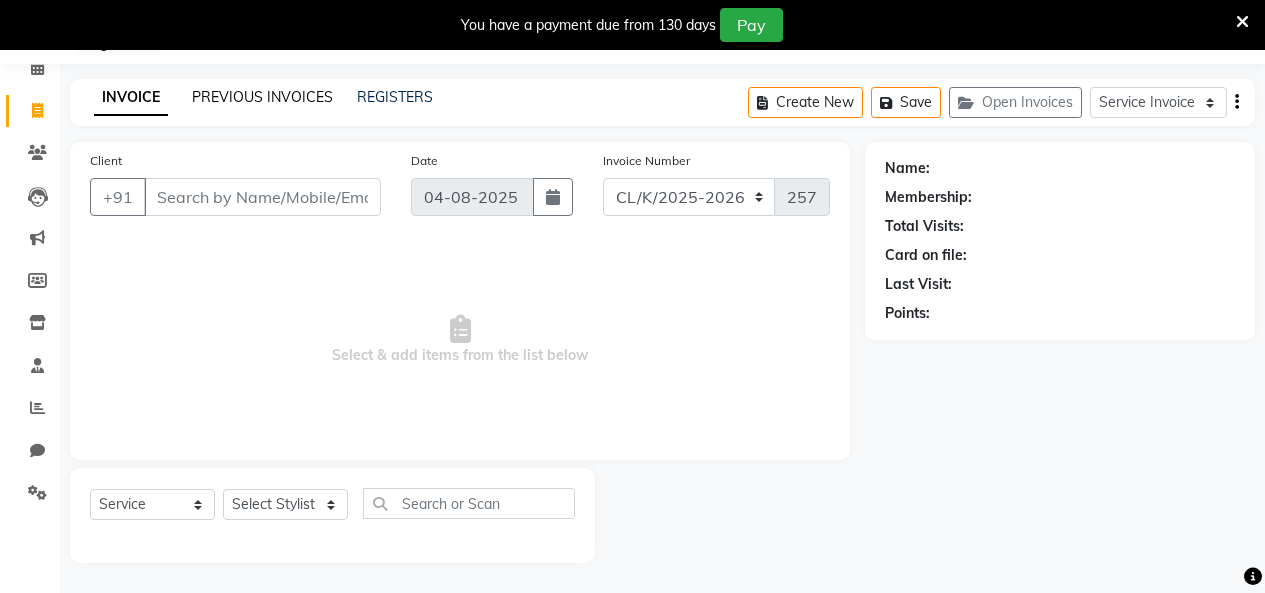 click on "PREVIOUS INVOICES" 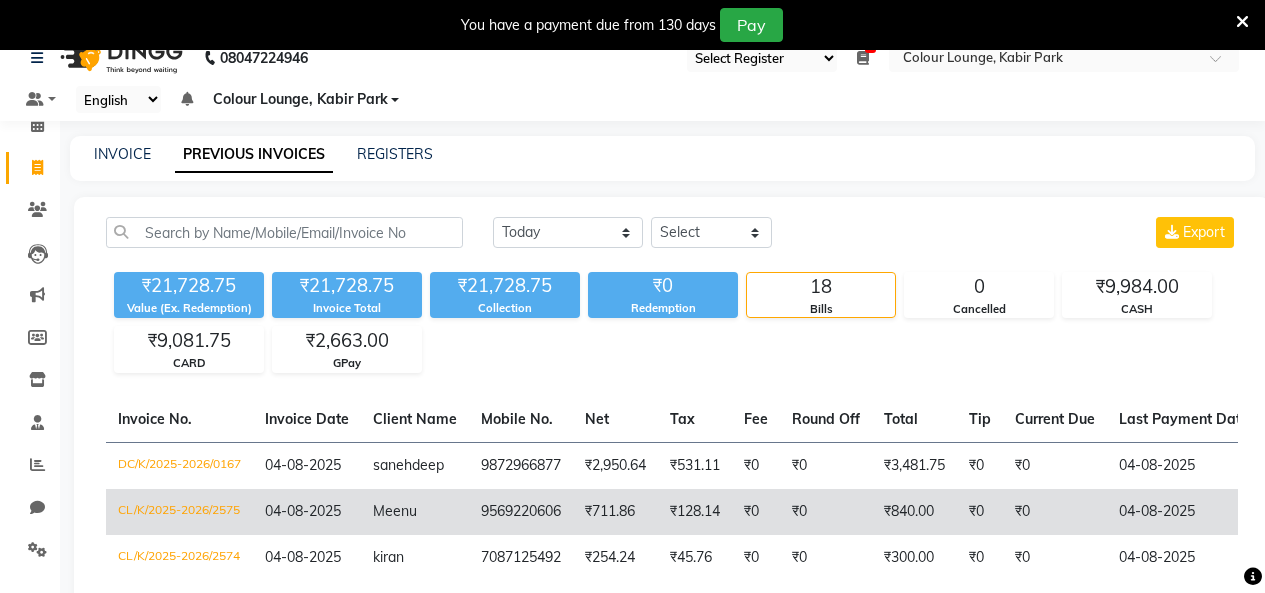scroll, scrollTop: 0, scrollLeft: 0, axis: both 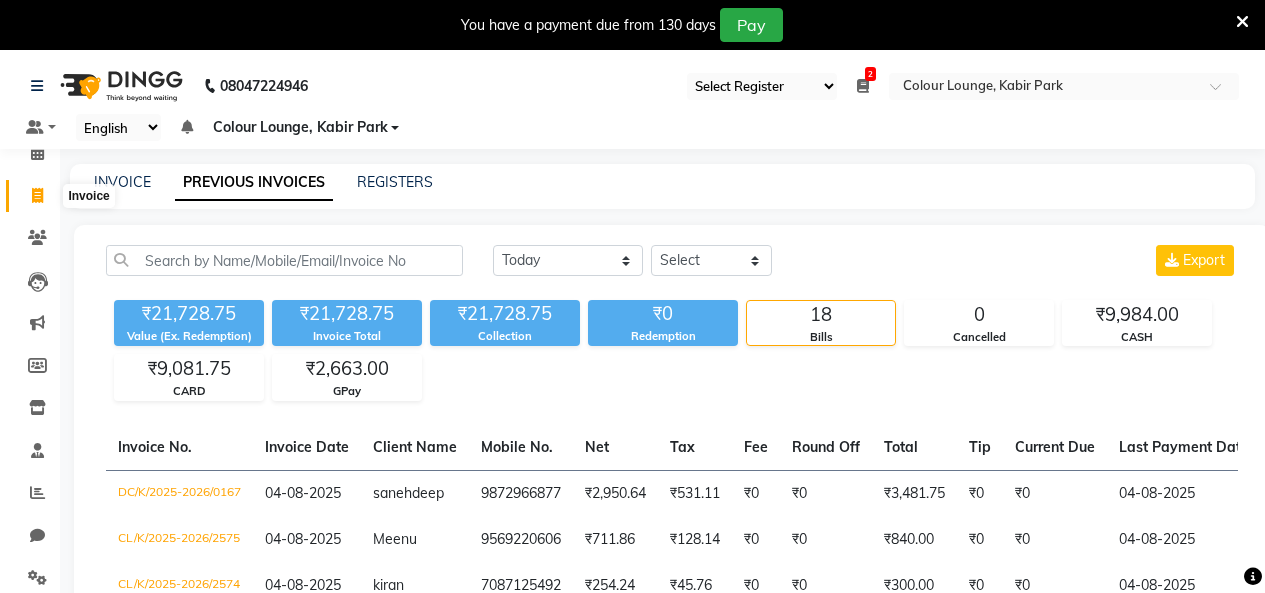 click 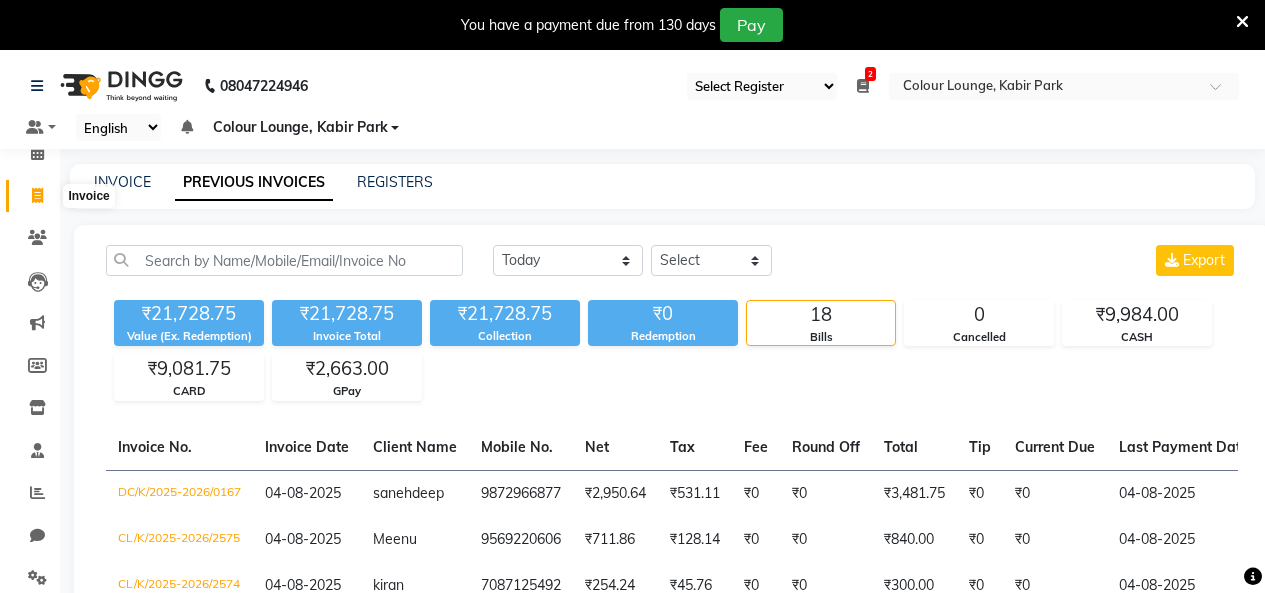 select on "service" 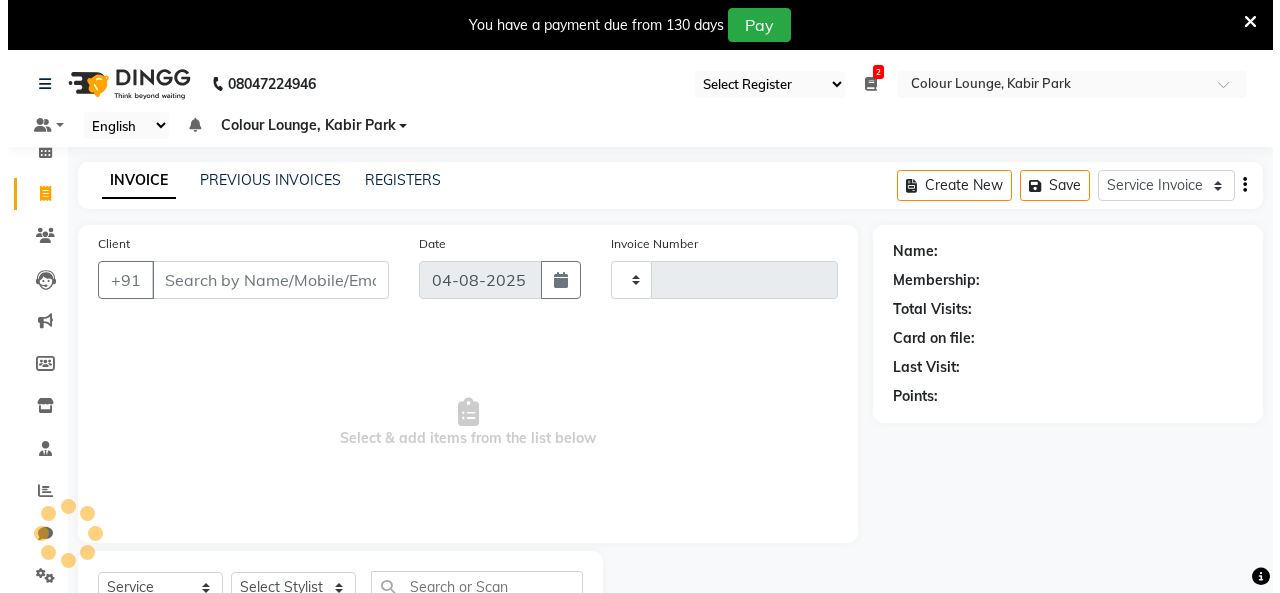 scroll, scrollTop: 85, scrollLeft: 0, axis: vertical 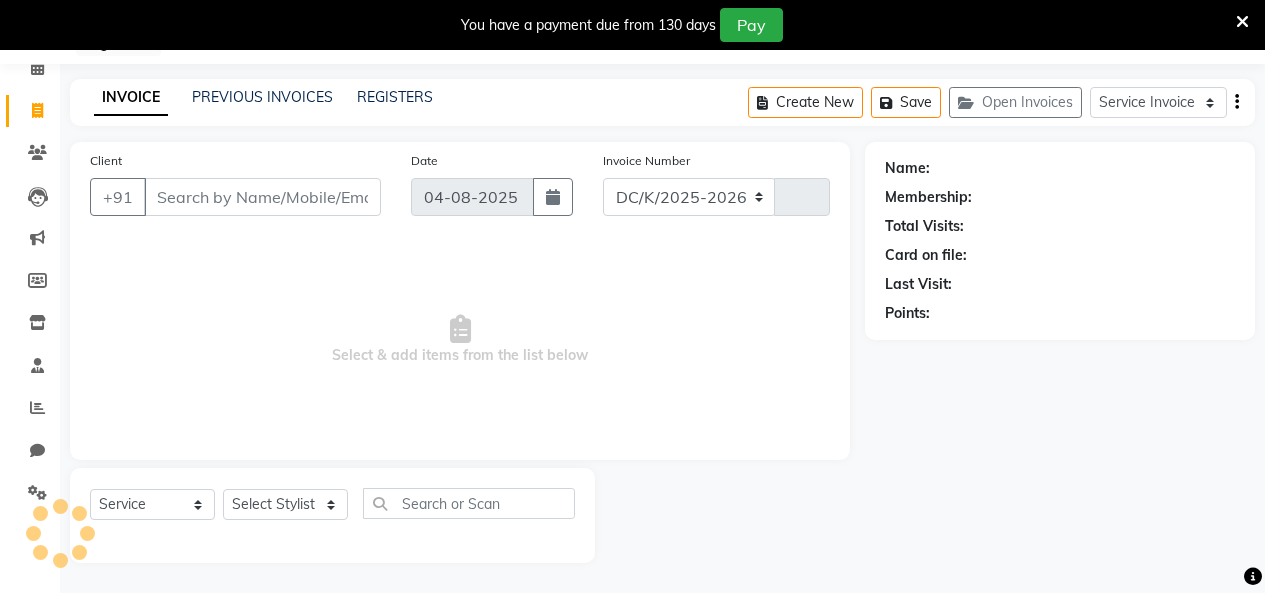 select on "8015" 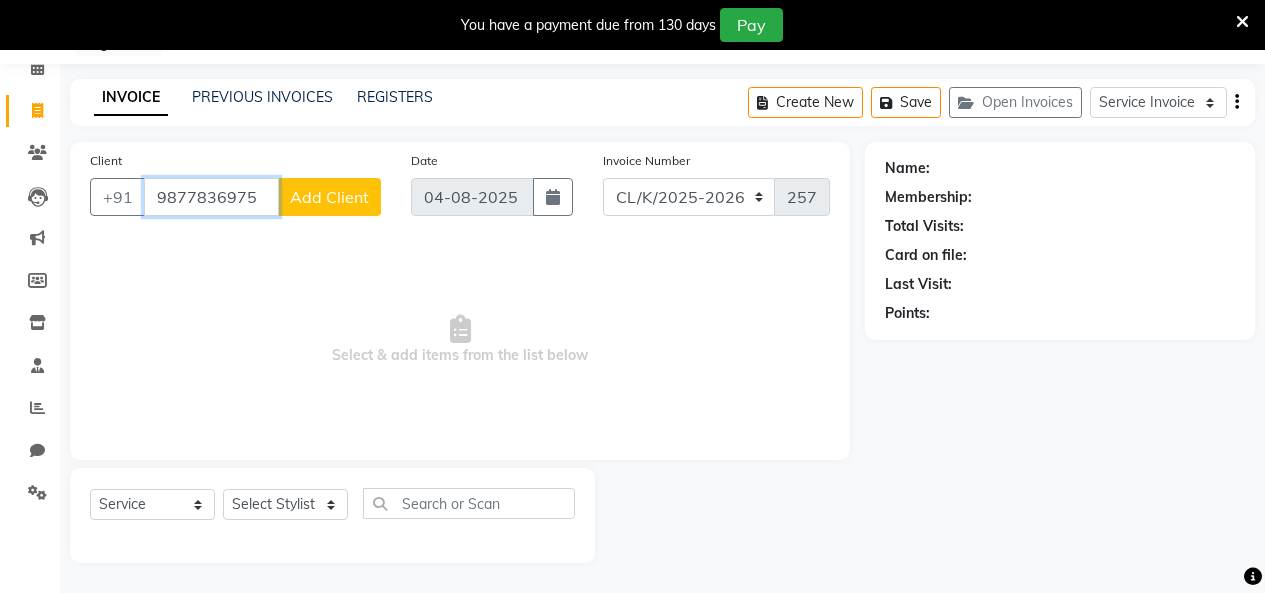 type on "9877836975" 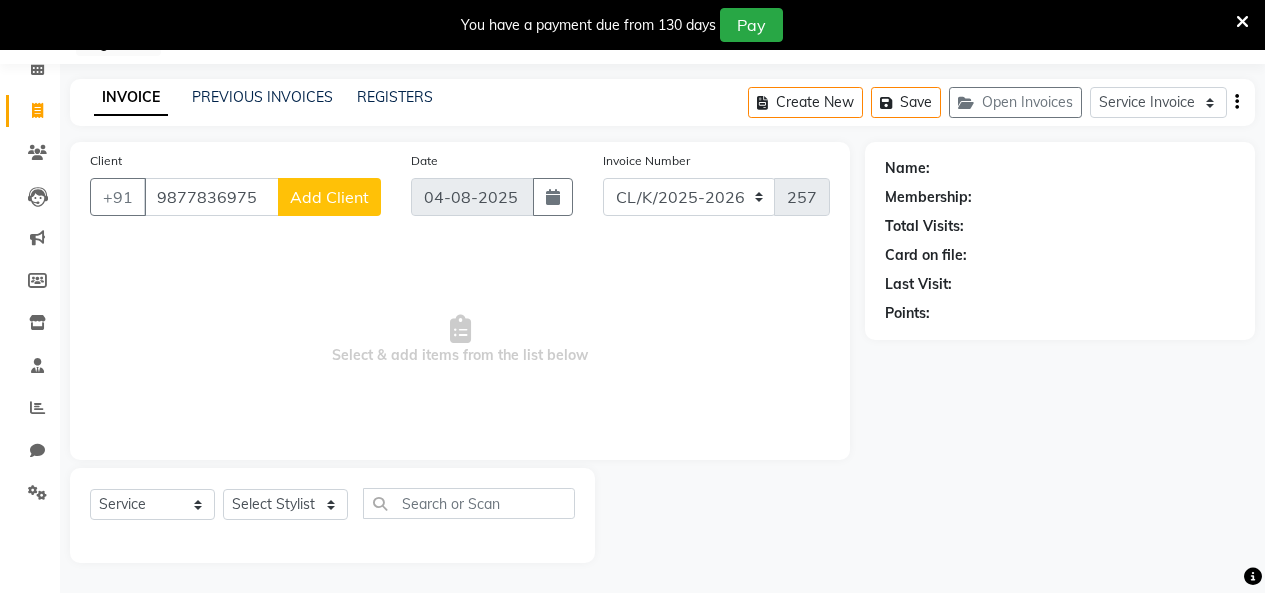 click on "Add Client" 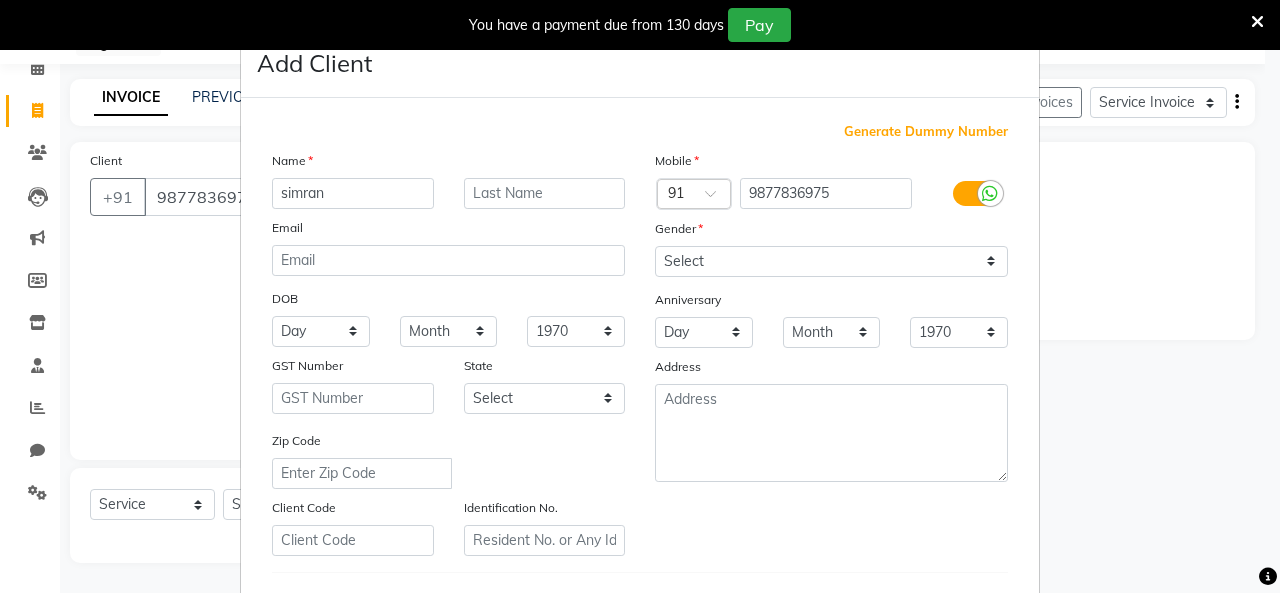 type on "simran" 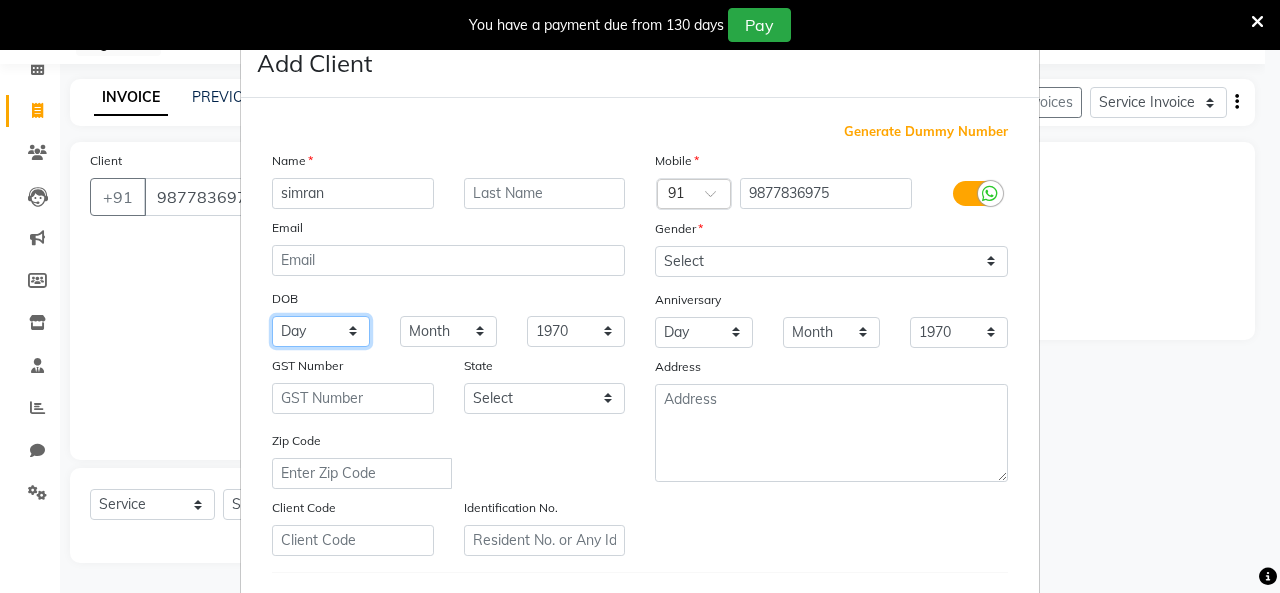 click on "Day 01 02 03 04 05 06 07 08 09 10 11 12 13 14 15 16 17 18 19 20 21 22 23 24 25 26 27 28 29 30 31" at bounding box center (321, 331) 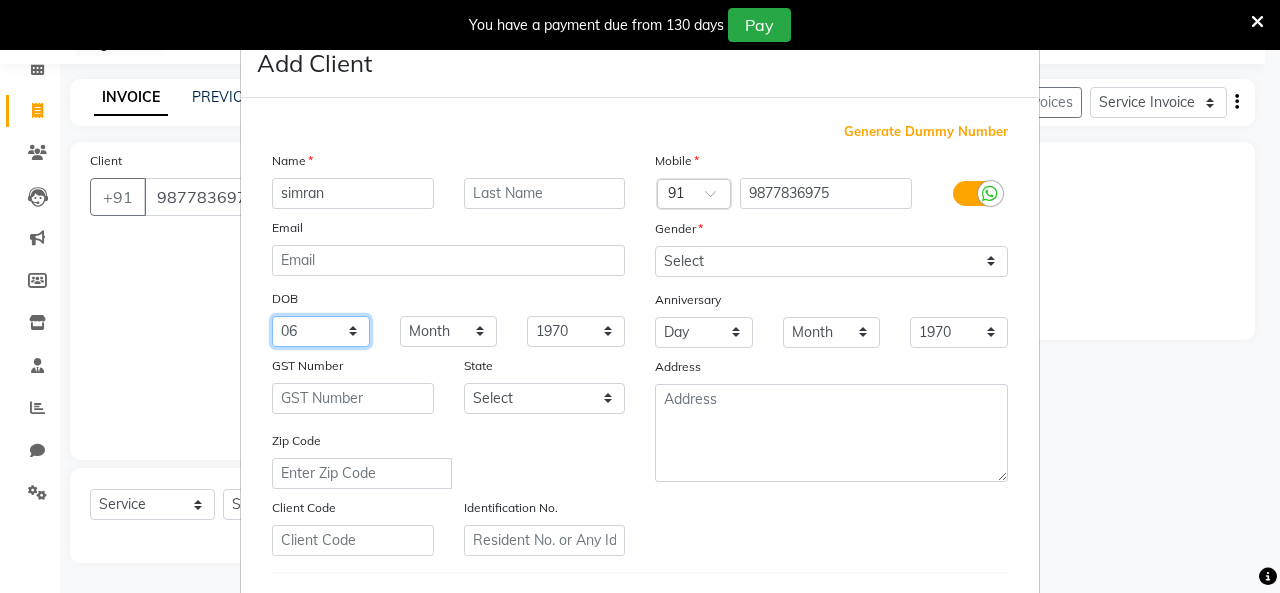 click on "Day 01 02 03 04 05 06 07 08 09 10 11 12 13 14 15 16 17 18 19 20 21 22 23 24 25 26 27 28 29 30 31" at bounding box center [321, 331] 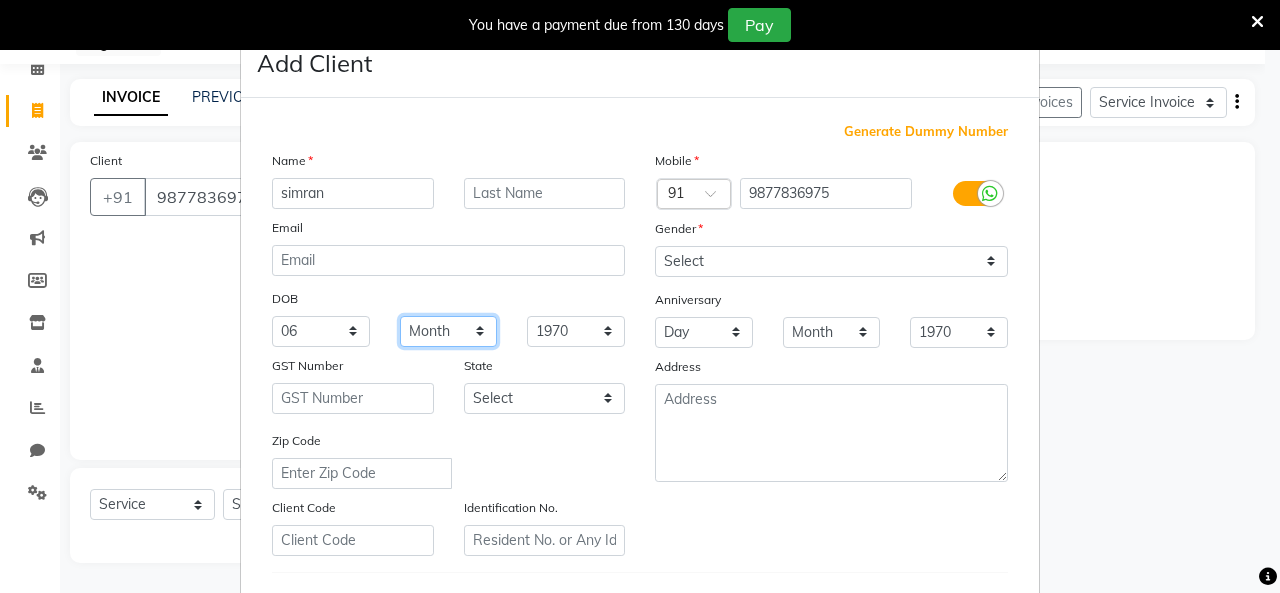 click on "Month January February March April May June July August September October November December" at bounding box center [449, 331] 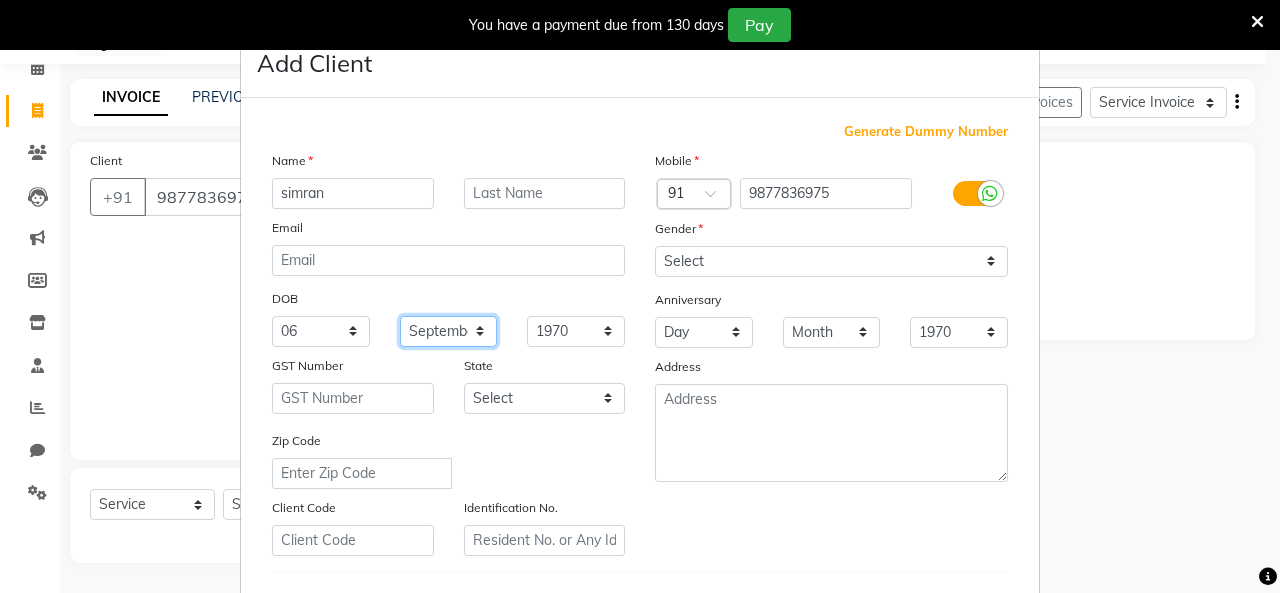 click on "Month January February March April May June July August September October November December" at bounding box center [449, 331] 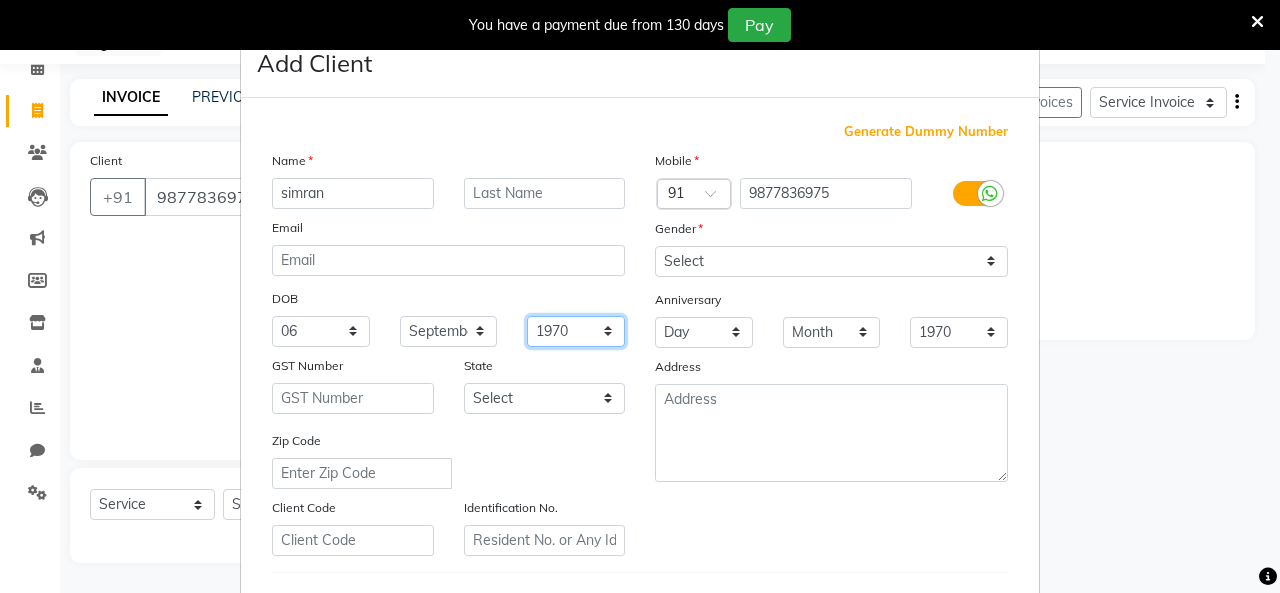 click on "1940 1941 1942 1943 1944 1945 1946 1947 1948 1949 1950 1951 1952 1953 1954 1955 1956 1957 1958 1959 1960 1961 1962 1963 1964 1965 1966 1967 1968 1969 1970 1971 1972 1973 1974 1975 1976 1977 1978 1979 1980 1981 1982 1983 1984 1985 1986 1987 1988 1989 1990 1991 1992 1993 1994 1995 1996 1997 1998 1999 2000 2001 2002 2003 2004 2005 2006 2007 2008 2009 2010 2011 2012 2013 2014 2015 2016 2017 2018 2019 2020 2021 2022 2023 2024" at bounding box center [576, 331] 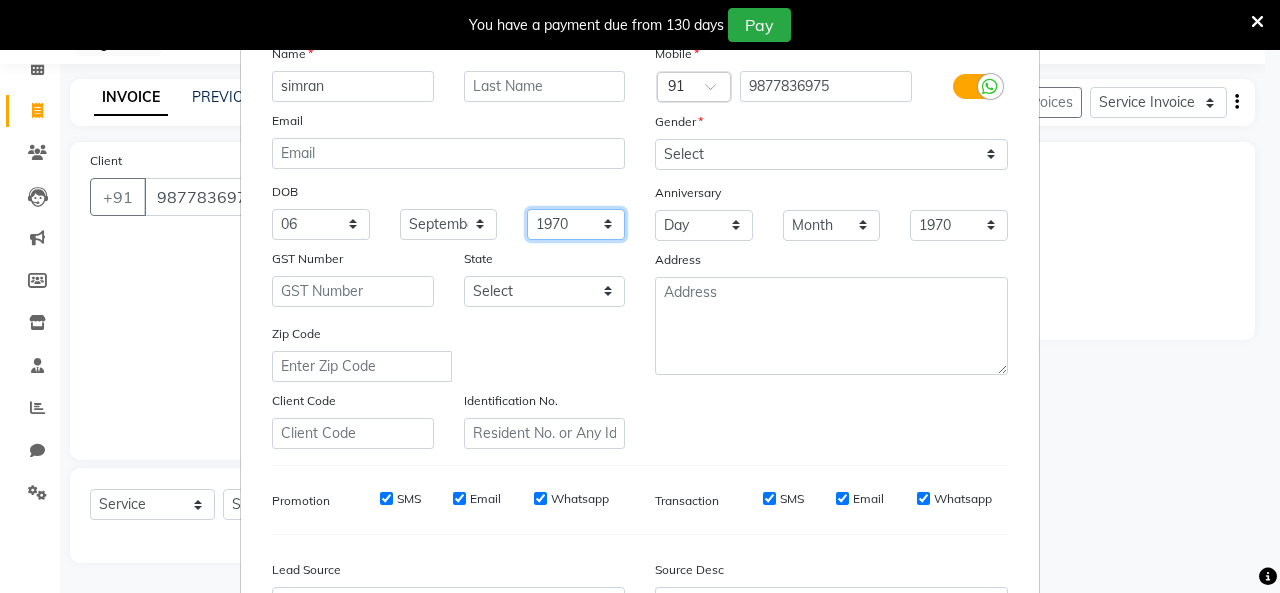 scroll, scrollTop: 200, scrollLeft: 0, axis: vertical 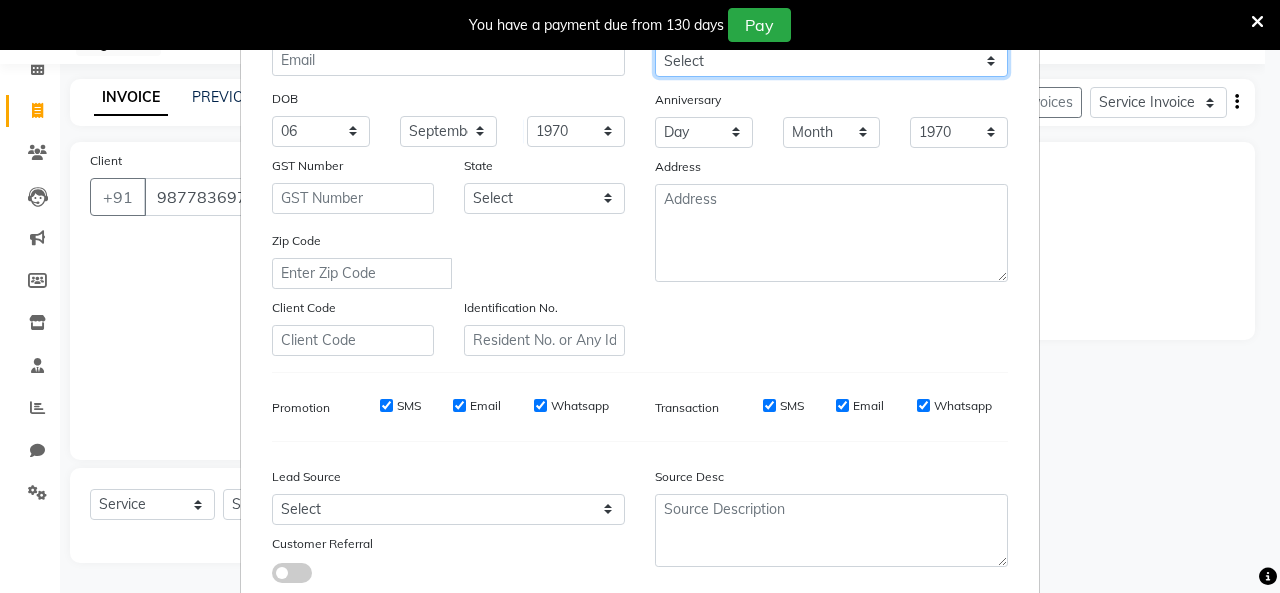 click on "Select Male Female Other Prefer Not To Say" at bounding box center [831, 61] 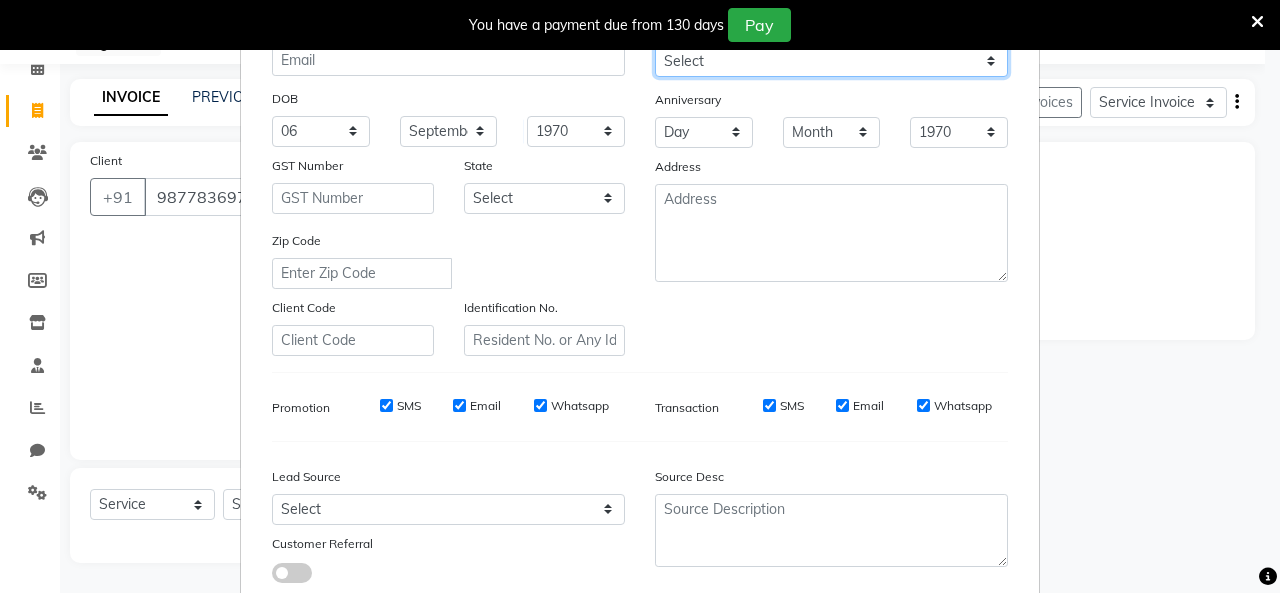 select on "female" 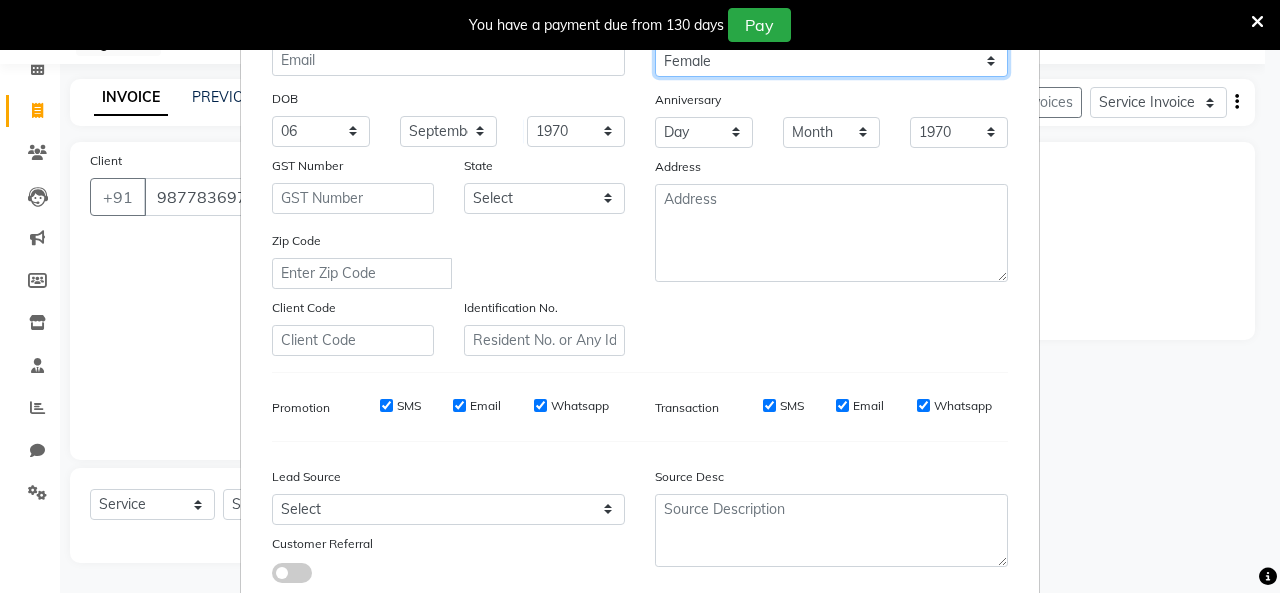click on "Select Male Female Other Prefer Not To Say" at bounding box center [831, 61] 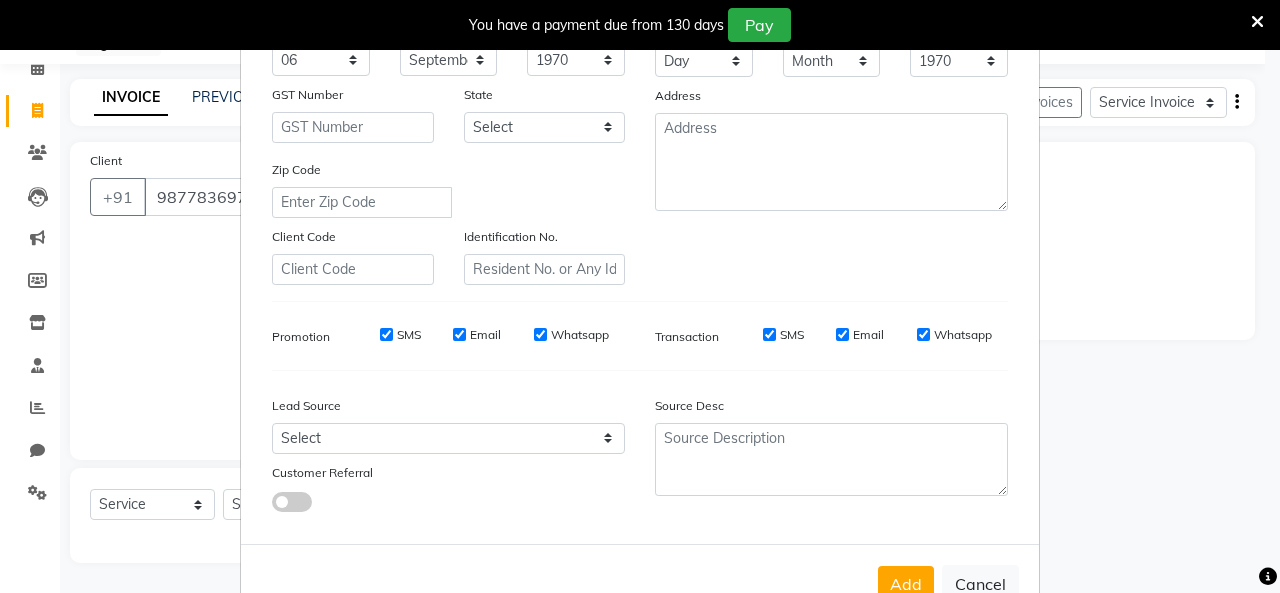 scroll, scrollTop: 330, scrollLeft: 0, axis: vertical 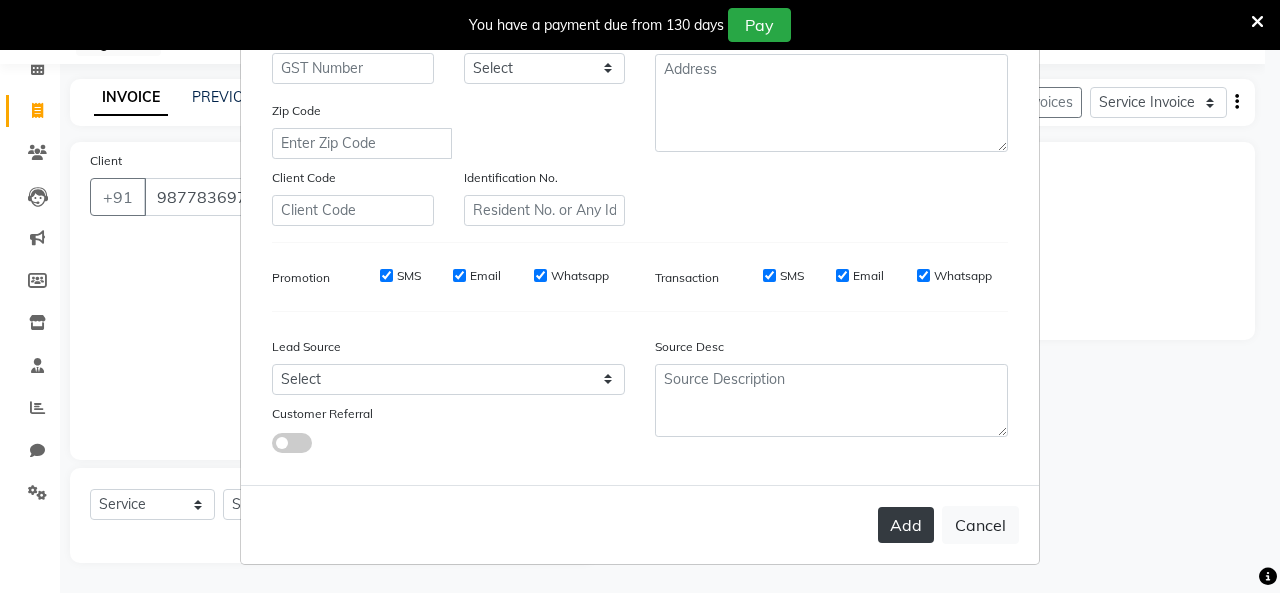 click on "Add" at bounding box center (906, 525) 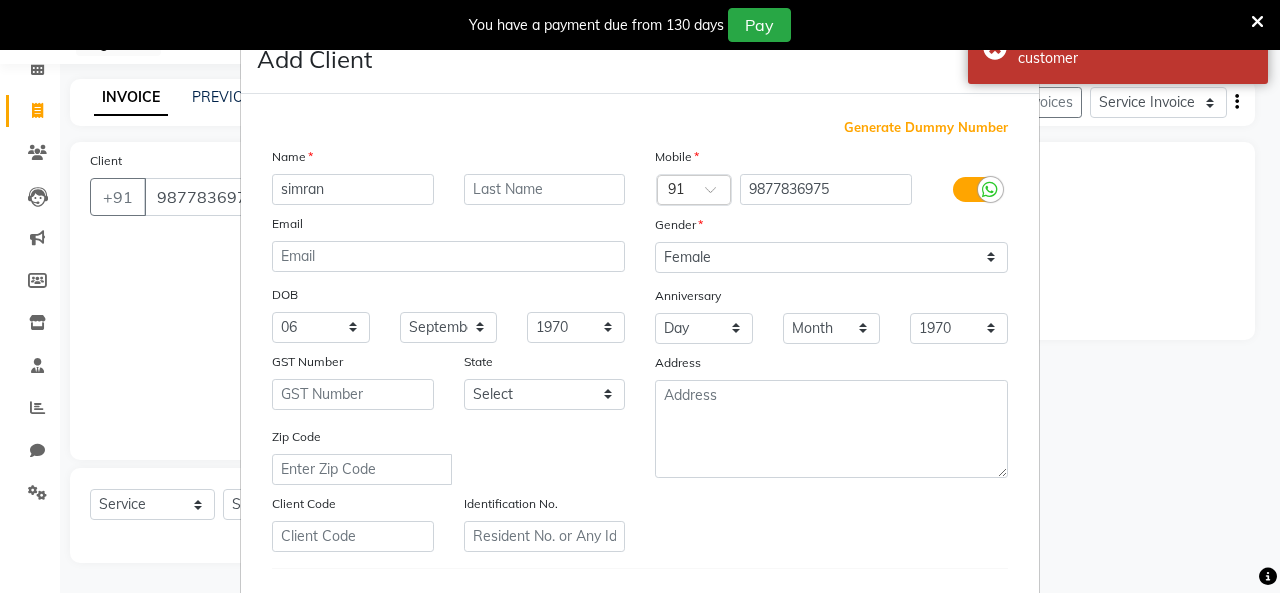 scroll, scrollTop: 0, scrollLeft: 0, axis: both 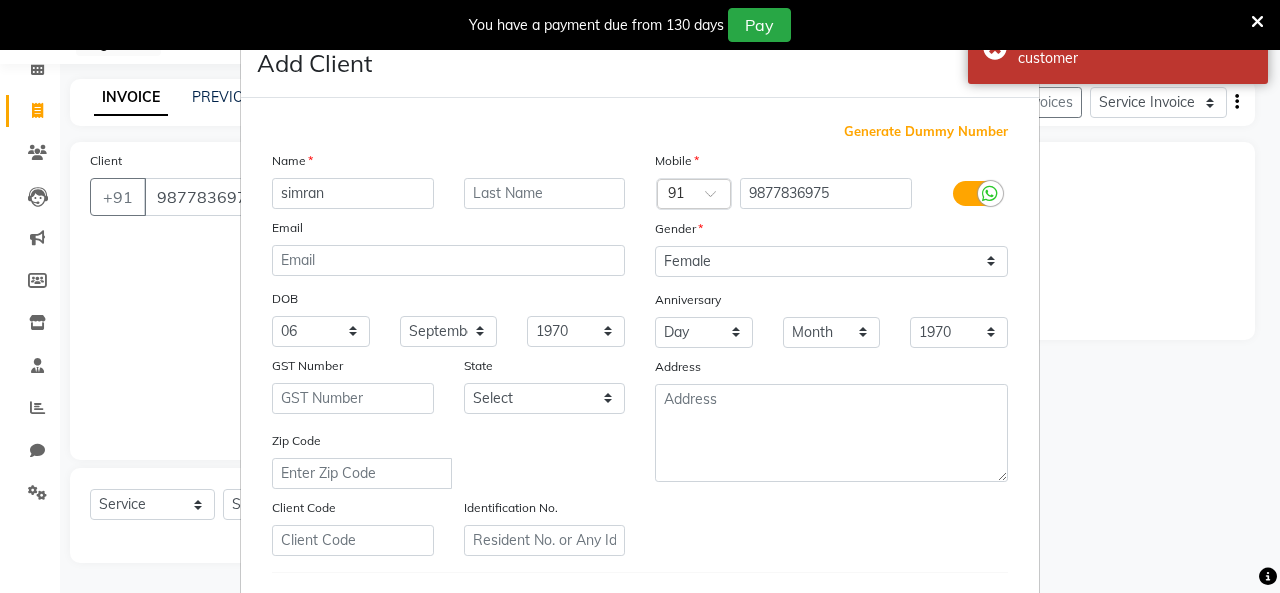 click on "Add Client Generate Dummy Number Name simran Email DOB Day 01 02 03 04 05 06 07 08 09 10 11 12 13 14 15 16 17 18 19 20 21 22 23 24 25 26 27 28 29 30 31 Month January February March April May June July August September October November December 1940 1941 1942 1943 1944 1945 1946 1947 1948 1949 1950 1951 1952 1953 1954 1955 1956 1957 1958 1959 1960 1961 1962 1963 1964 1965 1966 1967 1968 1969 1970 1971 1972 1973 1974 1975 1976 1977 1978 1979 1980 1981 1982 1983 1984 1985 1986 1987 1988 1989 1990 1991 1992 1993 1994 1995 1996 1997 1998 1999 2000 2001 2002 2003 2004 2005 2006 2007 2008 2009 2010 2011 2012 2013 2014 2015 2016 2017 2018 2019 2020 2021 2022 2023 2024 GST Number State Select Andaman and Nicobar Islands Andhra Pradesh Arunachal Pradesh Assam Bihar Chandigarh Chhattisgarh Dadra and Nagar Haveli Daman and Diu Delhi Goa Gujarat Haryana Himachal Pradesh Jammu and Kashmir Jharkhand Karnataka Kerala Lakshadweep Madhya Pradesh Maharashtra Manipur Meghalaya Mizoram Nagaland Odisha Pondicherry Punjab Rajasthan" at bounding box center [640, 296] 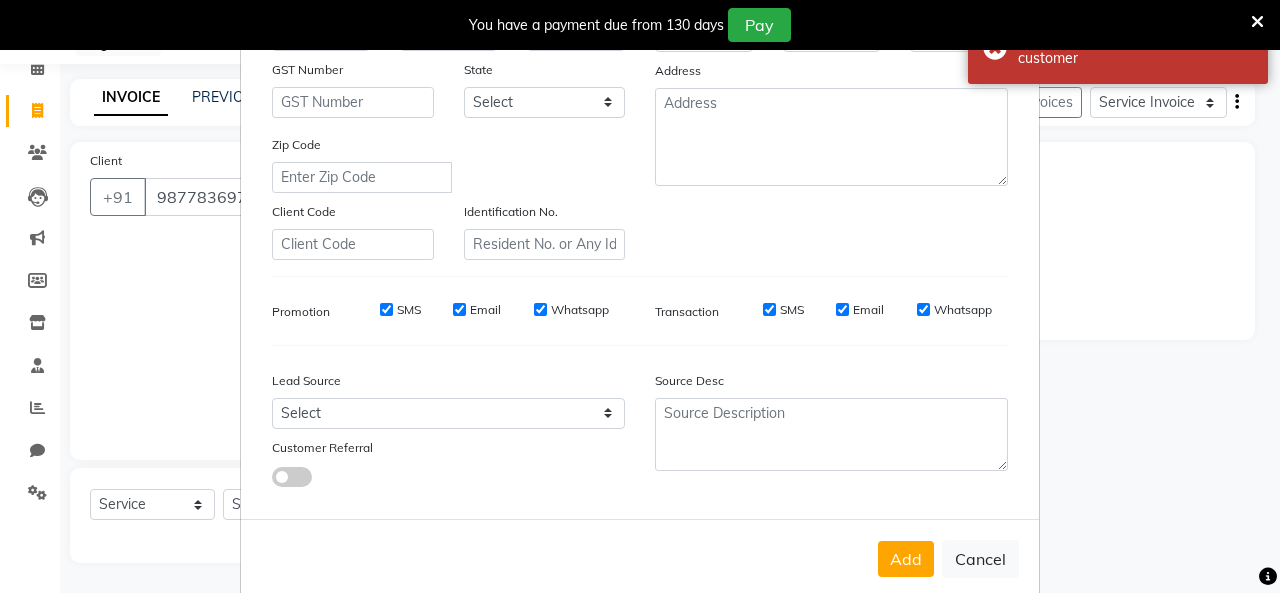 scroll, scrollTop: 300, scrollLeft: 0, axis: vertical 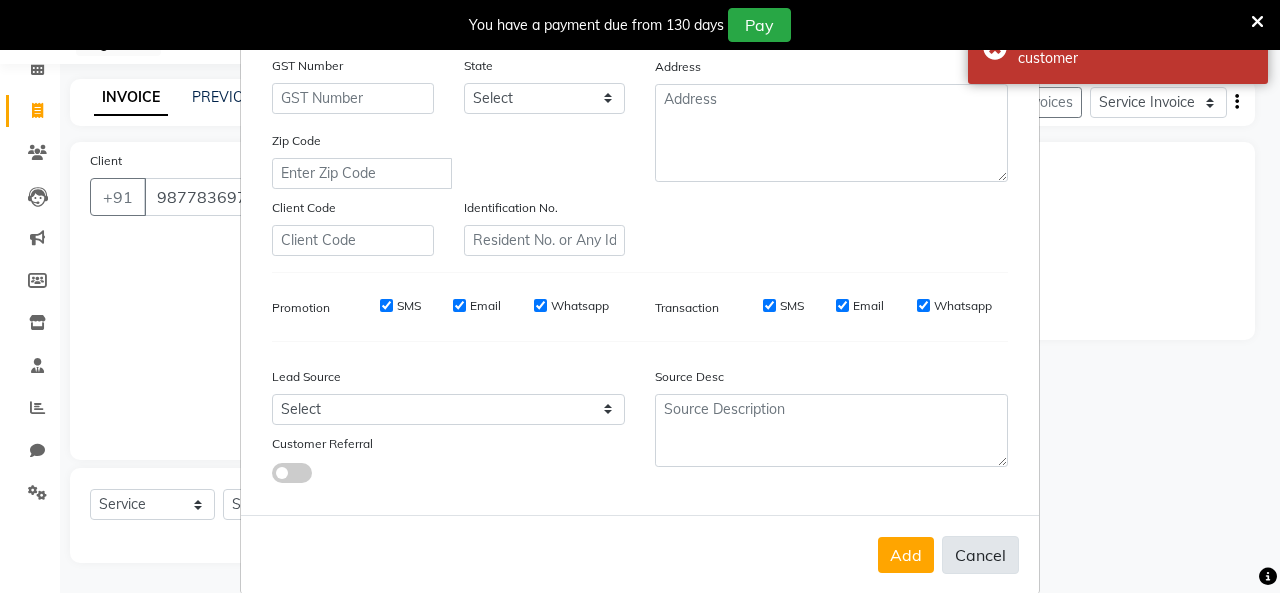 click on "Cancel" at bounding box center [980, 555] 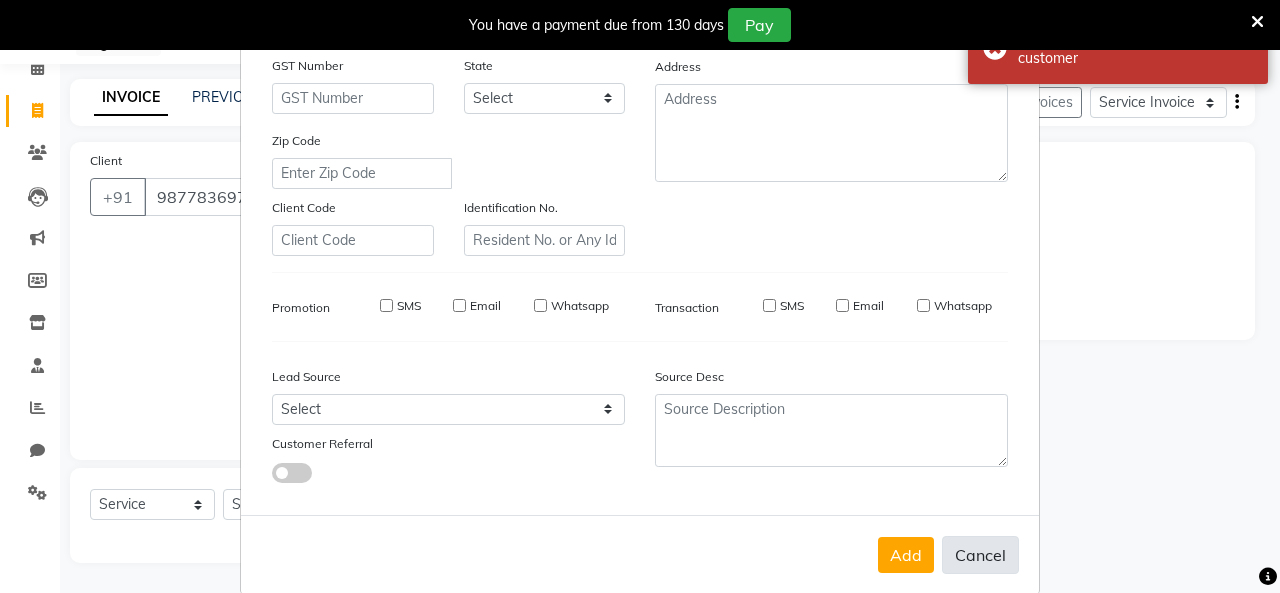 type 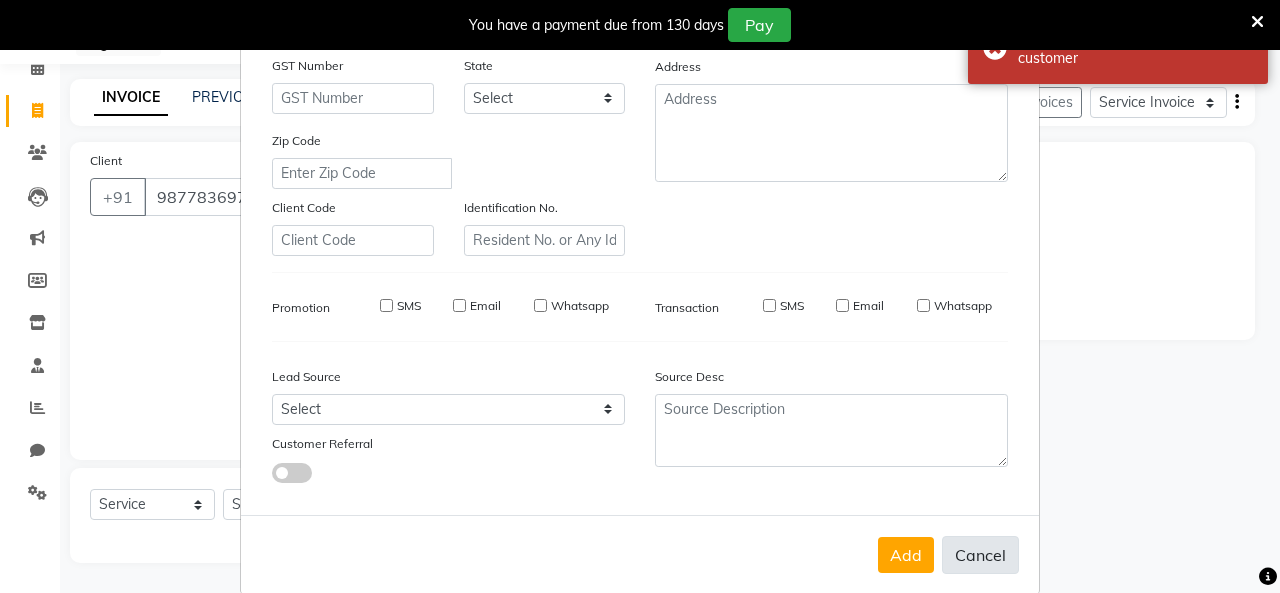 select 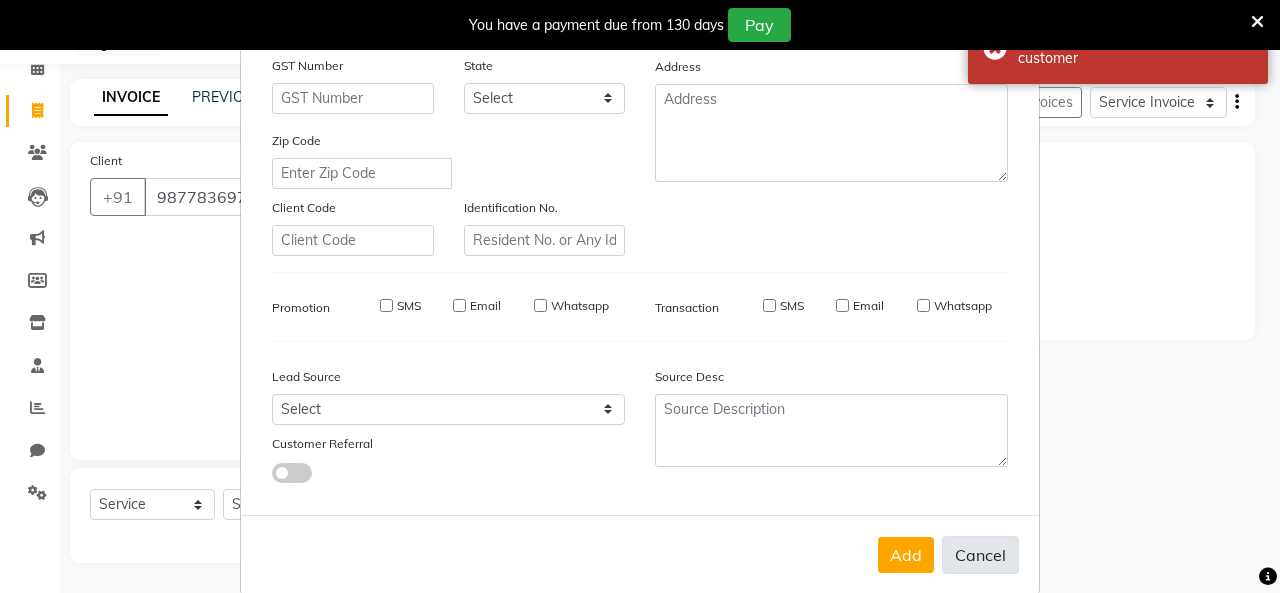 select 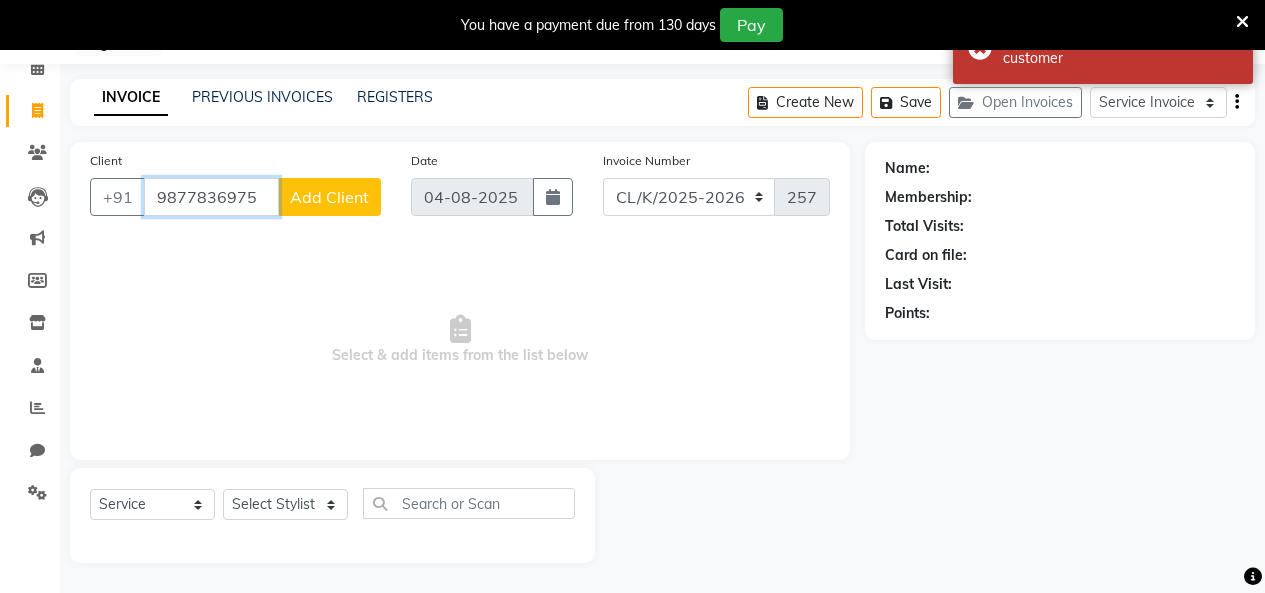 click on "9877836975" at bounding box center [211, 197] 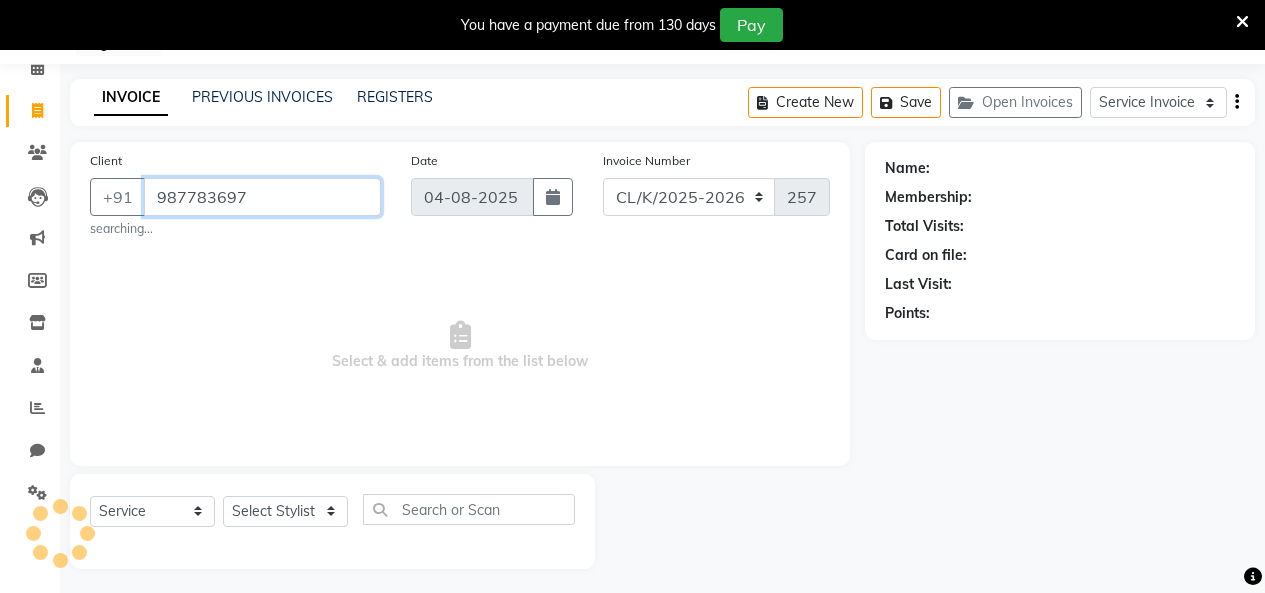 click on "987783697" at bounding box center (262, 197) 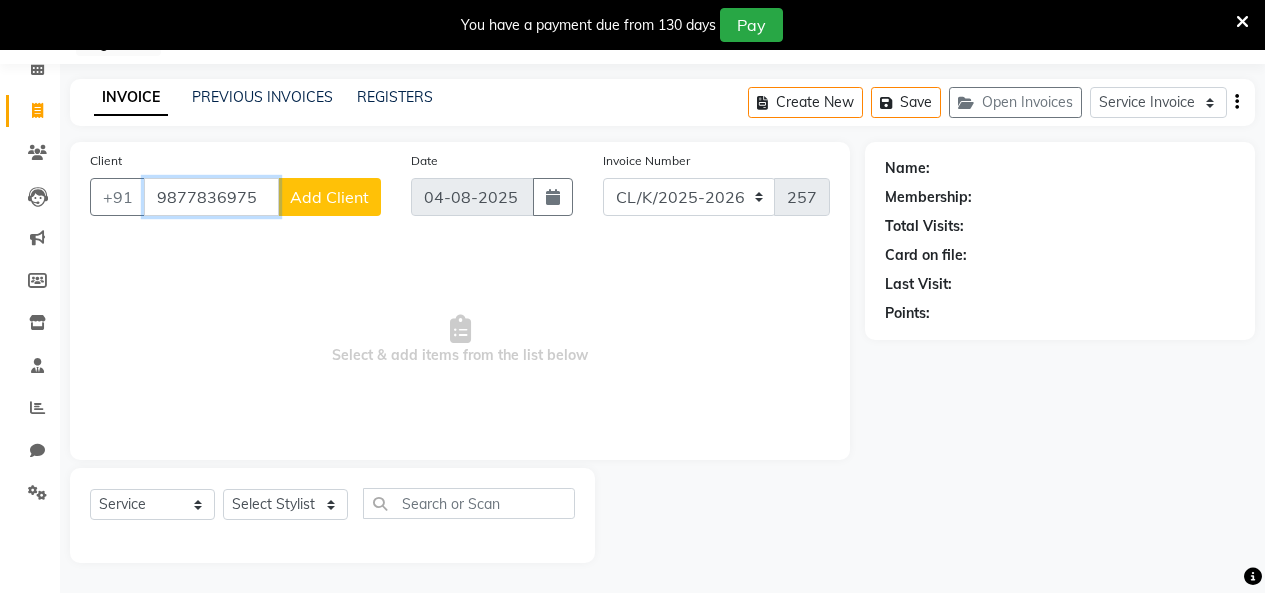type on "9877836975" 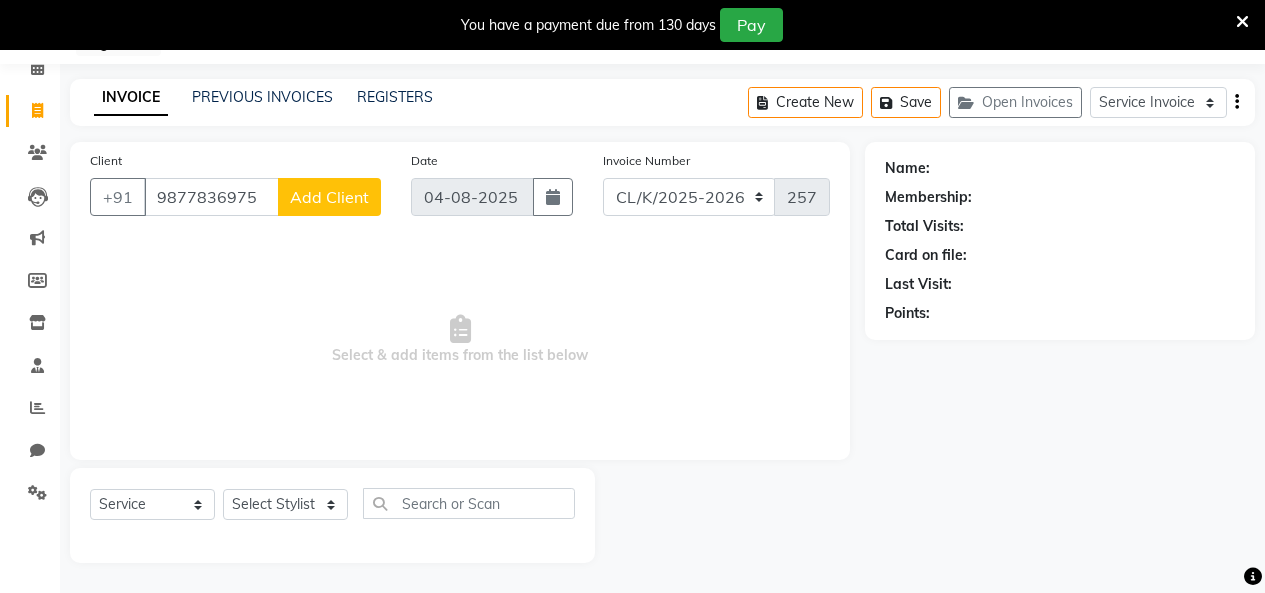 click on "Add Client" 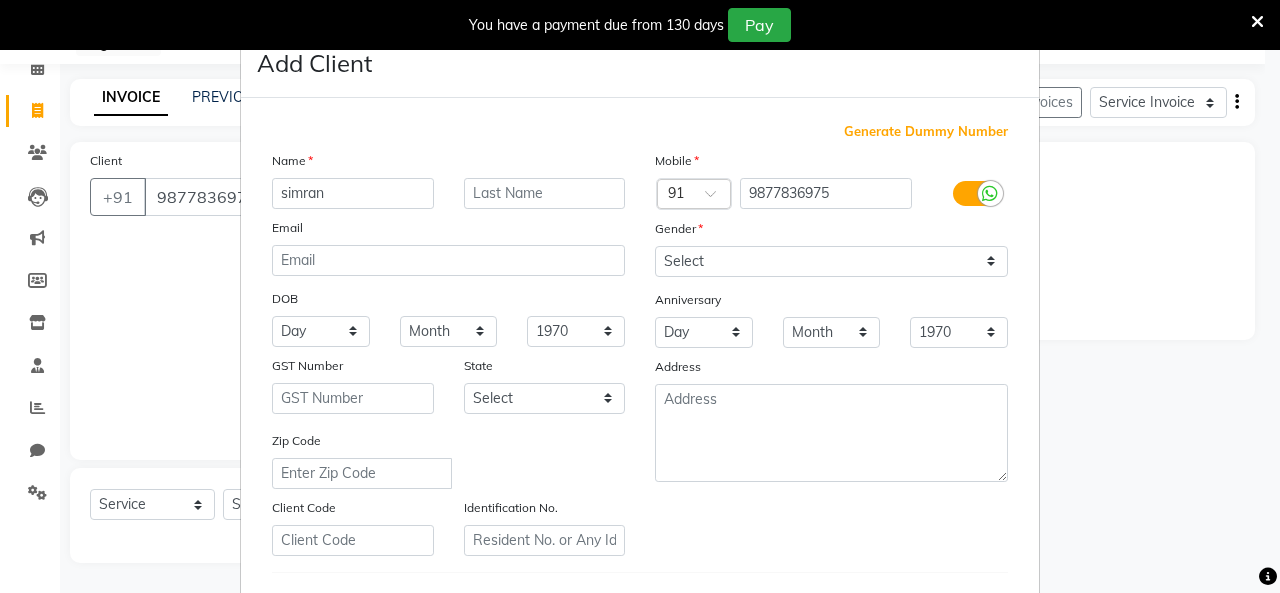 type on "simran" 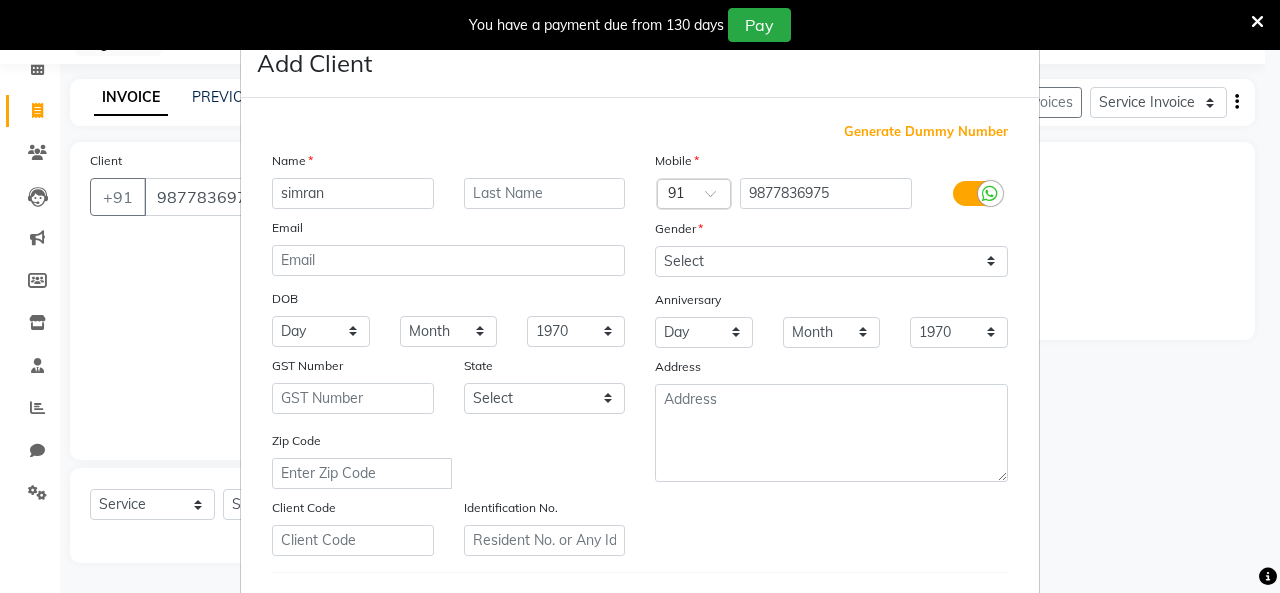 drag, startPoint x: 301, startPoint y: 200, endPoint x: 214, endPoint y: 356, distance: 178.6197 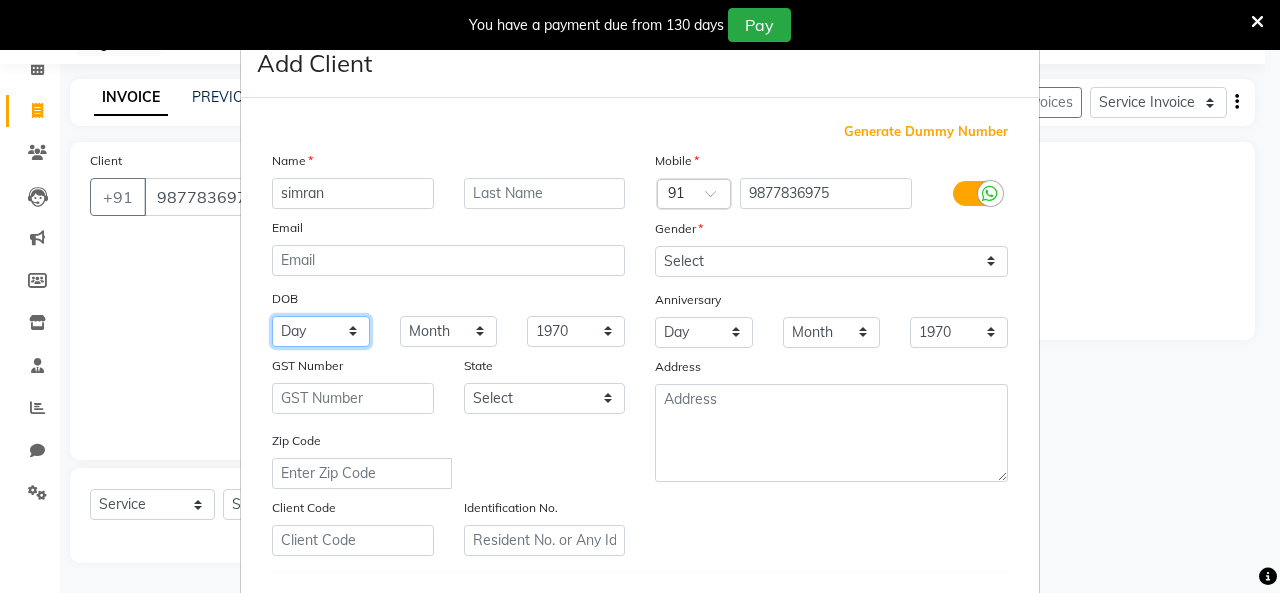 click on "Day 01 02 03 04 05 06 07 08 09 10 11 12 13 14 15 16 17 18 19 20 21 22 23 24 25 26 27 28 29 30 31" at bounding box center (321, 331) 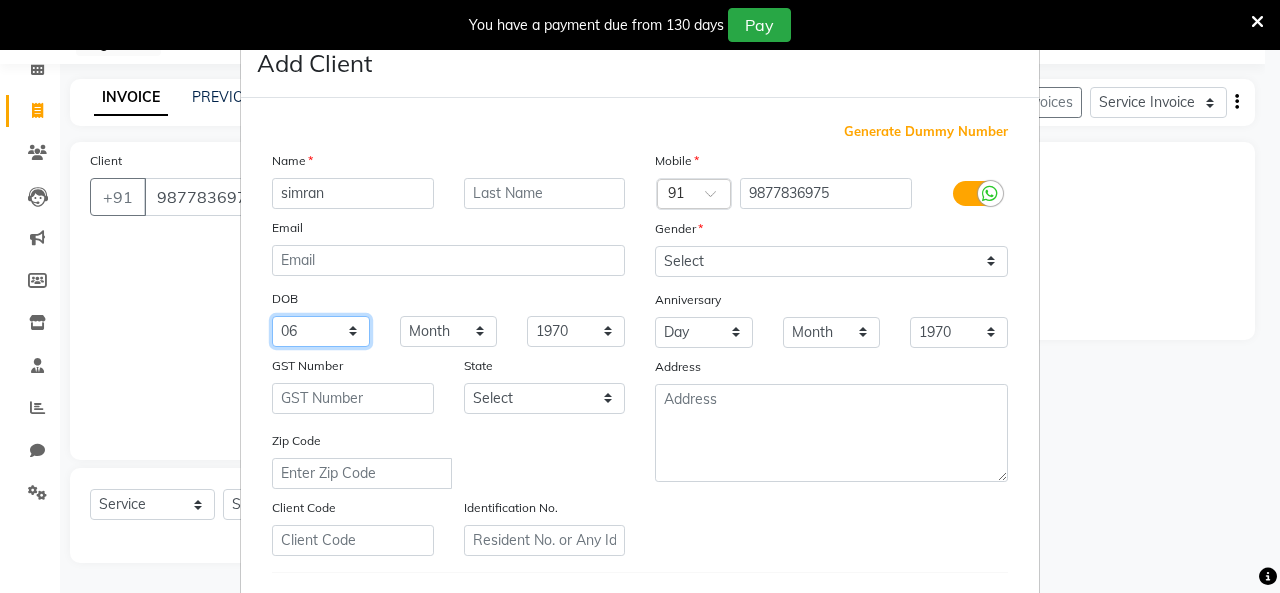 click on "Day 01 02 03 04 05 06 07 08 09 10 11 12 13 14 15 16 17 18 19 20 21 22 23 24 25 26 27 28 29 30 31" at bounding box center [321, 331] 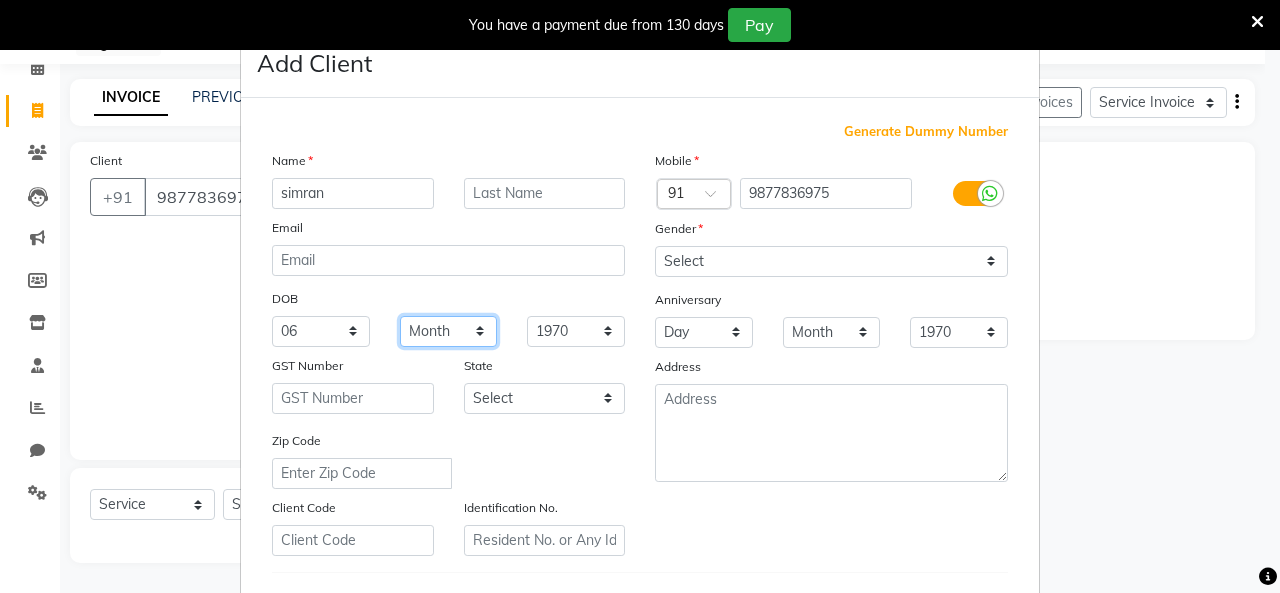 click on "Month January February March April May June July August September October November December" at bounding box center [449, 331] 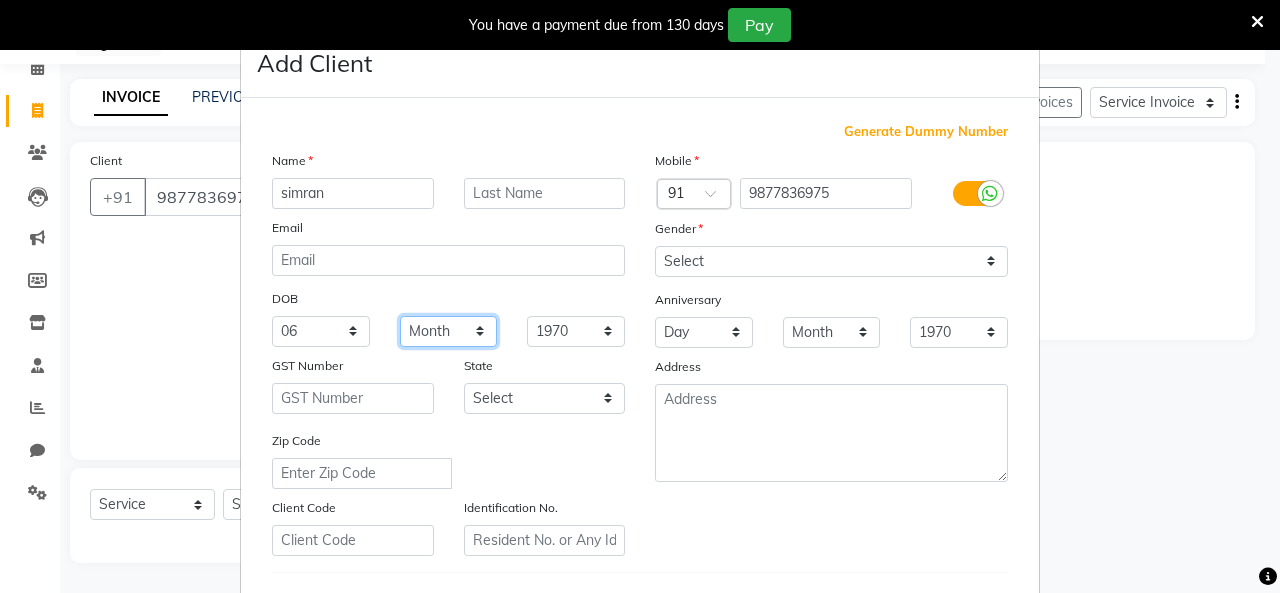 select on "09" 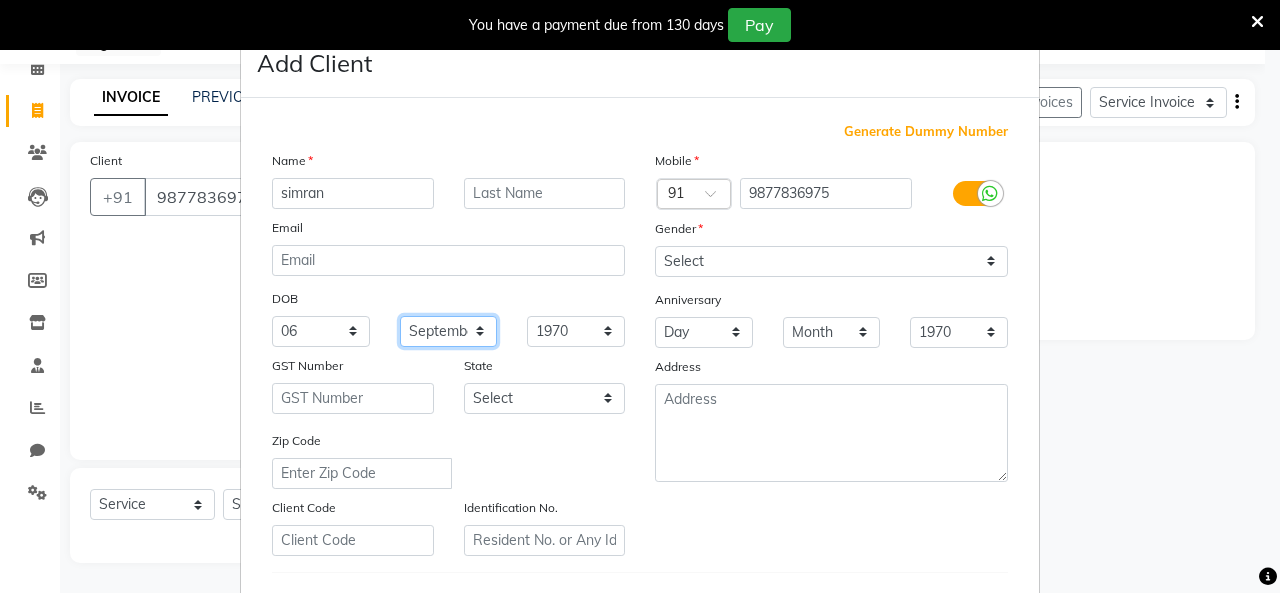 click on "Month January February March April May June July August September October November December" at bounding box center [449, 331] 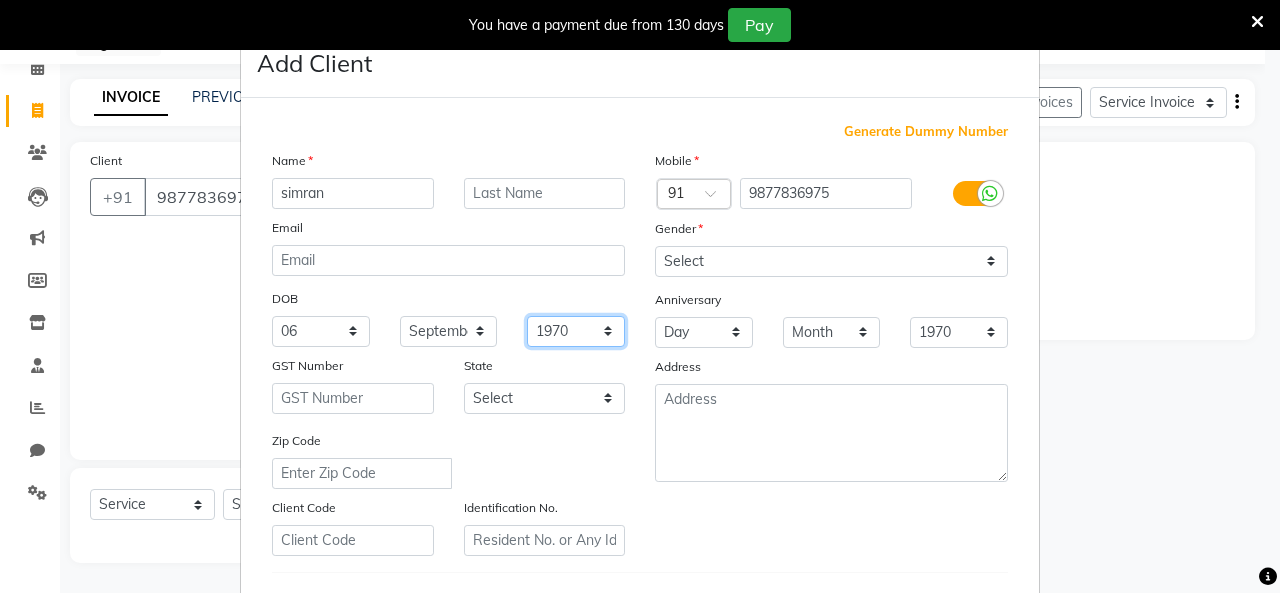 click on "1940 1941 1942 1943 1944 1945 1946 1947 1948 1949 1950 1951 1952 1953 1954 1955 1956 1957 1958 1959 1960 1961 1962 1963 1964 1965 1966 1967 1968 1969 1970 1971 1972 1973 1974 1975 1976 1977 1978 1979 1980 1981 1982 1983 1984 1985 1986 1987 1988 1989 1990 1991 1992 1993 1994 1995 1996 1997 1998 1999 2000 2001 2002 2003 2004 2005 2006 2007 2008 2009 2010 2011 2012 2013 2014 2015 2016 2017 2018 2019 2020 2021 2022 2023 2024" at bounding box center [576, 331] 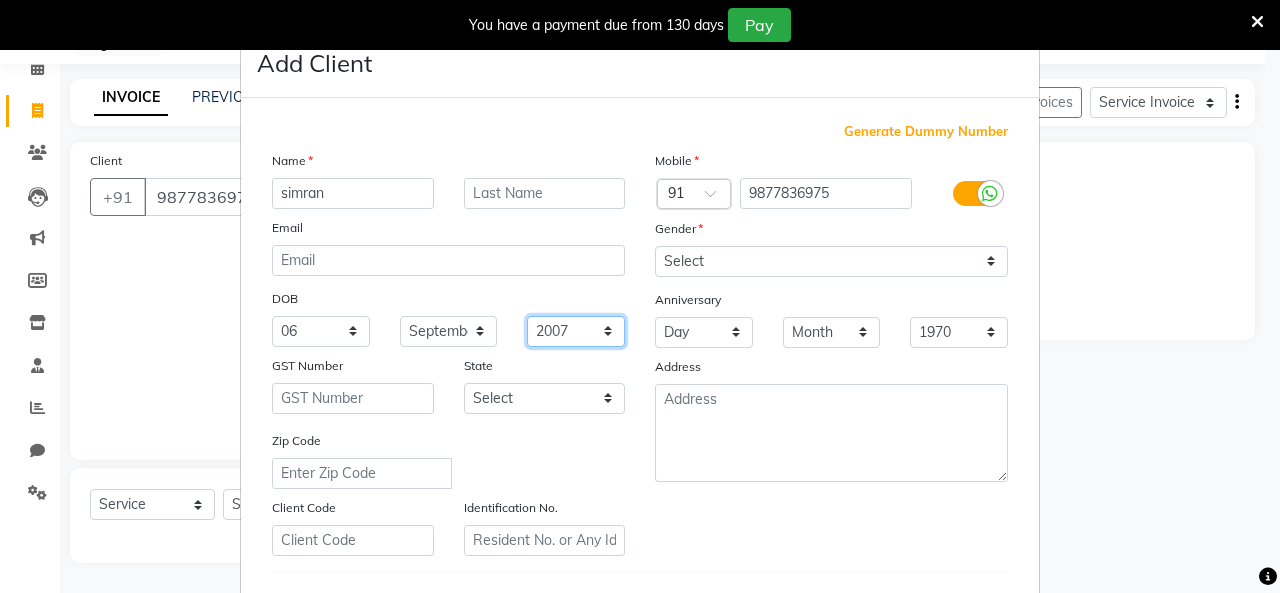 click on "1940 1941 1942 1943 1944 1945 1946 1947 1948 1949 1950 1951 1952 1953 1954 1955 1956 1957 1958 1959 1960 1961 1962 1963 1964 1965 1966 1967 1968 1969 1970 1971 1972 1973 1974 1975 1976 1977 1978 1979 1980 1981 1982 1983 1984 1985 1986 1987 1988 1989 1990 1991 1992 1993 1994 1995 1996 1997 1998 1999 2000 2001 2002 2003 2004 2005 2006 2007 2008 2009 2010 2011 2012 2013 2014 2015 2016 2017 2018 2019 2020 2021 2022 2023 2024" at bounding box center [576, 331] 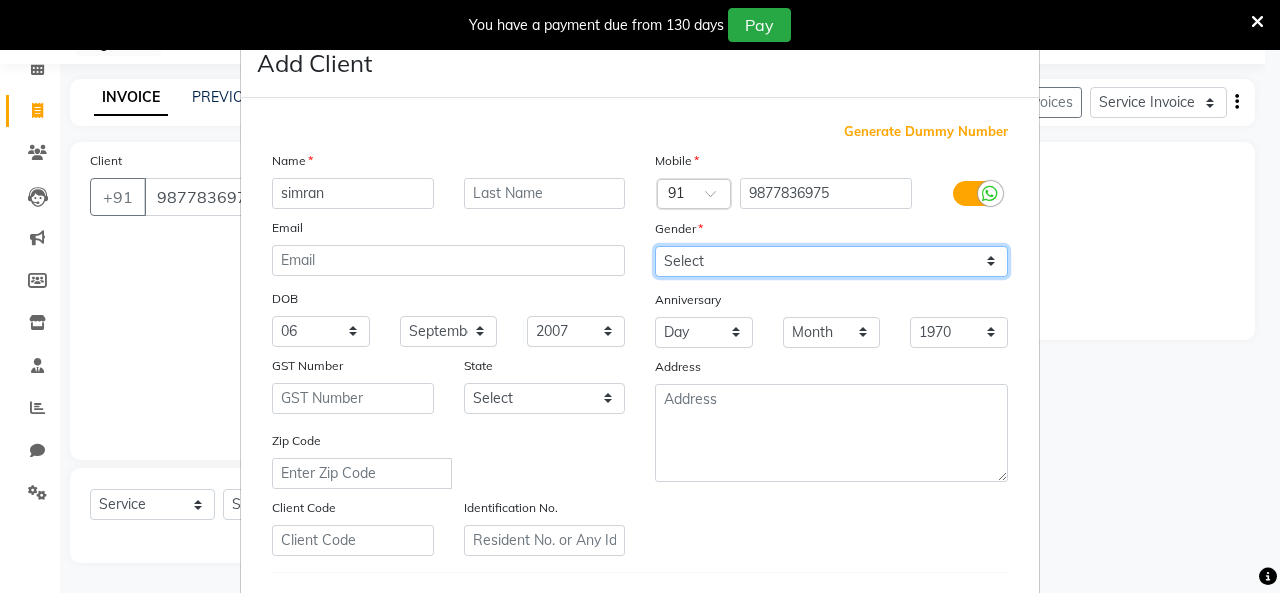 click on "Select Male Female Other Prefer Not To Say" at bounding box center [831, 261] 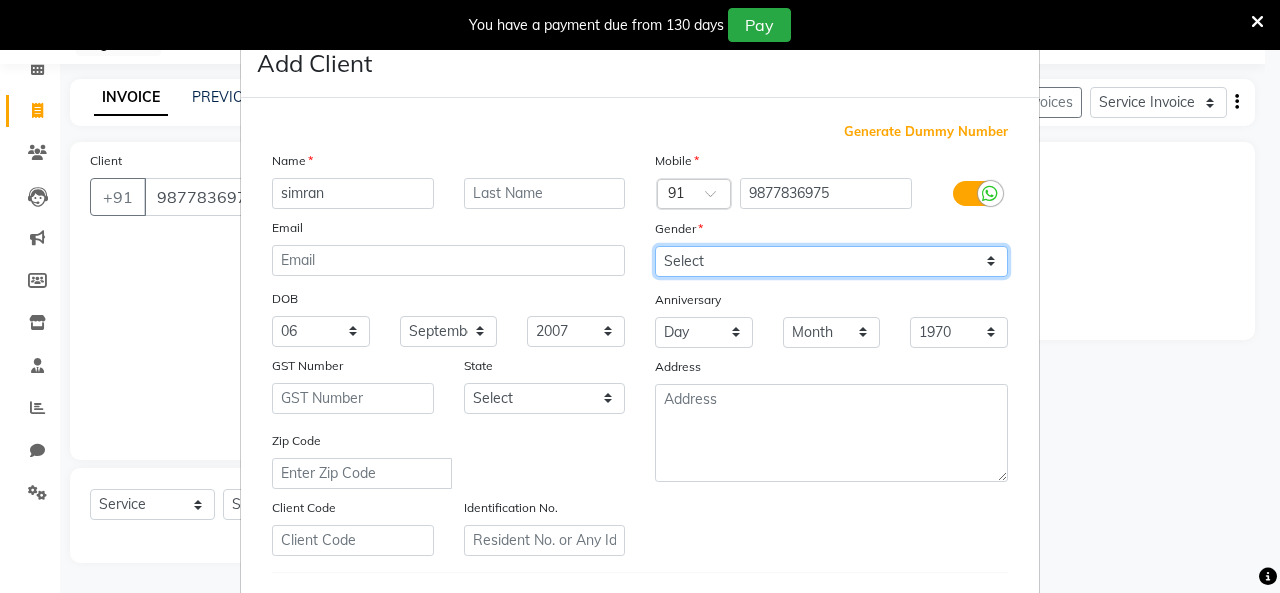 select on "female" 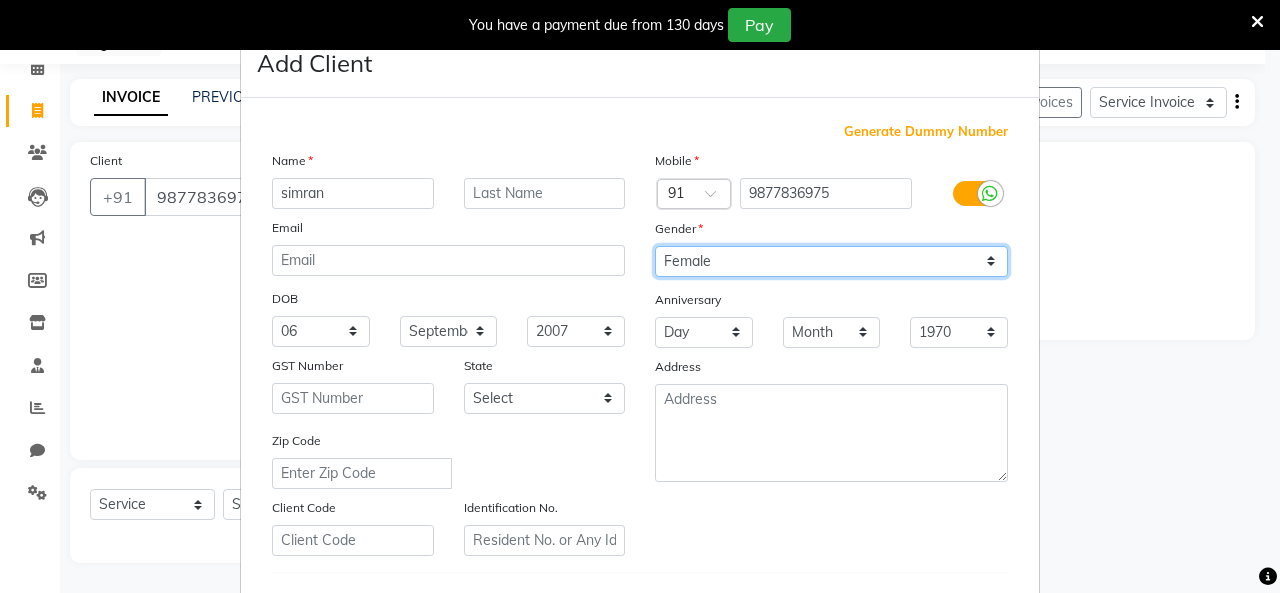 click on "Select Male Female Other Prefer Not To Say" at bounding box center (831, 261) 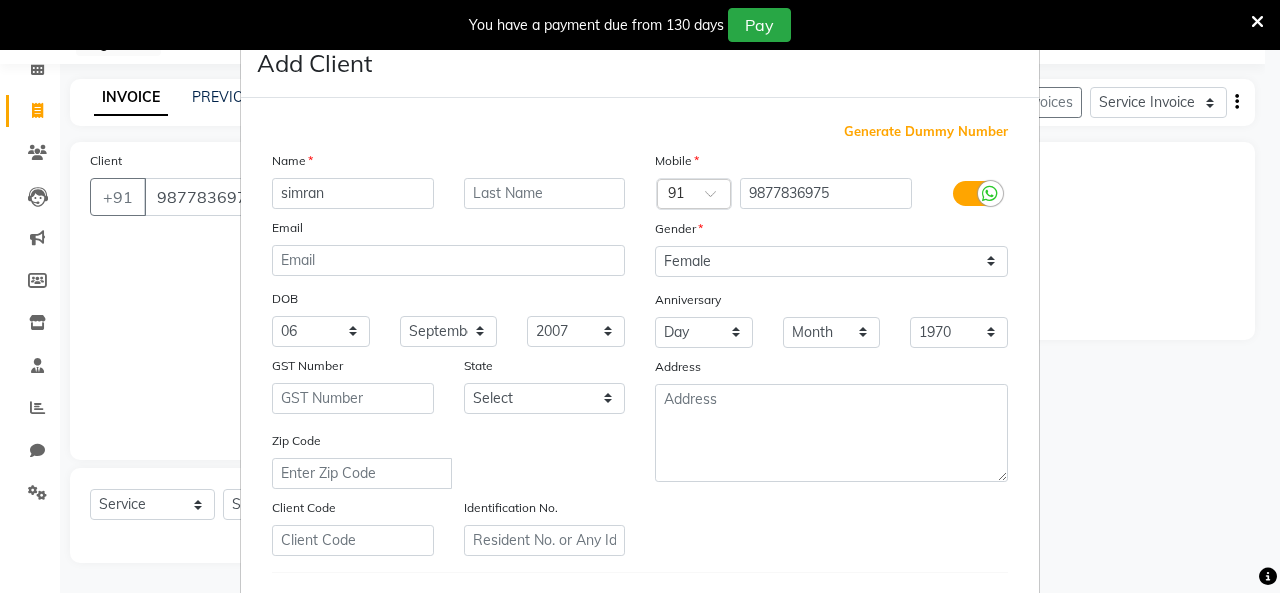 scroll, scrollTop: 33, scrollLeft: 0, axis: vertical 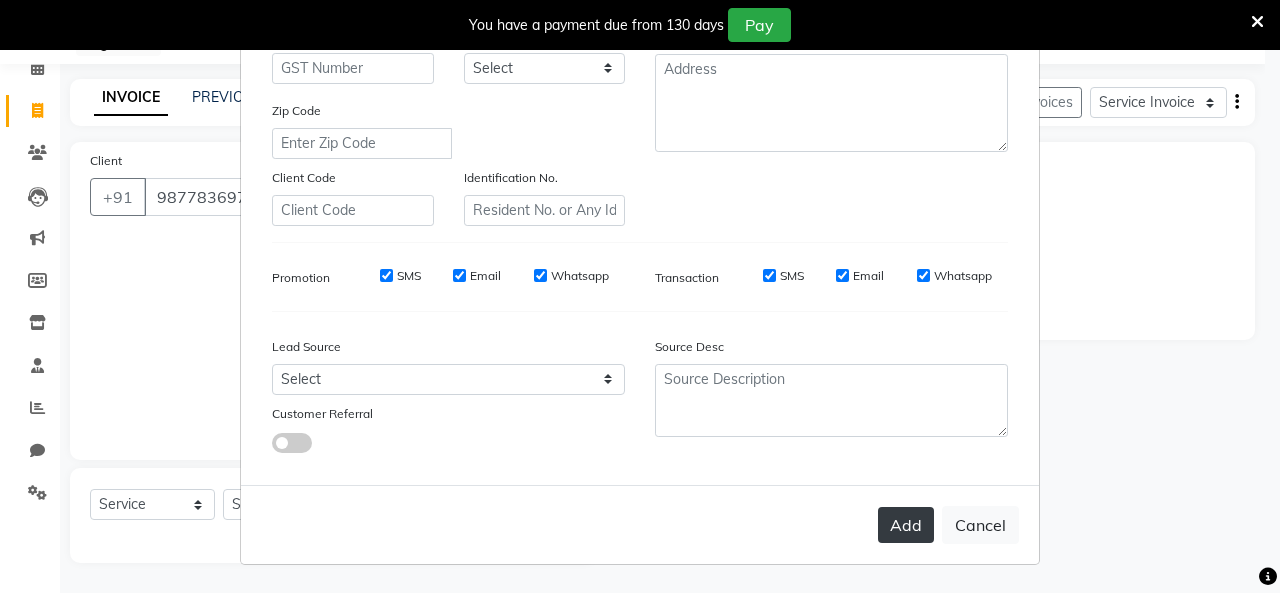 click on "Add" at bounding box center (906, 525) 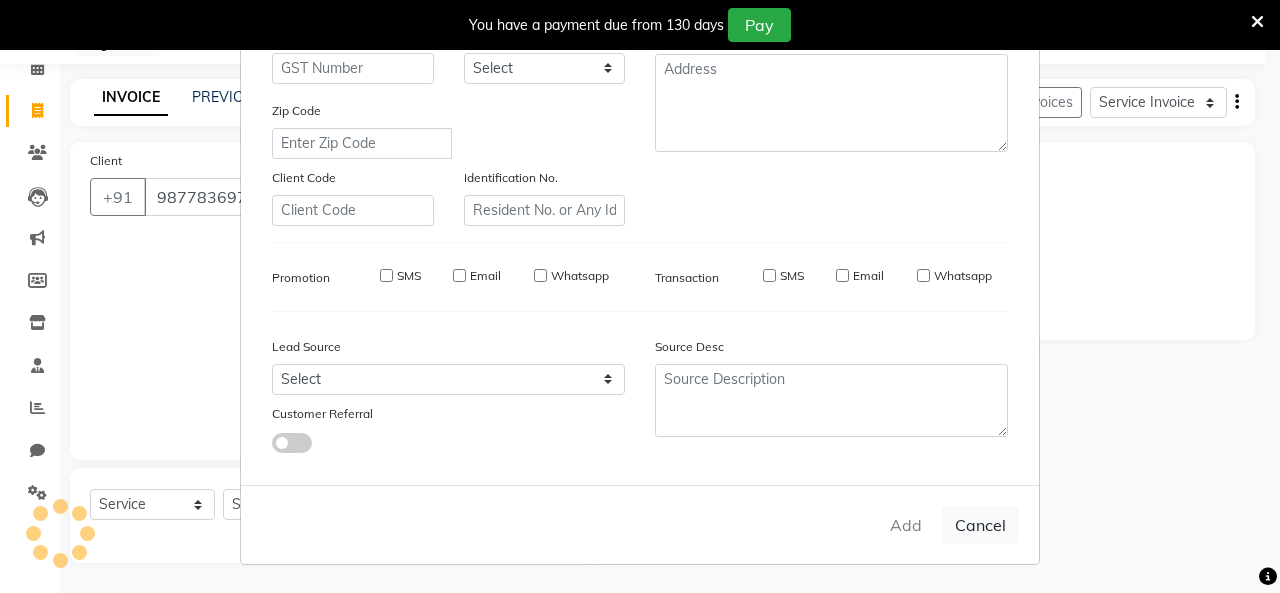 type 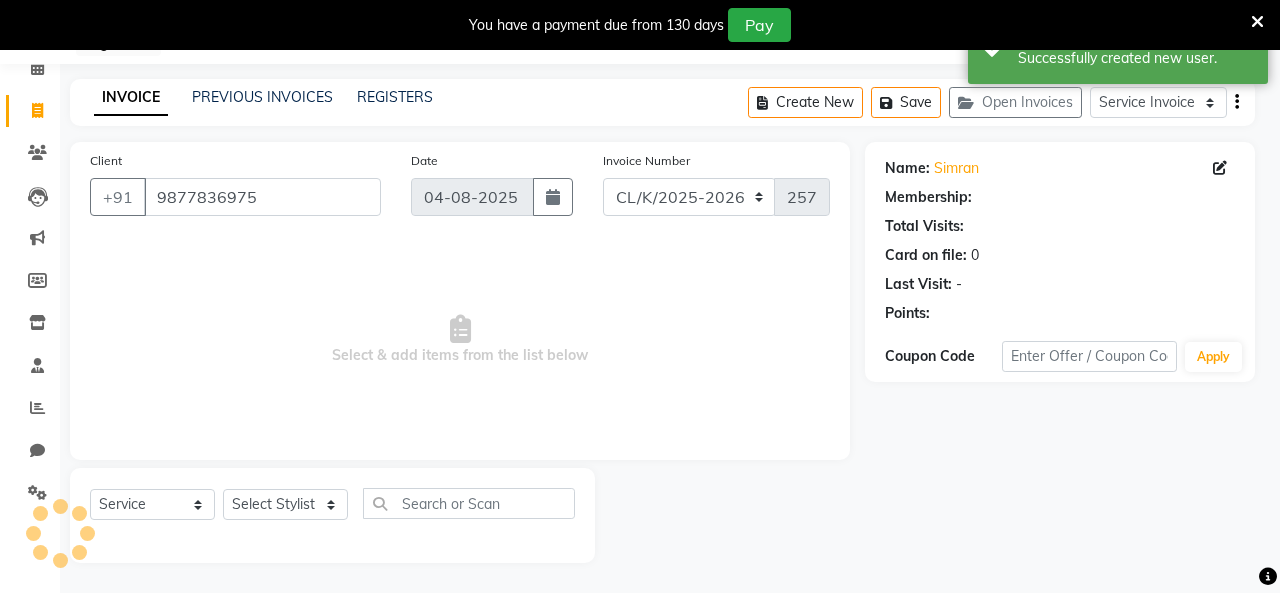 select on "1: Object" 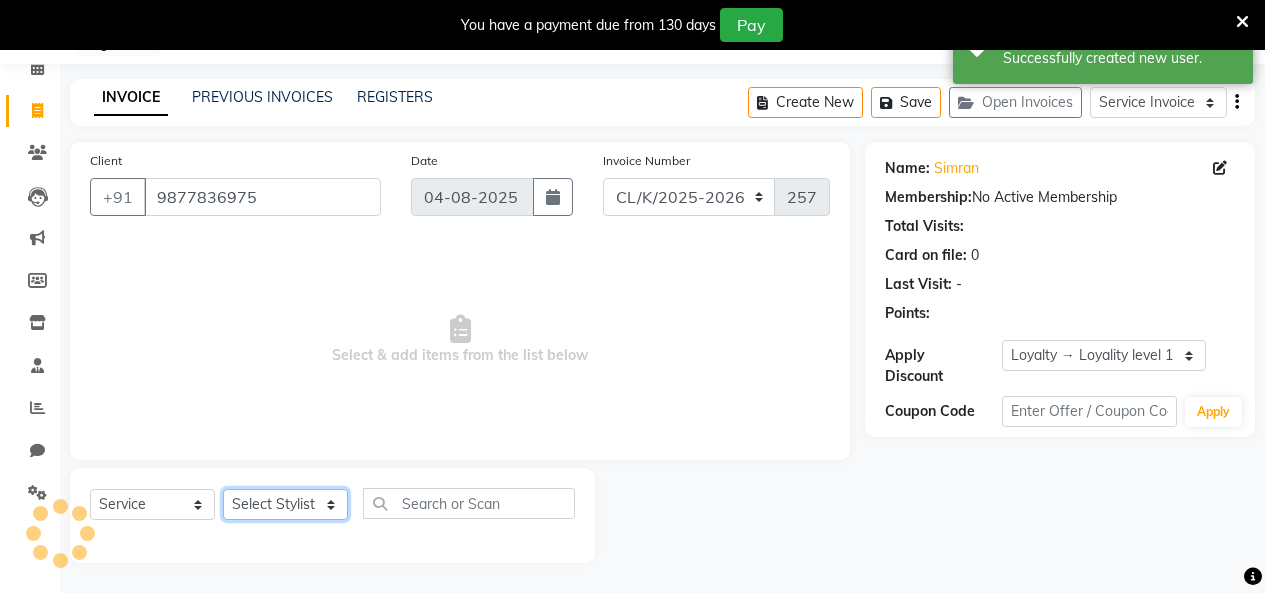 click on "Select Stylist Admin Admin AKHIL ANKUSH Colour Lounge, Kabir Park Colour Lounge, Kabir Park divyansh  Jaswinder singh guard JATIN JOHN JONEY LUXMI NAVDEEP KAUR NITI PARAMJIT PARAS KHATNAVLIA priya  priyanka  Rakesh sapna  SUMAN VANDANA SHARMA VISHAL" 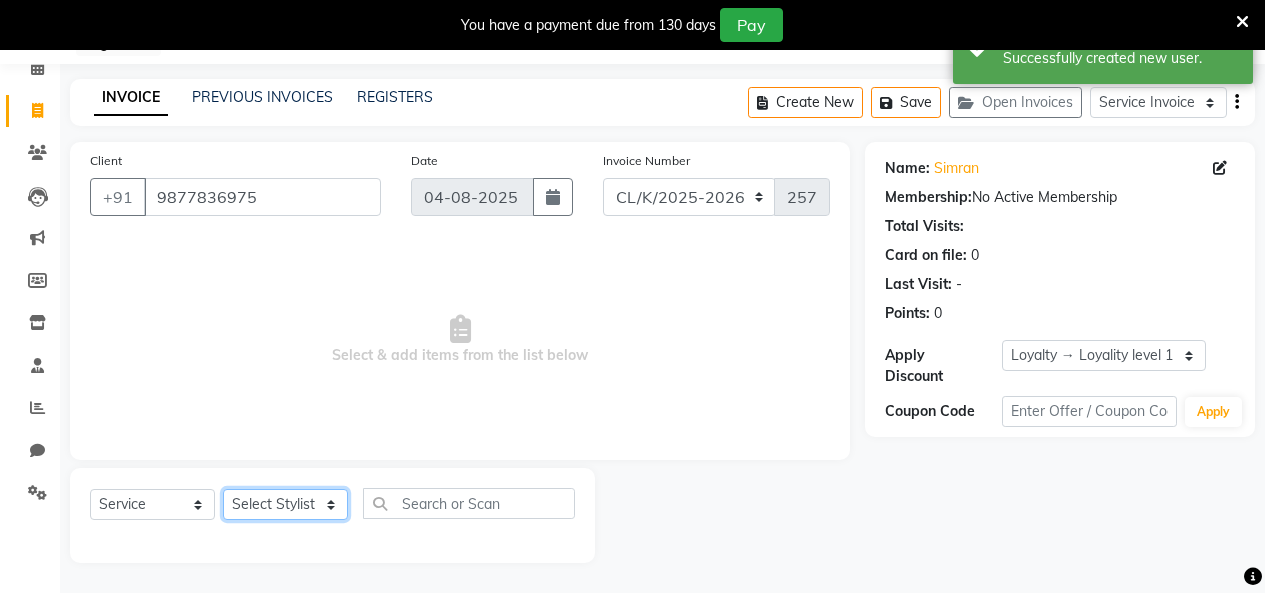 select on "70125" 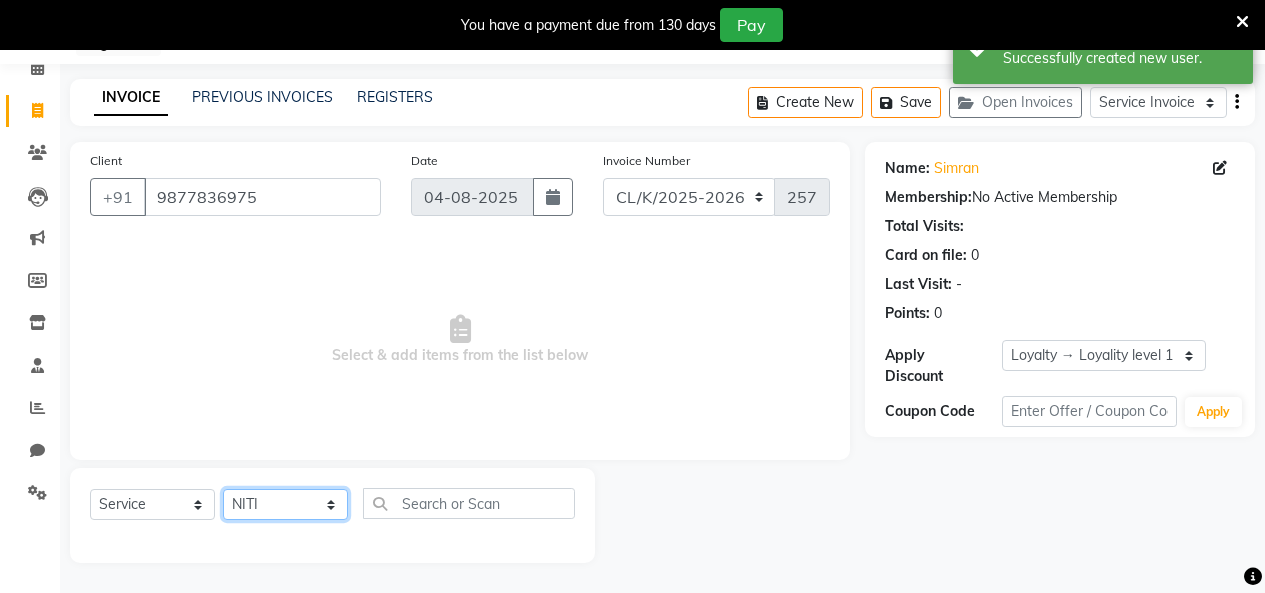 click on "Select Stylist Admin Admin AKHIL ANKUSH Colour Lounge, Kabir Park Colour Lounge, Kabir Park divyansh  Jaswinder singh guard JATIN JOHN JONEY LUXMI NAVDEEP KAUR NITI PARAMJIT PARAS KHATNAVLIA priya  priyanka  Rakesh sapna  SUMAN VANDANA SHARMA VISHAL" 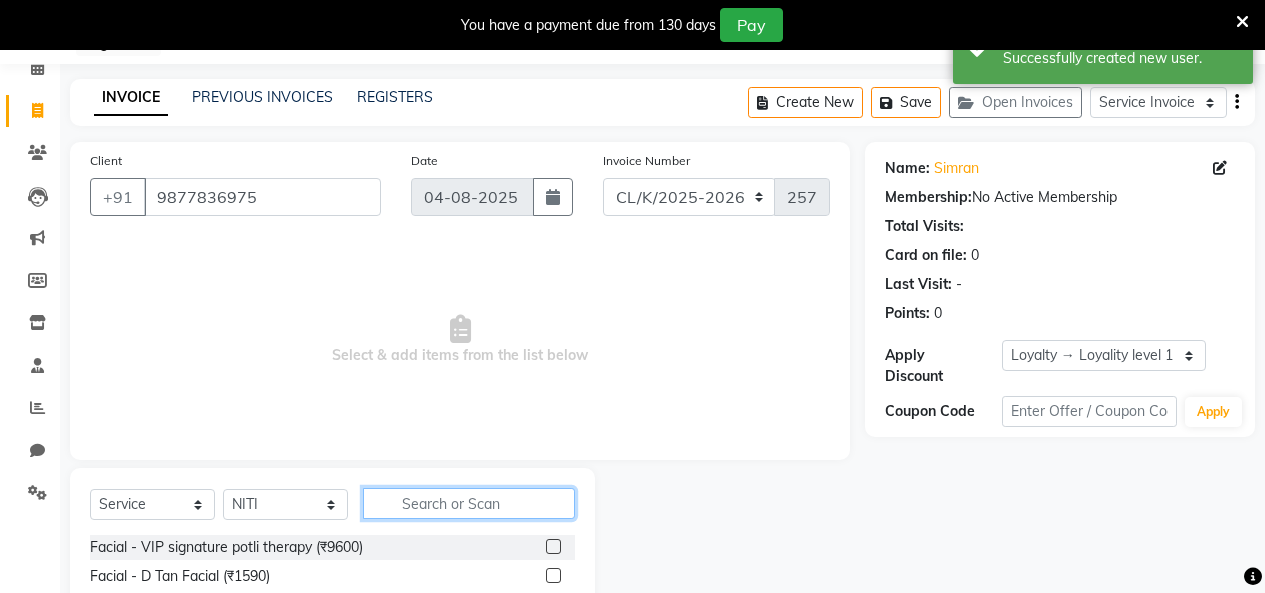 drag, startPoint x: 422, startPoint y: 504, endPoint x: 433, endPoint y: 421, distance: 83.725746 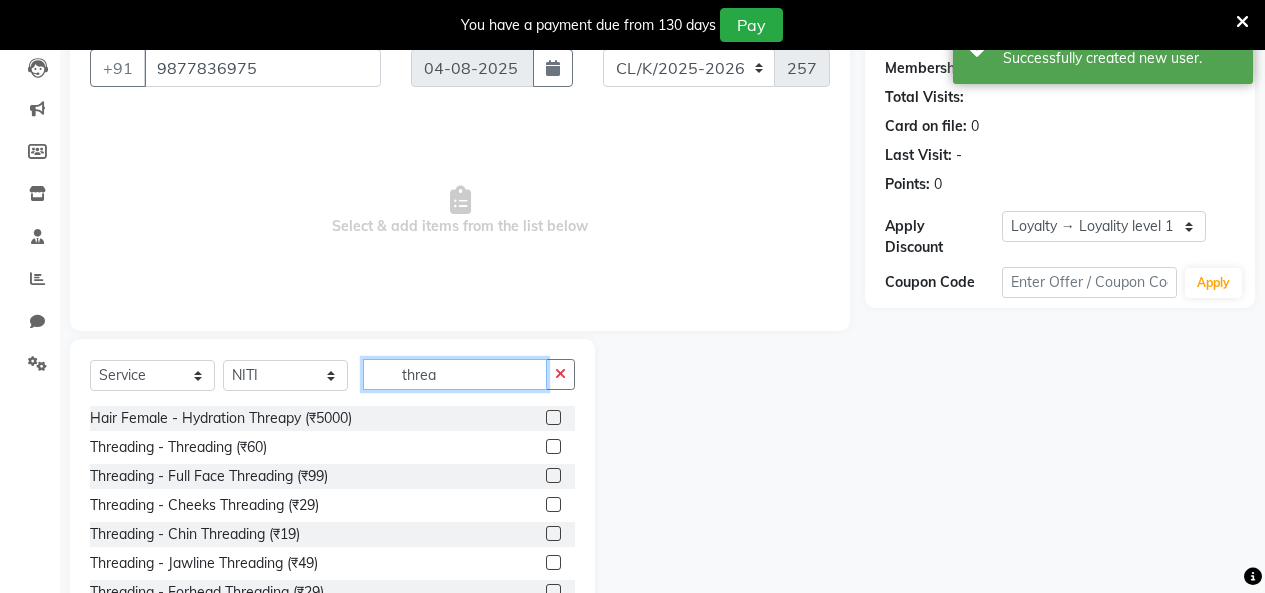 scroll, scrollTop: 285, scrollLeft: 0, axis: vertical 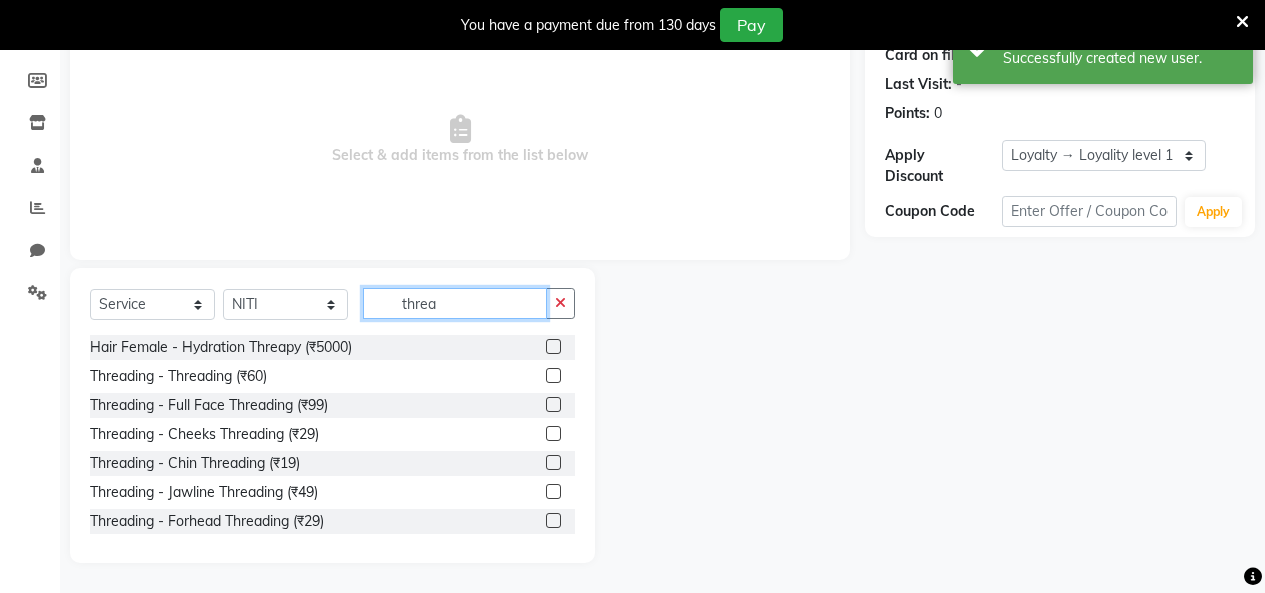 type on "threa" 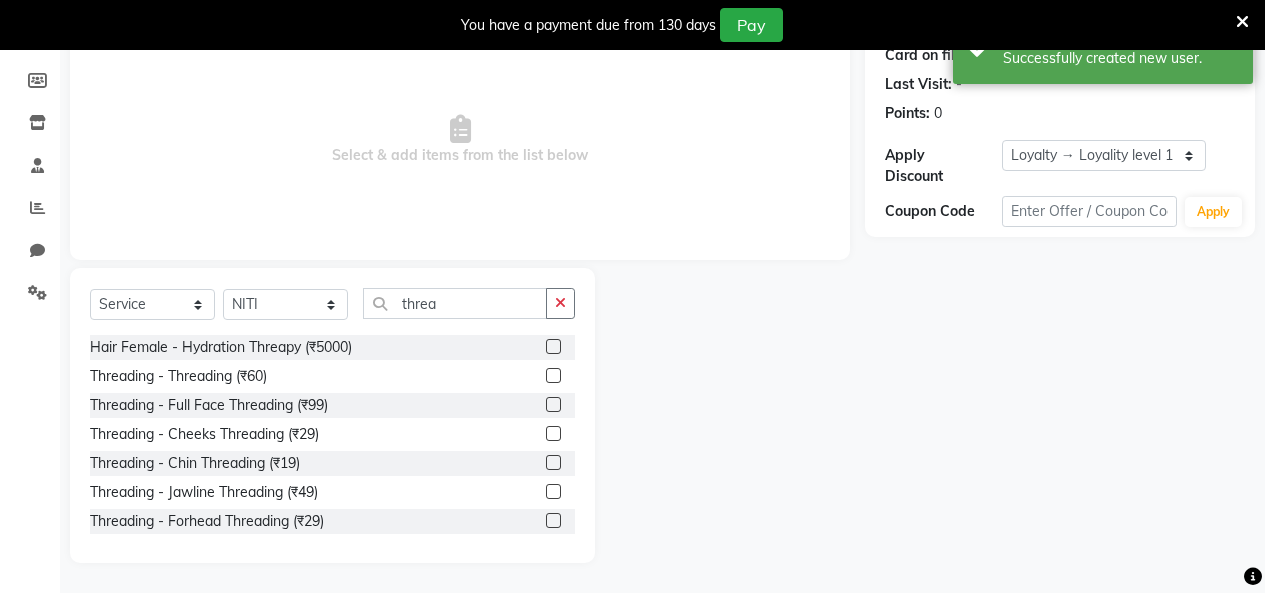 click 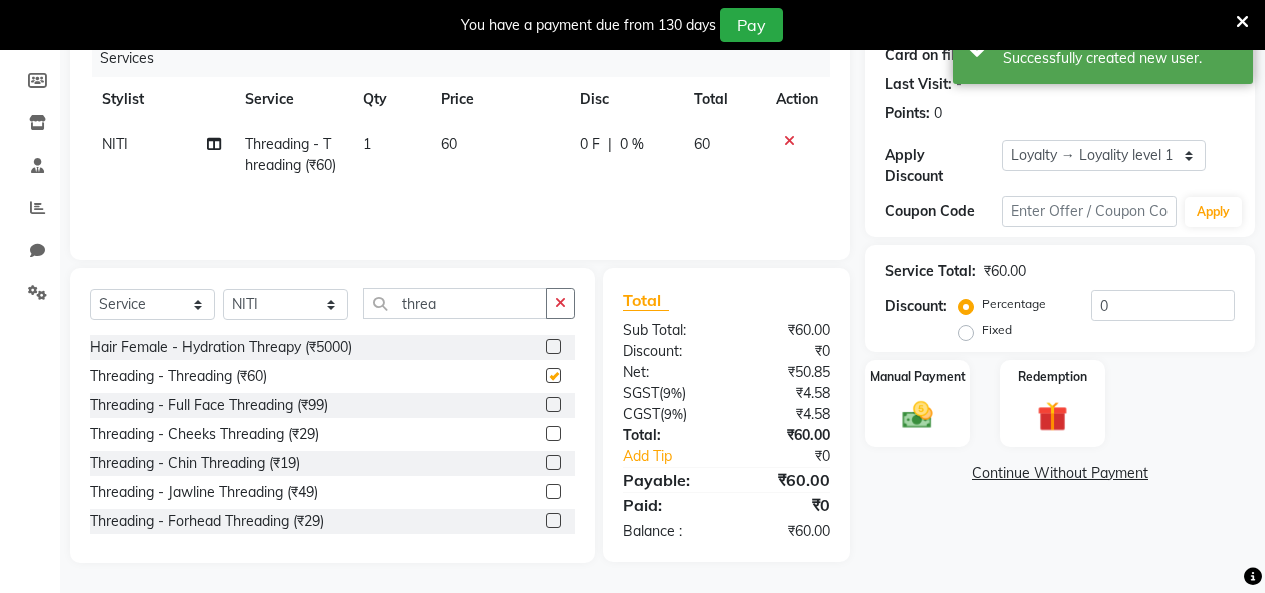 checkbox on "false" 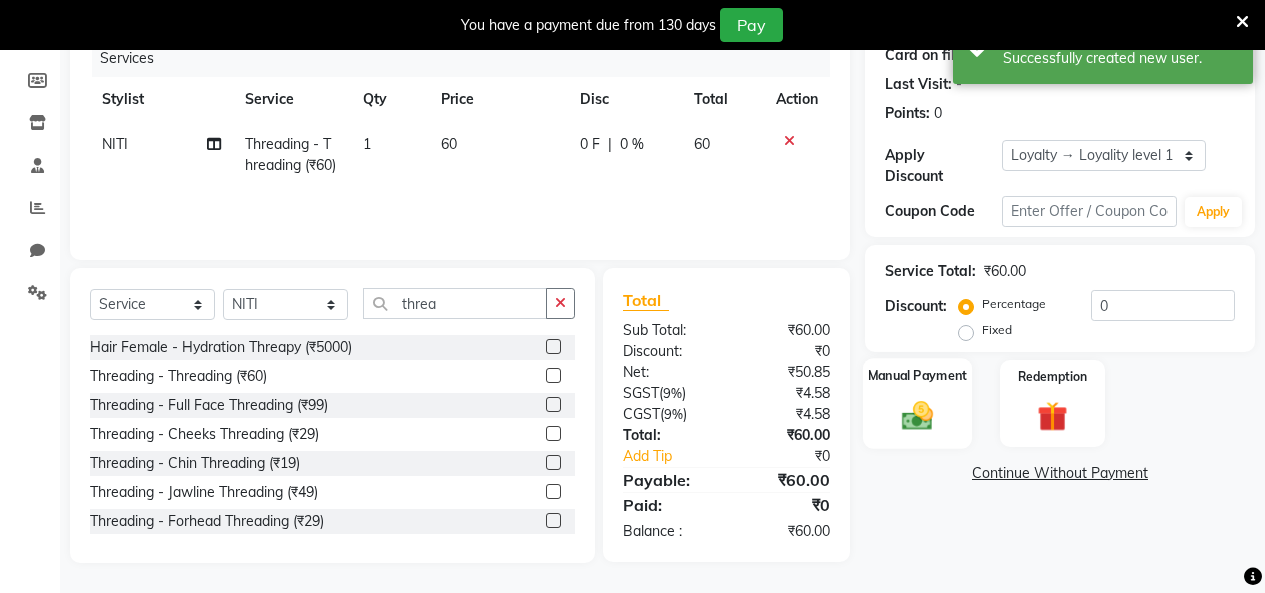 click on "Manual Payment" 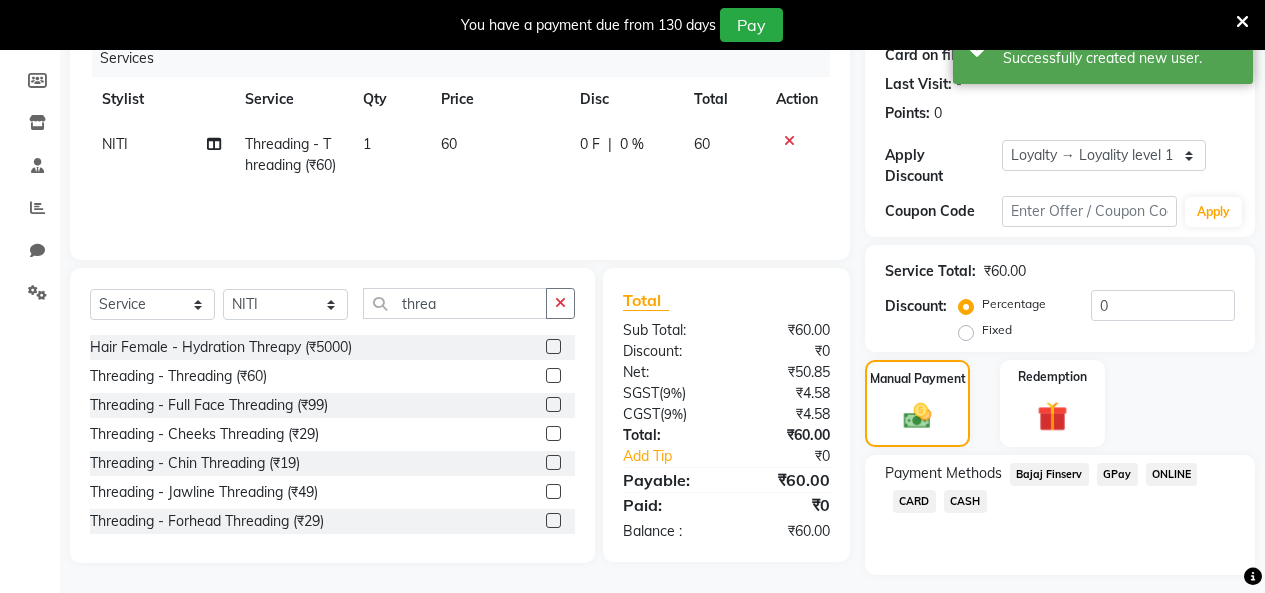 click on "GPay" 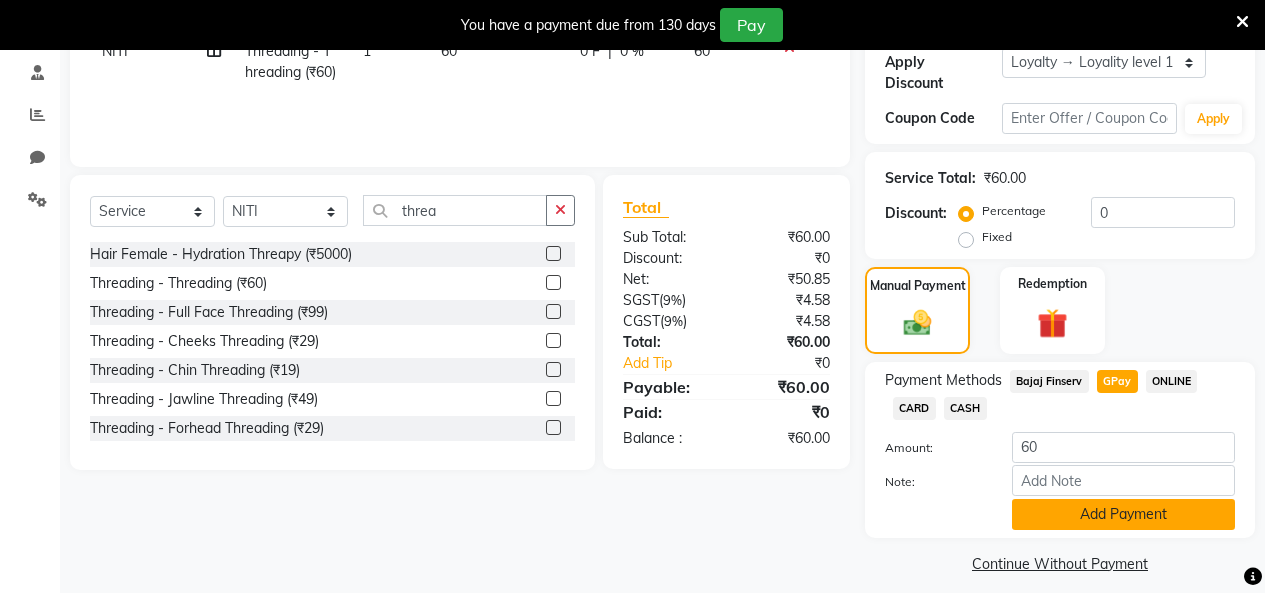 click on "Add Payment" 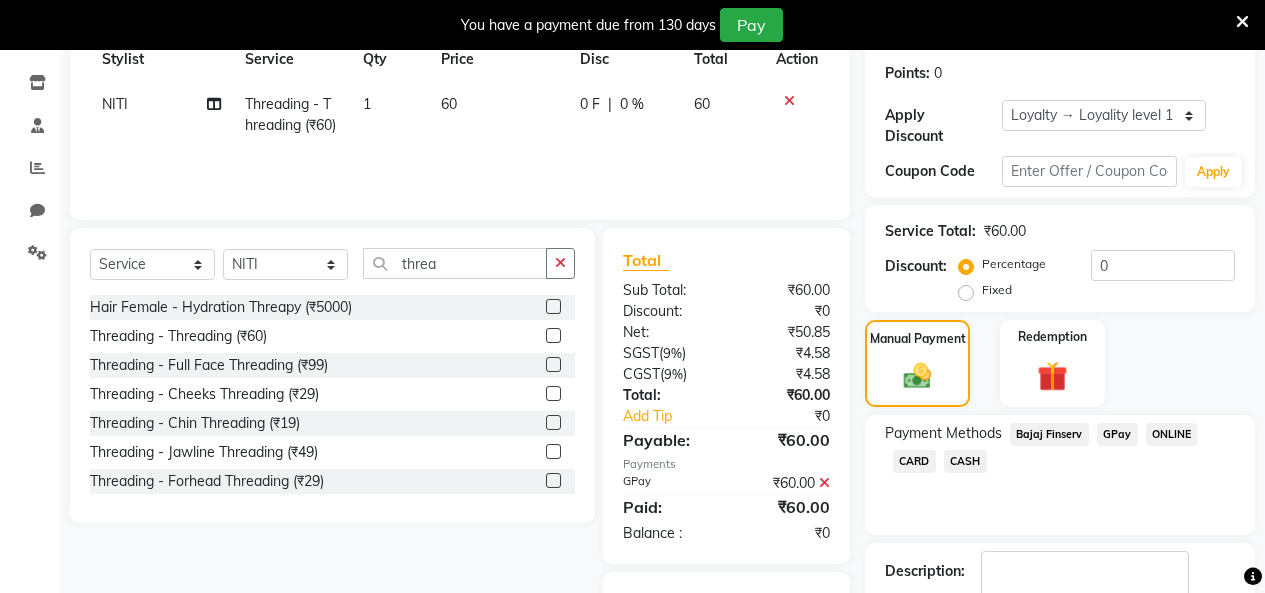 scroll, scrollTop: 466, scrollLeft: 0, axis: vertical 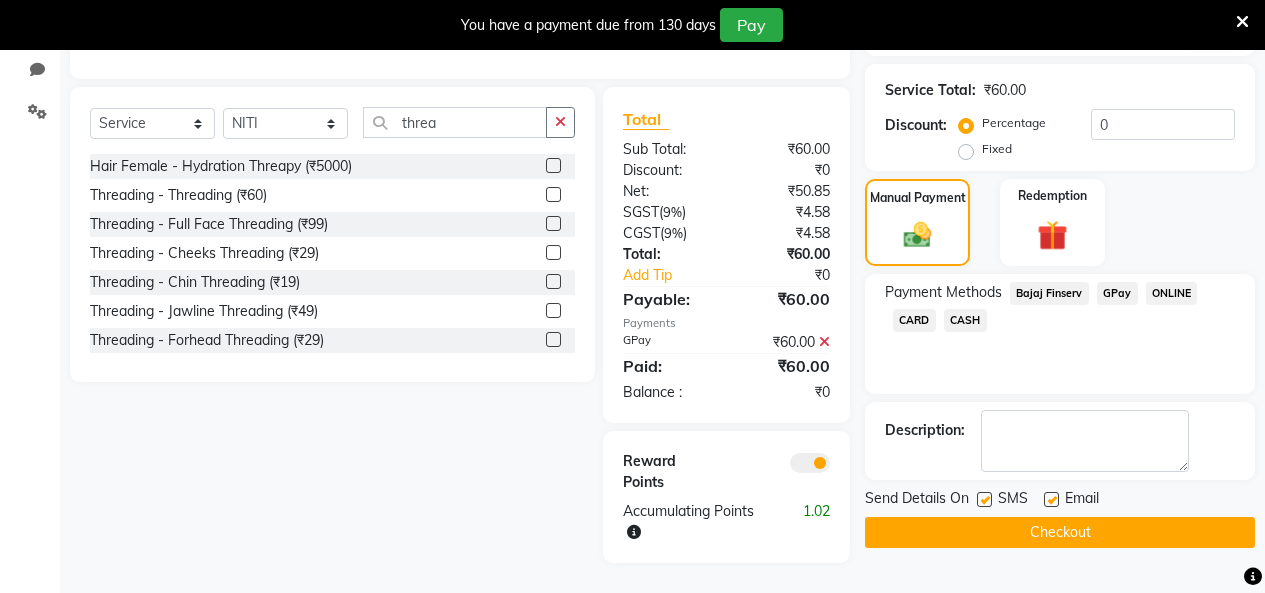 drag, startPoint x: 1151, startPoint y: 524, endPoint x: 1161, endPoint y: 521, distance: 10.440307 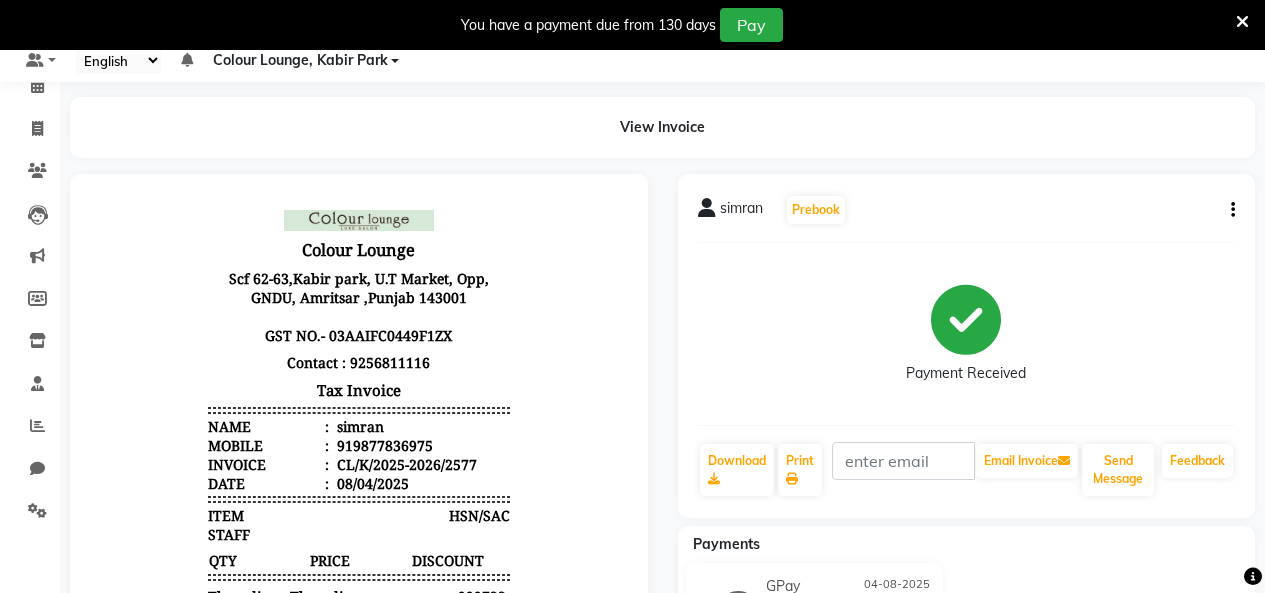 scroll, scrollTop: 66, scrollLeft: 0, axis: vertical 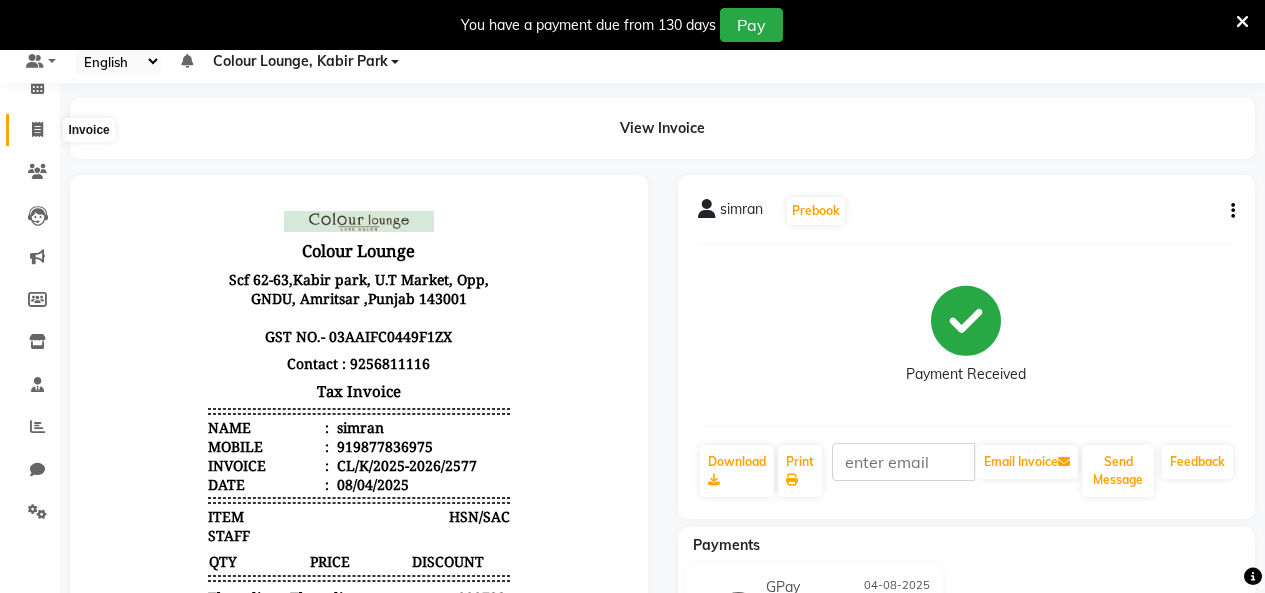 click 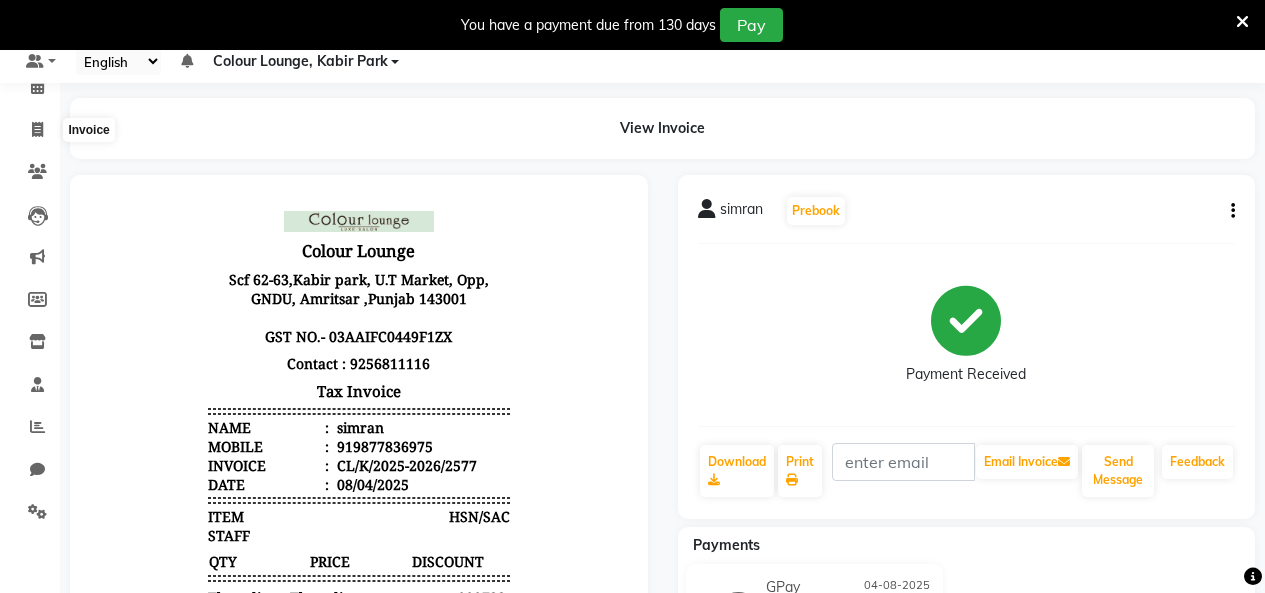 select on "service" 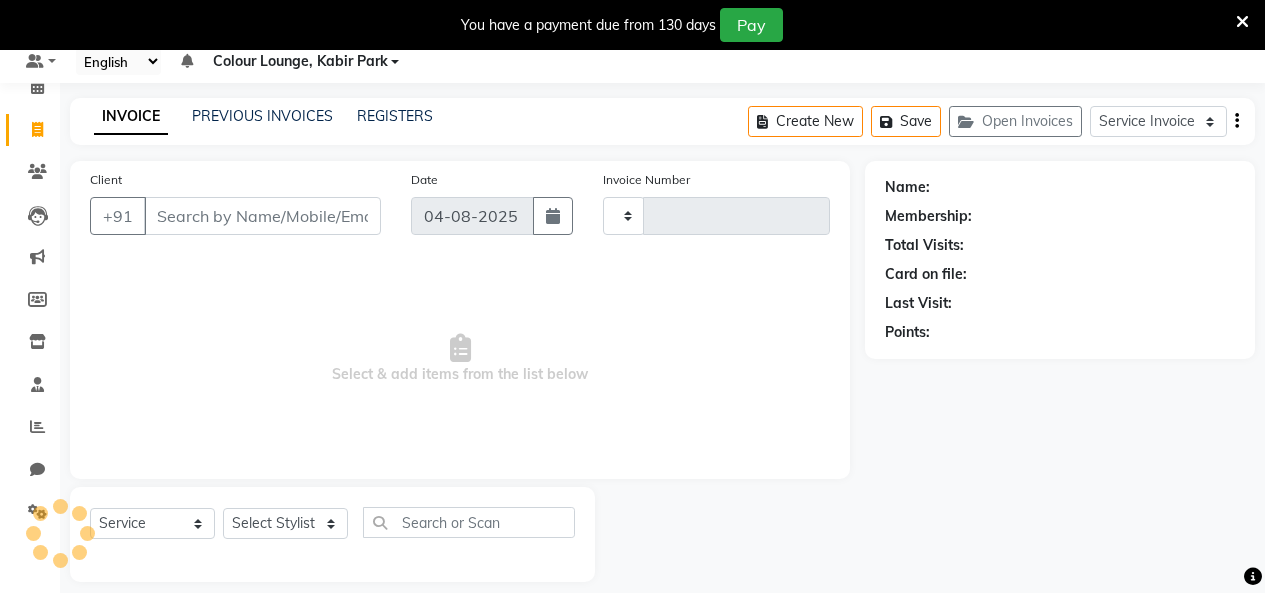 type on "2578" 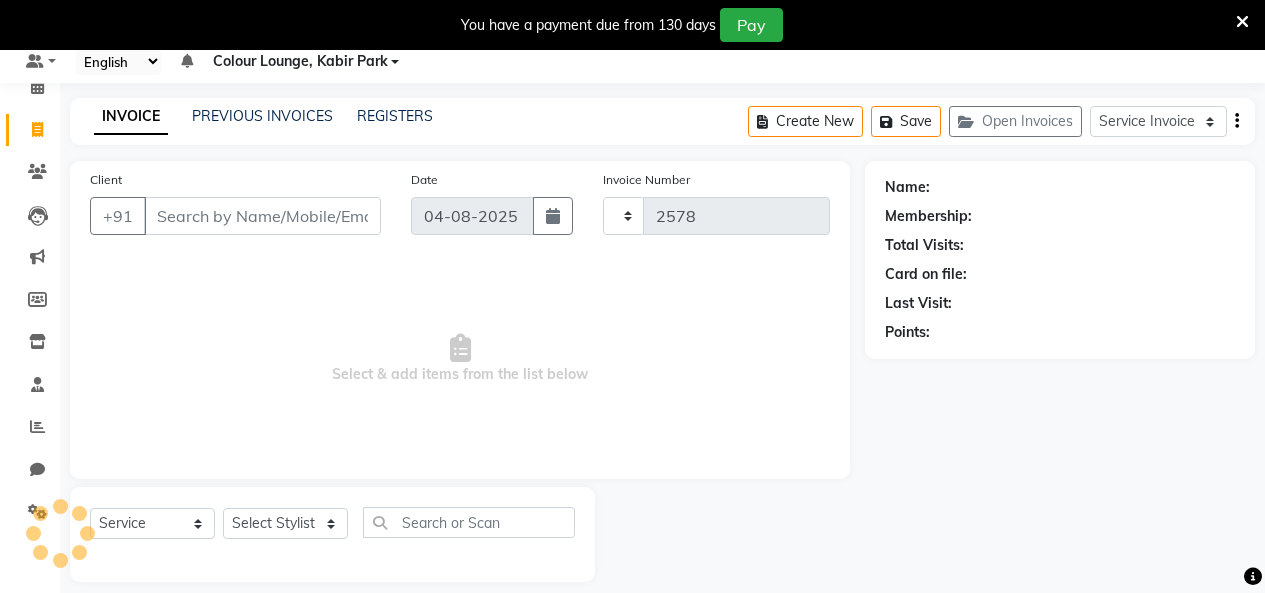 select on "8015" 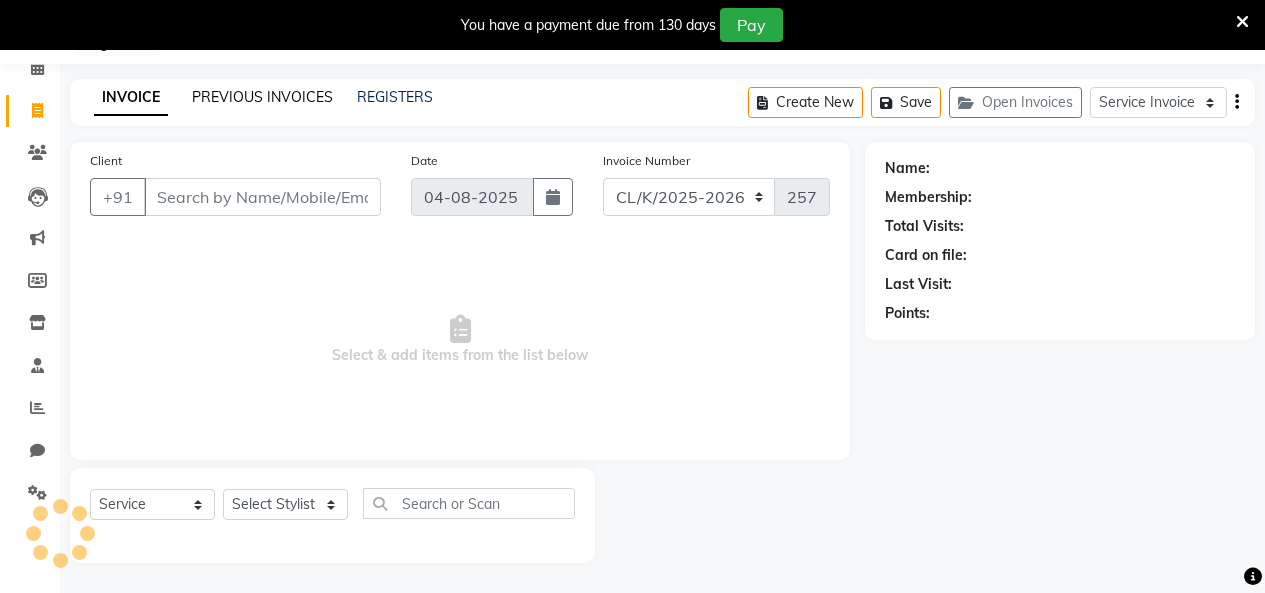 click on "PREVIOUS INVOICES" 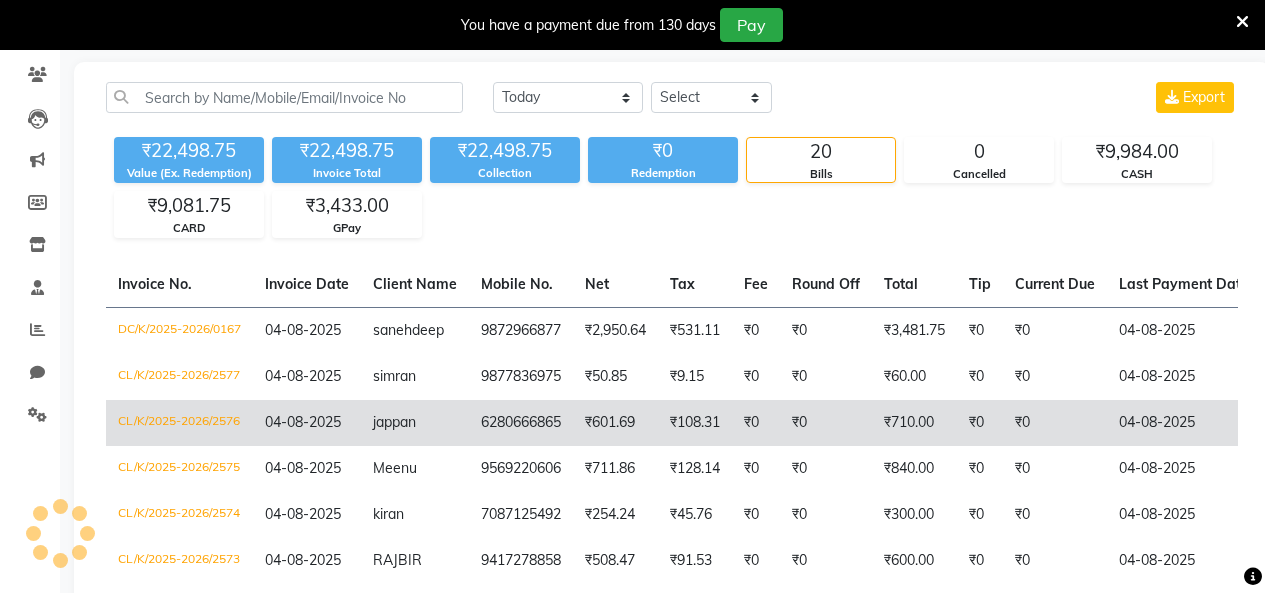 scroll, scrollTop: 285, scrollLeft: 0, axis: vertical 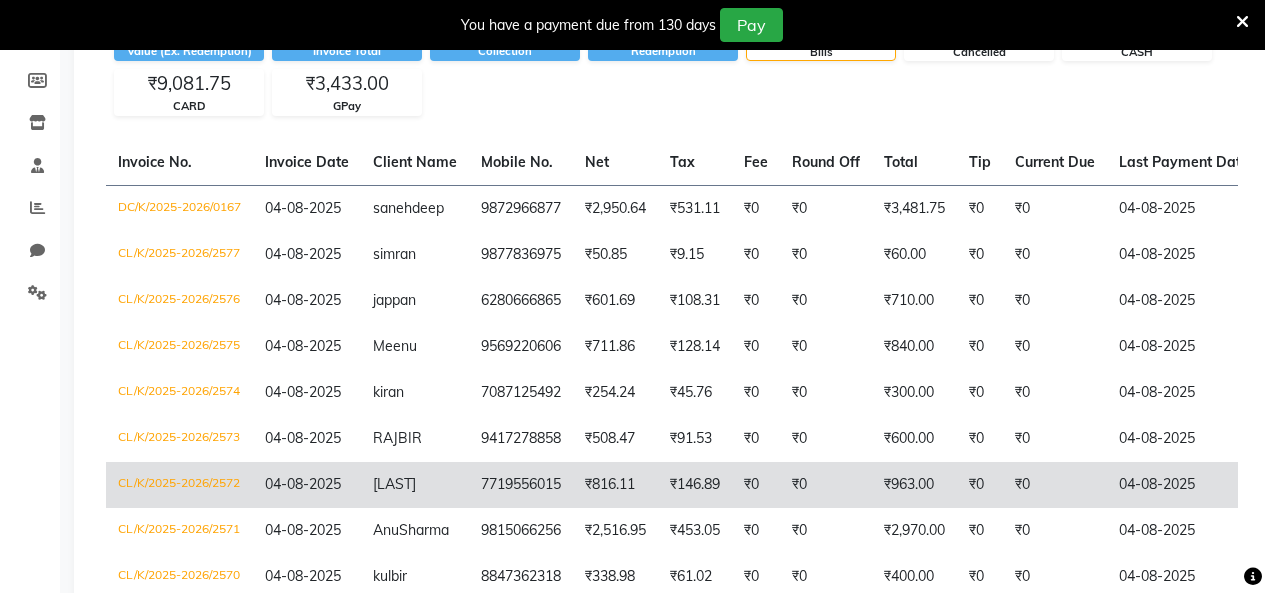 click on "₹0" 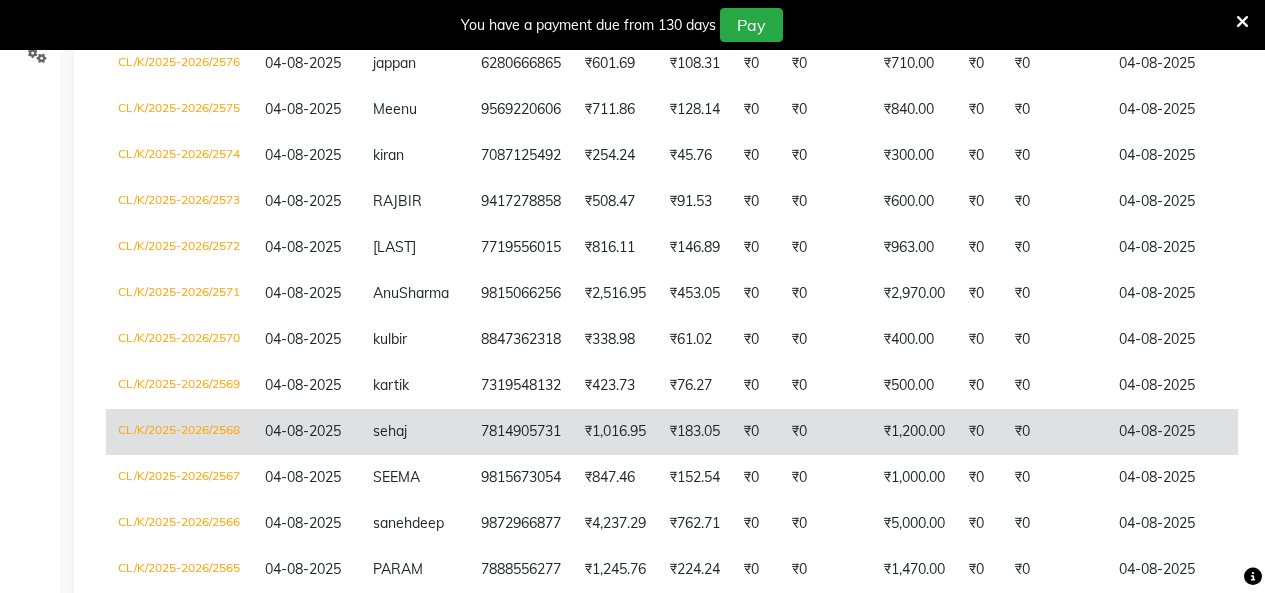 scroll, scrollTop: 722, scrollLeft: 0, axis: vertical 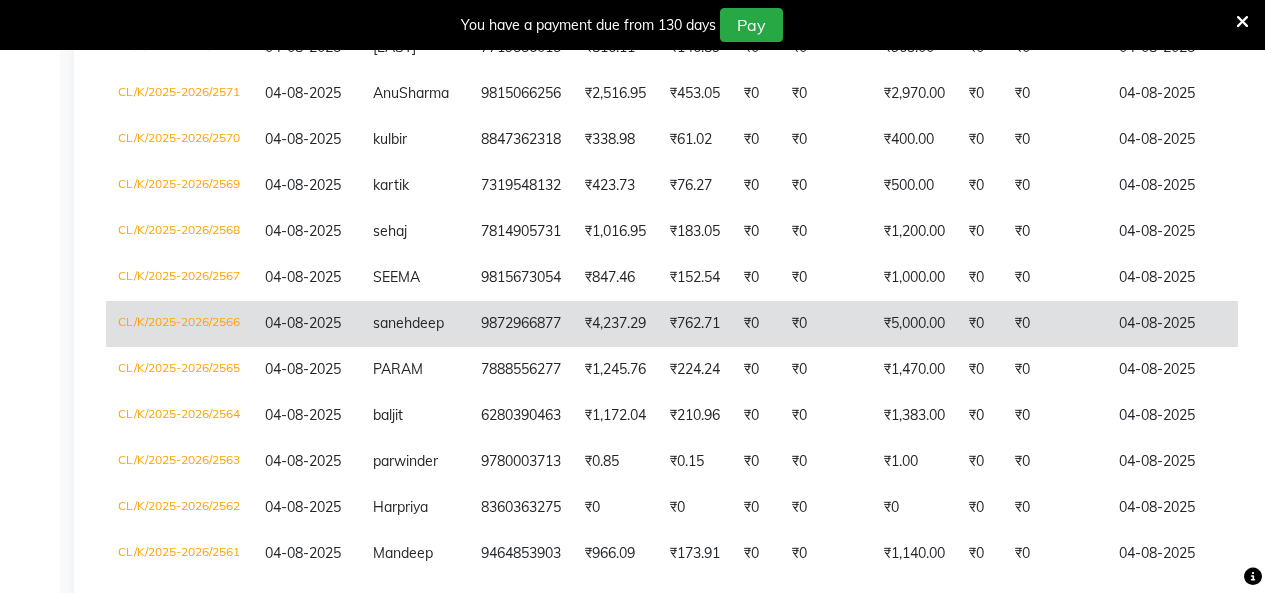click on "₹4,237.29" 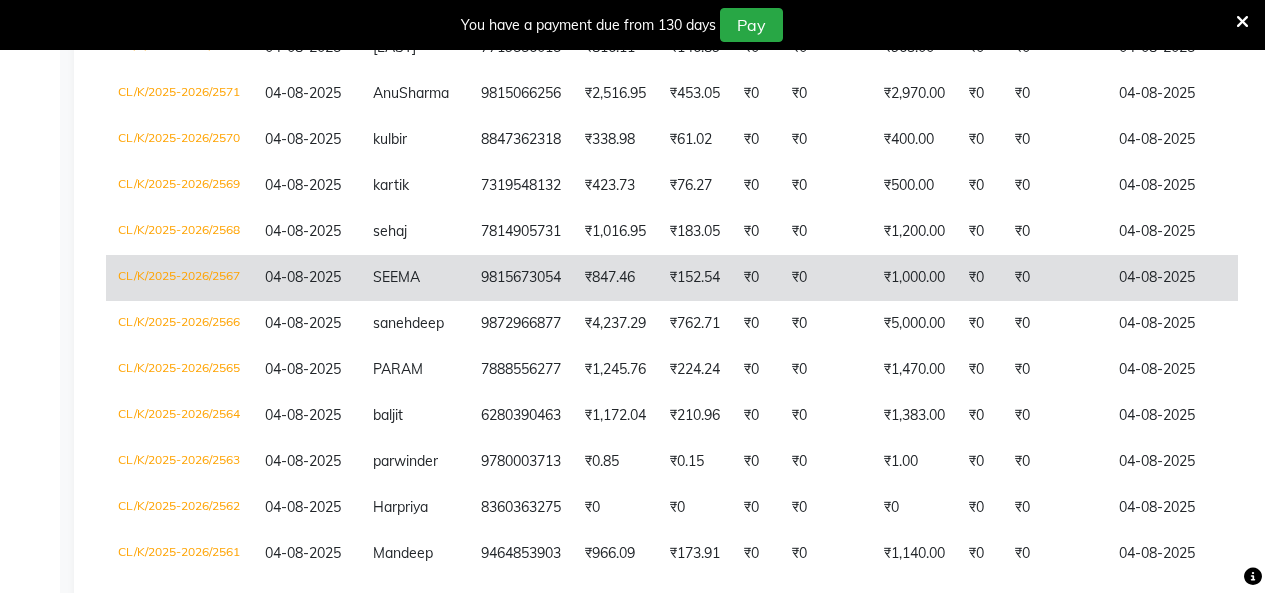 click on "₹1,000.00" 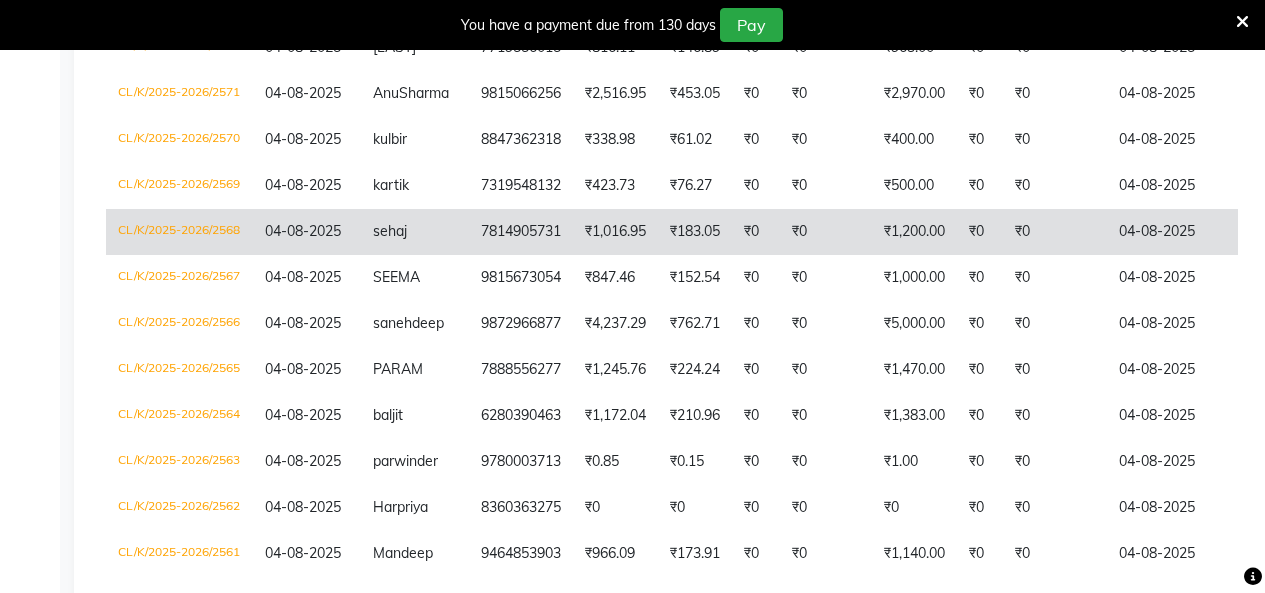 click on "₹0" 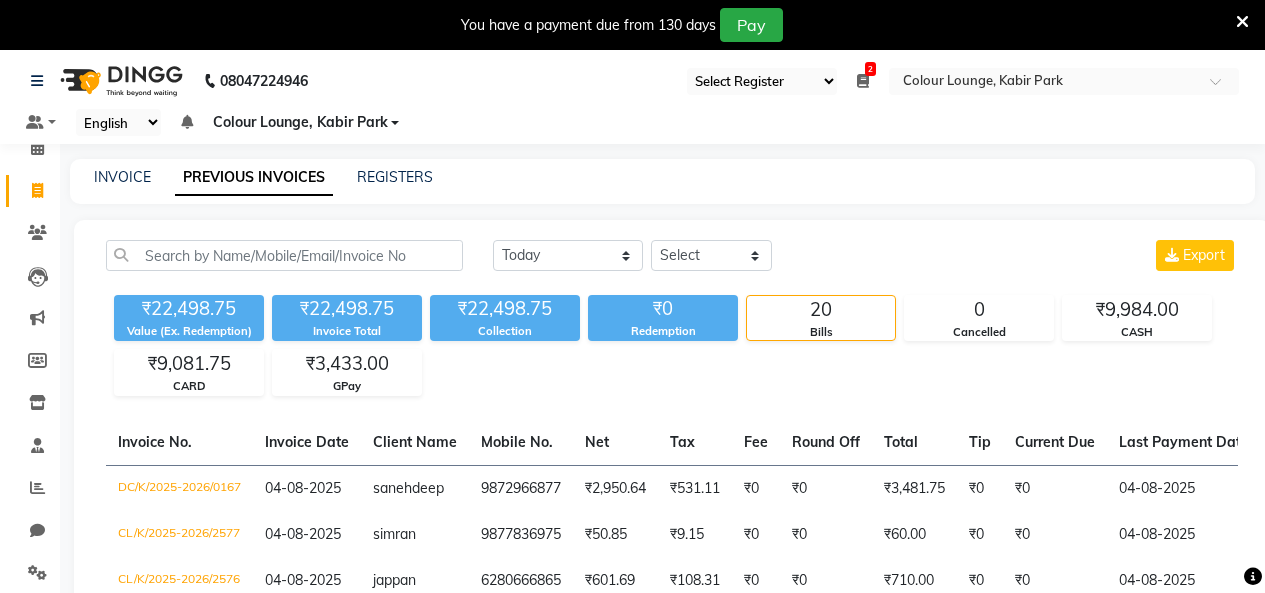 scroll, scrollTop: 0, scrollLeft: 0, axis: both 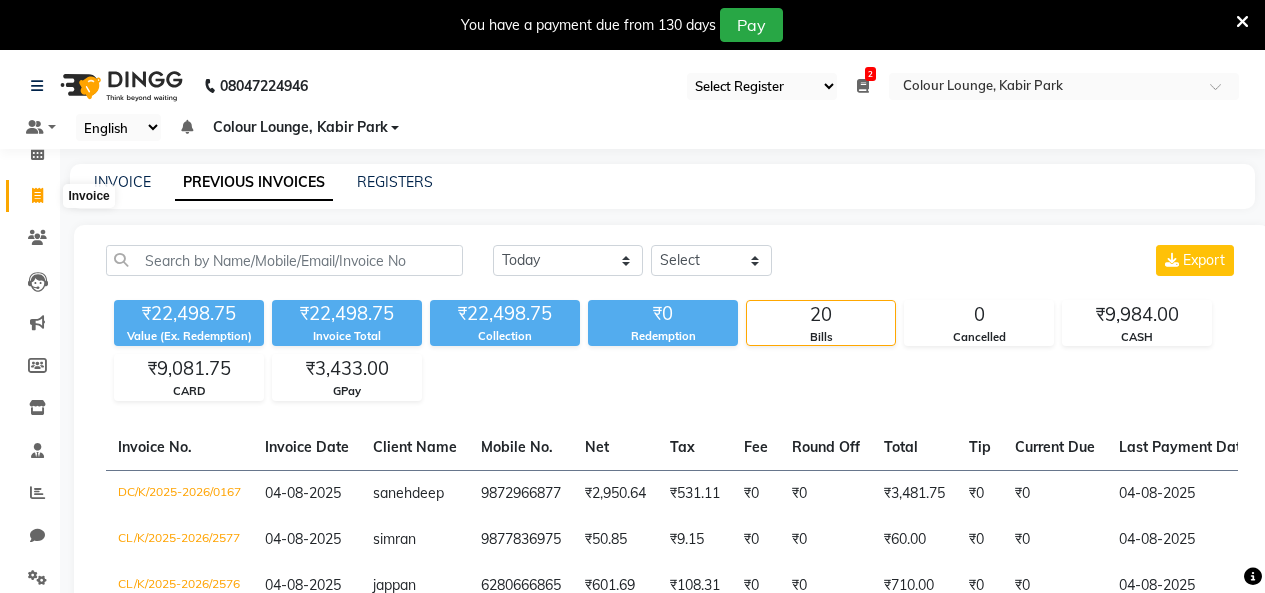click 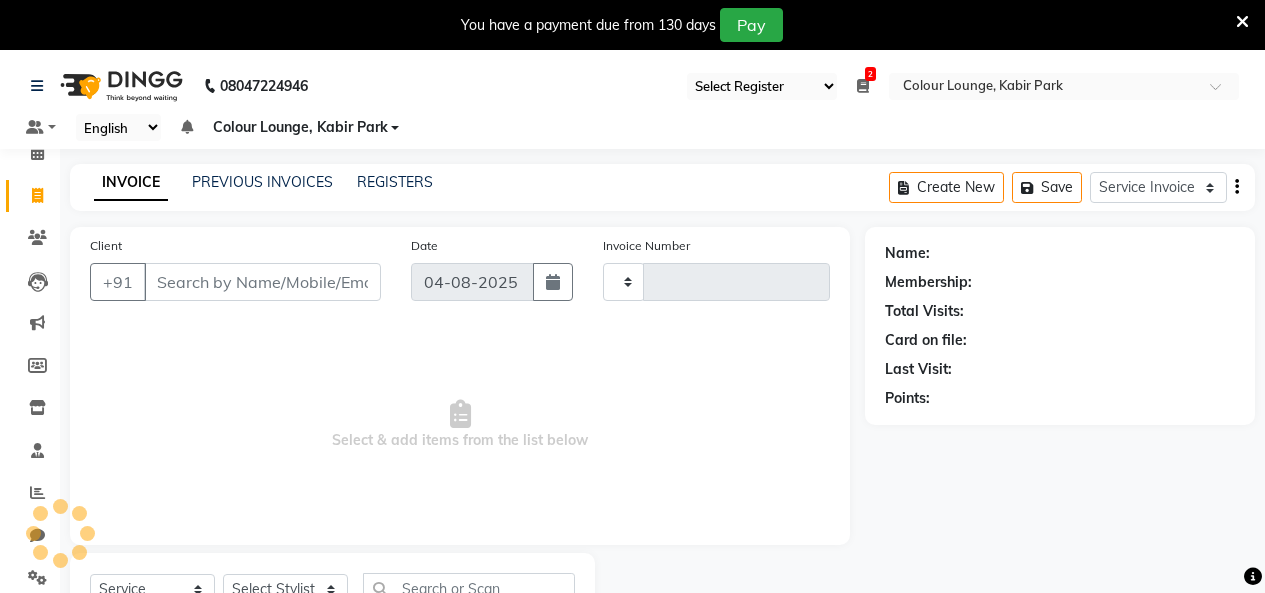 scroll, scrollTop: 85, scrollLeft: 0, axis: vertical 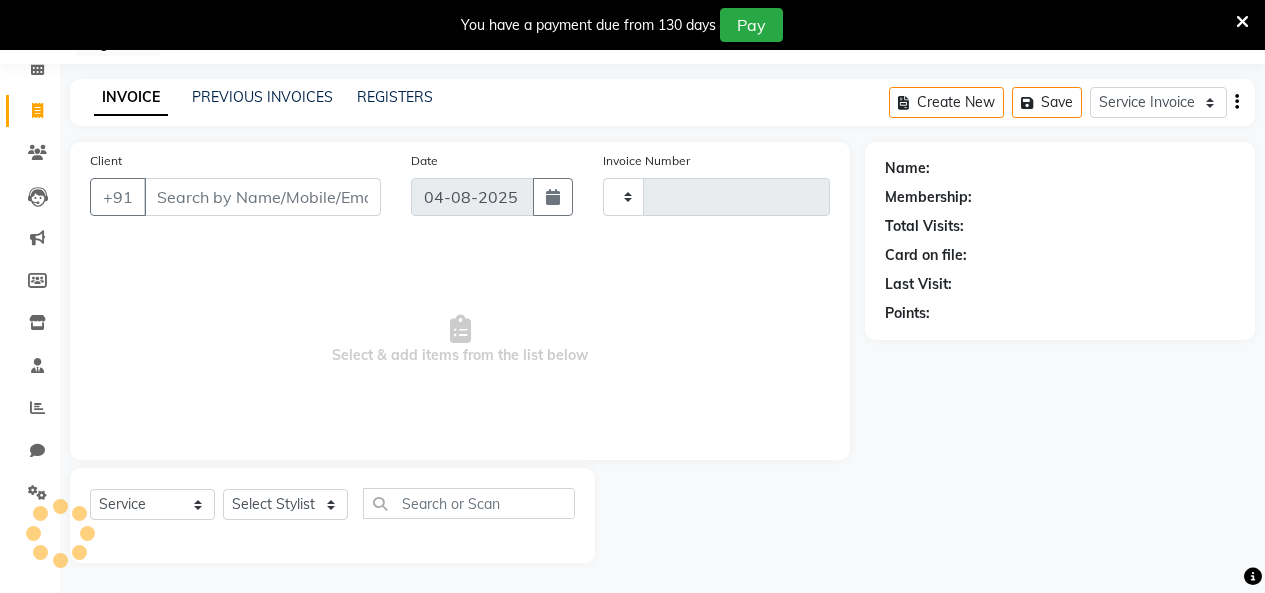 type on "2580" 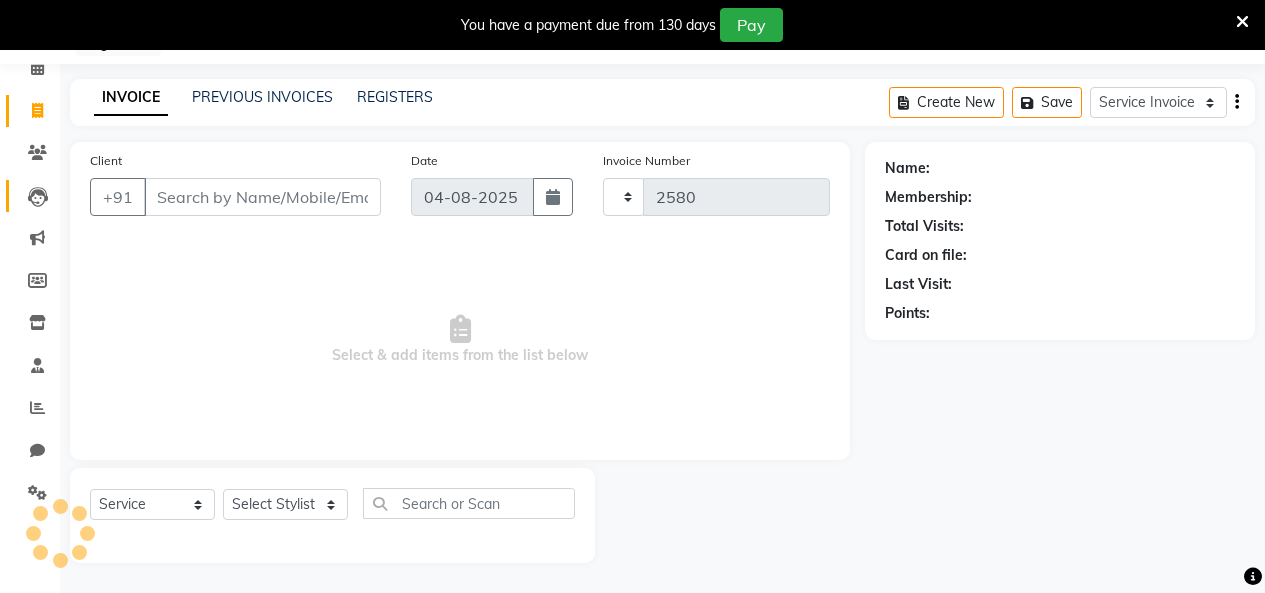 select on "8015" 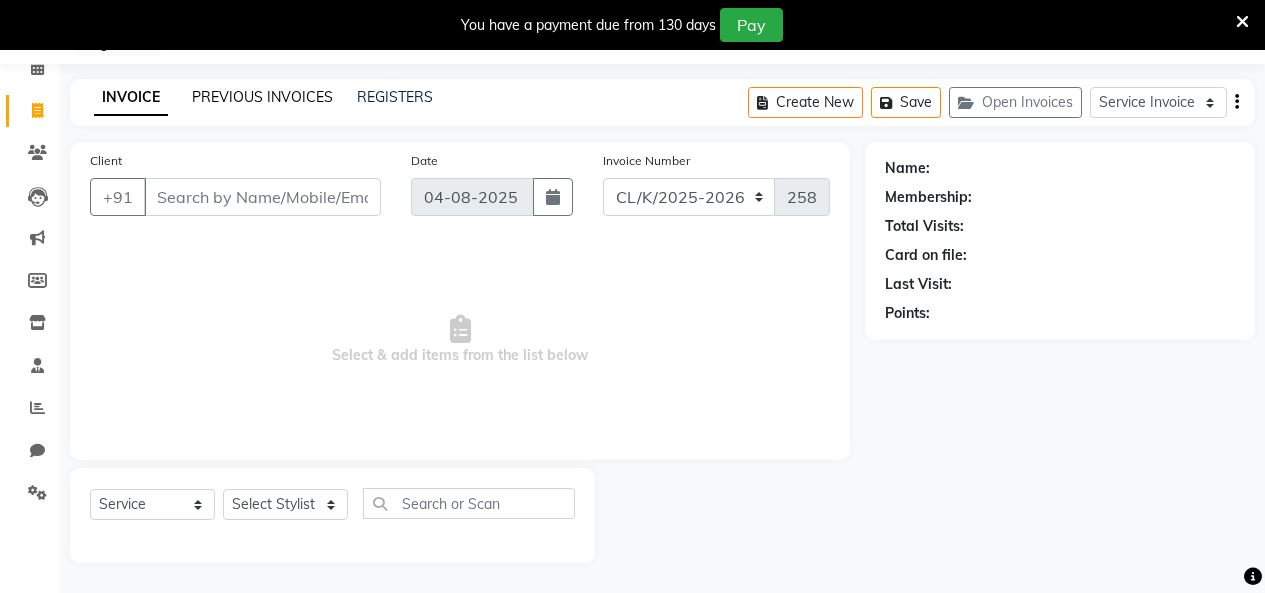 click on "PREVIOUS INVOICES" 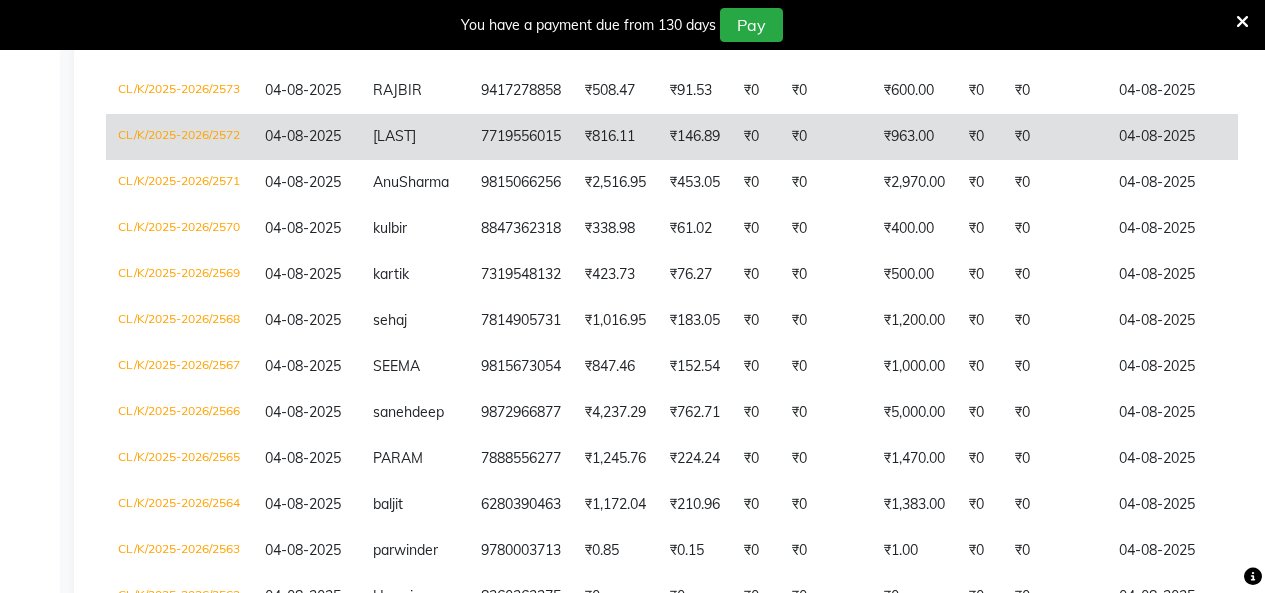 scroll, scrollTop: 785, scrollLeft: 0, axis: vertical 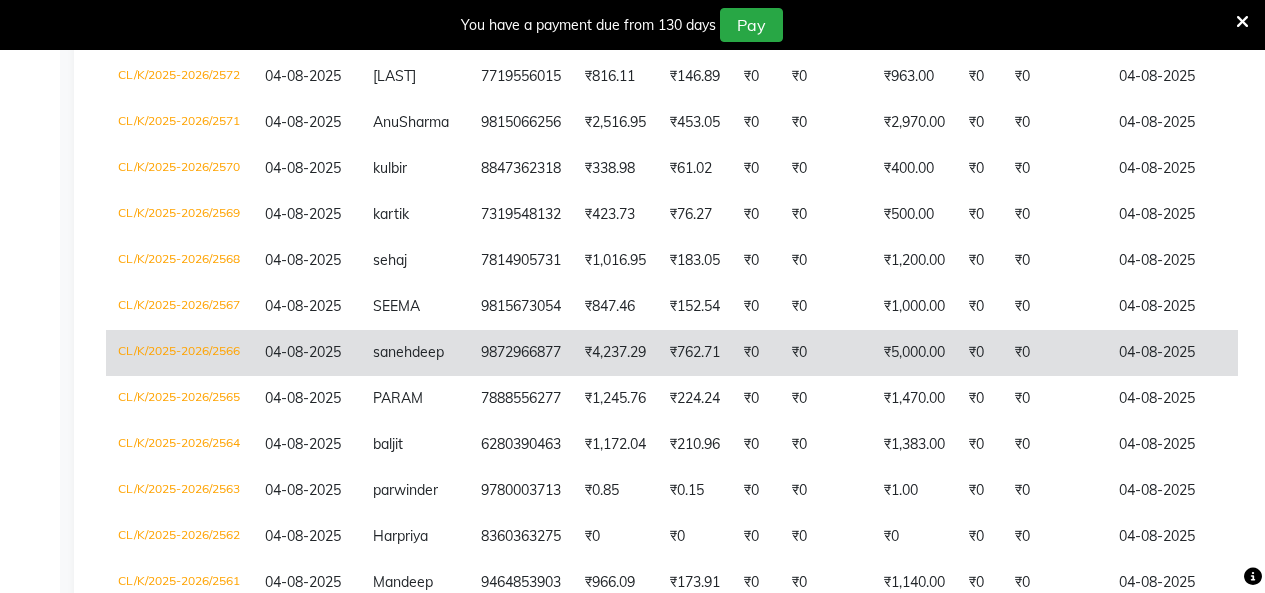 click on "₹0" 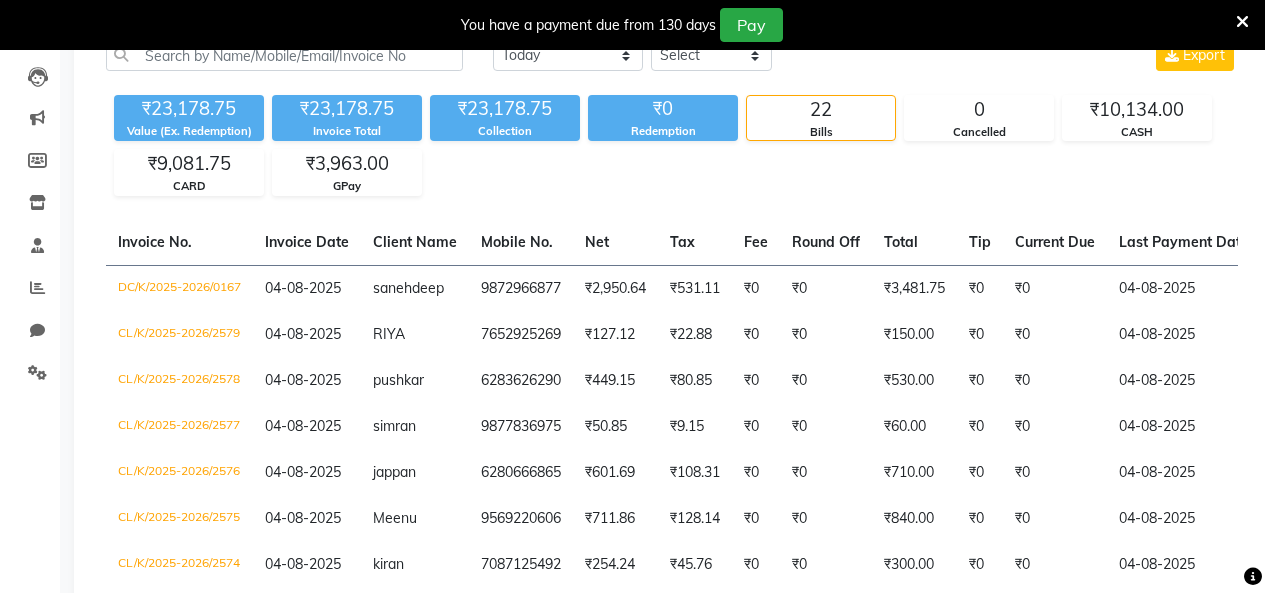 scroll, scrollTop: 0, scrollLeft: 0, axis: both 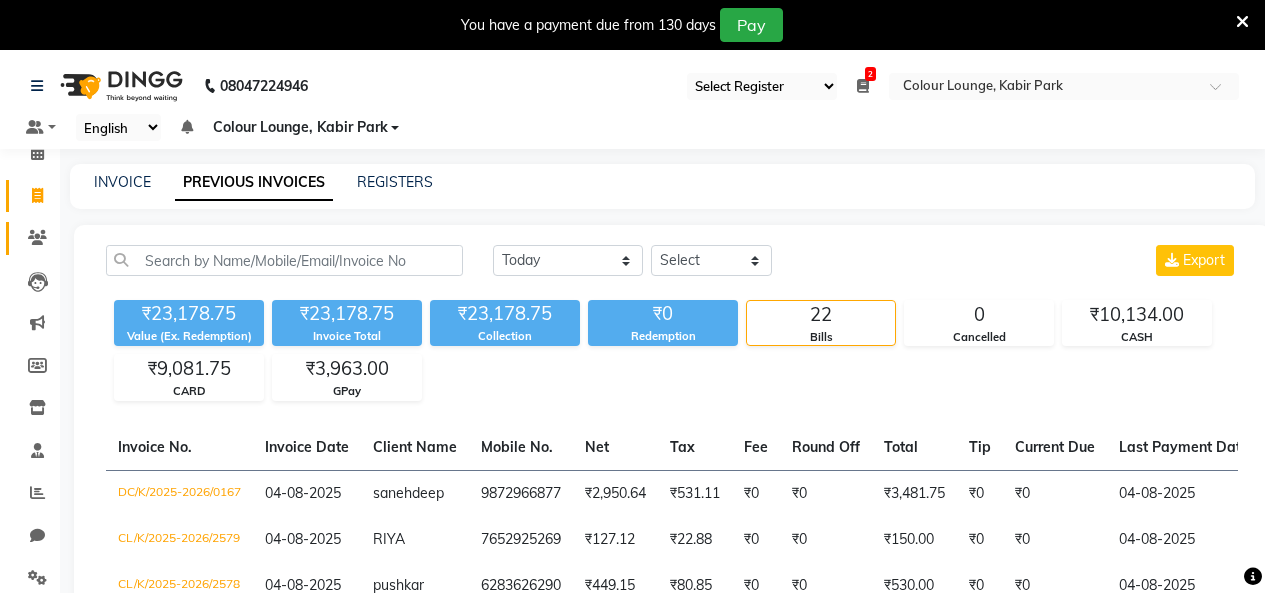 click on "Clients" 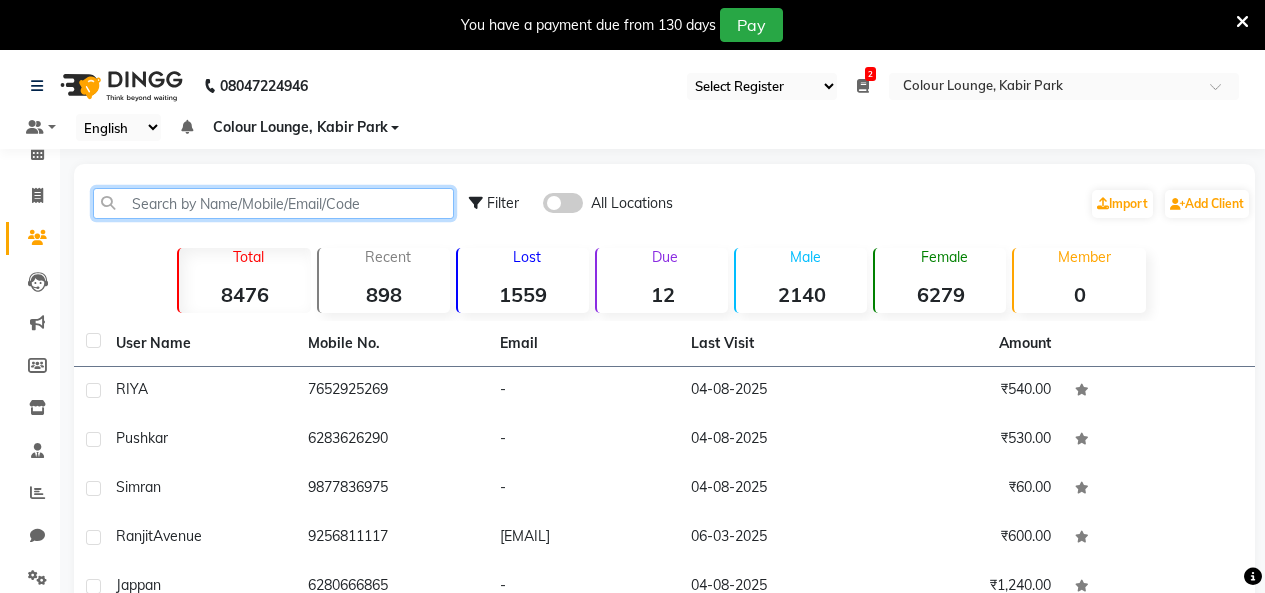 click 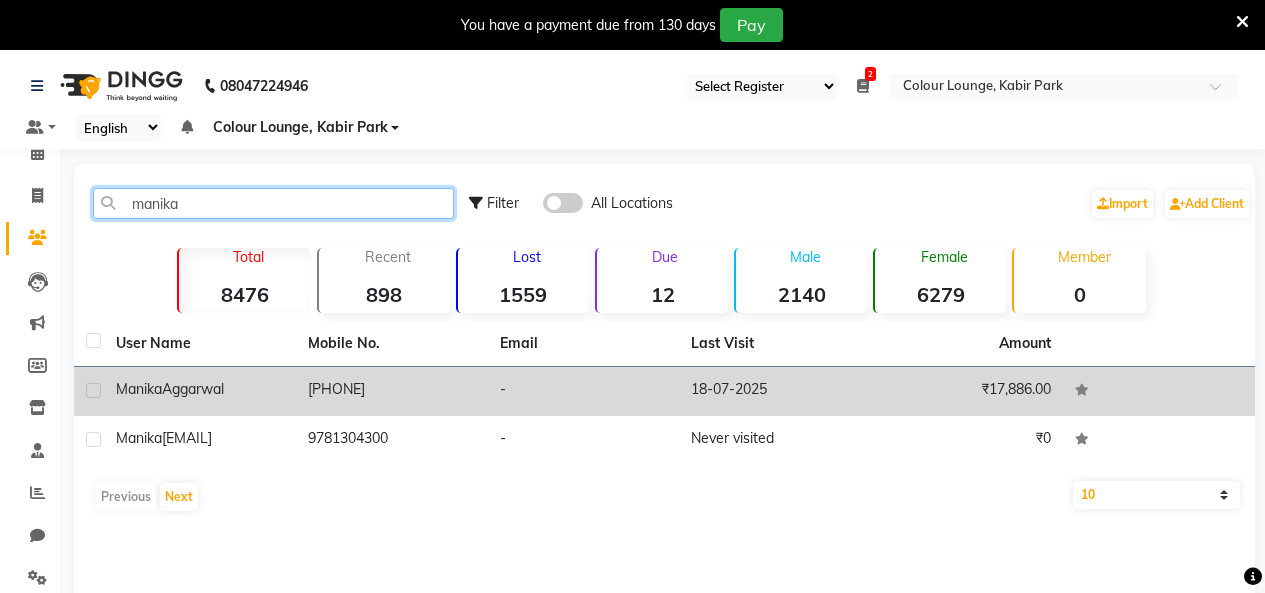 type on "manika" 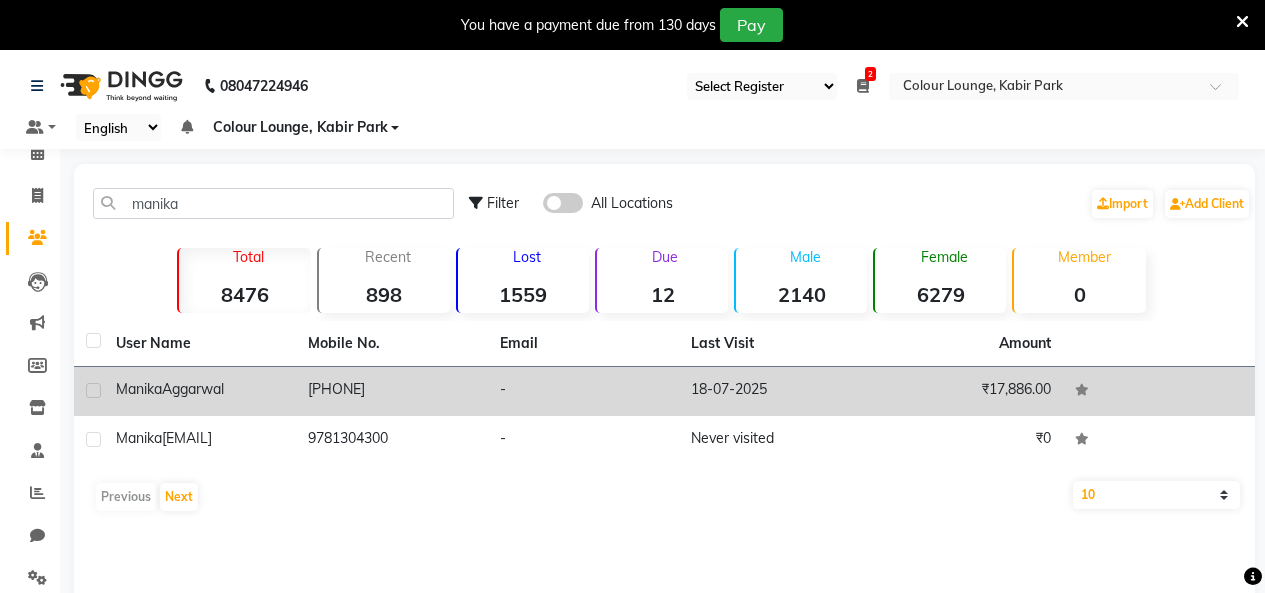 click on "18-07-2025" 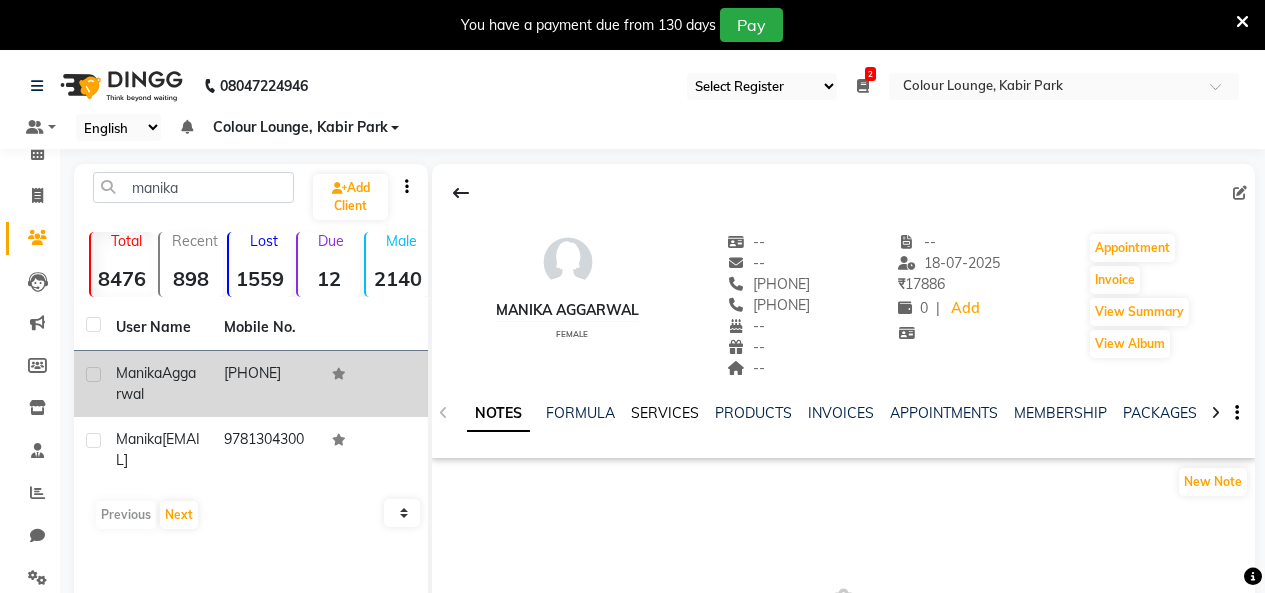 click on "SERVICES" 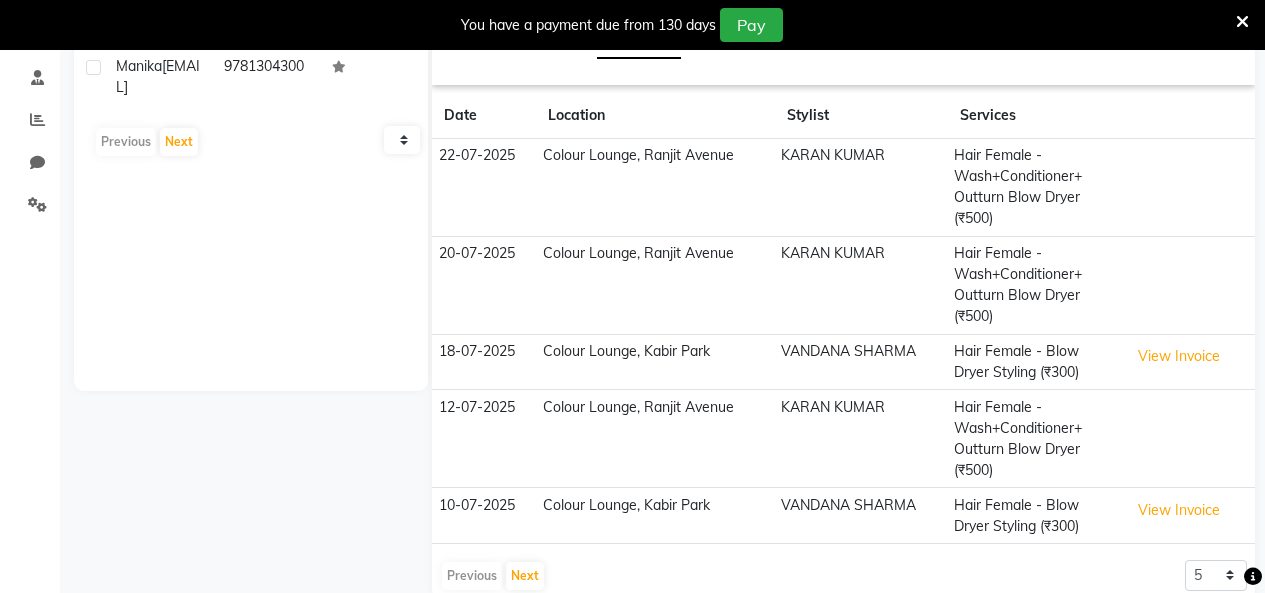 scroll, scrollTop: 410, scrollLeft: 0, axis: vertical 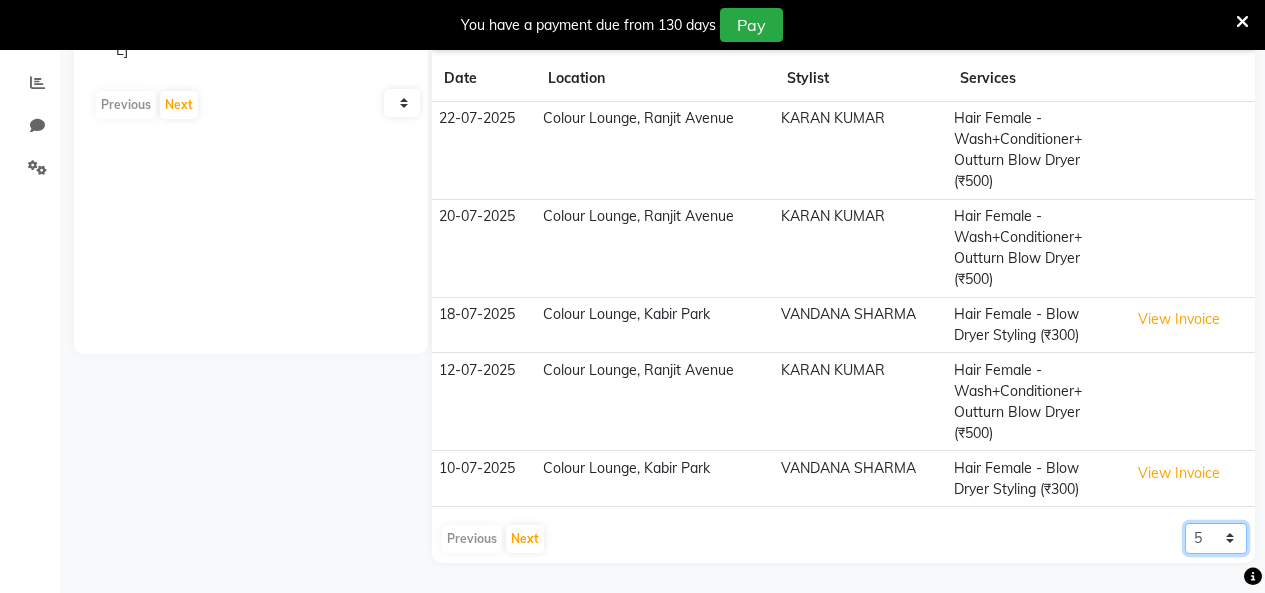 drag, startPoint x: 1206, startPoint y: 532, endPoint x: 1189, endPoint y: 530, distance: 17.117243 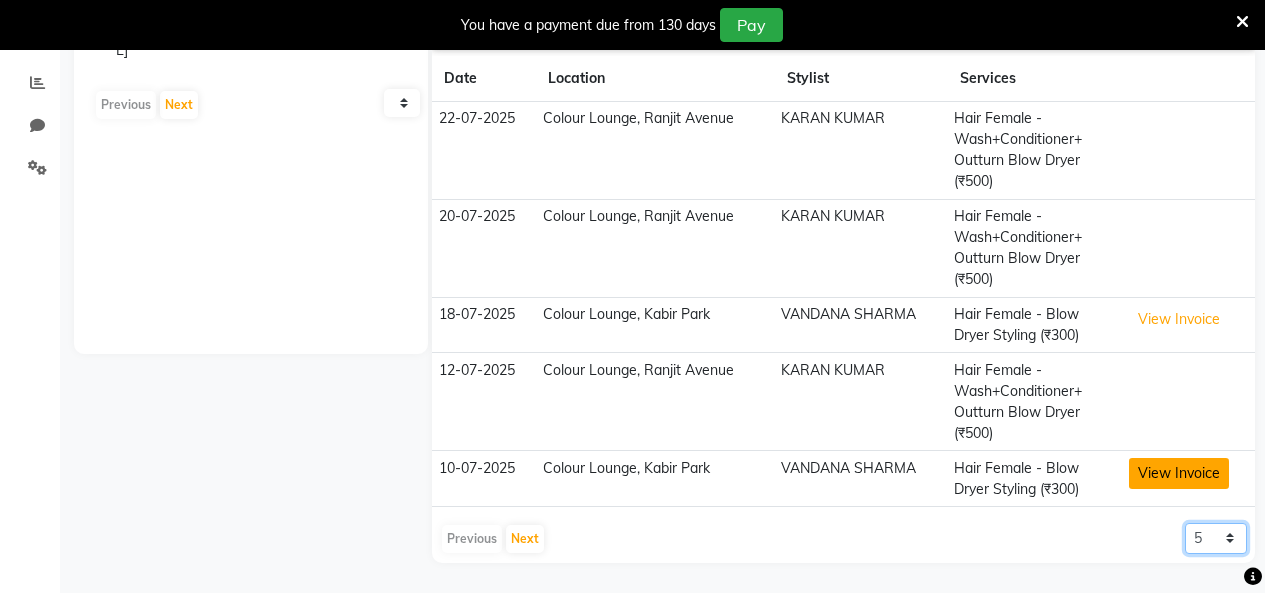 select on "50" 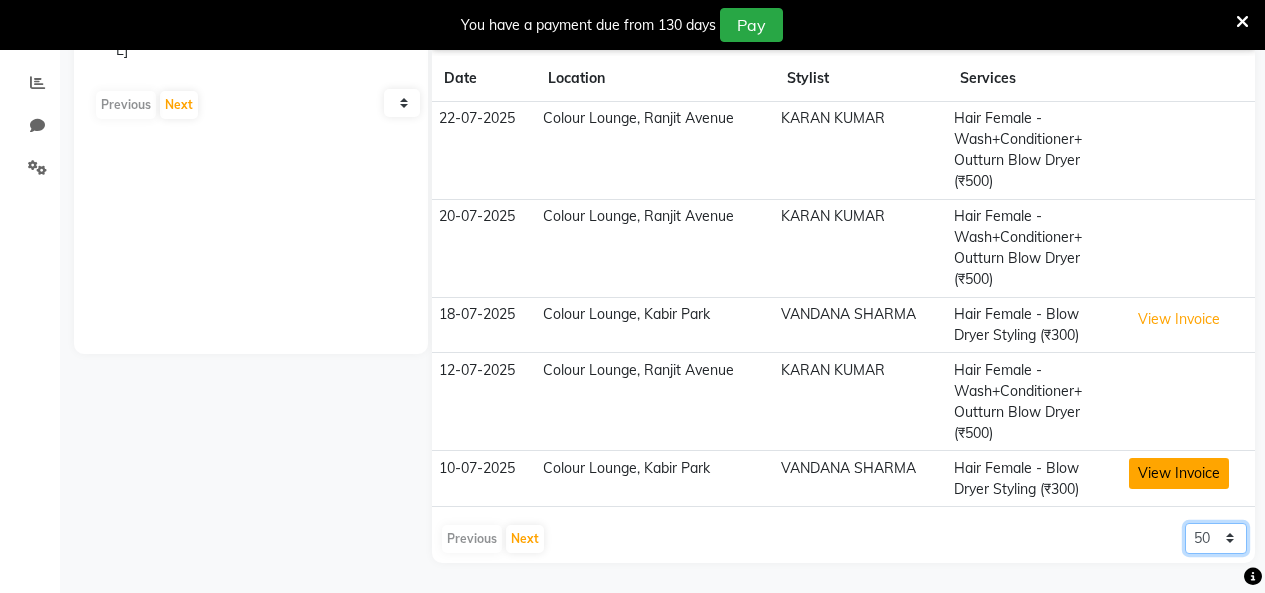 click on "5 10 50 100 500" 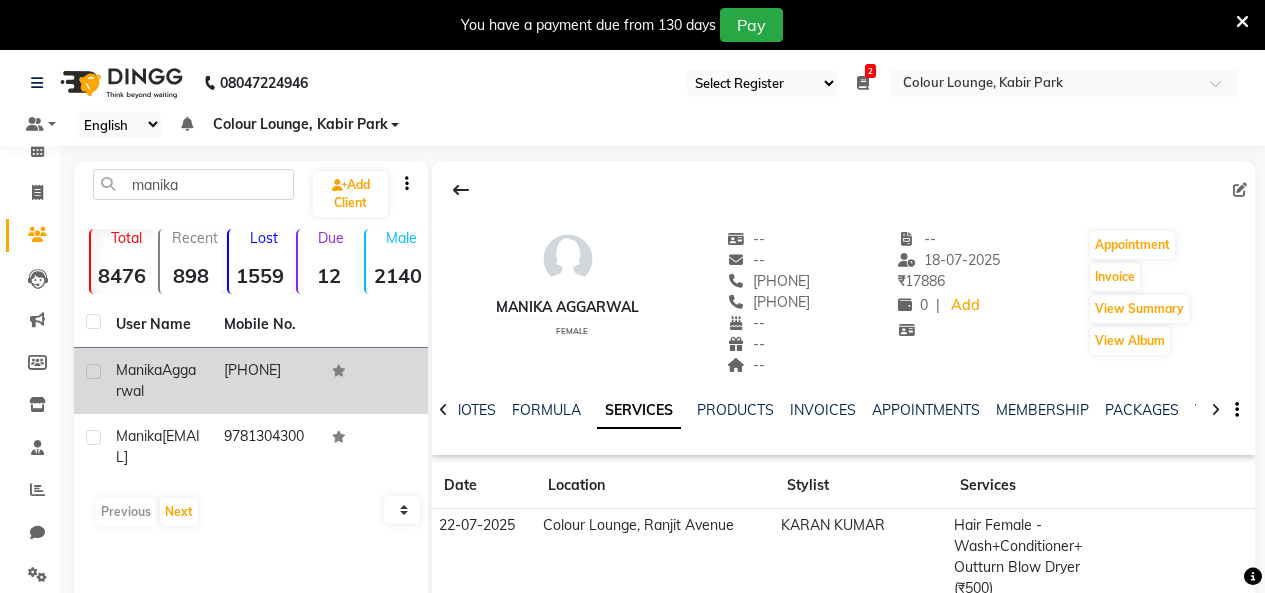 scroll, scrollTop: 0, scrollLeft: 0, axis: both 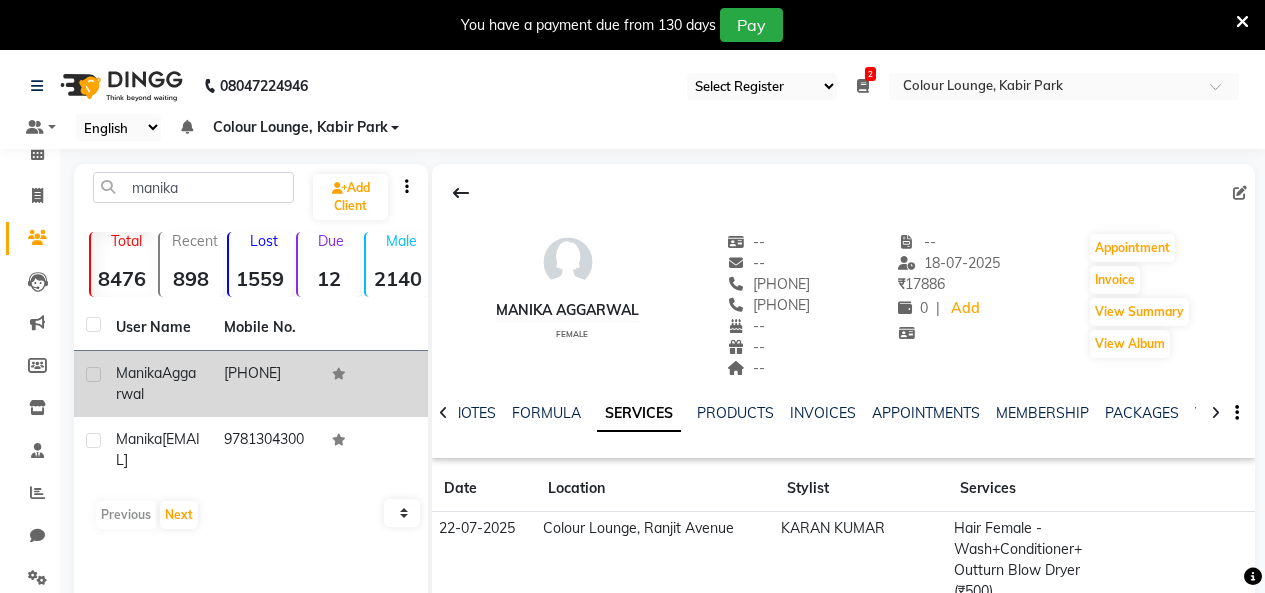 click on "Invoice" 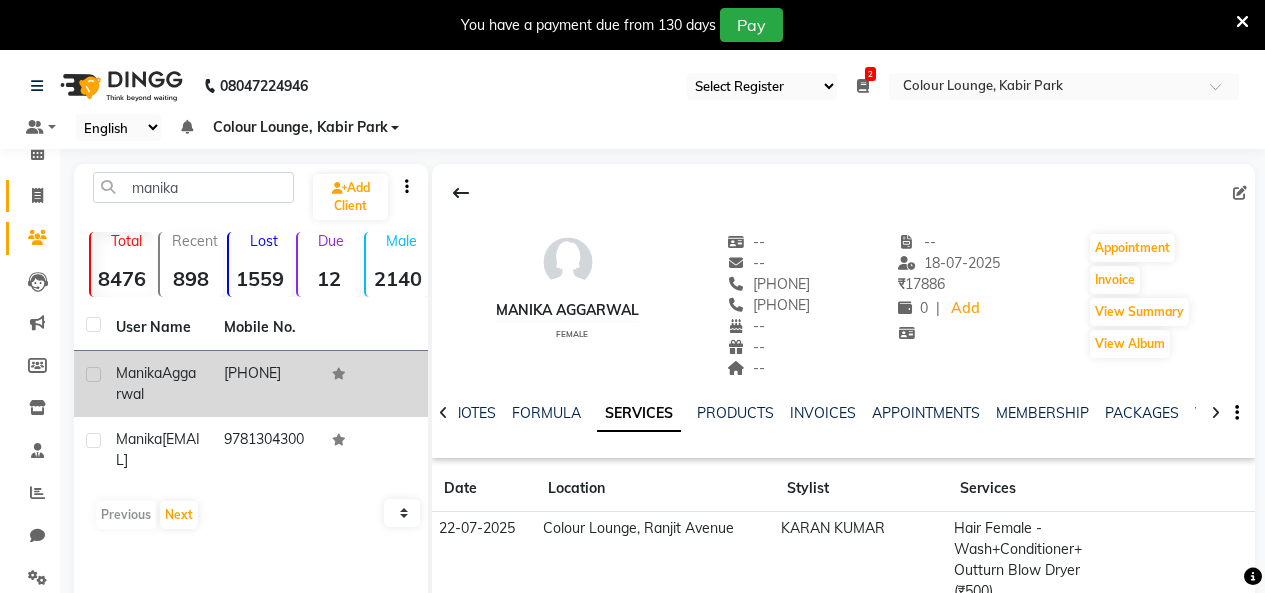 click on "Invoice" 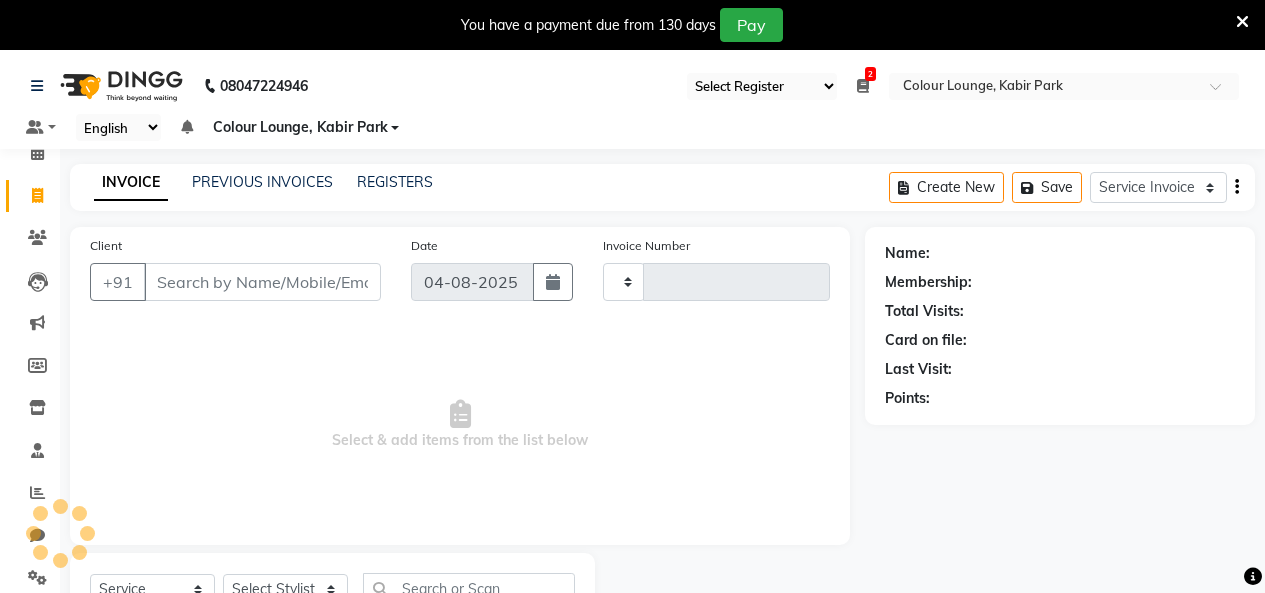type on "2580" 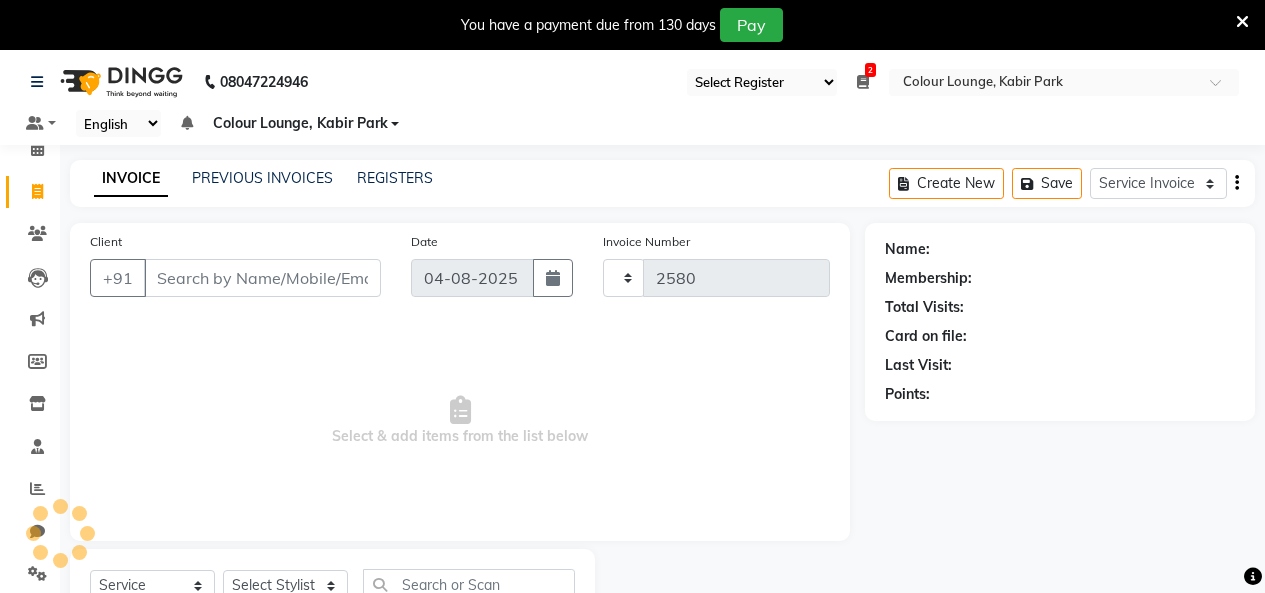 select on "8015" 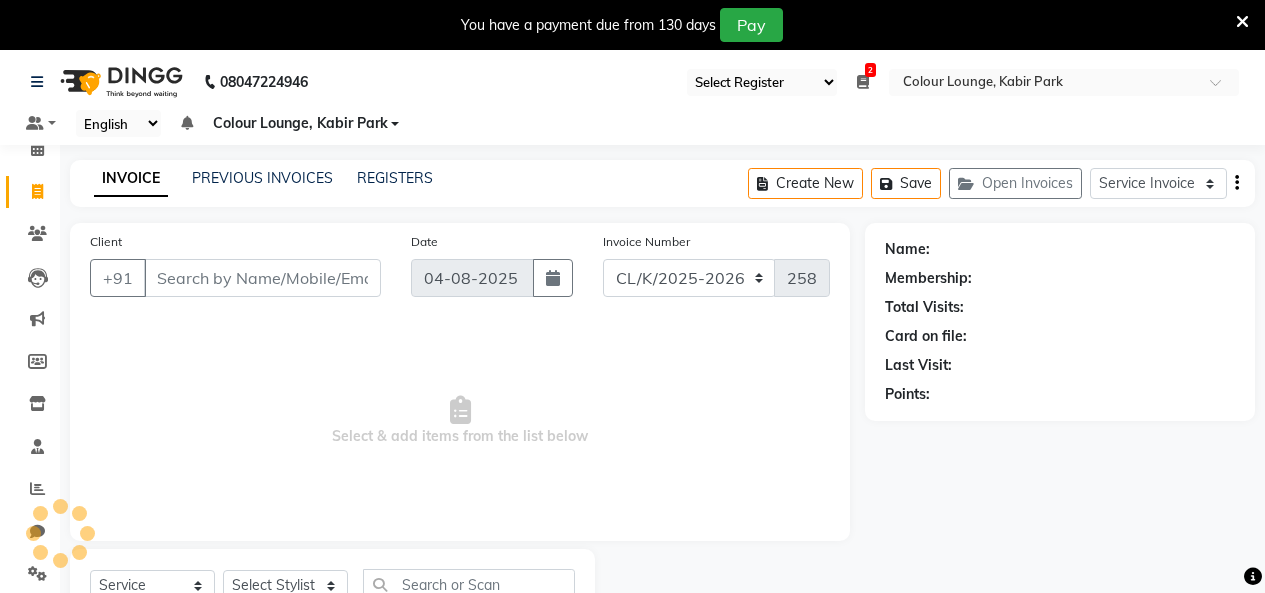 scroll, scrollTop: 85, scrollLeft: 0, axis: vertical 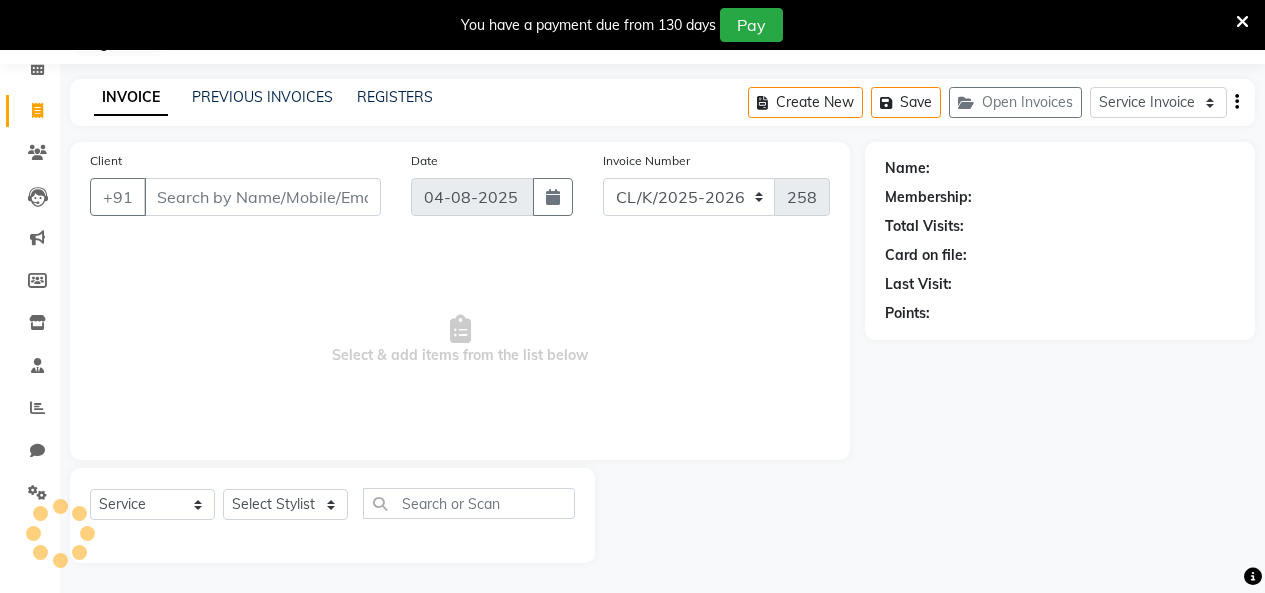 click on "PREVIOUS INVOICES" 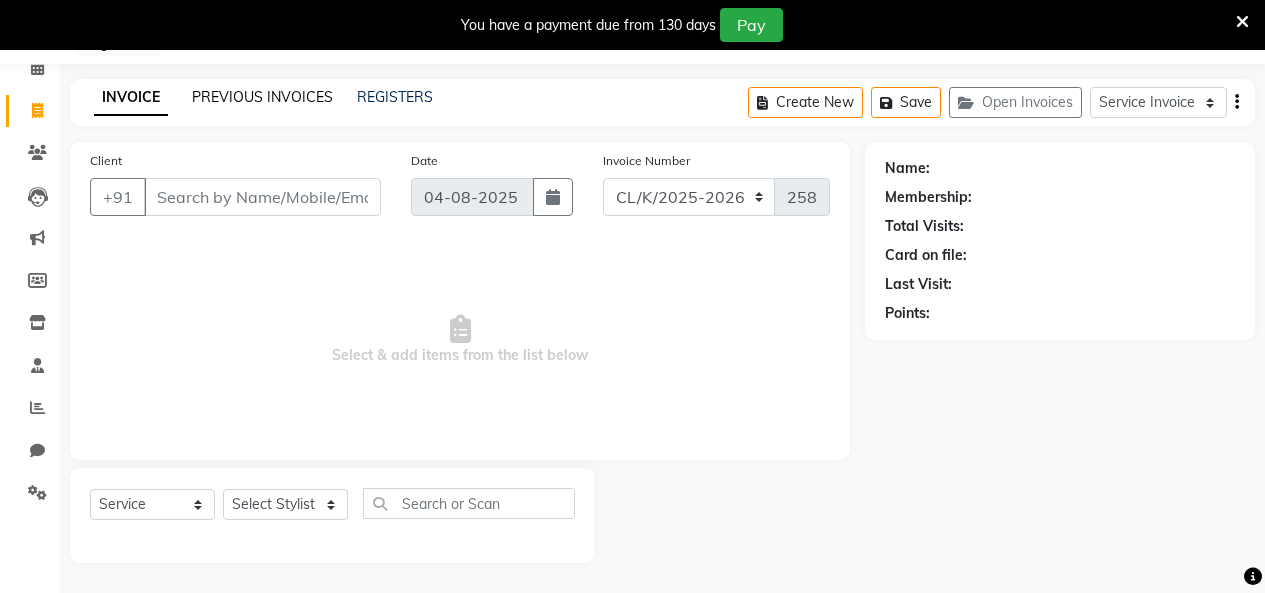 click on "PREVIOUS INVOICES" 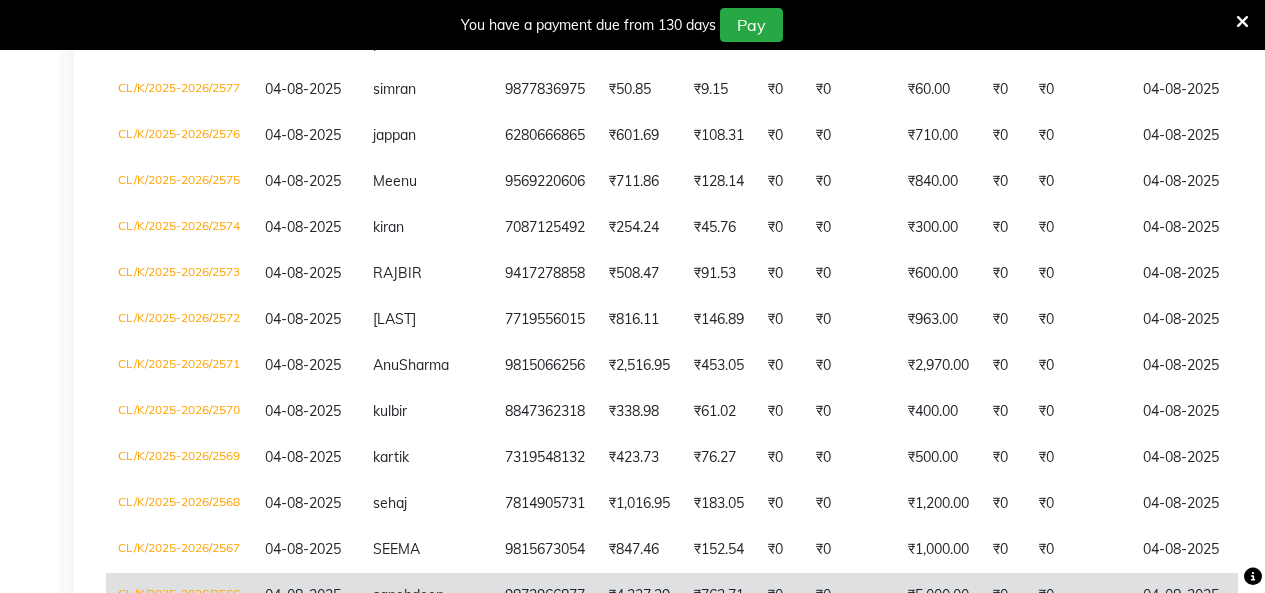 scroll, scrollTop: 885, scrollLeft: 0, axis: vertical 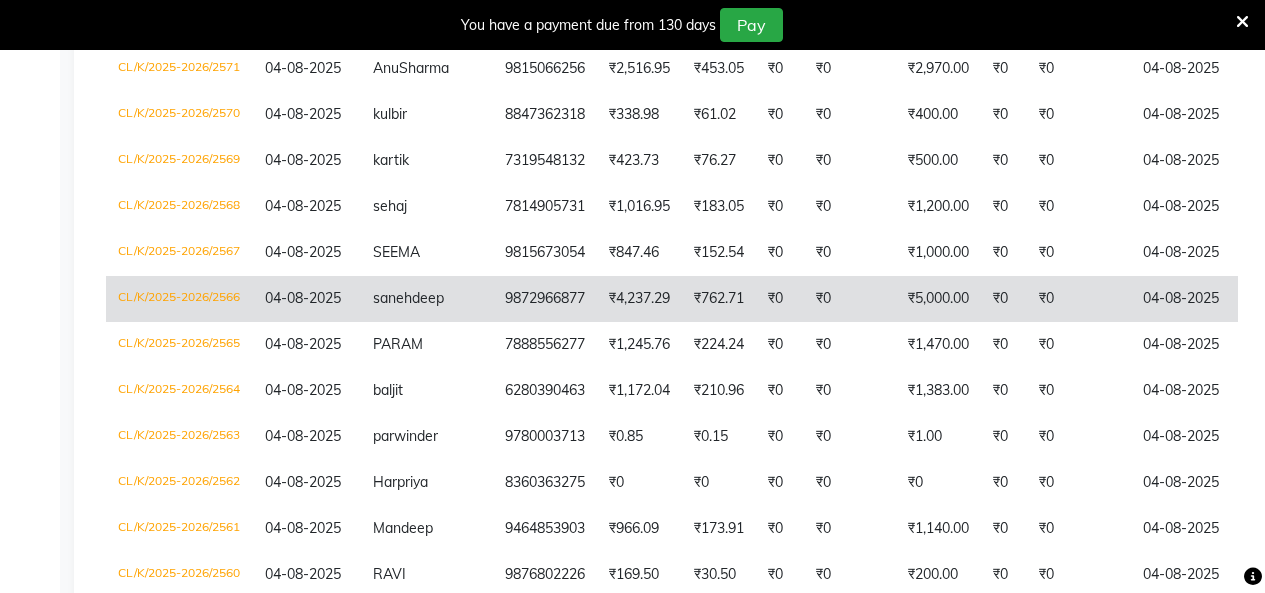 click on "₹762.71" 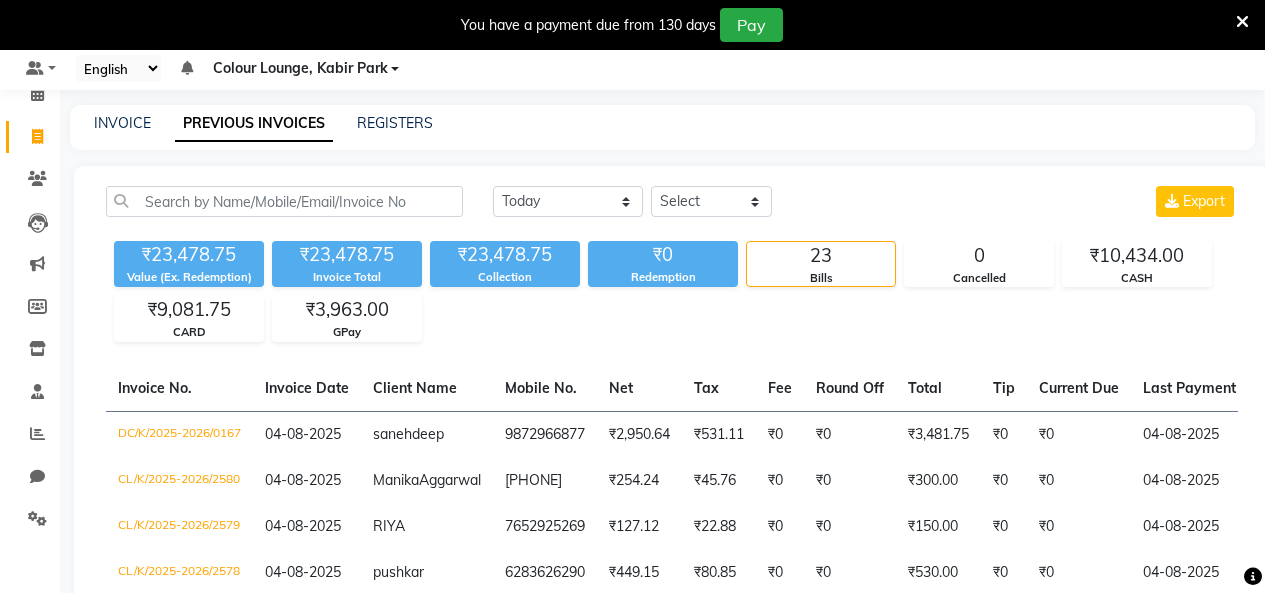 scroll, scrollTop: 0, scrollLeft: 0, axis: both 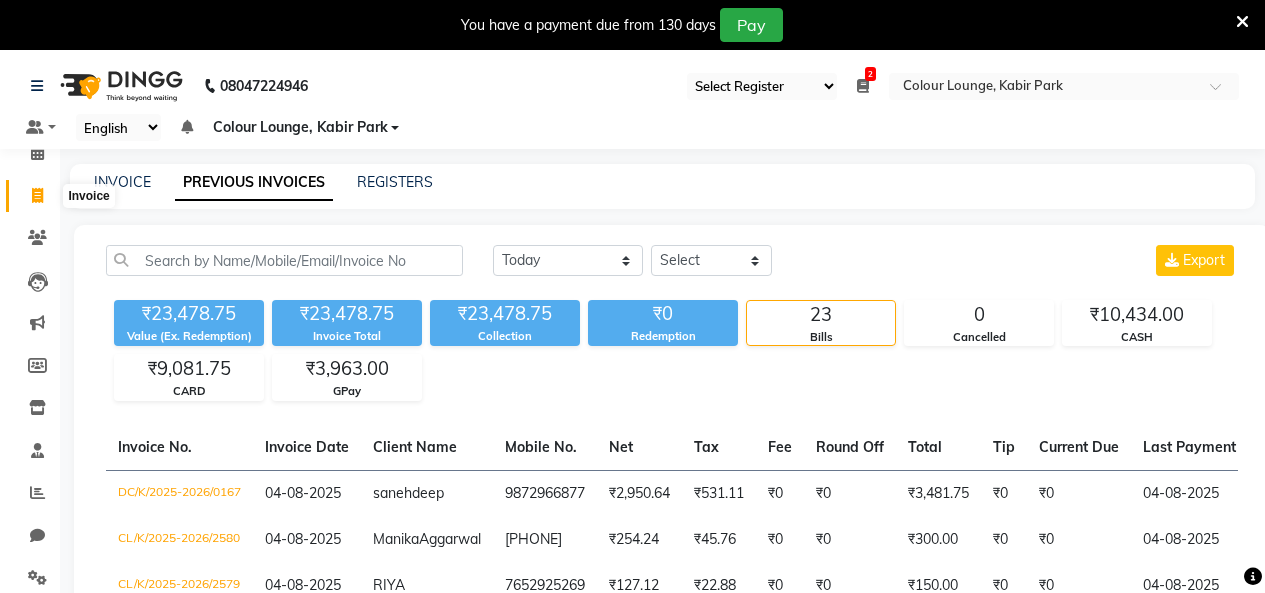 click 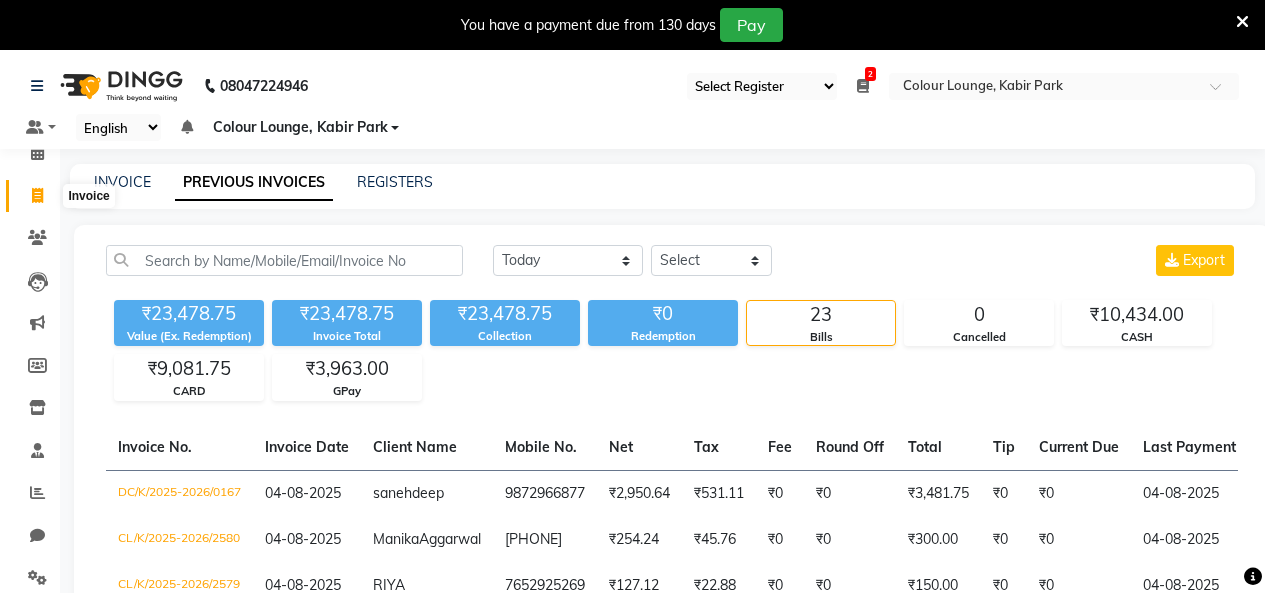 select on "service" 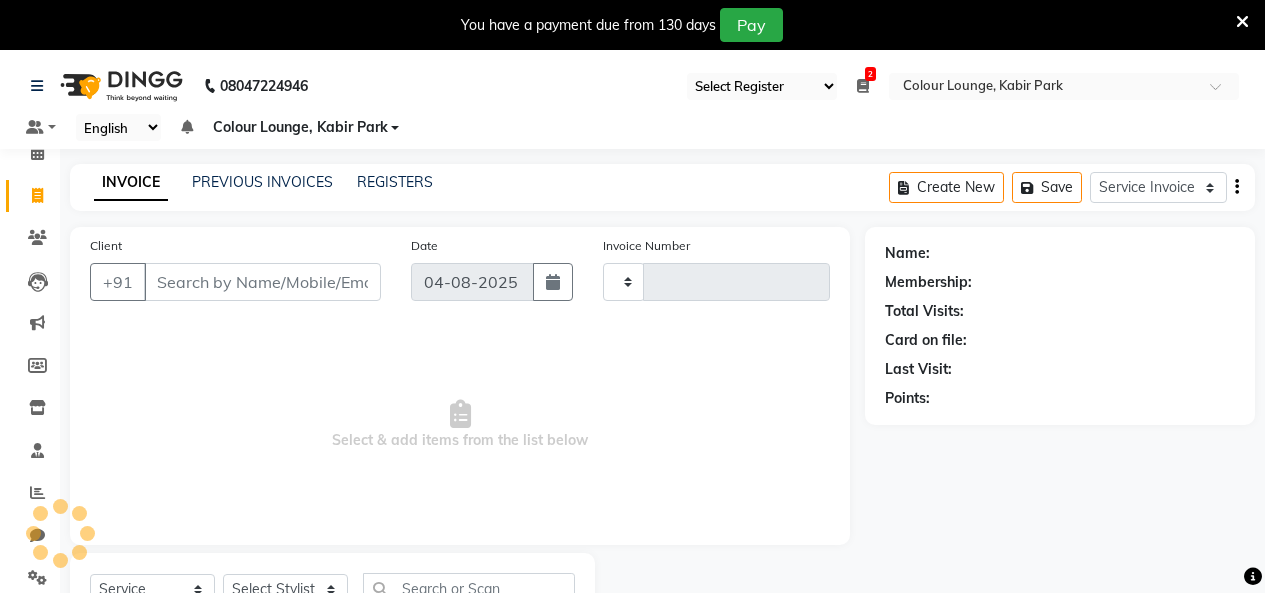 scroll, scrollTop: 85, scrollLeft: 0, axis: vertical 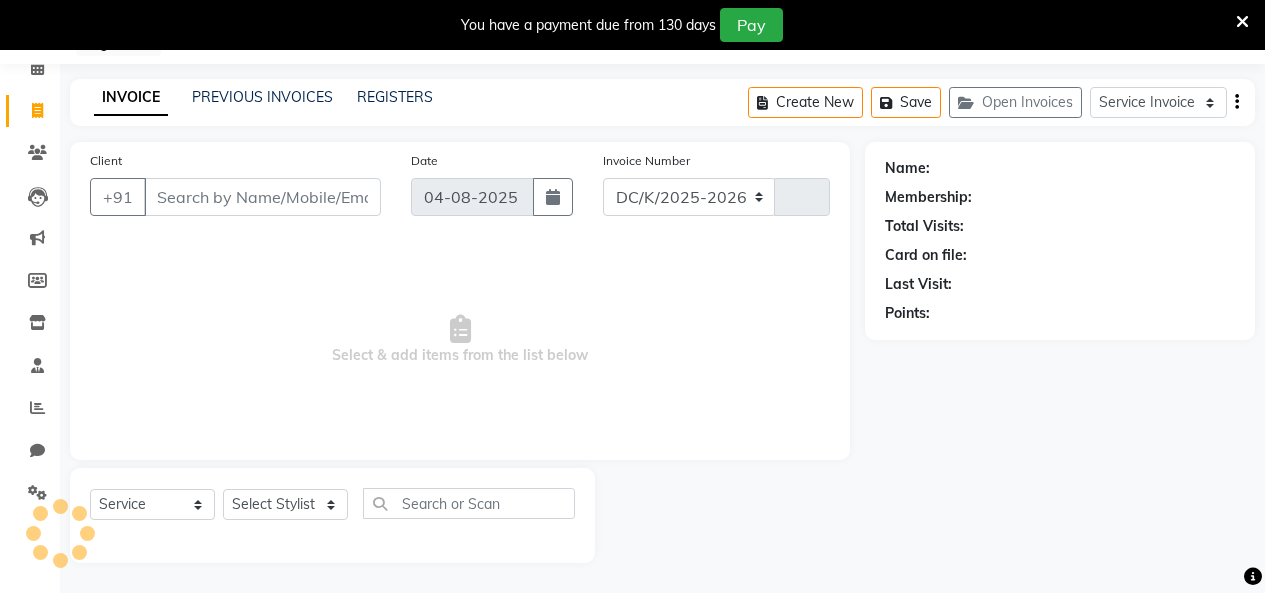 select on "8015" 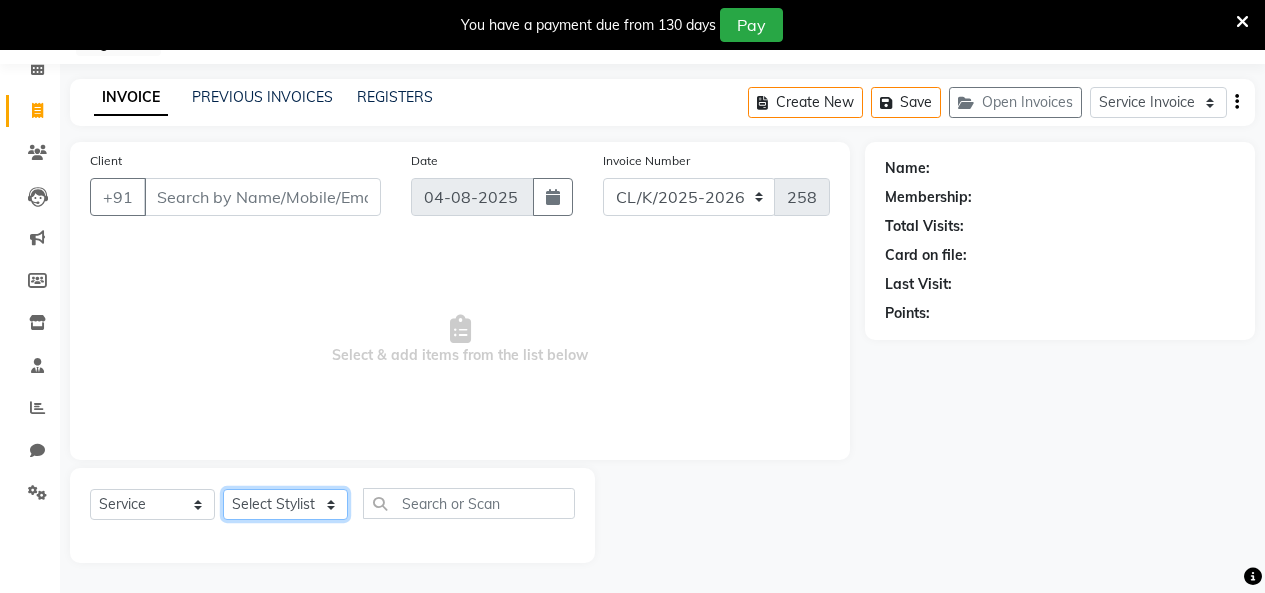 click on "Select Stylist Admin Admin AKHIL ANKUSH Colour Lounge, Kabir Park Colour Lounge, Kabir Park divyansh  Jaswinder singh guard JATIN JOHN JONEY LUXMI NAVDEEP KAUR NITI PARAMJIT PARAS KHATNAVLIA priya  priyanka  Rakesh sapna  SUMAN VANDANA SHARMA VISHAL" 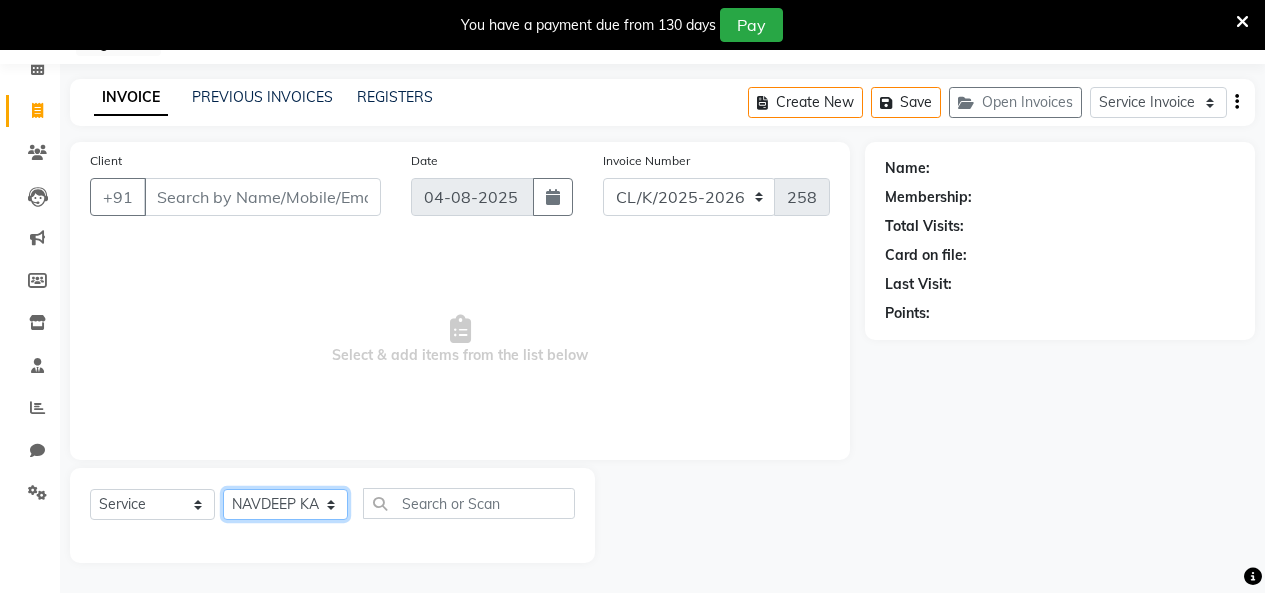 click on "Select Stylist Admin Admin AKHIL ANKUSH Colour Lounge, Kabir Park Colour Lounge, Kabir Park divyansh  Jaswinder singh guard JATIN JOHN JONEY LUXMI NAVDEEP KAUR NITI PARAMJIT PARAS KHATNAVLIA priya  priyanka  Rakesh sapna  SUMAN VANDANA SHARMA VISHAL" 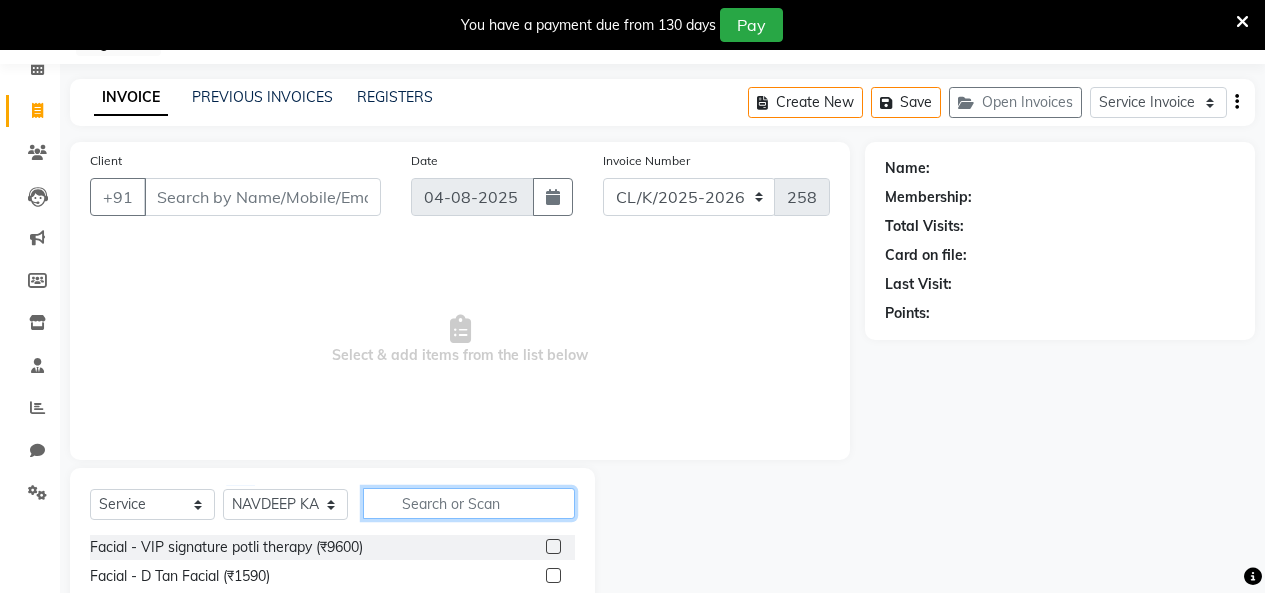 drag, startPoint x: 427, startPoint y: 504, endPoint x: 418, endPoint y: 486, distance: 20.12461 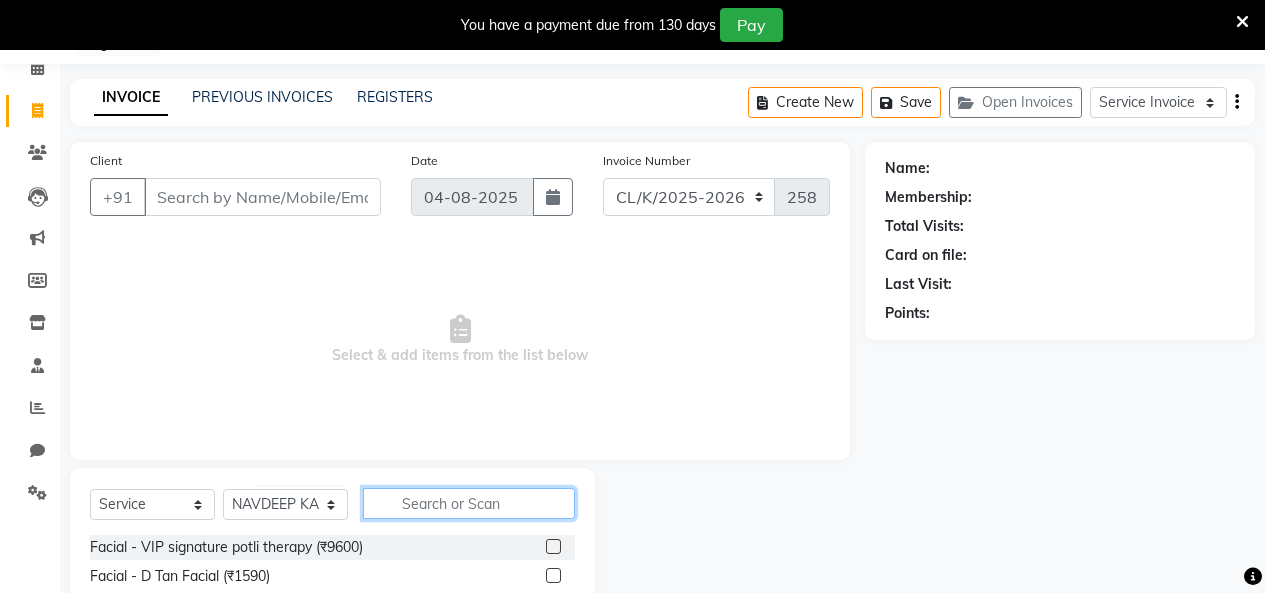 click 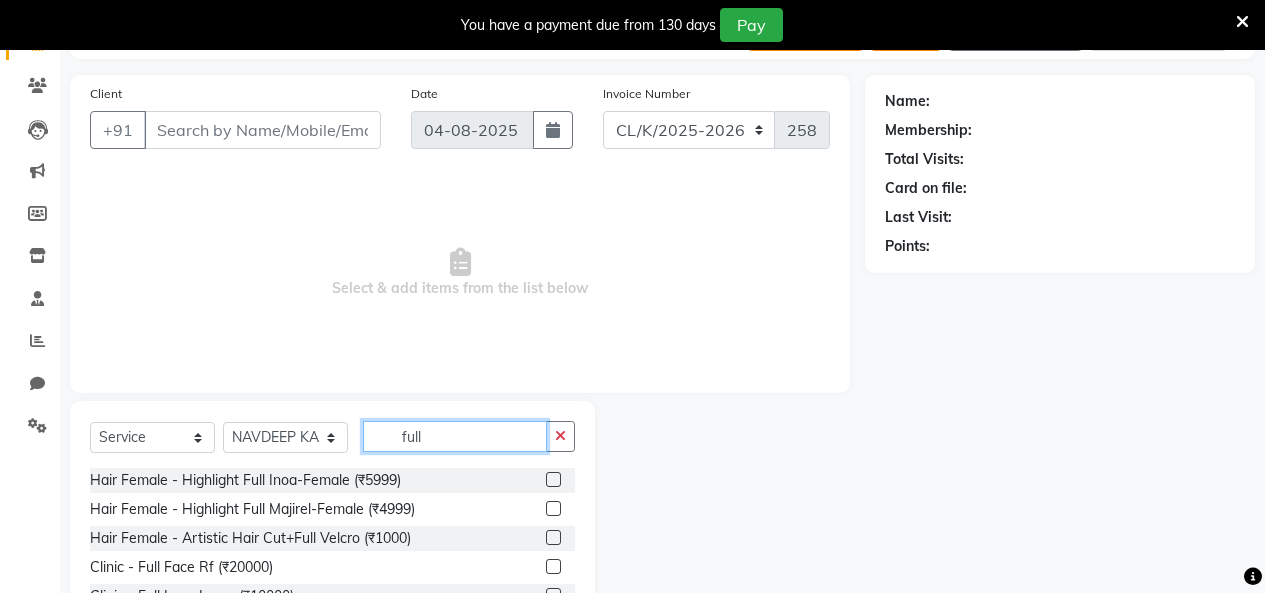 scroll, scrollTop: 285, scrollLeft: 0, axis: vertical 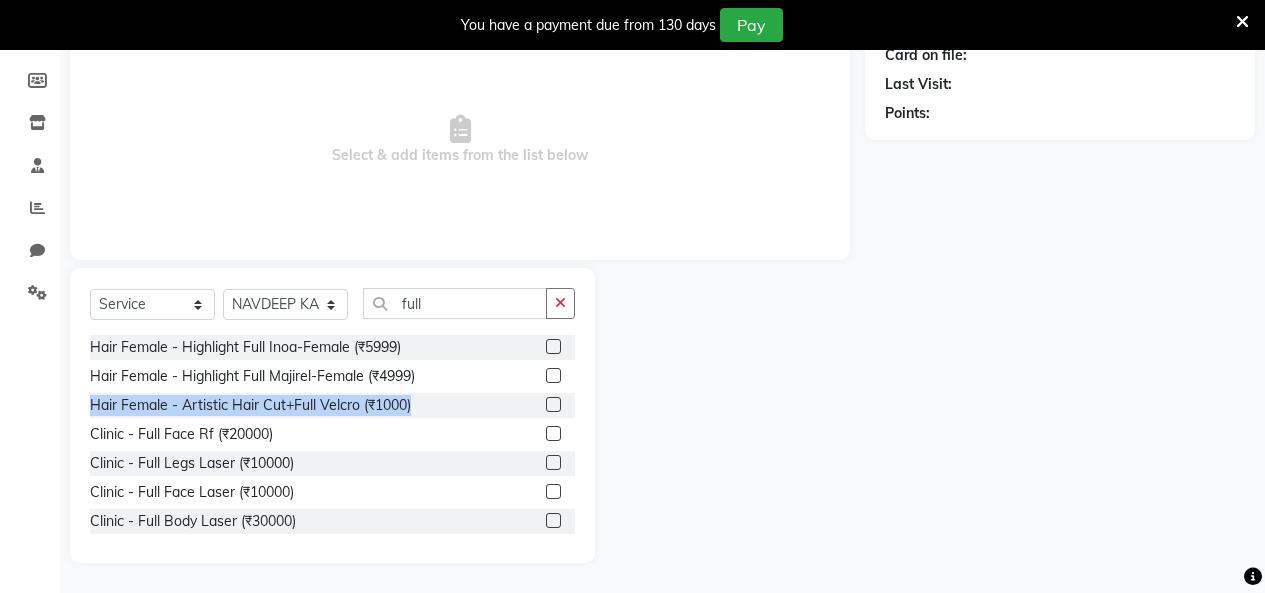 drag, startPoint x: 575, startPoint y: 374, endPoint x: 509, endPoint y: 330, distance: 79.32213 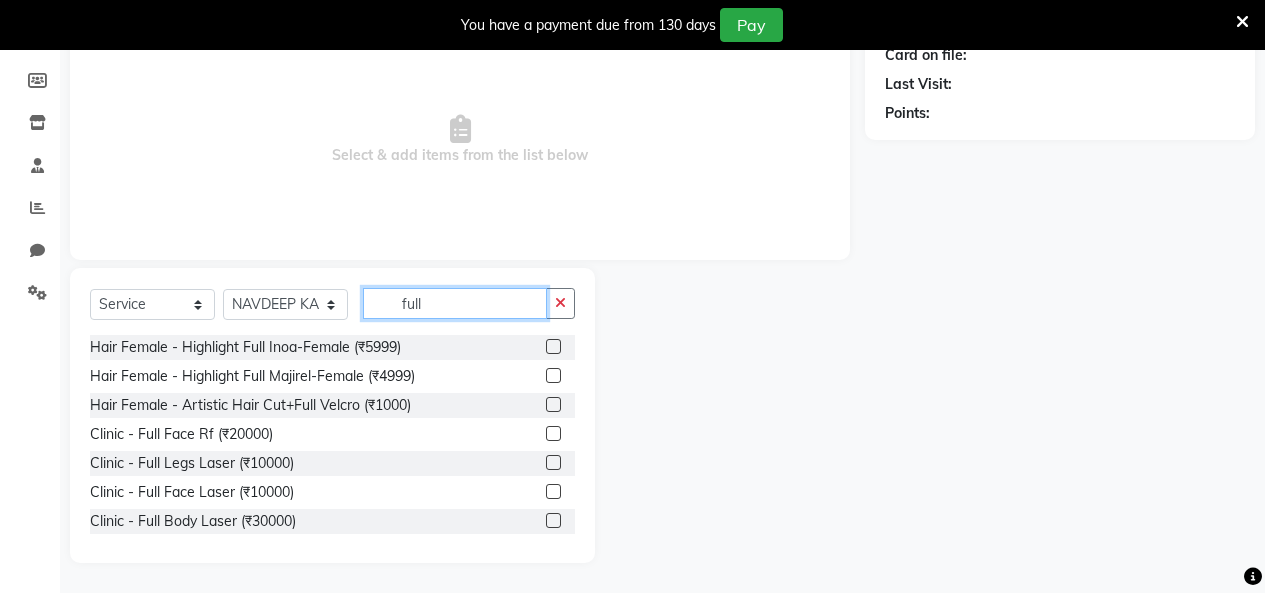 click on "full" 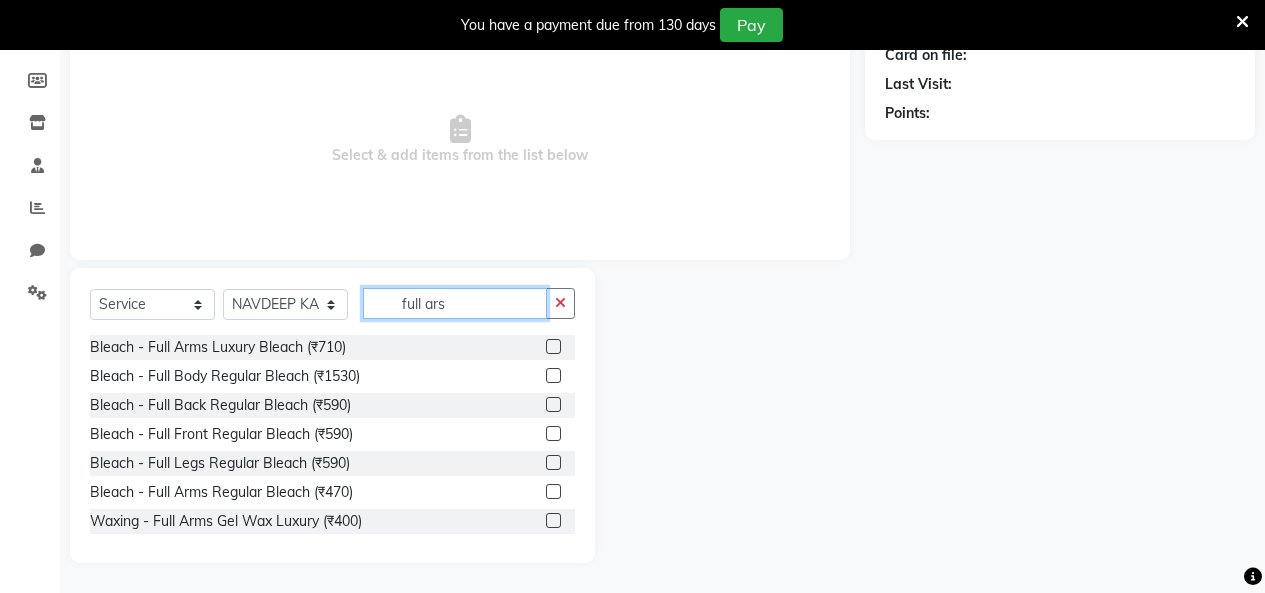 scroll, scrollTop: 85, scrollLeft: 0, axis: vertical 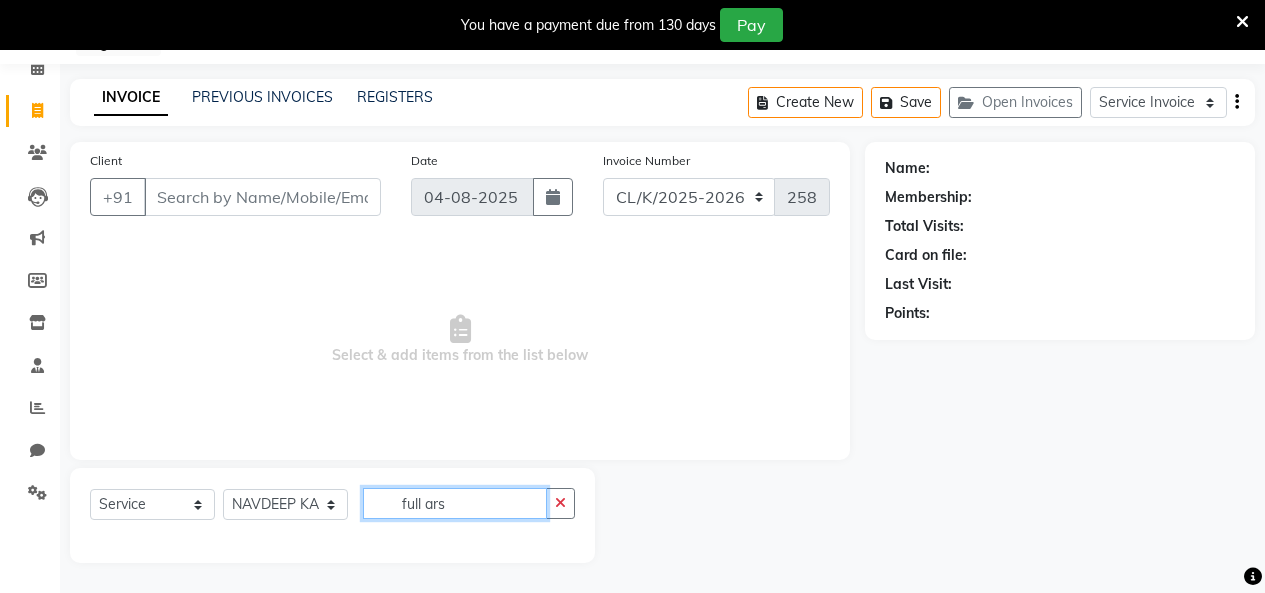 click on "full ars" 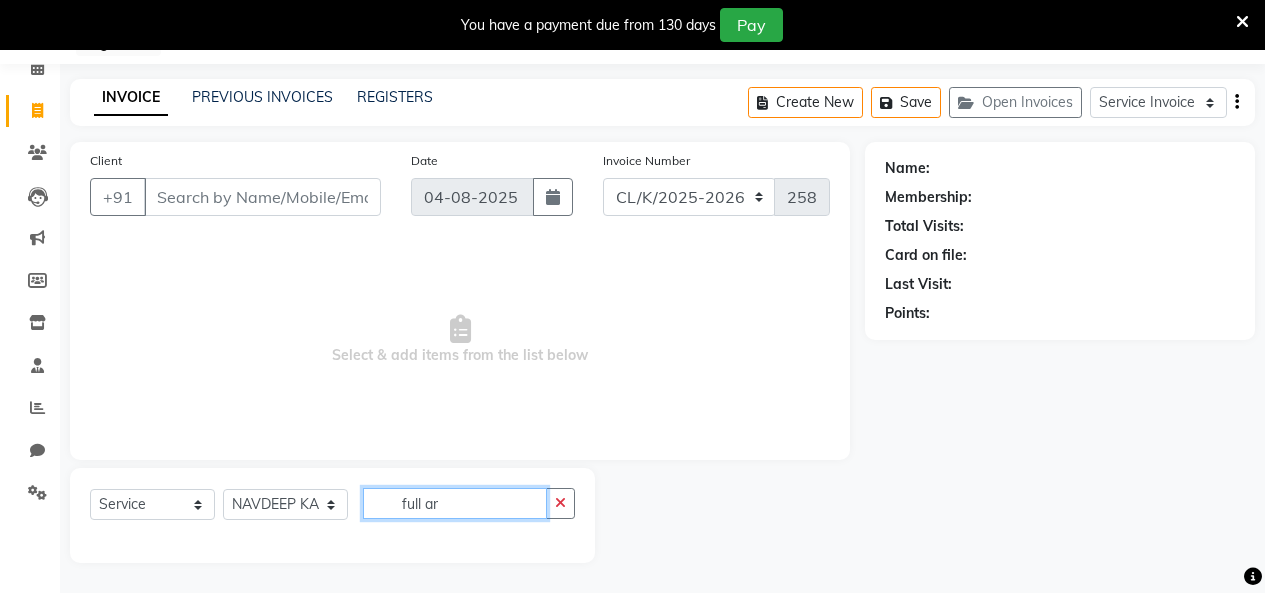 scroll, scrollTop: 285, scrollLeft: 0, axis: vertical 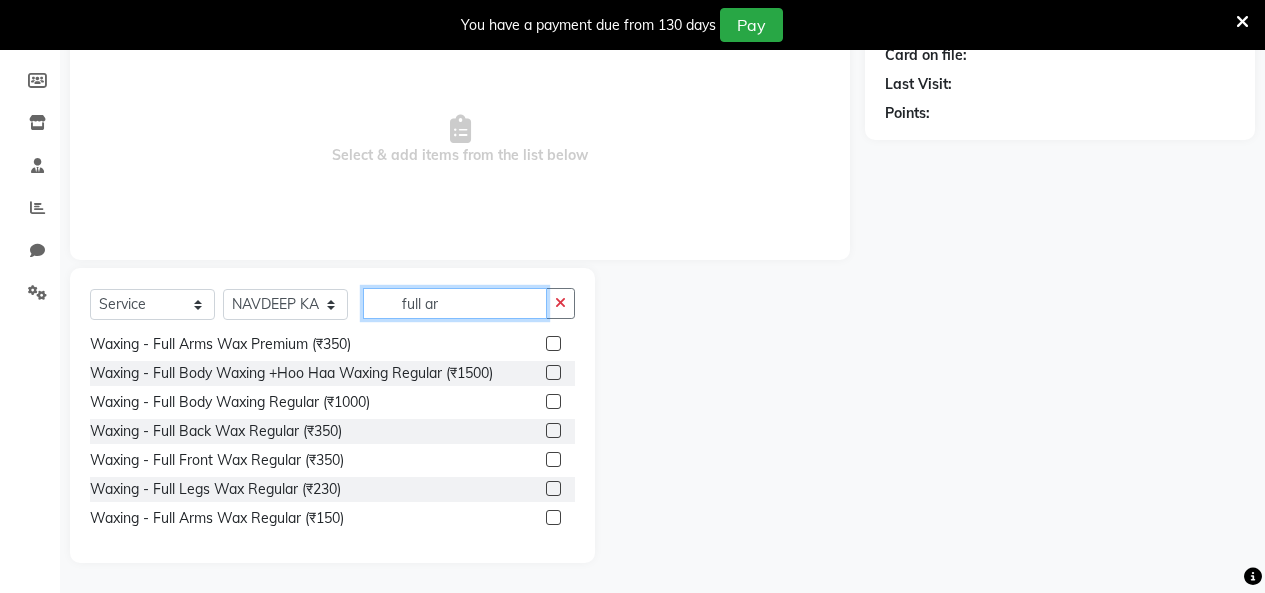 type on "full ar" 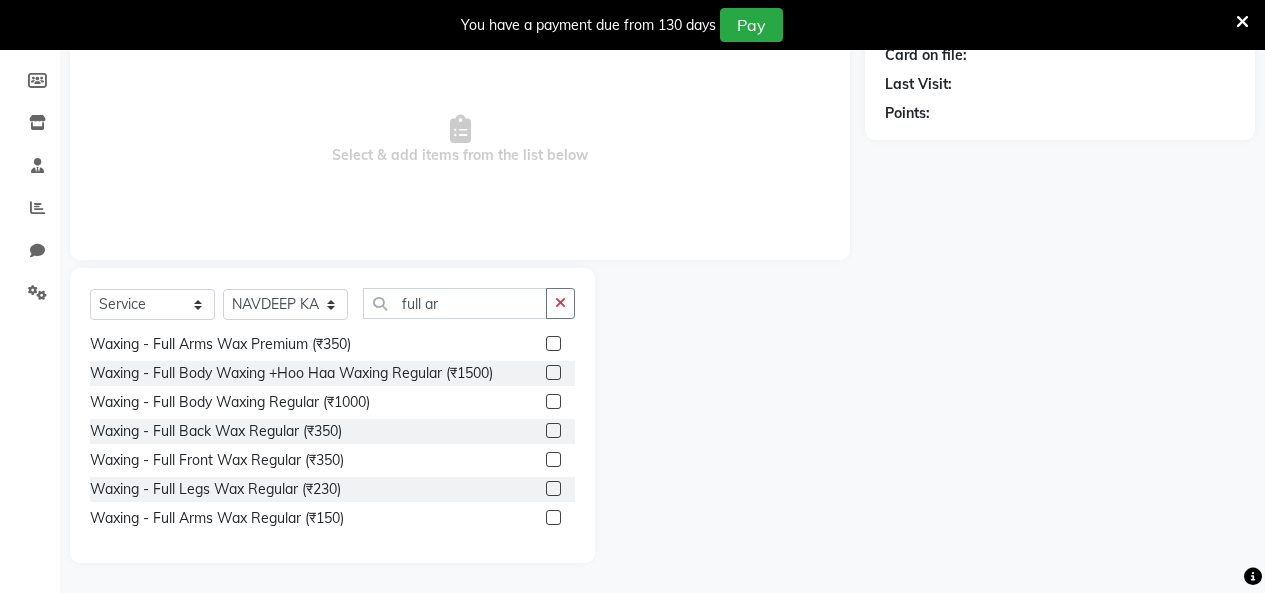 click 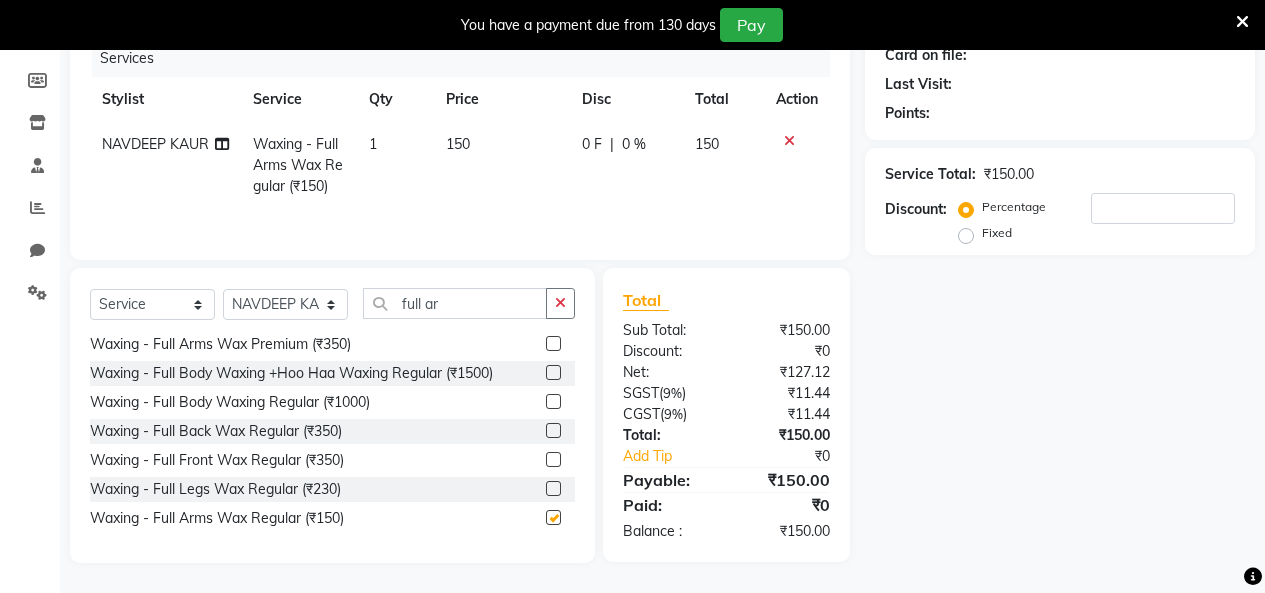checkbox on "false" 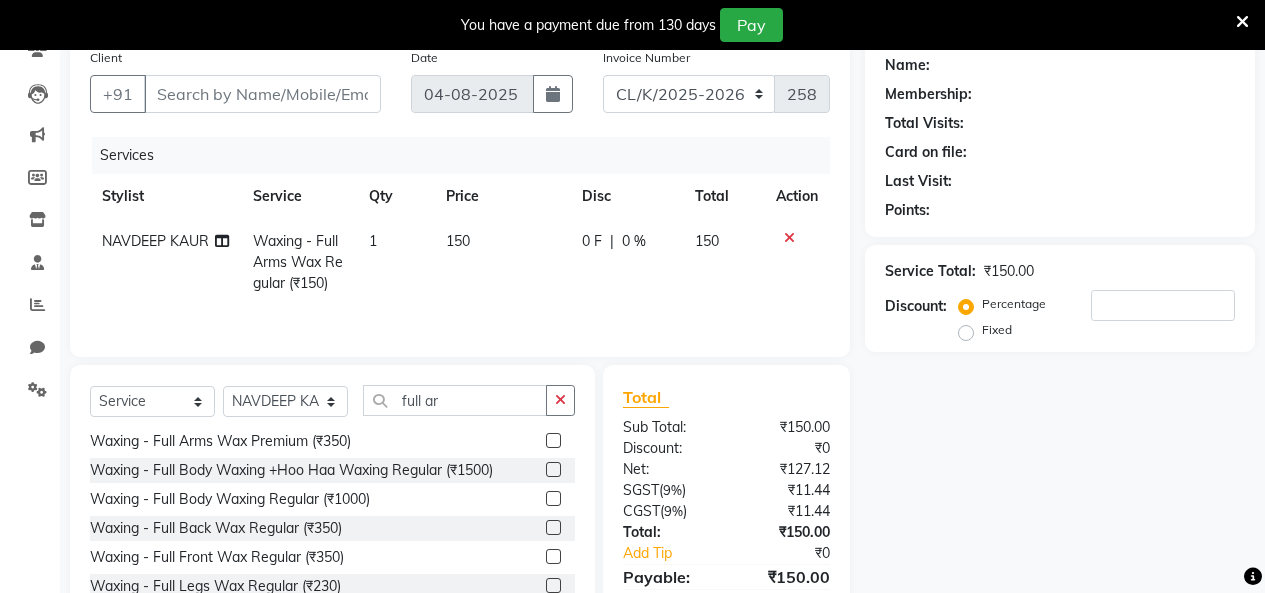 scroll, scrollTop: 0, scrollLeft: 0, axis: both 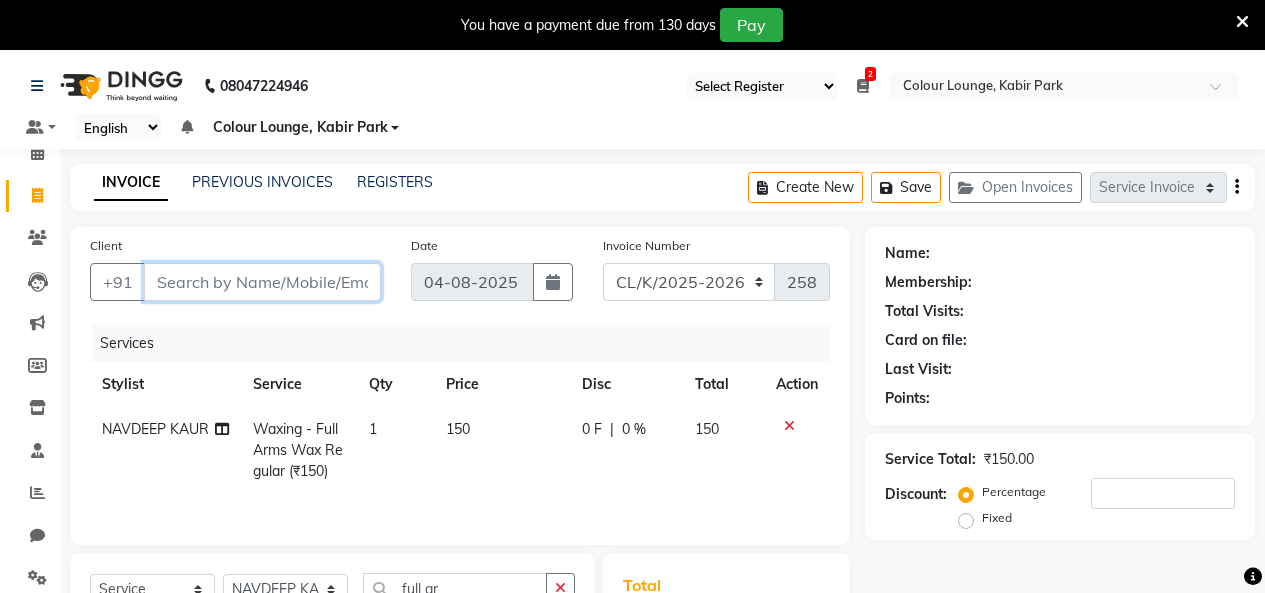 click on "Client" at bounding box center [262, 282] 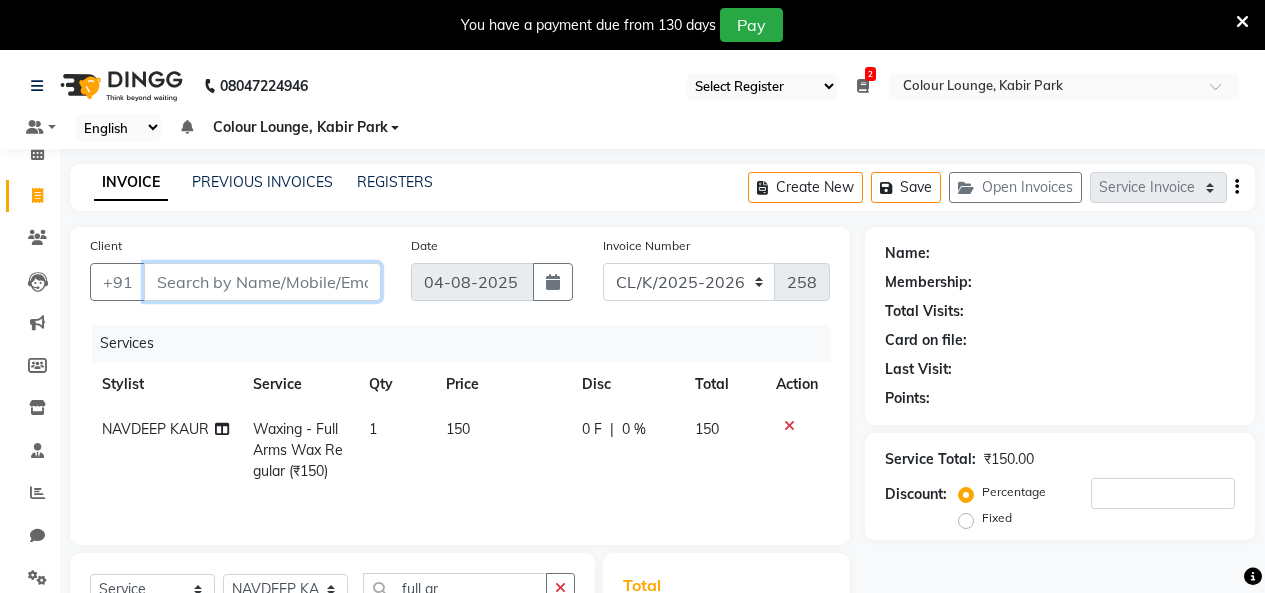 type on "7" 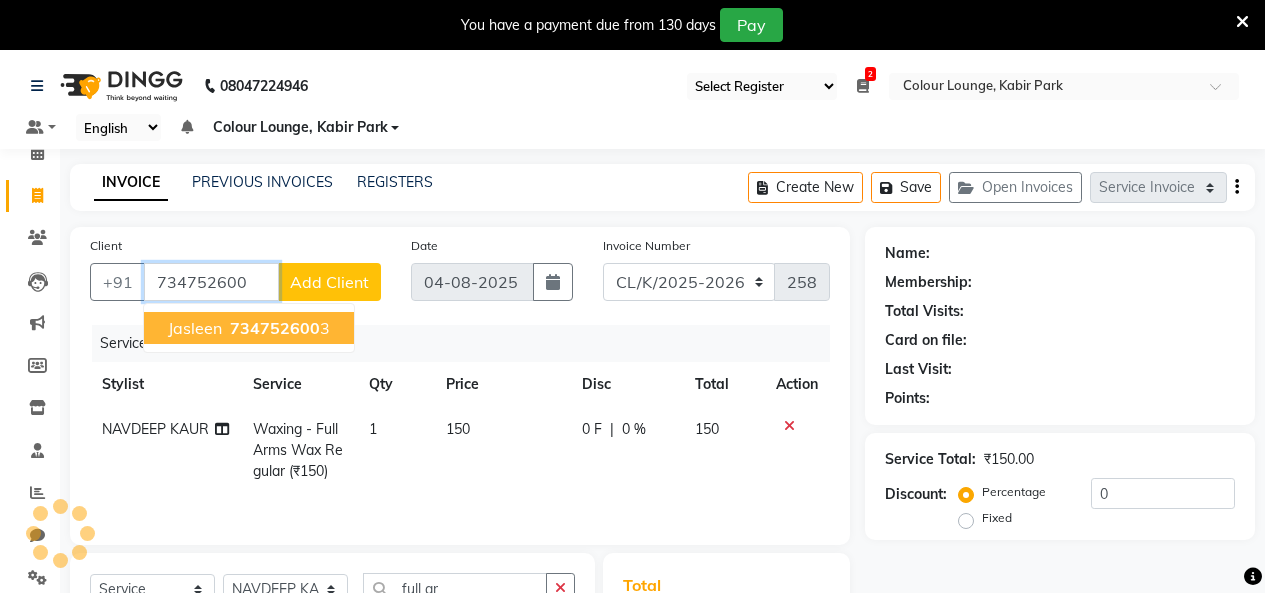 click on "734752600" at bounding box center (275, 328) 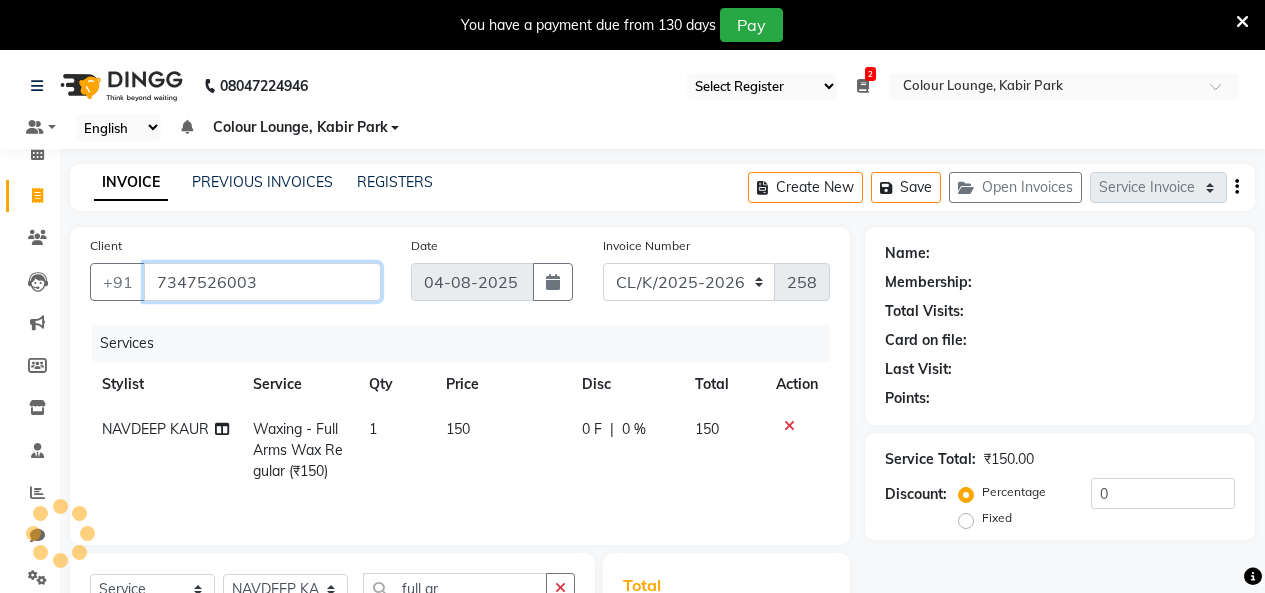 type on "7347526003" 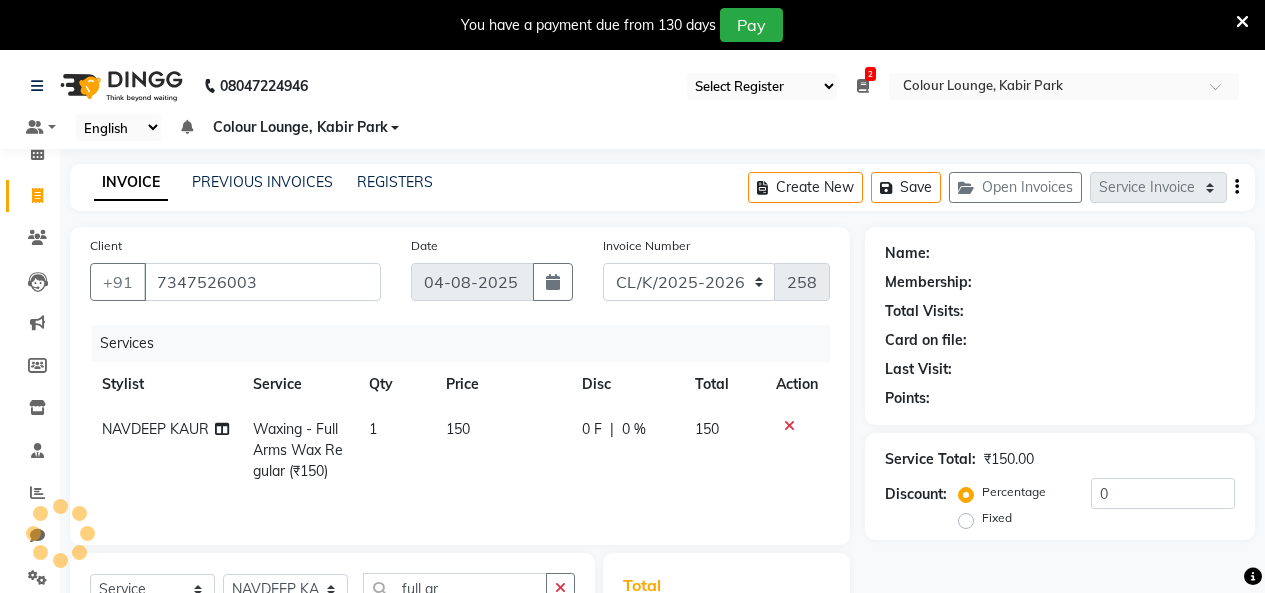 select on "1: Object" 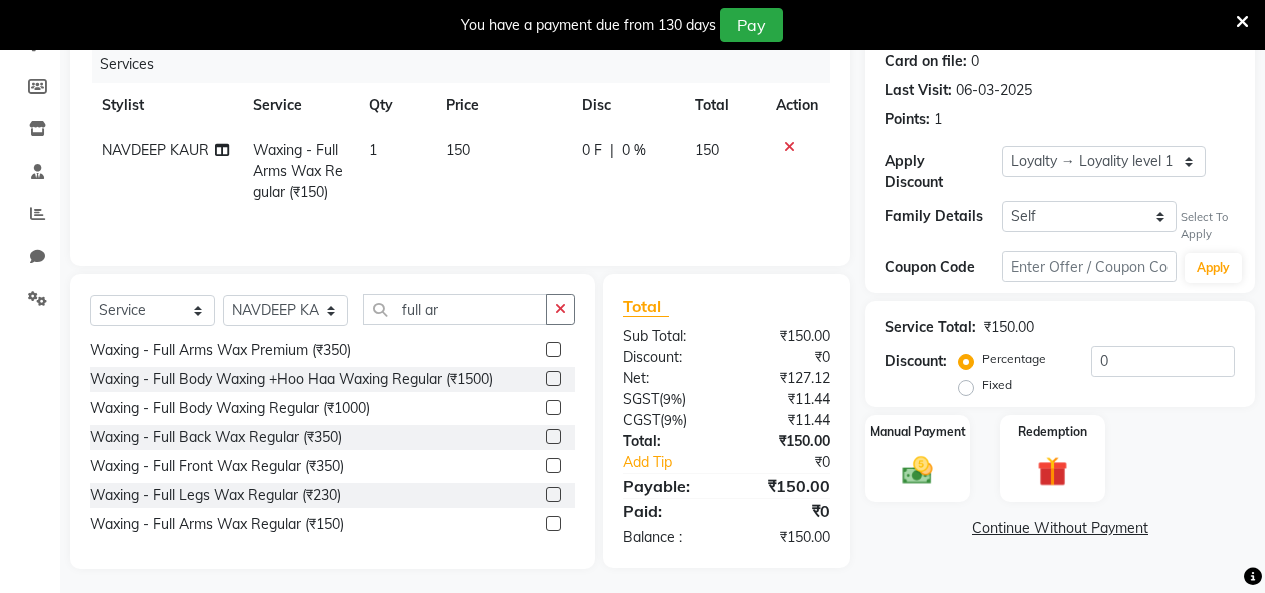 scroll, scrollTop: 285, scrollLeft: 0, axis: vertical 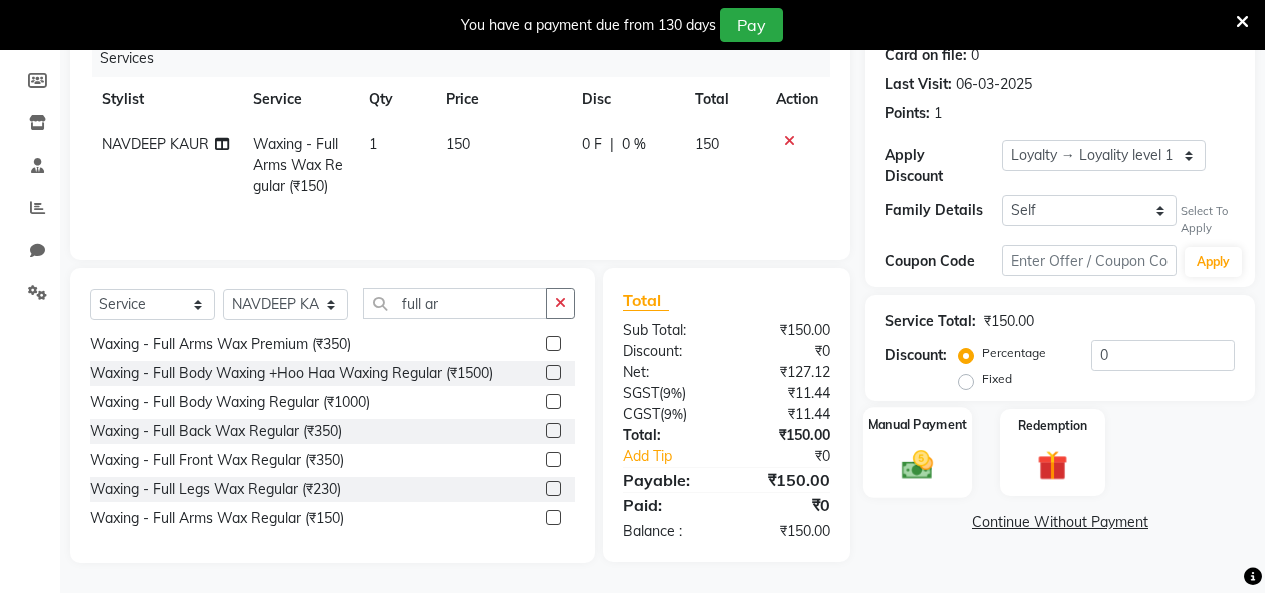 click on "Manual Payment" 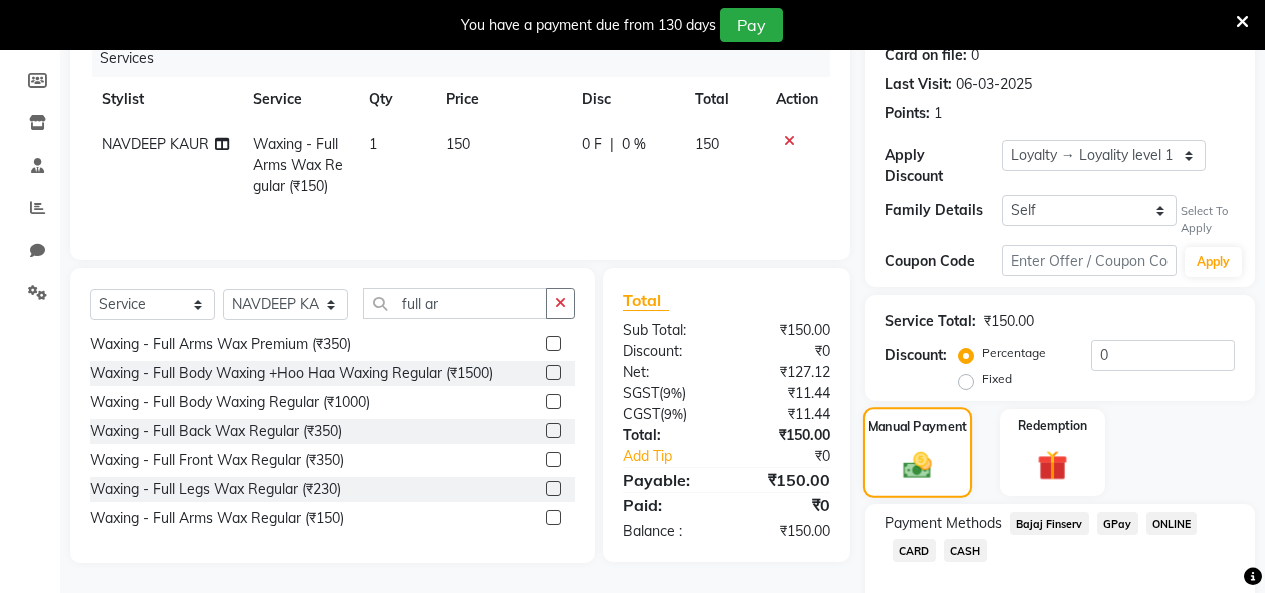 scroll, scrollTop: 371, scrollLeft: 0, axis: vertical 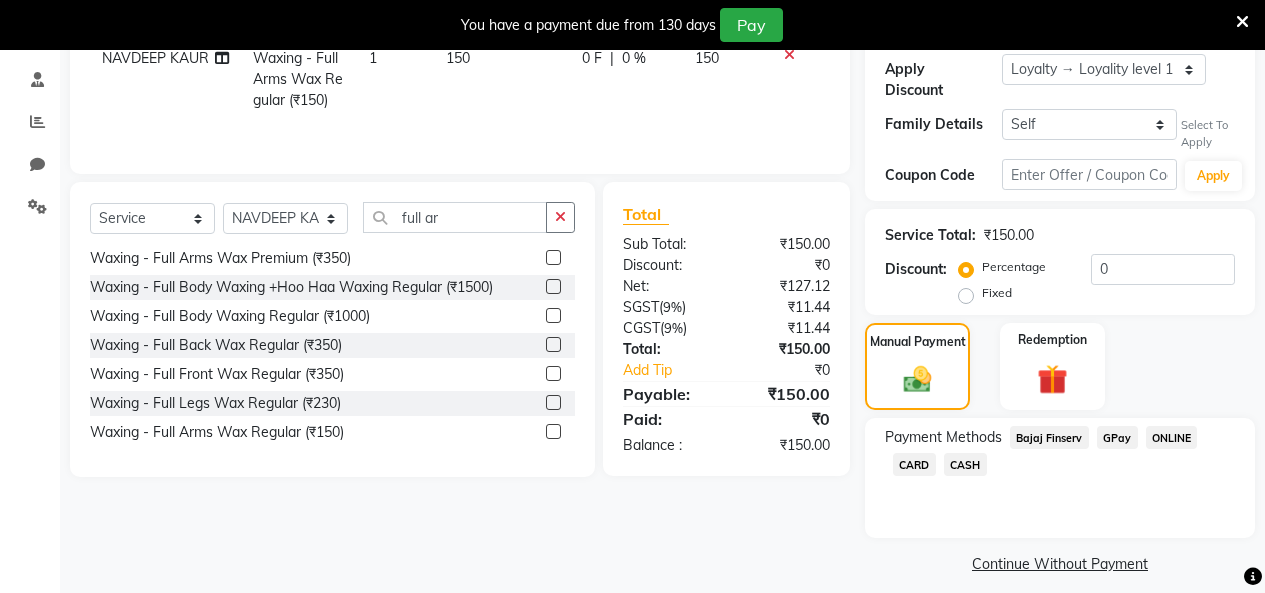 click on "CASH" 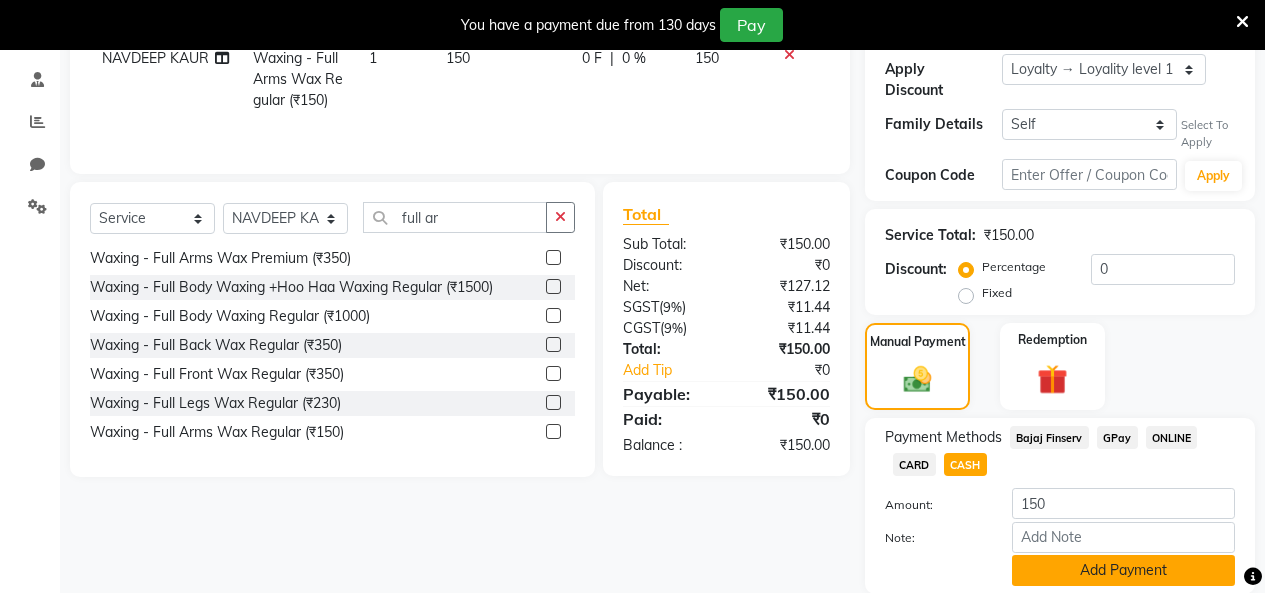 click on "Add Payment" 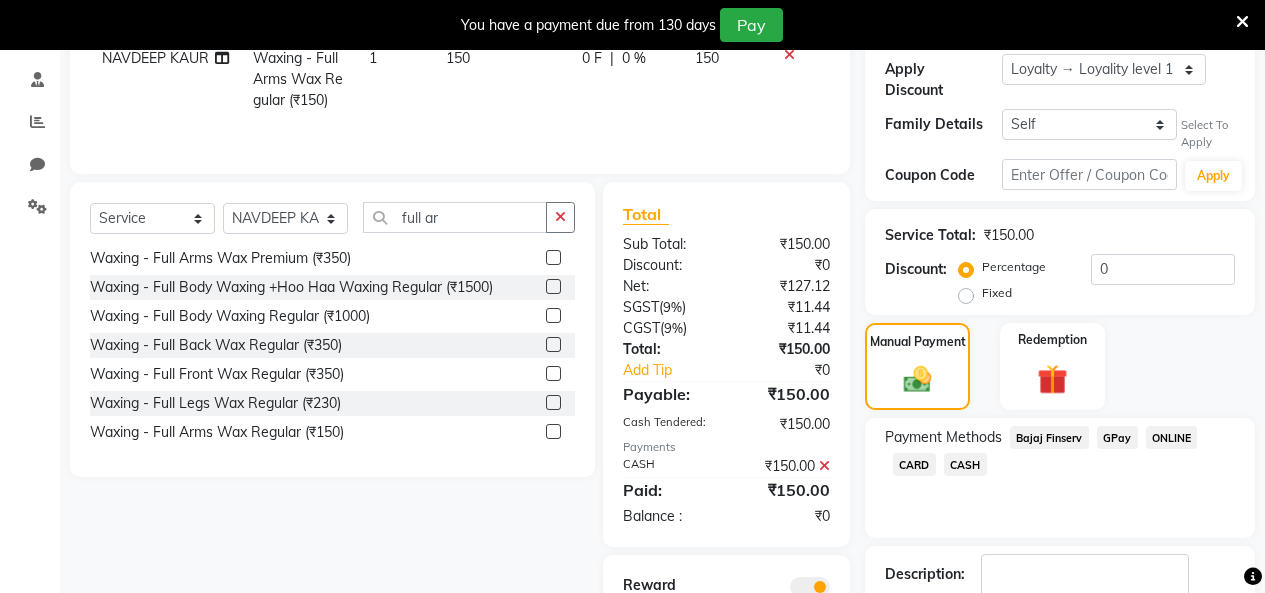 scroll, scrollTop: 495, scrollLeft: 0, axis: vertical 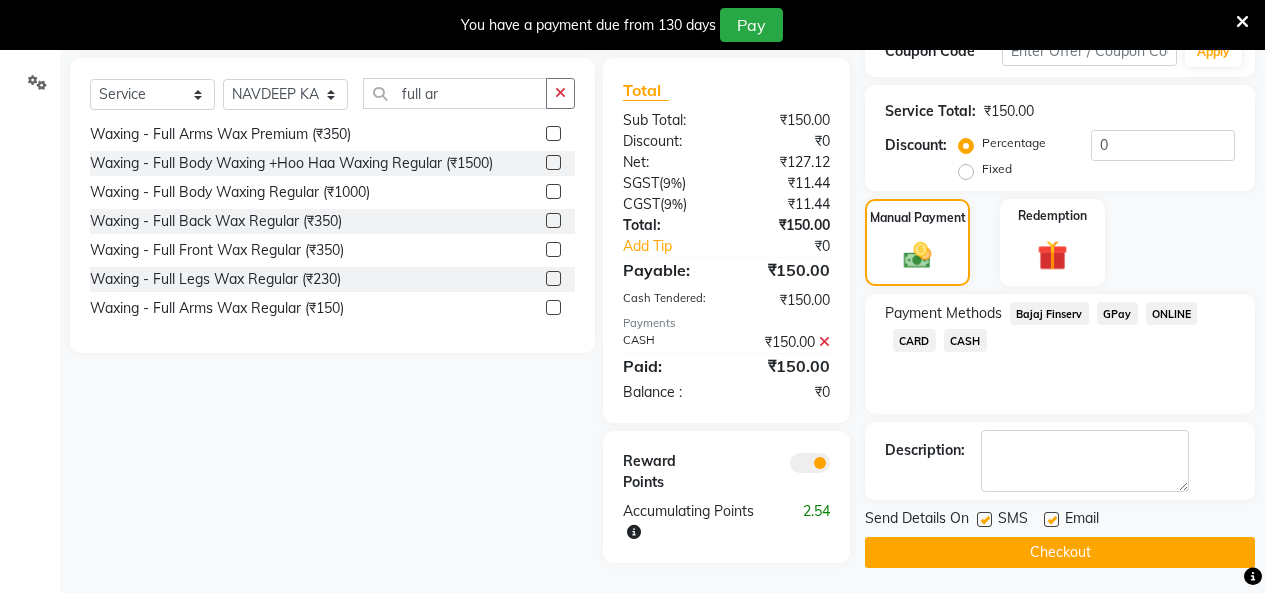 click on "Checkout" 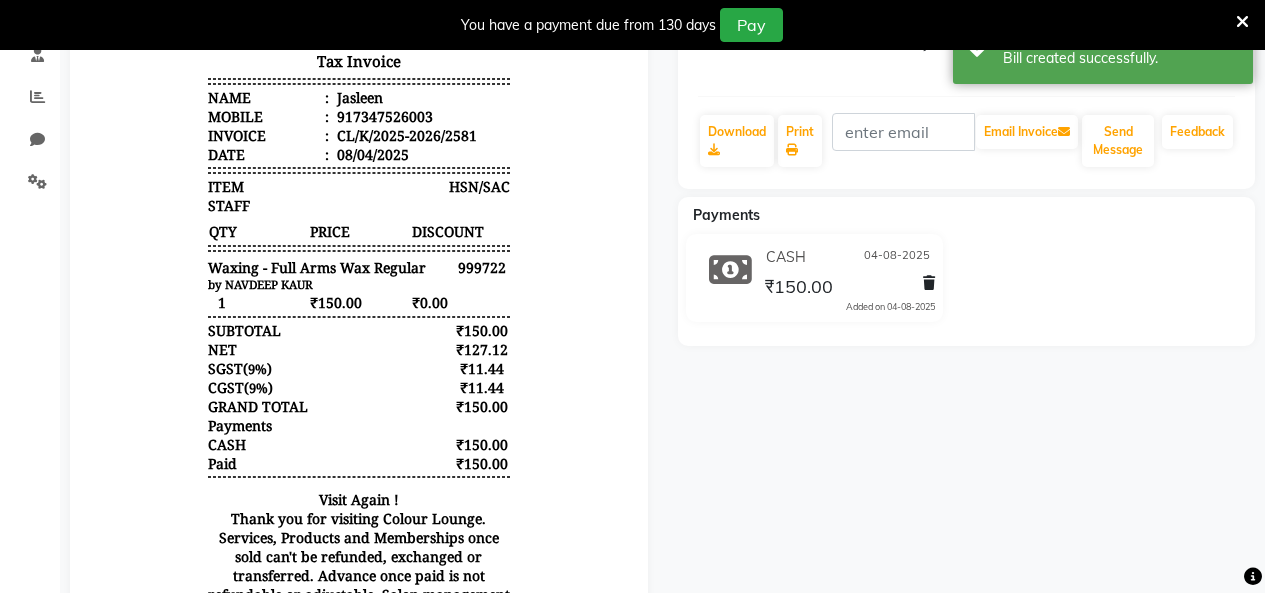 scroll, scrollTop: 195, scrollLeft: 0, axis: vertical 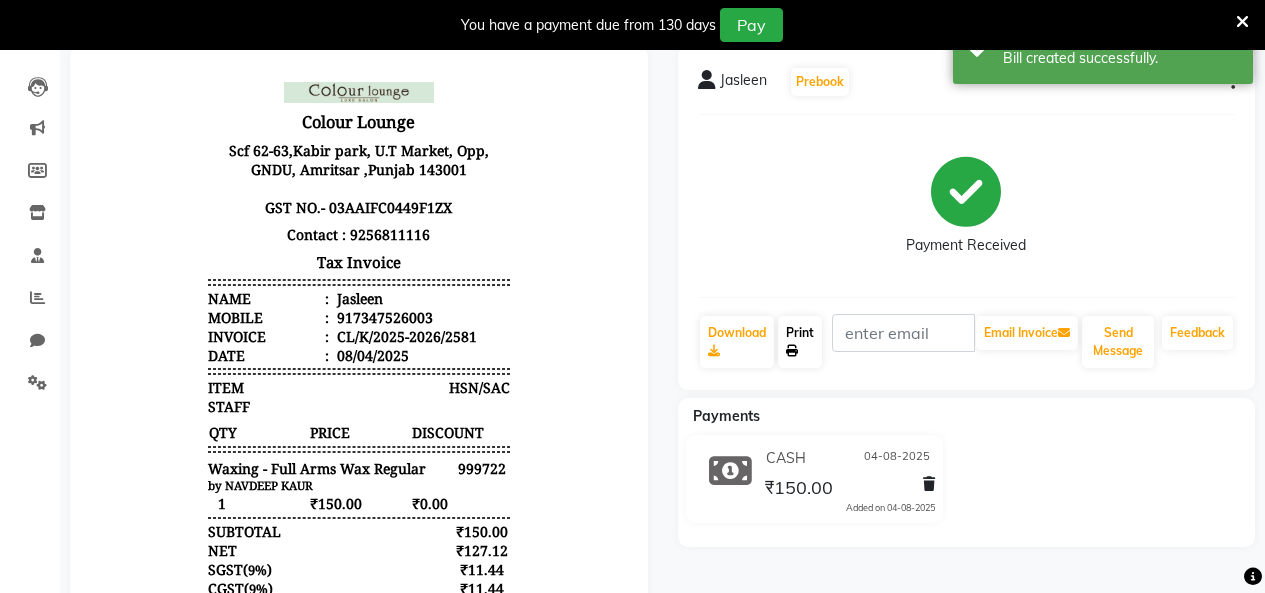 click on "Print" 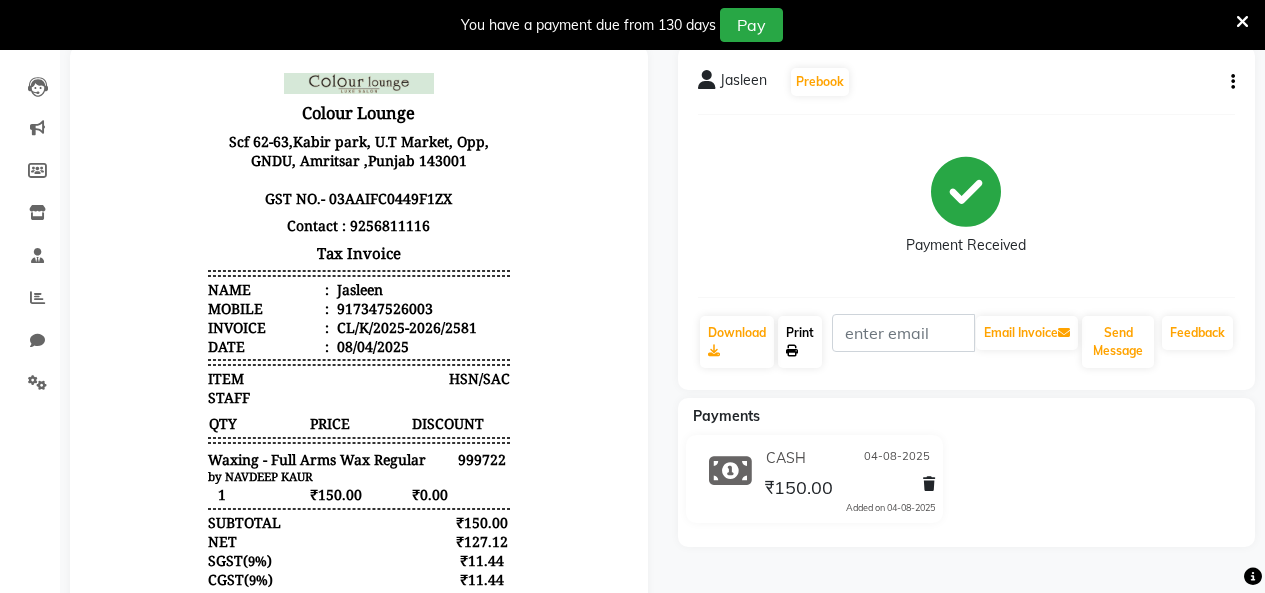 scroll, scrollTop: 16, scrollLeft: 0, axis: vertical 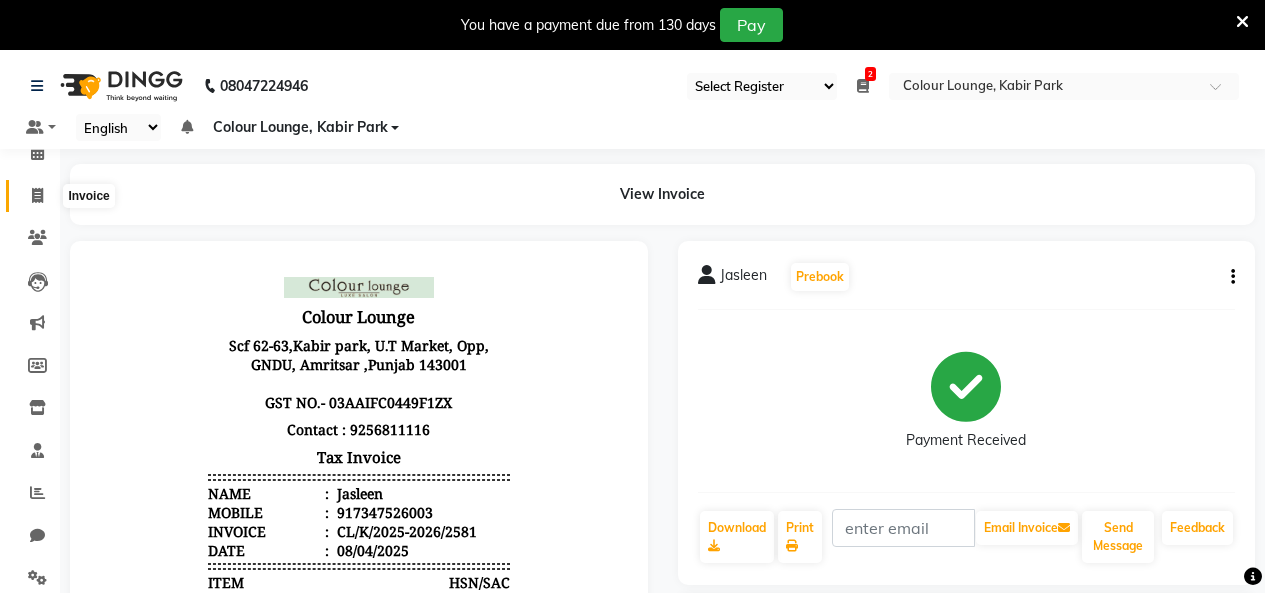 click 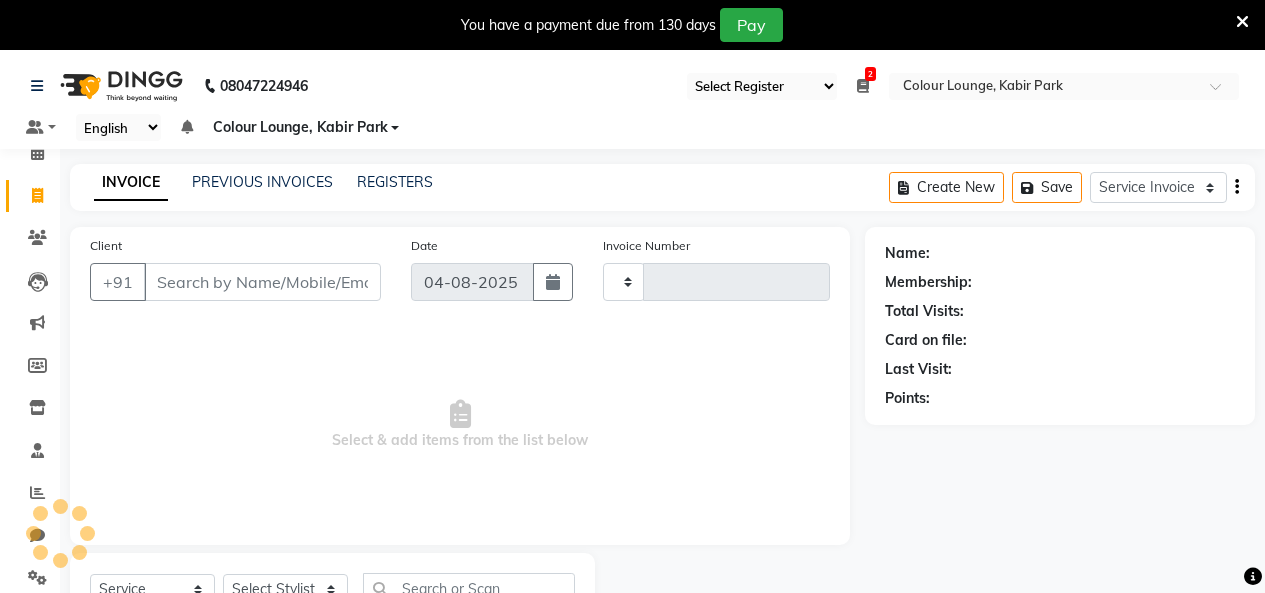 scroll, scrollTop: 85, scrollLeft: 0, axis: vertical 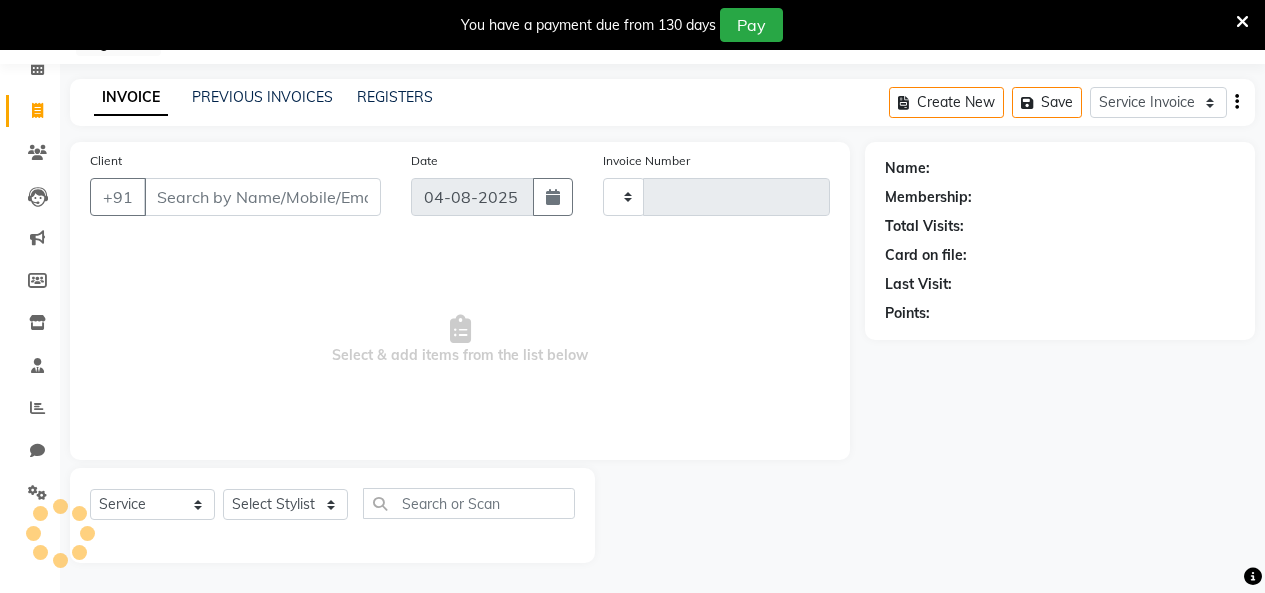 type on "2582" 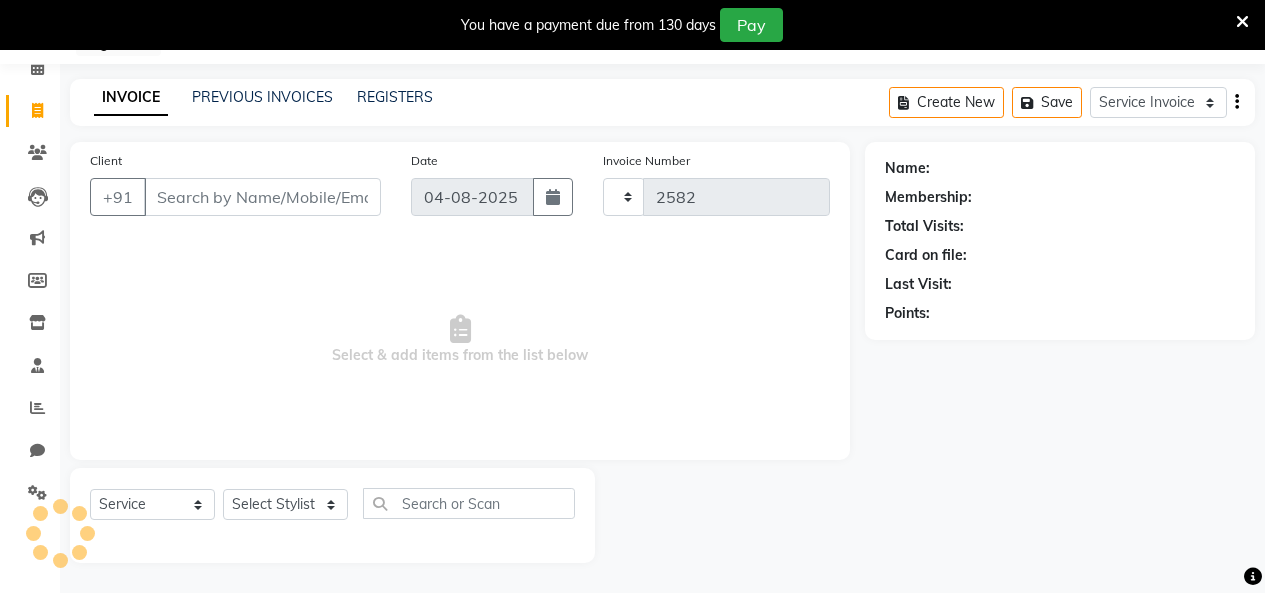 select on "8015" 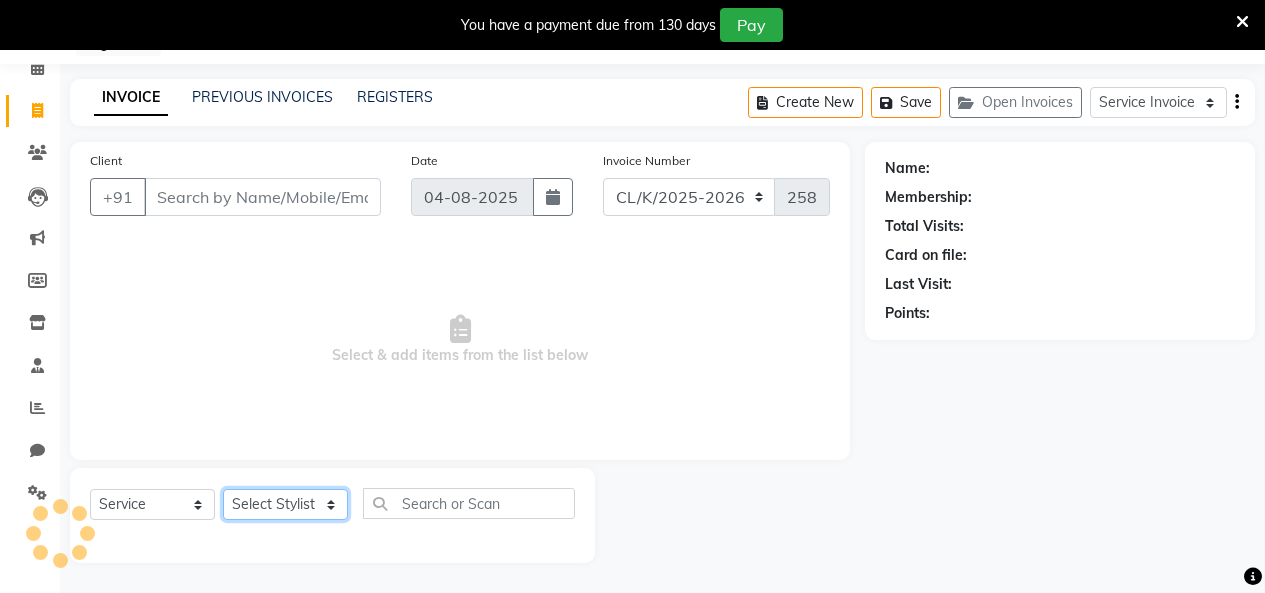 click on "Select Stylist" 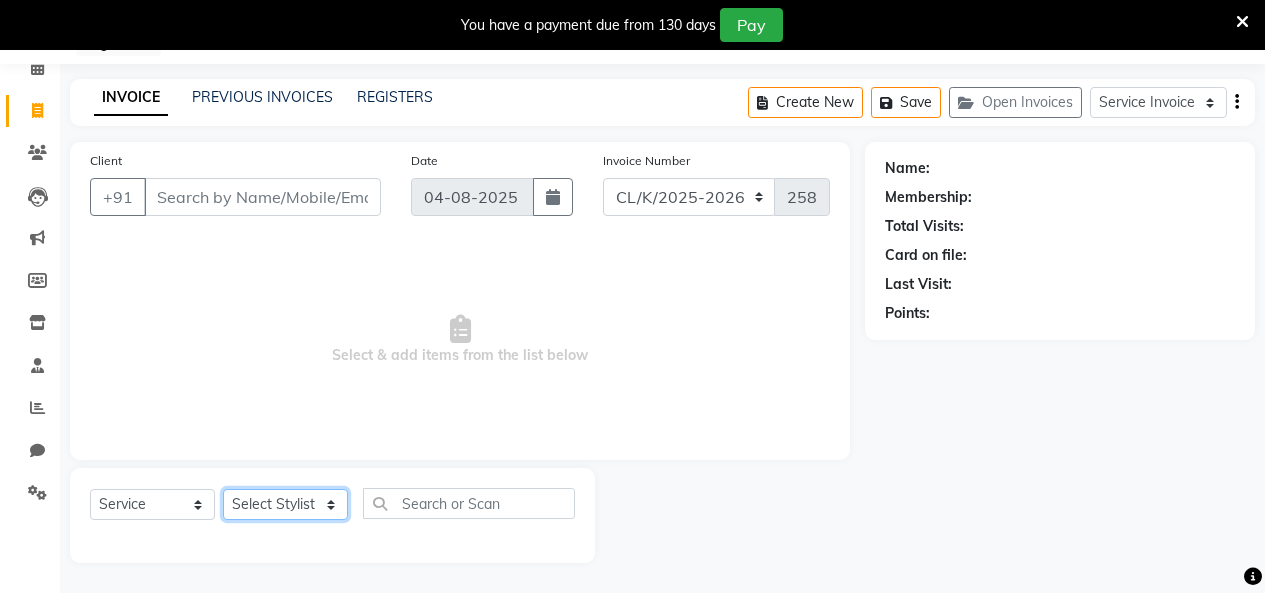 click on "Select Stylist" 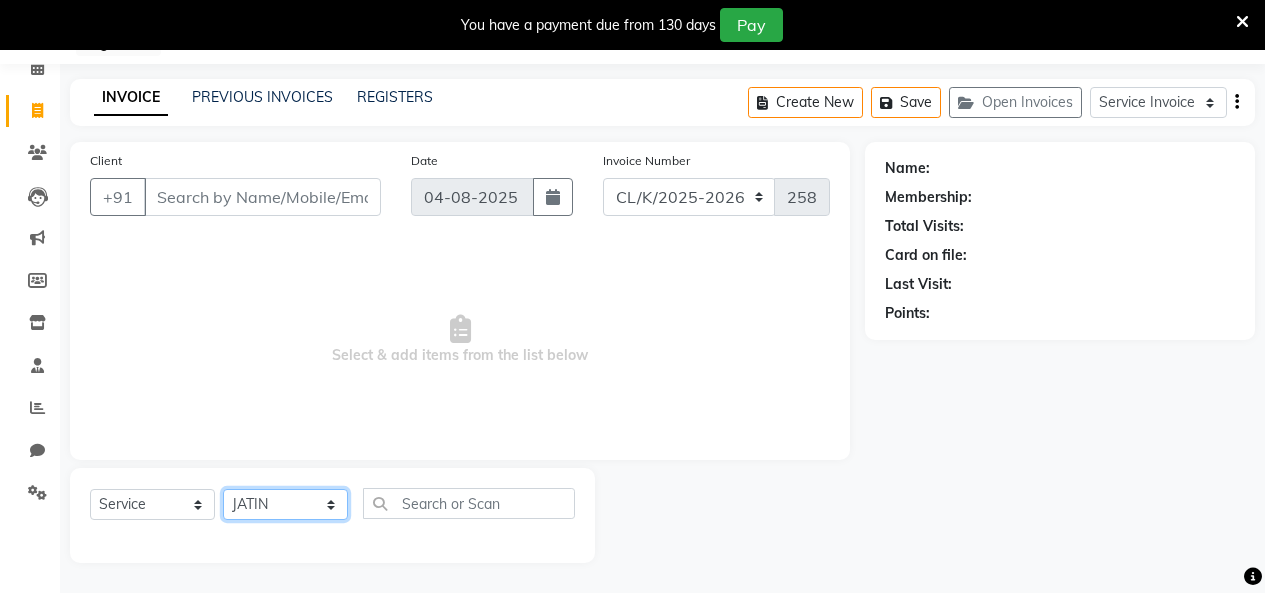 click on "Select Stylist Admin Admin AKHIL ANKUSH Colour Lounge, Kabir Park Colour Lounge, Kabir Park divyansh  Jaswinder singh guard JATIN JOHN JONEY LUXMI NAVDEEP KAUR NITI PARAMJIT PARAS KHATNAVLIA priya  priyanka  Rakesh sapna  SUMAN VANDANA SHARMA VISHAL" 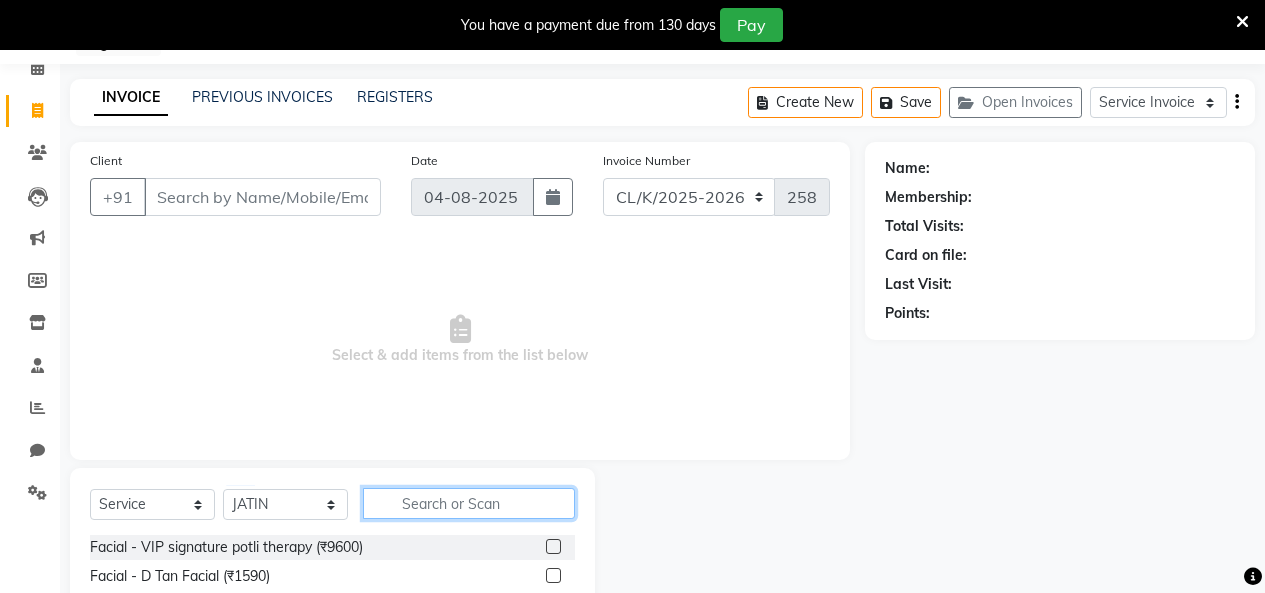 click 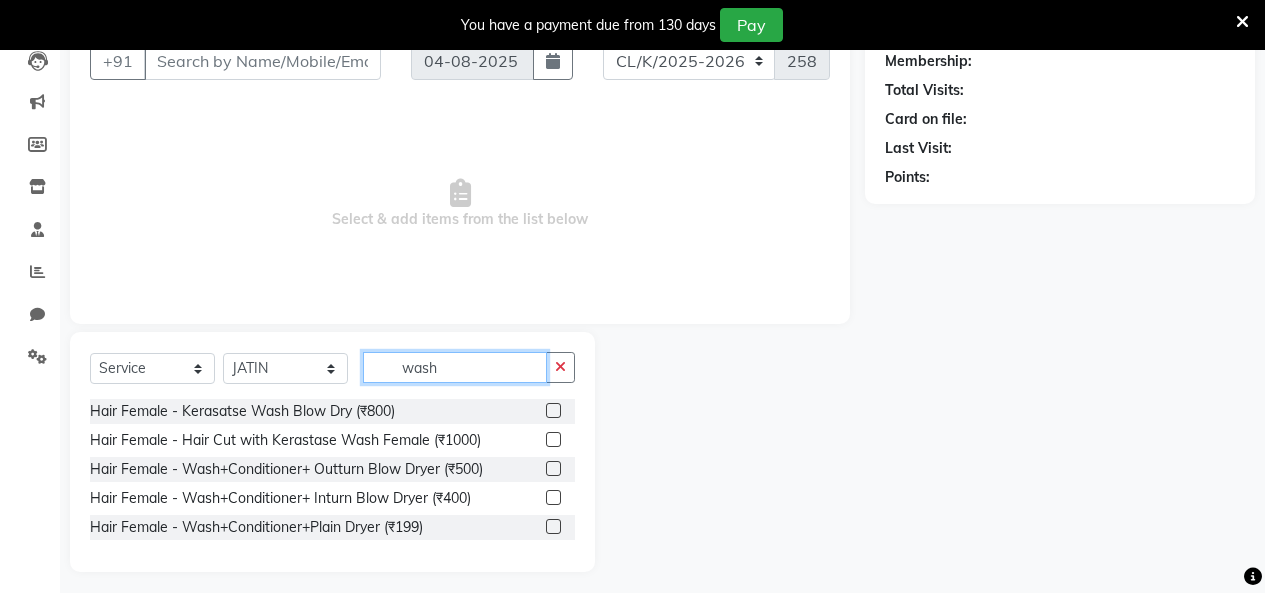 scroll, scrollTop: 230, scrollLeft: 0, axis: vertical 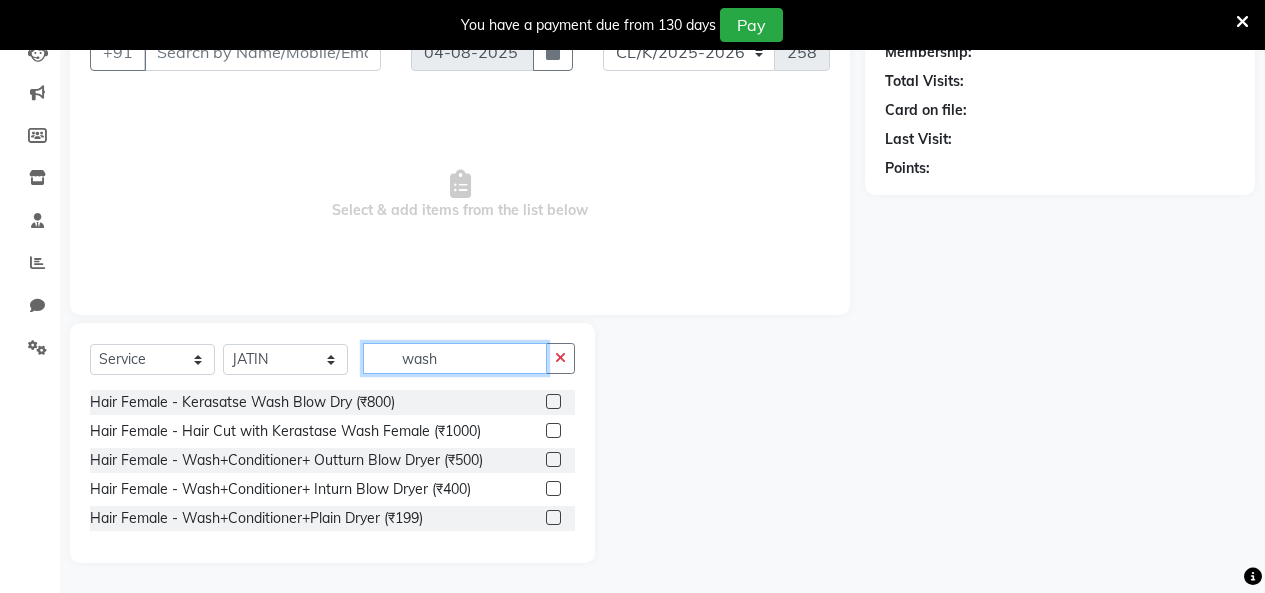 type on "wash" 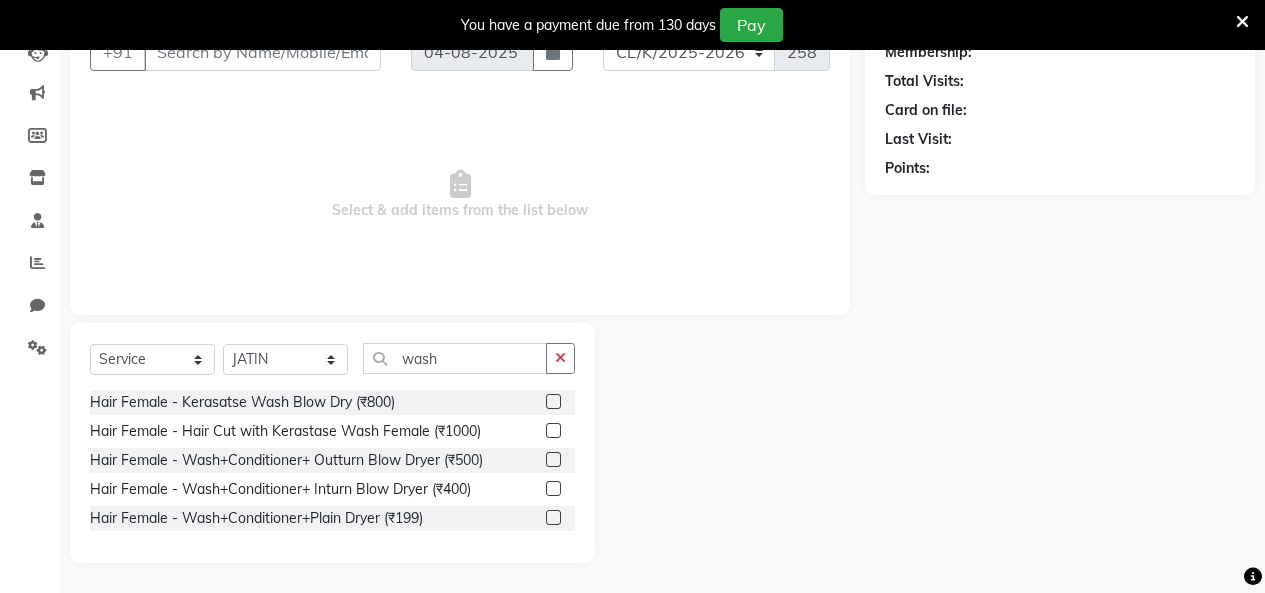 click 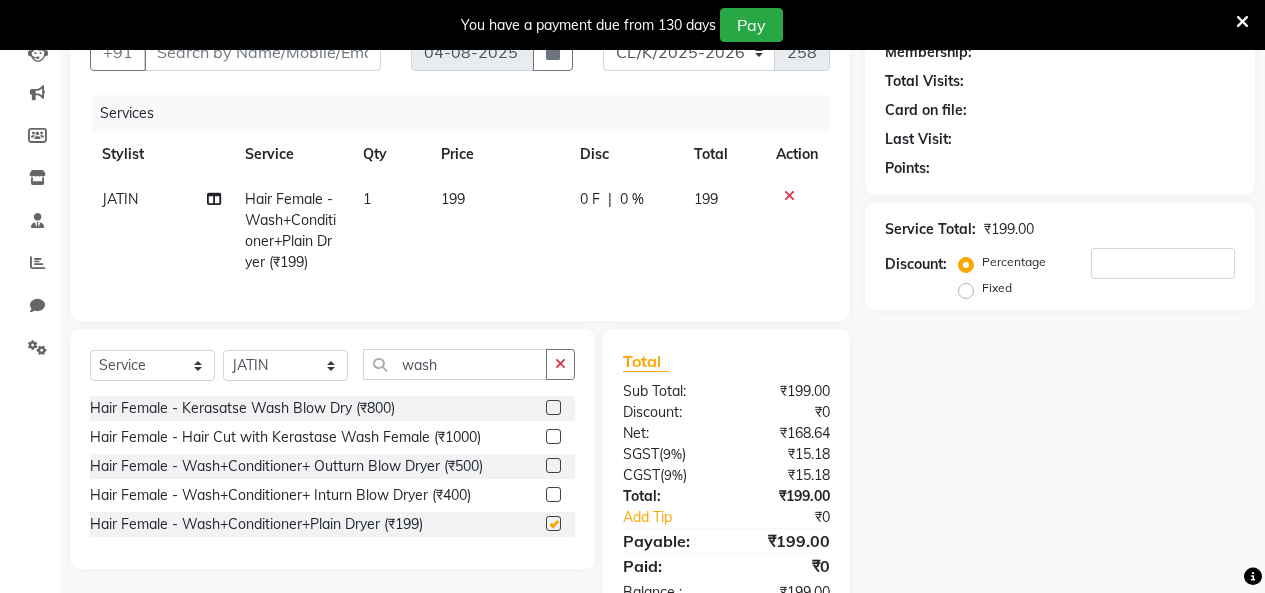 checkbox on "false" 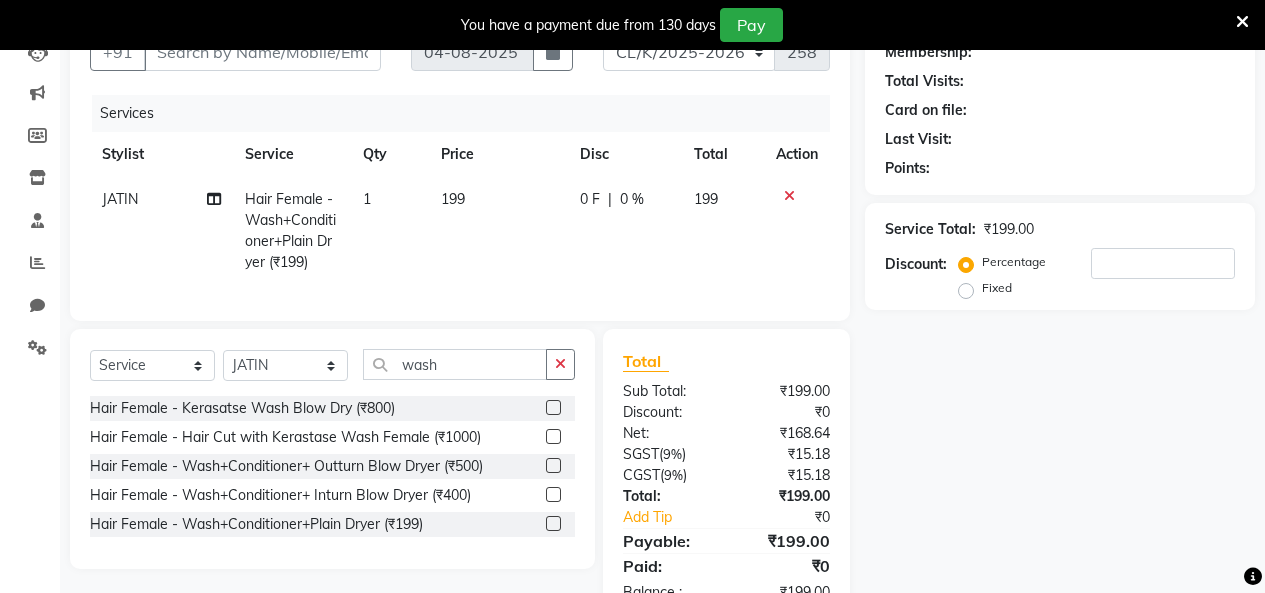 click on "199" 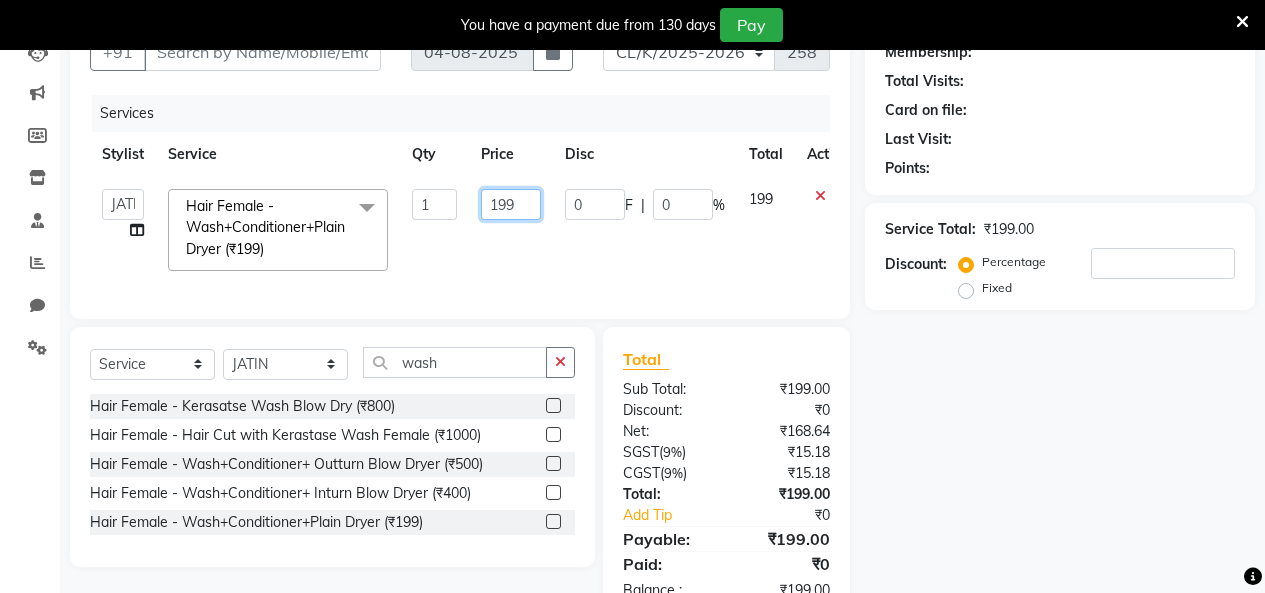 click on "199" 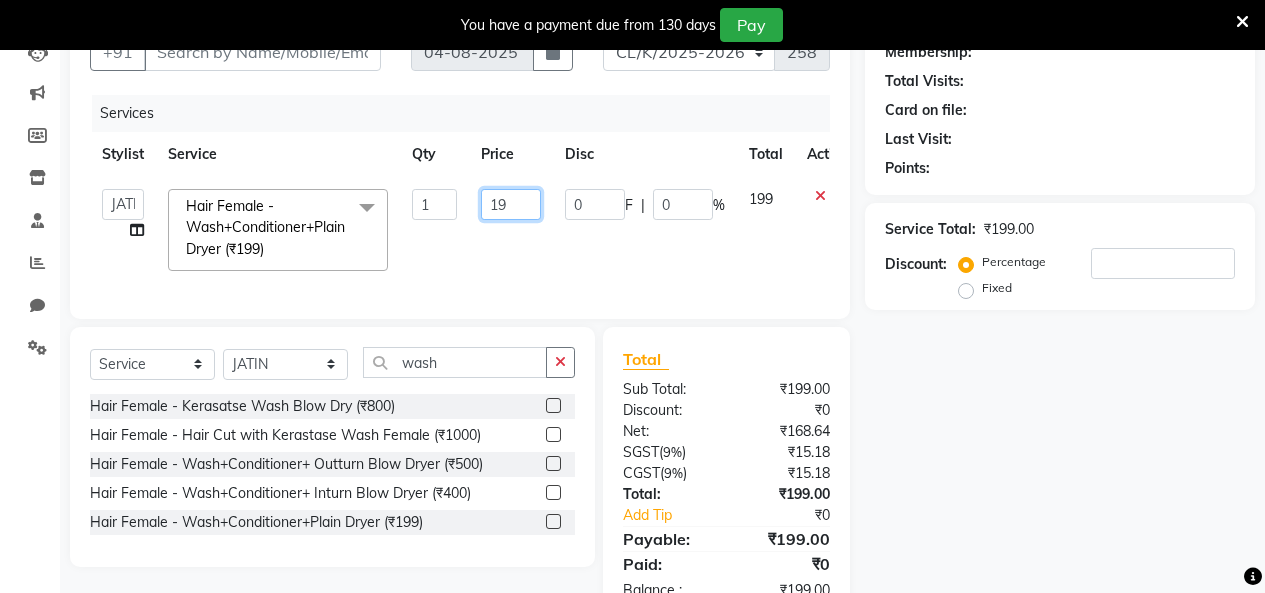 type on "1" 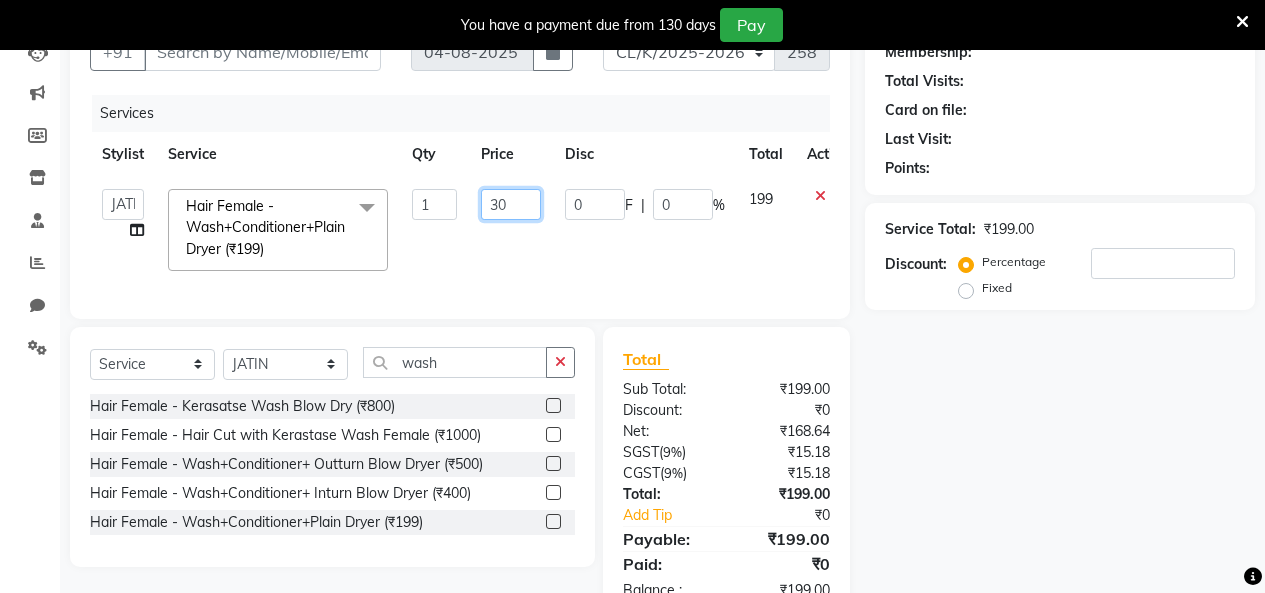 type on "300" 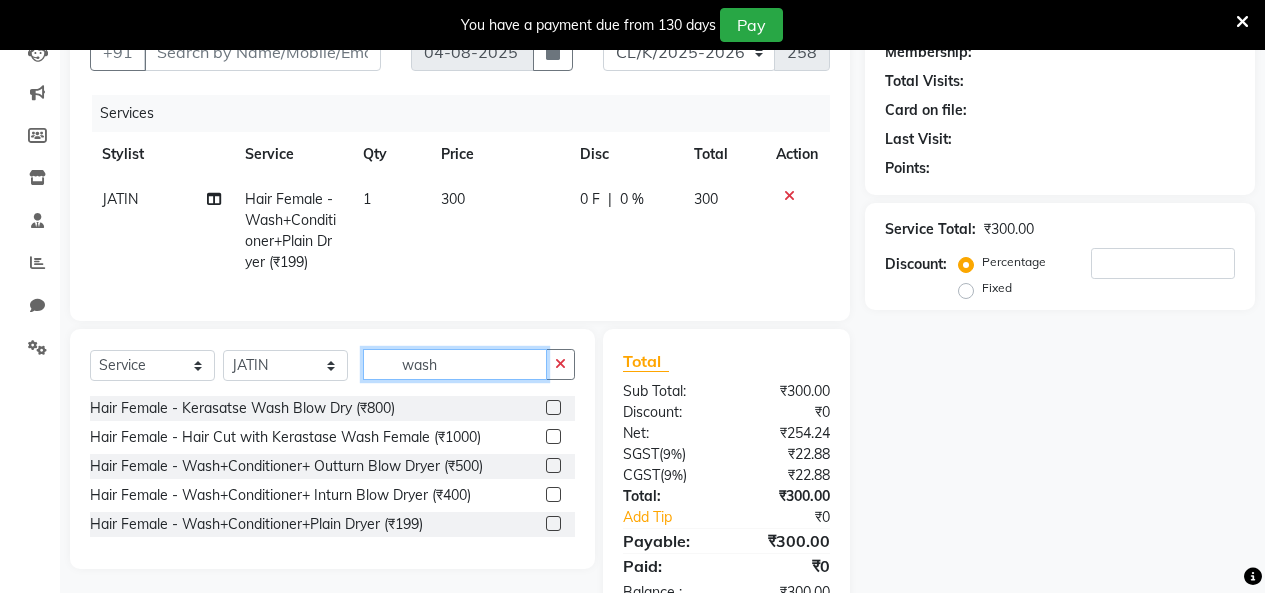 click on "wash" 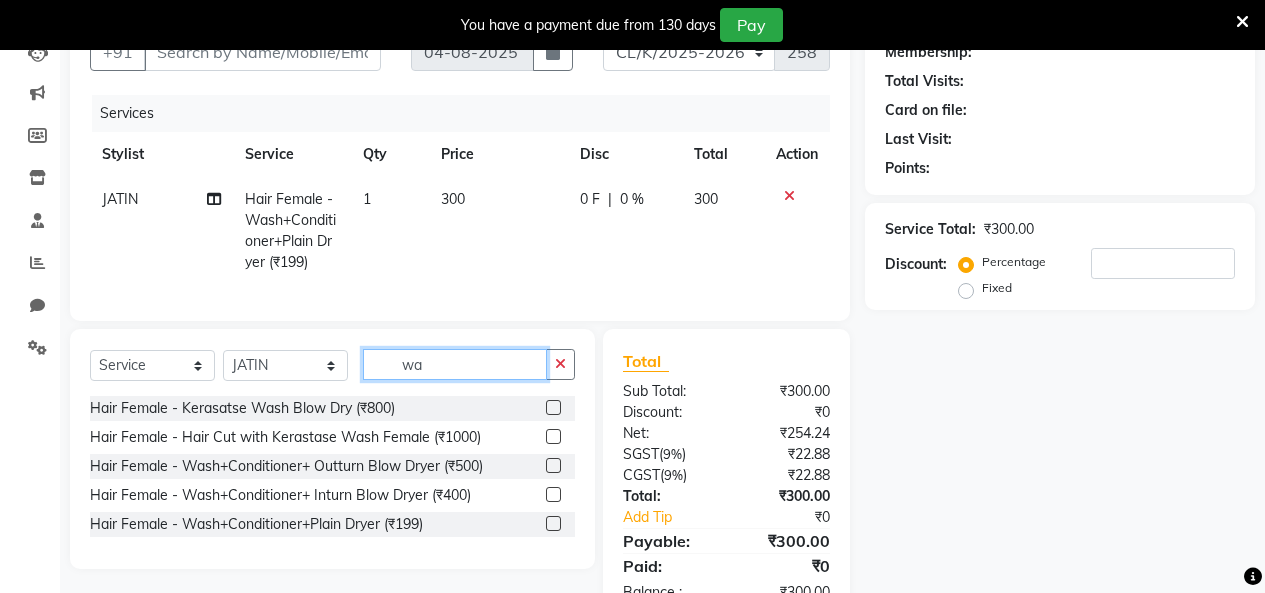 type on "w" 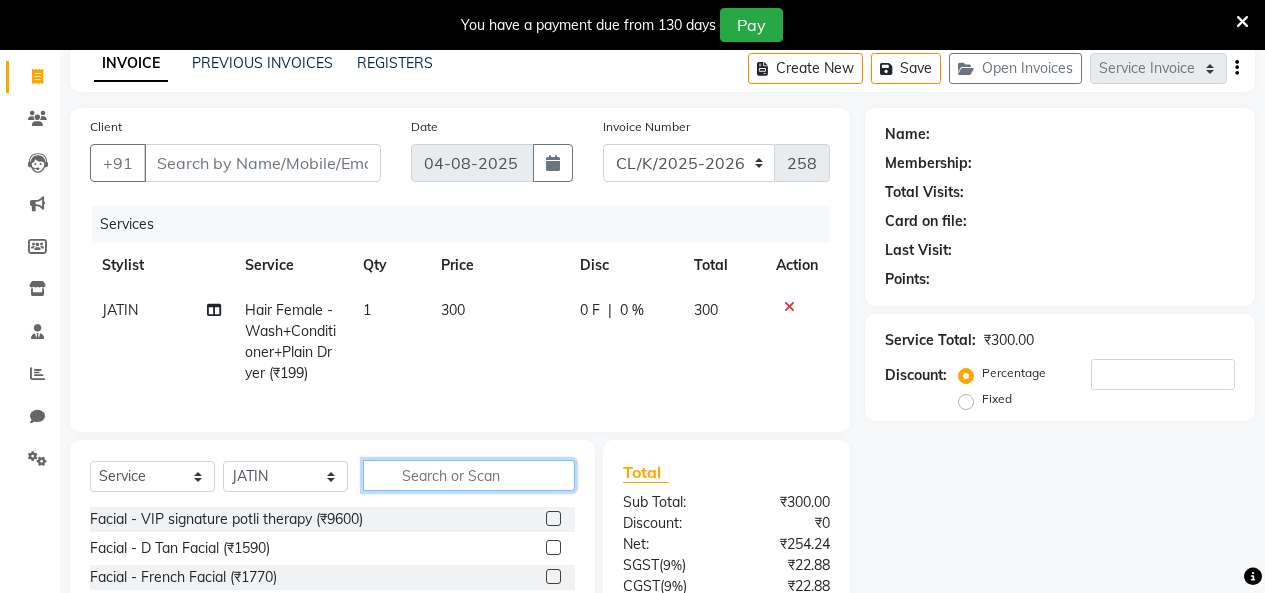 scroll, scrollTop: 0, scrollLeft: 0, axis: both 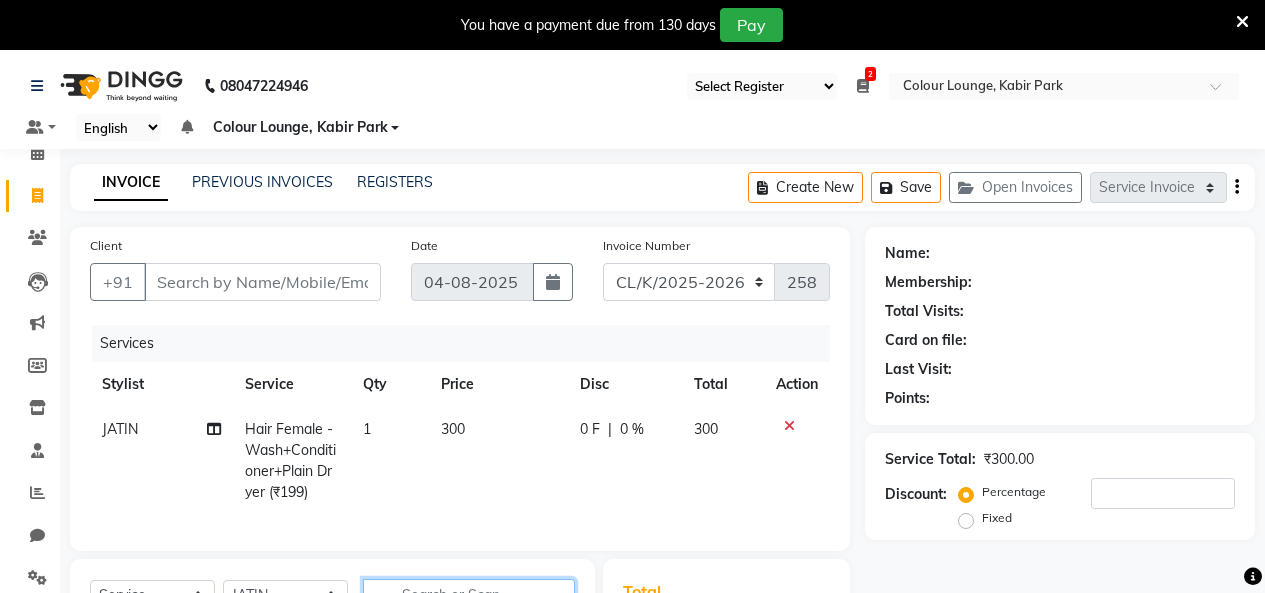 type 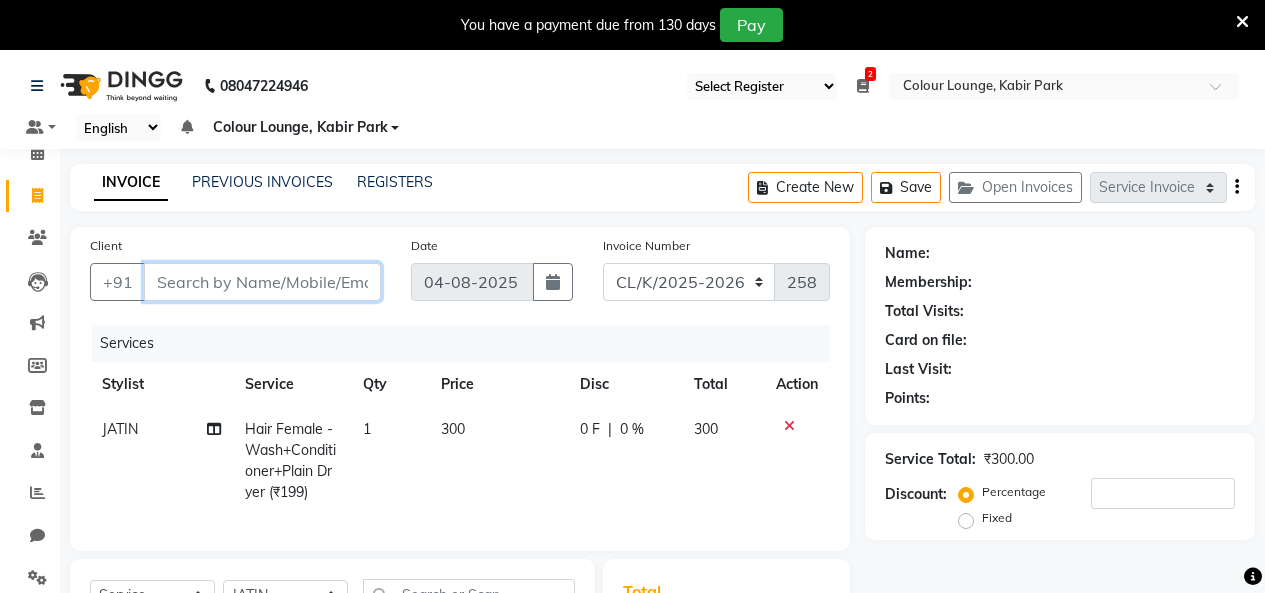 click on "Client" at bounding box center [262, 282] 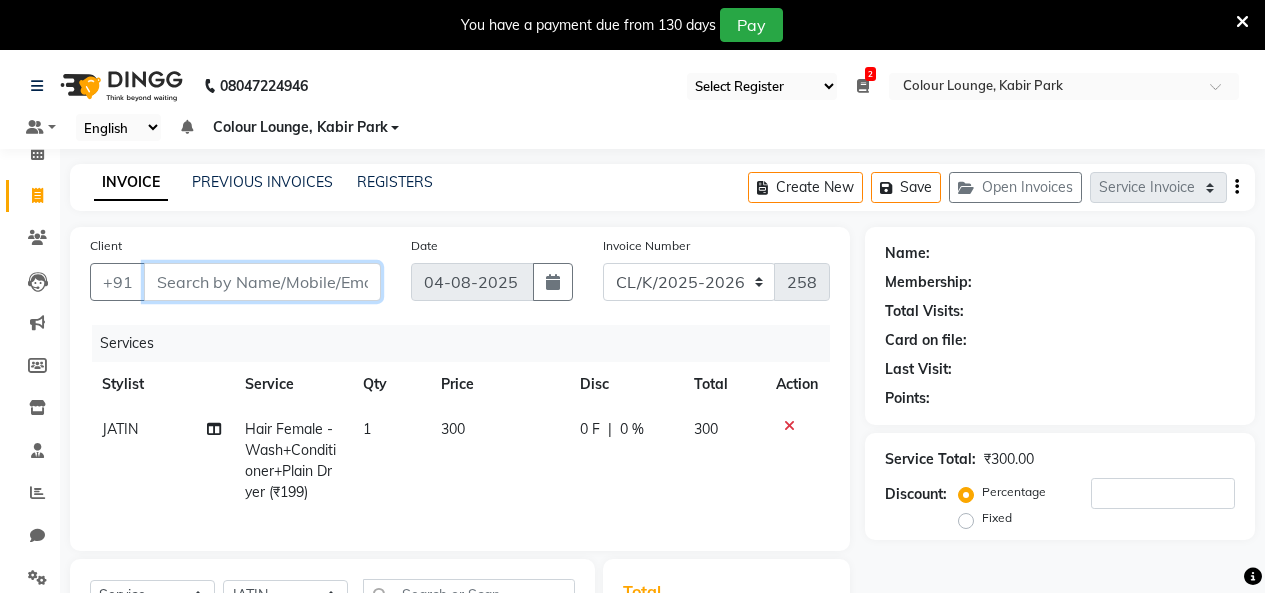 type on "k" 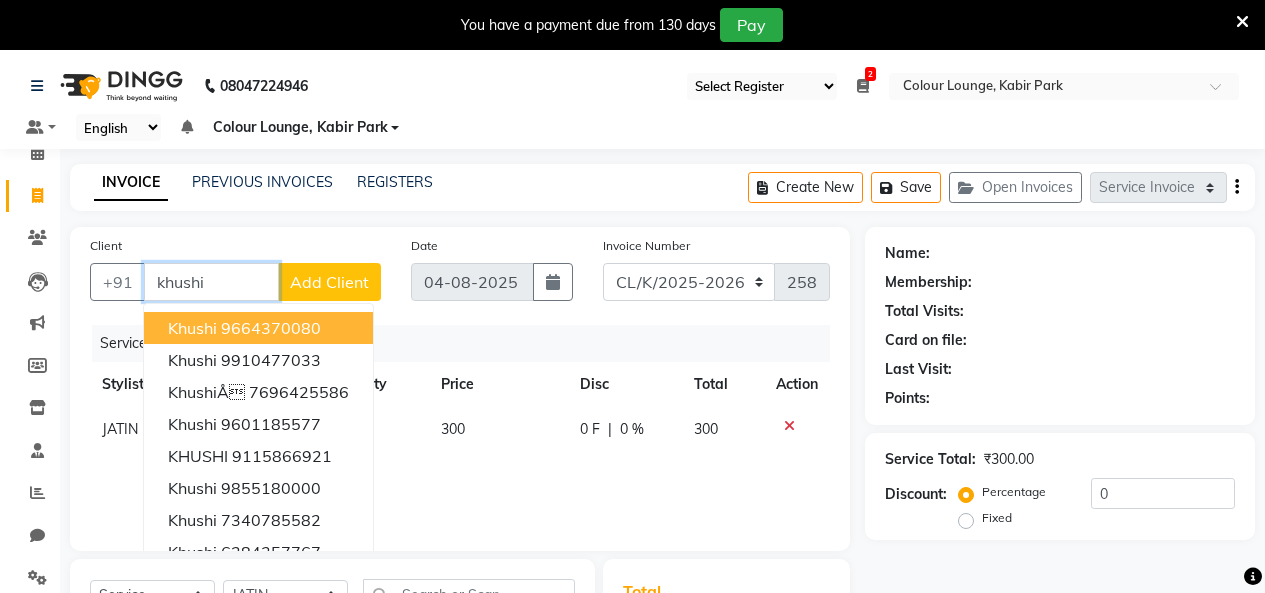 click on "Khushi  9664370080" at bounding box center [258, 328] 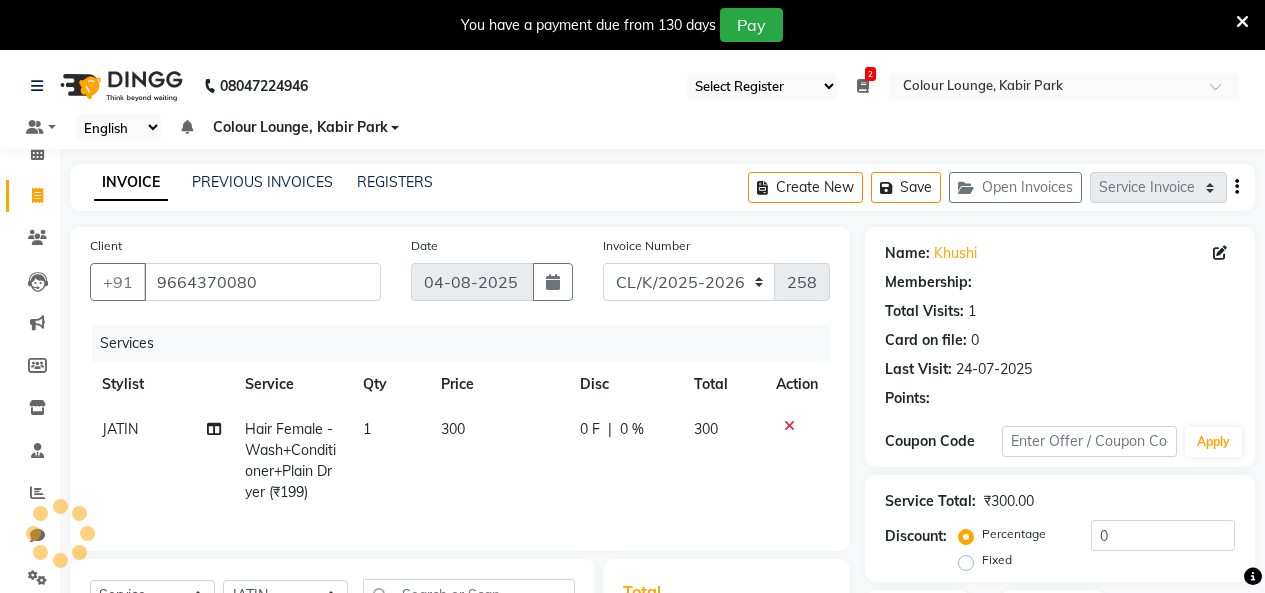 click on "9664370080" at bounding box center (262, 282) 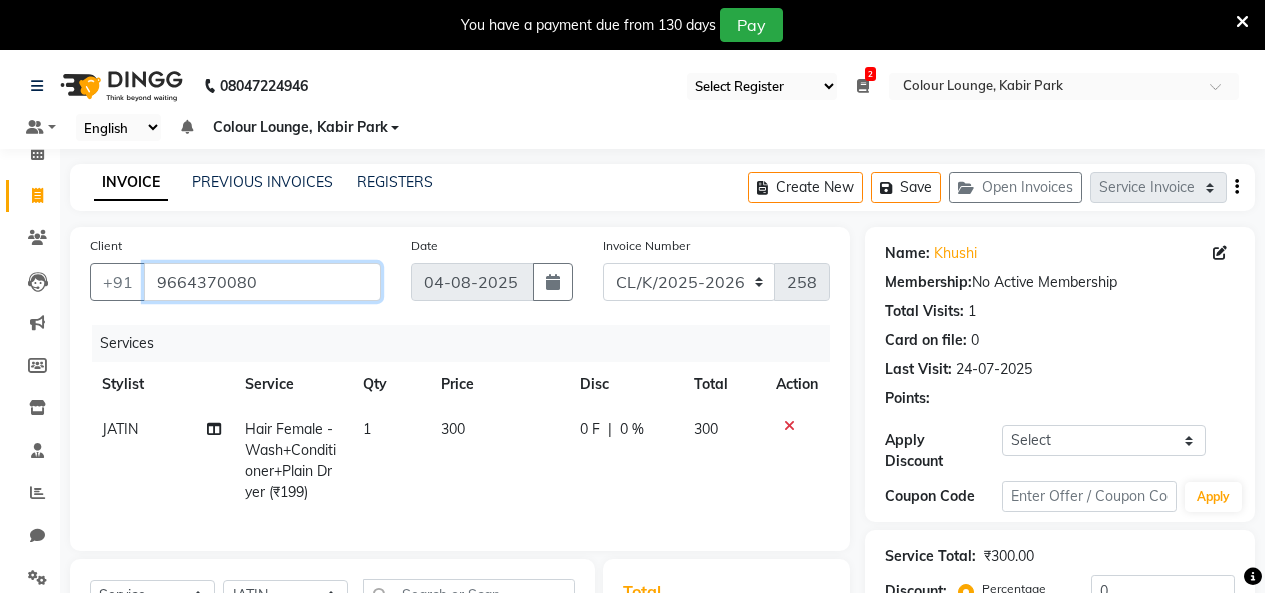 click on "9664370080" at bounding box center (262, 282) 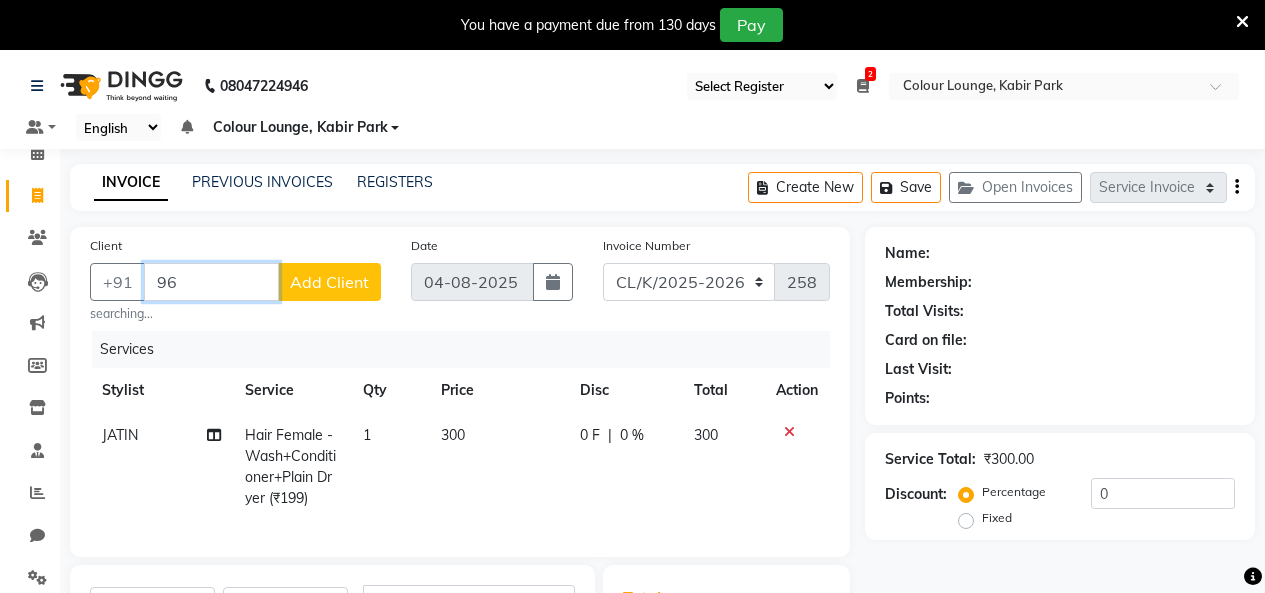 type on "9" 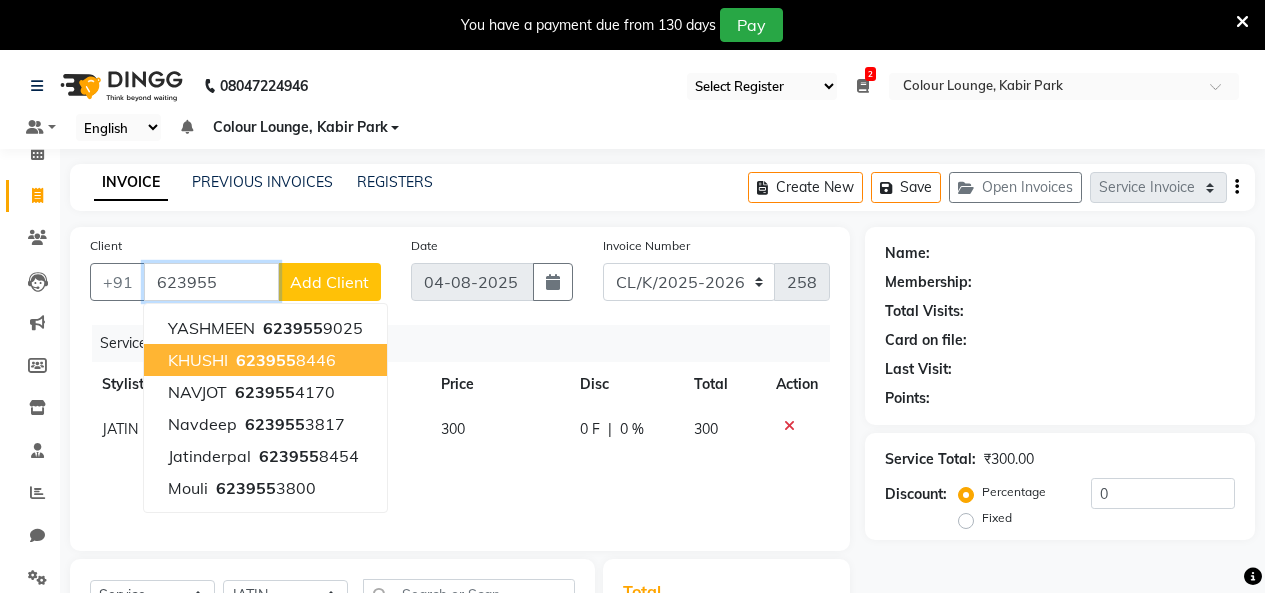click on "623955" at bounding box center [266, 360] 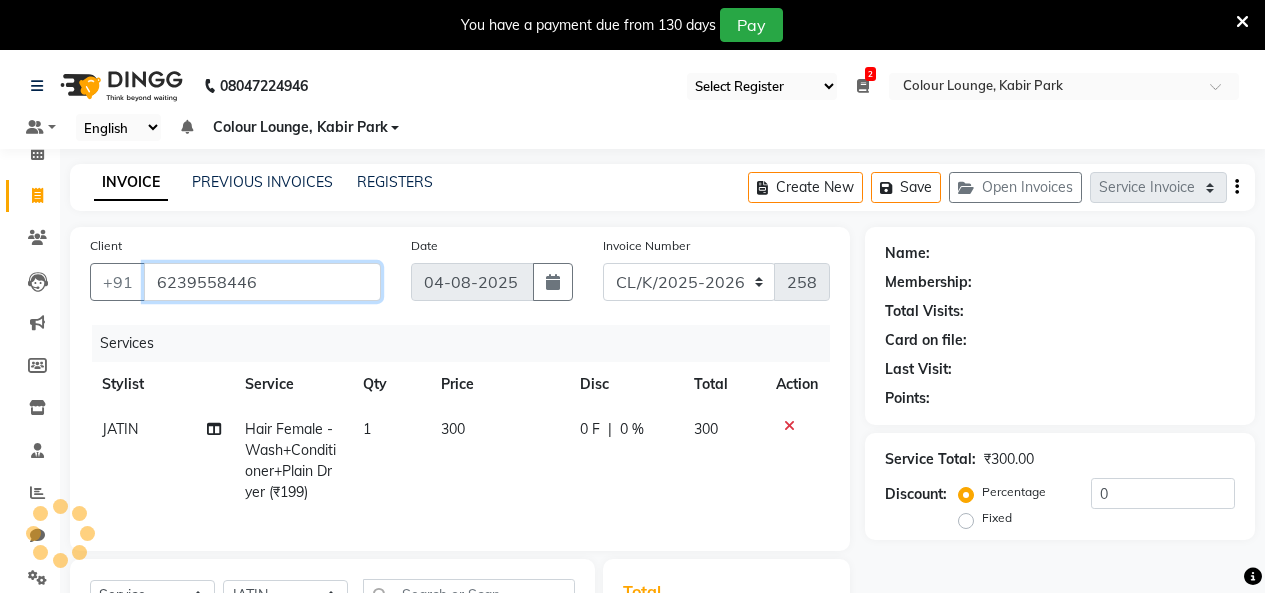 type on "6239558446" 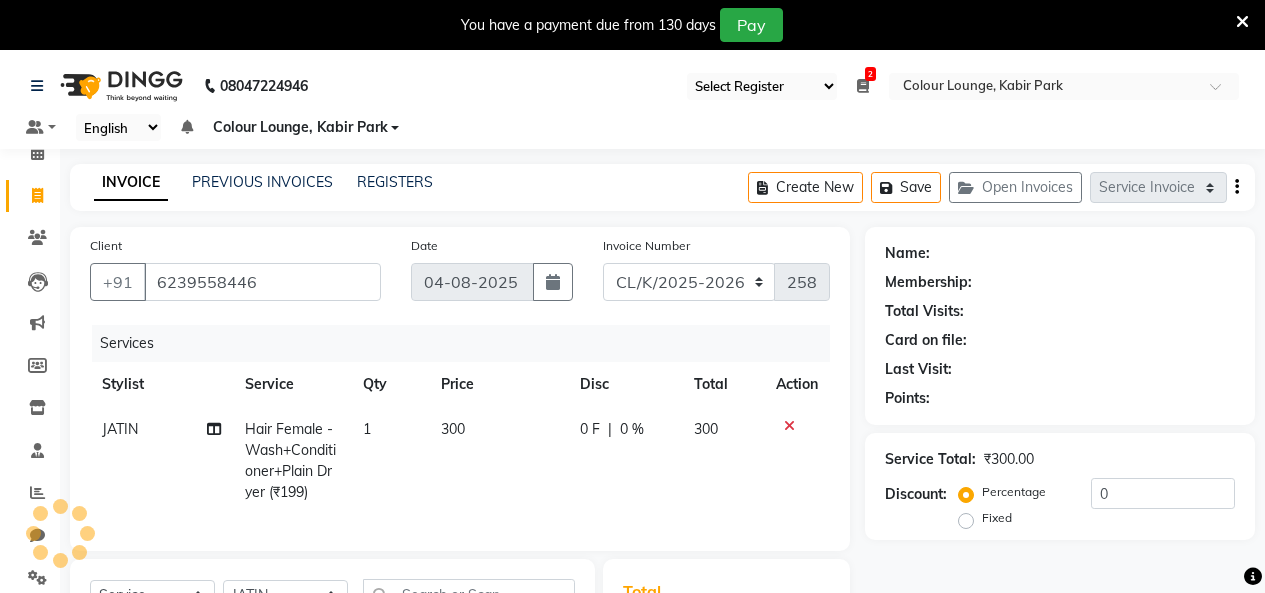 select on "1: Object" 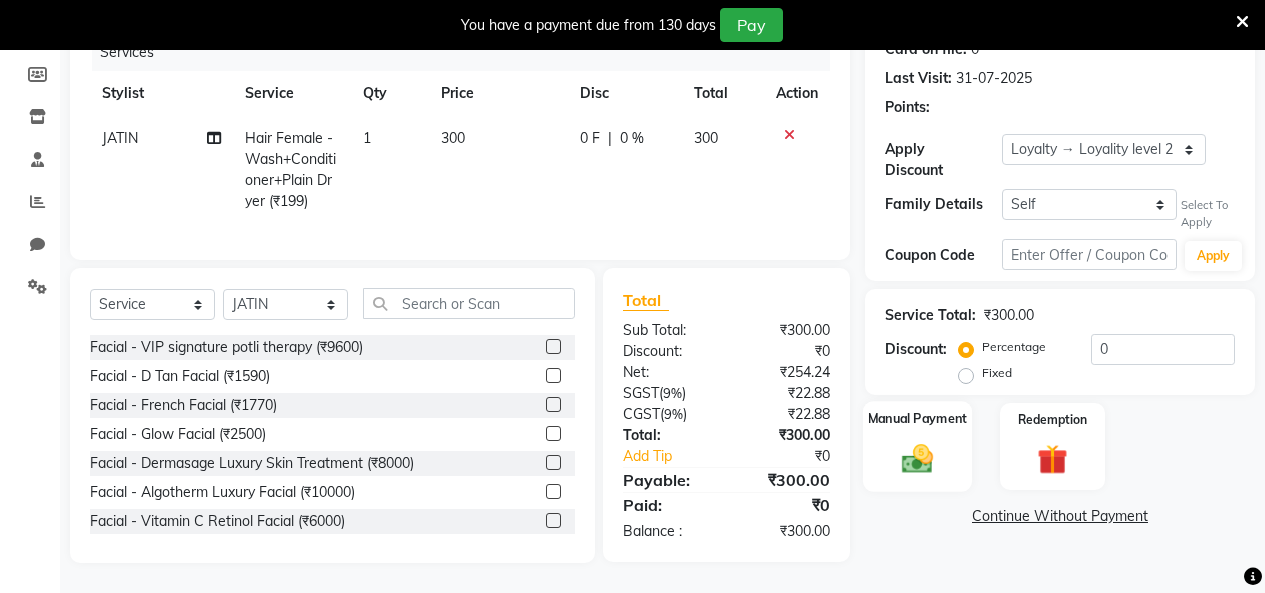 scroll, scrollTop: 306, scrollLeft: 0, axis: vertical 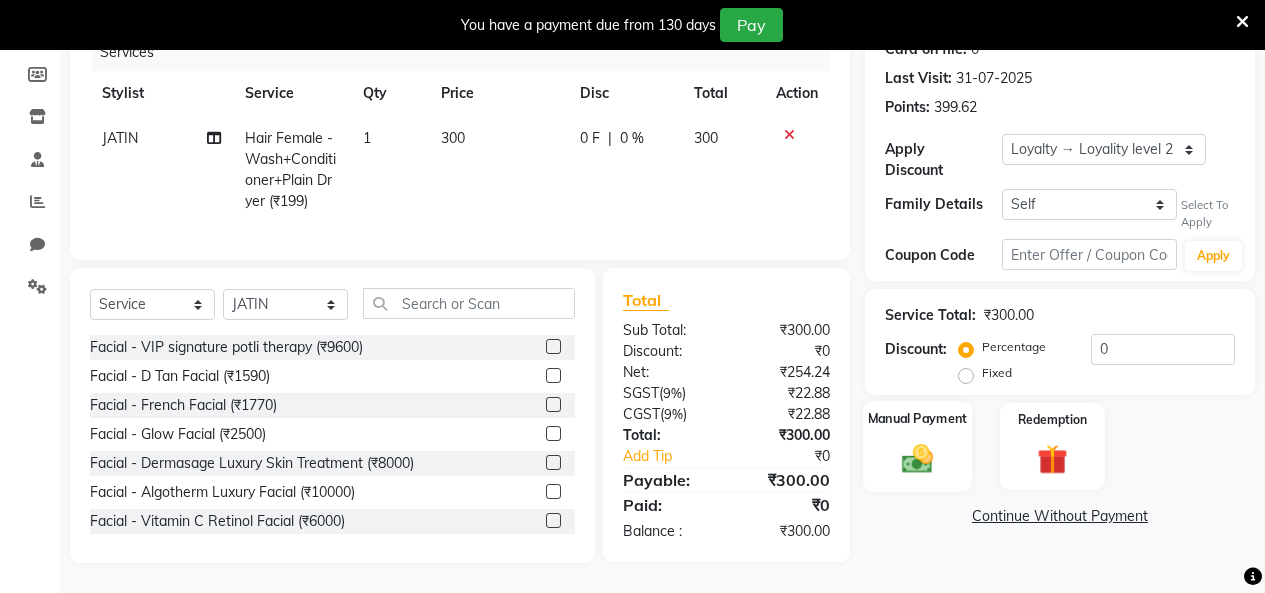 click 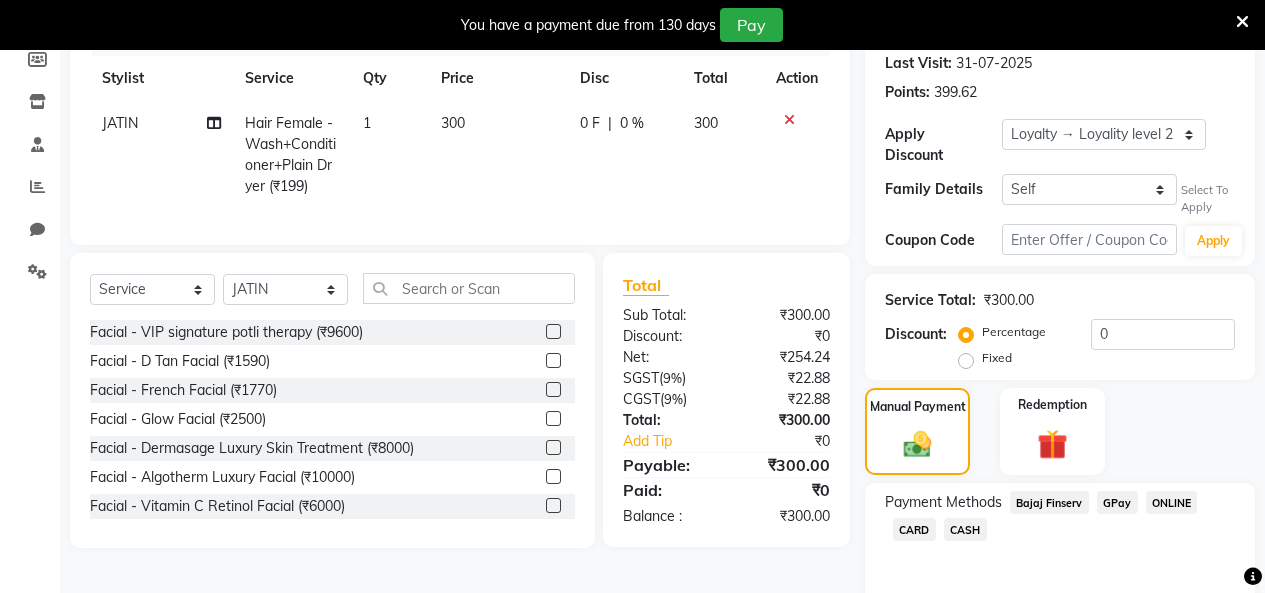 scroll, scrollTop: 371, scrollLeft: 0, axis: vertical 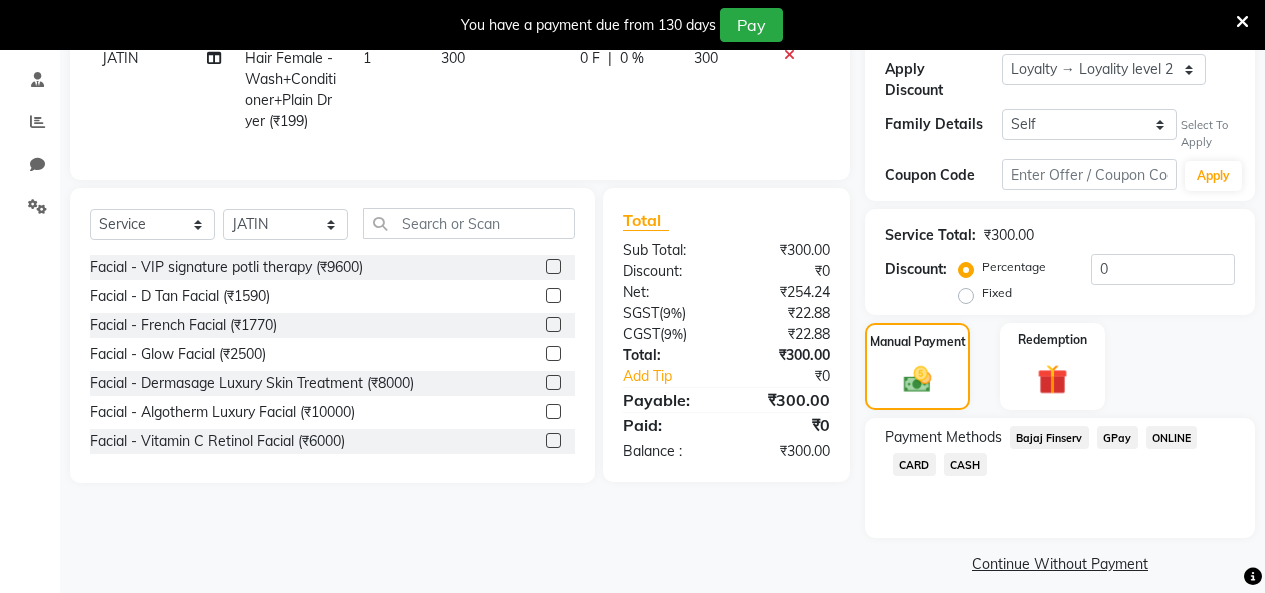 click on "CASH" 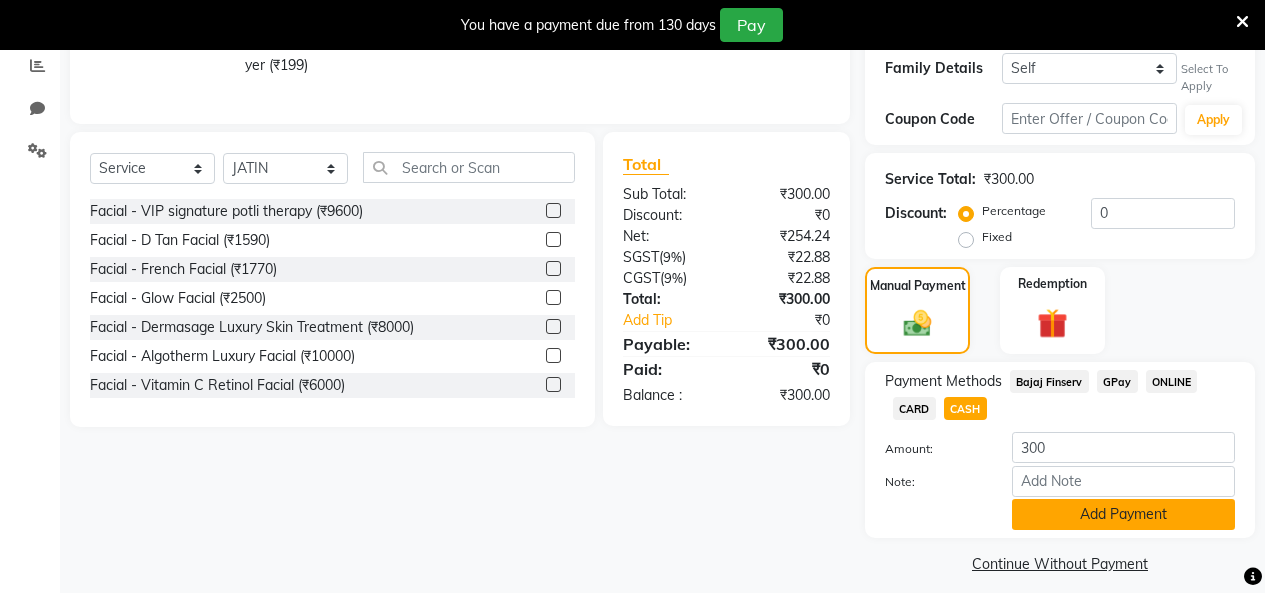 click on "Add Payment" 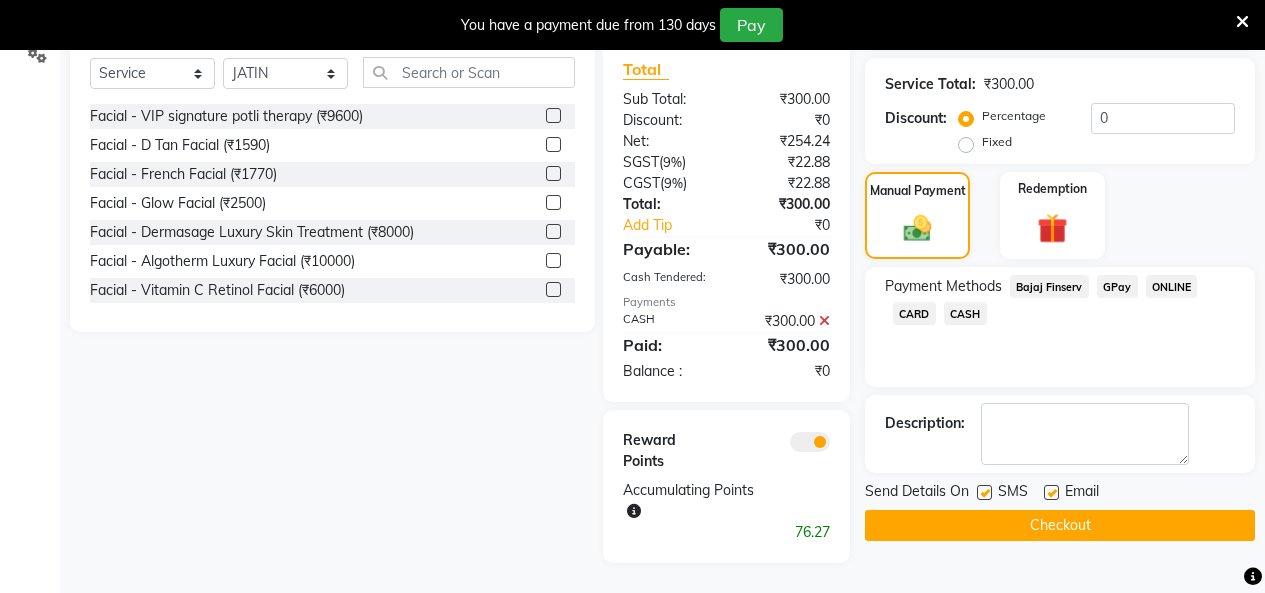 scroll, scrollTop: 537, scrollLeft: 0, axis: vertical 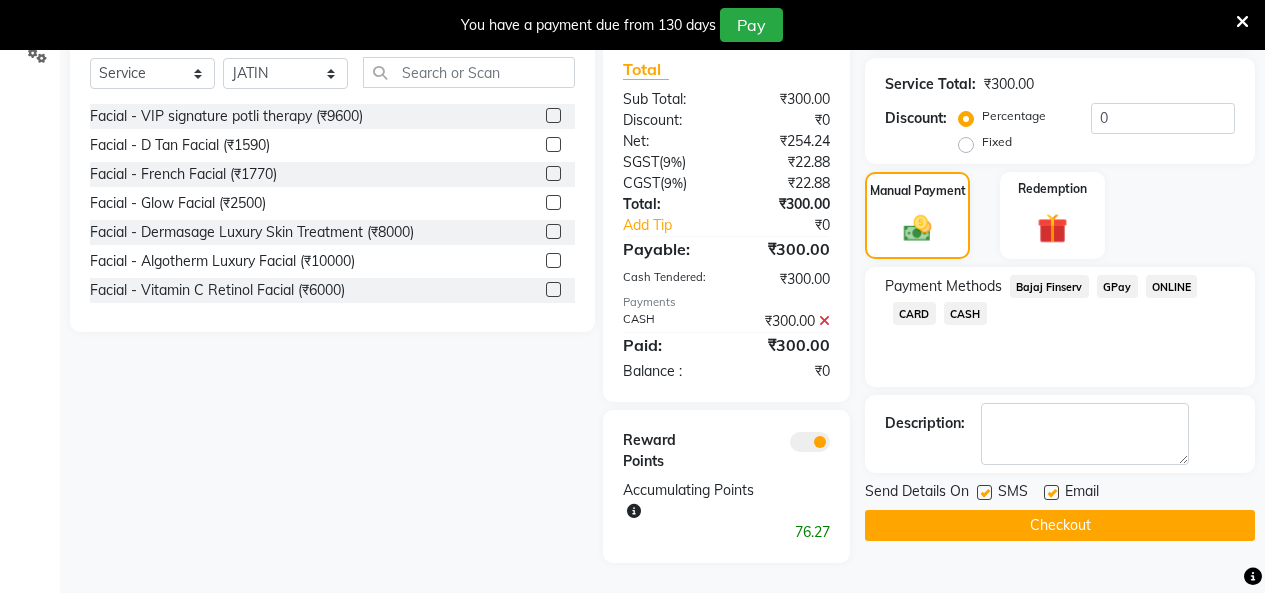 click on "Checkout" 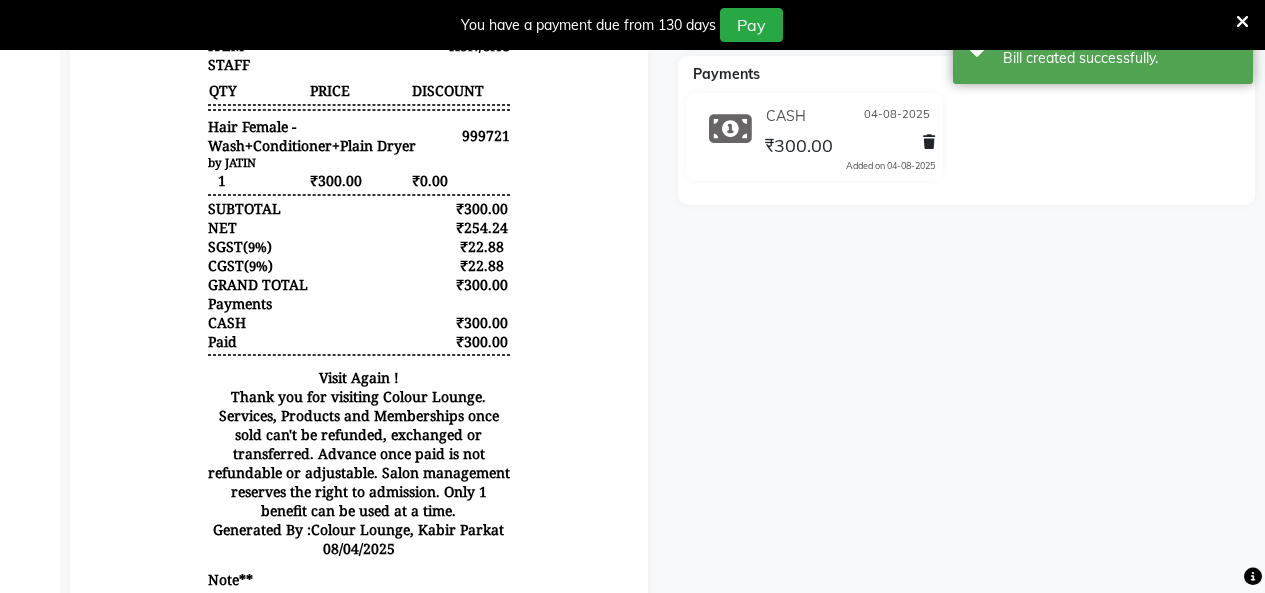 scroll, scrollTop: 437, scrollLeft: 0, axis: vertical 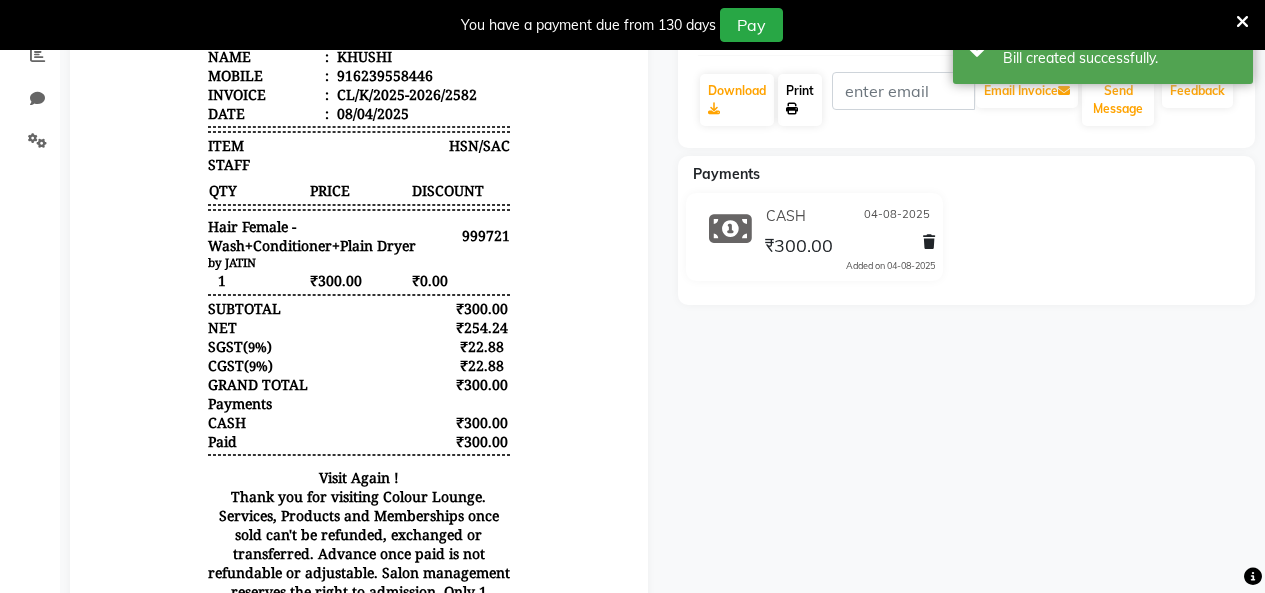 click 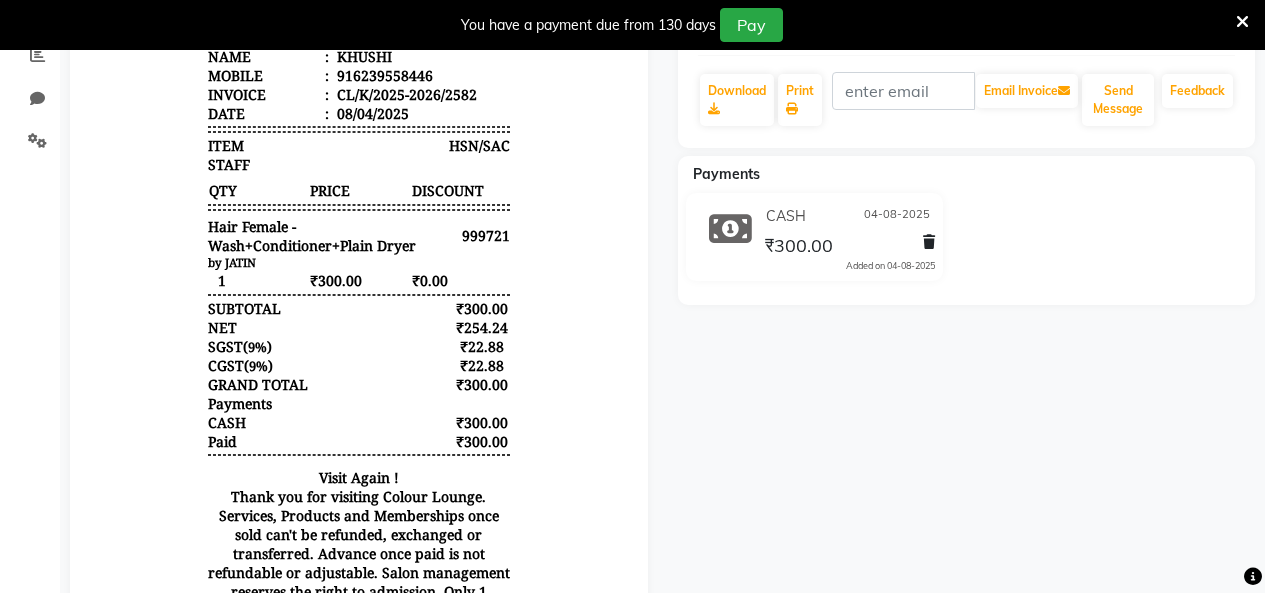 drag, startPoint x: 1078, startPoint y: 262, endPoint x: 1279, endPoint y: 416, distance: 253.21335 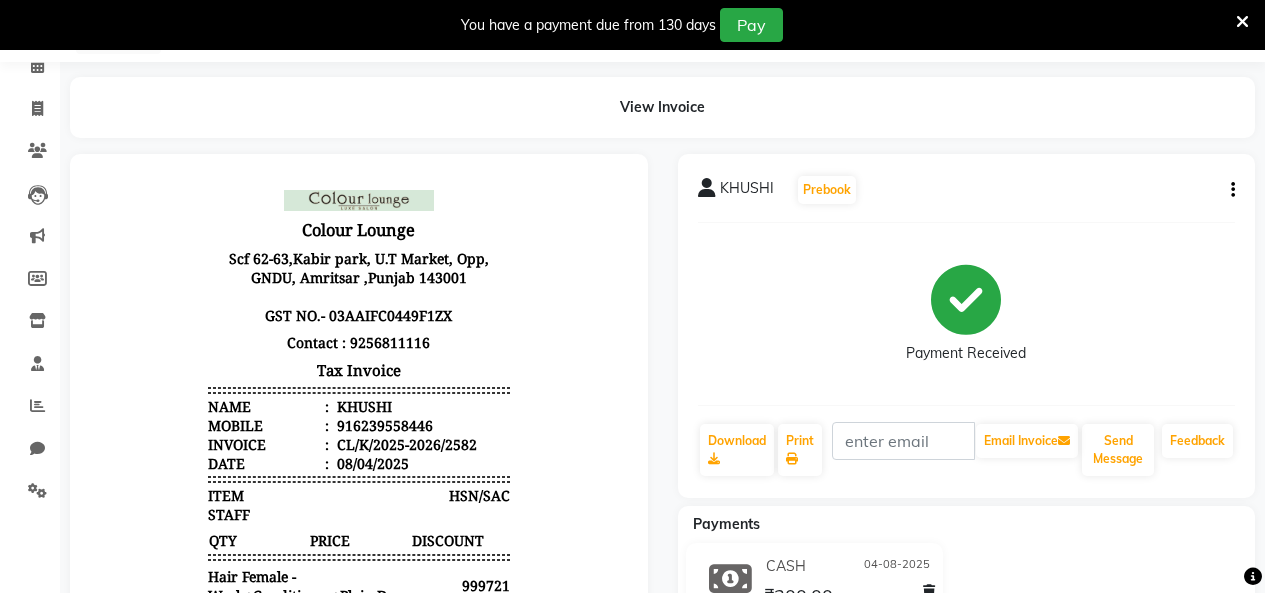 scroll, scrollTop: 0, scrollLeft: 0, axis: both 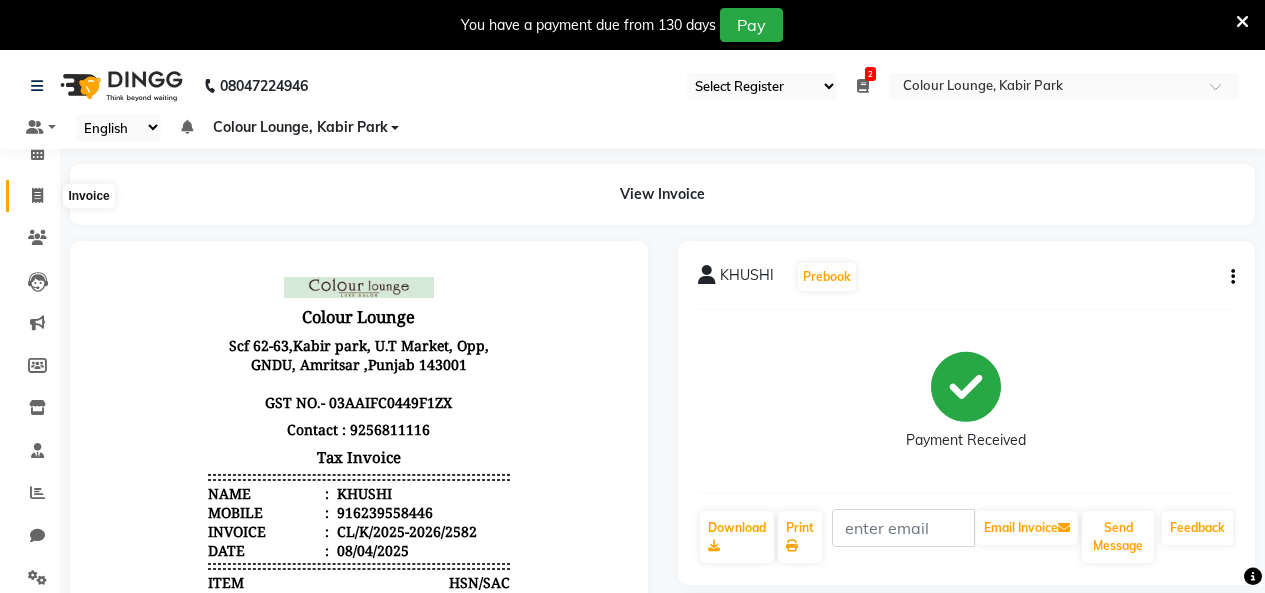 click 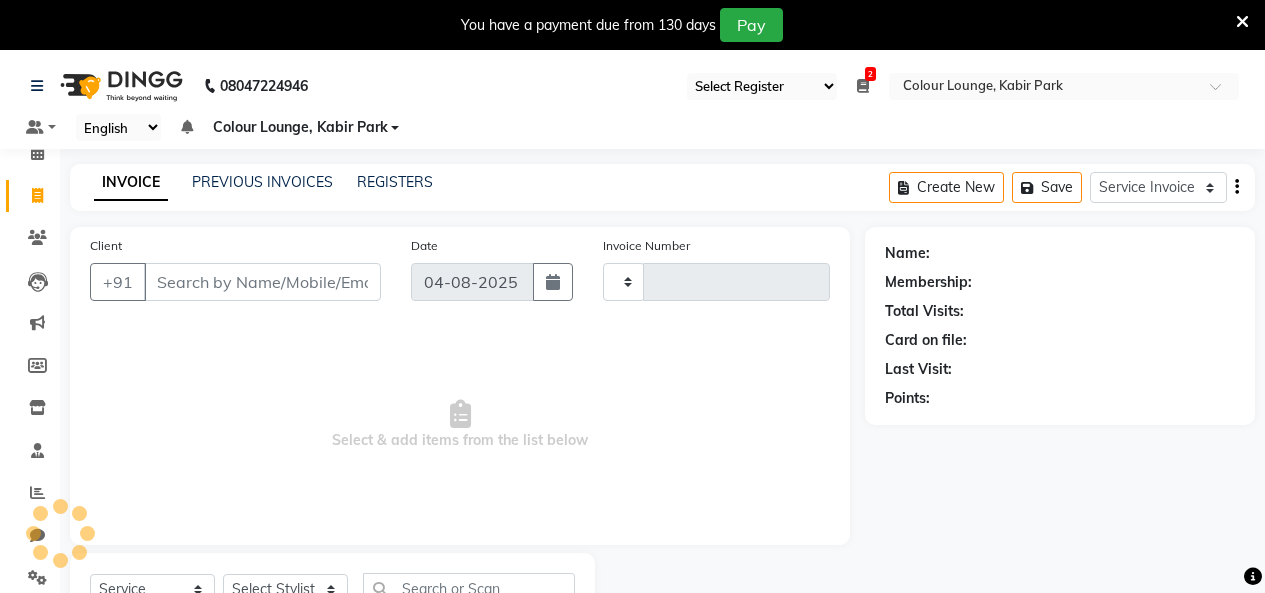 scroll, scrollTop: 85, scrollLeft: 0, axis: vertical 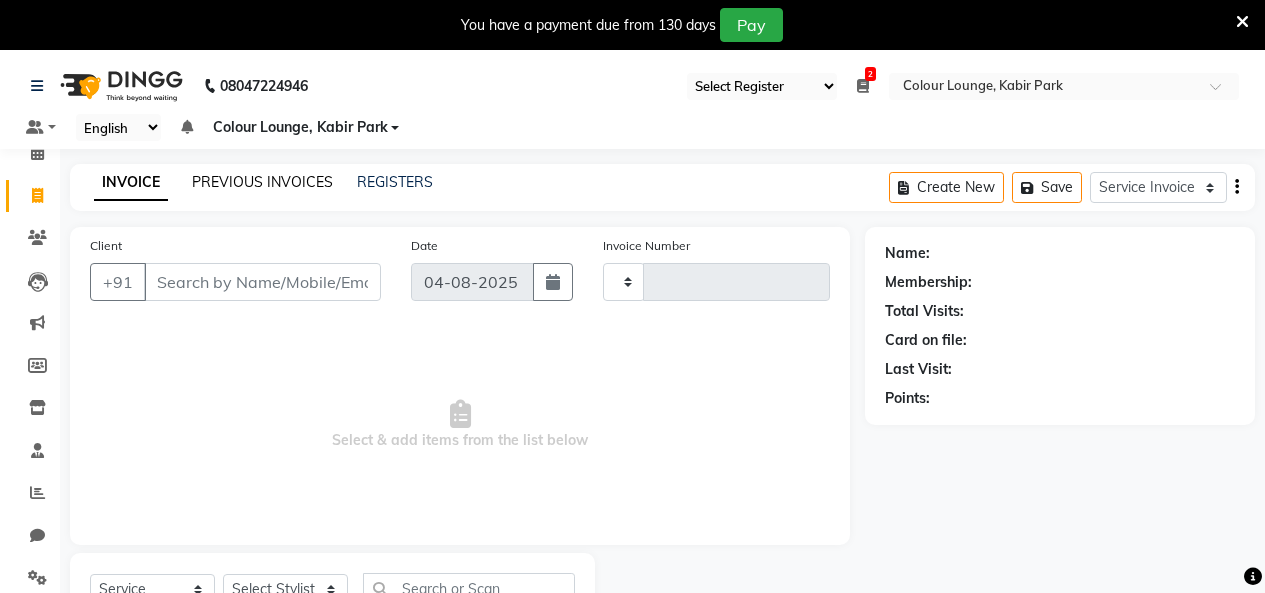 click on "PREVIOUS INVOICES" 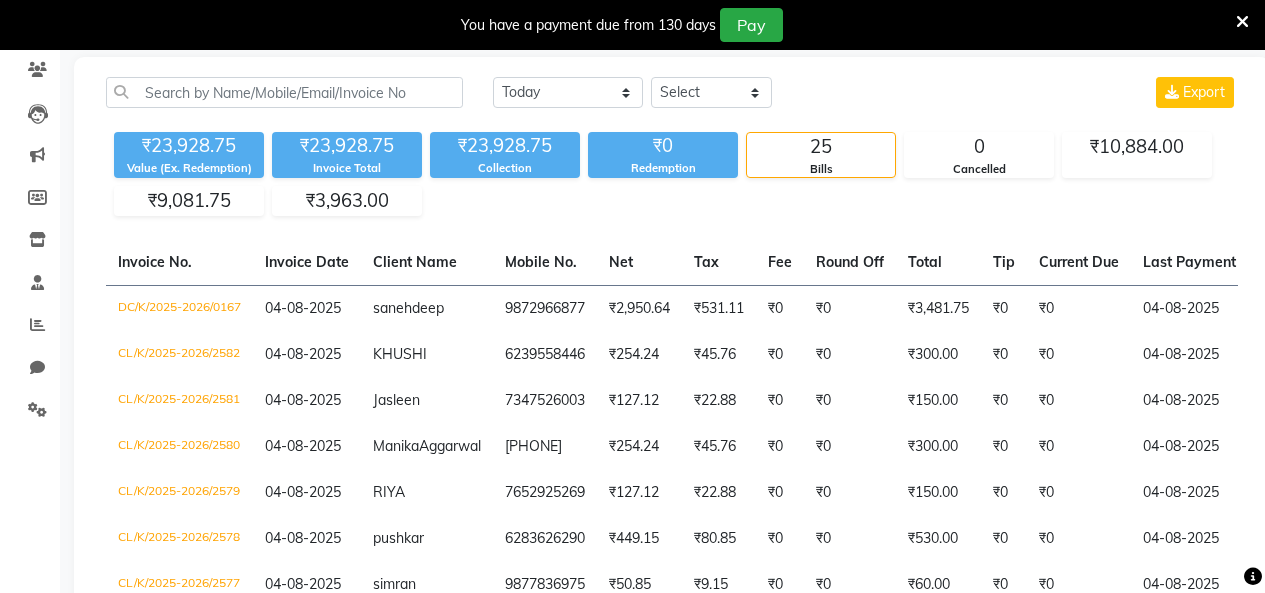 scroll, scrollTop: 0, scrollLeft: 0, axis: both 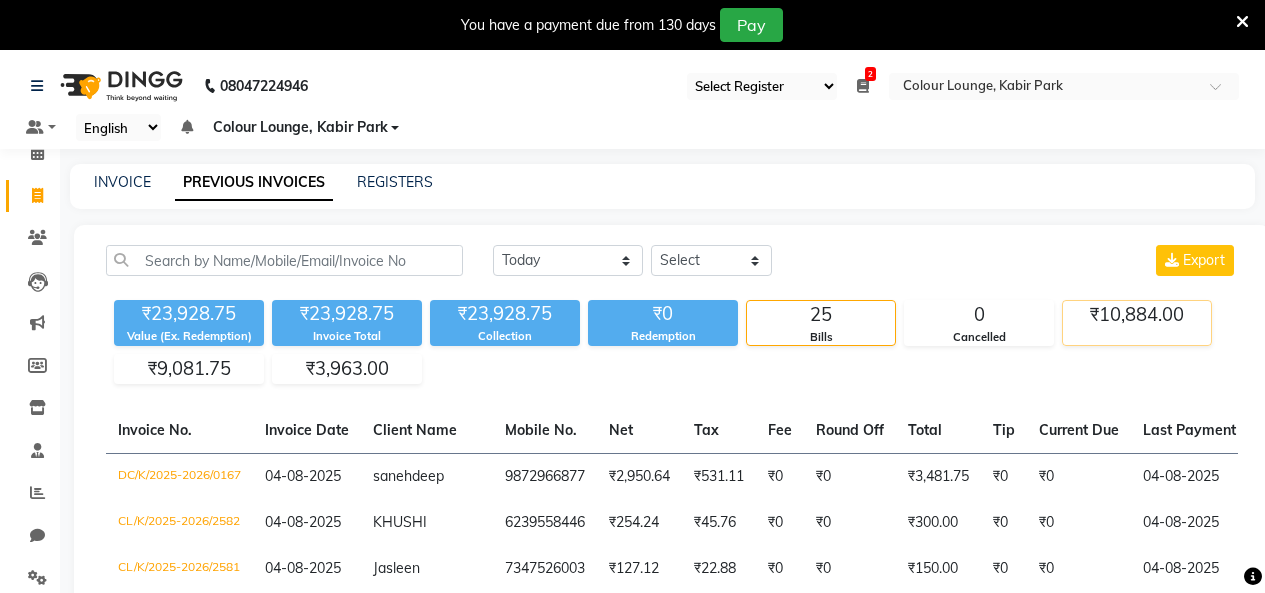 click on "₹10,884.00" 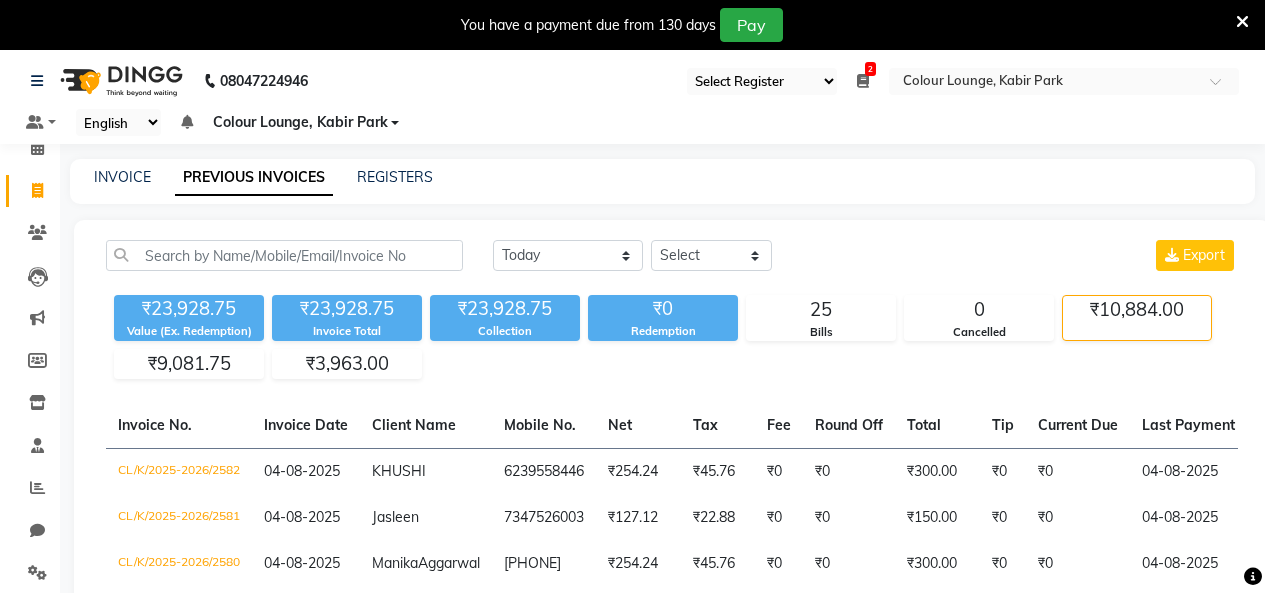 scroll, scrollTop: 0, scrollLeft: 0, axis: both 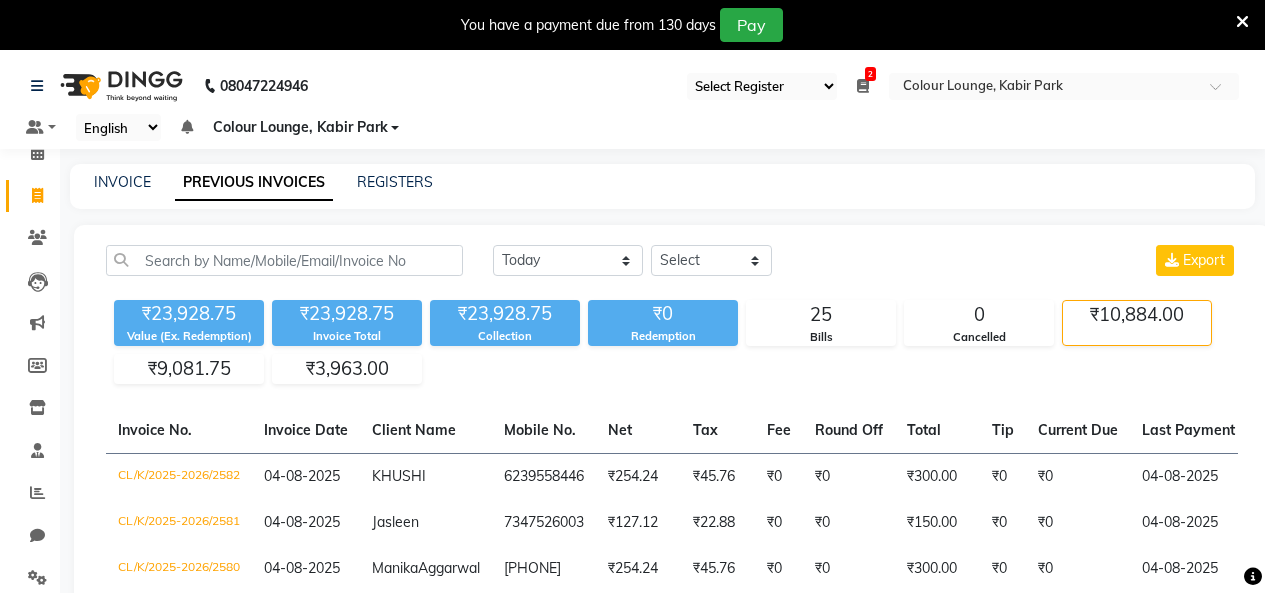 click on "₹23,928.75 Value (Ex. Redemption) ₹23,928.75 Invoice Total  ₹23,928.75 Collection ₹0 Redemption 25 Bills 0 Cancelled ₹10,884.00 ₹9,081.75 ₹3,963.00" 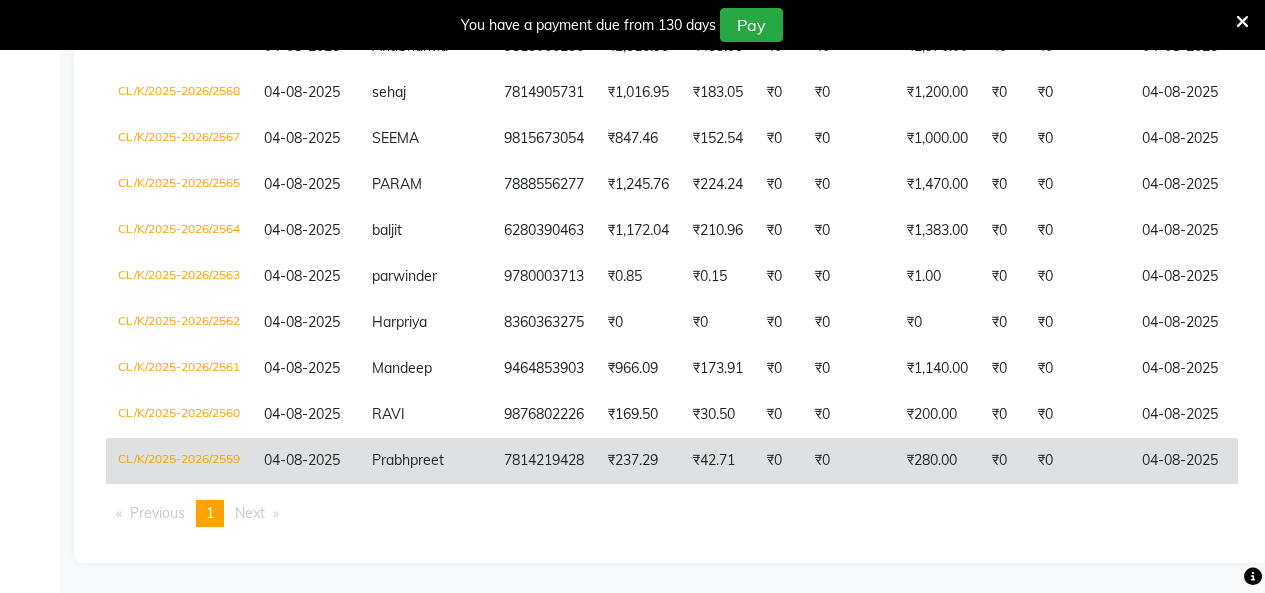 scroll, scrollTop: 695, scrollLeft: 0, axis: vertical 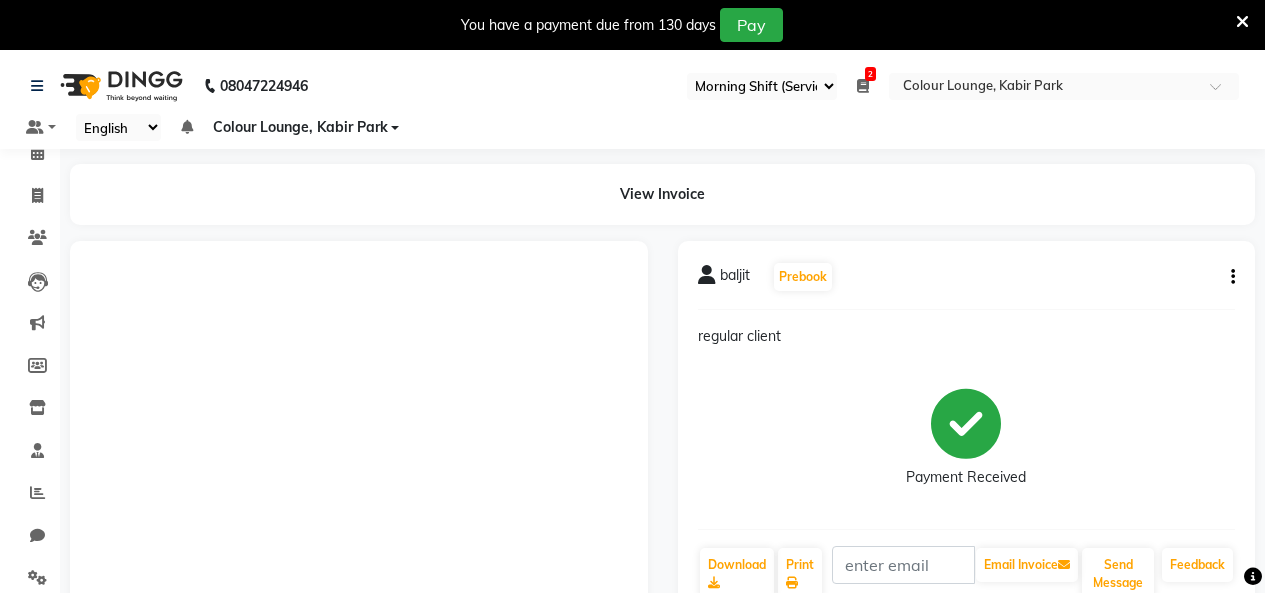 select on "75" 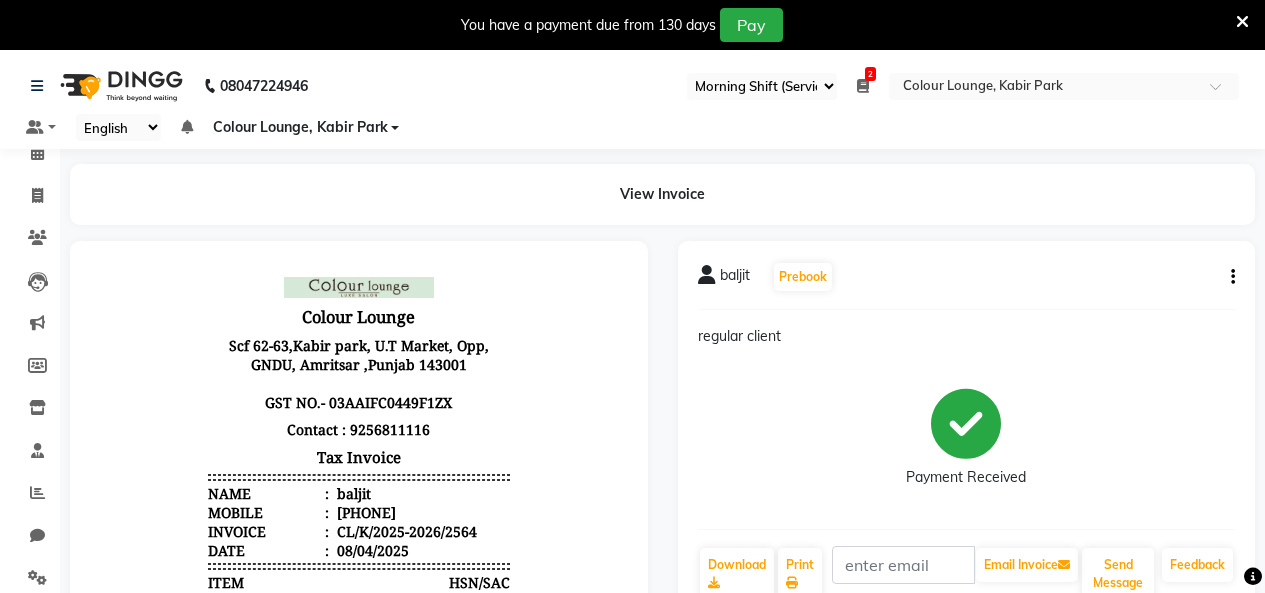 scroll, scrollTop: 0, scrollLeft: 0, axis: both 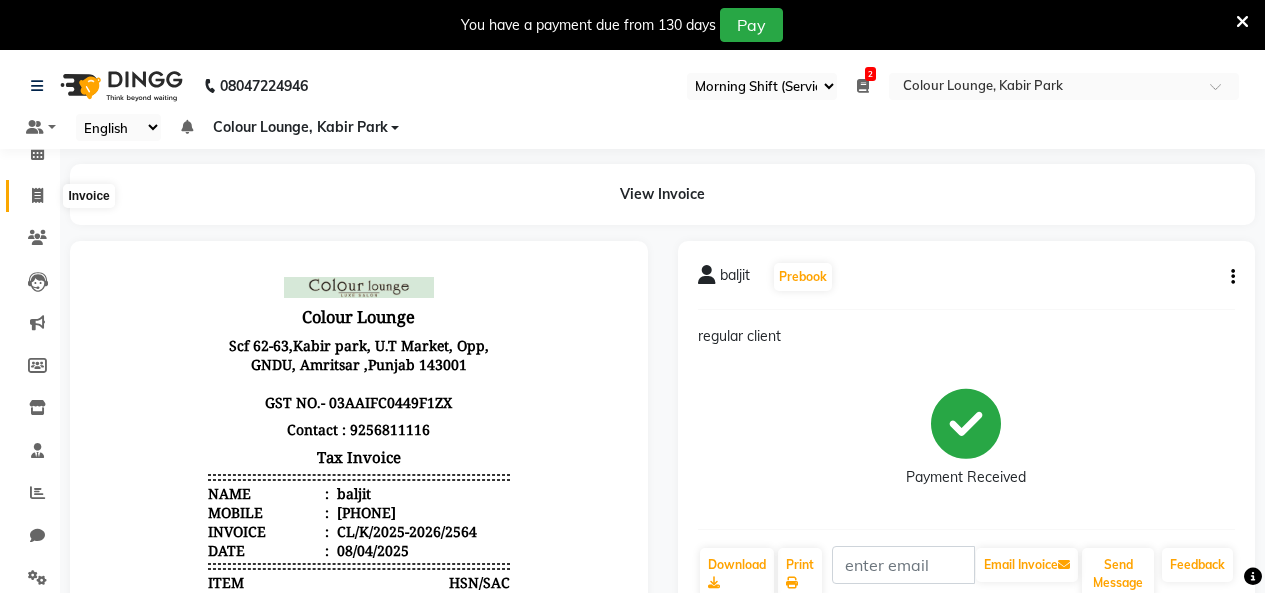 click 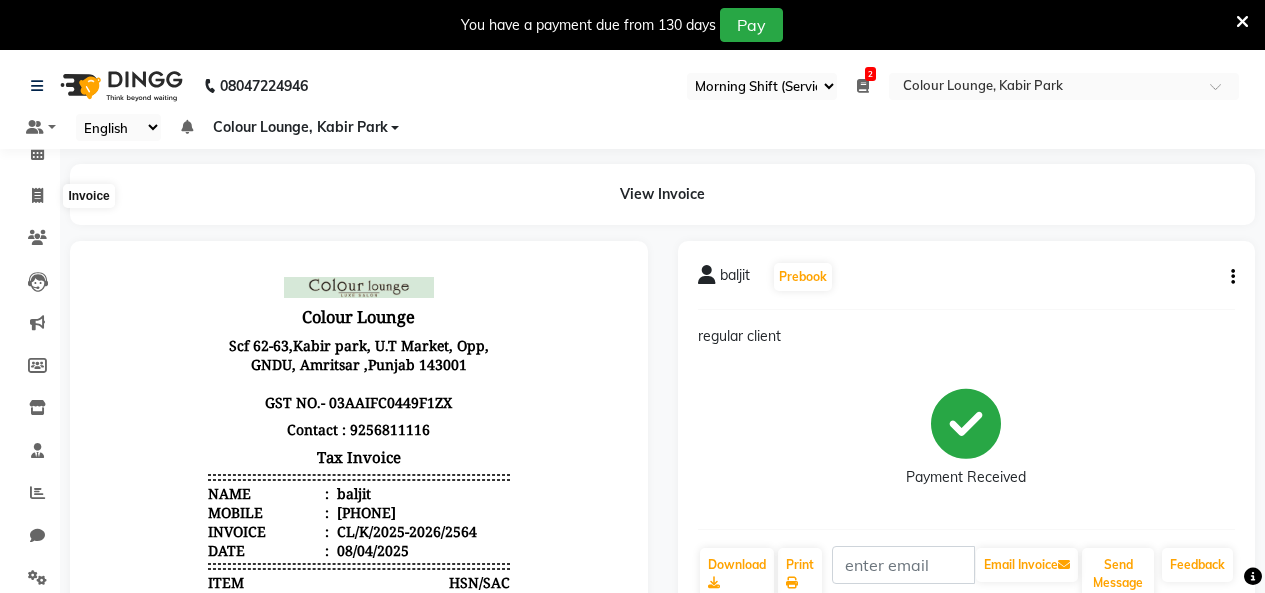 select on "service" 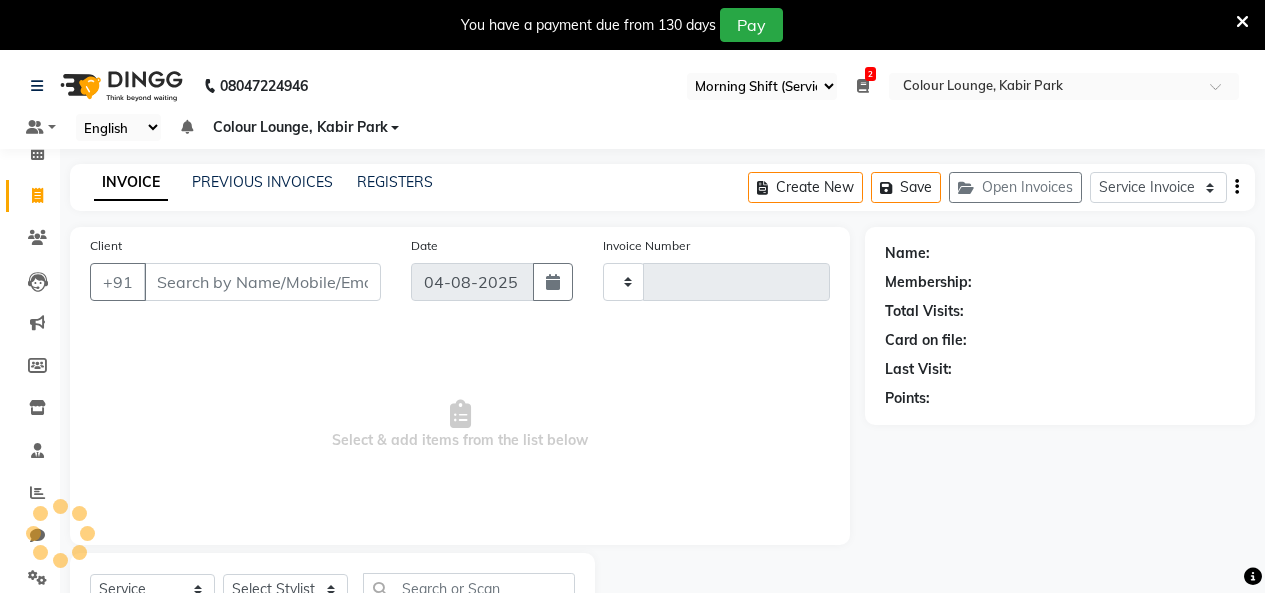 scroll, scrollTop: 85, scrollLeft: 0, axis: vertical 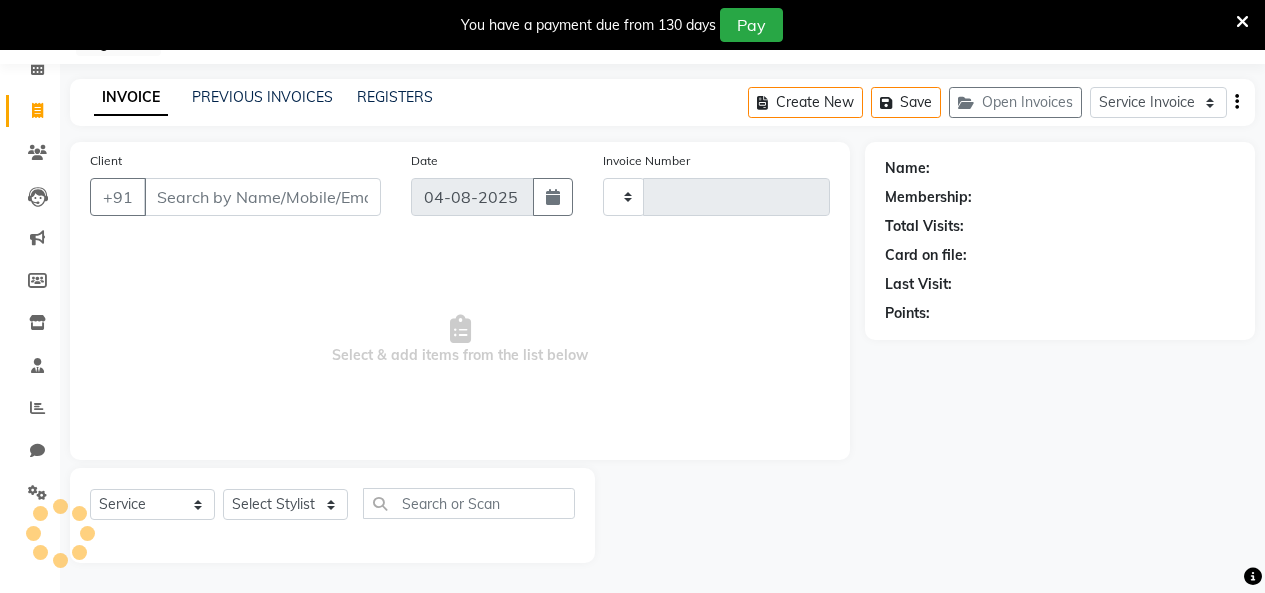 type on "2572" 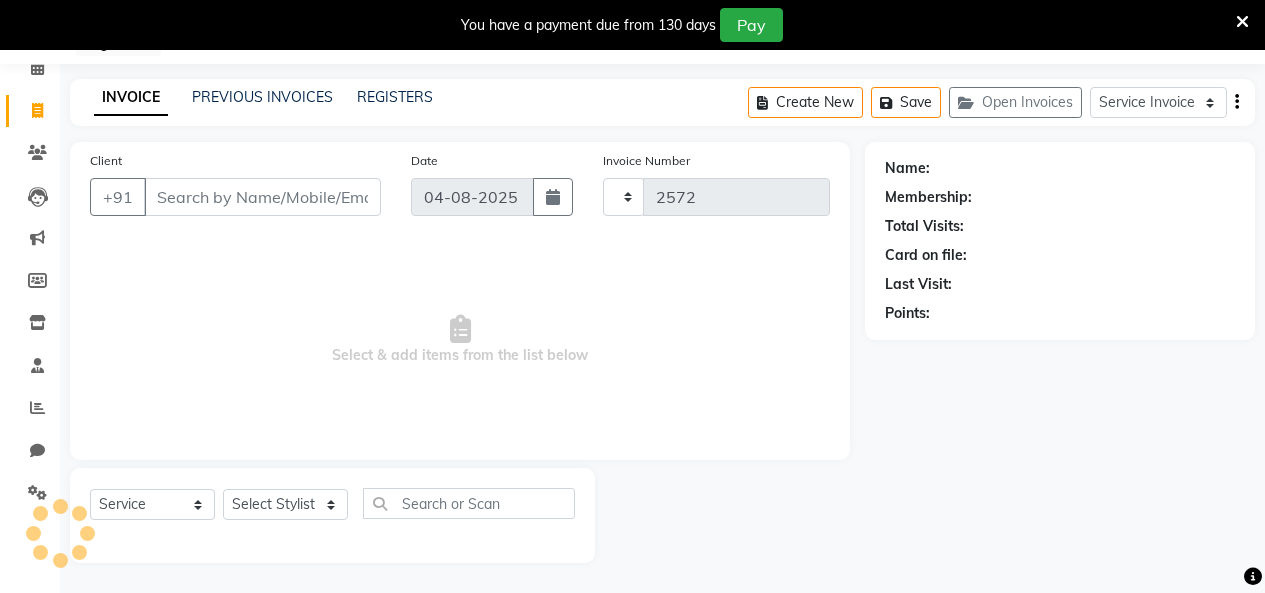 select on "8015" 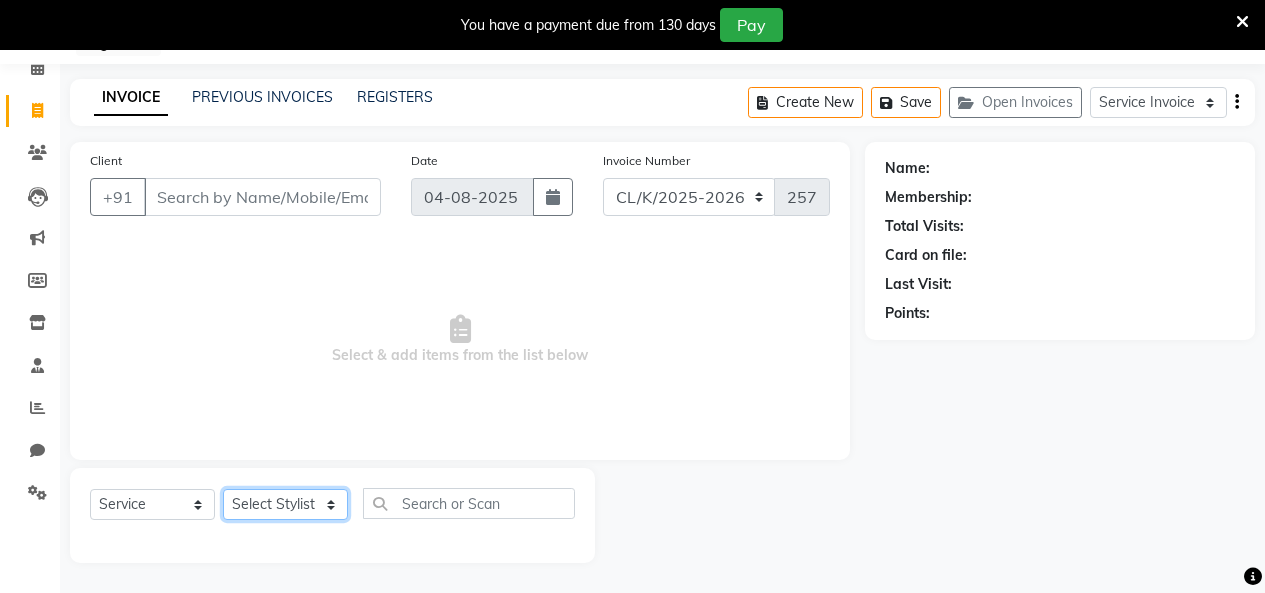 click on "Select Stylist Admin Admin AKHIL ANKUSH Colour Lounge, Kabir Park Colour Lounge, Kabir Park divyansh  Jaswinder singh guard JATIN JOHN JONEY LUXMI NAVDEEP KAUR NITI PARAMJIT PARAS KHATNAVLIA priya  priyanka  Rakesh sapna  SUMAN VANDANA SHARMA VISHAL" 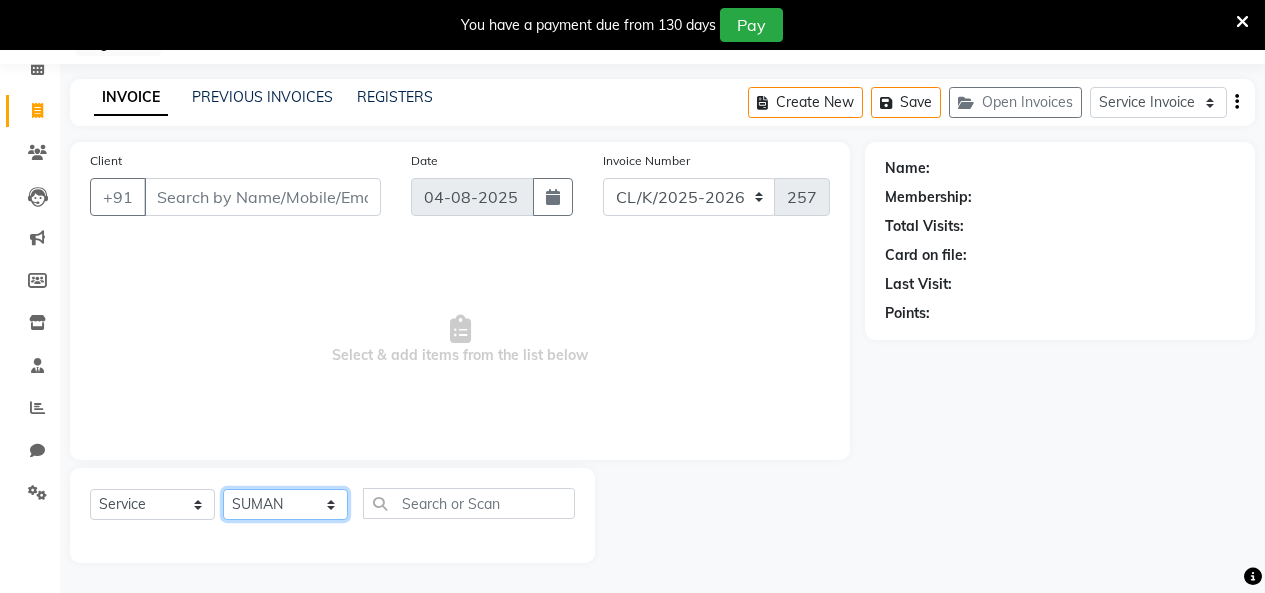click on "Select Stylist Admin Admin AKHIL ANKUSH Colour Lounge, Kabir Park Colour Lounge, Kabir Park divyansh  Jaswinder singh guard JATIN JOHN JONEY LUXMI NAVDEEP KAUR NITI PARAMJIT PARAS KHATNAVLIA priya  priyanka  Rakesh sapna  SUMAN VANDANA SHARMA VISHAL" 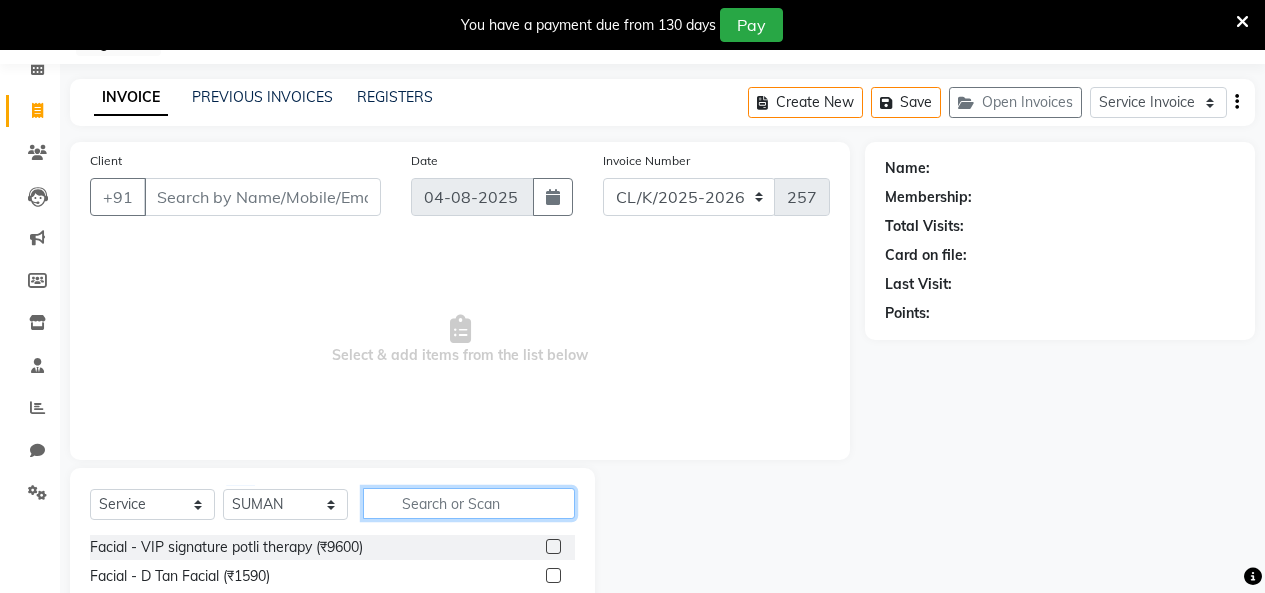 click 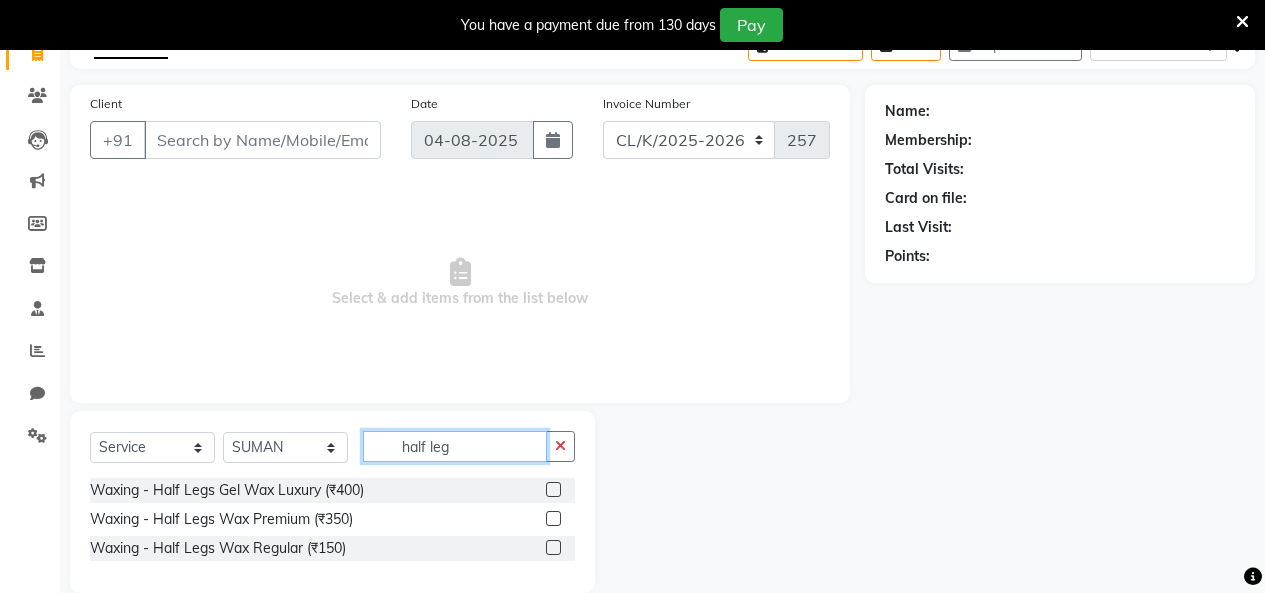 scroll, scrollTop: 172, scrollLeft: 0, axis: vertical 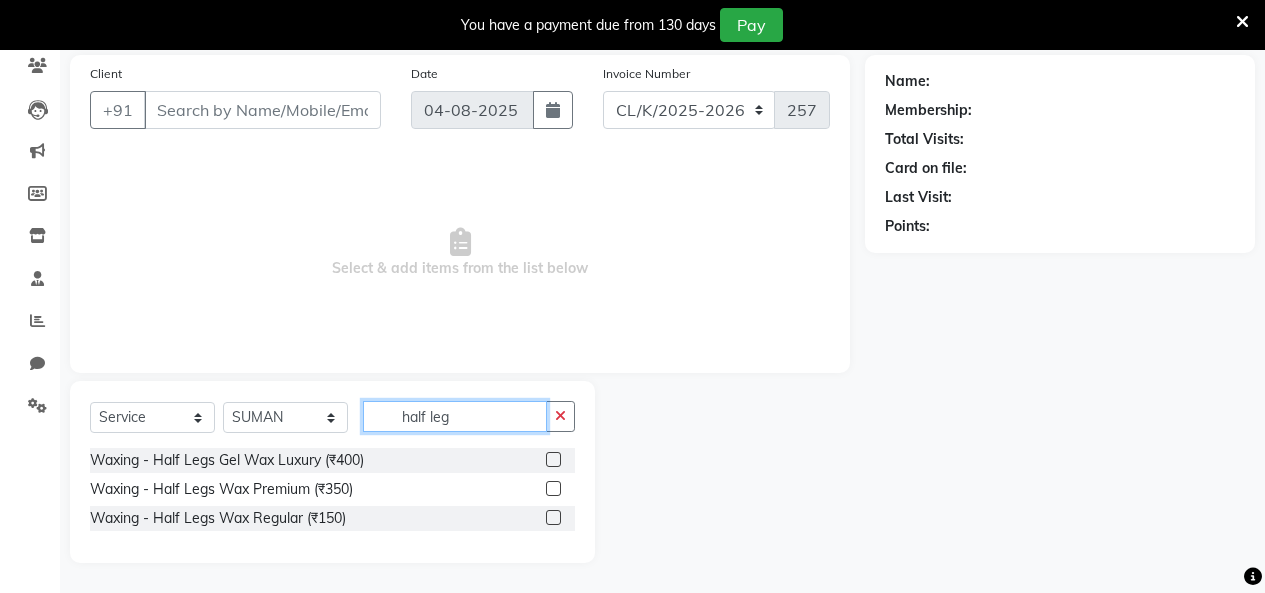 type on "half leg" 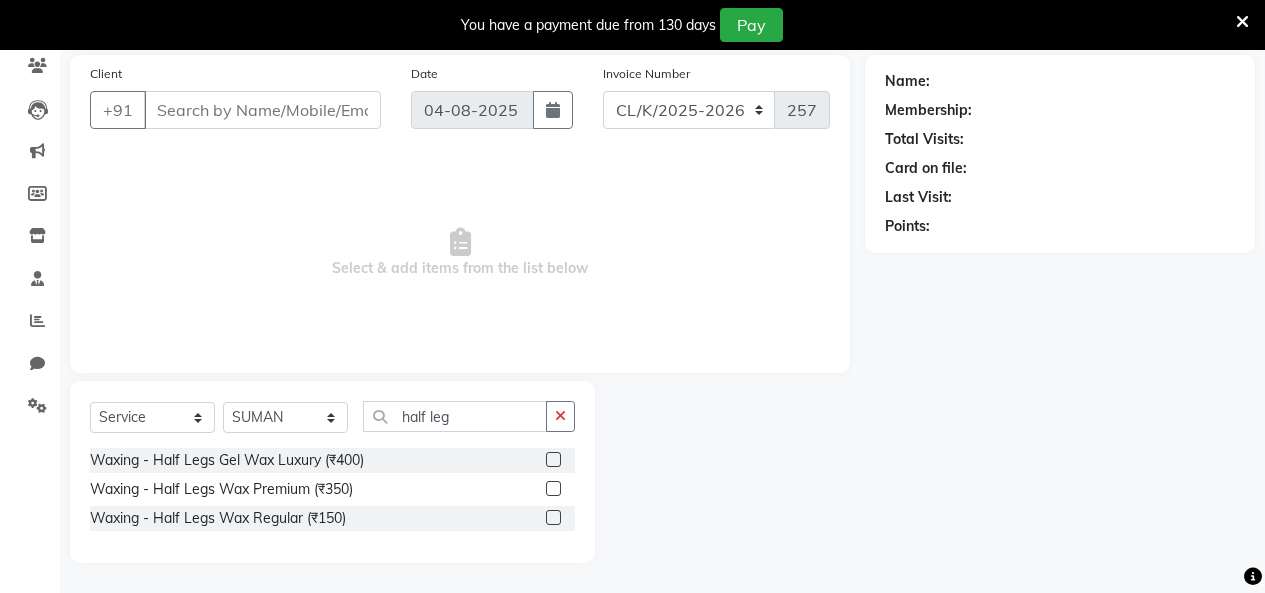 click 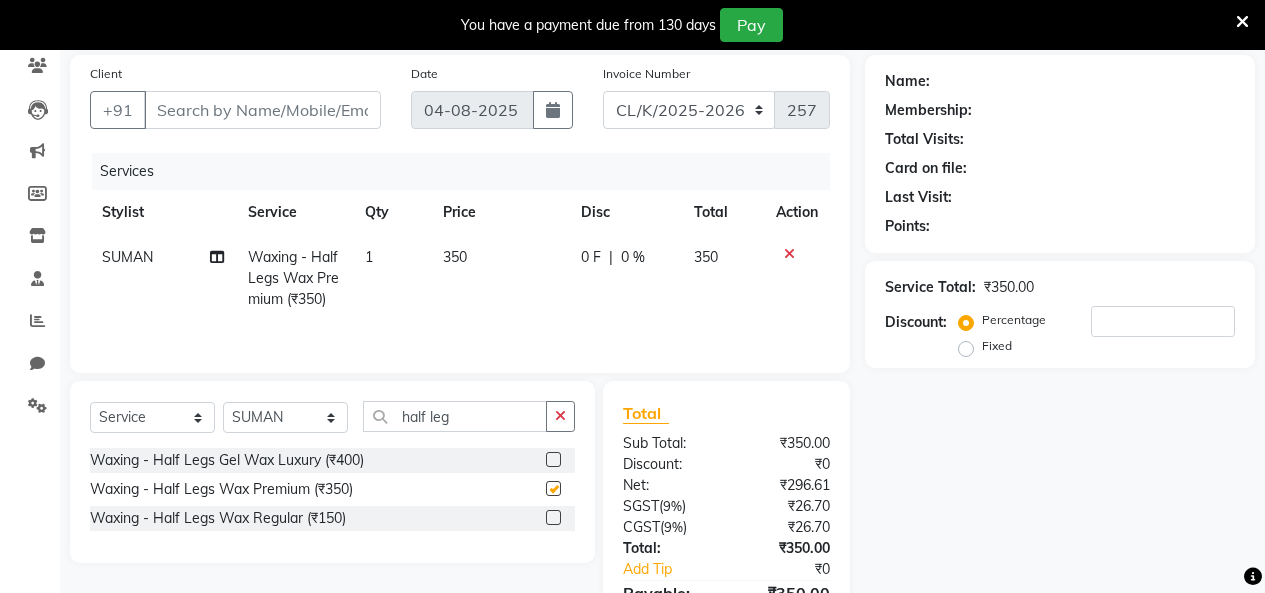 checkbox on "false" 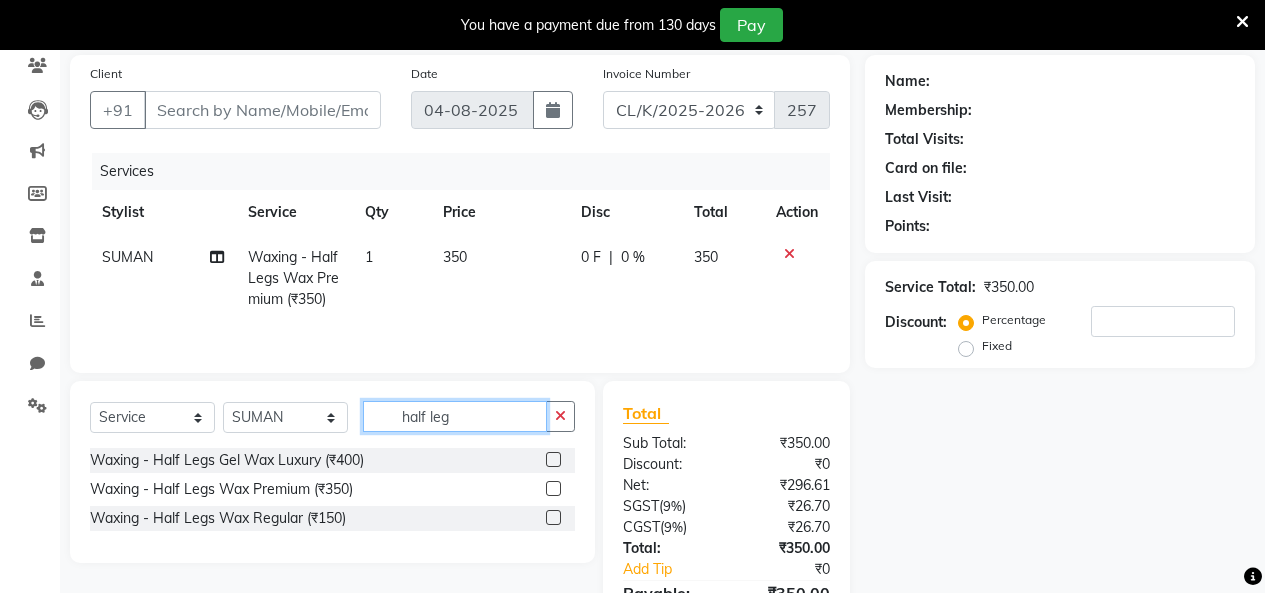 drag, startPoint x: 465, startPoint y: 408, endPoint x: 383, endPoint y: 412, distance: 82.0975 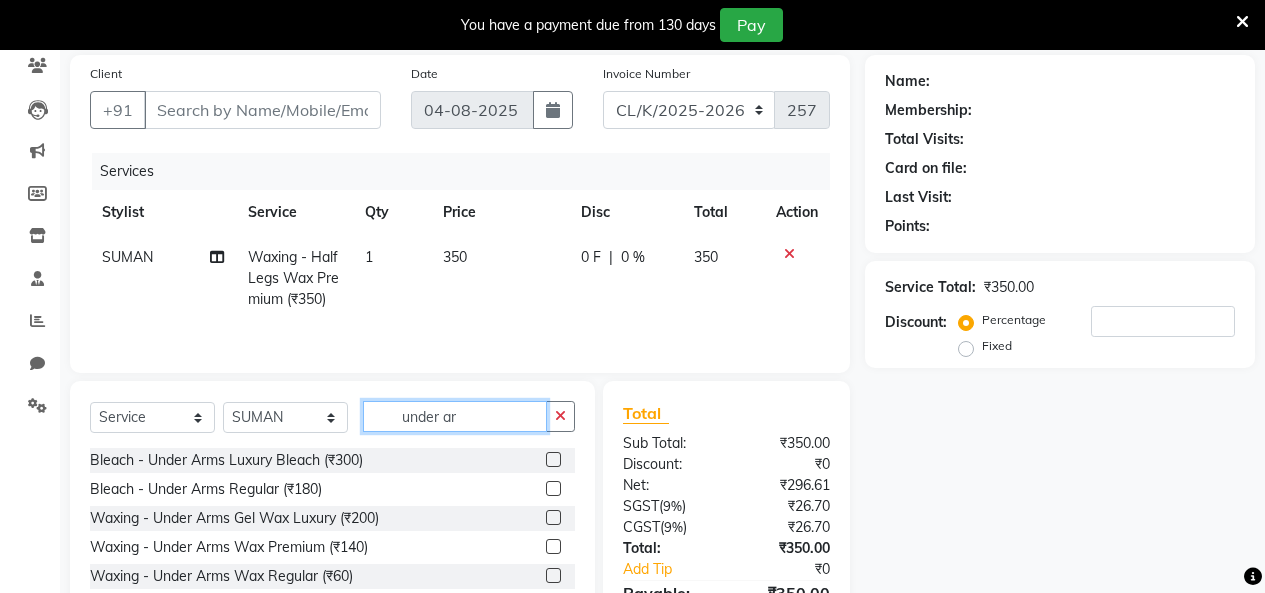 type on "under ar" 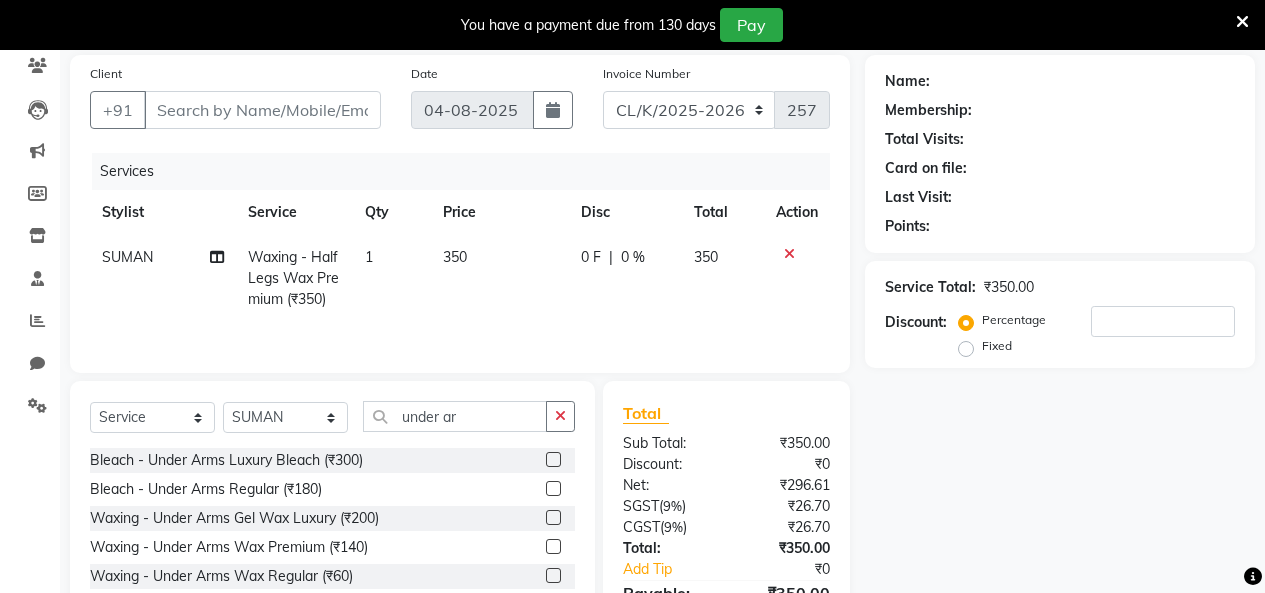 click 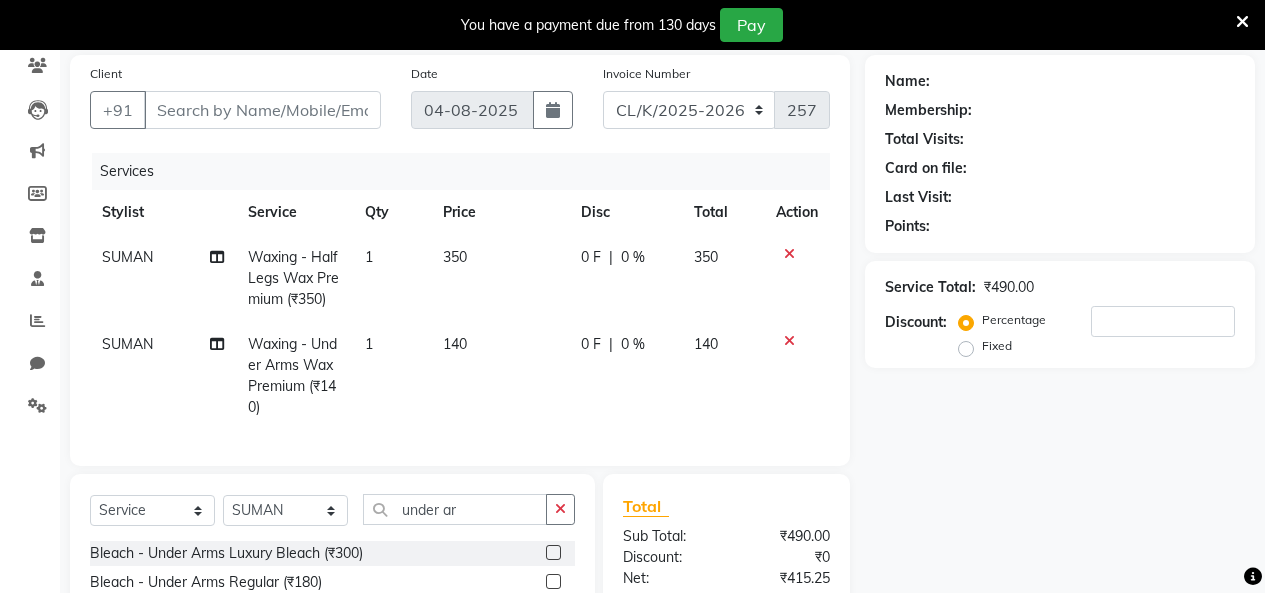 checkbox on "false" 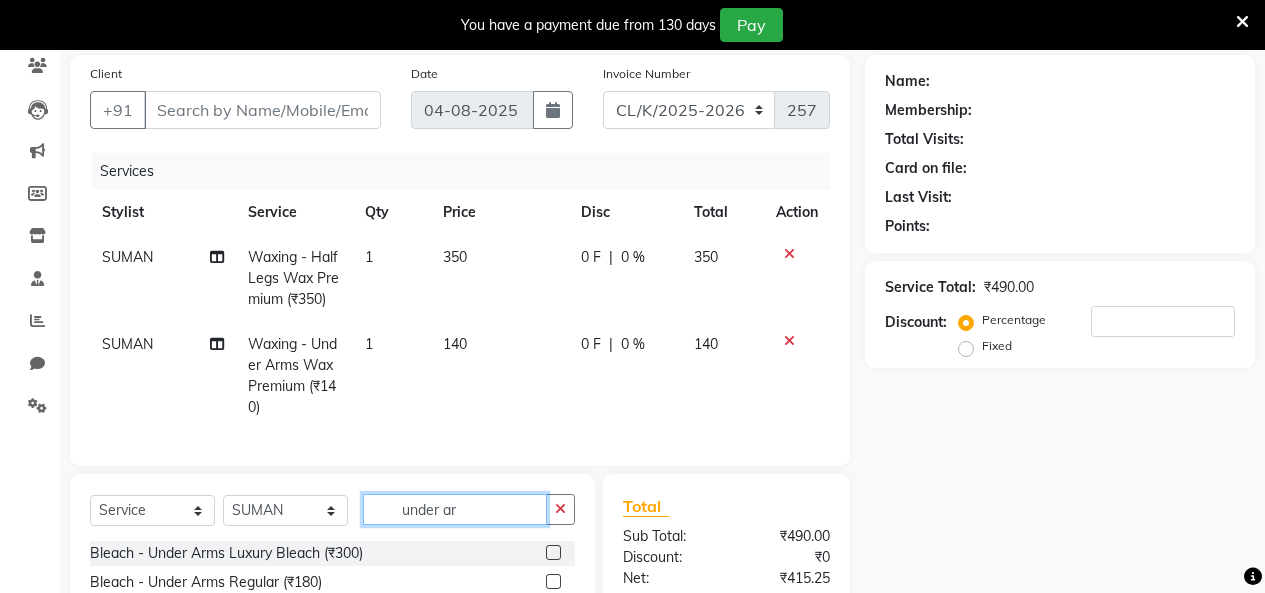 drag, startPoint x: 478, startPoint y: 526, endPoint x: 342, endPoint y: 488, distance: 141.20906 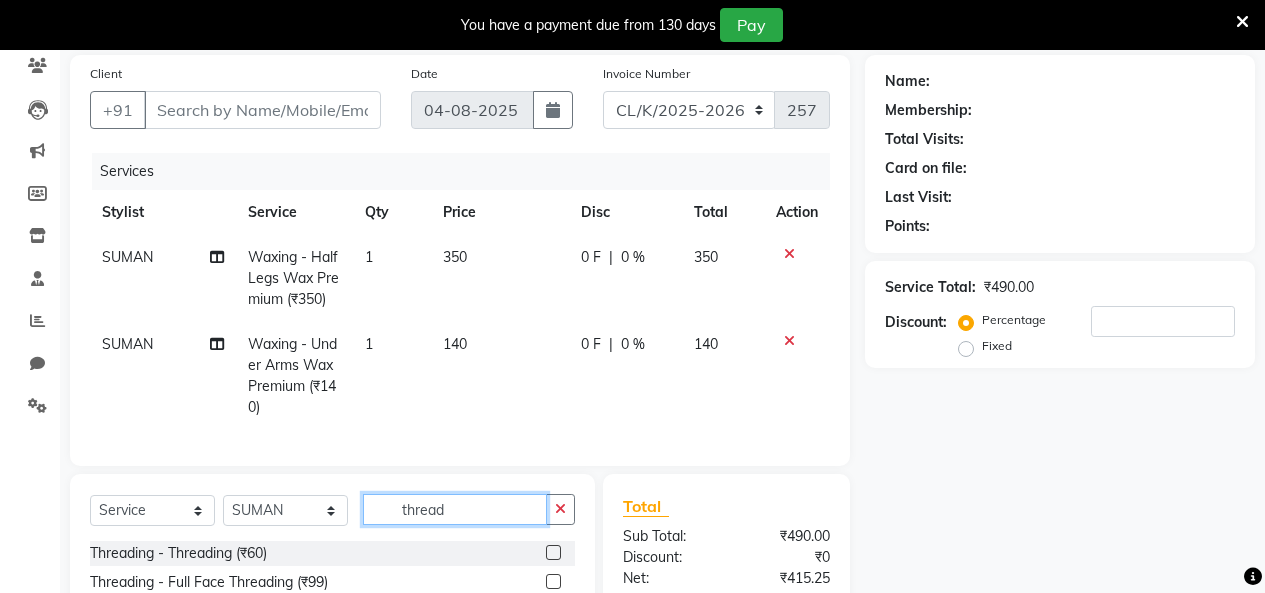 type on "thread" 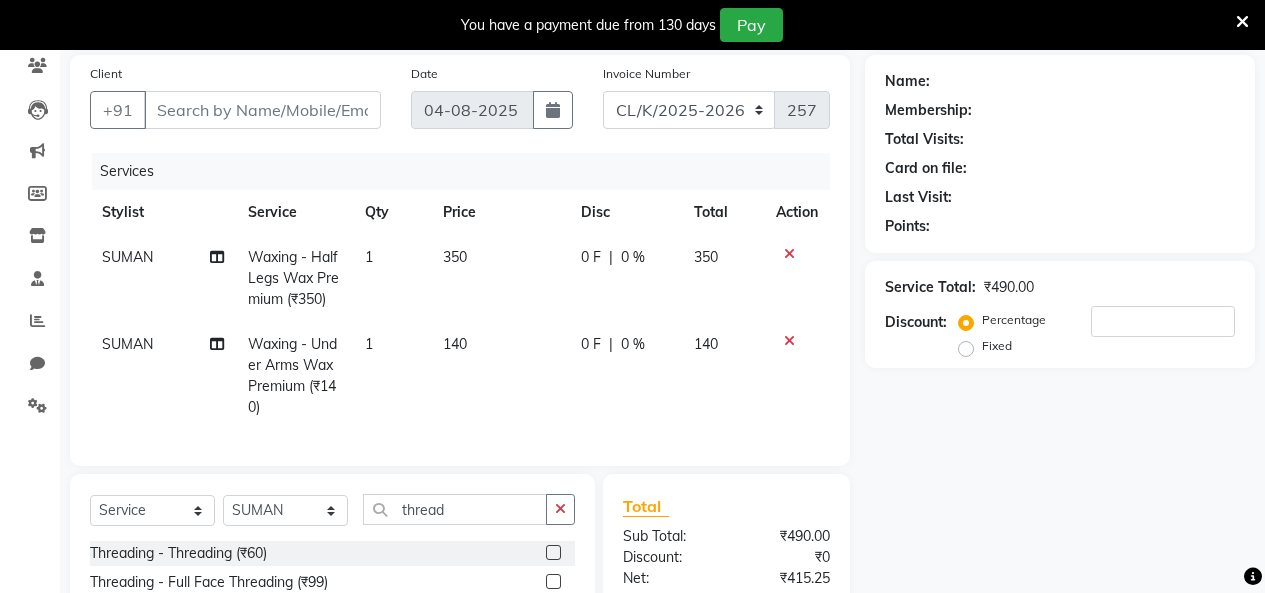 click 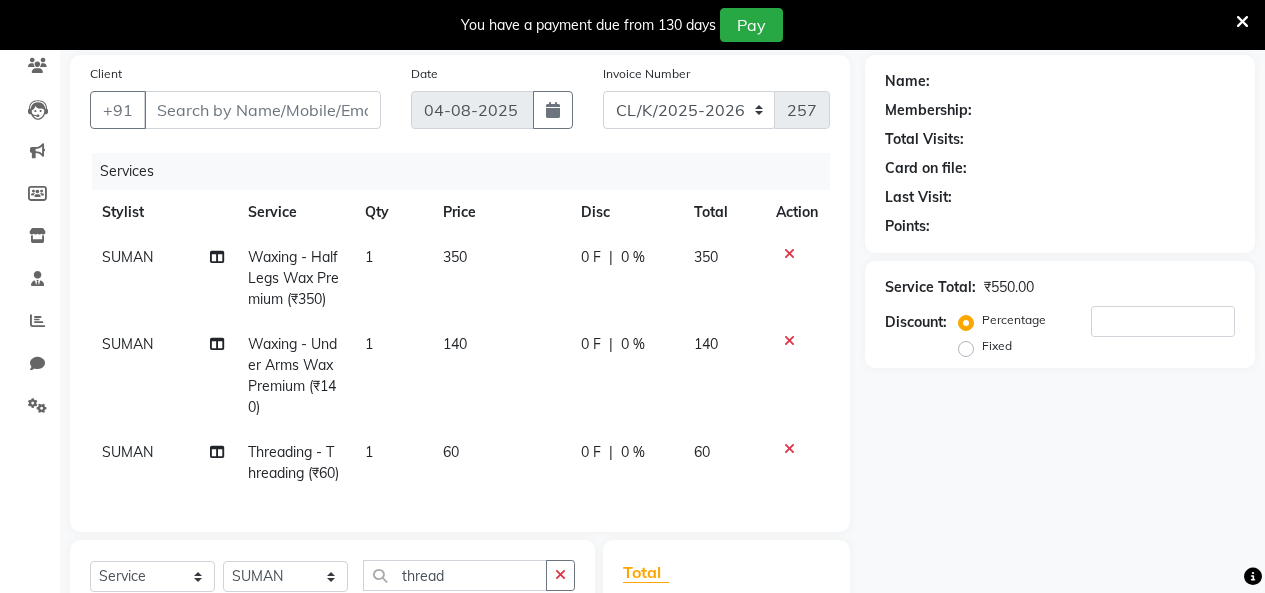checkbox on "false" 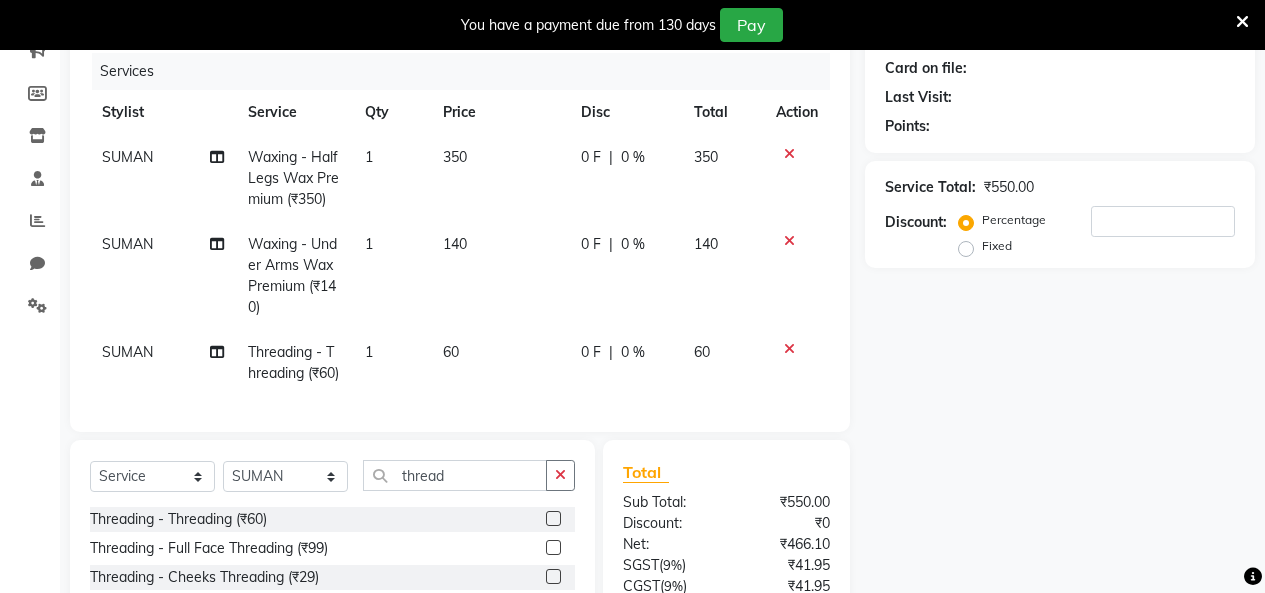 scroll, scrollTop: 372, scrollLeft: 0, axis: vertical 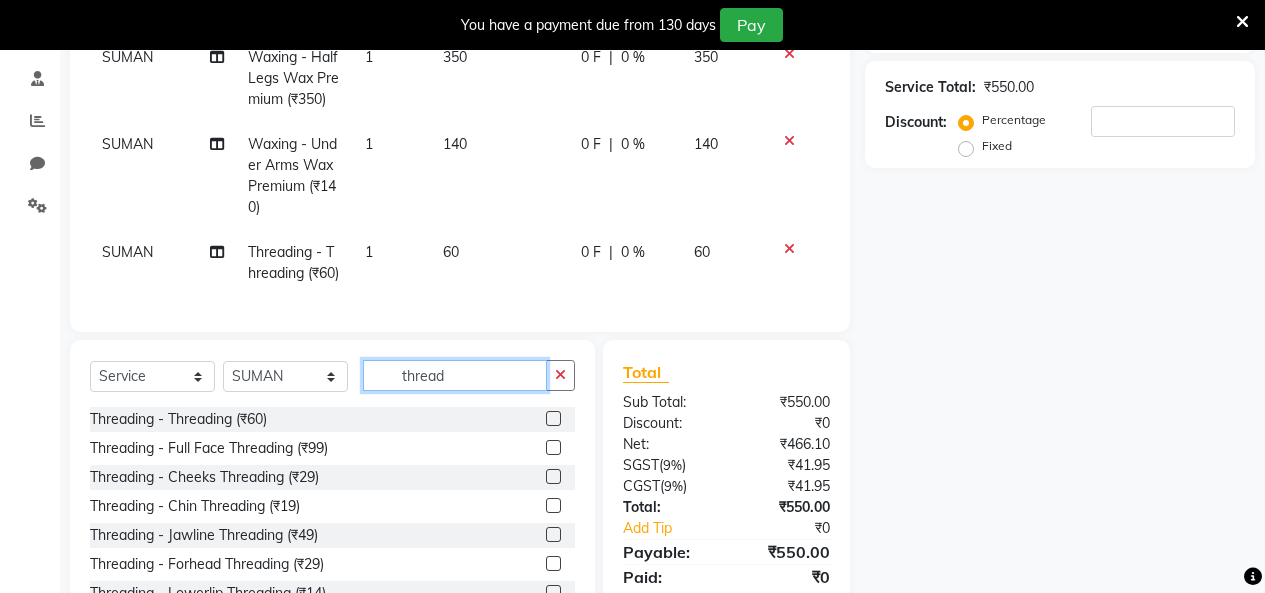 drag, startPoint x: 454, startPoint y: 418, endPoint x: 336, endPoint y: 415, distance: 118.03813 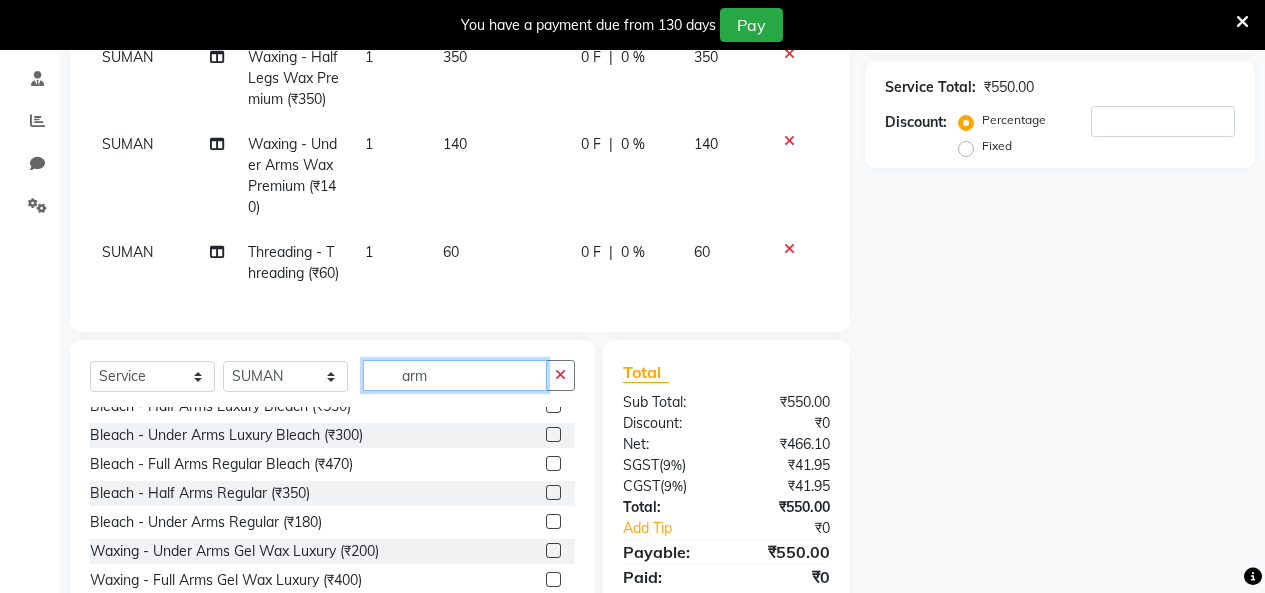 scroll, scrollTop: 108, scrollLeft: 0, axis: vertical 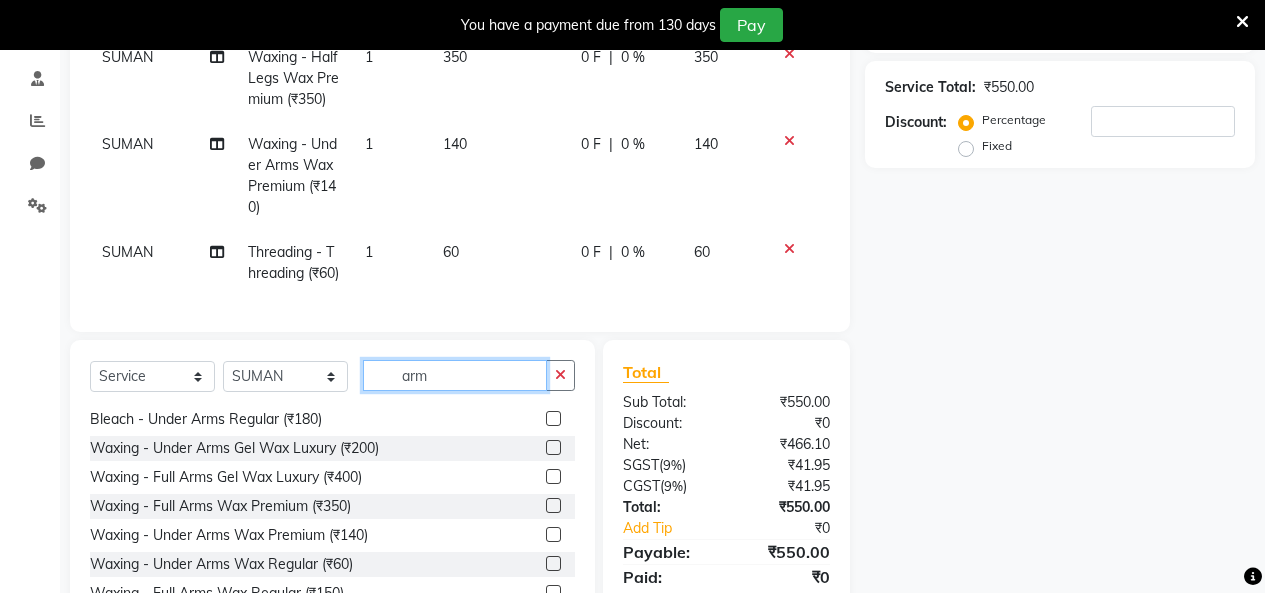 type on "arm" 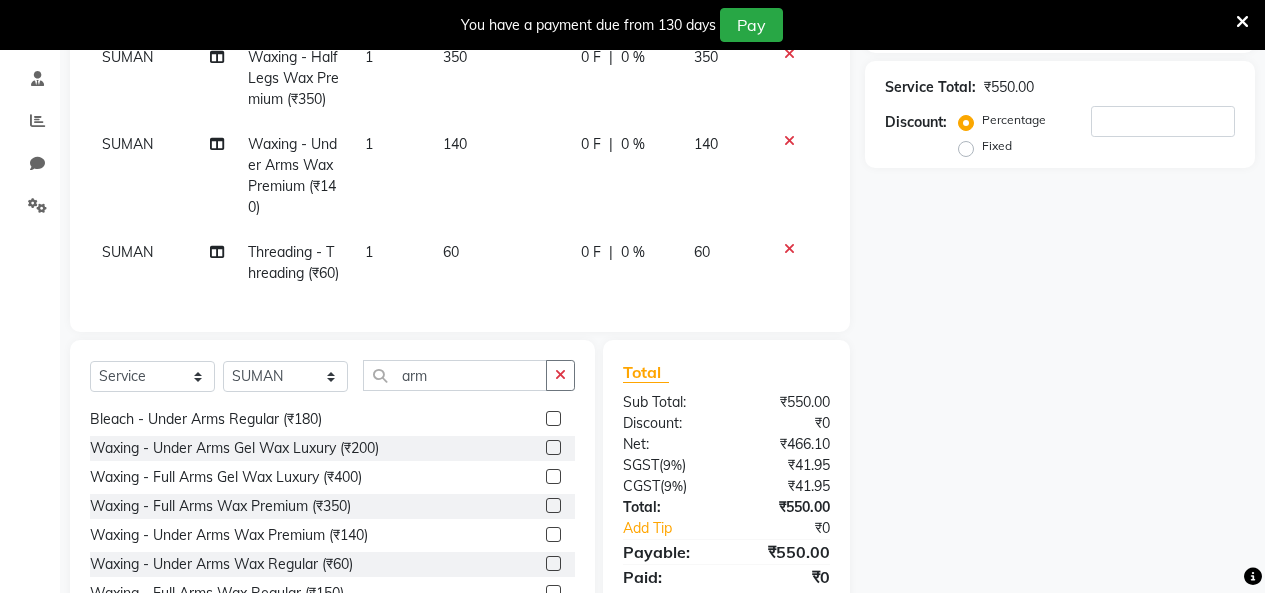 click 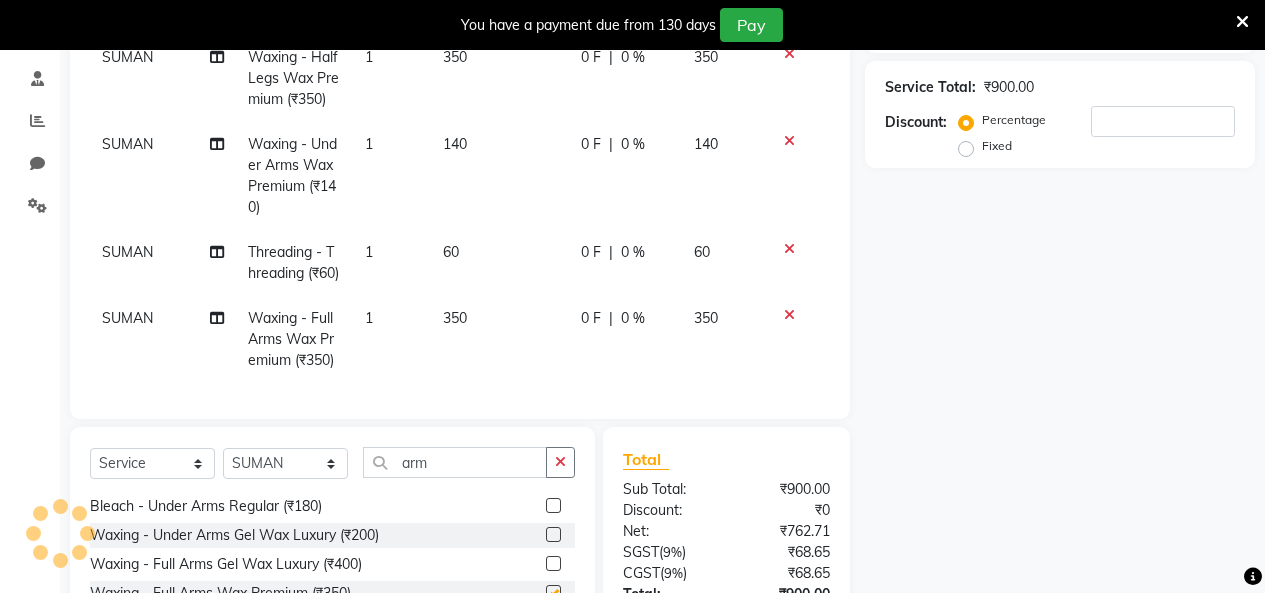 checkbox on "false" 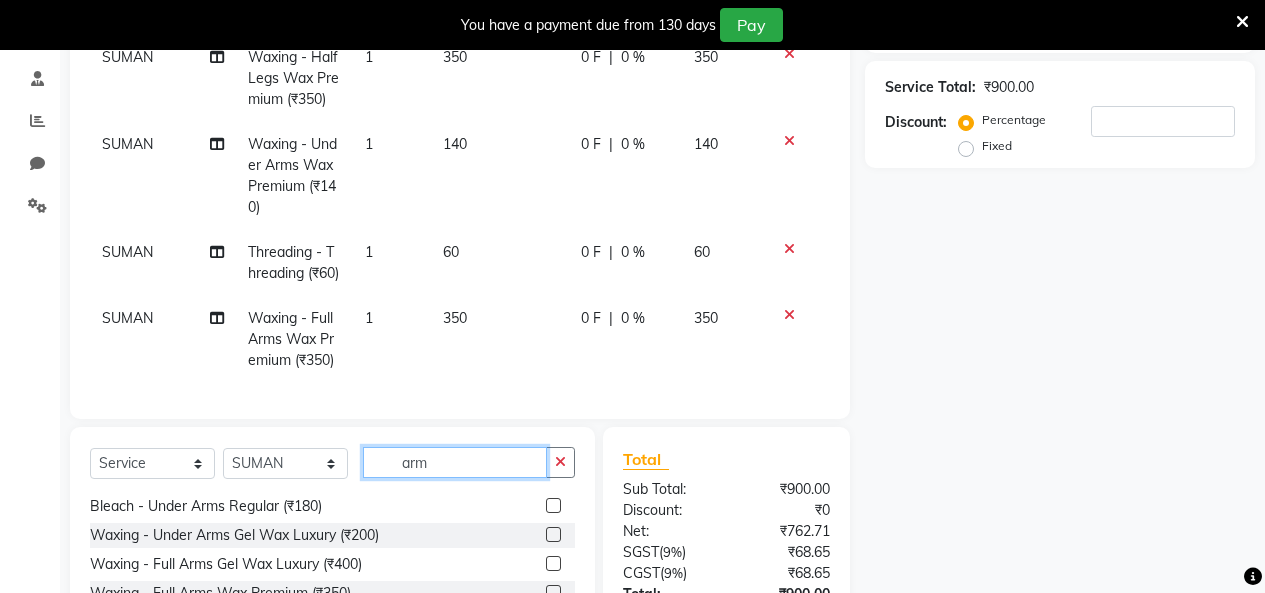 drag, startPoint x: 365, startPoint y: 508, endPoint x: 325, endPoint y: 492, distance: 43.081318 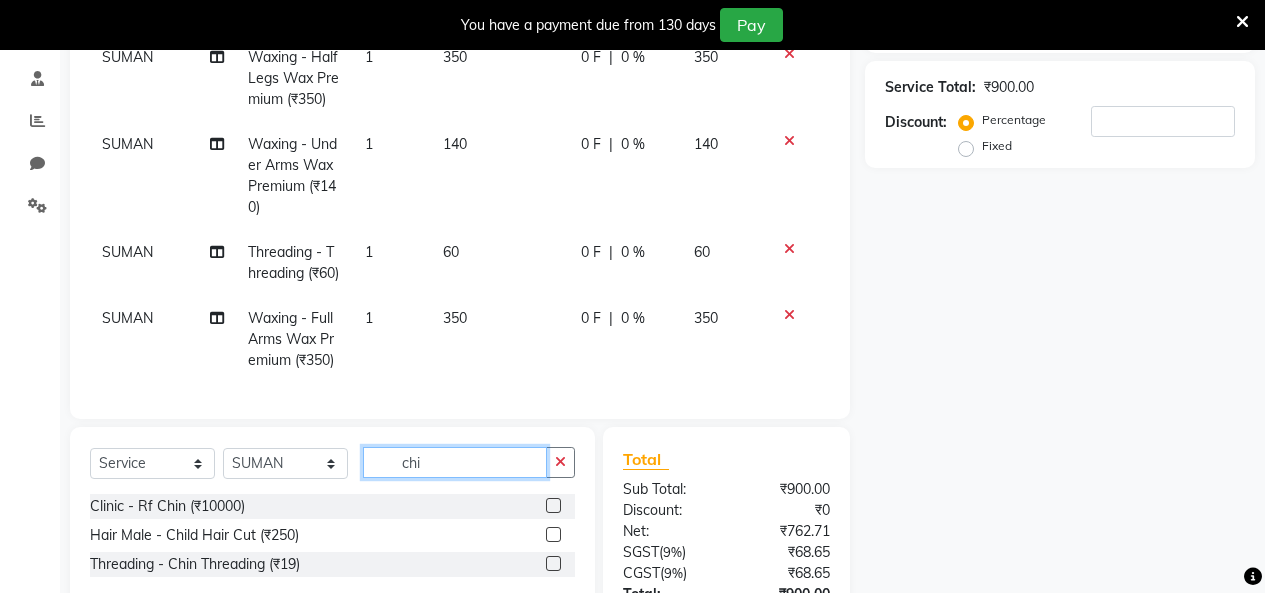scroll, scrollTop: 0, scrollLeft: 0, axis: both 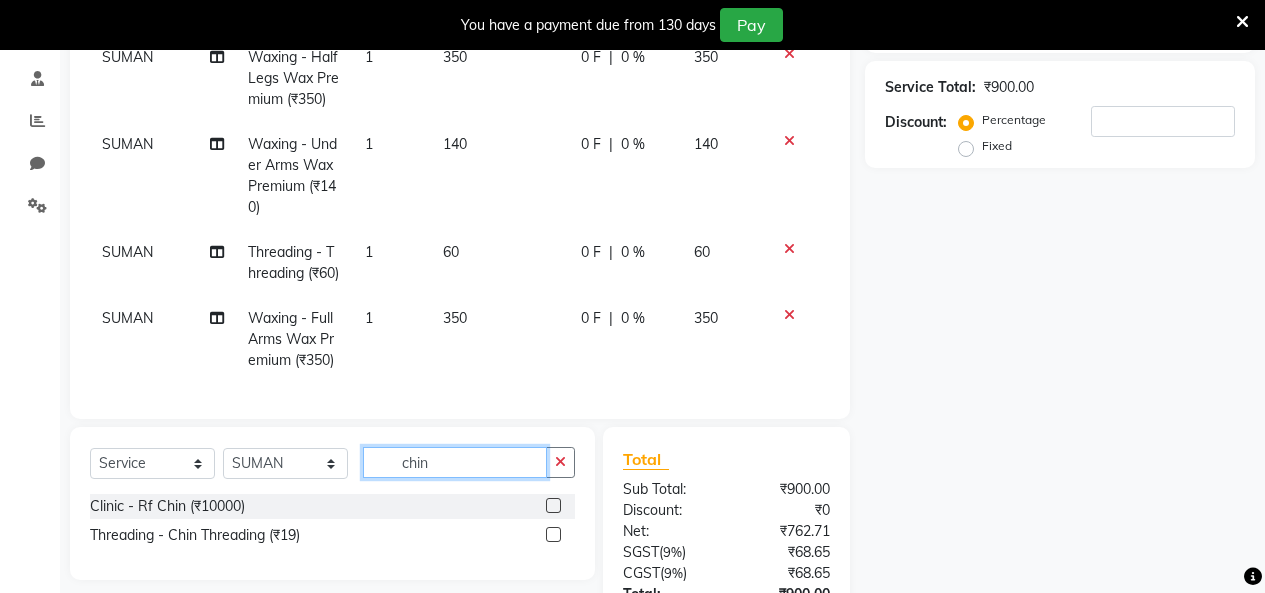 type on "chin" 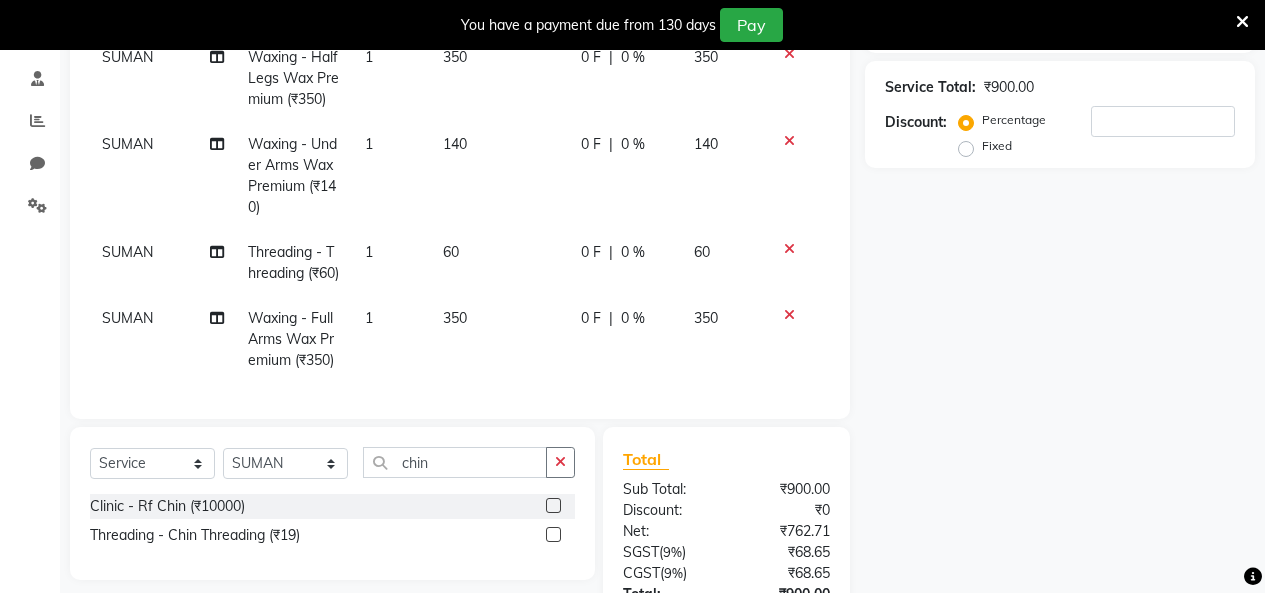 click 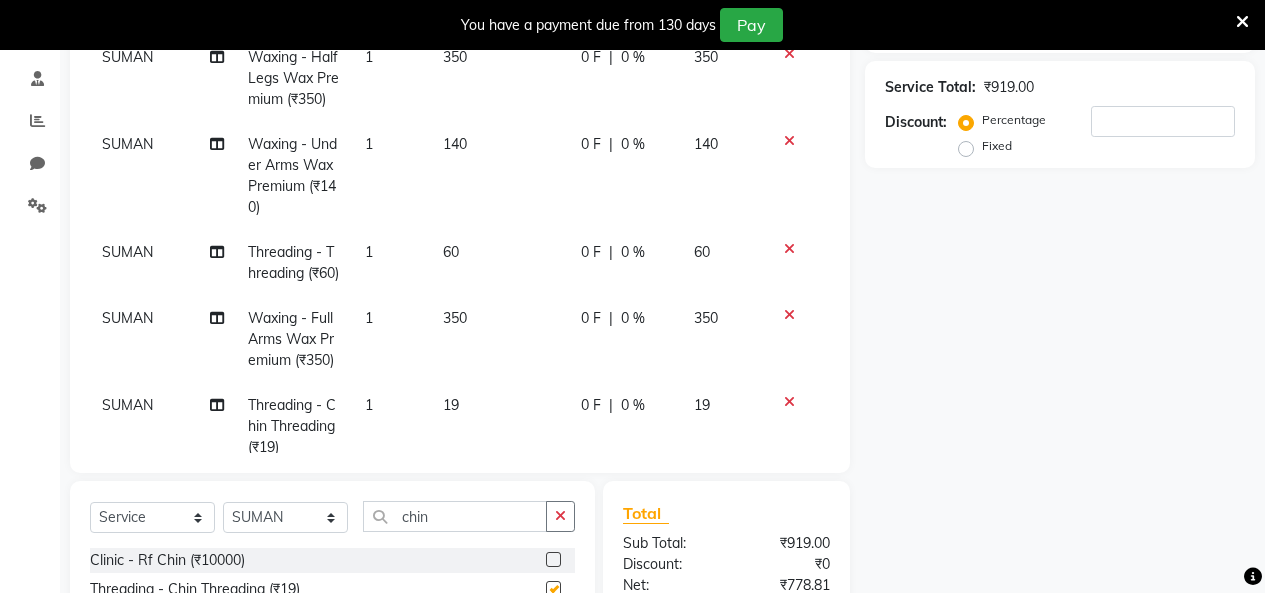 checkbox on "false" 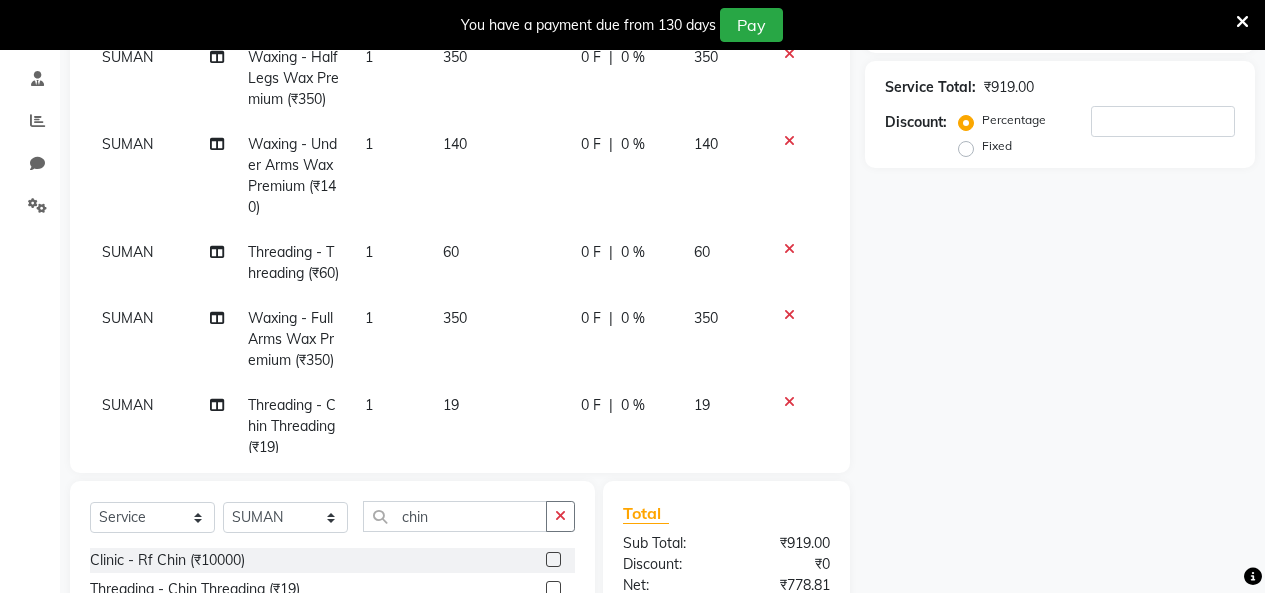 scroll, scrollTop: 90, scrollLeft: 0, axis: vertical 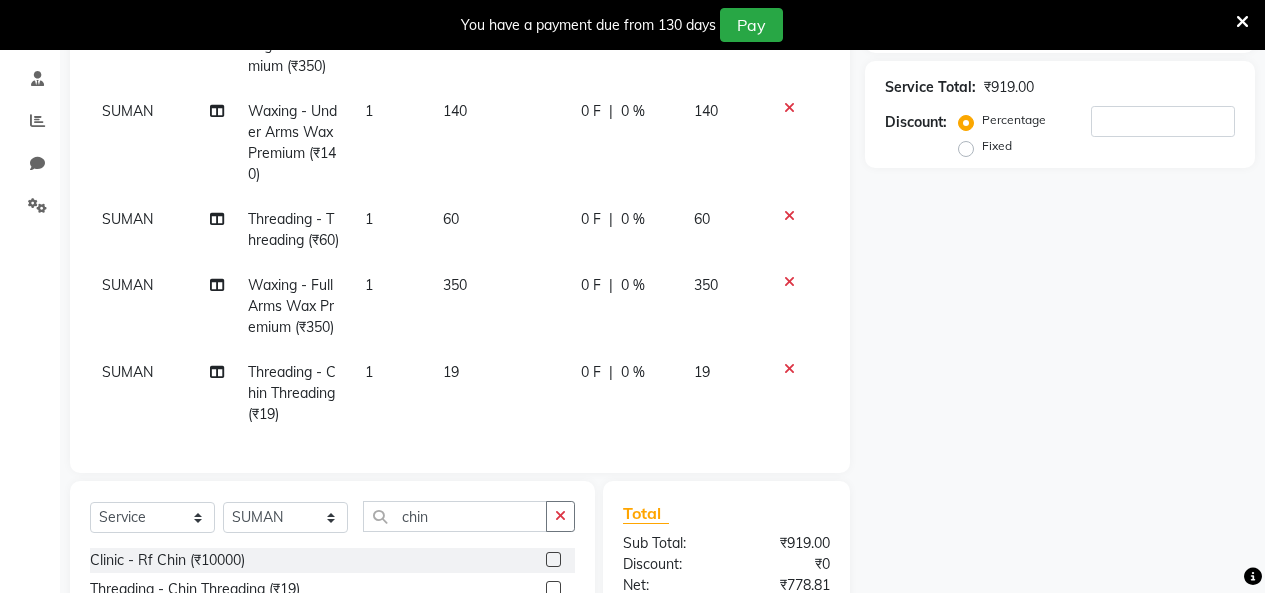 click on "19" 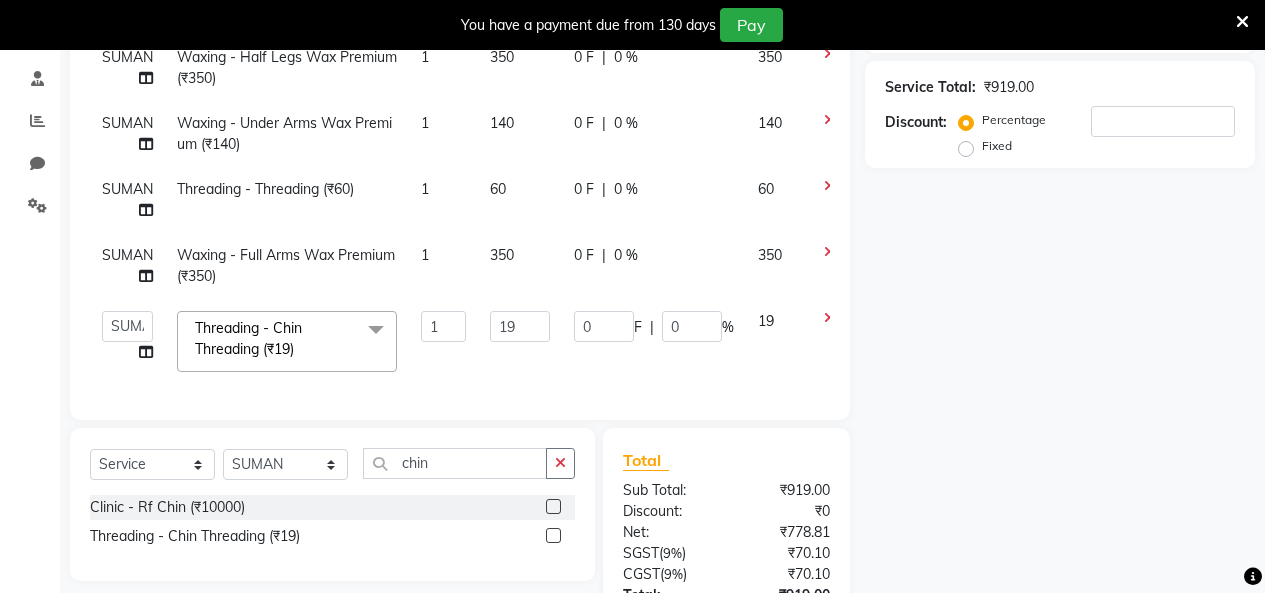 scroll, scrollTop: 0, scrollLeft: 0, axis: both 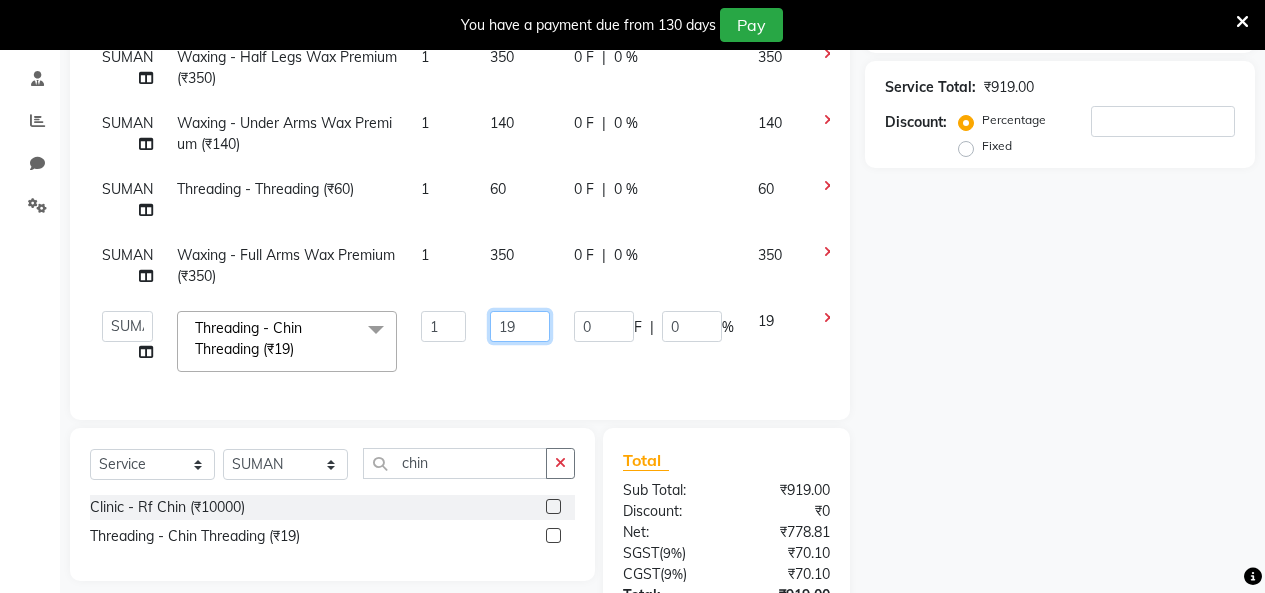 drag, startPoint x: 470, startPoint y: 328, endPoint x: 435, endPoint y: 322, distance: 35.510563 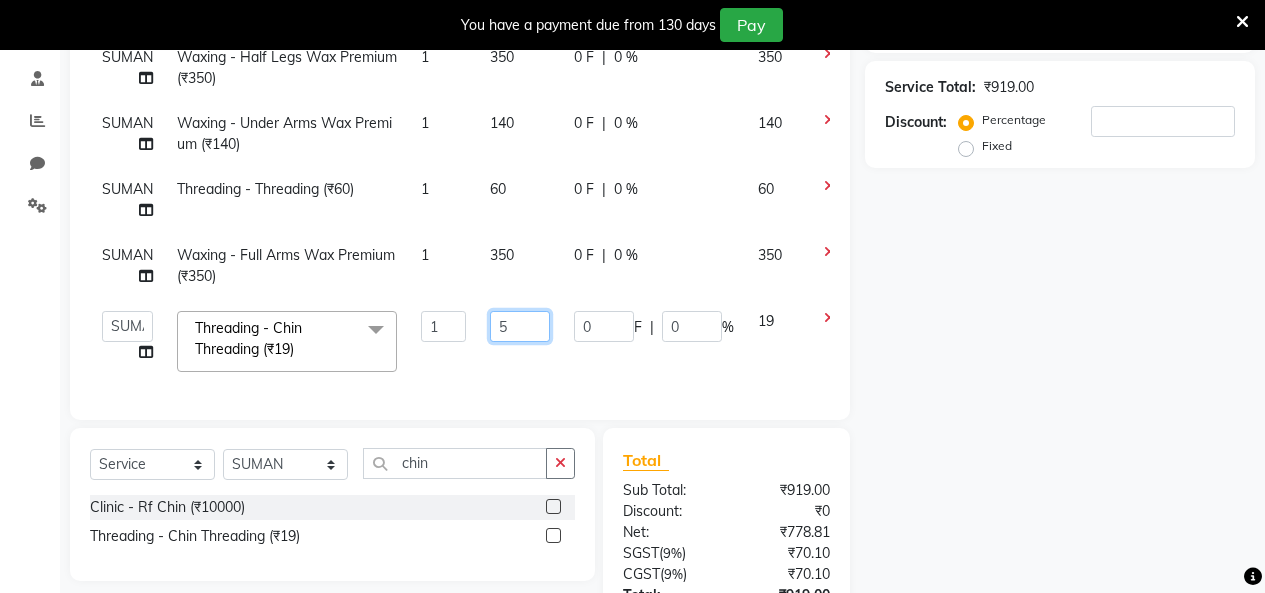 type on "50" 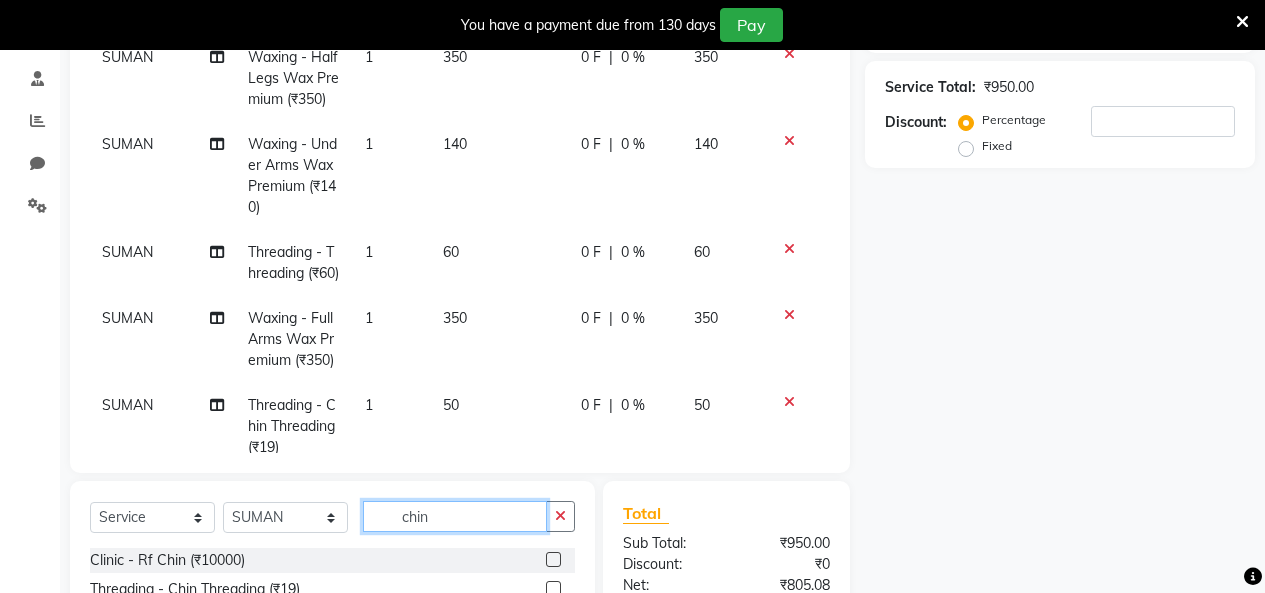 drag, startPoint x: 448, startPoint y: 478, endPoint x: 320, endPoint y: 480, distance: 128.01562 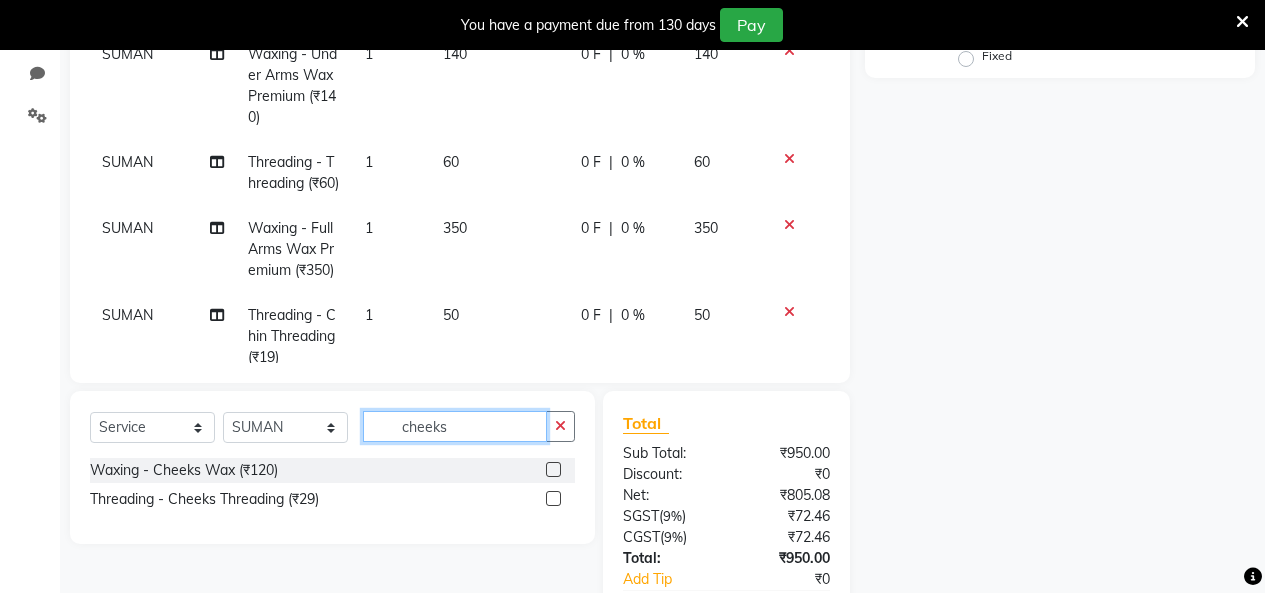 scroll, scrollTop: 584, scrollLeft: 0, axis: vertical 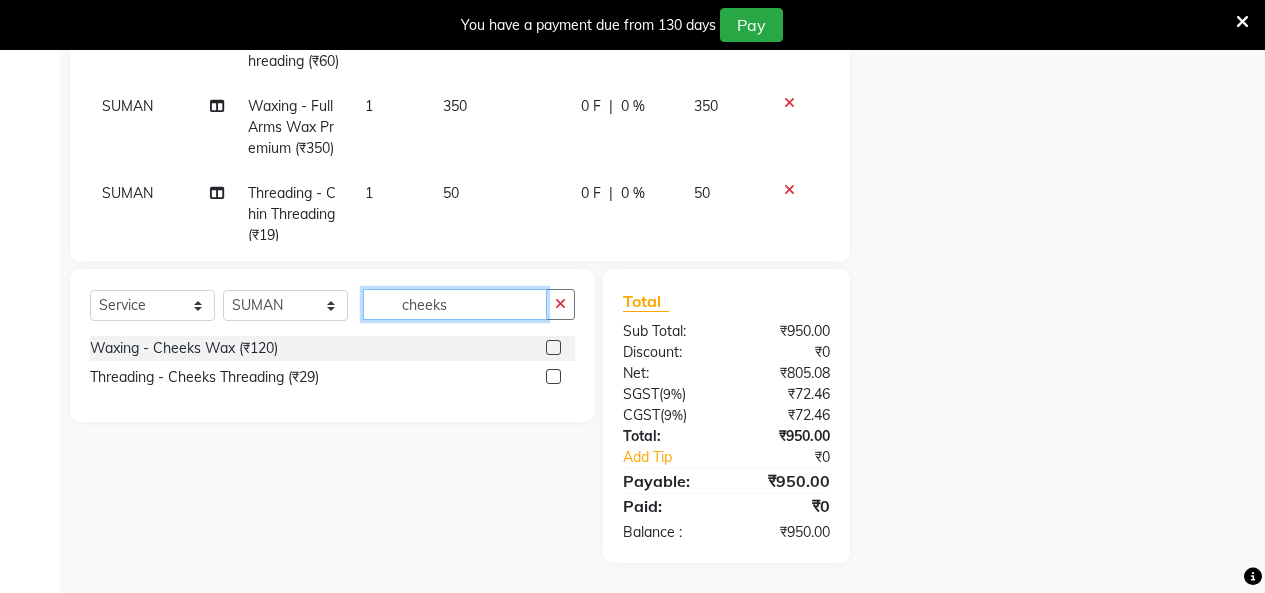 type on "cheeks" 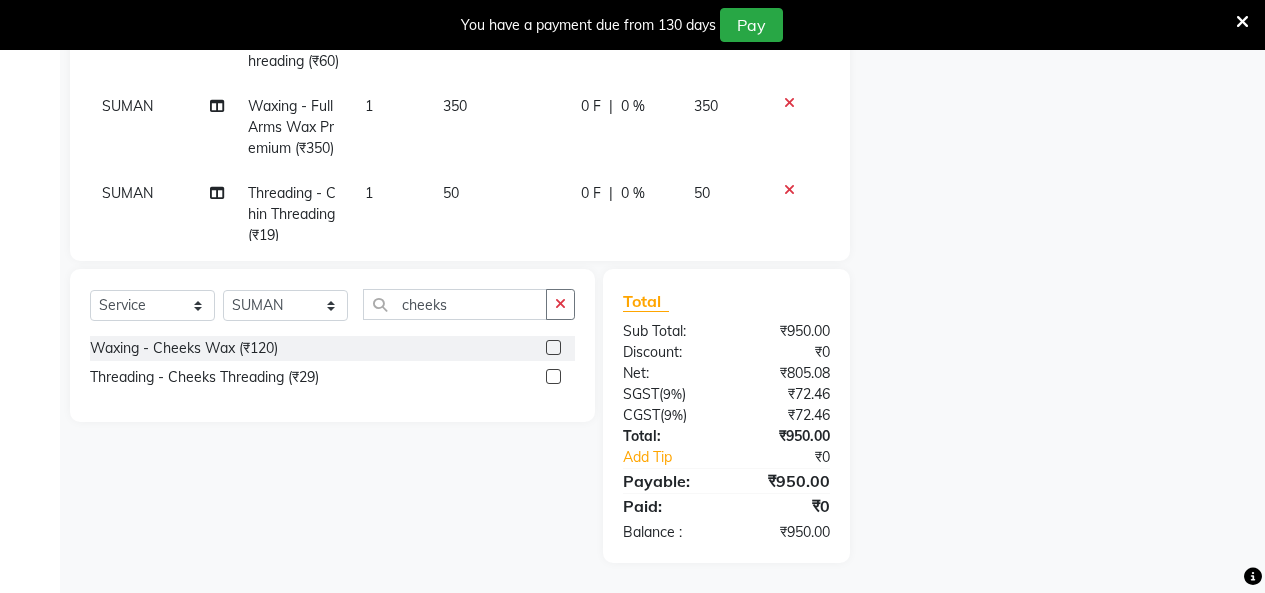 click 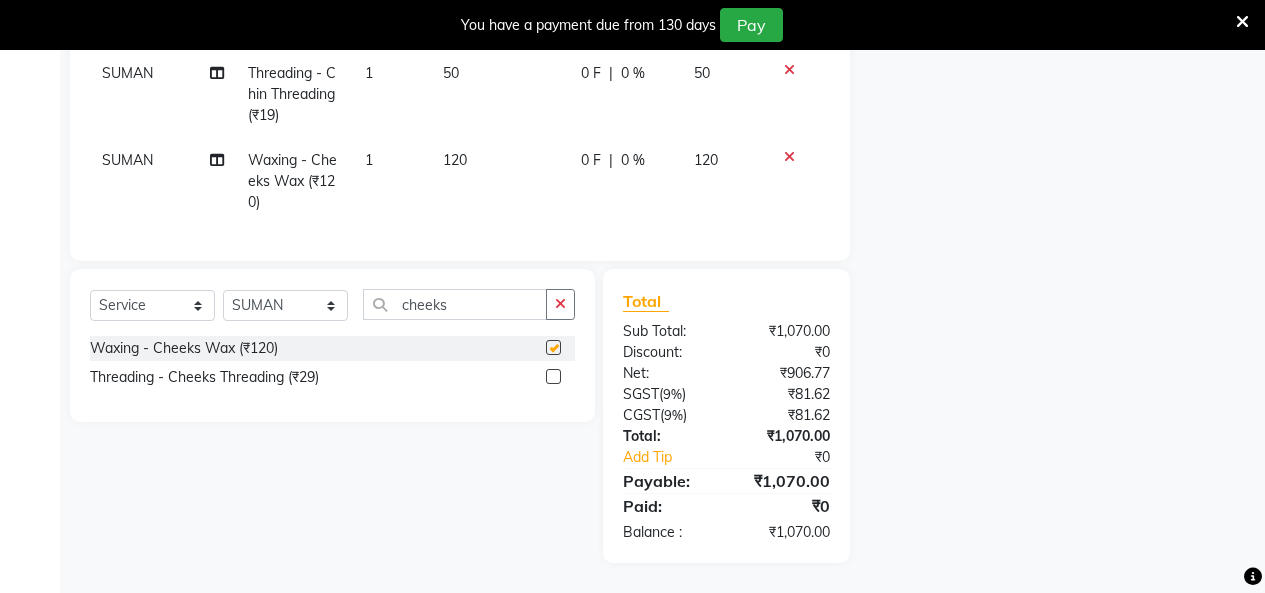 checkbox on "false" 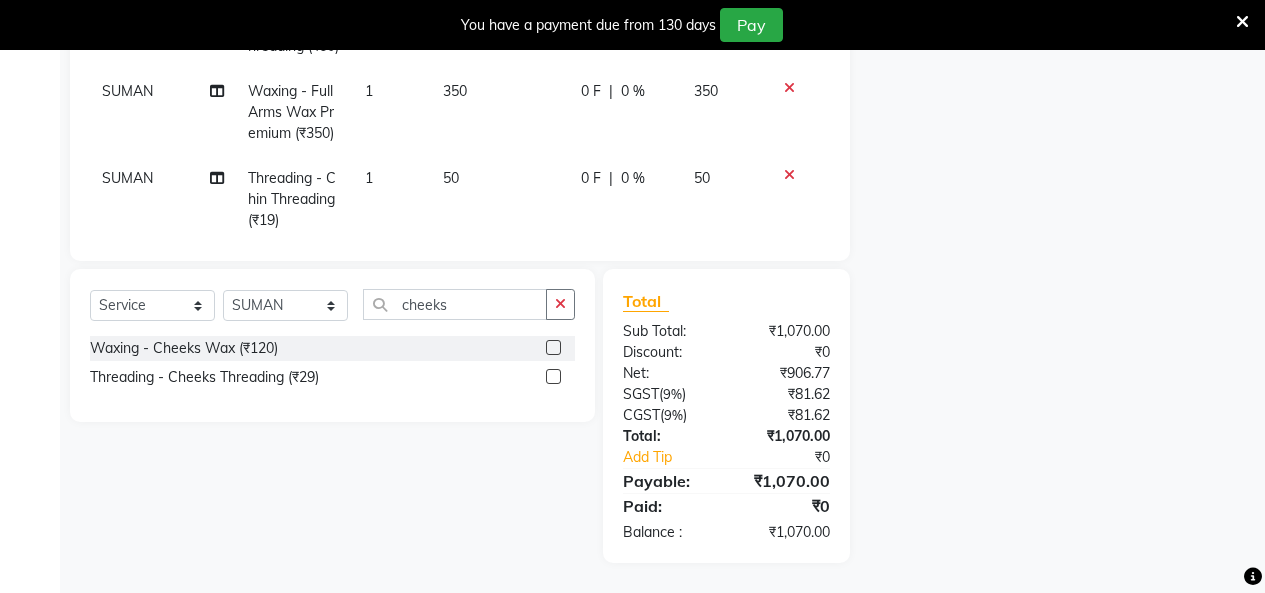 scroll, scrollTop: 0, scrollLeft: 0, axis: both 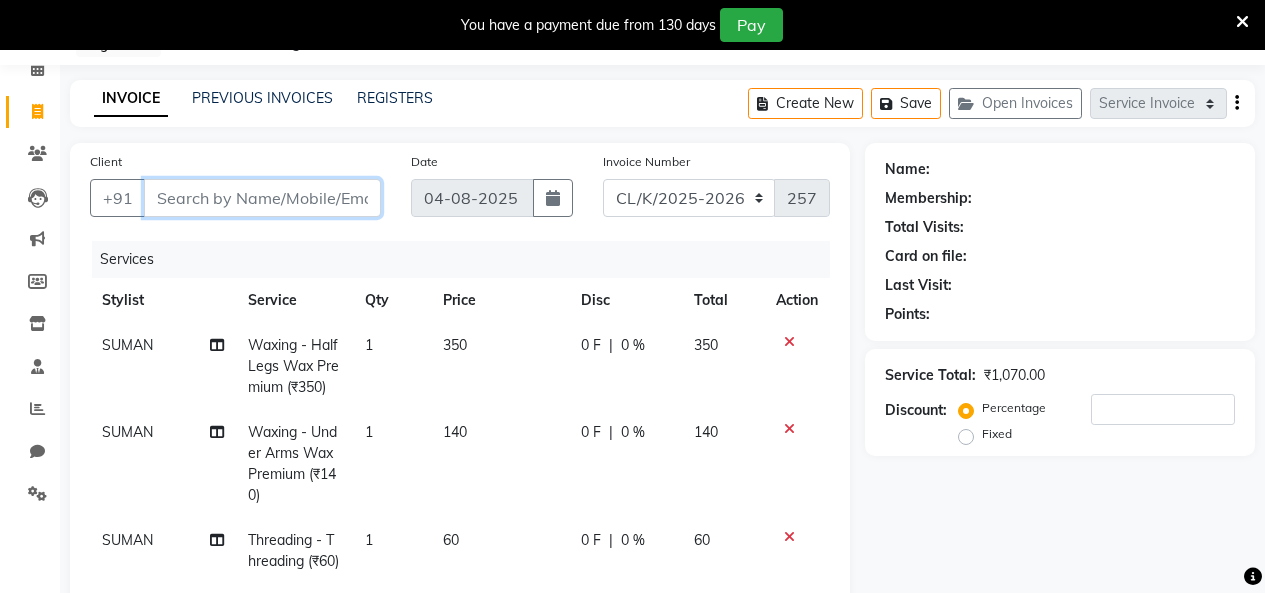 click on "Client" at bounding box center [262, 198] 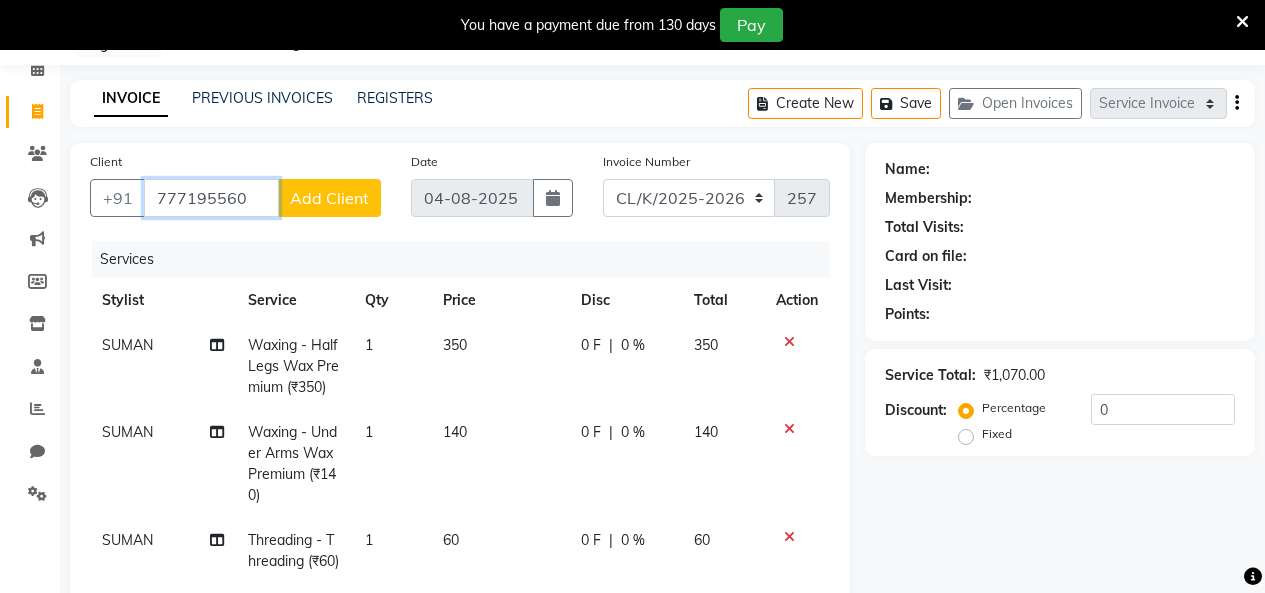 click on "777195560" at bounding box center (211, 198) 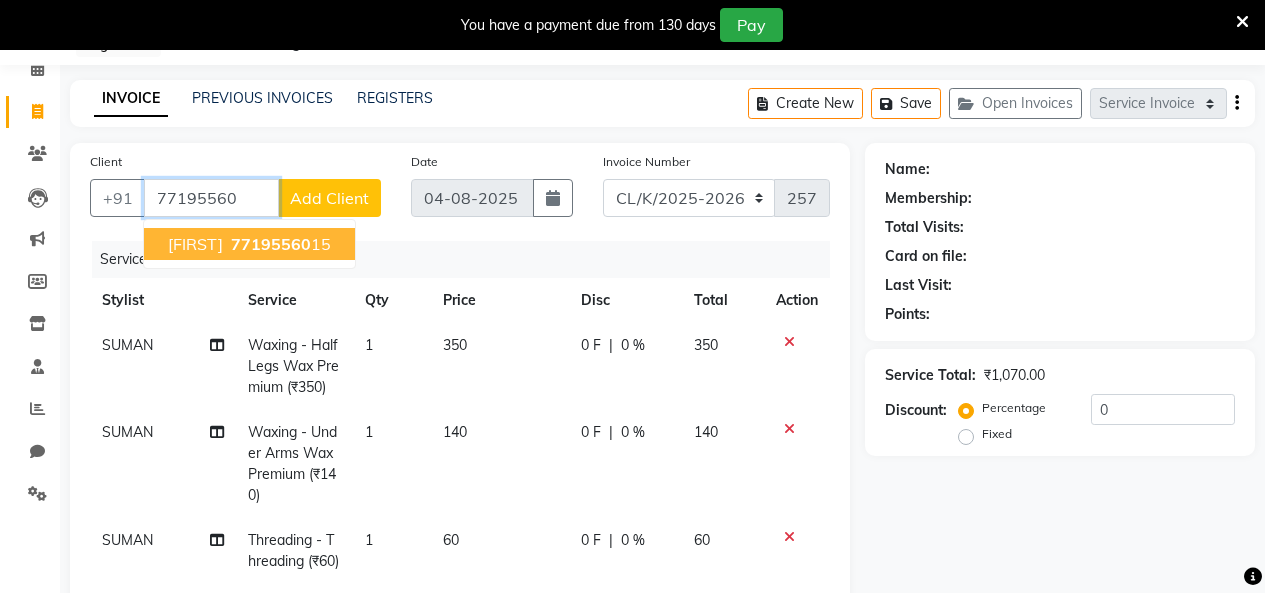 drag, startPoint x: 256, startPoint y: 229, endPoint x: 256, endPoint y: 247, distance: 18 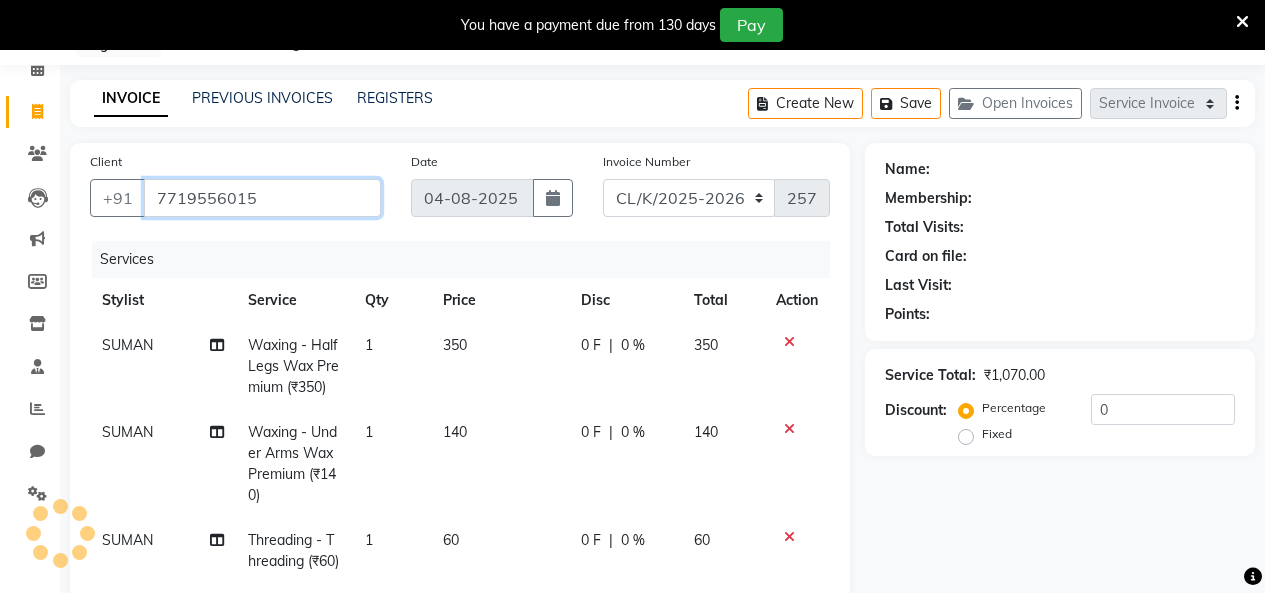 type on "7719556015" 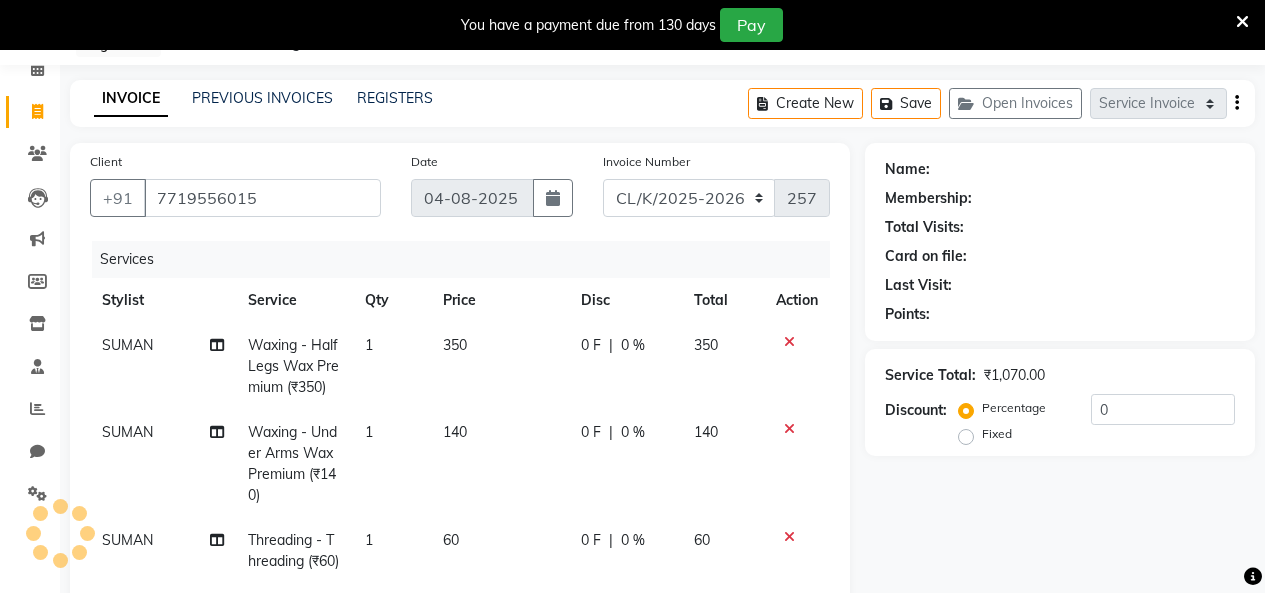 click on "Services" 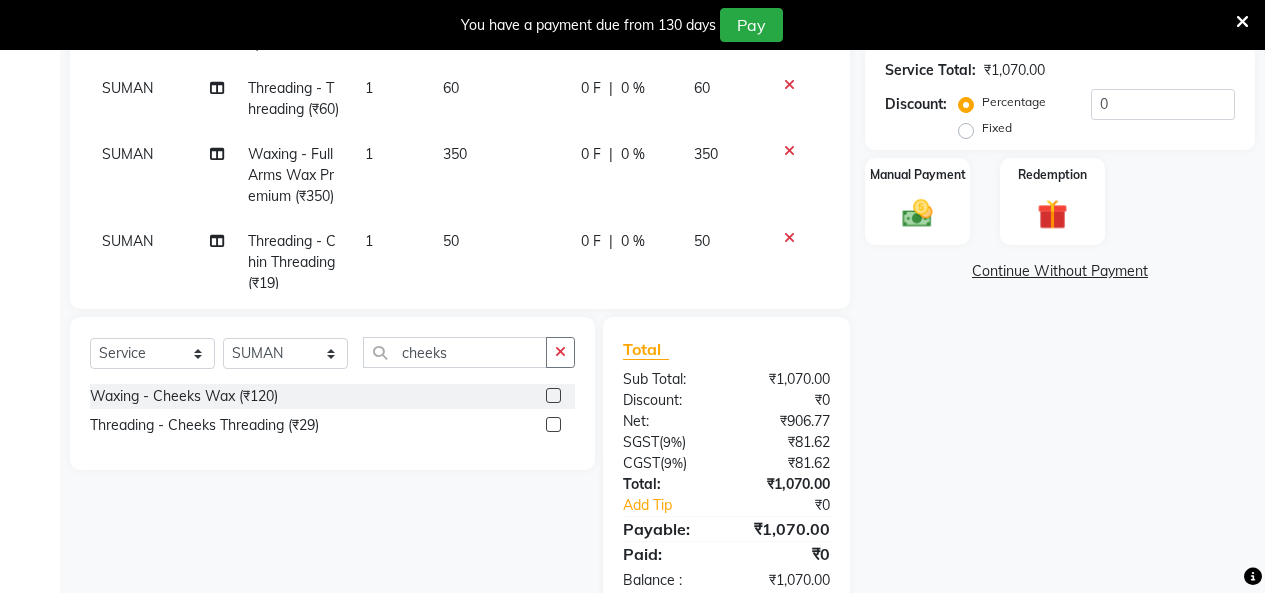 scroll, scrollTop: 584, scrollLeft: 0, axis: vertical 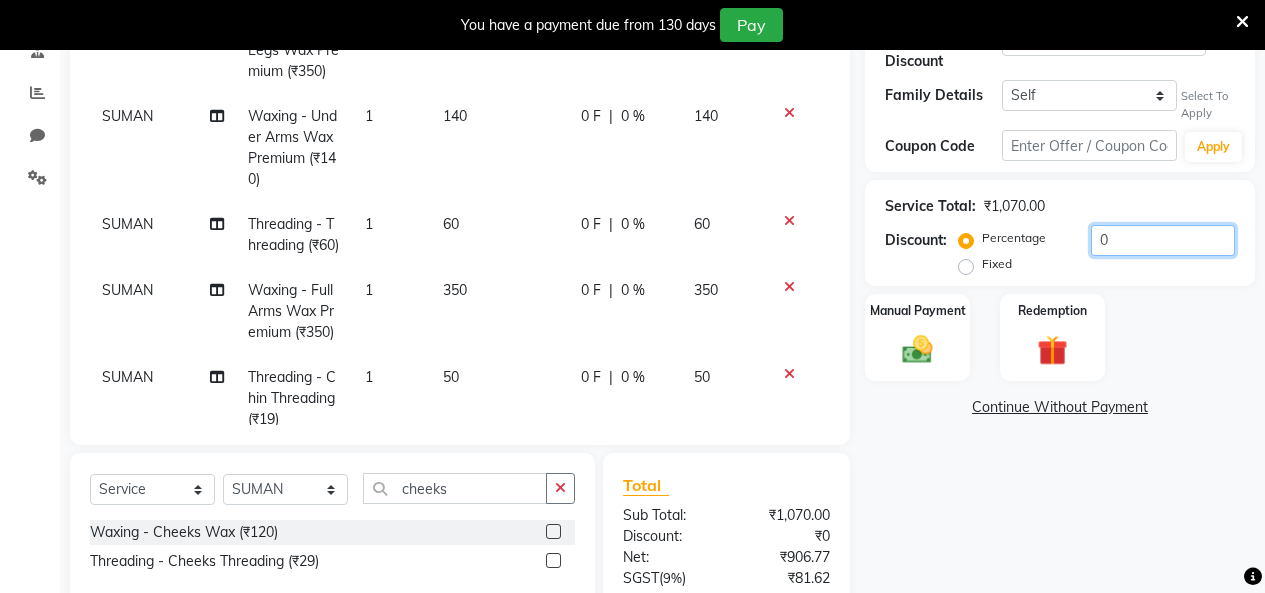 drag, startPoint x: 1123, startPoint y: 220, endPoint x: 1016, endPoint y: 234, distance: 107.912 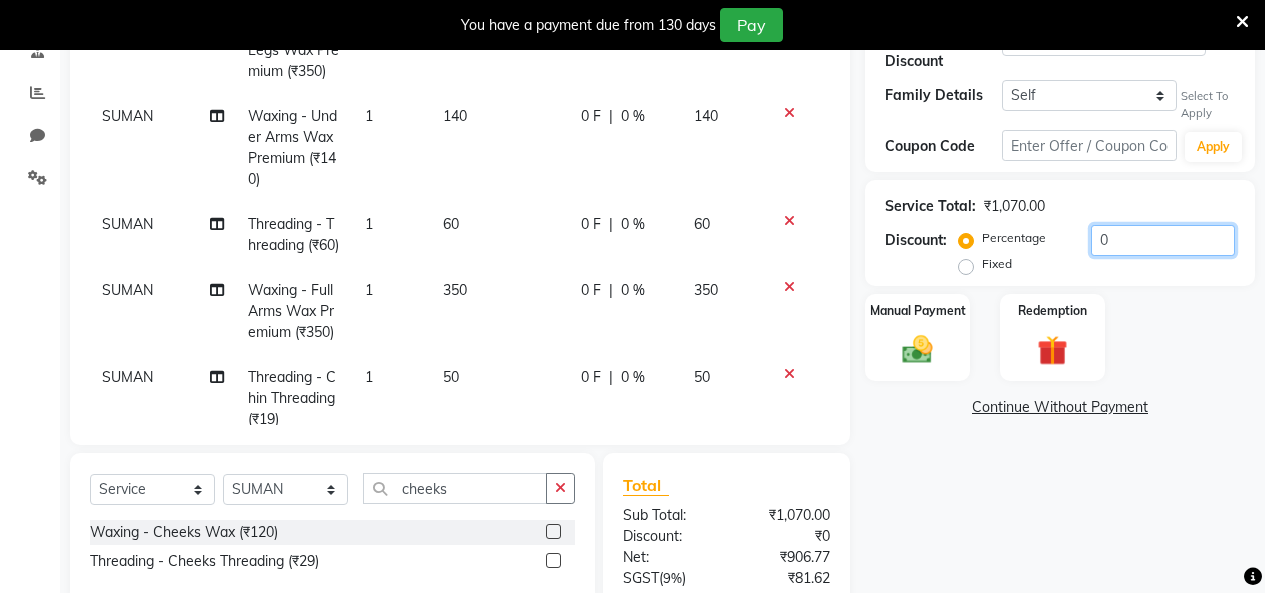 click on "Percentage   Fixed  0" 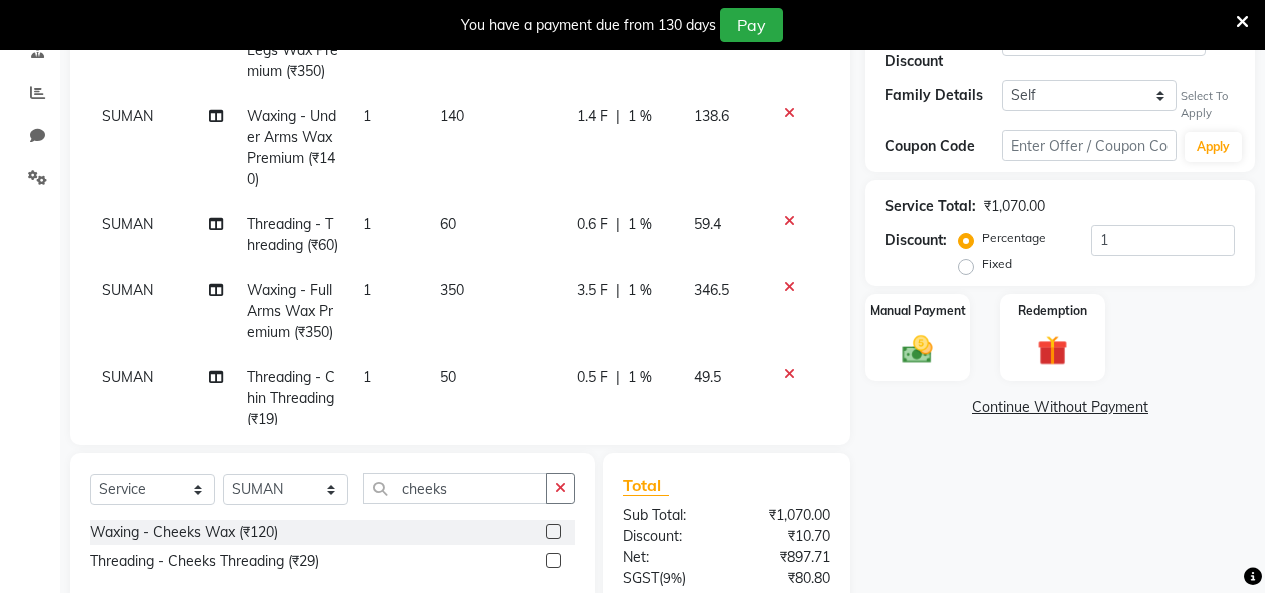 click on "Name: [FIRST] Membership: No Active Membership Total Visits: 3 Card on file: 0 Last Visit: 02-06-2025 Points: 42.69 Apply Discount Select Loyalty → Loyality level 1 Coupon → Hdfc2025 Coupon → Hdfc2025 Coupon → Hdfc2025 Coupon → Hdfc2025 Coupon → Hdfc2025 Coupon → Hdfc2025 Coupon → Hdfc2025 Coupon → Hdfc2025 Coupon → Hdfc2025 Coupon → Hdfc2025 Family Details Self [FIRST] Select To Apply Coupon Code Apply Service Total: ₹1,070.00 Discount: Percentage Fixed 1 Manual Payment Redemption Continue Without Payment" 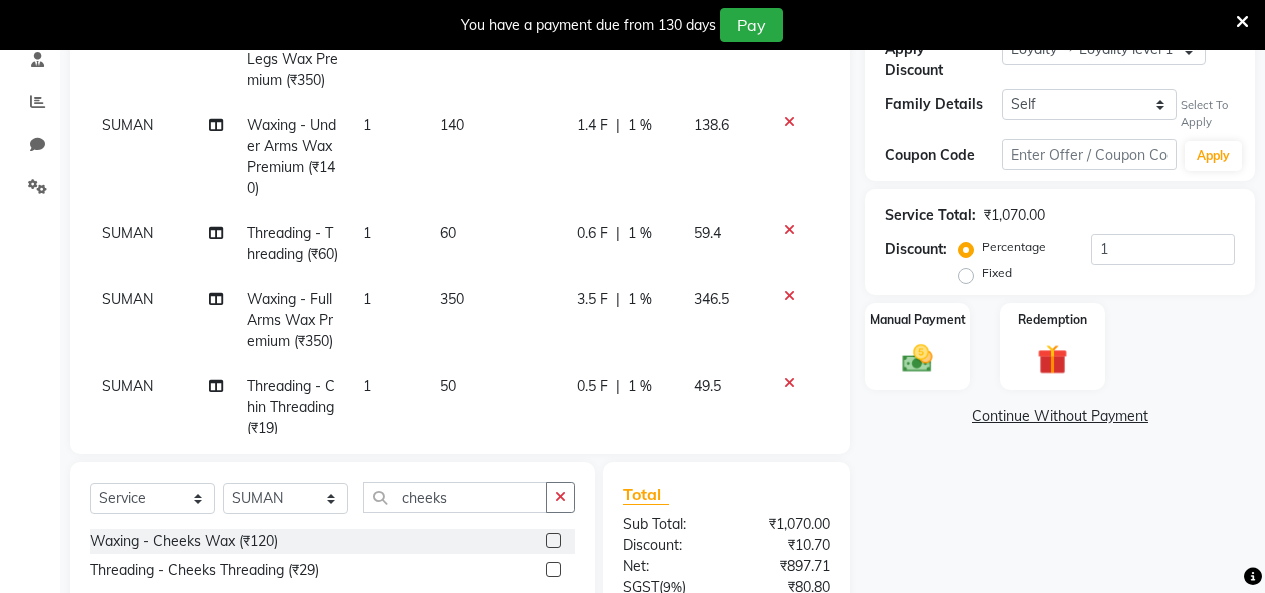 scroll, scrollTop: 384, scrollLeft: 0, axis: vertical 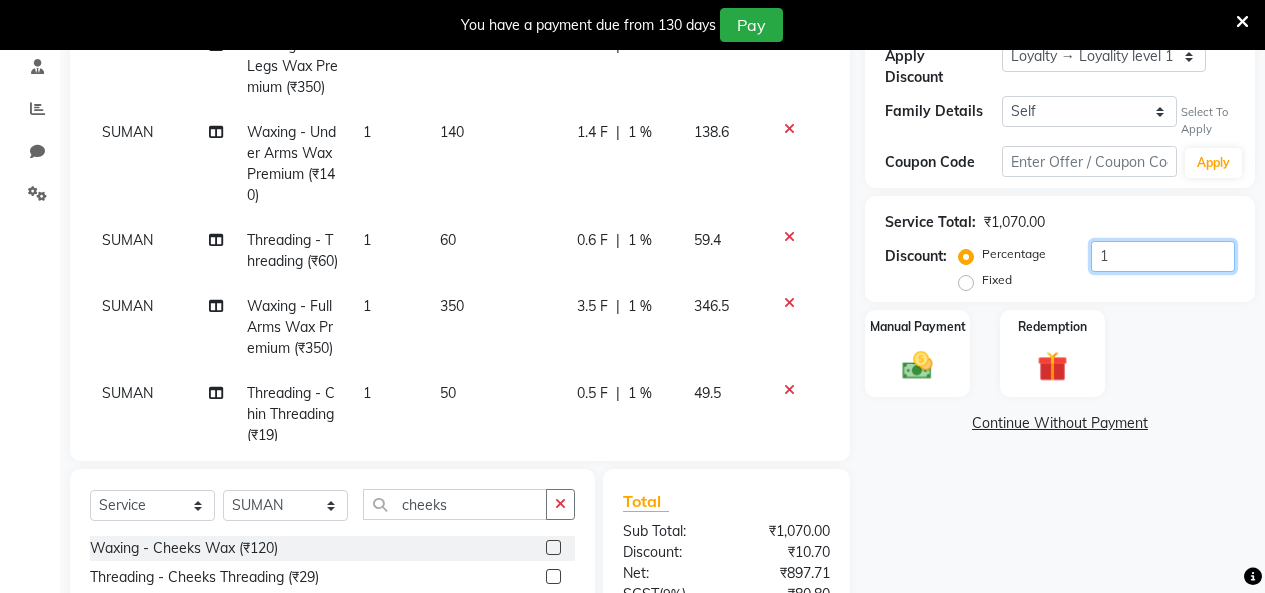 click on "1" 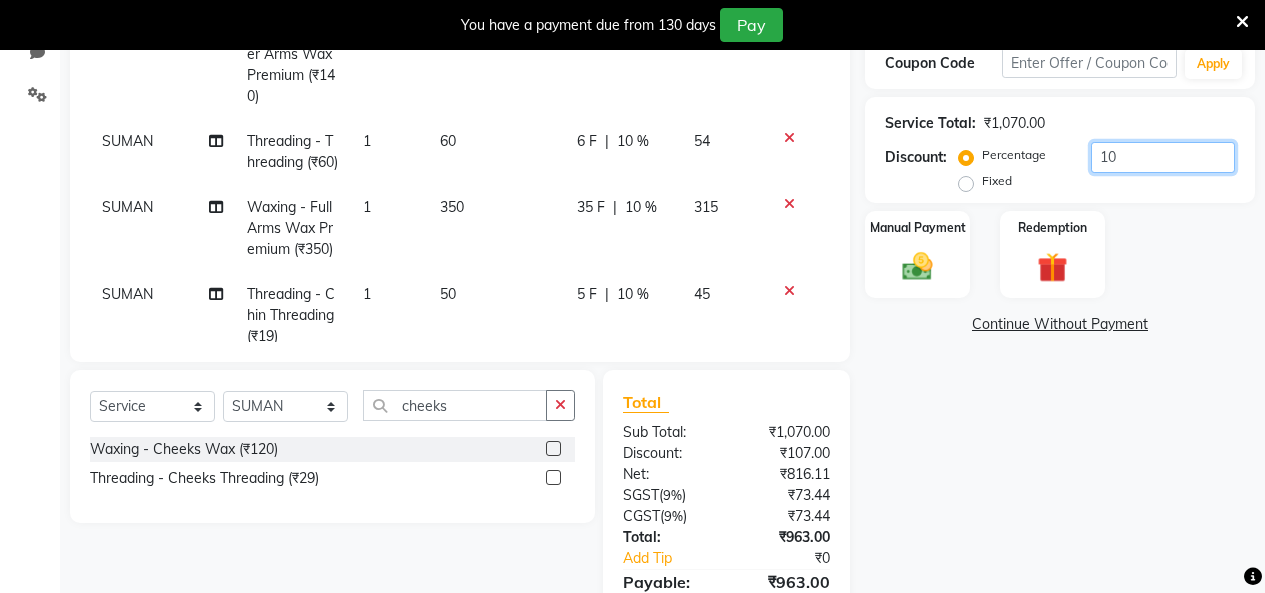 scroll, scrollTop: 584, scrollLeft: 0, axis: vertical 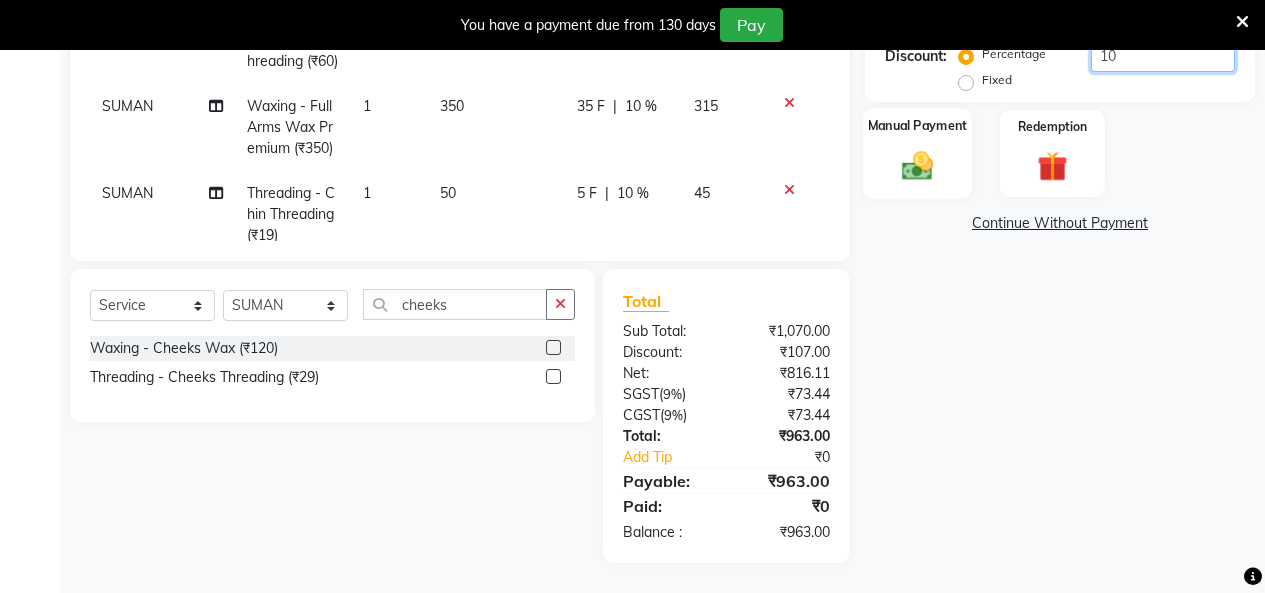 type on "10" 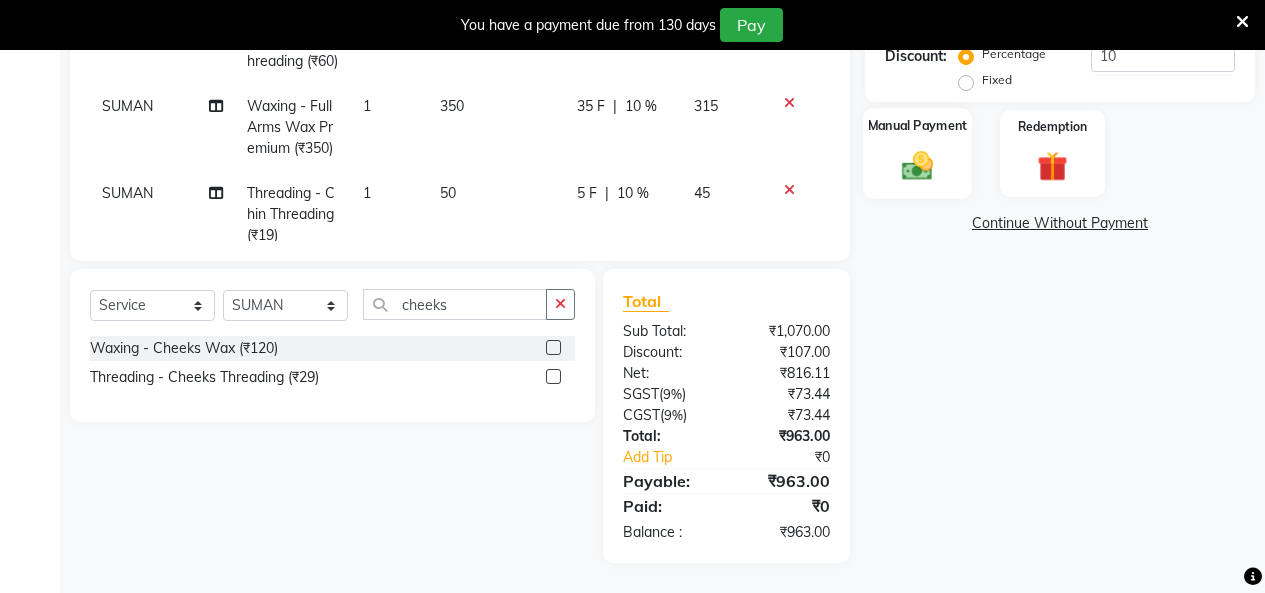 click on "Manual Payment" 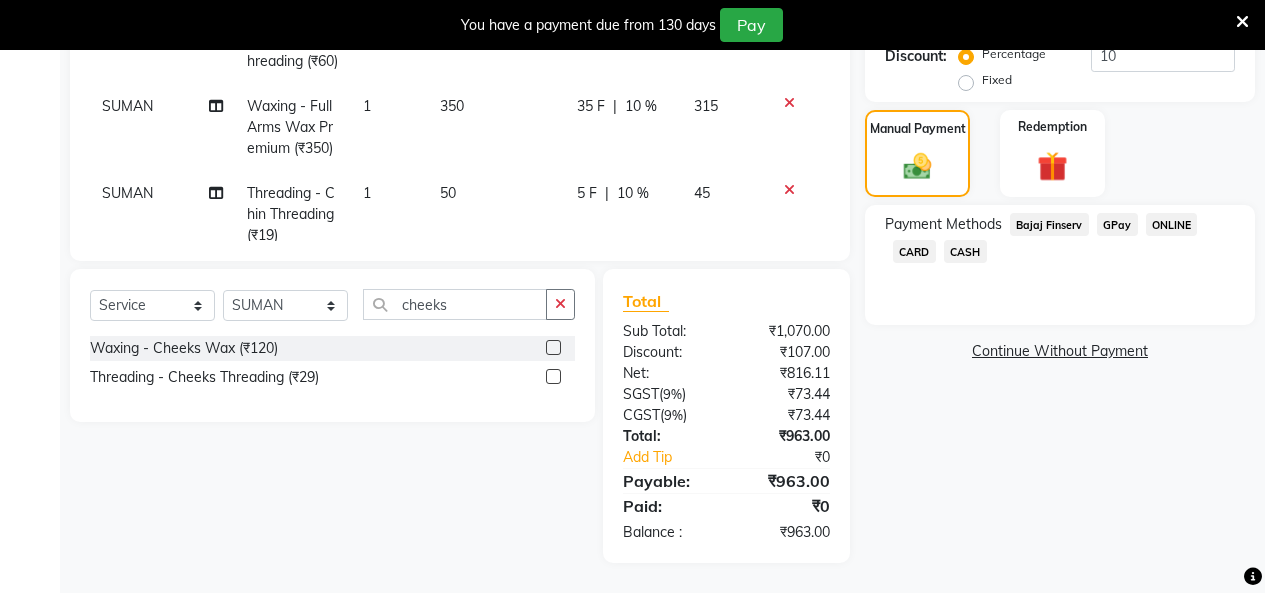 click on "GPay" 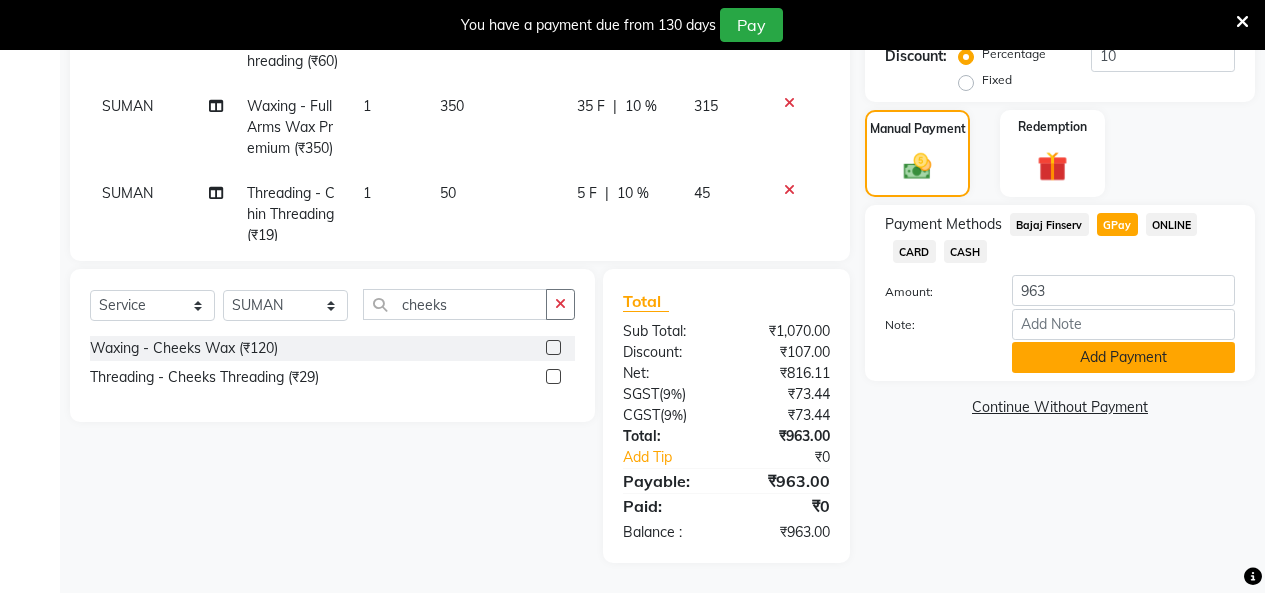 click on "Add Payment" 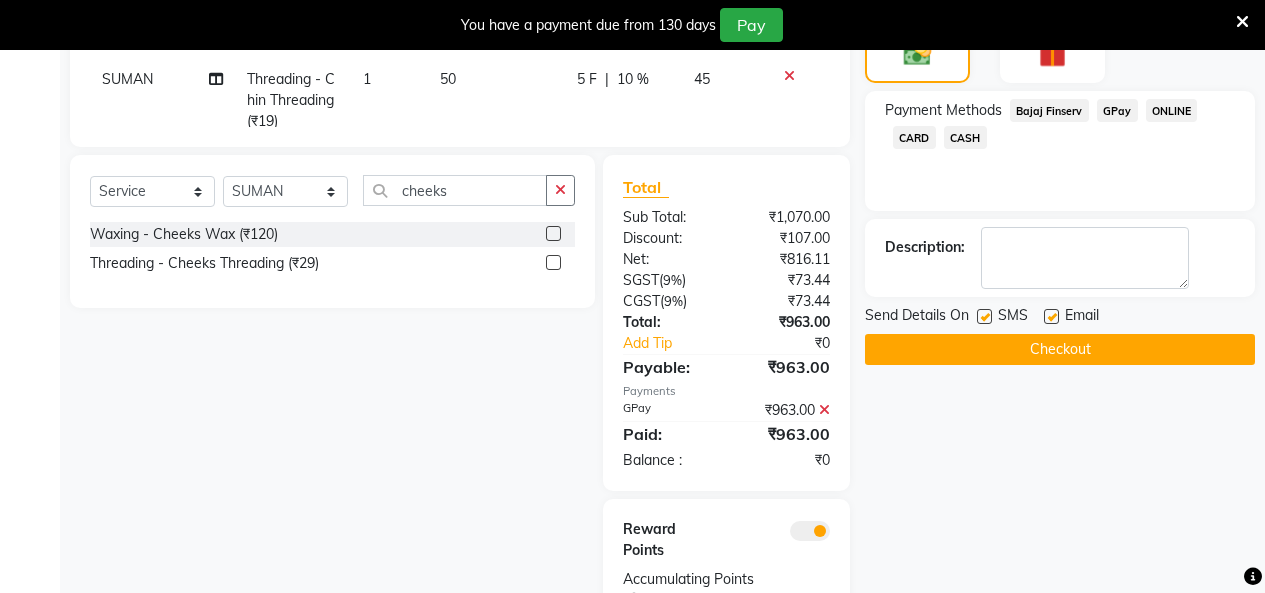 scroll, scrollTop: 784, scrollLeft: 0, axis: vertical 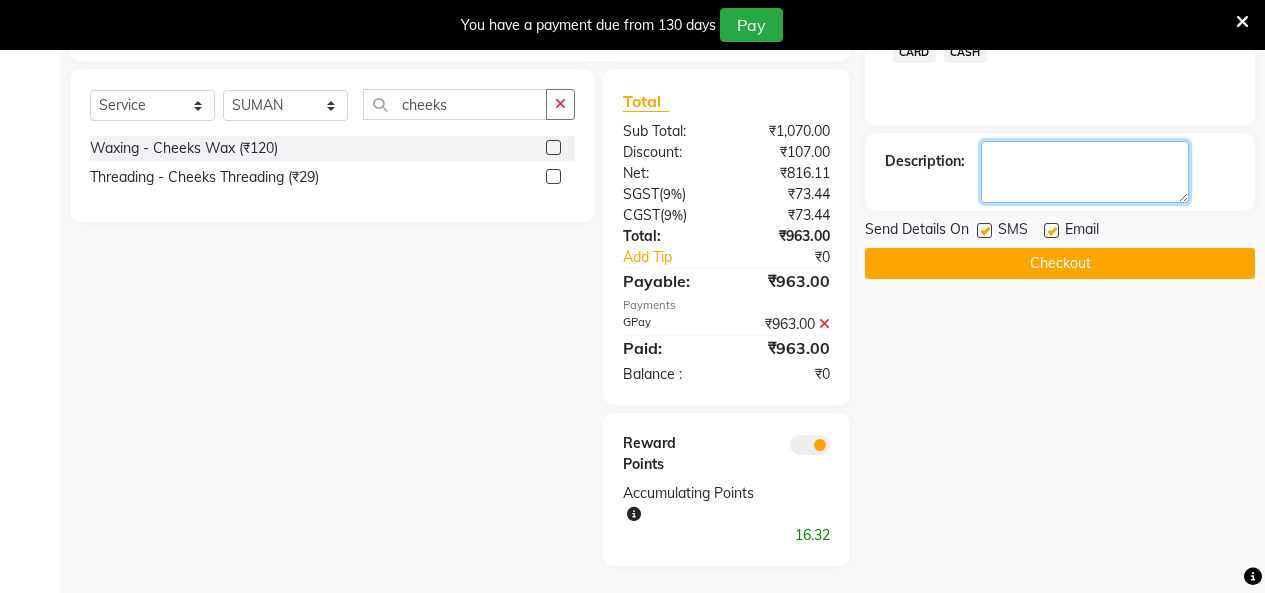 click 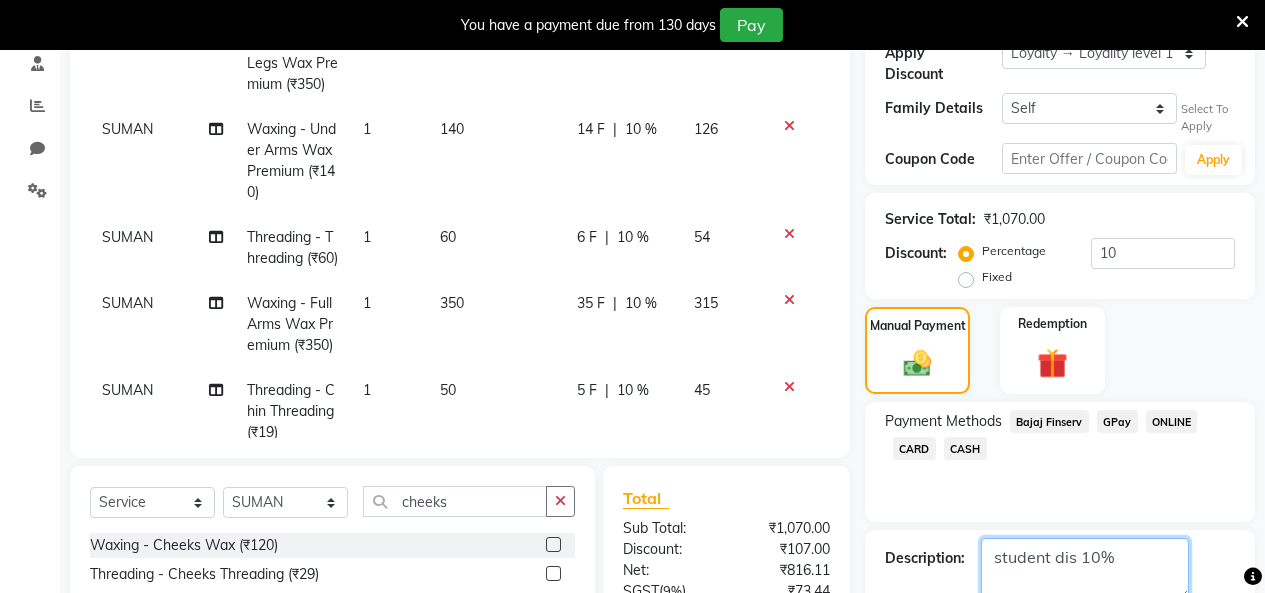 scroll, scrollTop: 0, scrollLeft: 0, axis: both 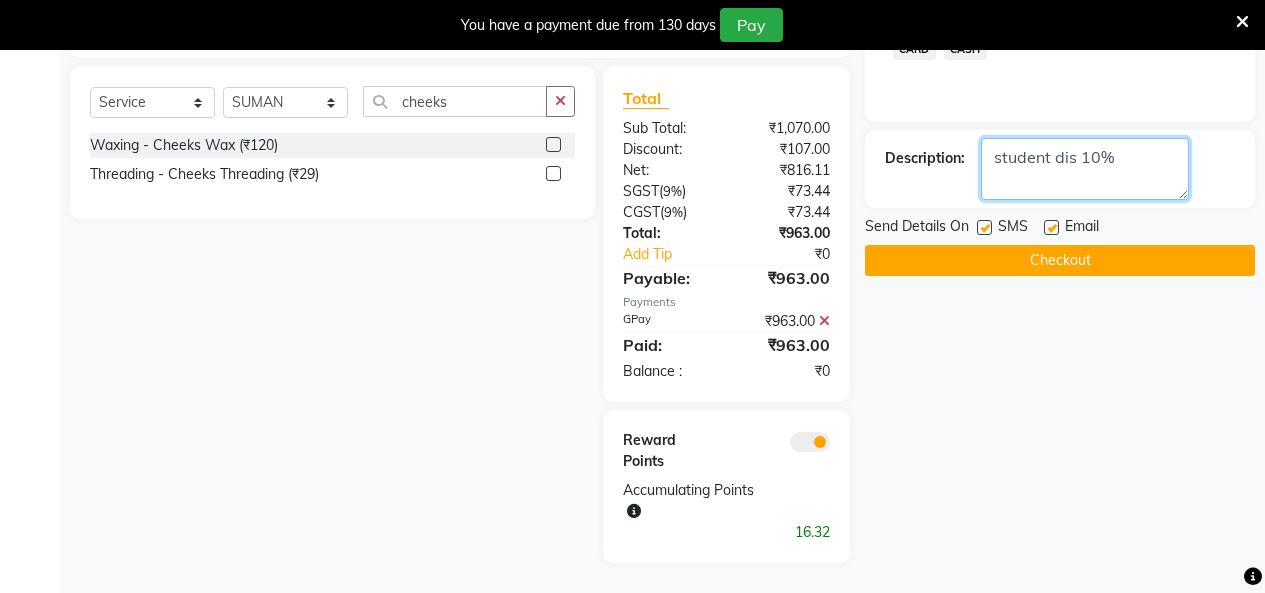 type on "student dis 10%" 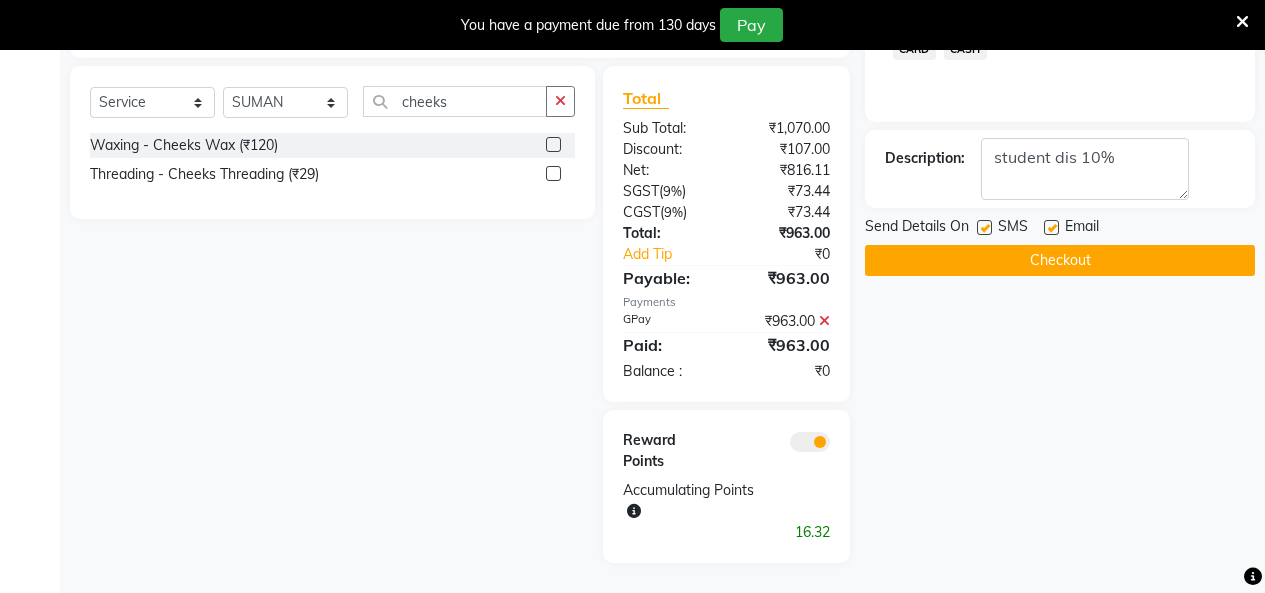 click on "Checkout" 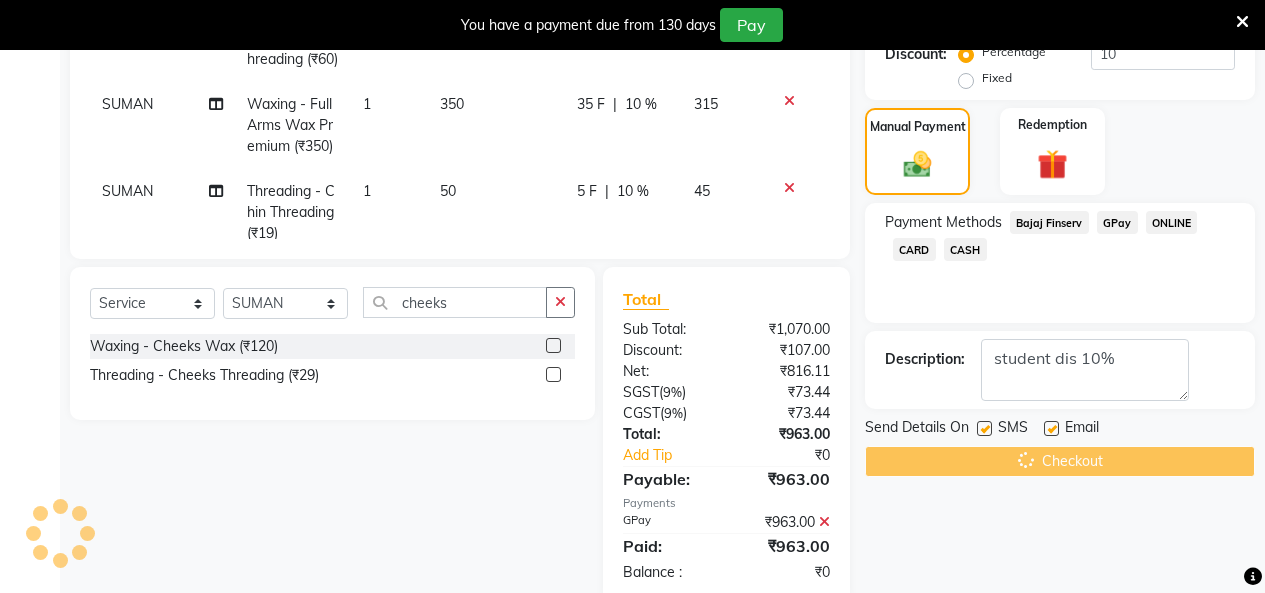 scroll, scrollTop: 287, scrollLeft: 0, axis: vertical 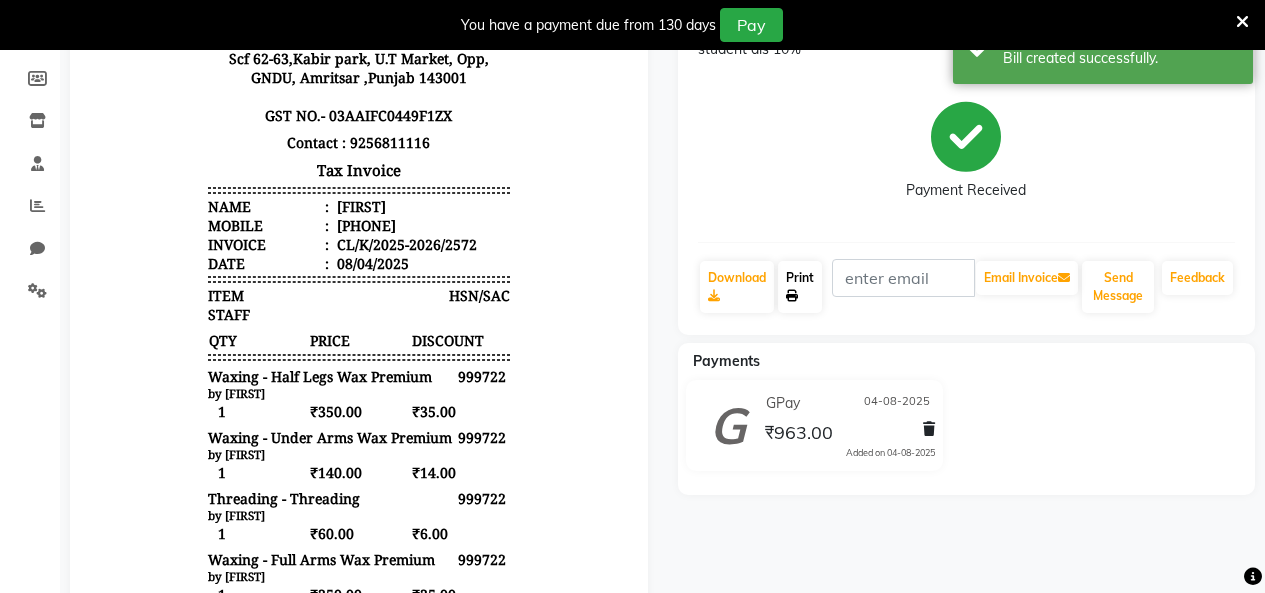 click on "Print" 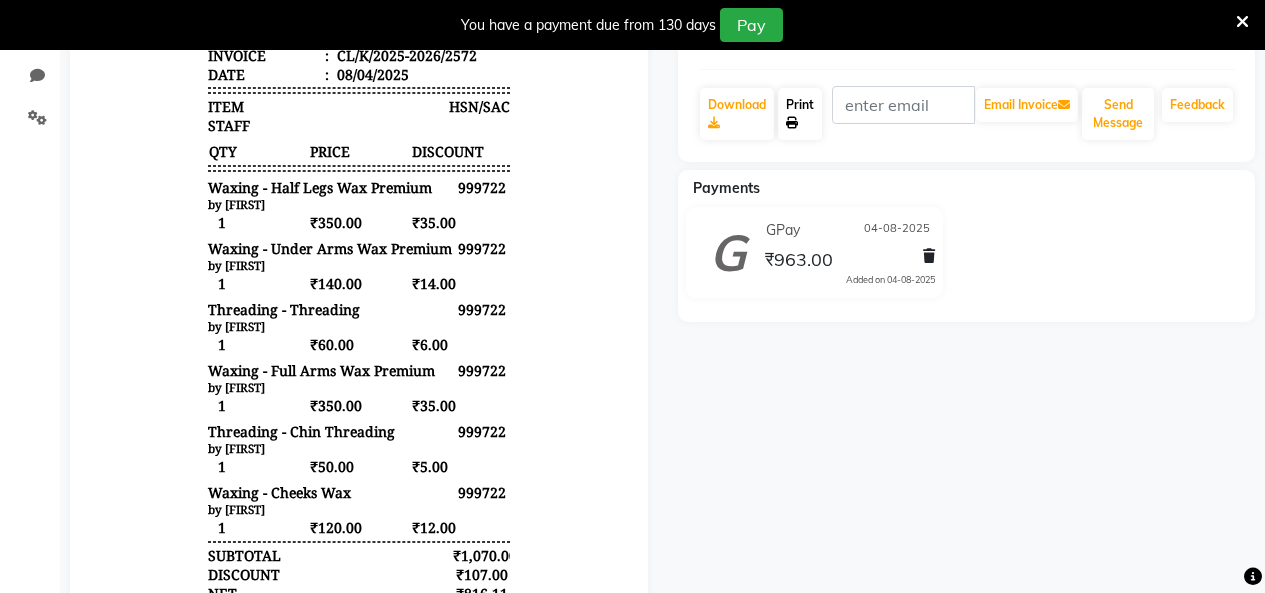 scroll, scrollTop: 687, scrollLeft: 0, axis: vertical 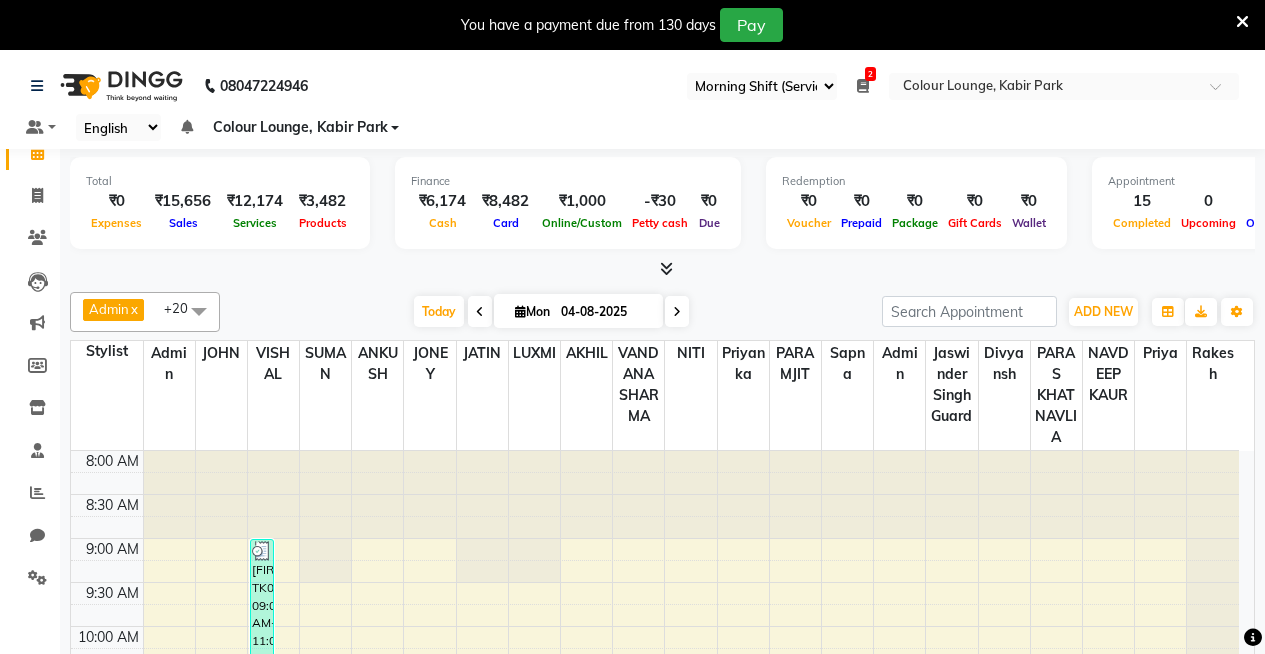select on "75" 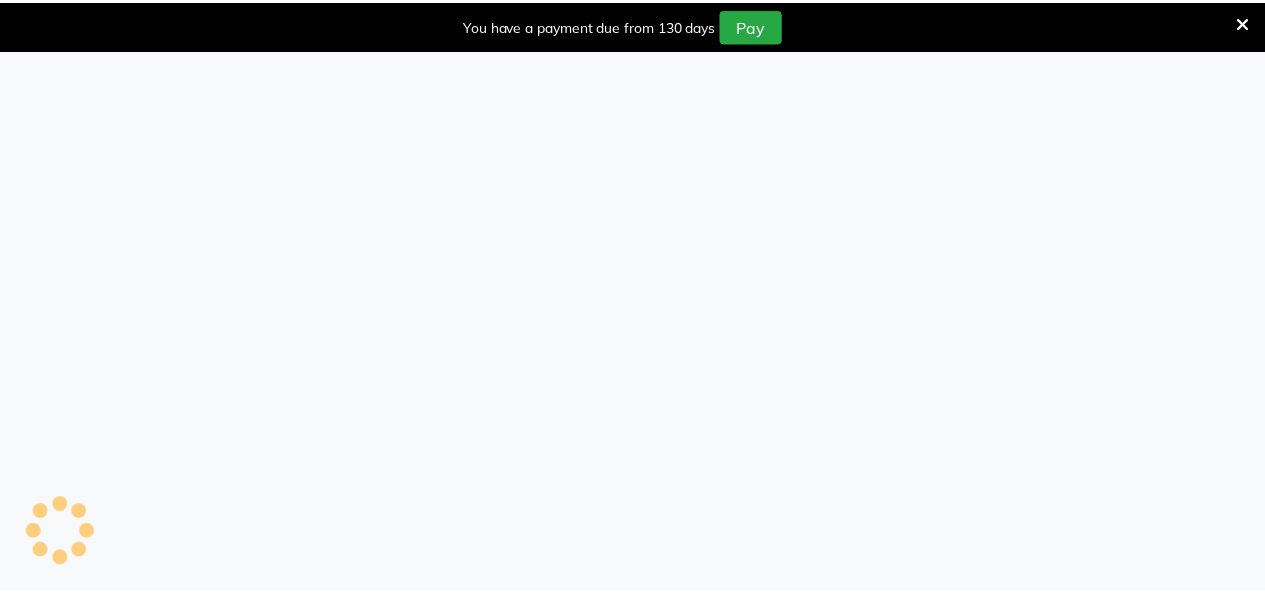 scroll, scrollTop: 0, scrollLeft: 0, axis: both 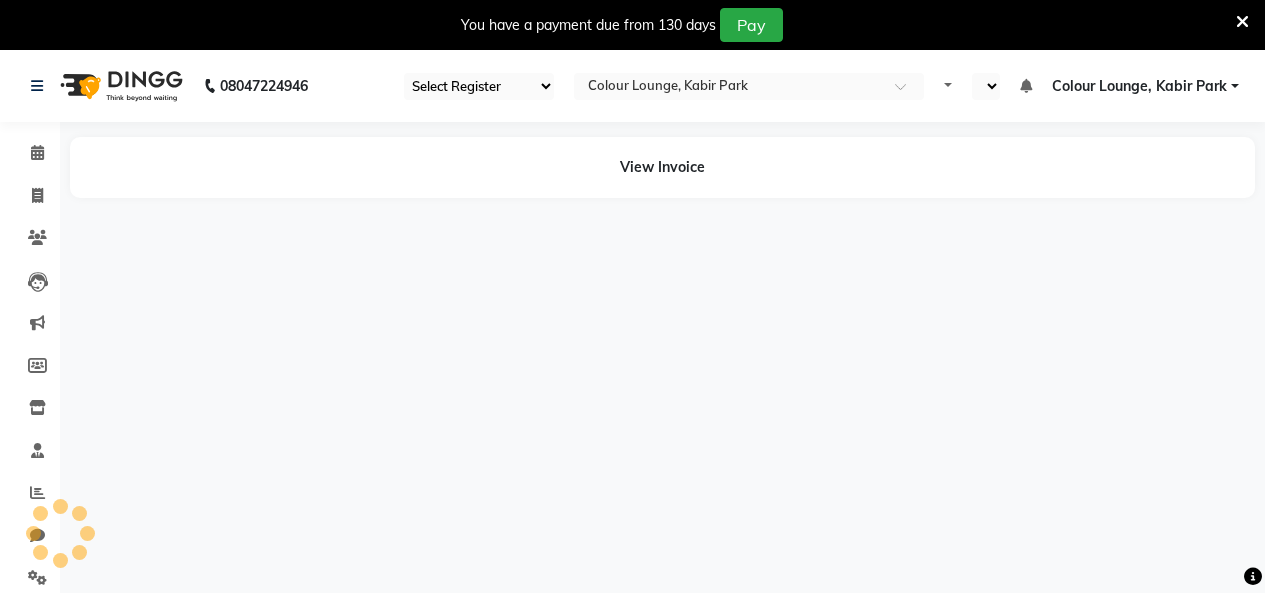 select on "75" 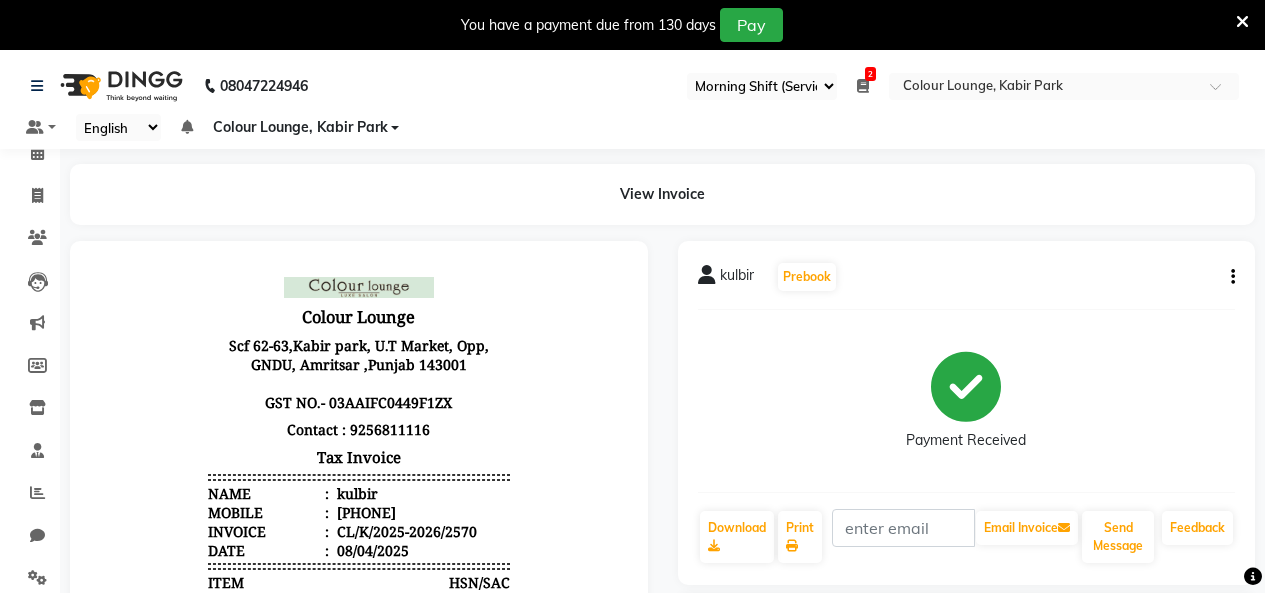 scroll, scrollTop: 0, scrollLeft: 0, axis: both 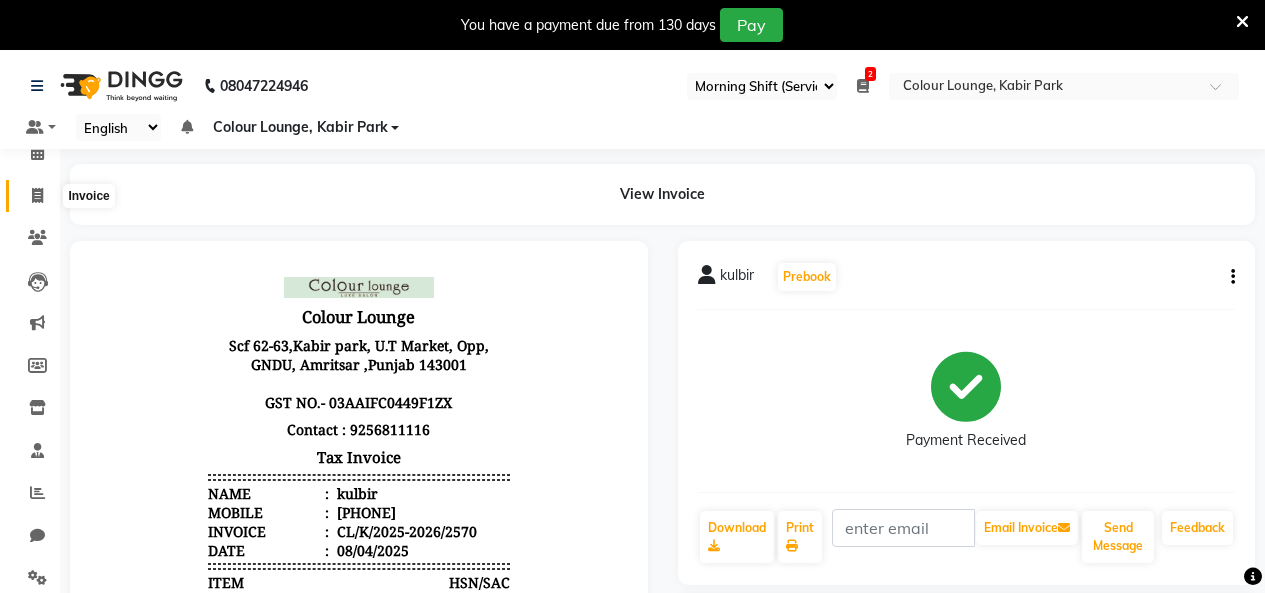 click 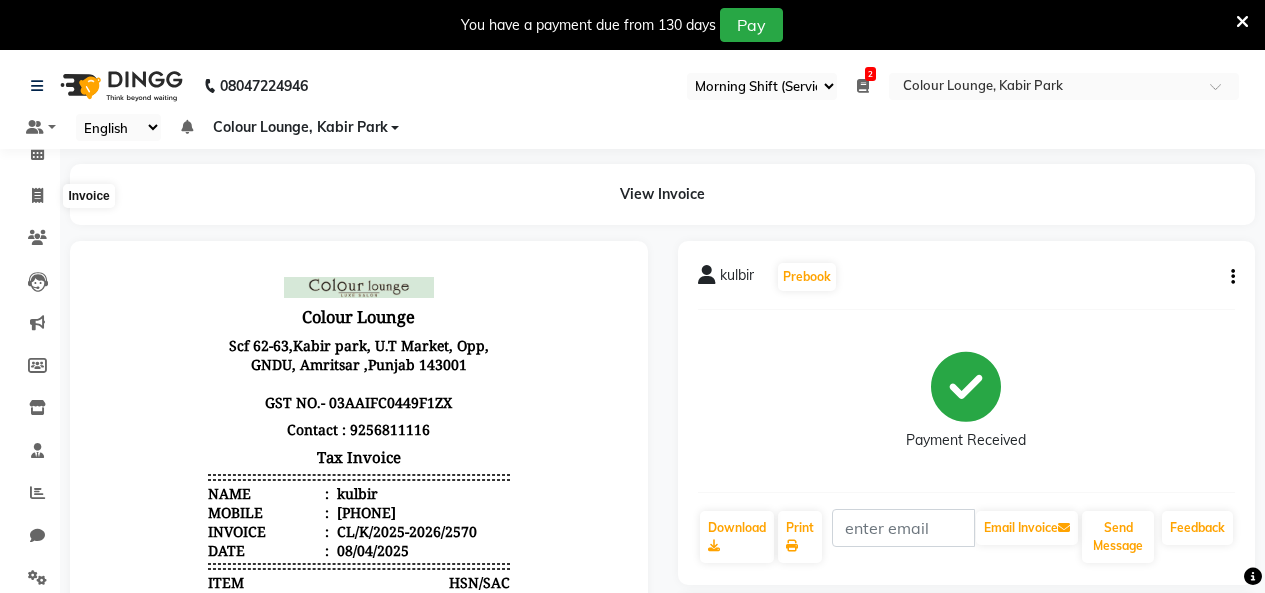 select on "service" 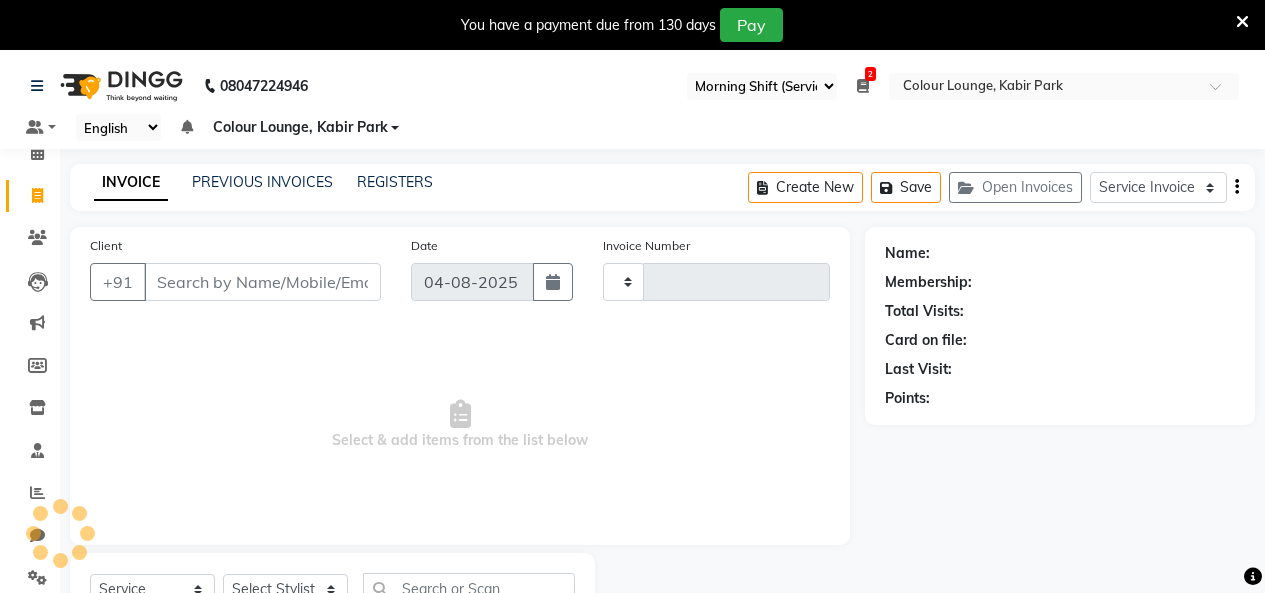 type on "2573" 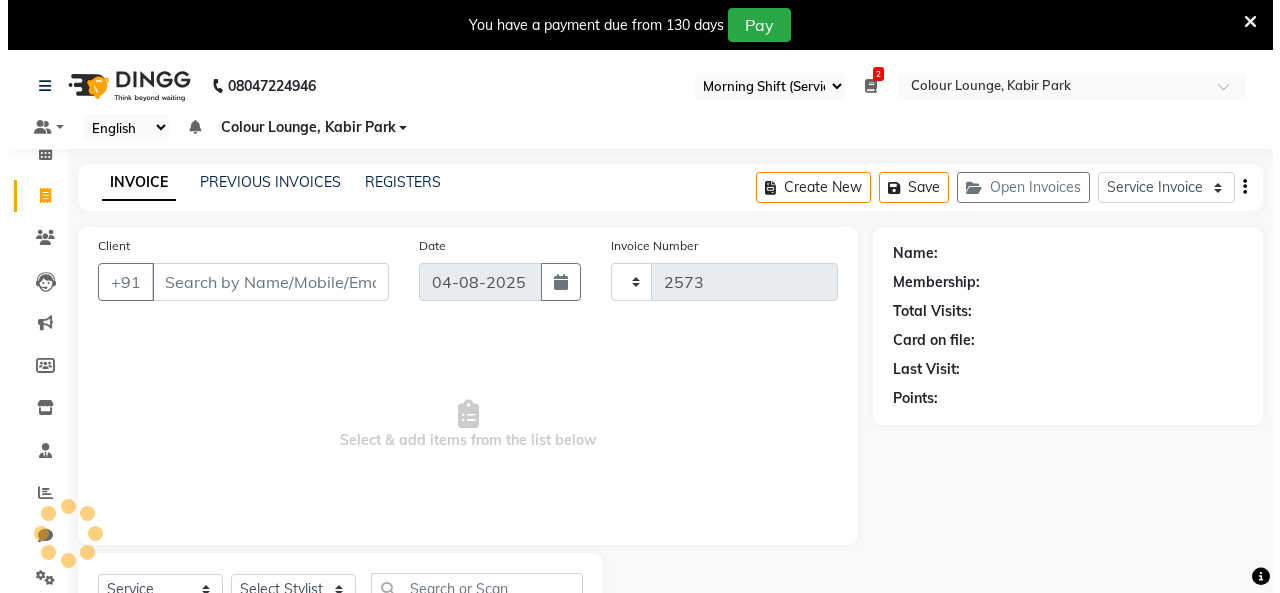 scroll, scrollTop: 85, scrollLeft: 0, axis: vertical 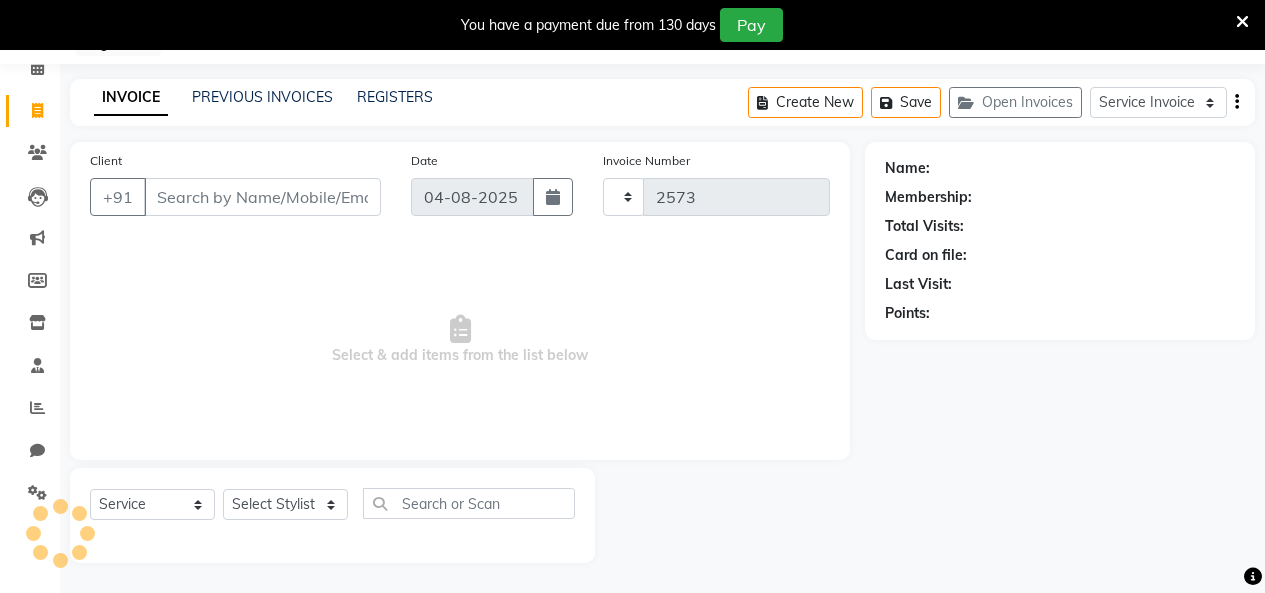 select on "8015" 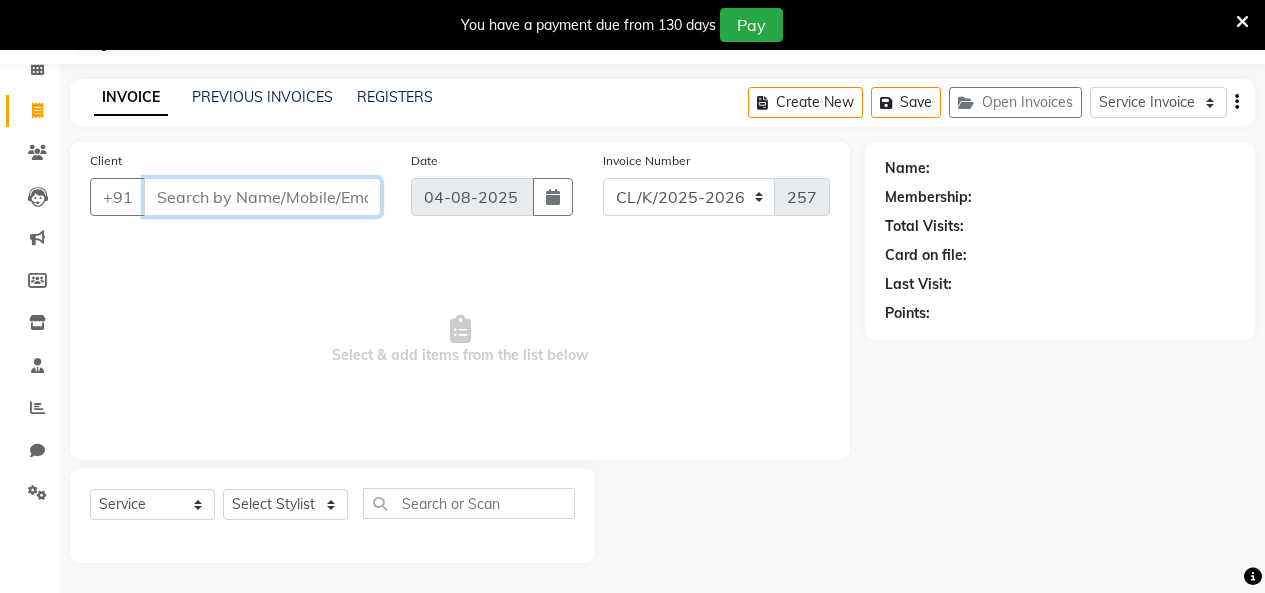 click on "Client" at bounding box center [262, 197] 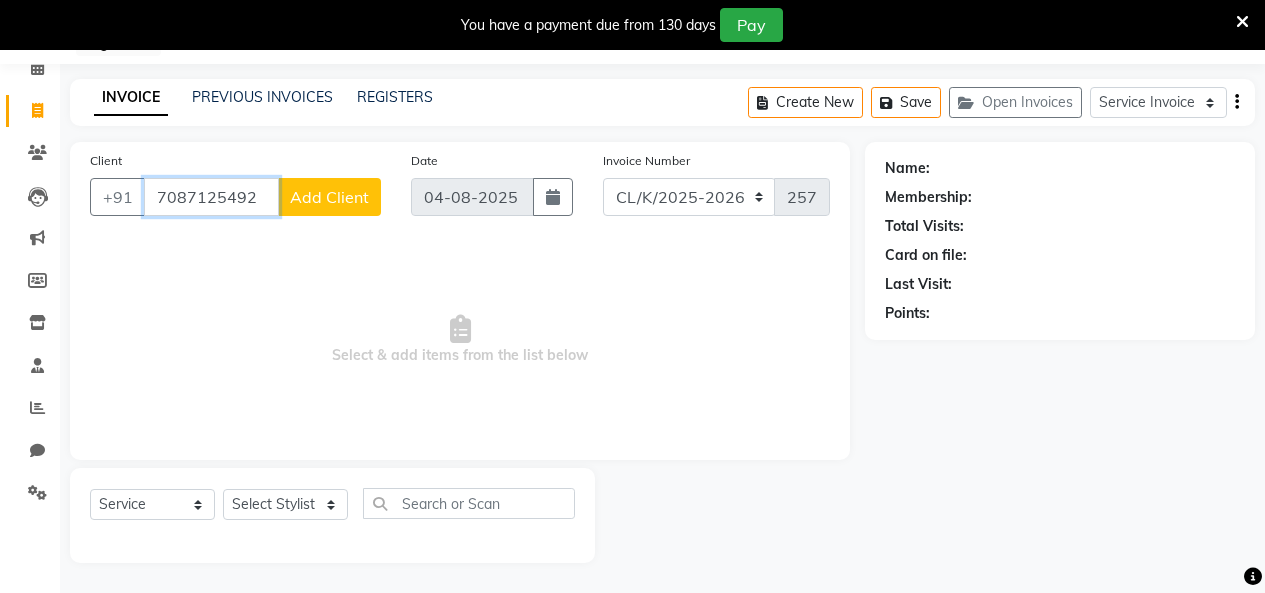 type on "7087125492" 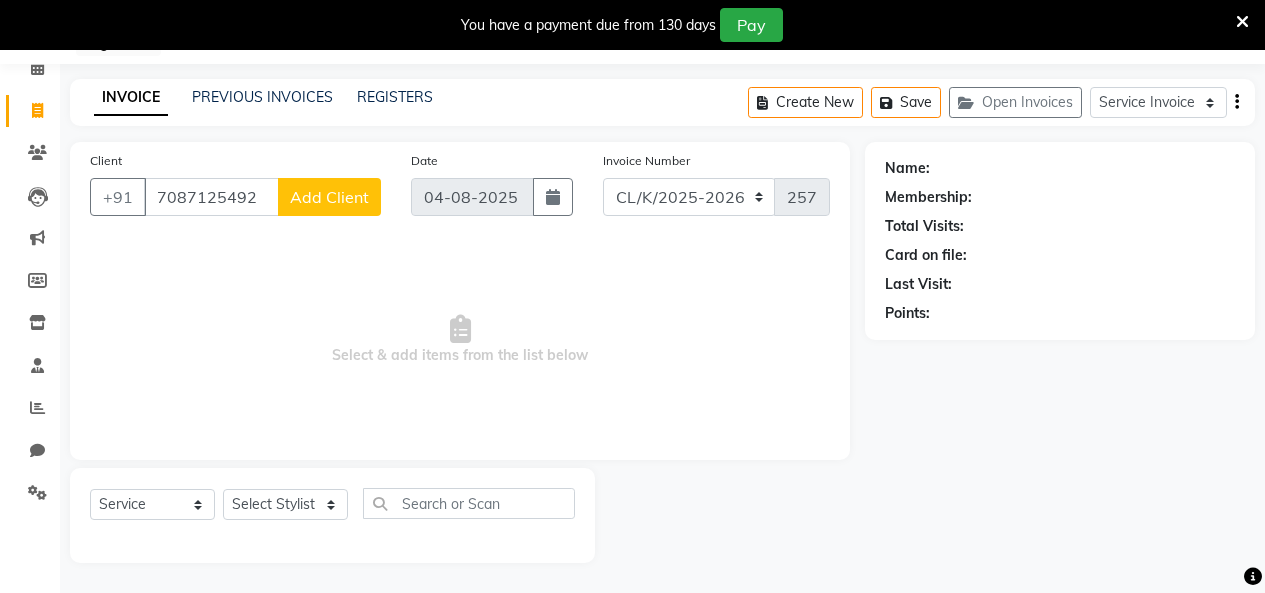 click on "Add Client" 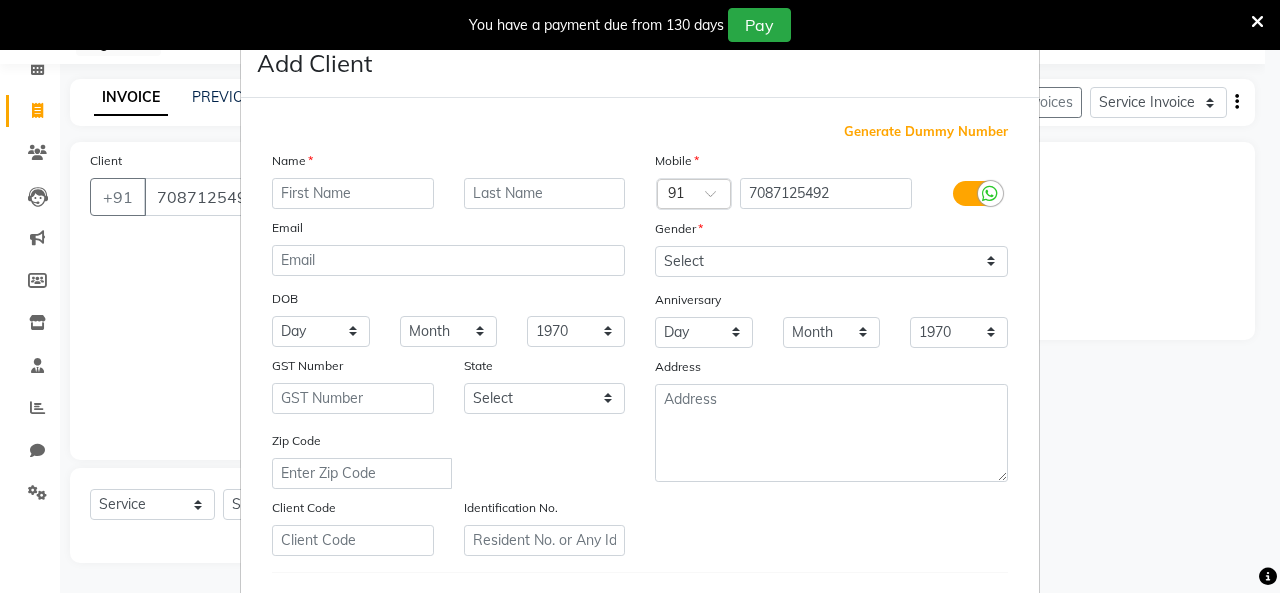 click at bounding box center [353, 193] 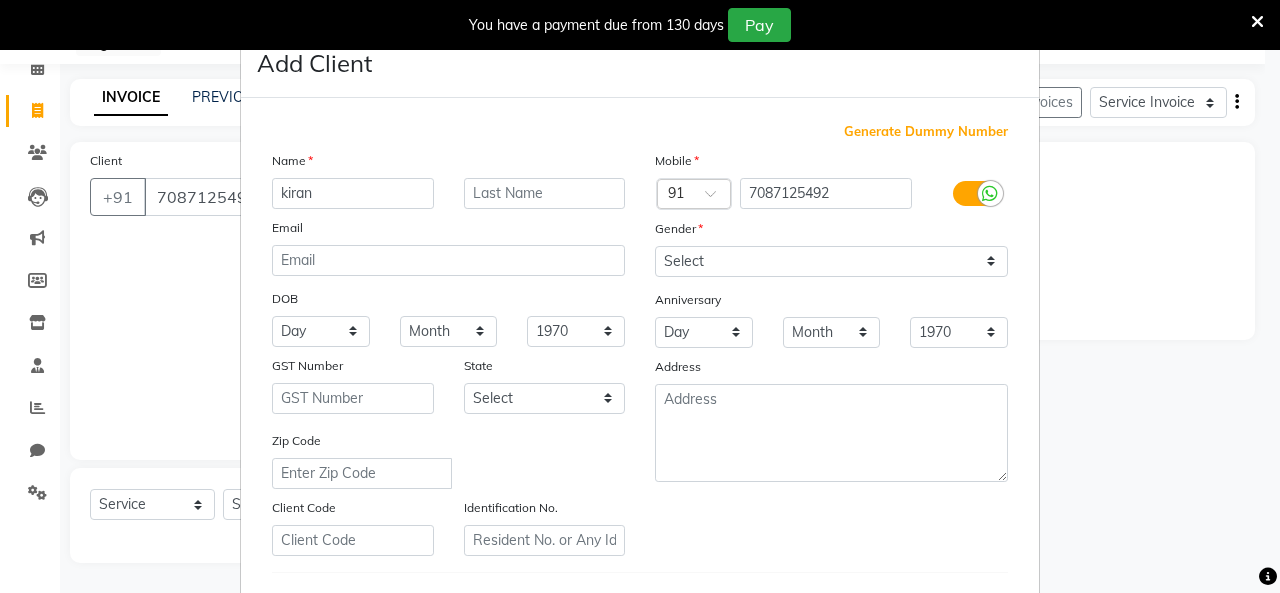type on "kiran" 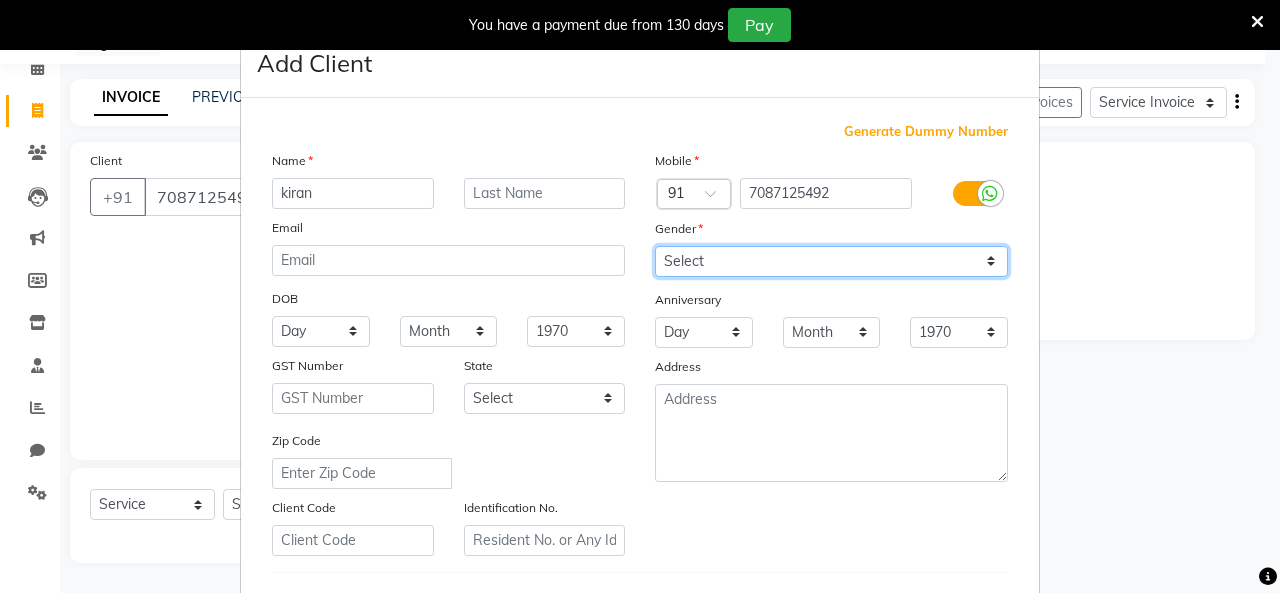 click on "Select Male Female Other Prefer Not To Say" at bounding box center (831, 261) 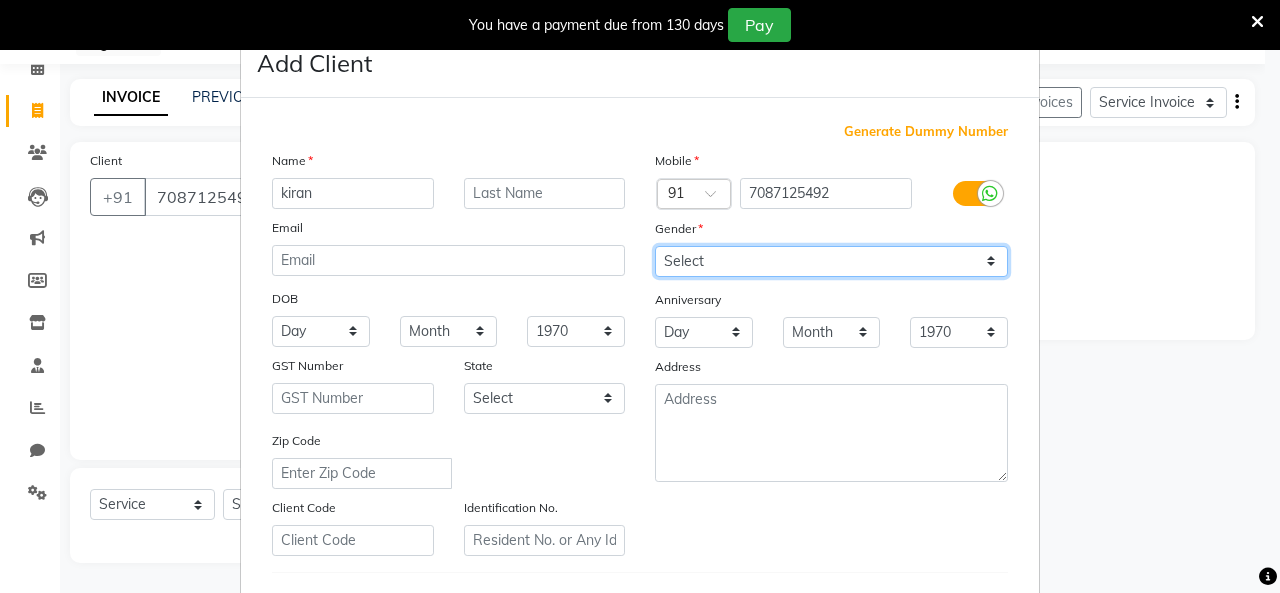 select on "female" 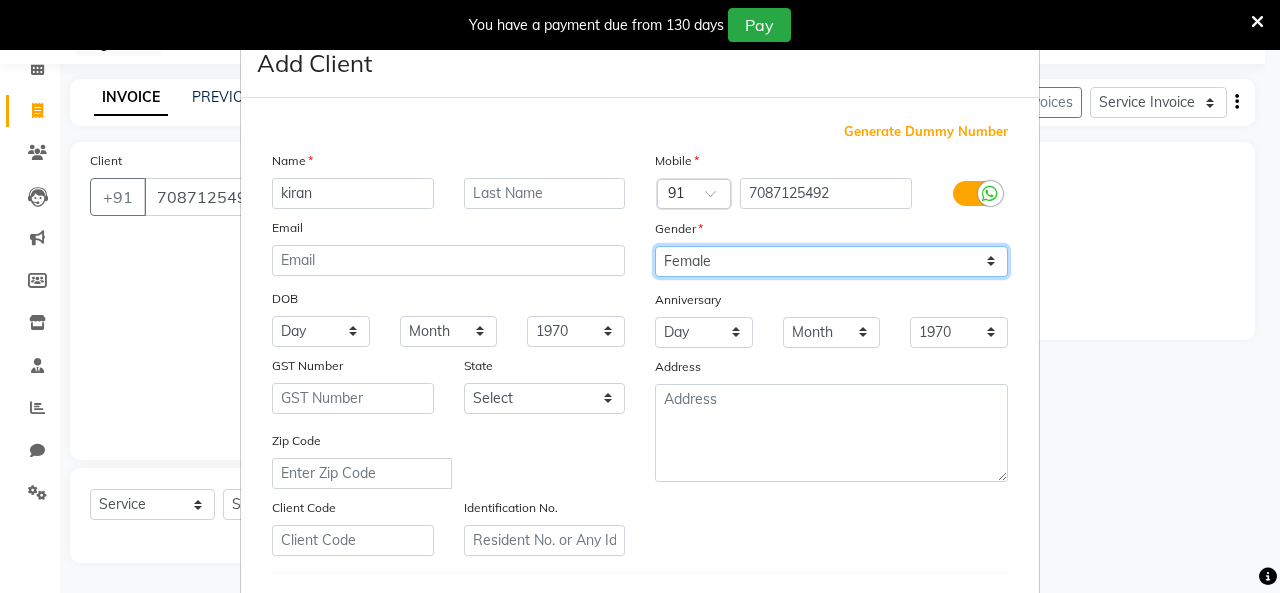 click on "Select Male Female Other Prefer Not To Say" at bounding box center (831, 261) 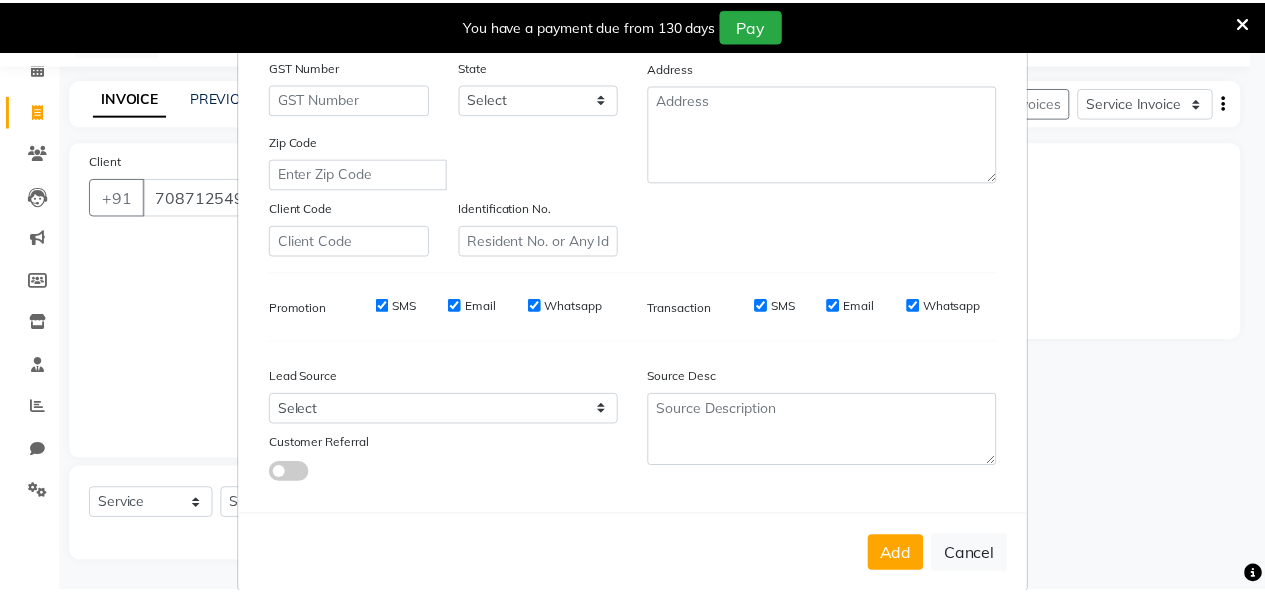 scroll, scrollTop: 330, scrollLeft: 0, axis: vertical 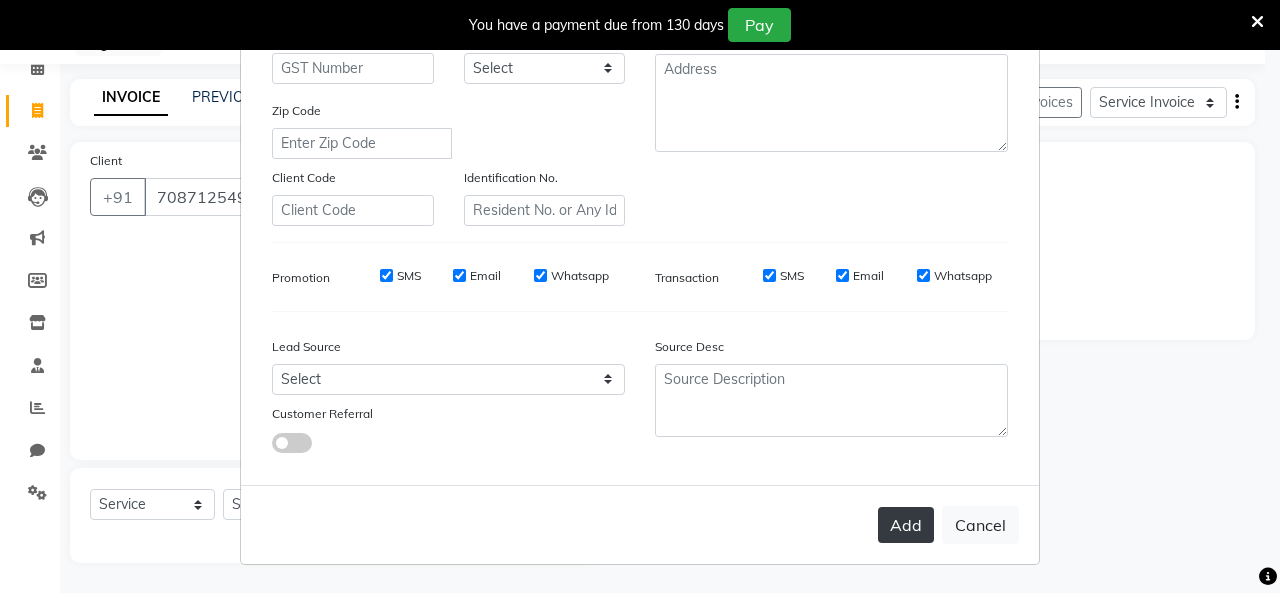 click on "Add" at bounding box center (906, 525) 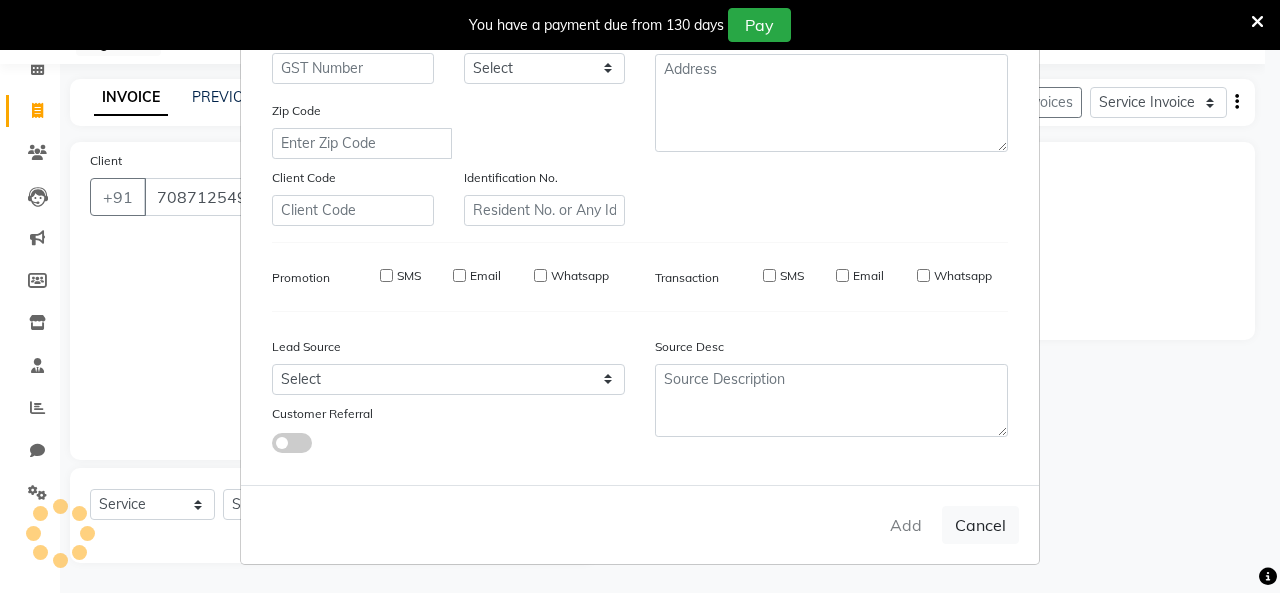 type 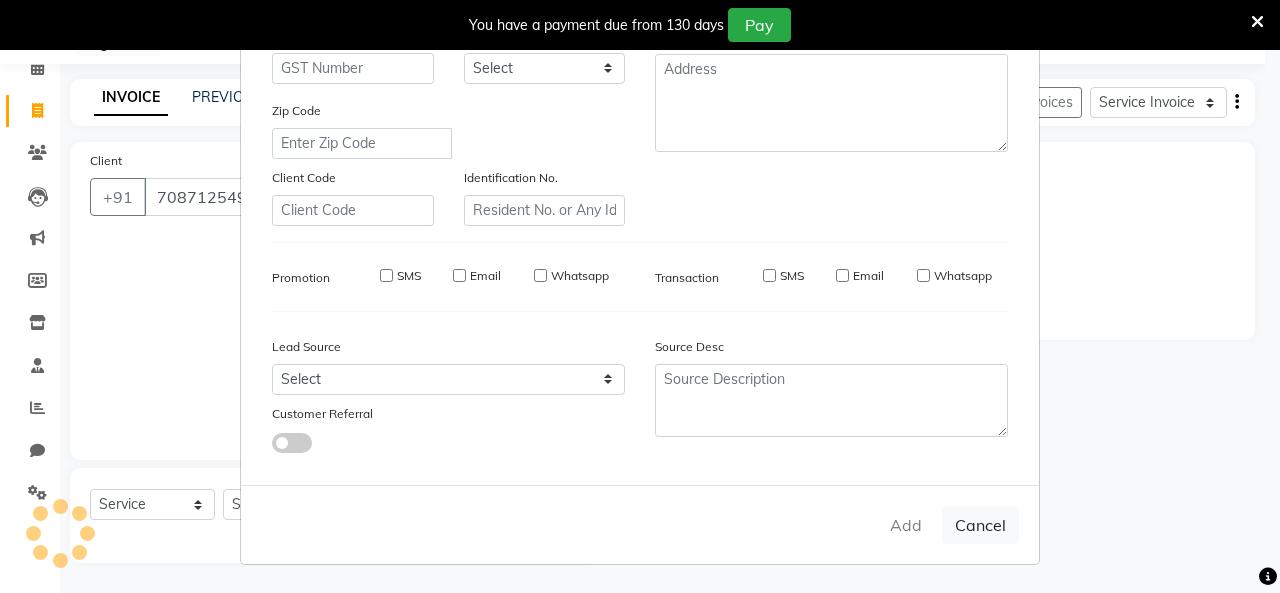 select 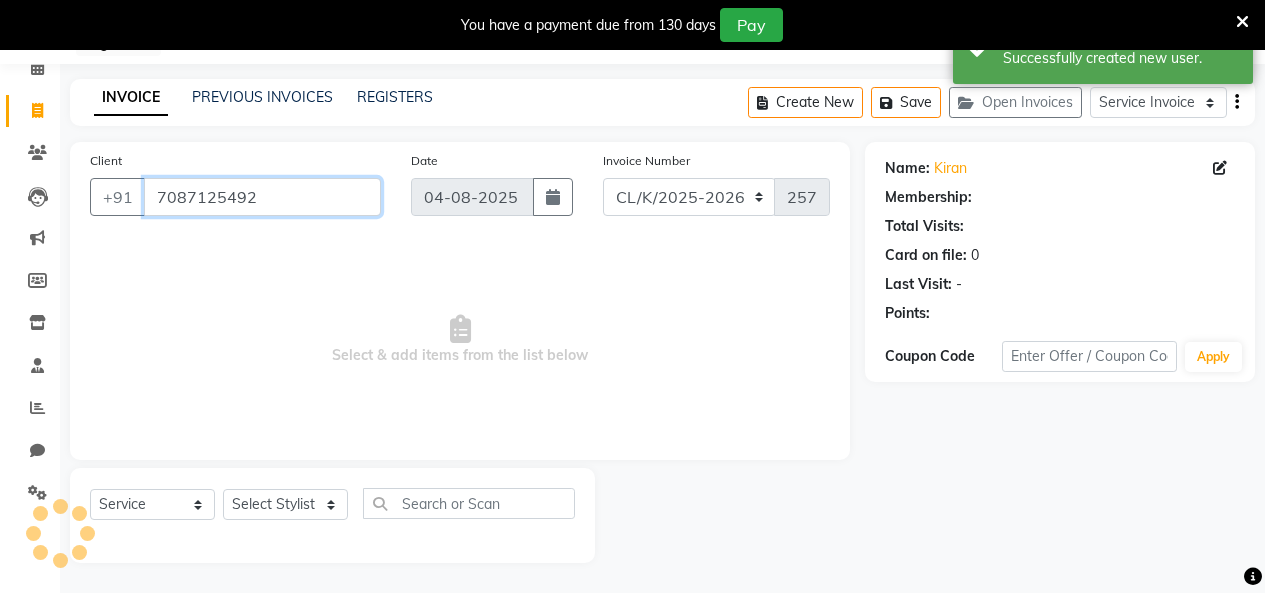 click on "7087125492" at bounding box center [262, 197] 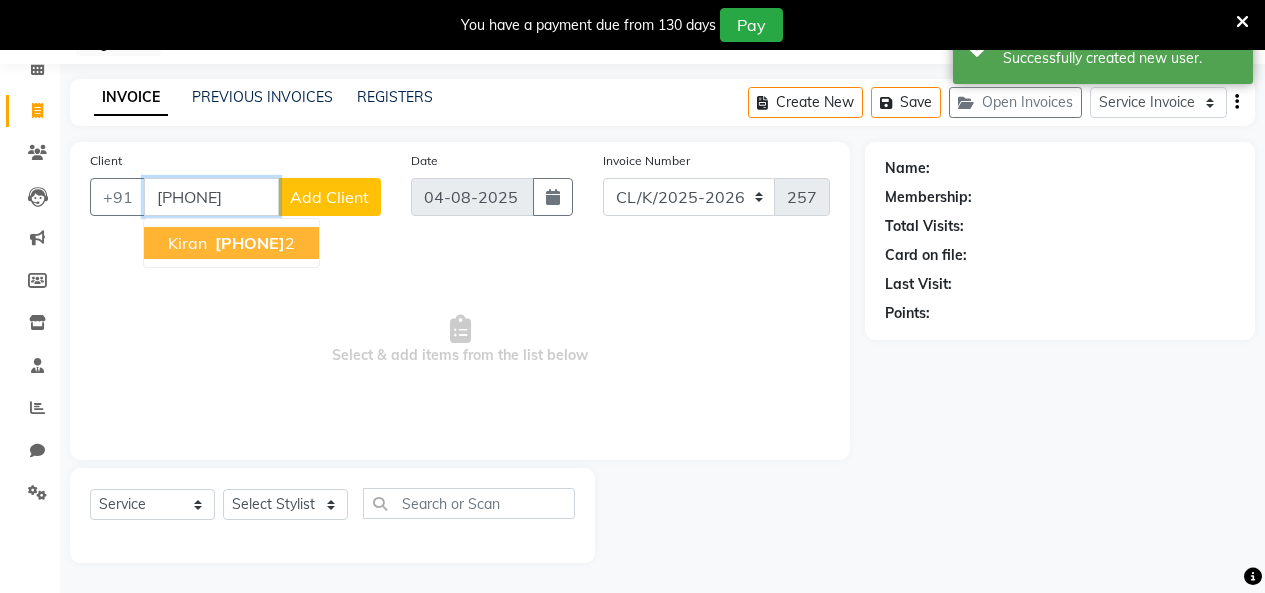 click on "[PHONE]" at bounding box center (250, 243) 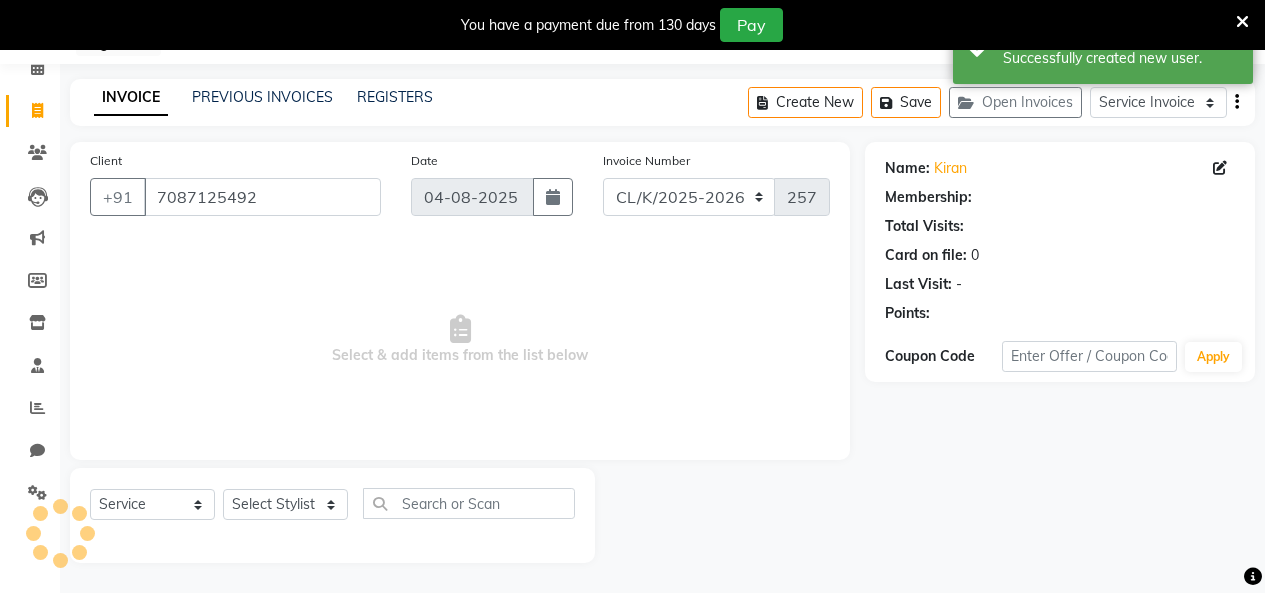 select on "1: Object" 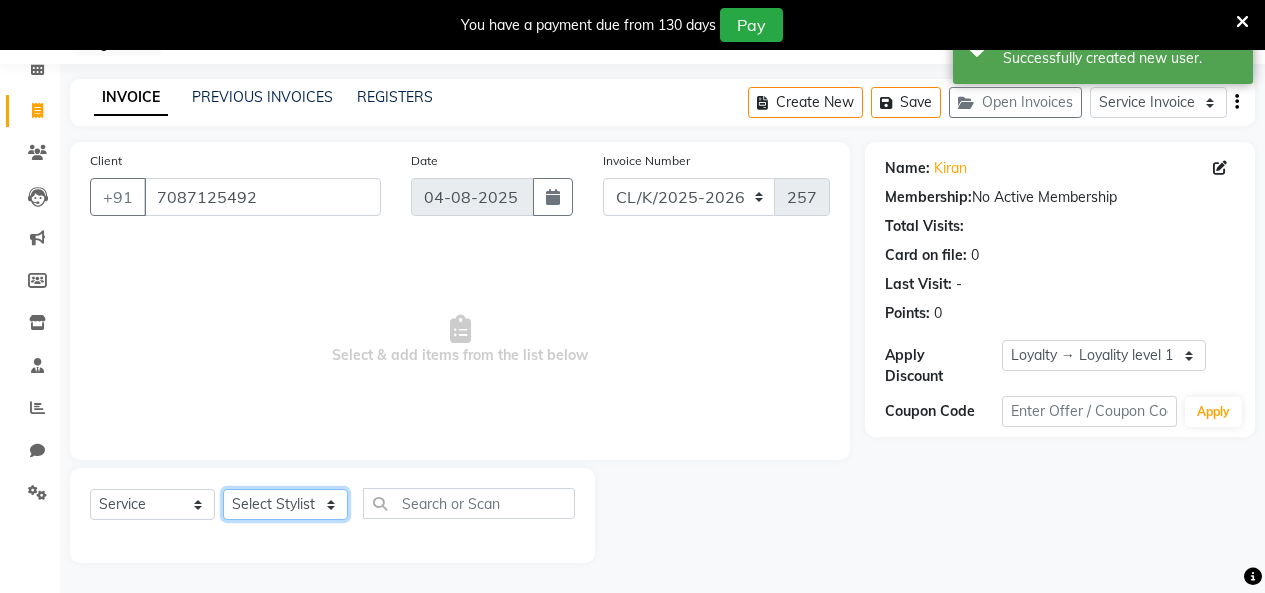 click on "Select Stylist Admin Admin AKHIL ANKUSH Colour Lounge, Kabir Park Colour Lounge, Kabir Park divyansh  Jaswinder singh guard JATIN JOHN JONEY LUXMI NAVDEEP KAUR NITI PARAMJIT PARAS KHATNAVLIA priya  priyanka  Rakesh sapna  SUMAN VANDANA SHARMA VISHAL" 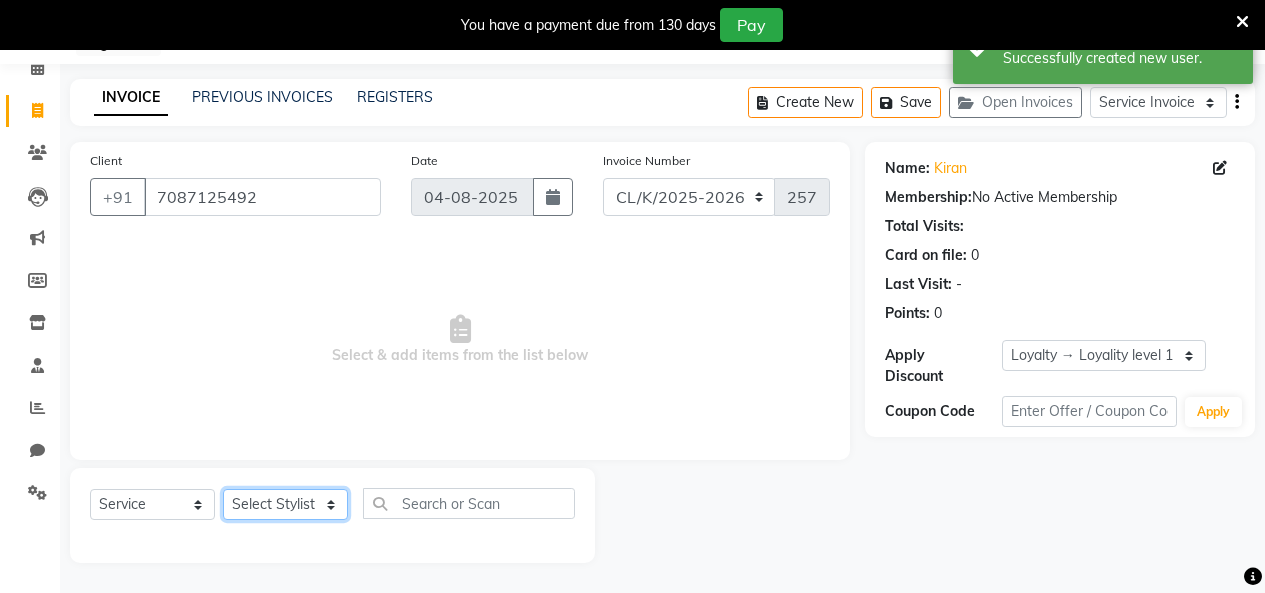 select on "70118" 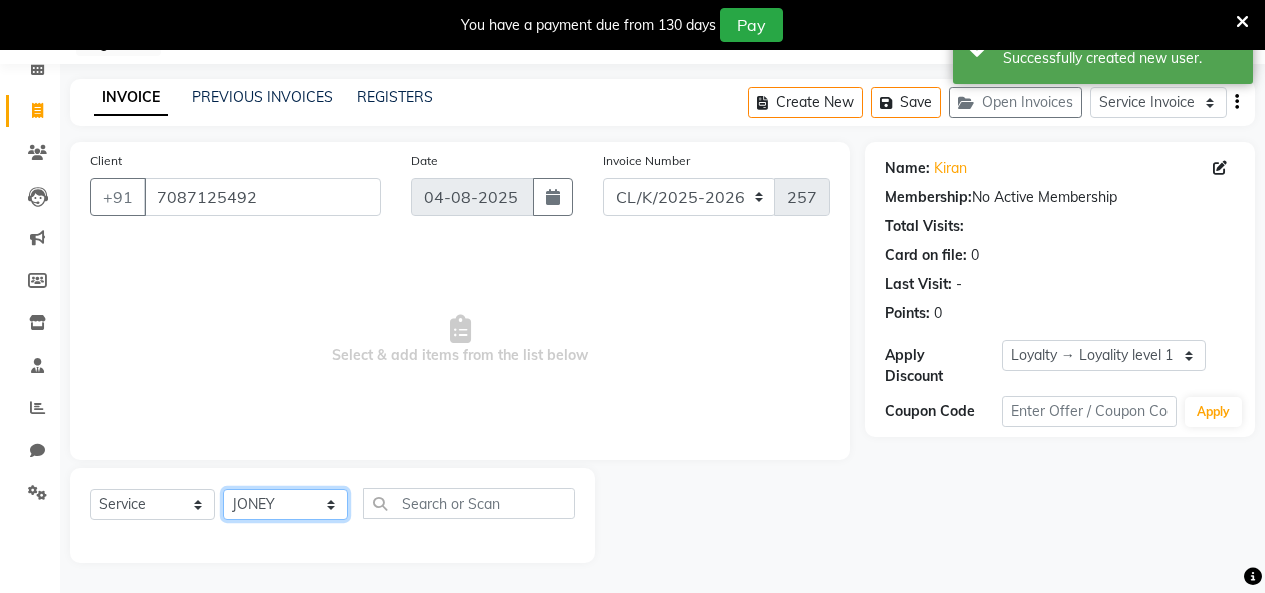 click on "Select Stylist Admin Admin AKHIL ANKUSH Colour Lounge, Kabir Park Colour Lounge, Kabir Park divyansh  Jaswinder singh guard JATIN JOHN JONEY LUXMI NAVDEEP KAUR NITI PARAMJIT PARAS KHATNAVLIA priya  priyanka  Rakesh sapna  SUMAN VANDANA SHARMA VISHAL" 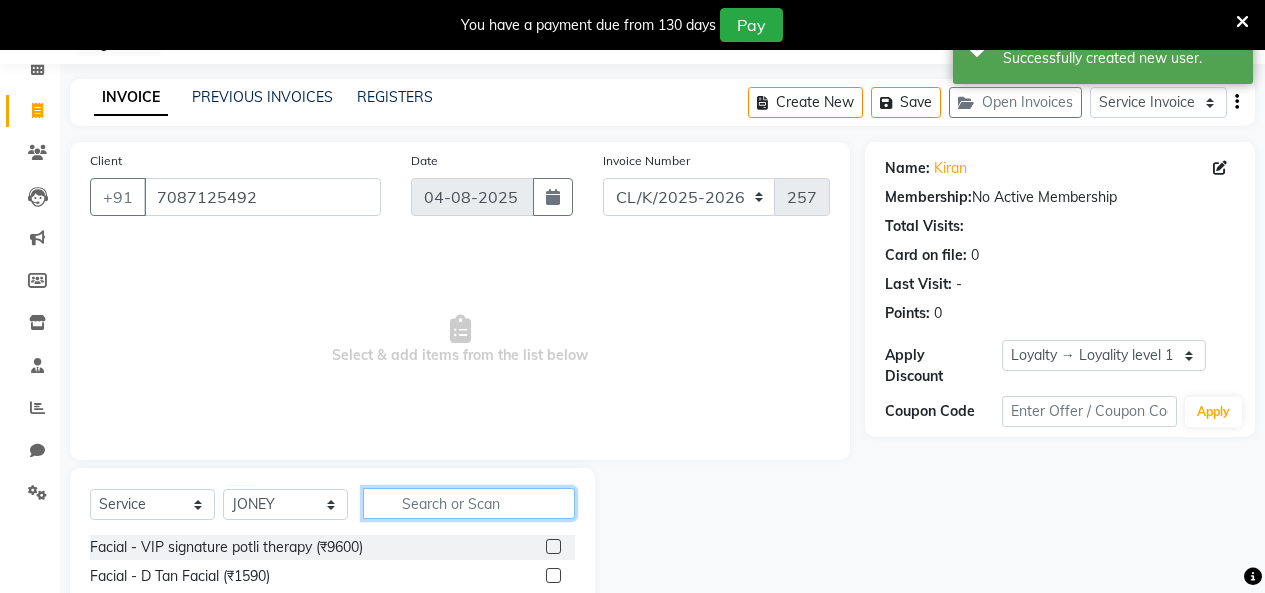 click 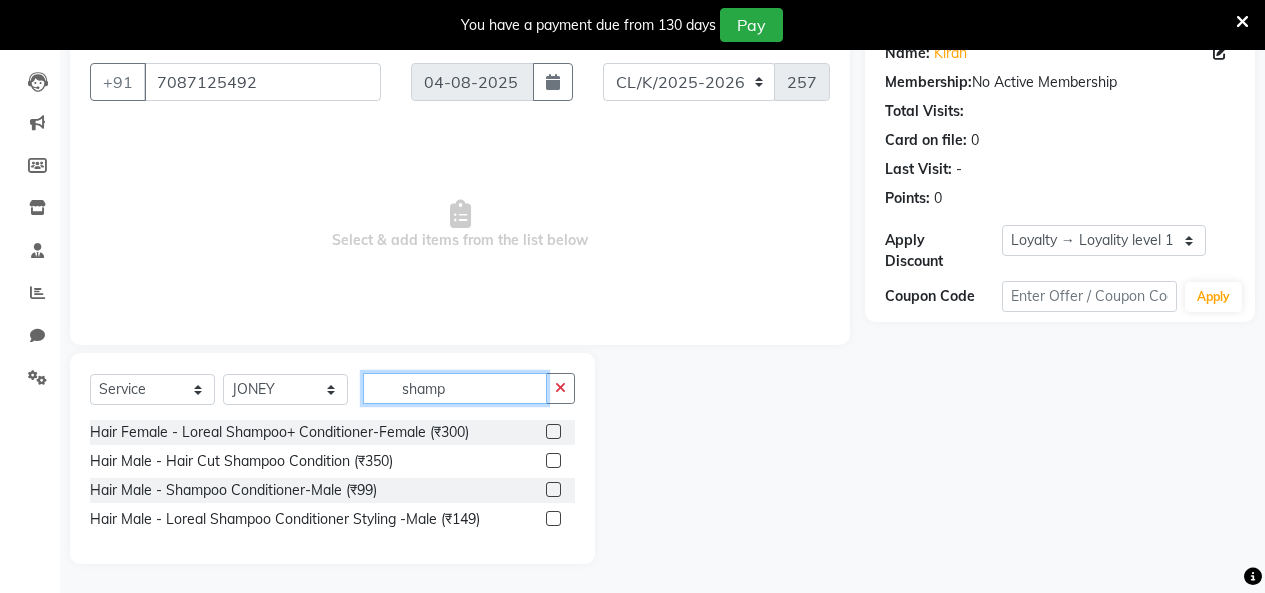 scroll, scrollTop: 201, scrollLeft: 0, axis: vertical 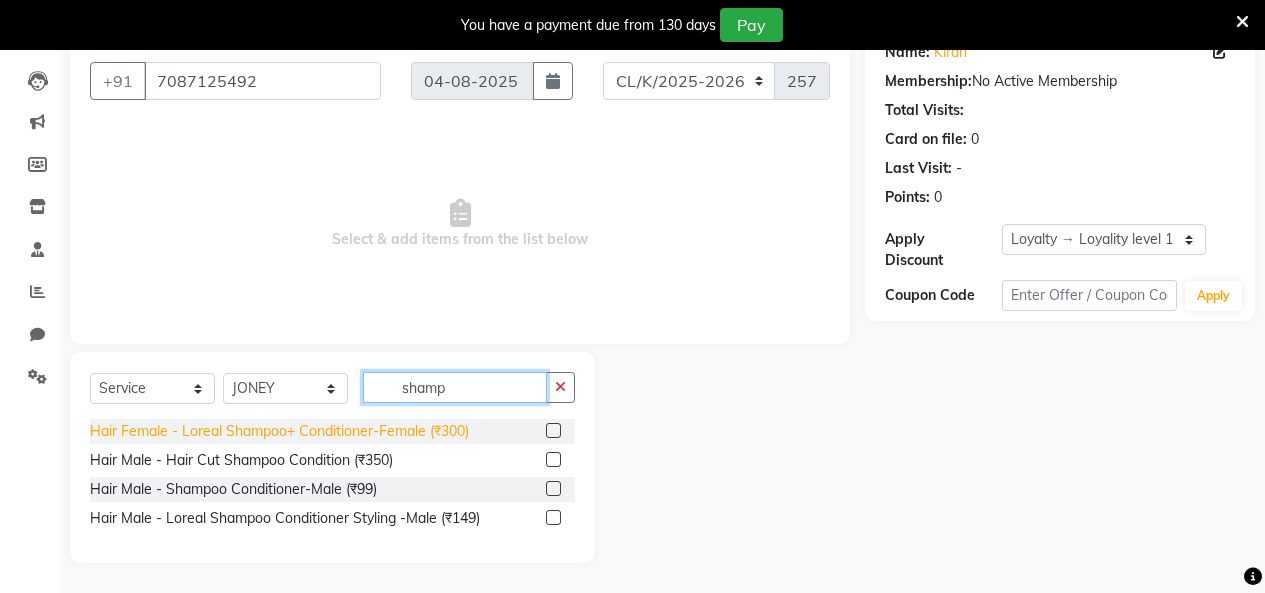 type on "shamp" 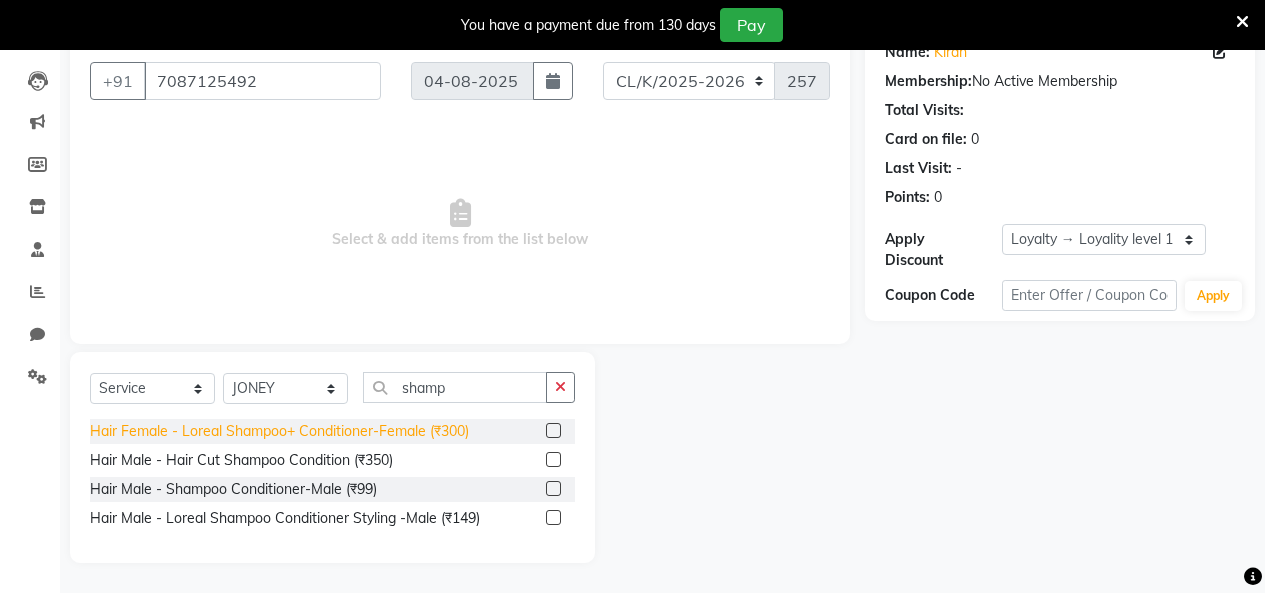 click on "Hair Female - Loreal Shampoo+ Conditioner-Female (₹300)" 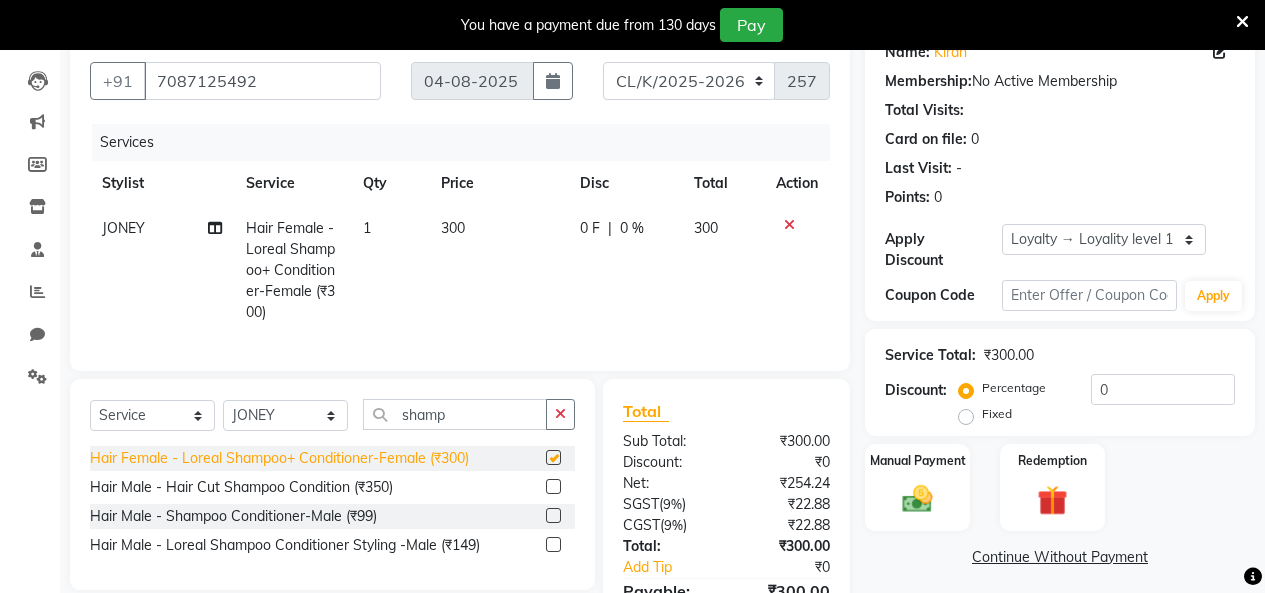 checkbox on "false" 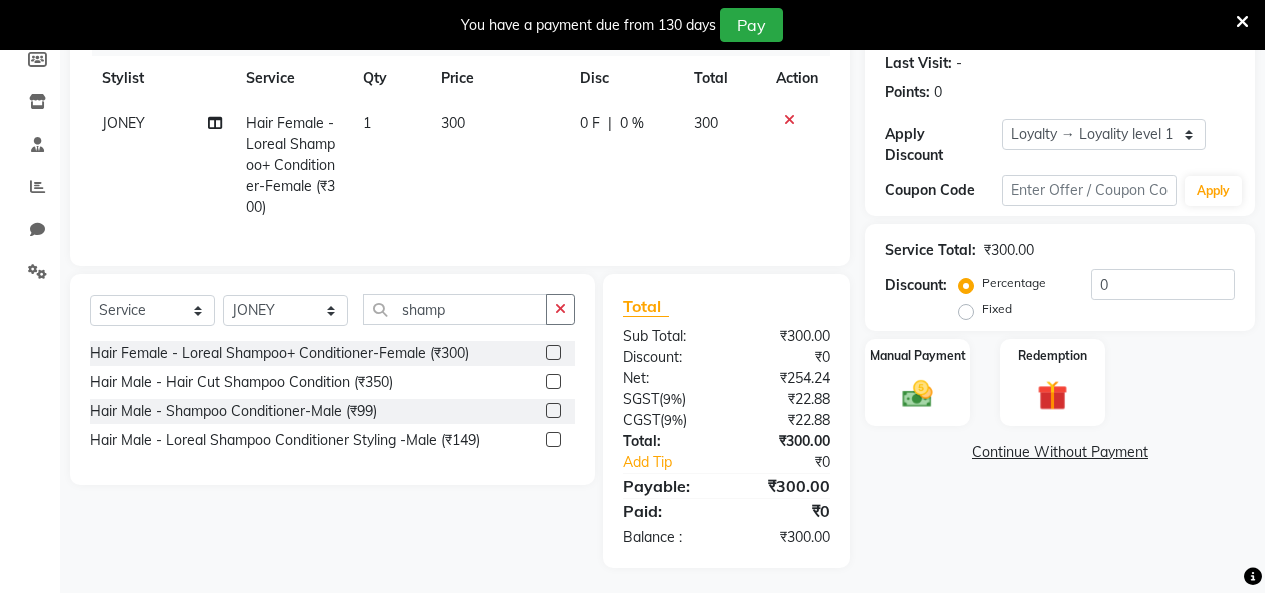 scroll, scrollTop: 326, scrollLeft: 0, axis: vertical 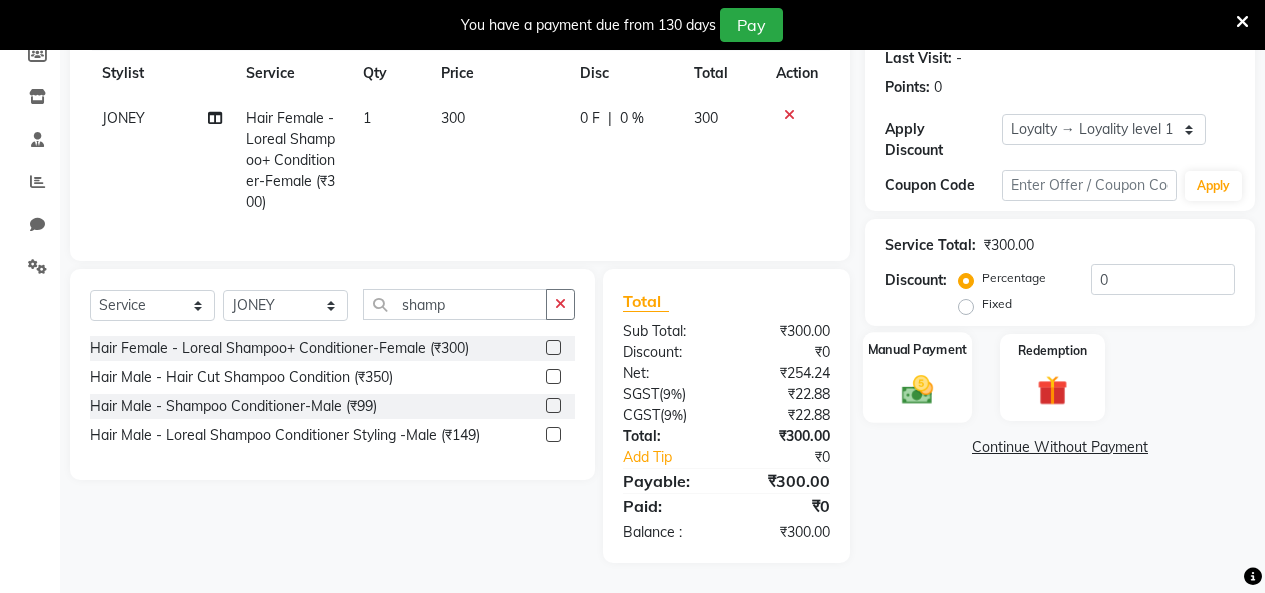 click 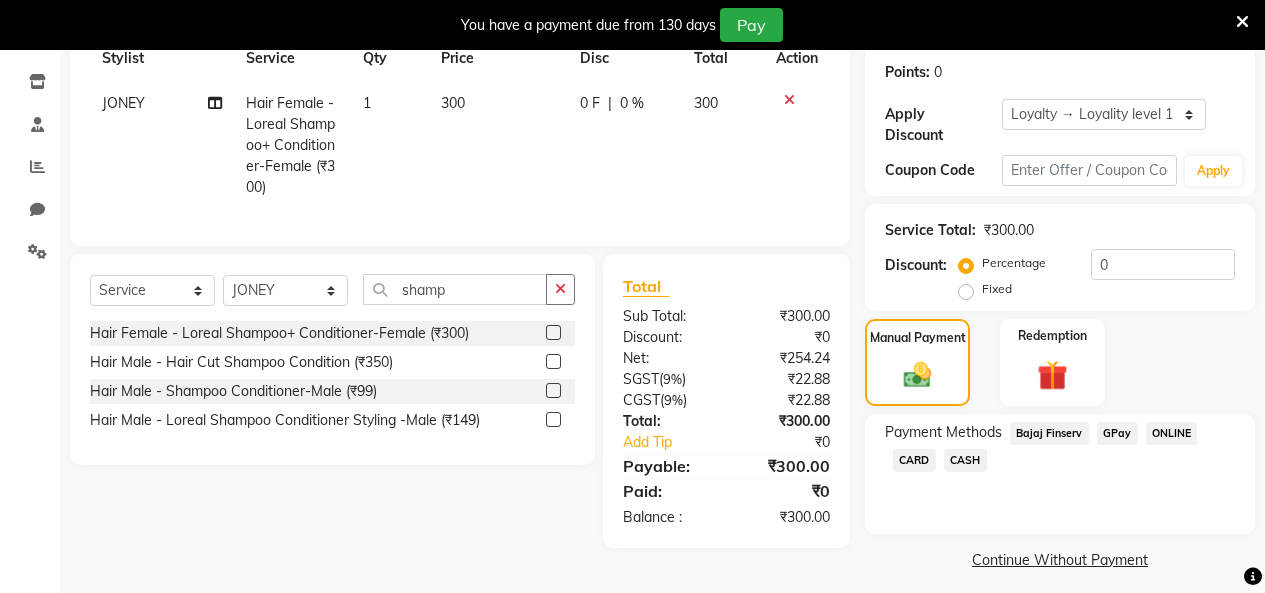 click on "GPay" 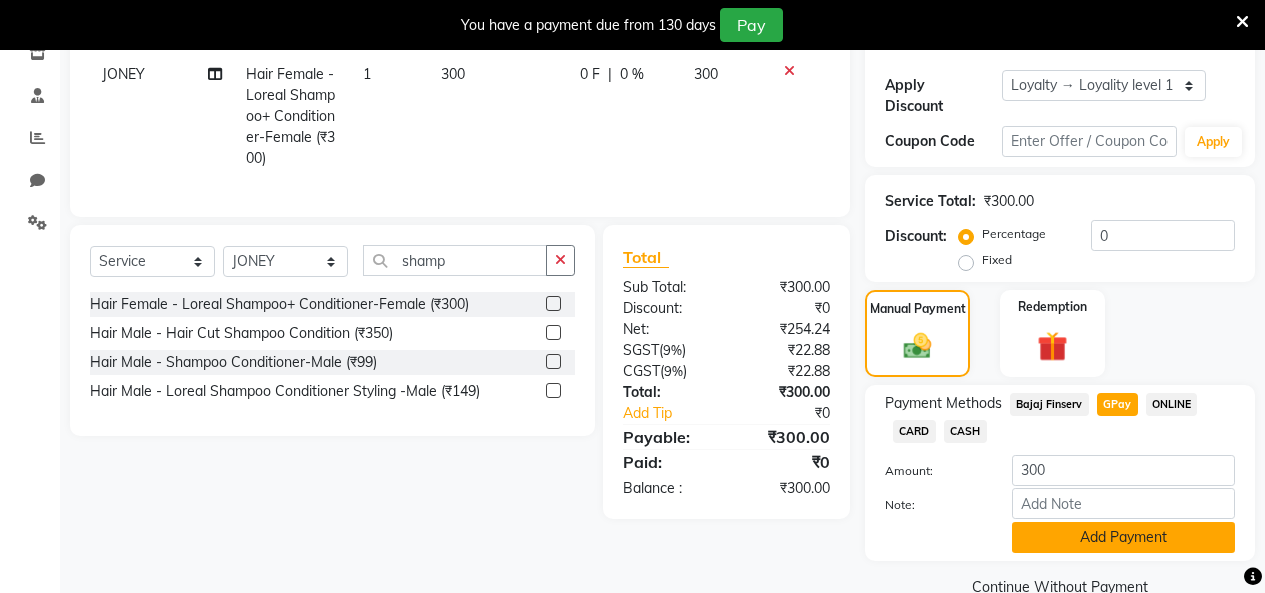 scroll, scrollTop: 378, scrollLeft: 0, axis: vertical 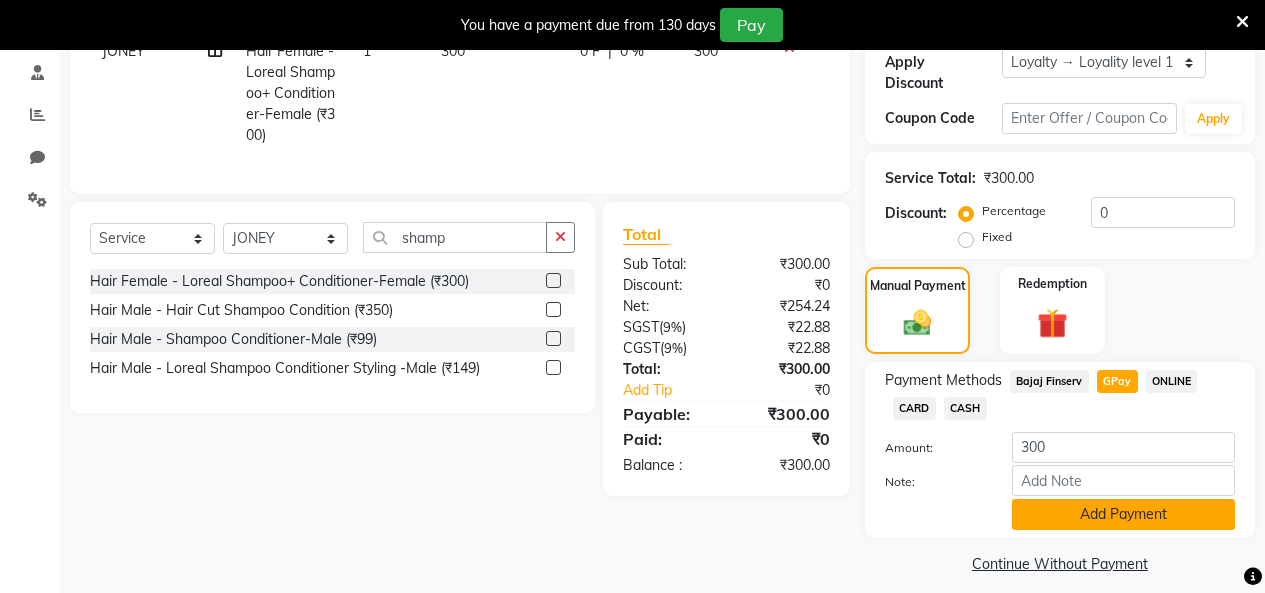 click on "Add Payment" 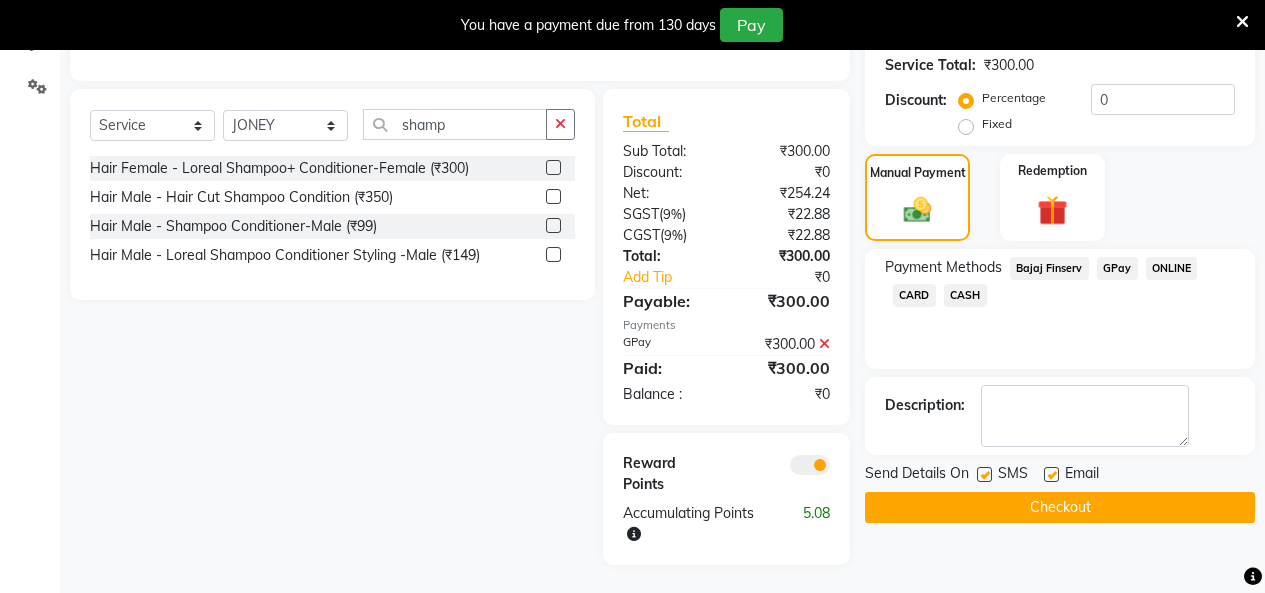 scroll, scrollTop: 508, scrollLeft: 0, axis: vertical 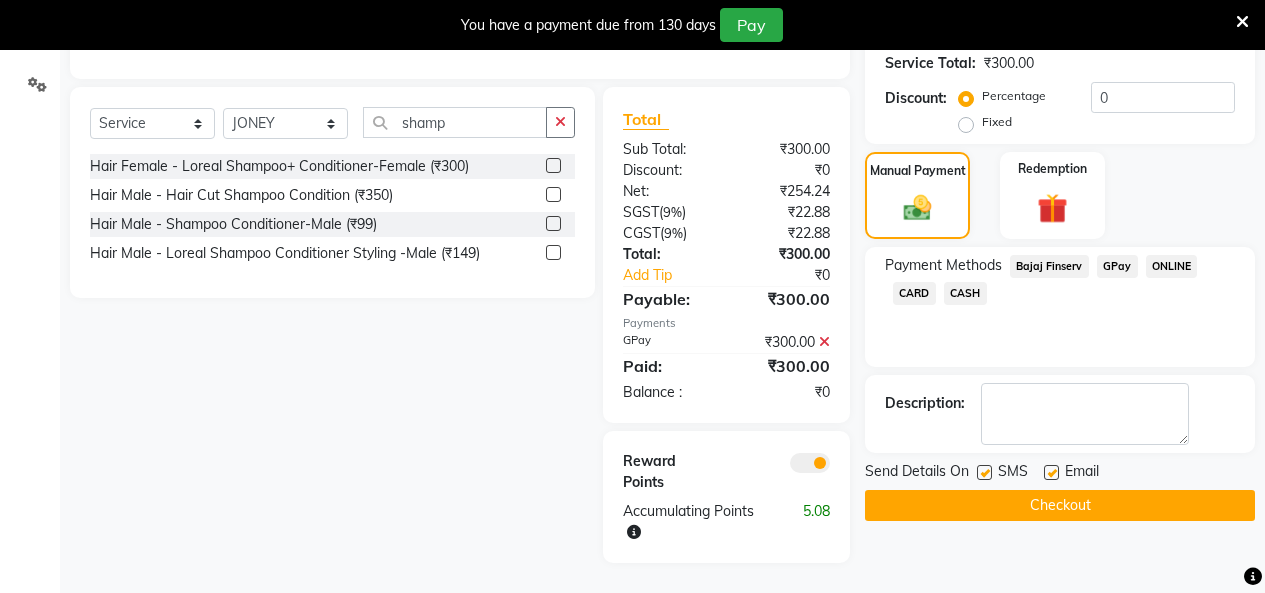 click on "Checkout" 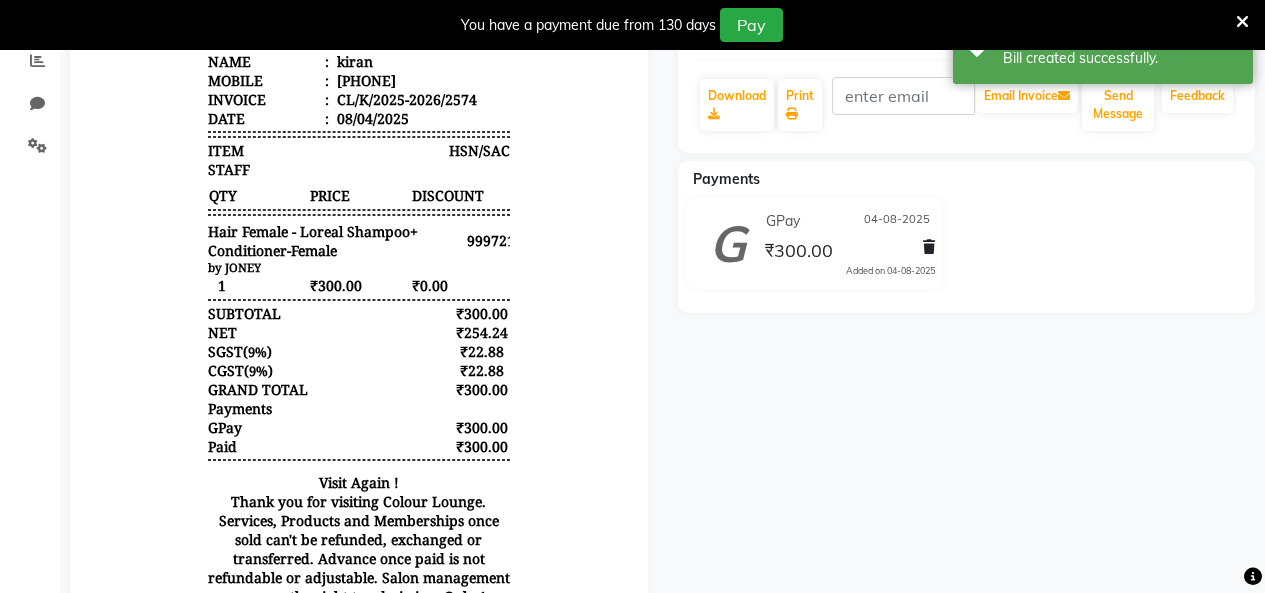 scroll, scrollTop: 208, scrollLeft: 0, axis: vertical 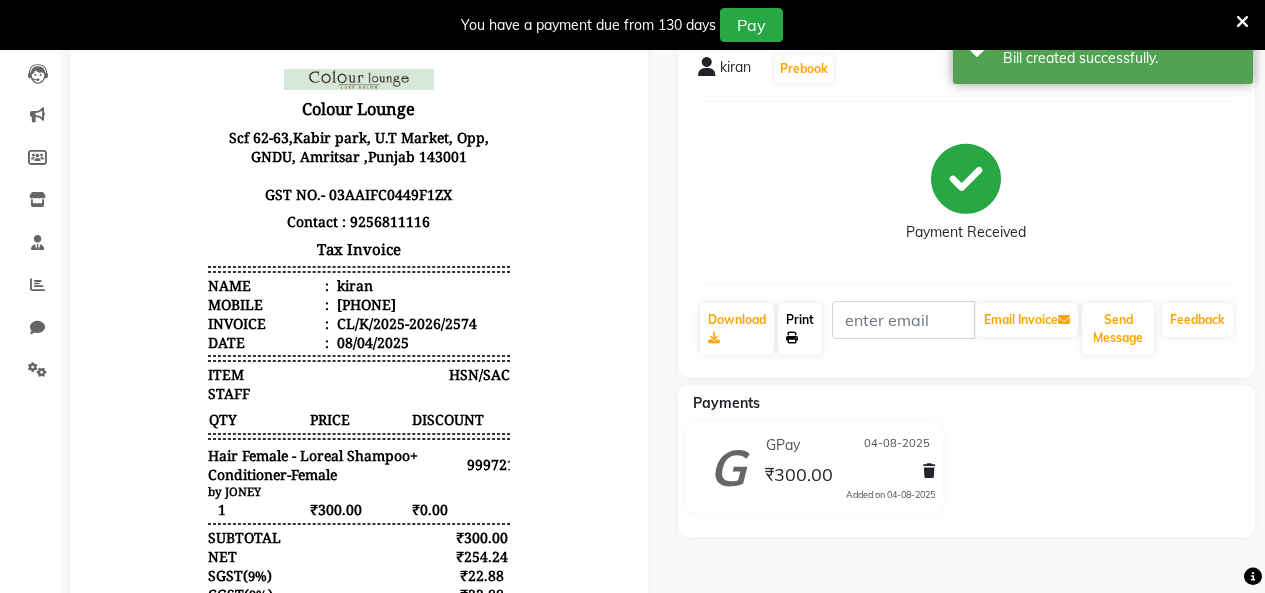 click on "Print" 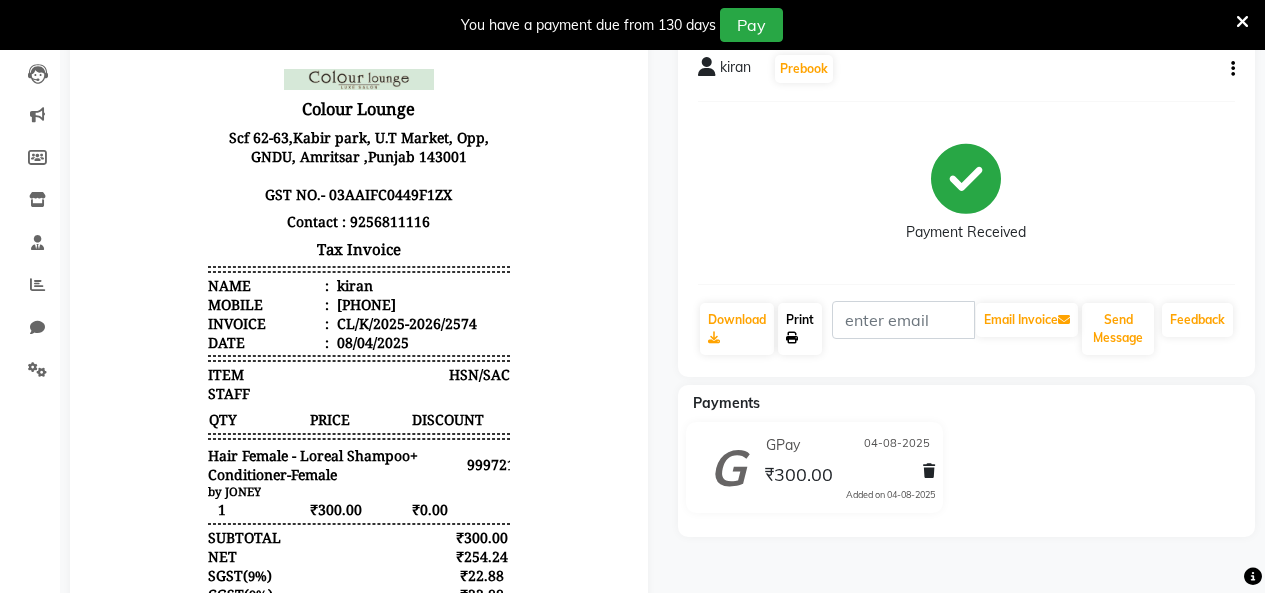 click on "Print" 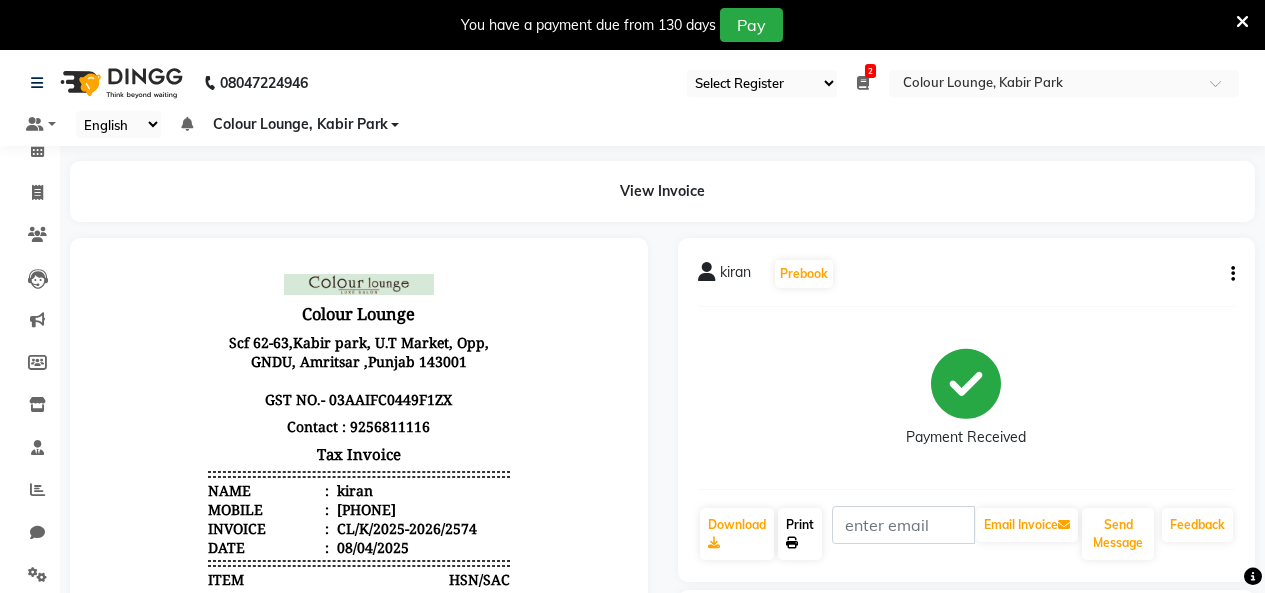 scroll, scrollTop: 0, scrollLeft: 0, axis: both 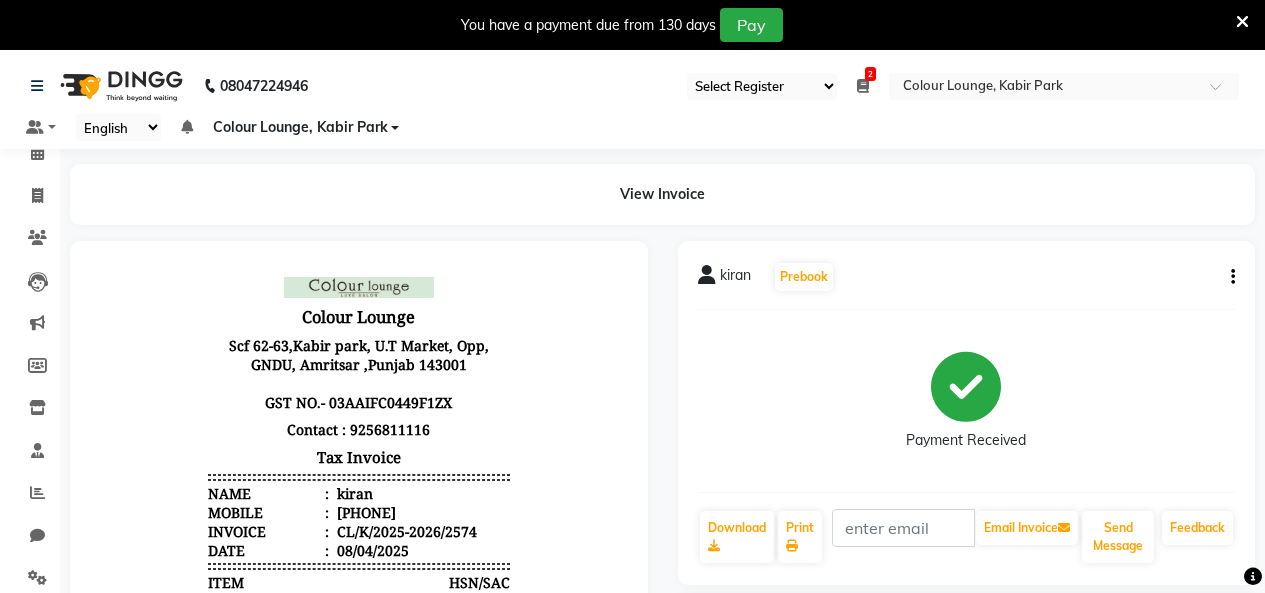 click on "08047224946 Select Register Evening Shift (Service) Morning Shift (Service) 2 Daily Open Registers nothing to show Select Location × Colour Lounge, Kabir Park Default Panel My Panel English ENGLISH Español العربية मराठी हिंदी ગુજરાતી தமிழ் 中文 Notifications nothing to show Colour Lounge, Kabir Park Manage Profile Change Password Sign out  Version:3.16.0" 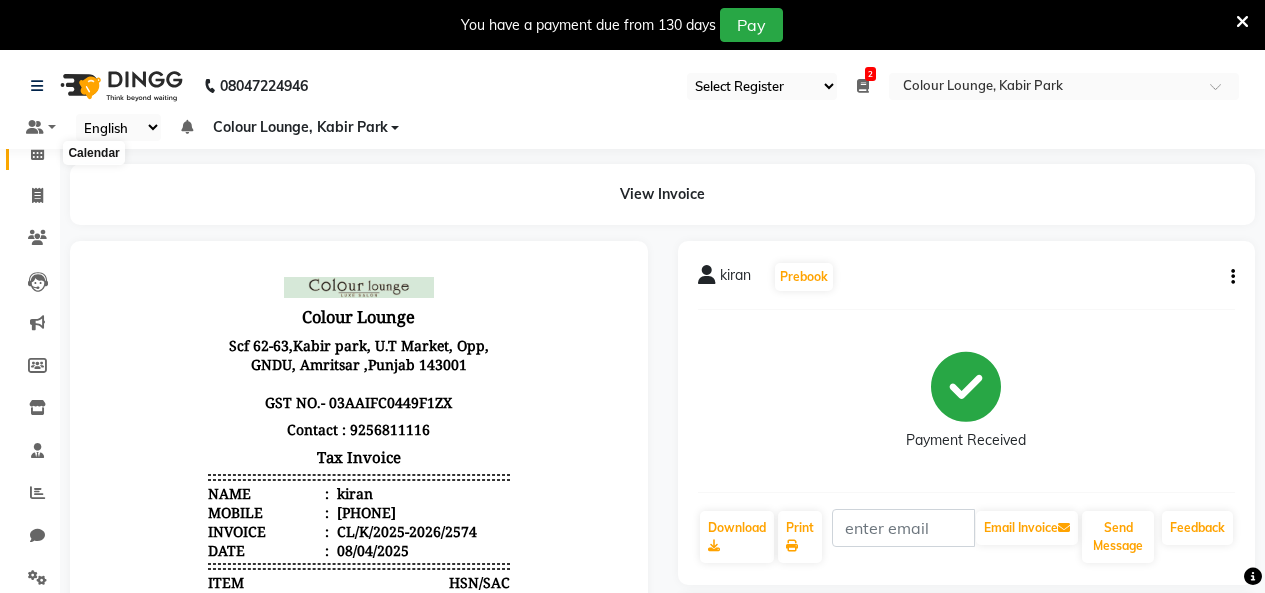 click 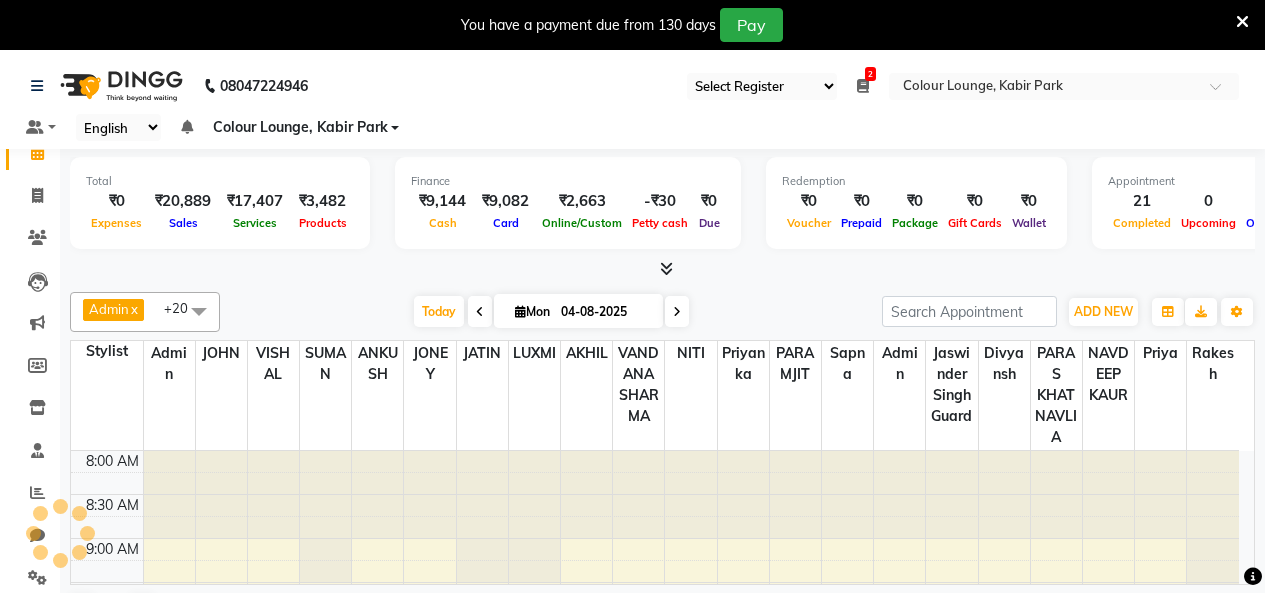 scroll, scrollTop: 0, scrollLeft: 0, axis: both 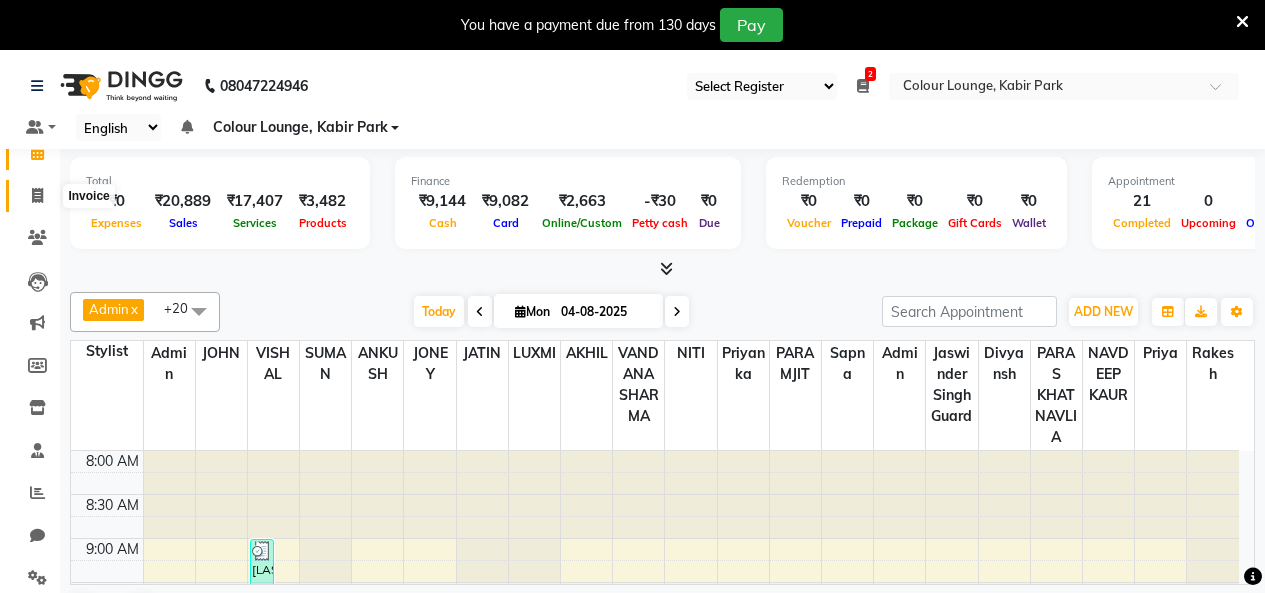 click 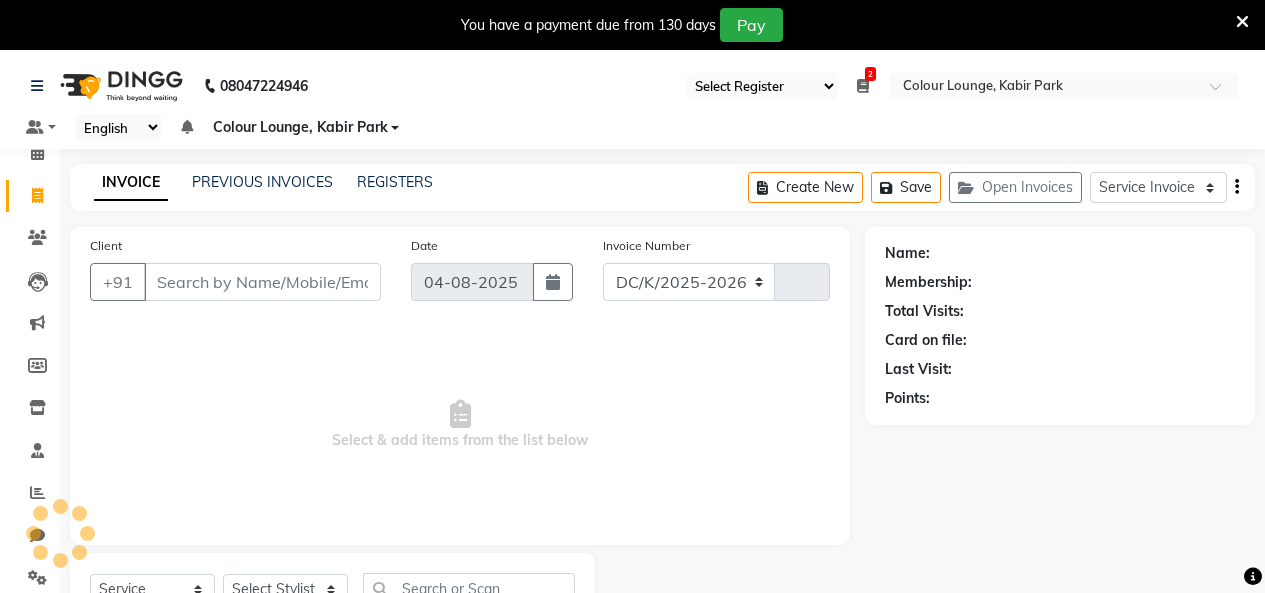 select on "8015" 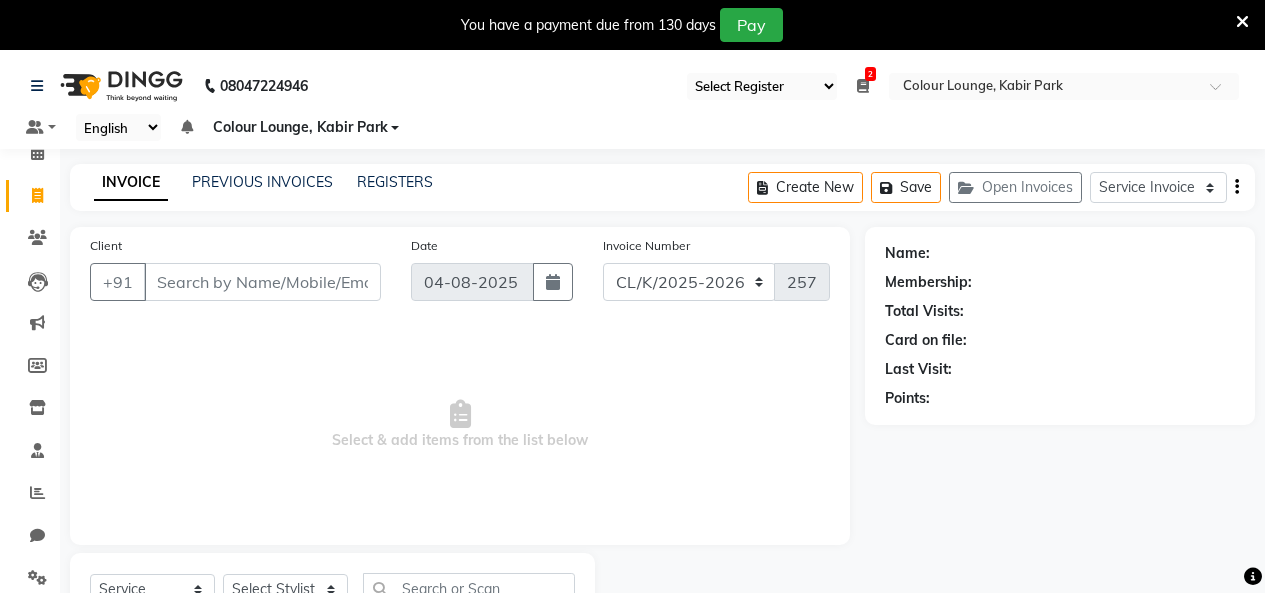 click on "INVOICE PREVIOUS INVOICES REGISTERS Create New   Save   Open Invoices  Service Invoice Product Invoice" 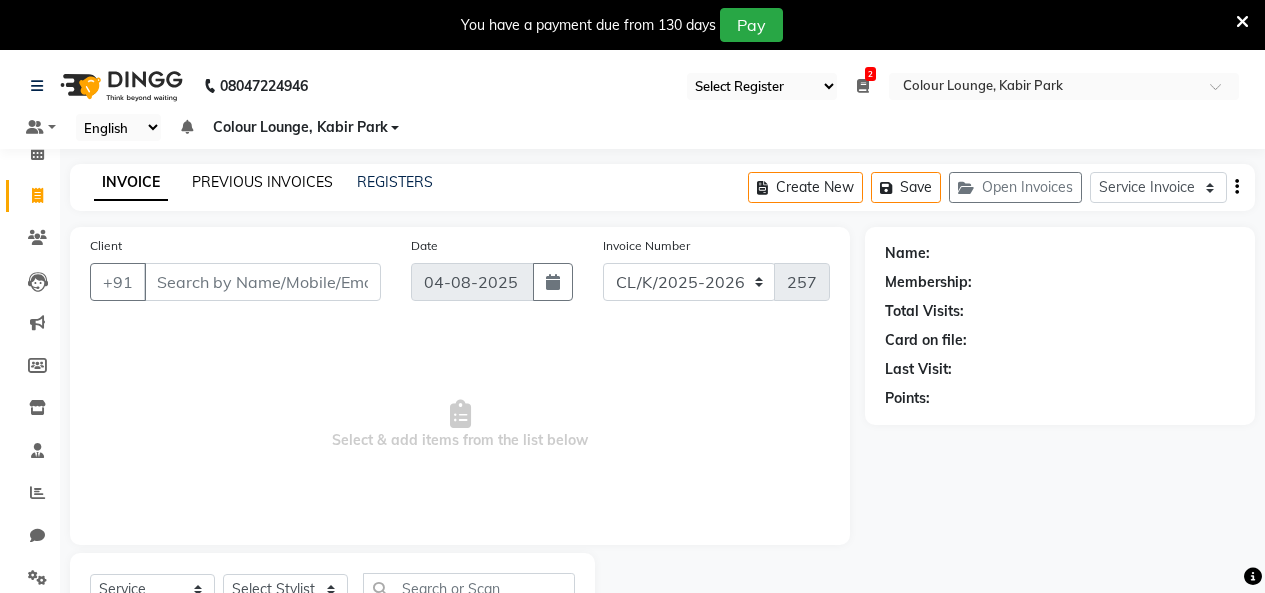 click on "PREVIOUS INVOICES" 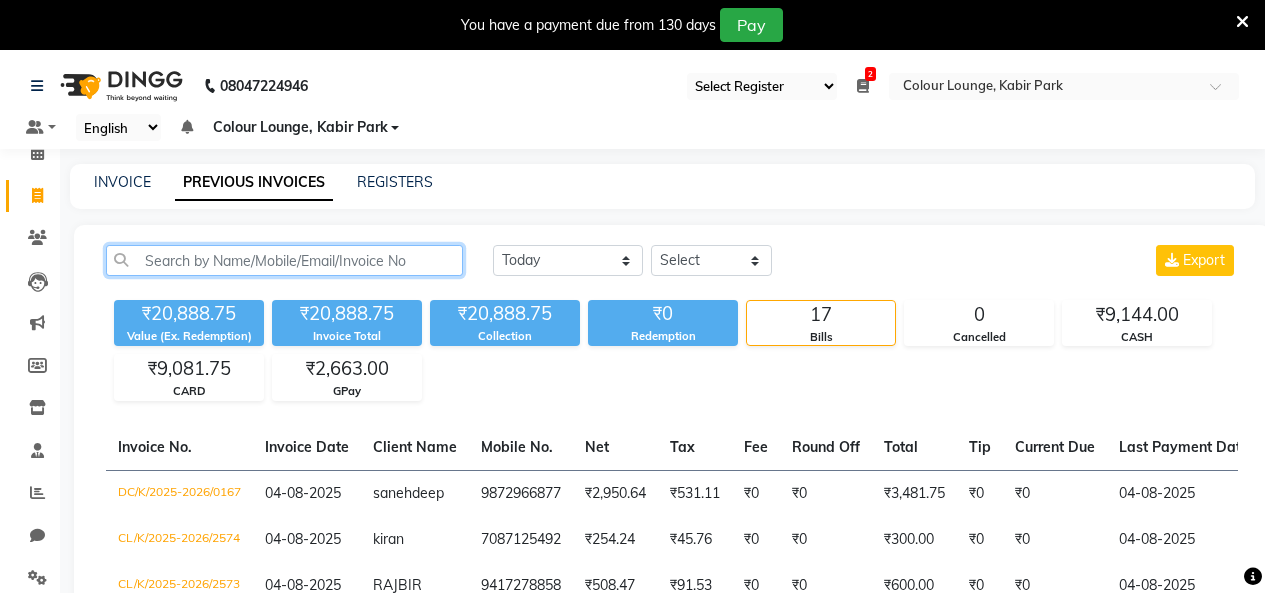 click 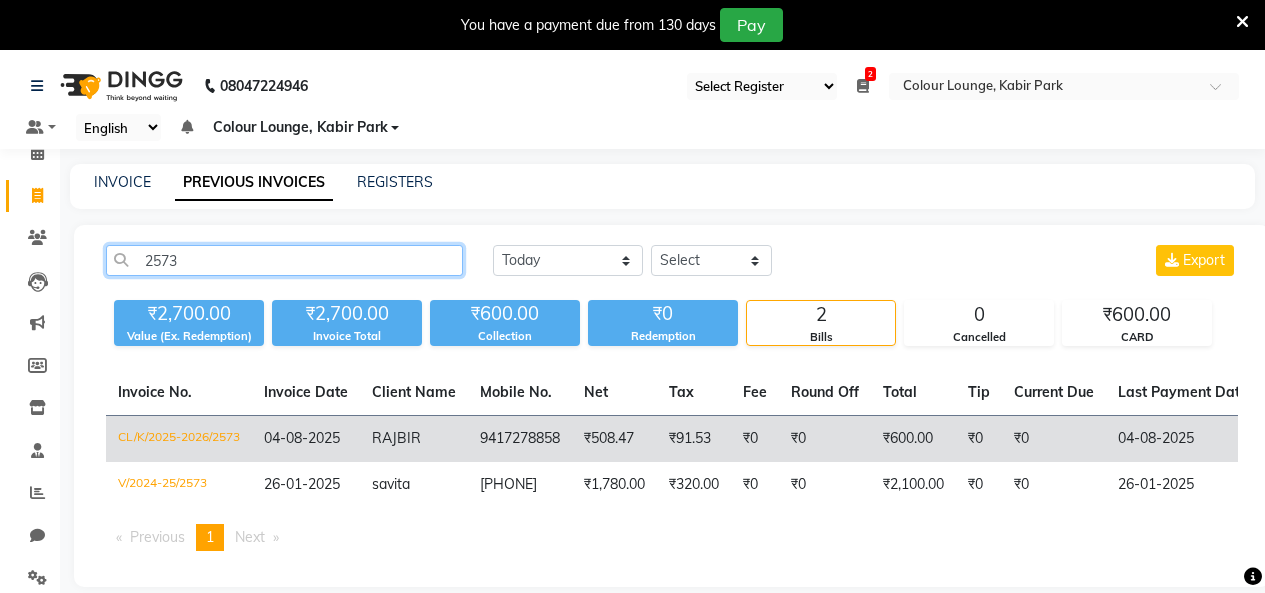 type on "2573" 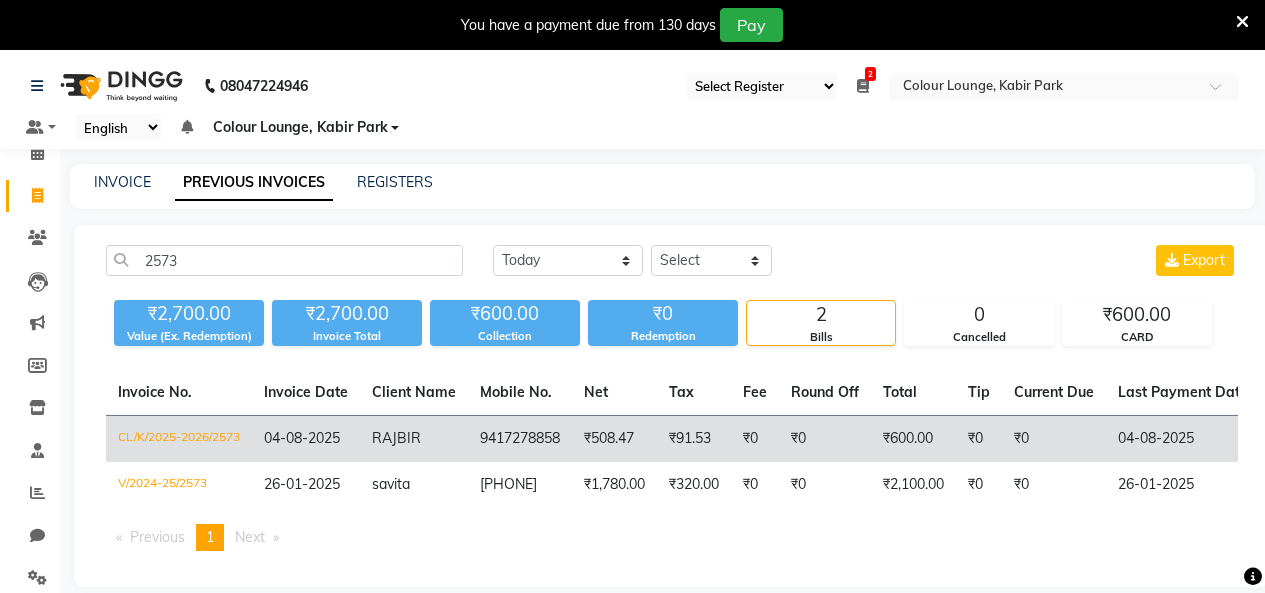 click on "₹508.47" 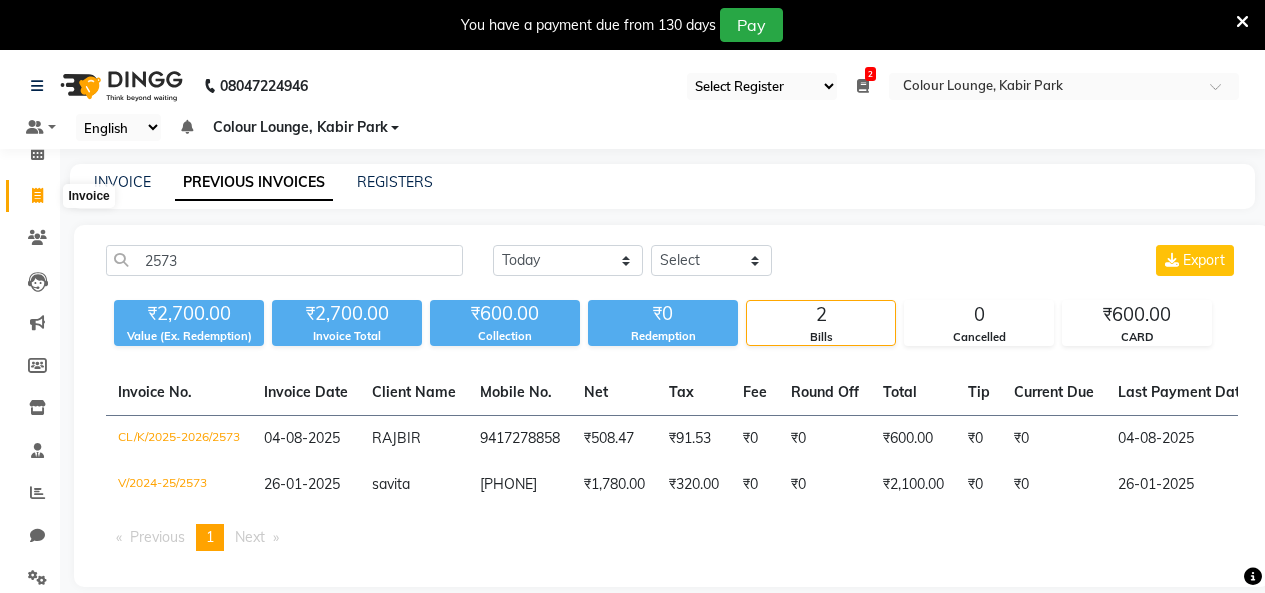 click 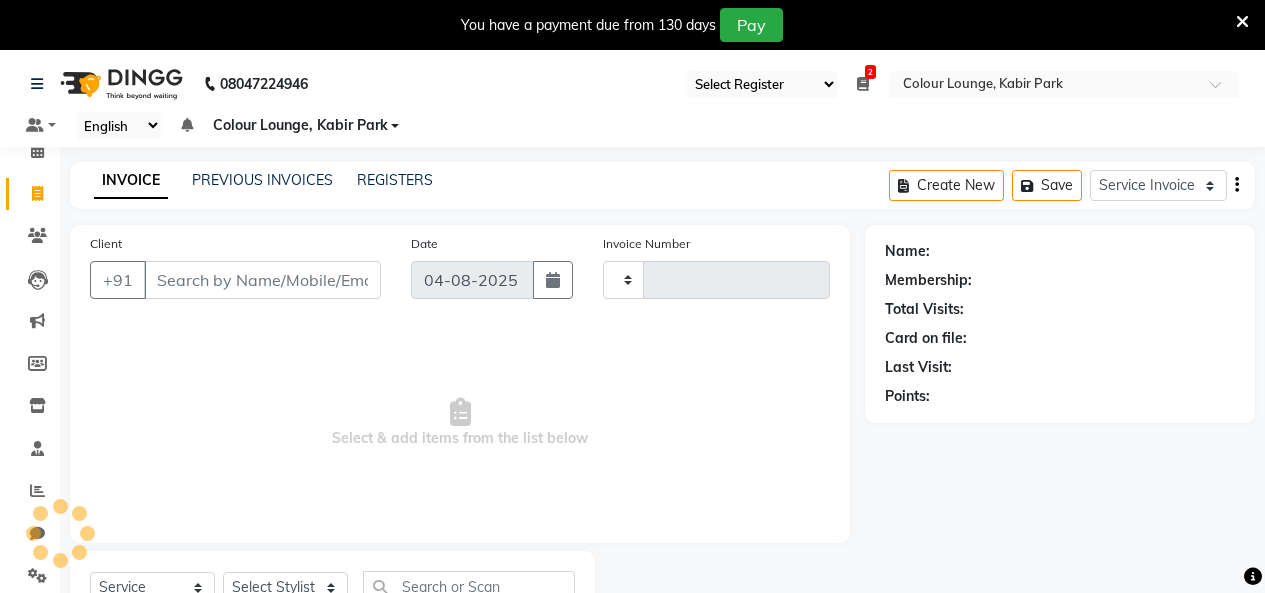 scroll, scrollTop: 85, scrollLeft: 0, axis: vertical 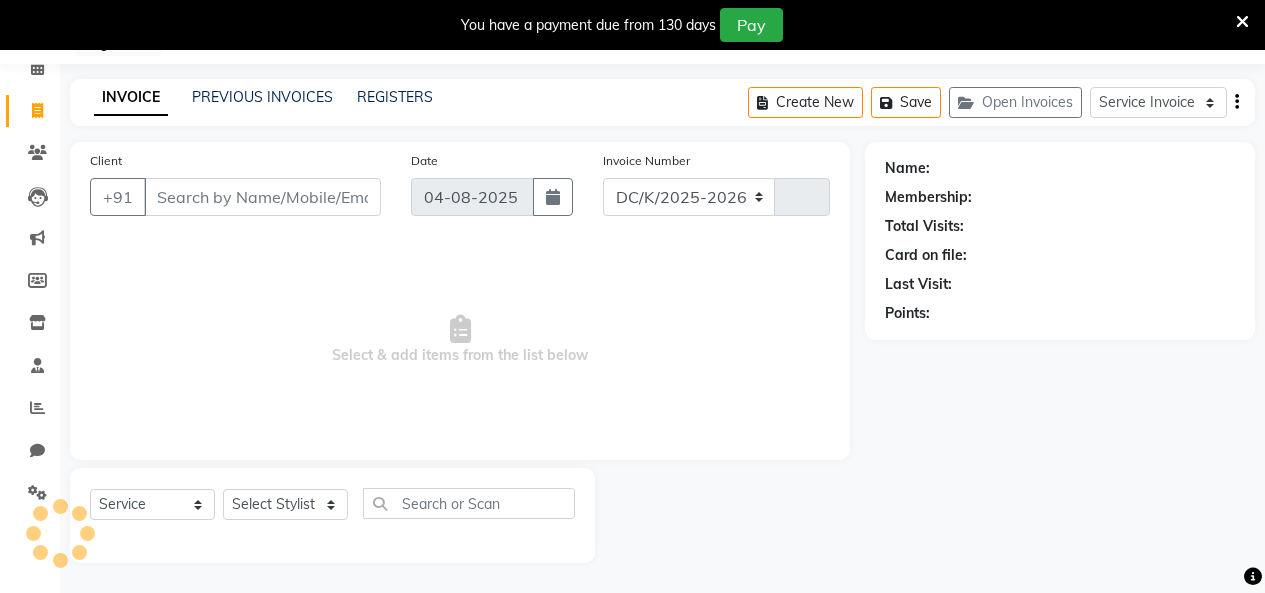 select on "8015" 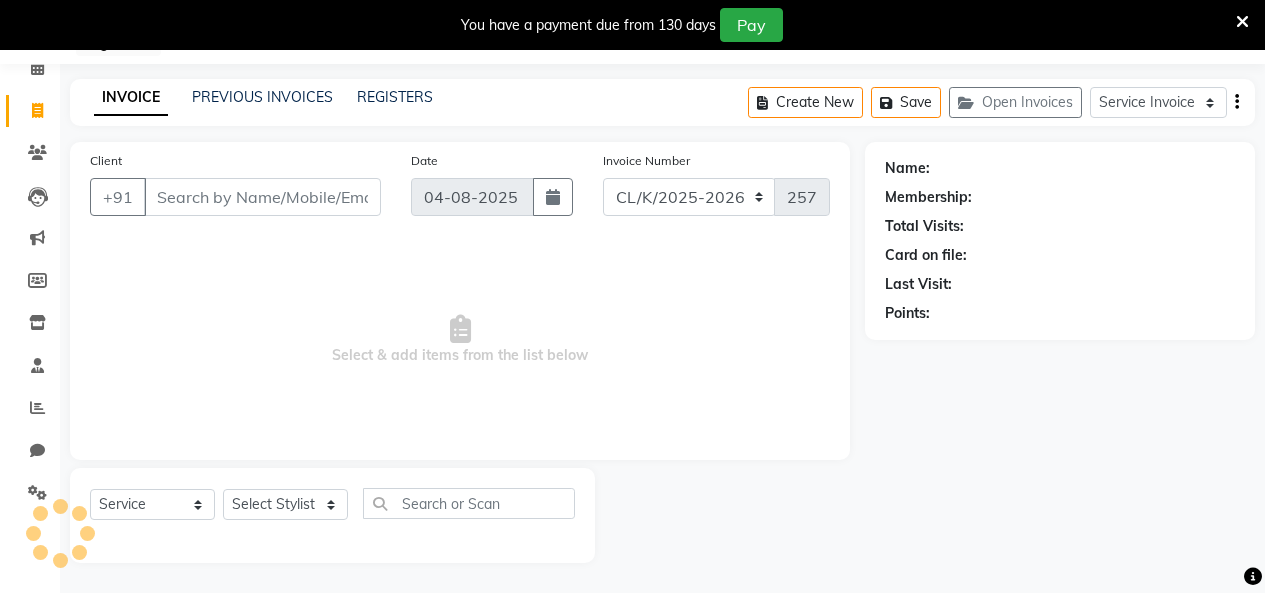 click on "Client" at bounding box center [262, 197] 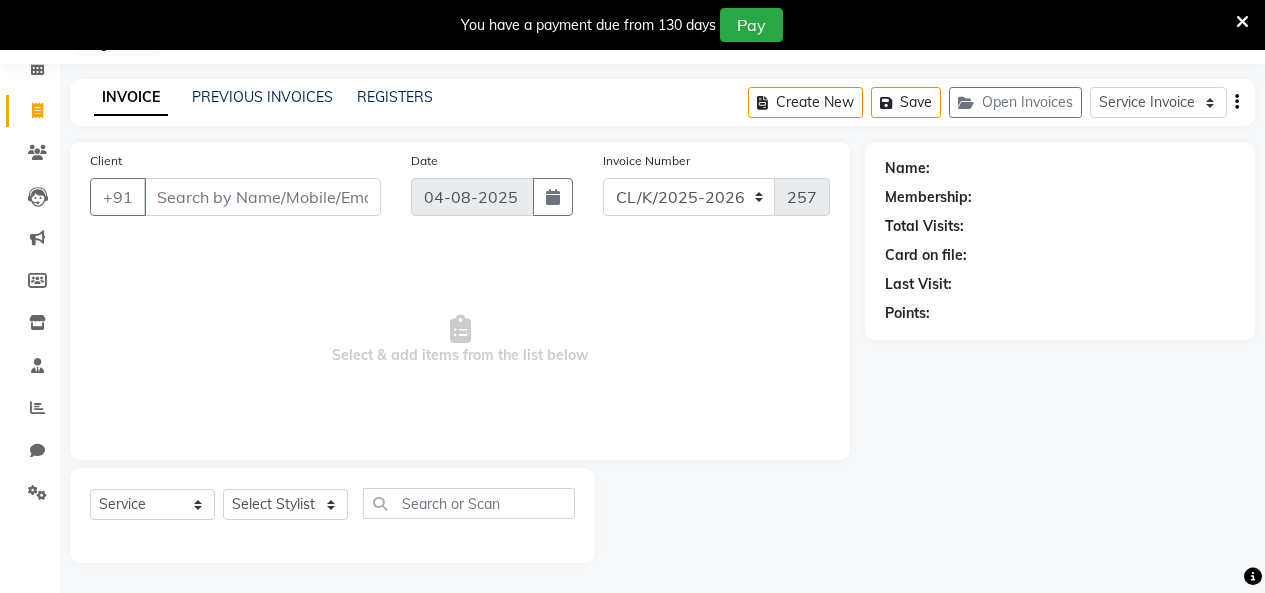 click on "Select  Service  Membership  Package Voucher Prepaid Gift Card  Select Stylist Admin Admin AKHIL ANKUSH Colour Lounge, Kabir Park Colour Lounge, Kabir Park divyansh  Jaswinder singh guard JATIN JOHN JONEY LUXMI NAVDEEP KAUR NITI PARAMJIT PARAS KHATNAVLIA priya  priyanka  Rakesh sapna  SUMAN VANDANA SHARMA VISHAL" 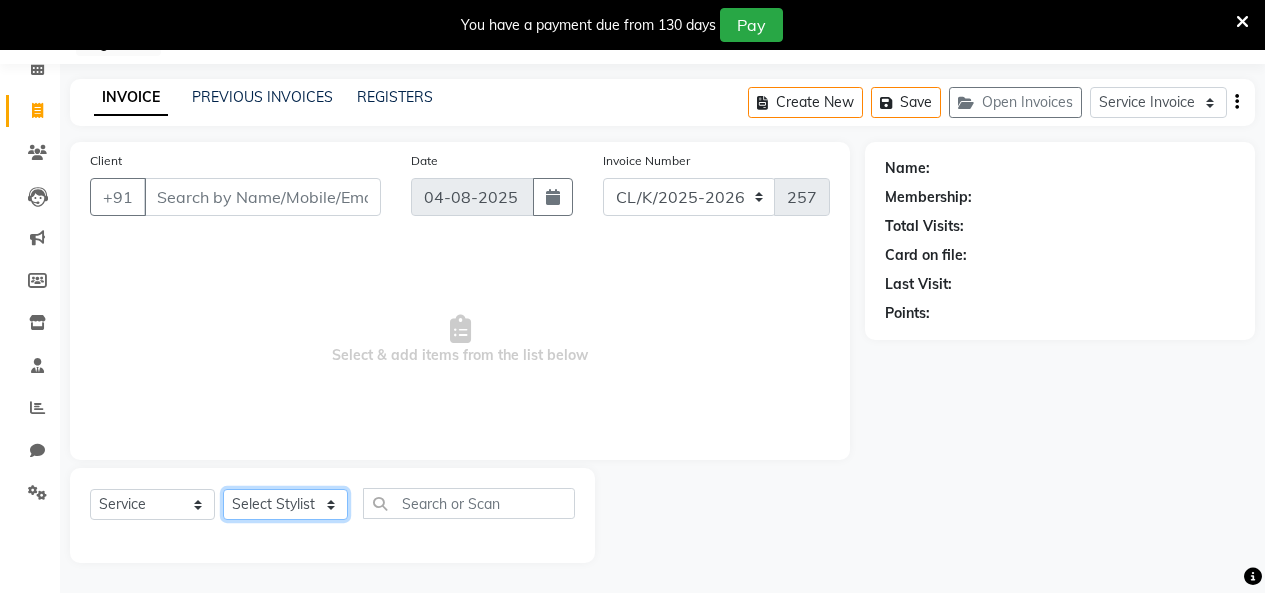 click on "Select Stylist Admin Admin AKHIL ANKUSH Colour Lounge, Kabir Park Colour Lounge, Kabir Park divyansh  Jaswinder singh guard JATIN JOHN JONEY LUXMI NAVDEEP KAUR NITI PARAMJIT PARAS KHATNAVLIA priya  priyanka  Rakesh sapna  SUMAN VANDANA SHARMA VISHAL" 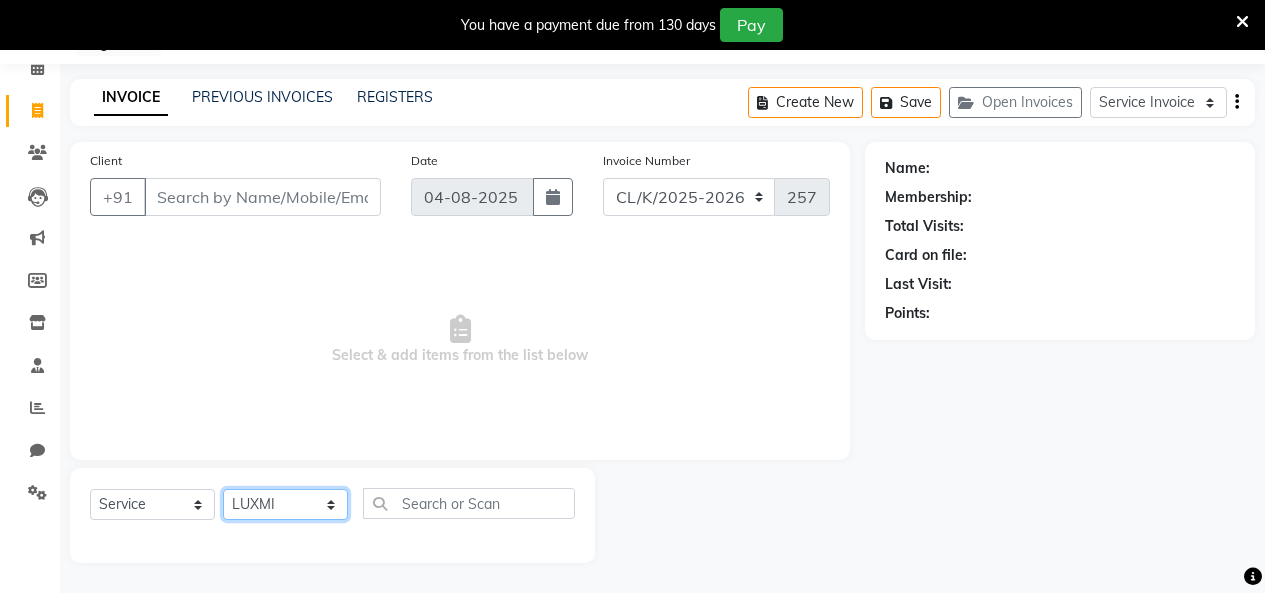 click on "Select Stylist Admin Admin AKHIL ANKUSH Colour Lounge, Kabir Park Colour Lounge, Kabir Park divyansh  Jaswinder singh guard JATIN JOHN JONEY LUXMI NAVDEEP KAUR NITI PARAMJIT PARAS KHATNAVLIA priya  priyanka  Rakesh sapna  SUMAN VANDANA SHARMA VISHAL" 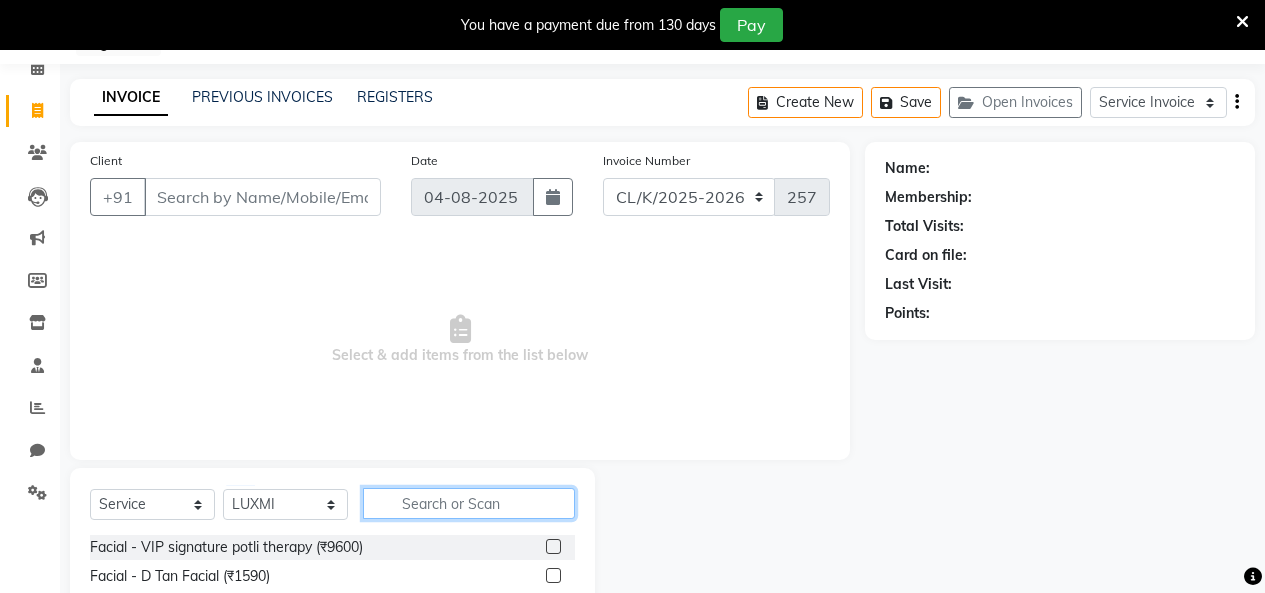 click 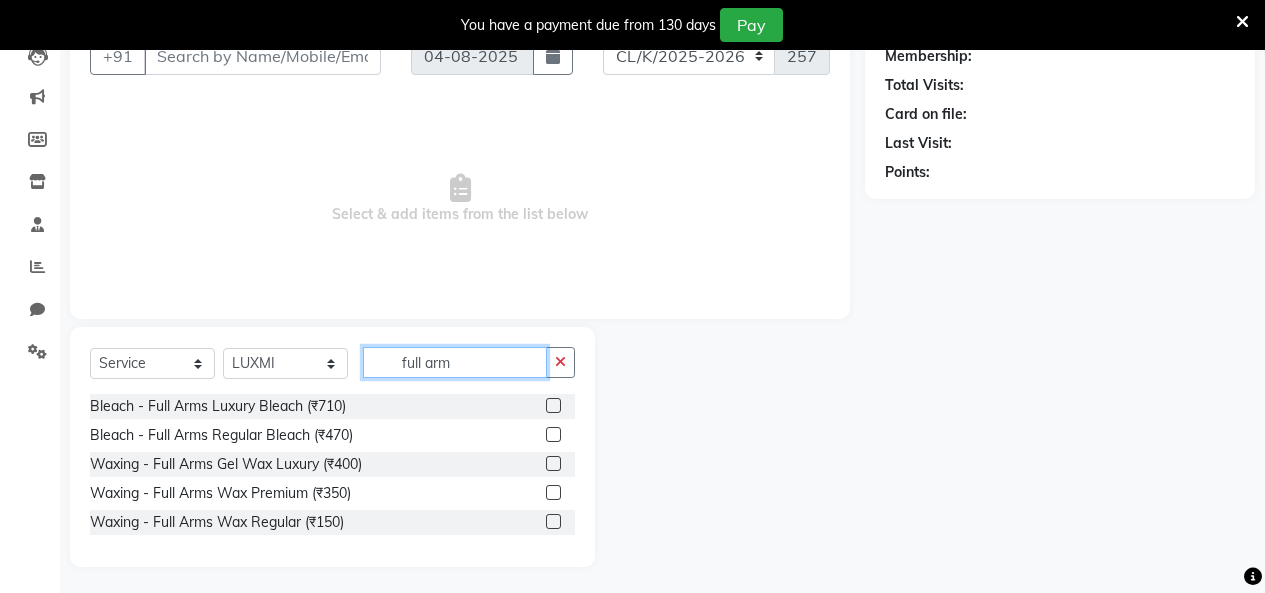 scroll, scrollTop: 230, scrollLeft: 0, axis: vertical 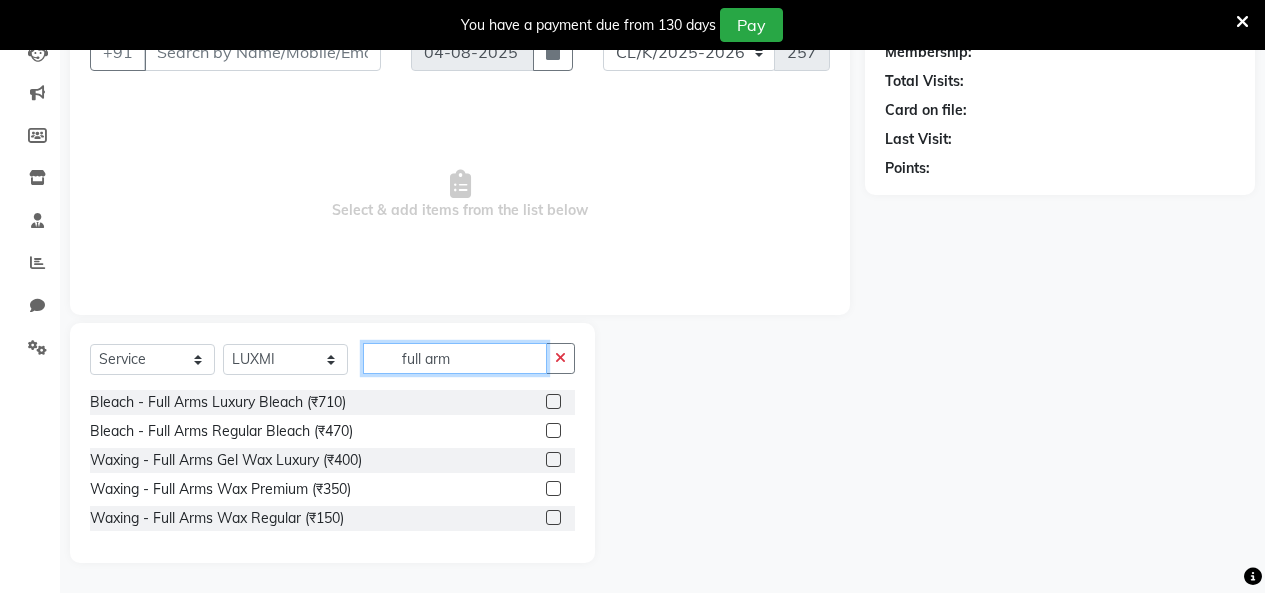 type on "full arm" 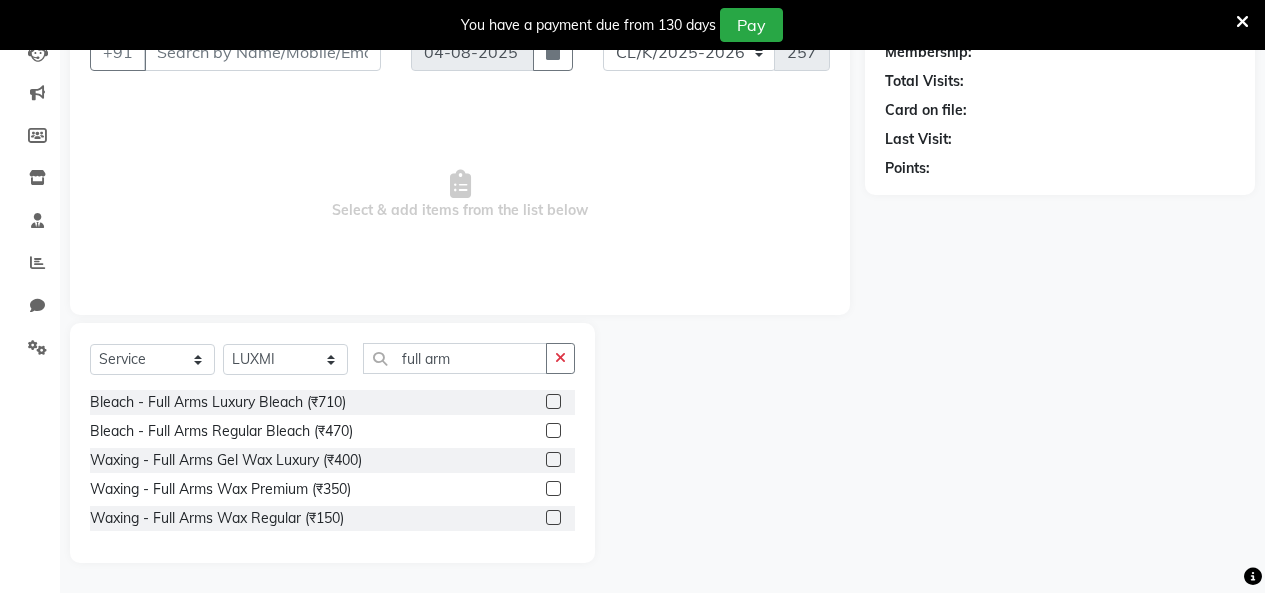 click 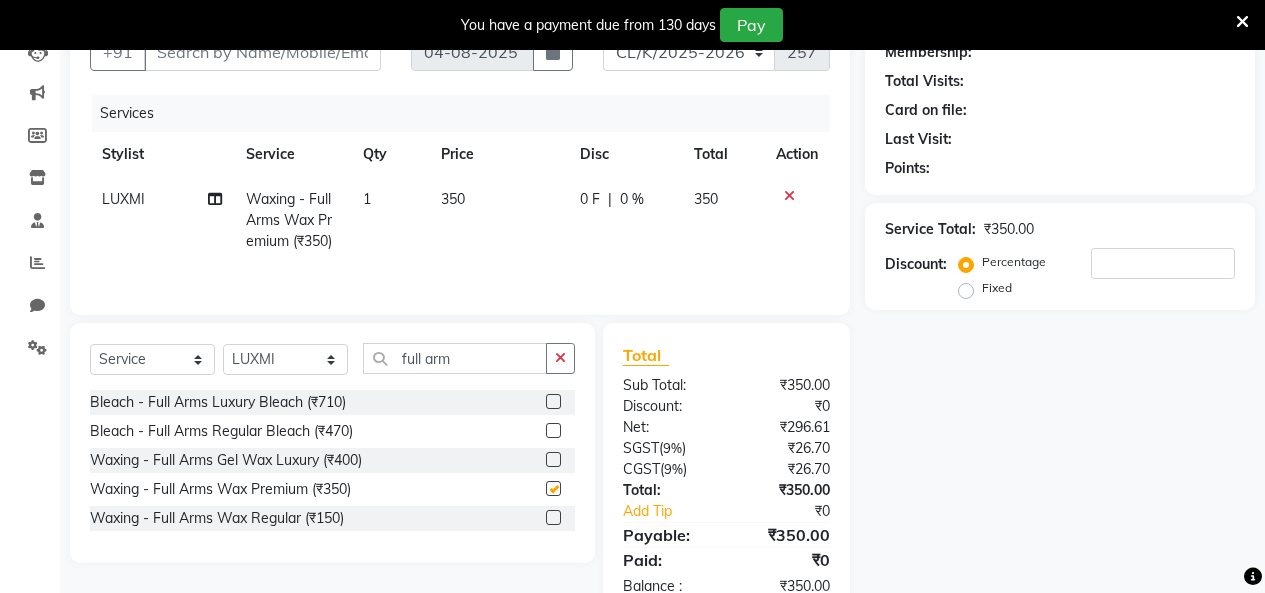 checkbox on "false" 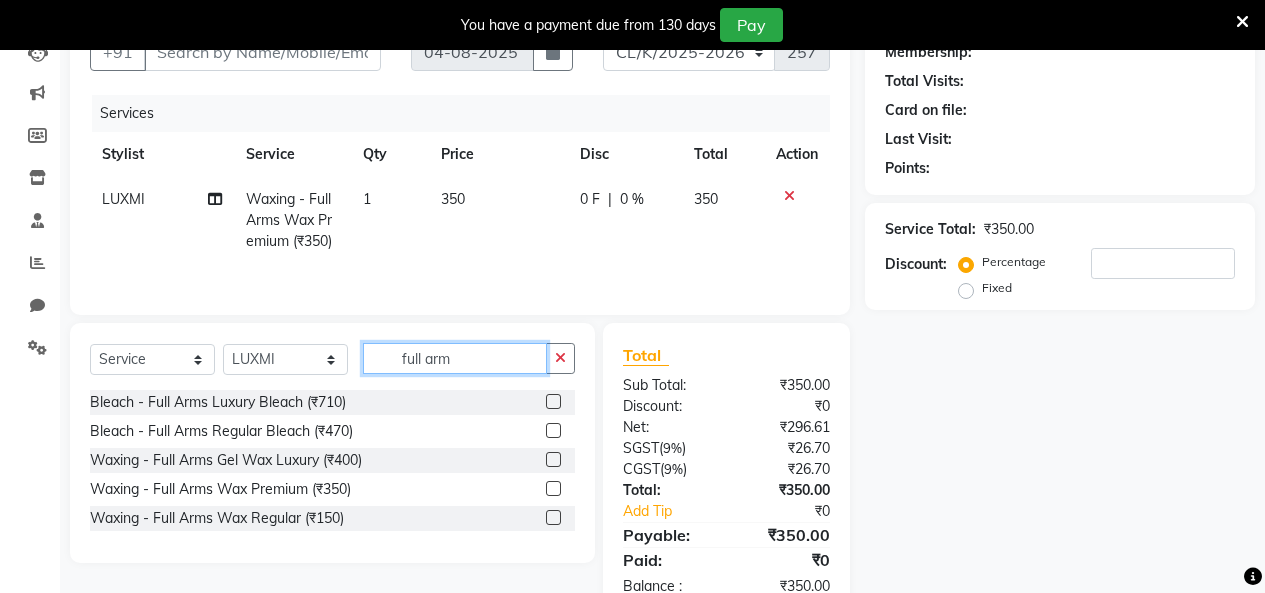 drag, startPoint x: 467, startPoint y: 364, endPoint x: 370, endPoint y: 364, distance: 97 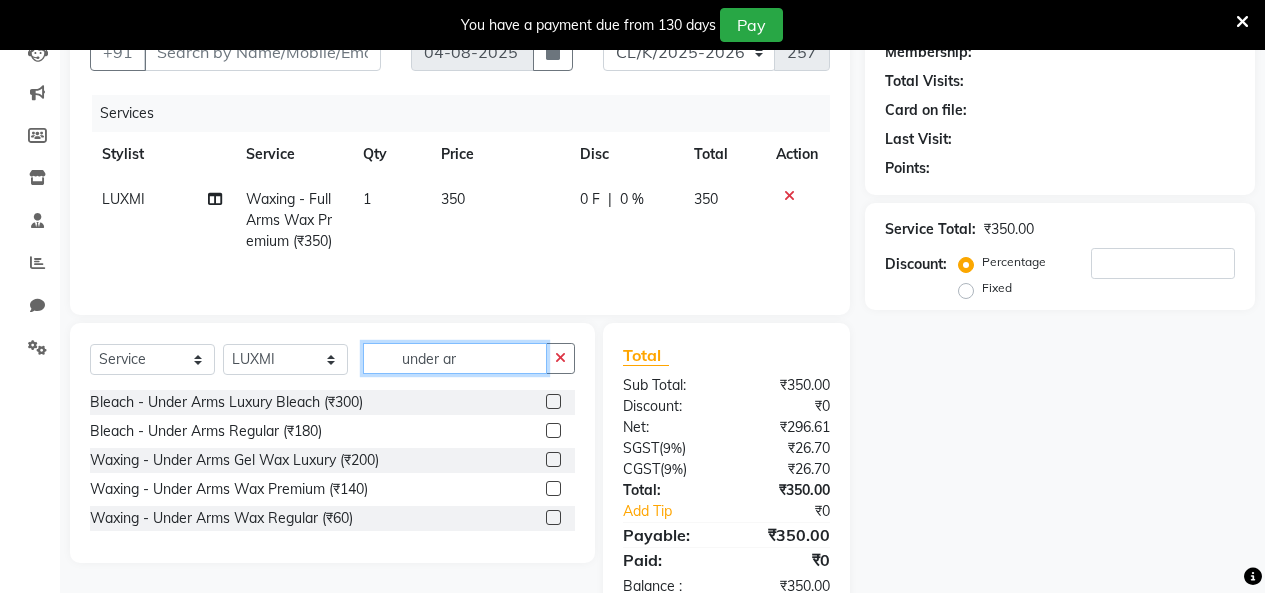 type on "under ar" 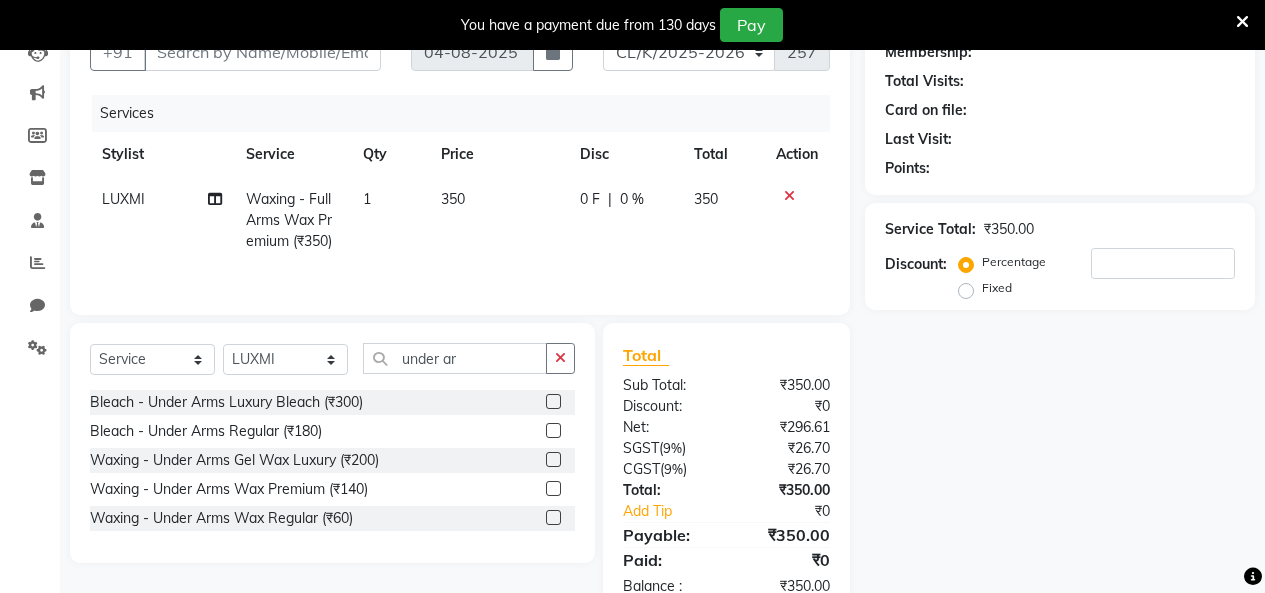 click 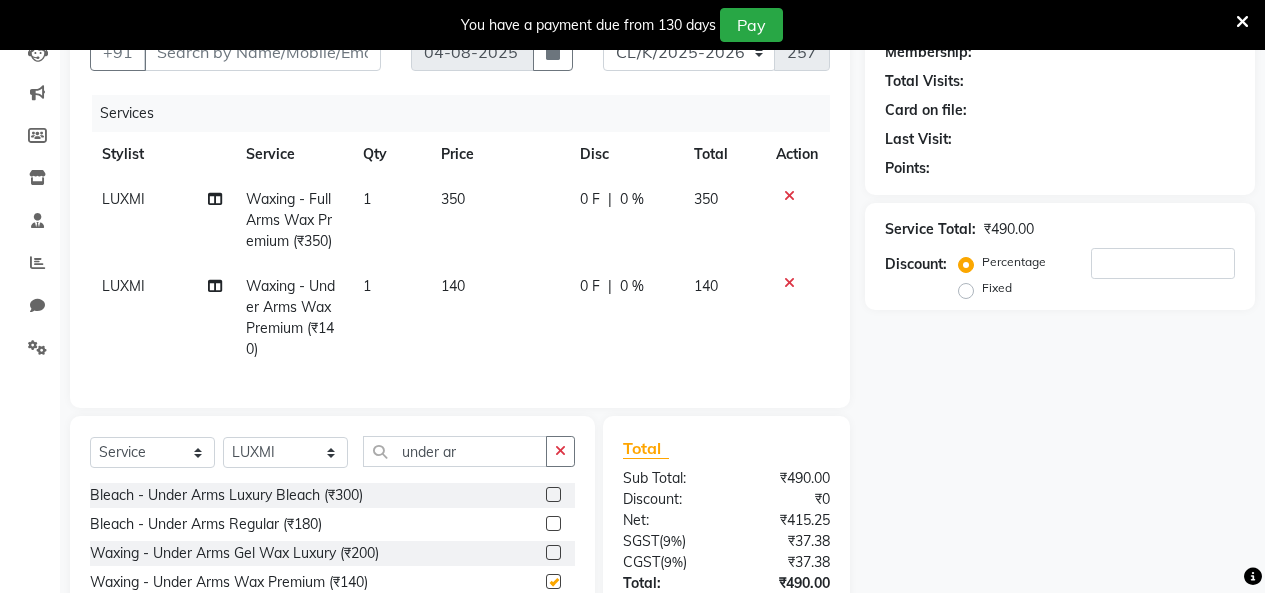 checkbox on "false" 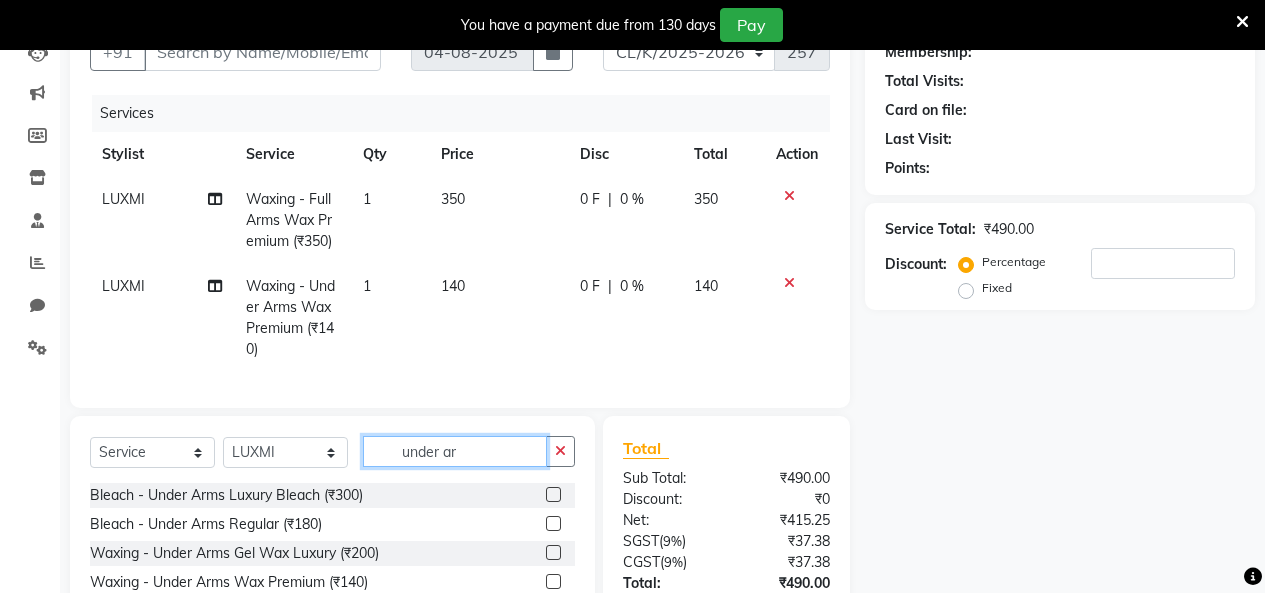drag, startPoint x: 471, startPoint y: 465, endPoint x: 220, endPoint y: 429, distance: 253.56853 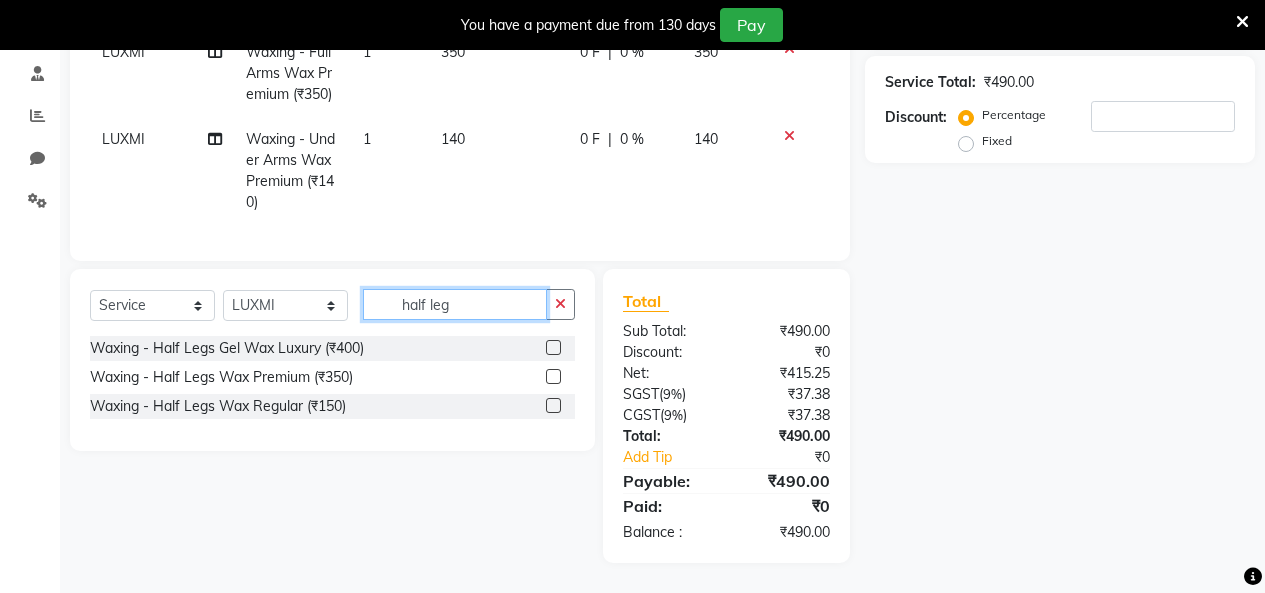 scroll, scrollTop: 392, scrollLeft: 0, axis: vertical 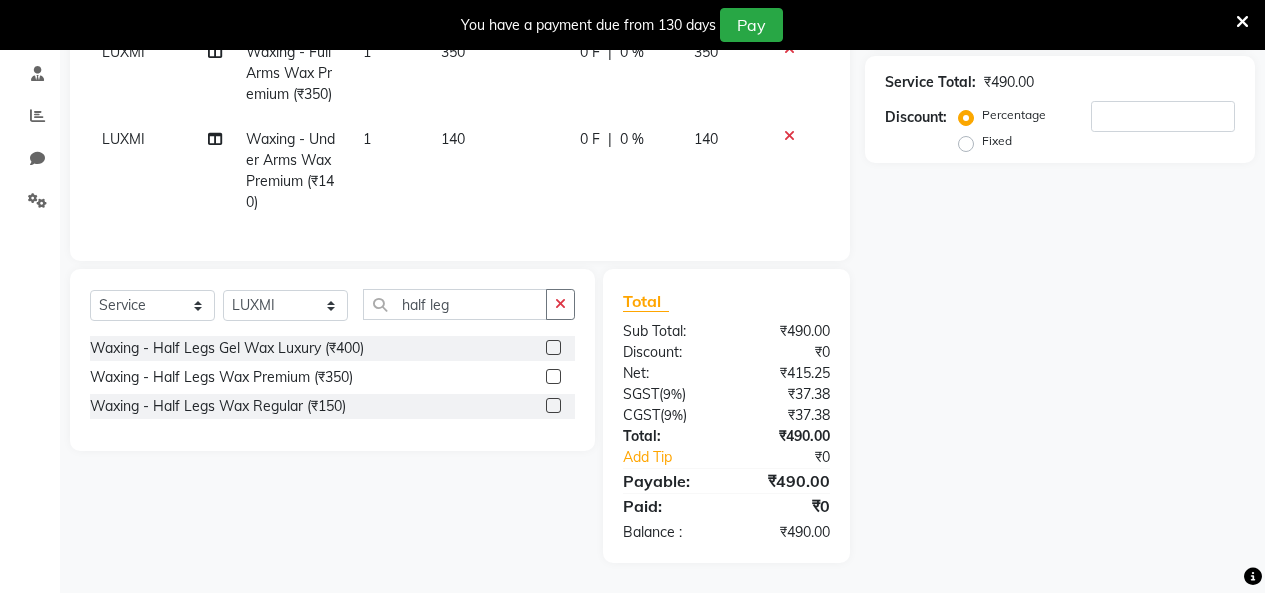 click 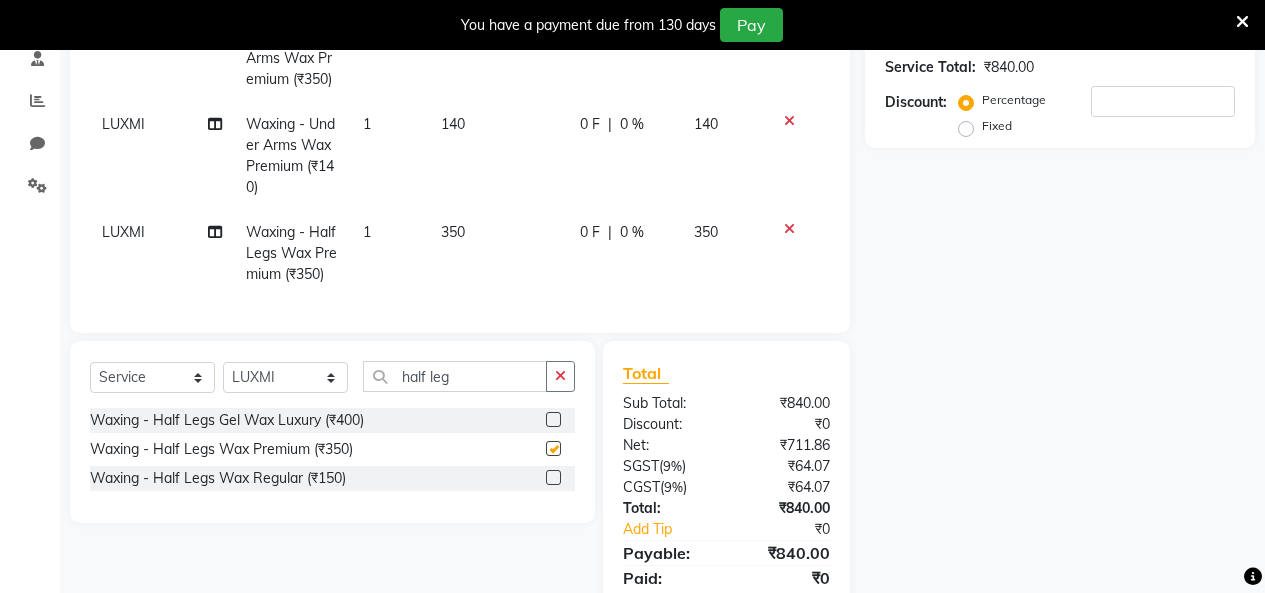checkbox on "false" 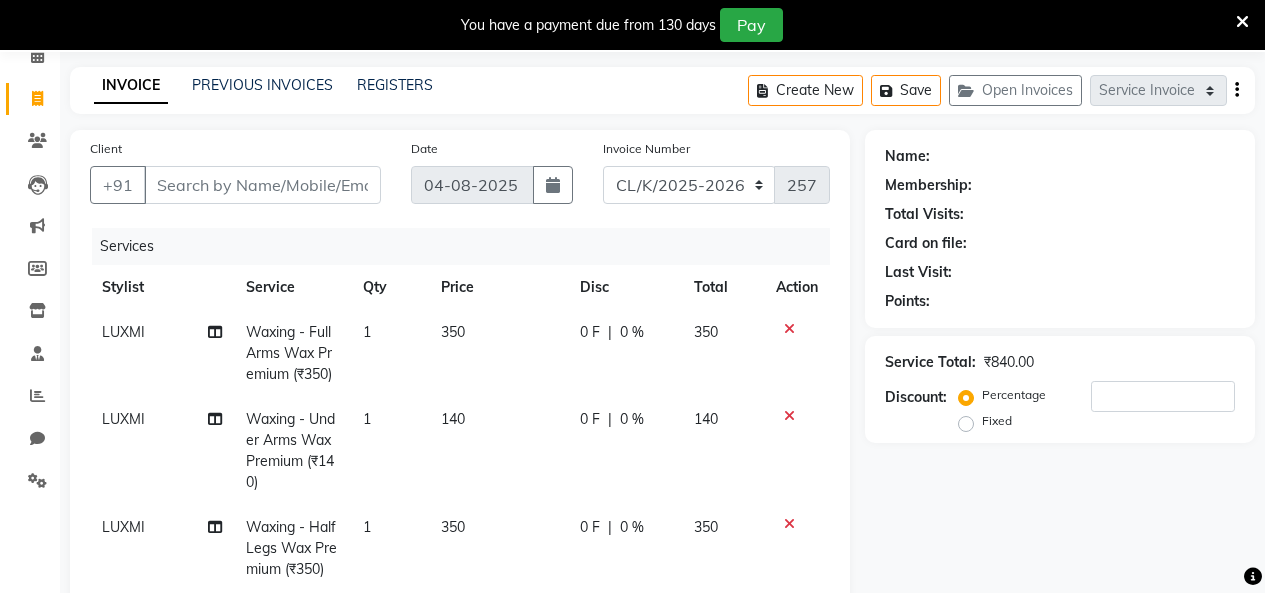 scroll, scrollTop: 0, scrollLeft: 0, axis: both 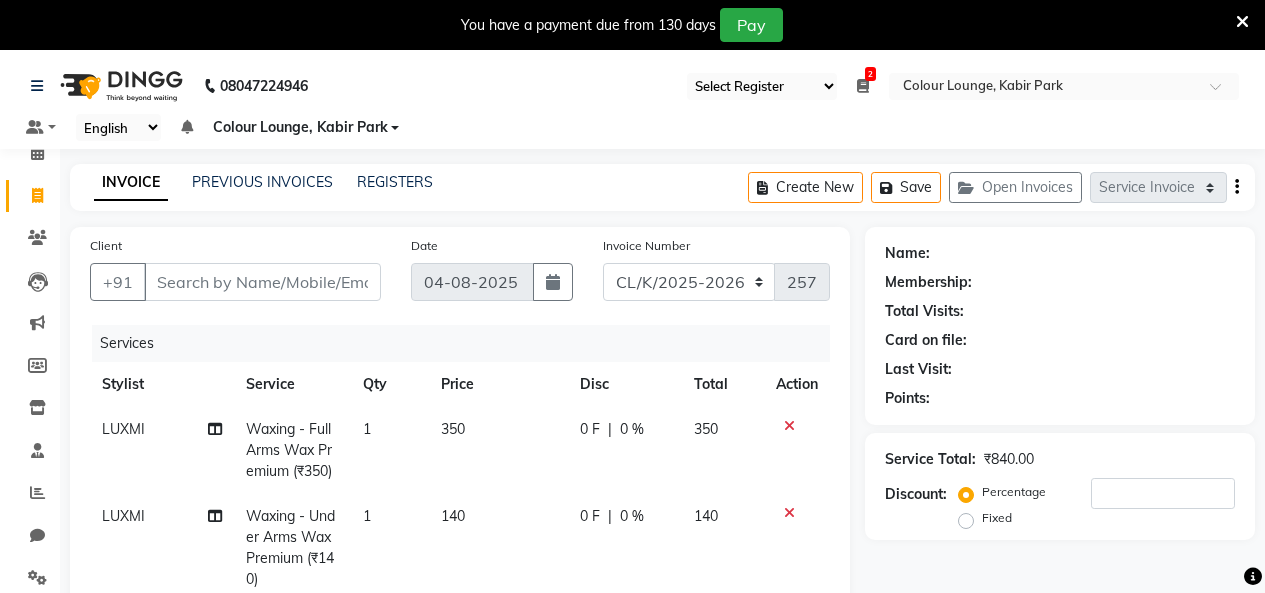 drag, startPoint x: 280, startPoint y: 241, endPoint x: 299, endPoint y: 280, distance: 43.382023 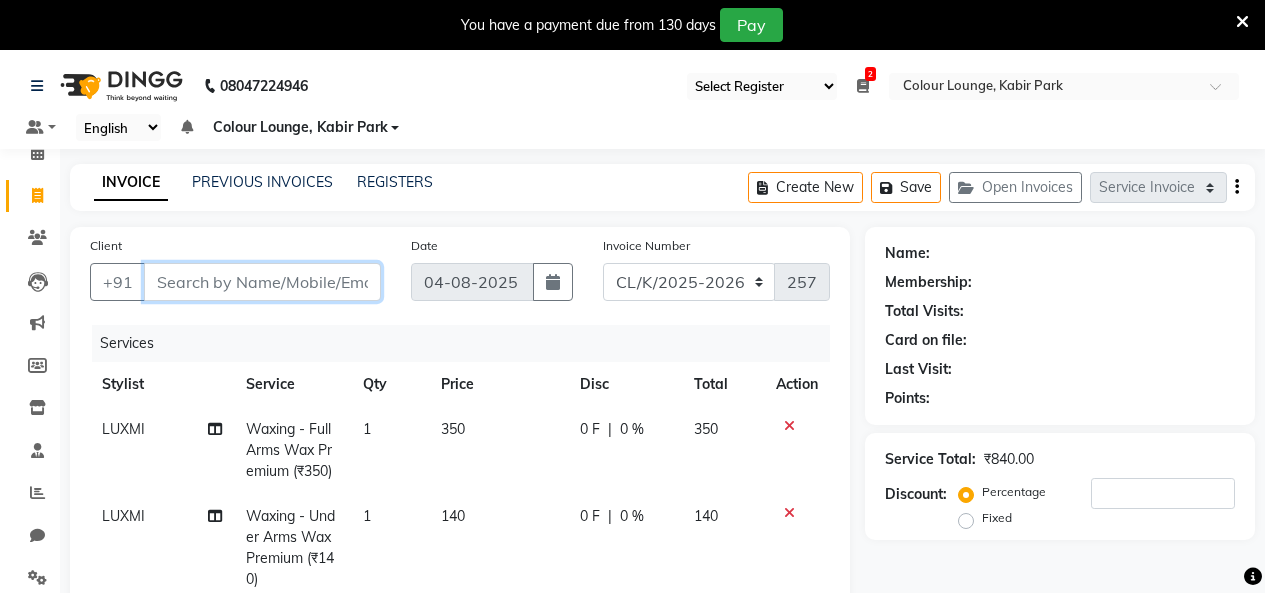 click on "Client" at bounding box center (262, 282) 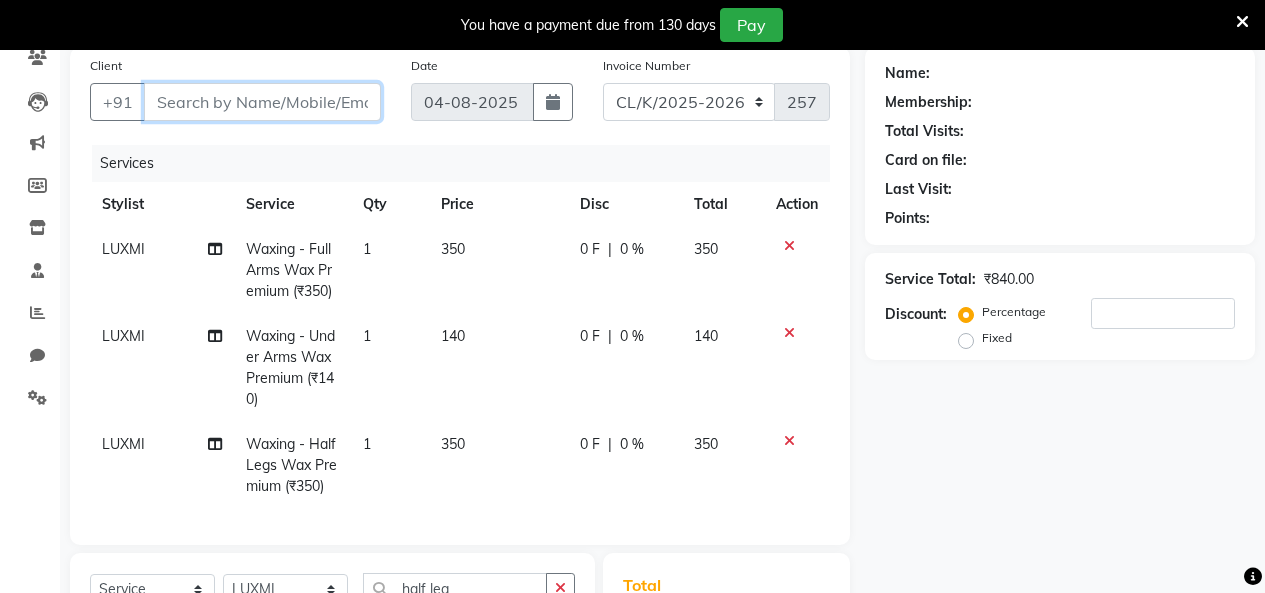 scroll, scrollTop: 0, scrollLeft: 0, axis: both 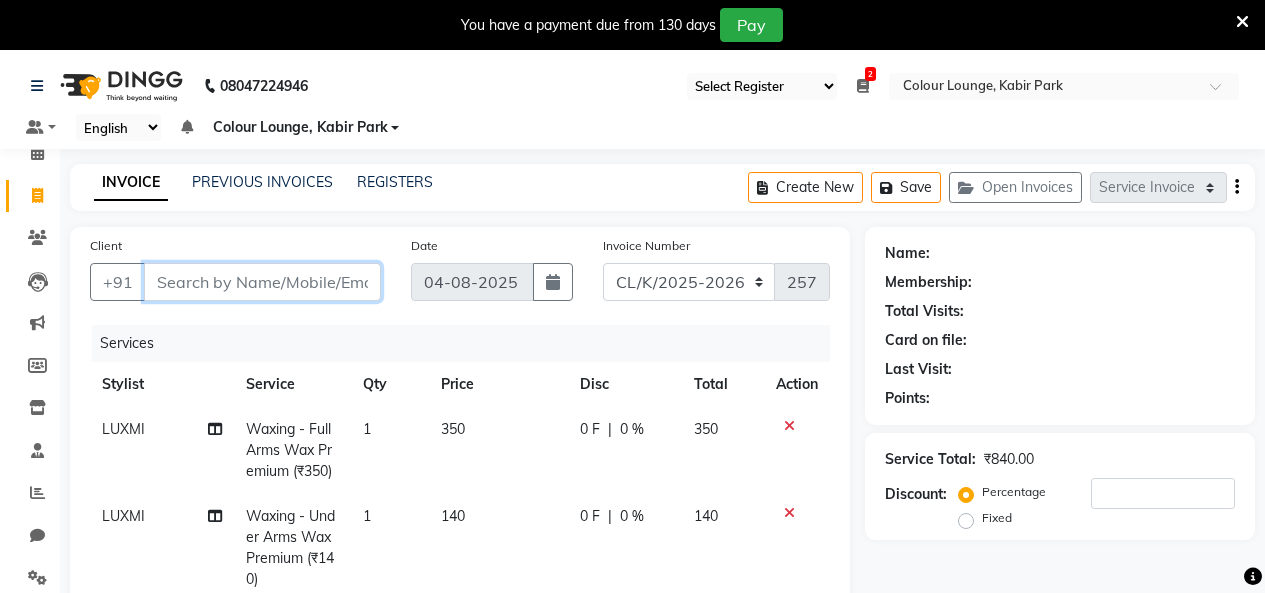 type on "9" 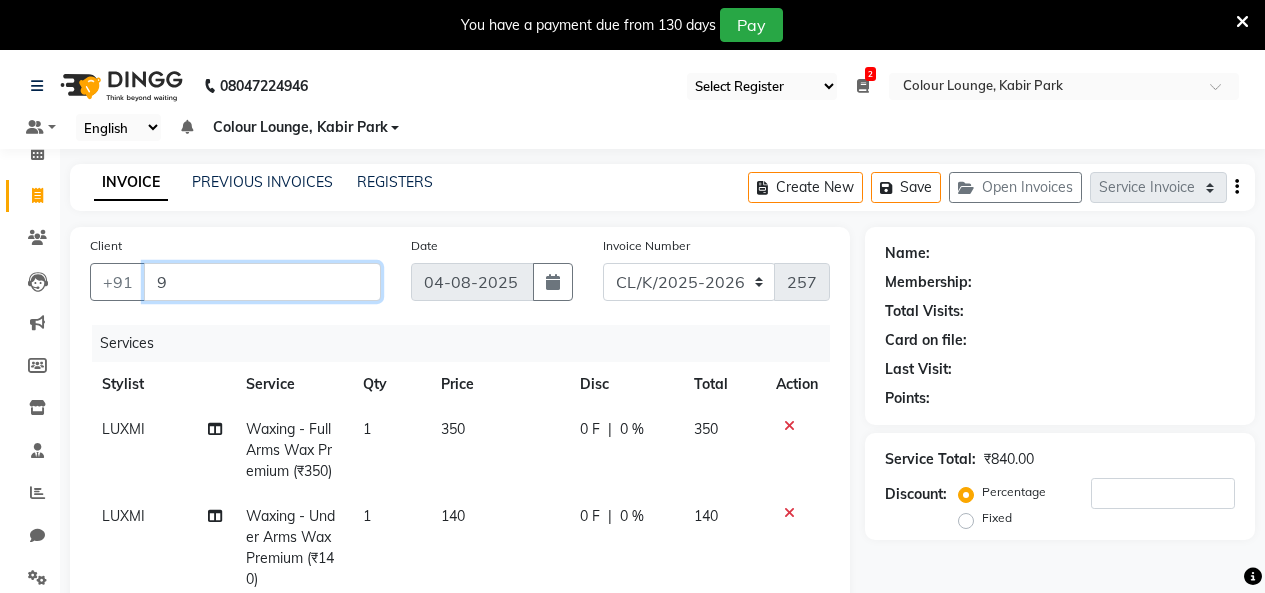 type on "0" 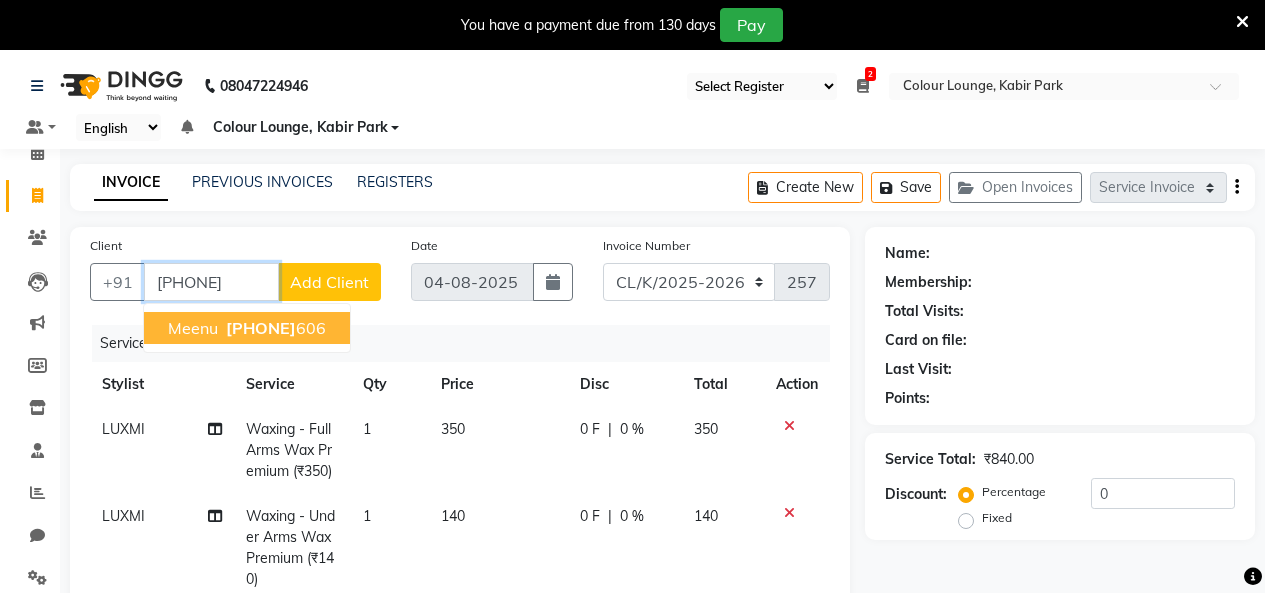 click on "Meenu" at bounding box center [193, 328] 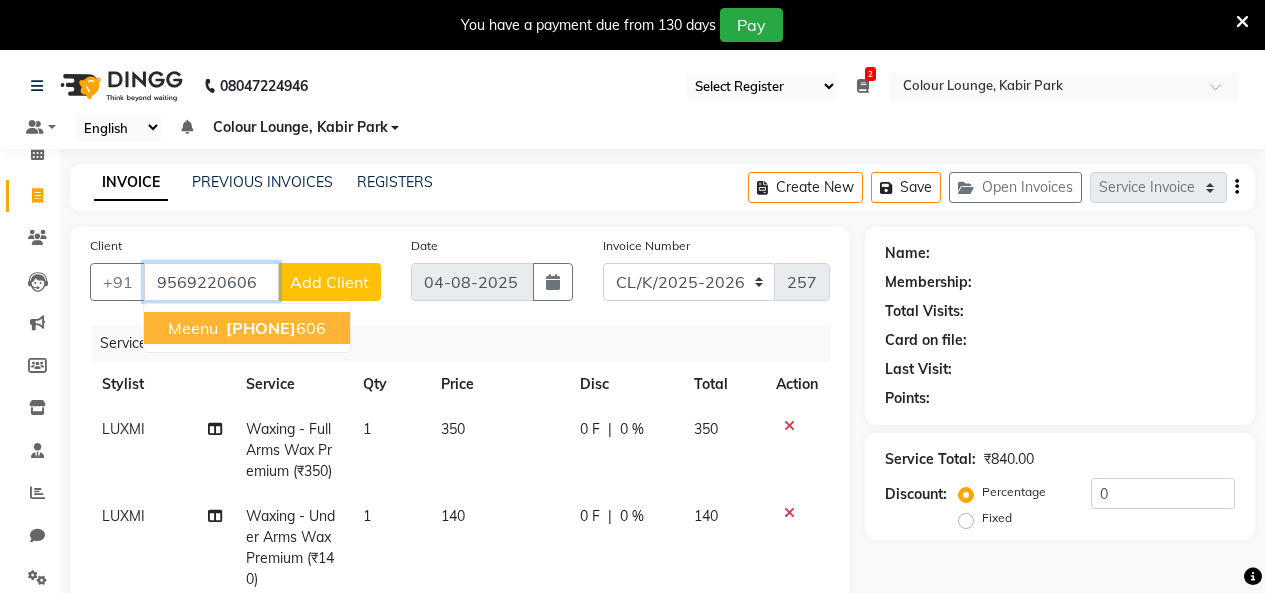type on "9569220606" 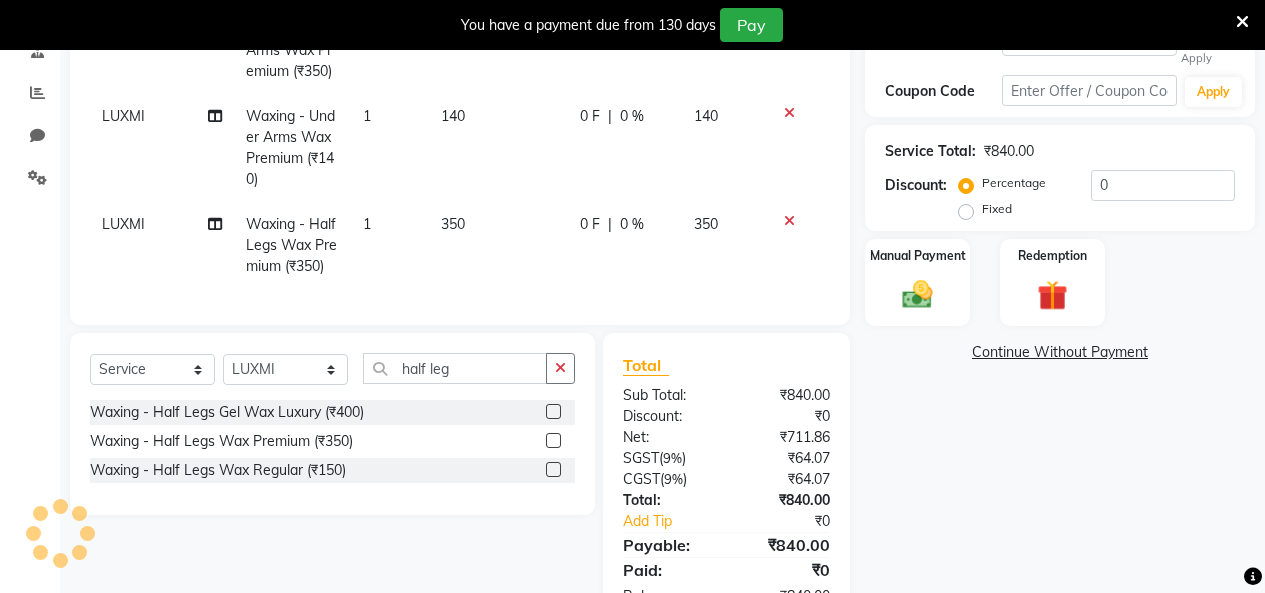 select on "1: Object" 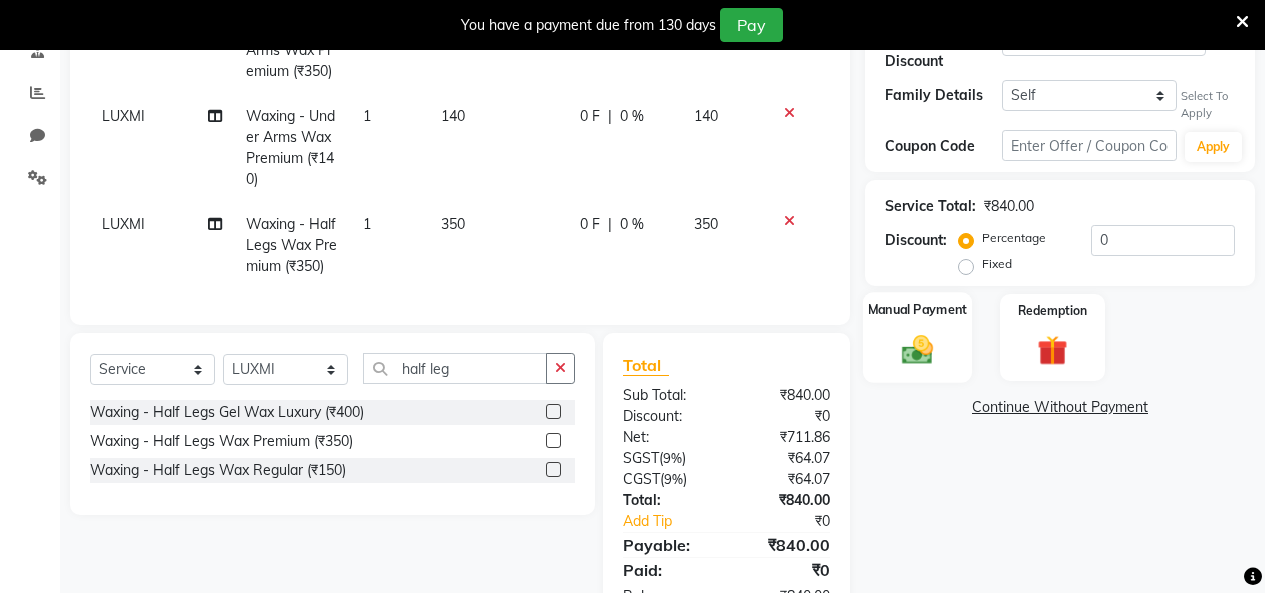 click 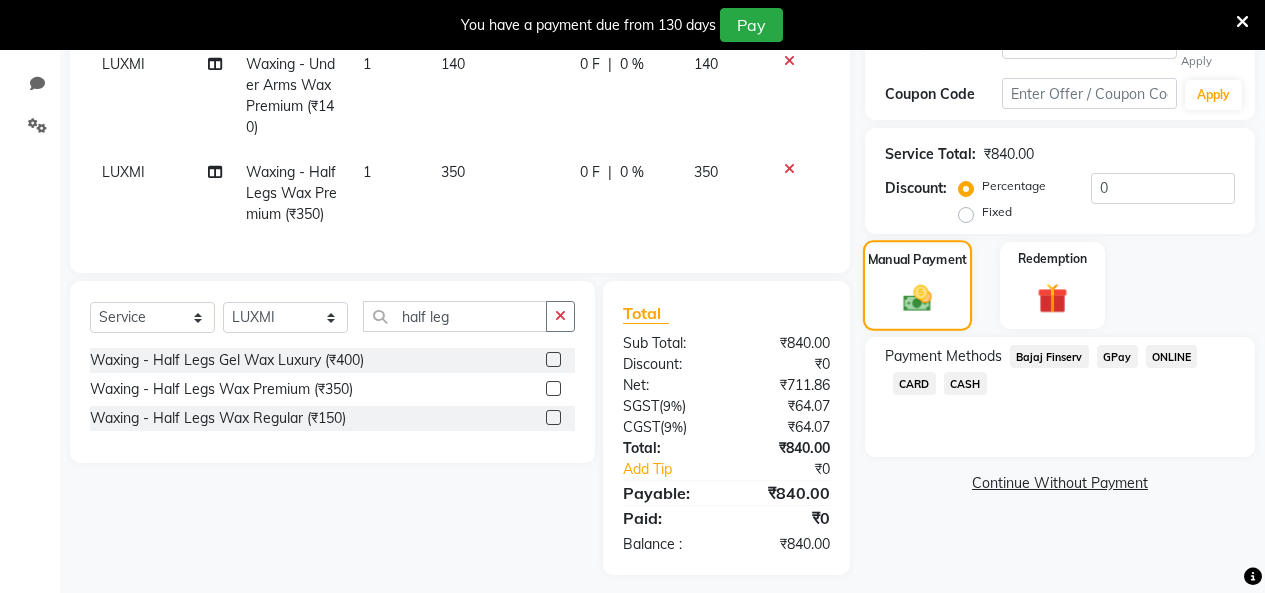 scroll, scrollTop: 479, scrollLeft: 0, axis: vertical 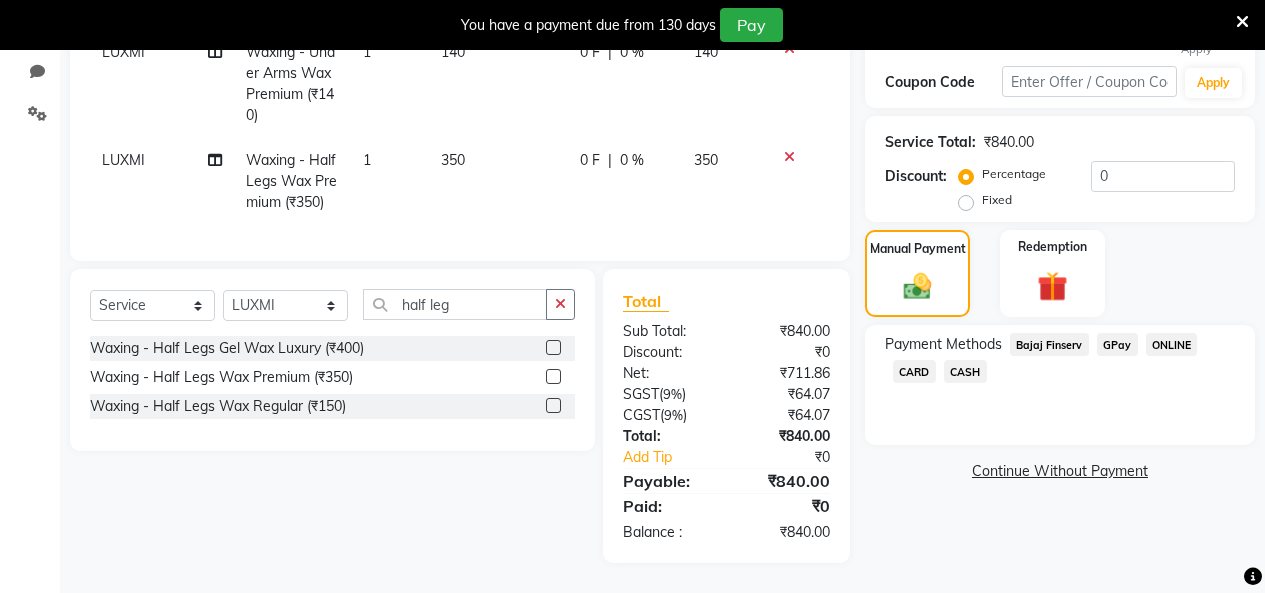 click on "CASH" 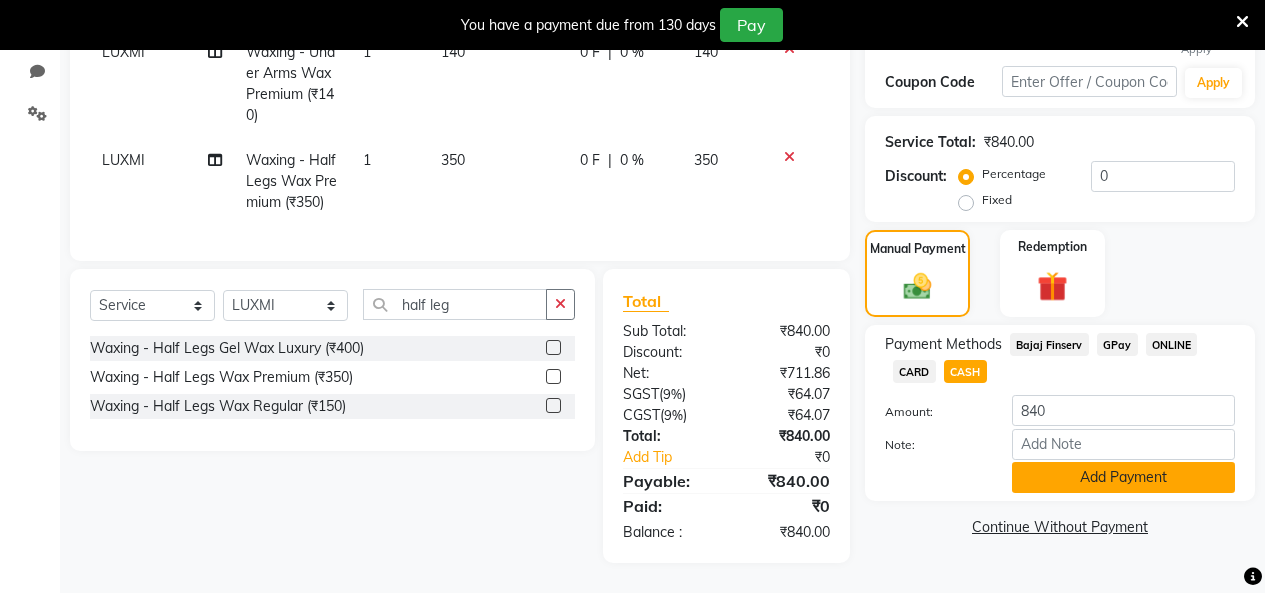 click on "Add Payment" 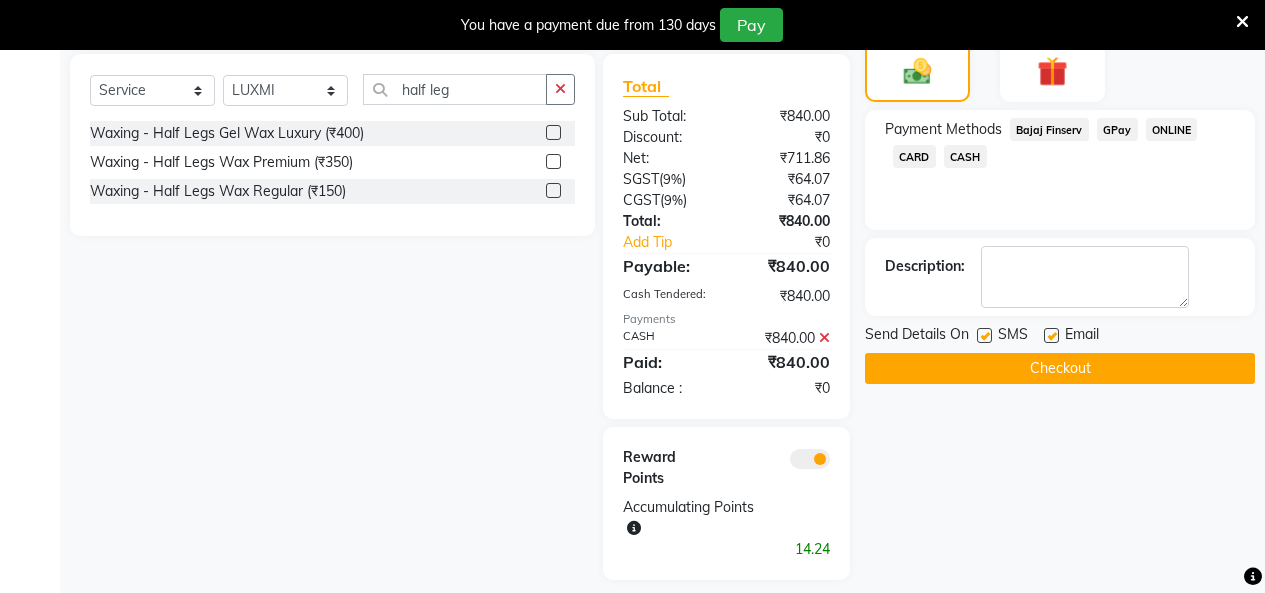 click on "Checkout" 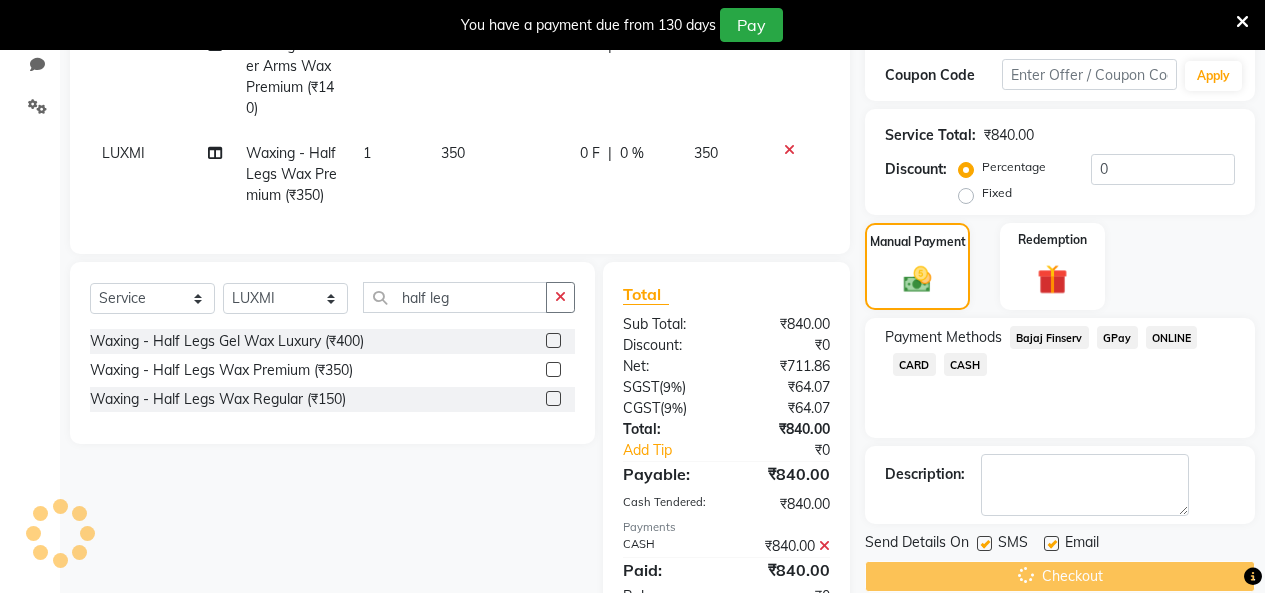 scroll, scrollTop: 279, scrollLeft: 0, axis: vertical 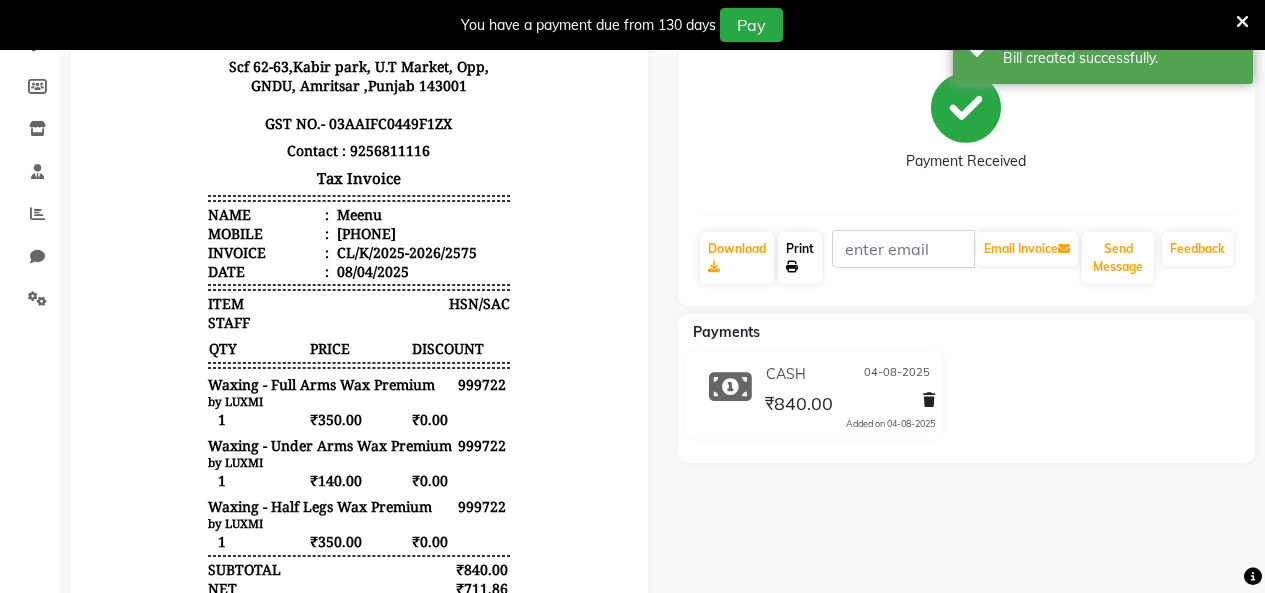 click on "Print" 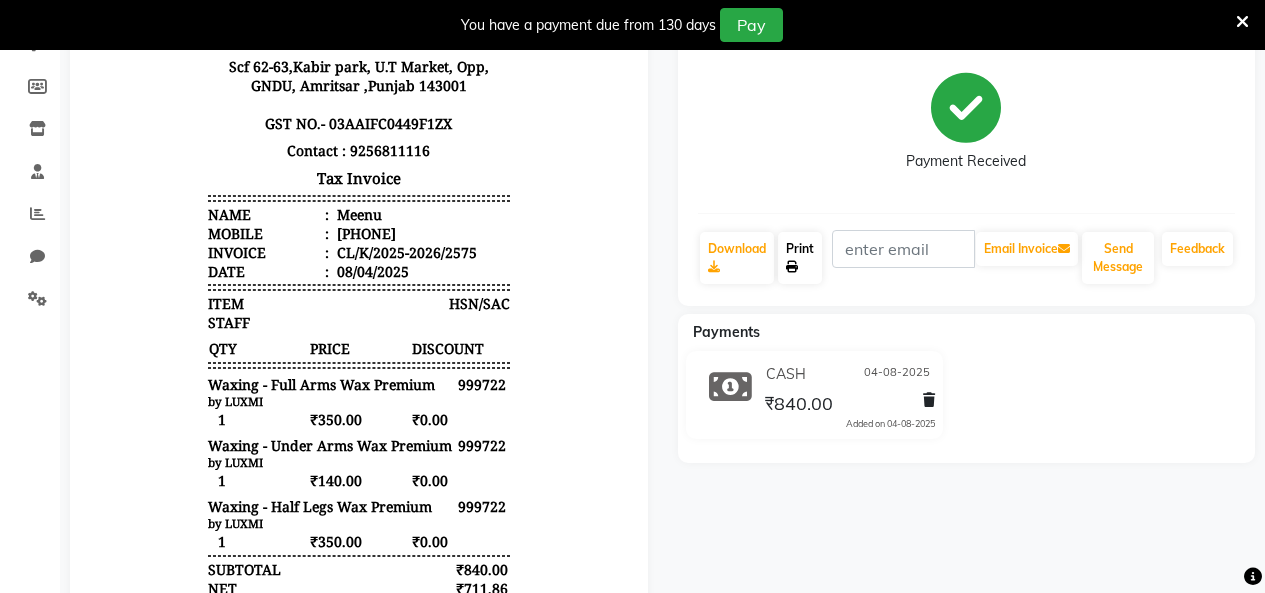 scroll, scrollTop: 79, scrollLeft: 0, axis: vertical 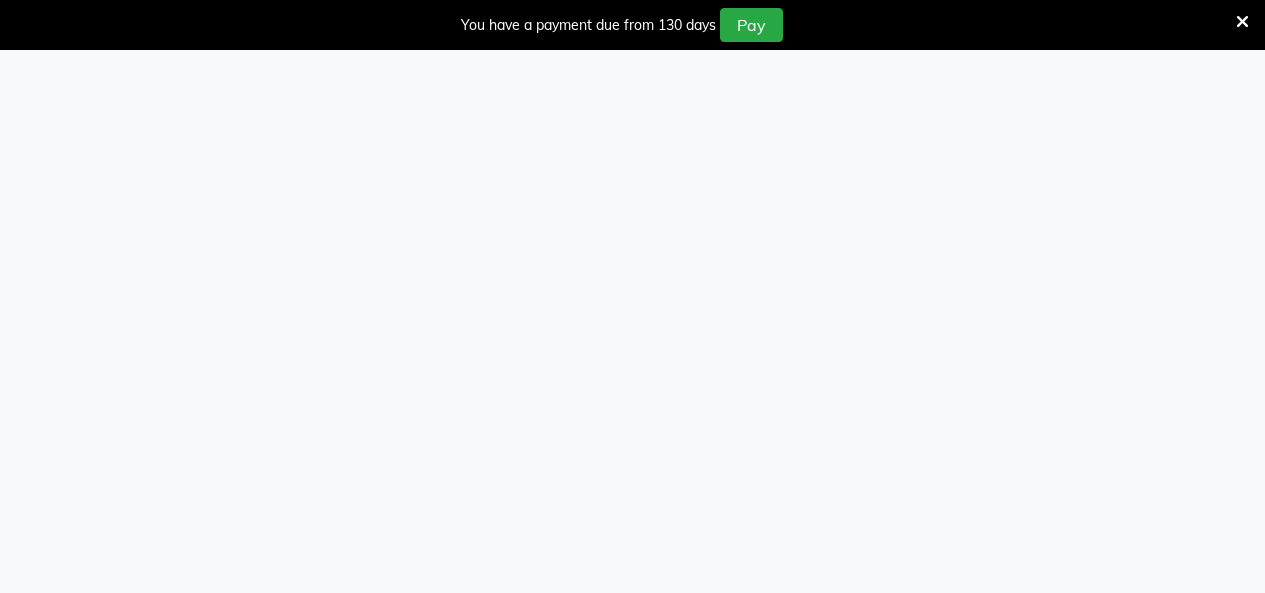 select on "75" 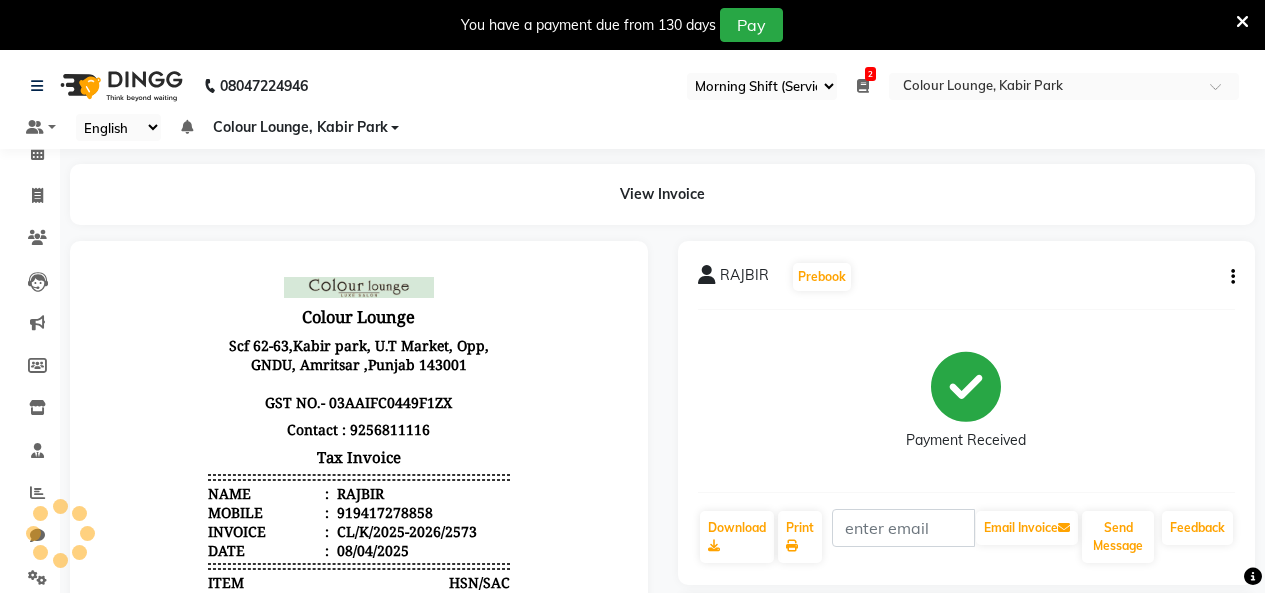 scroll, scrollTop: 0, scrollLeft: 0, axis: both 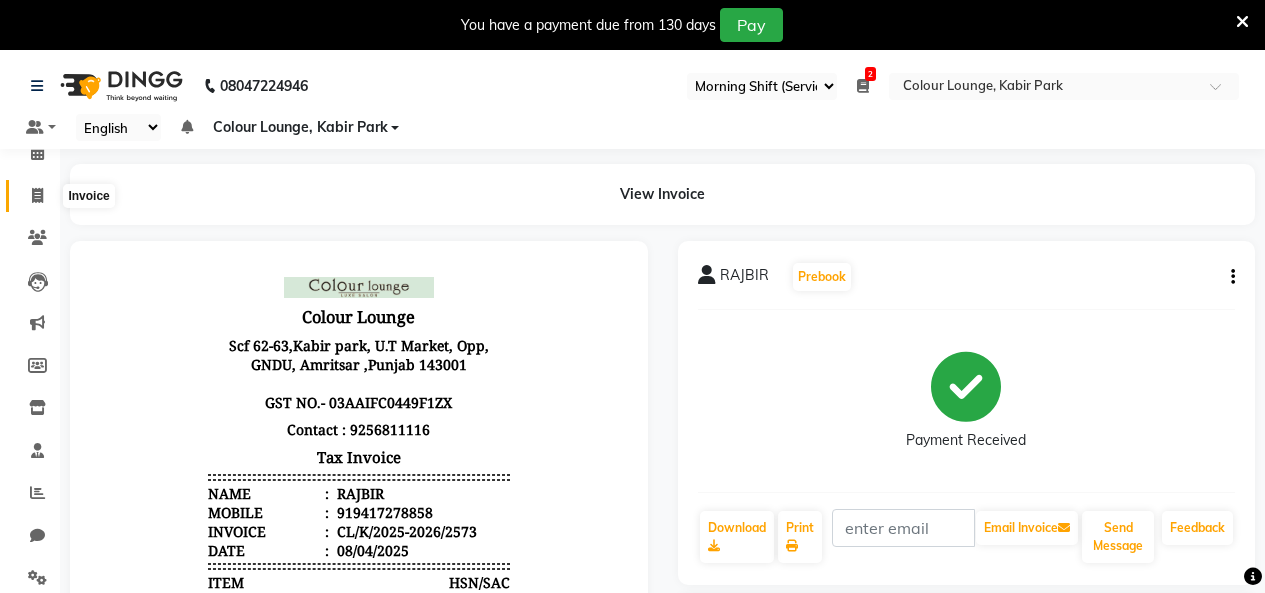 click 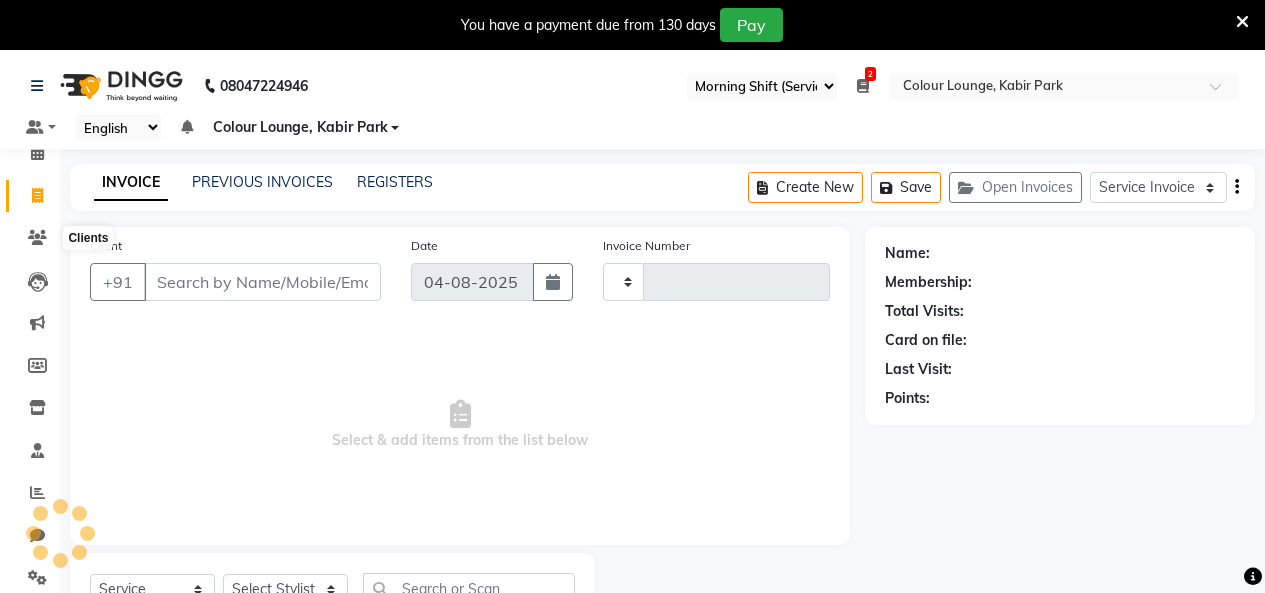 scroll, scrollTop: 85, scrollLeft: 0, axis: vertical 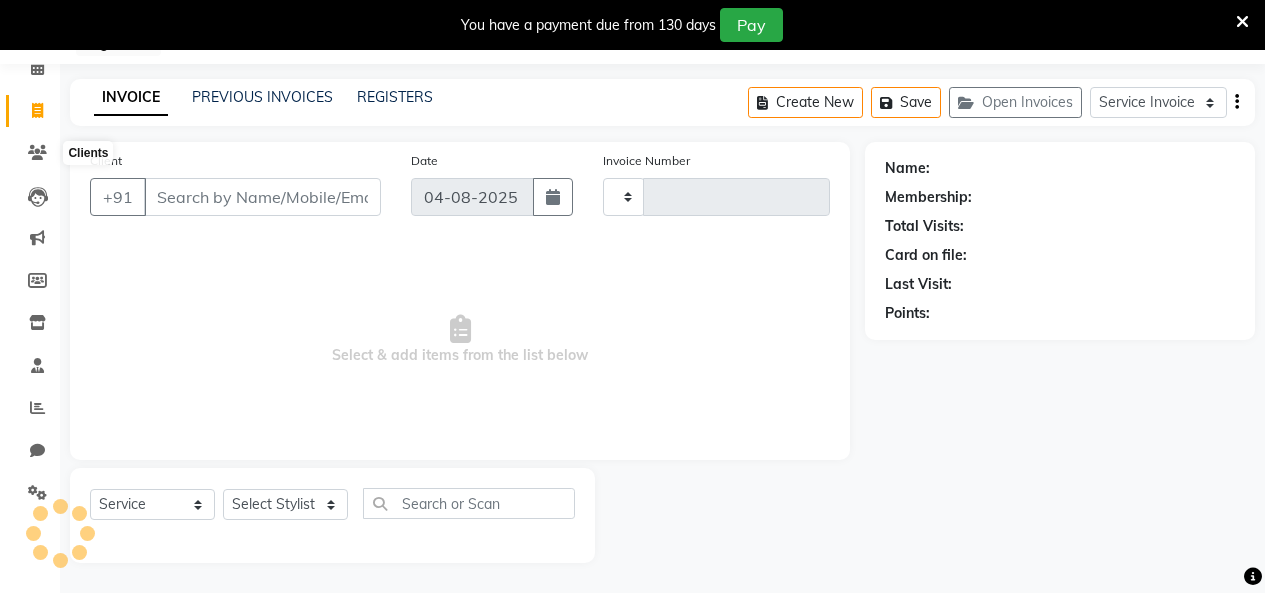 type on "2575" 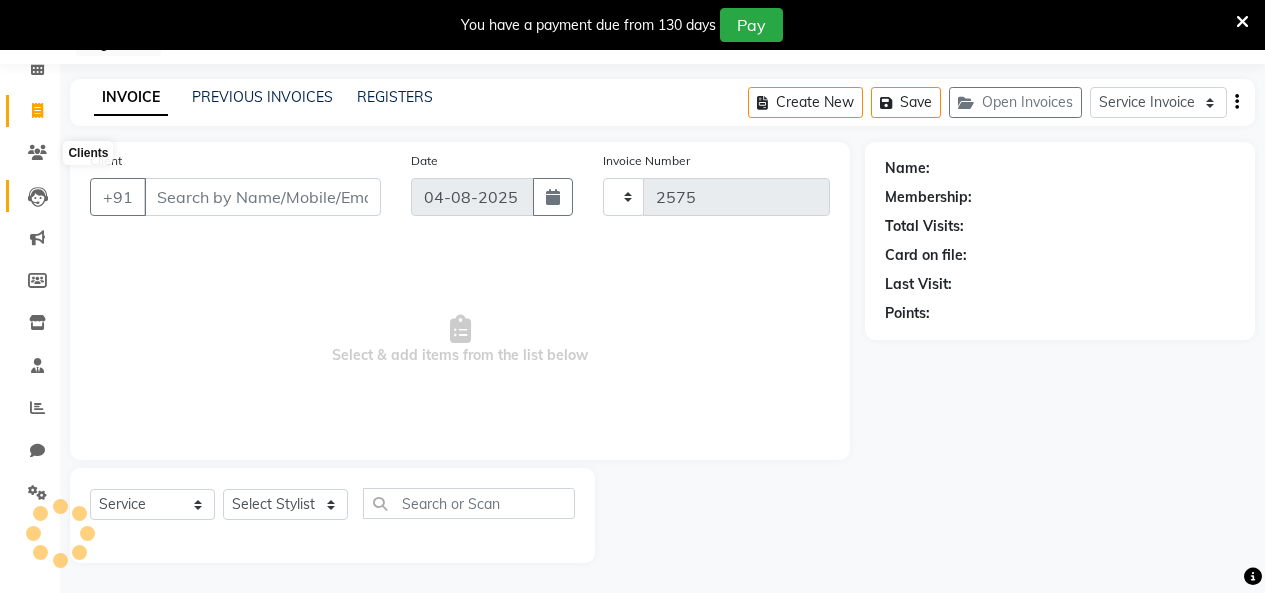 select on "8015" 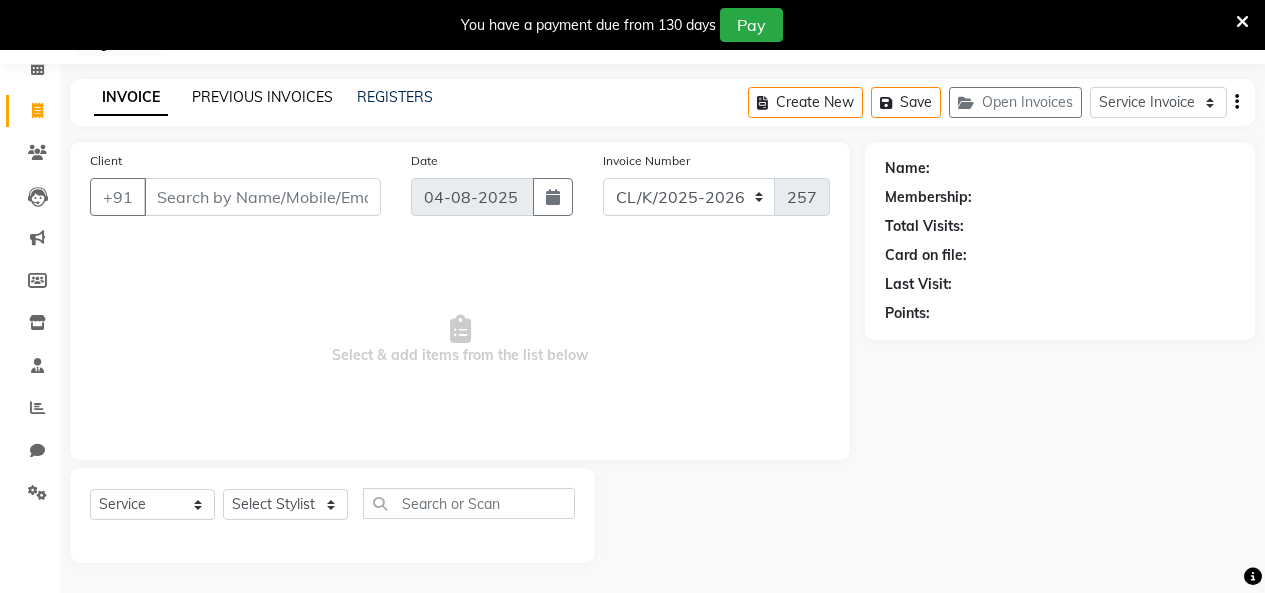 click on "PREVIOUS INVOICES" 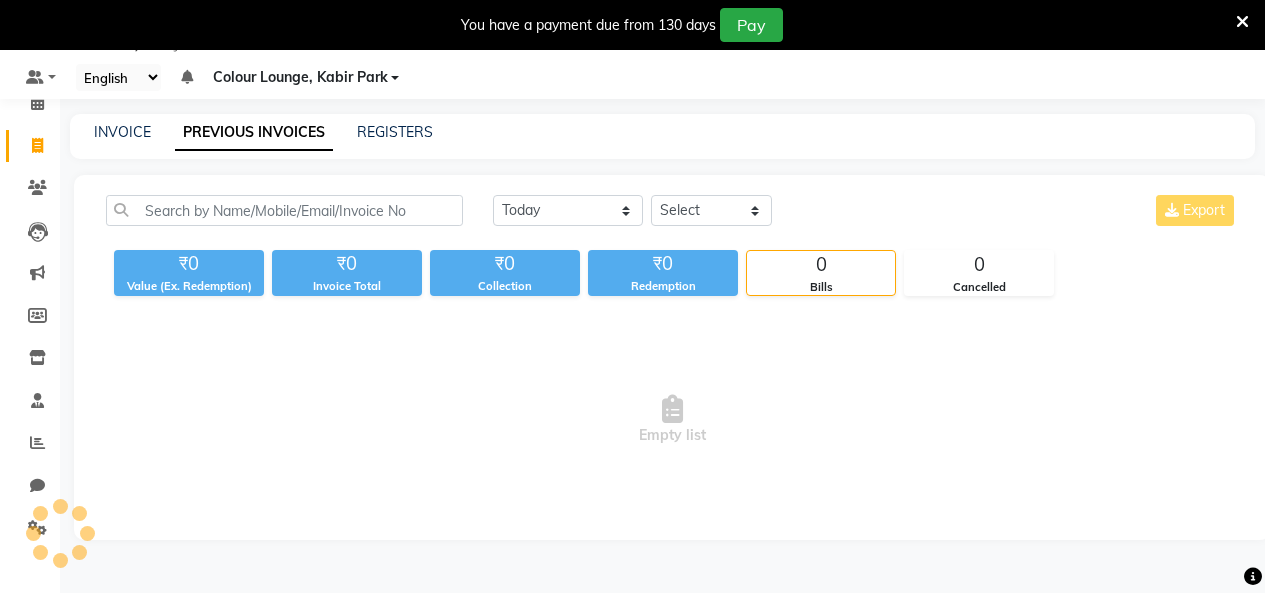 scroll, scrollTop: 85, scrollLeft: 0, axis: vertical 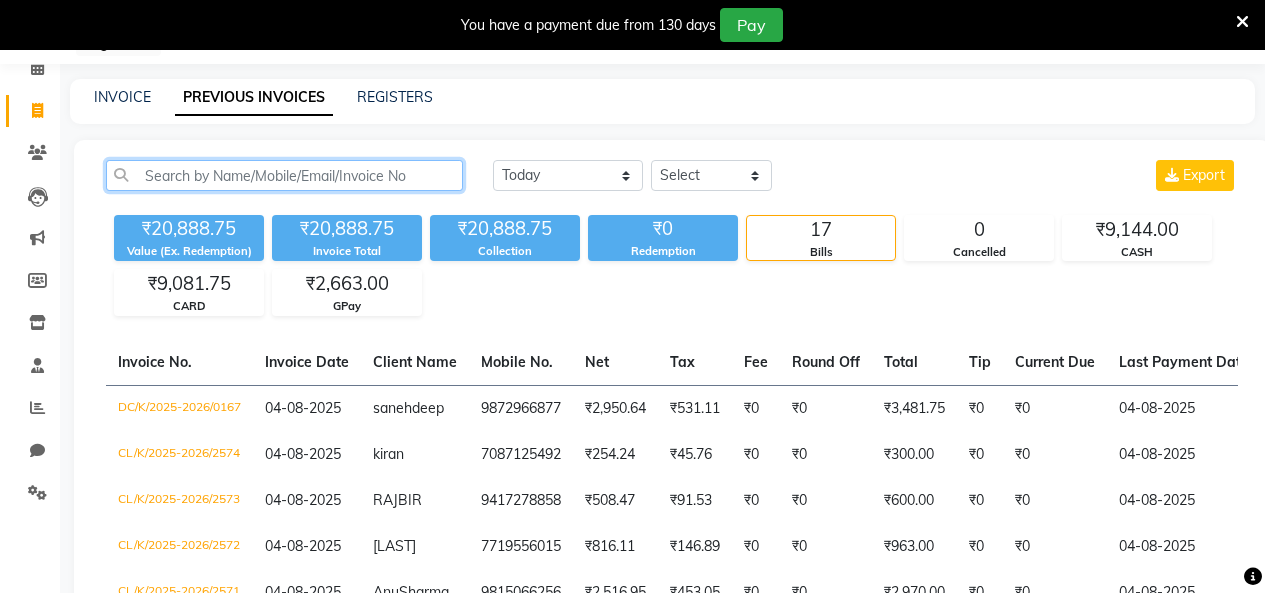 click 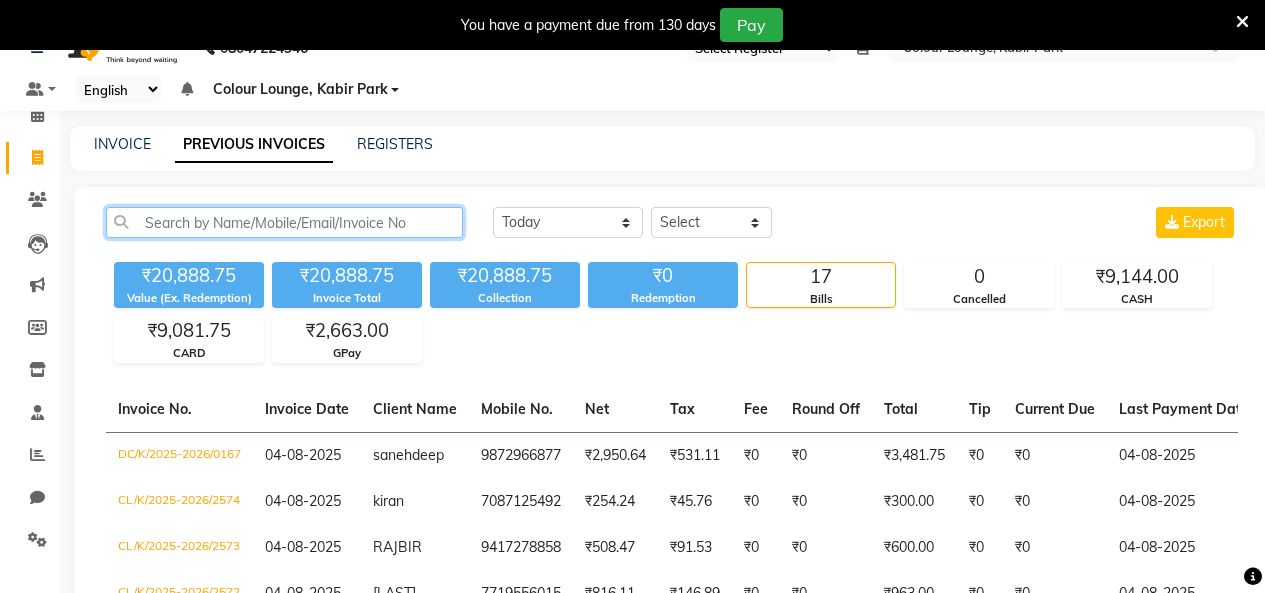 scroll, scrollTop: 0, scrollLeft: 0, axis: both 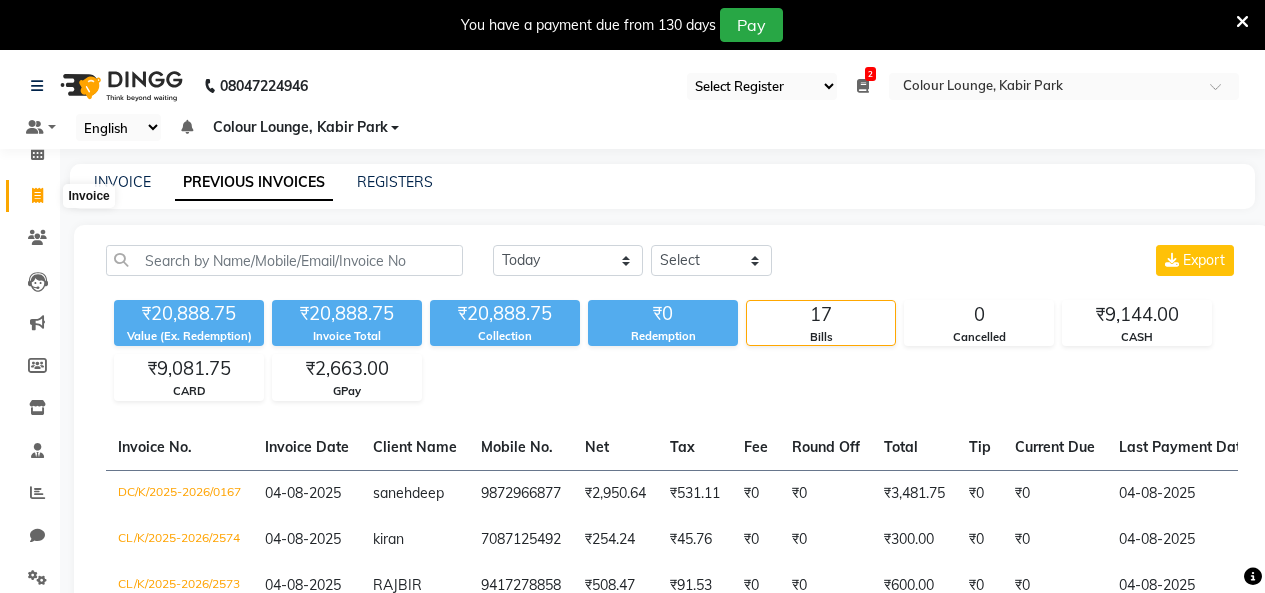 click 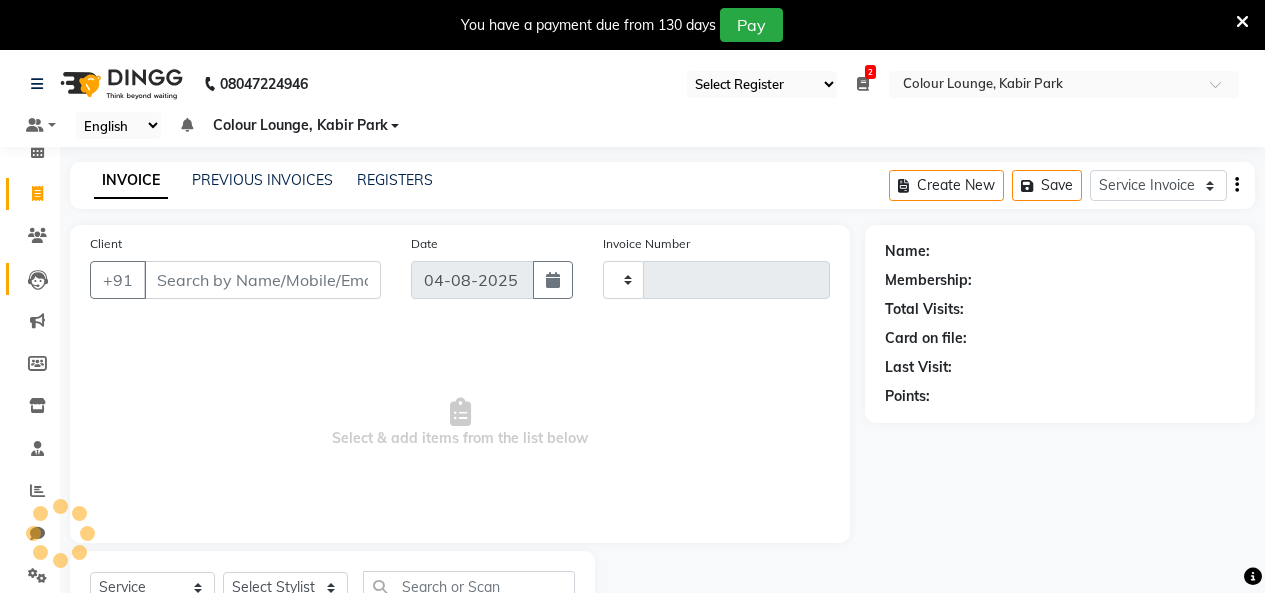 type on "2576" 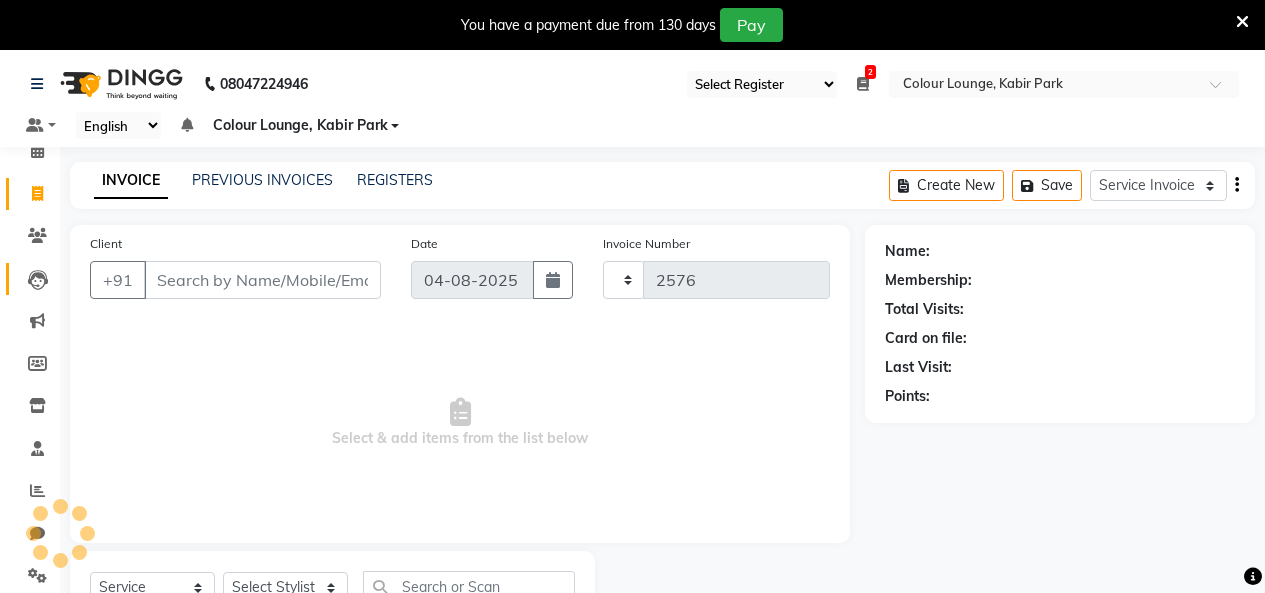 select on "8015" 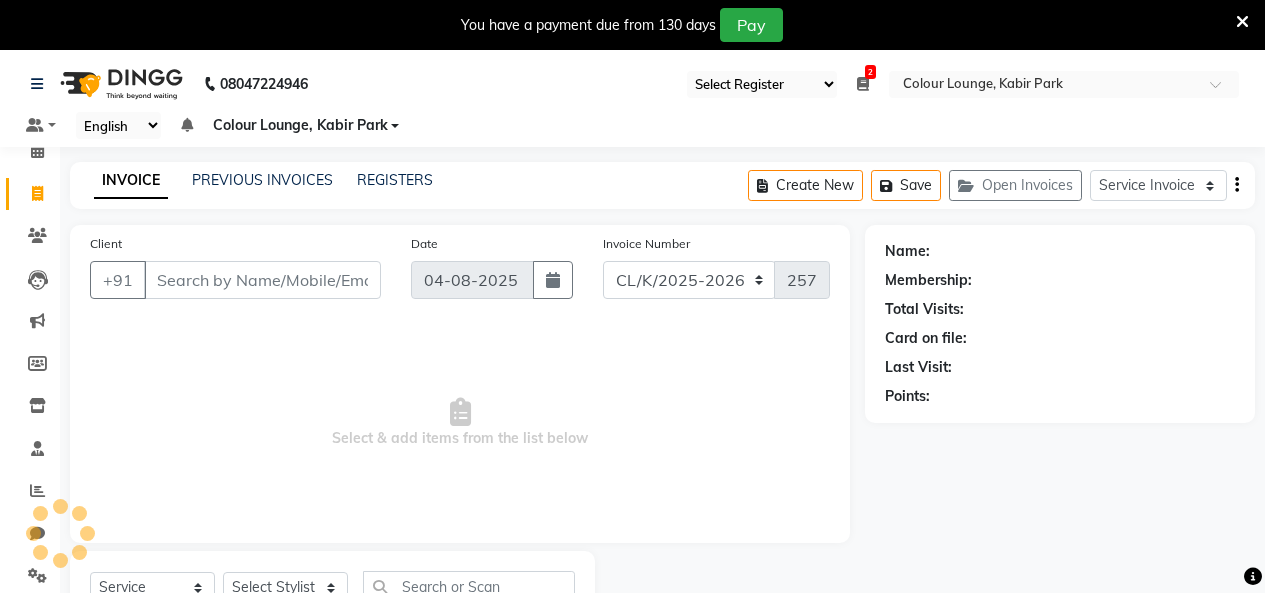 scroll, scrollTop: 85, scrollLeft: 0, axis: vertical 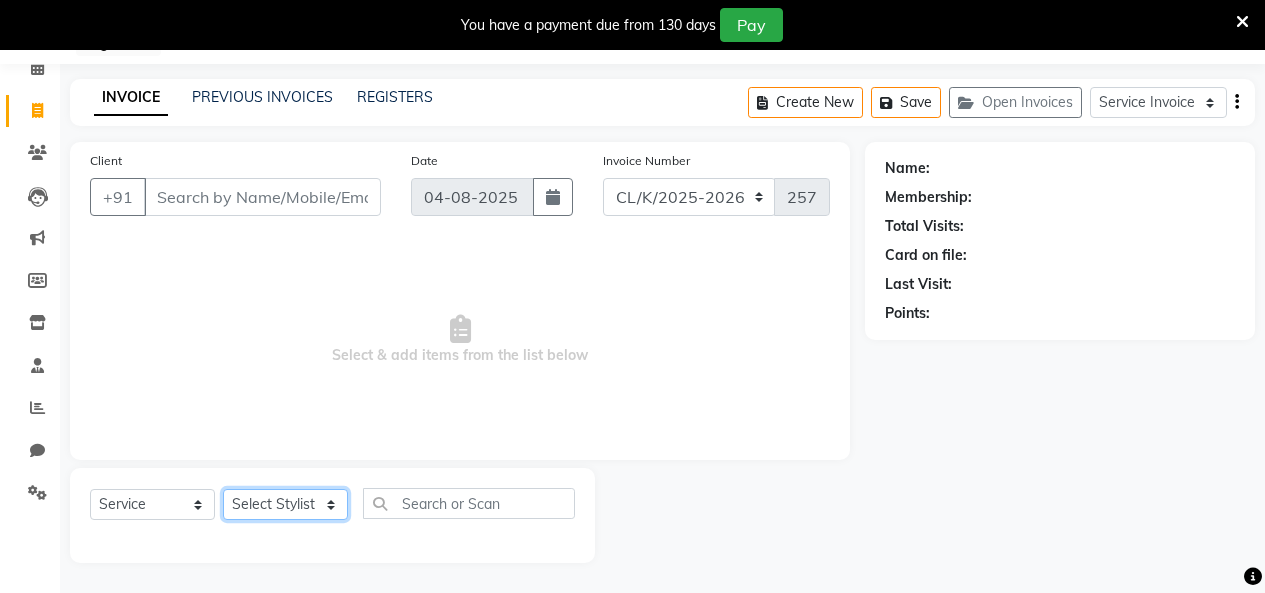 click on "Select Stylist Admin Admin AKHIL ANKUSH Colour Lounge, Kabir Park Colour Lounge, Kabir Park divyansh  Jaswinder singh guard JATIN JOHN JONEY LUXMI NAVDEEP KAUR NITI PARAMJIT PARAS KHATNAVLIA priya  priyanka  Rakesh sapna  SUMAN VANDANA SHARMA VISHAL" 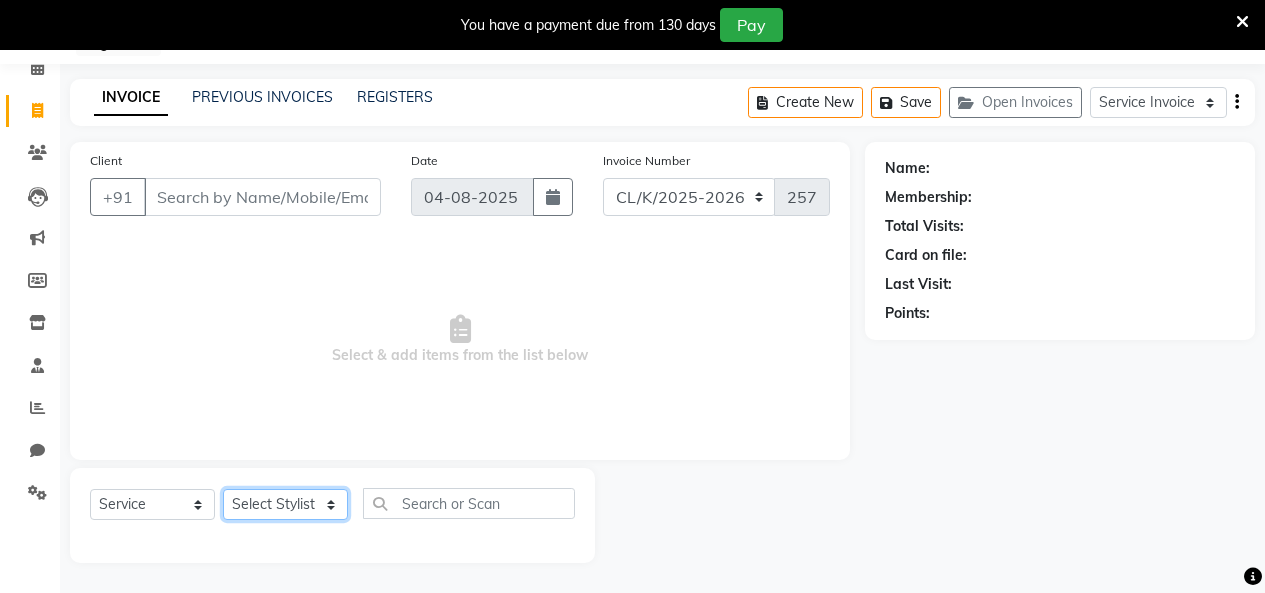 select on "70130" 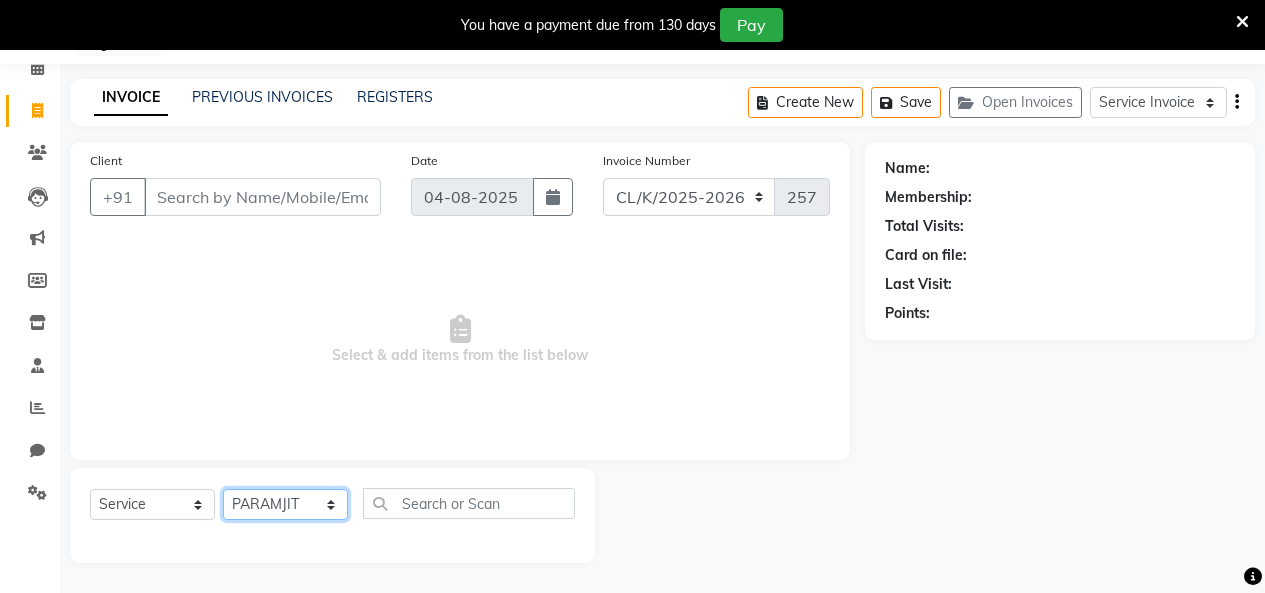 click on "Select Stylist Admin Admin AKHIL ANKUSH Colour Lounge, Kabir Park Colour Lounge, Kabir Park divyansh  Jaswinder singh guard JATIN JOHN JONEY LUXMI NAVDEEP KAUR NITI PARAMJIT PARAS KHATNAVLIA priya  priyanka  Rakesh sapna  SUMAN VANDANA SHARMA VISHAL" 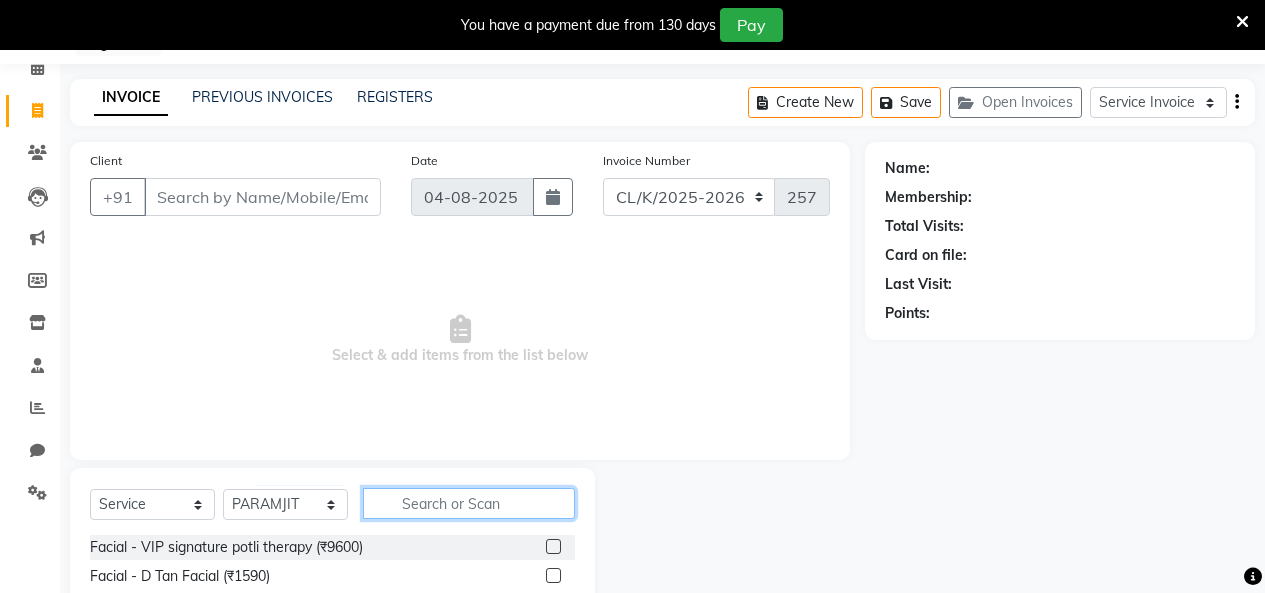 click 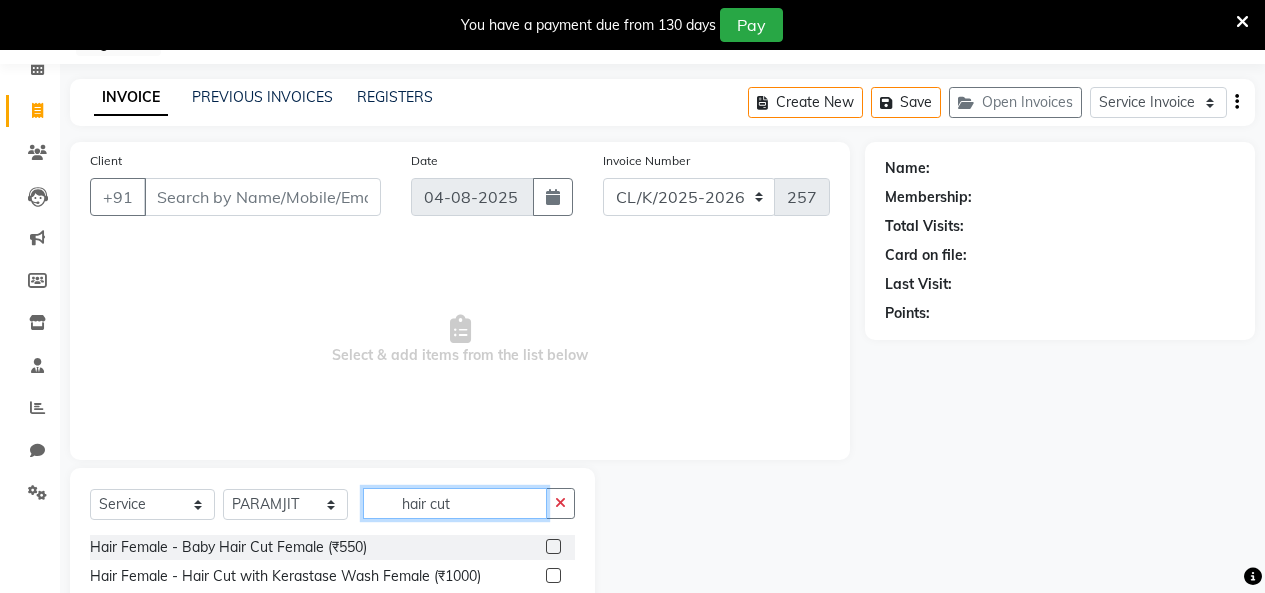 scroll, scrollTop: 285, scrollLeft: 0, axis: vertical 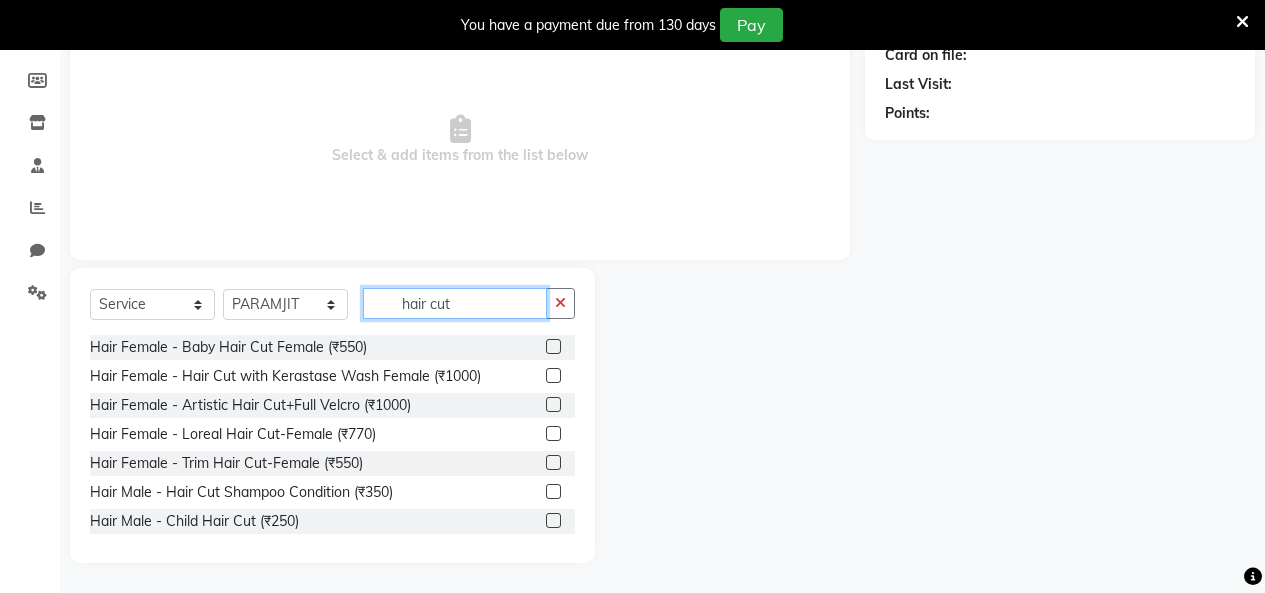 type on "hair cut" 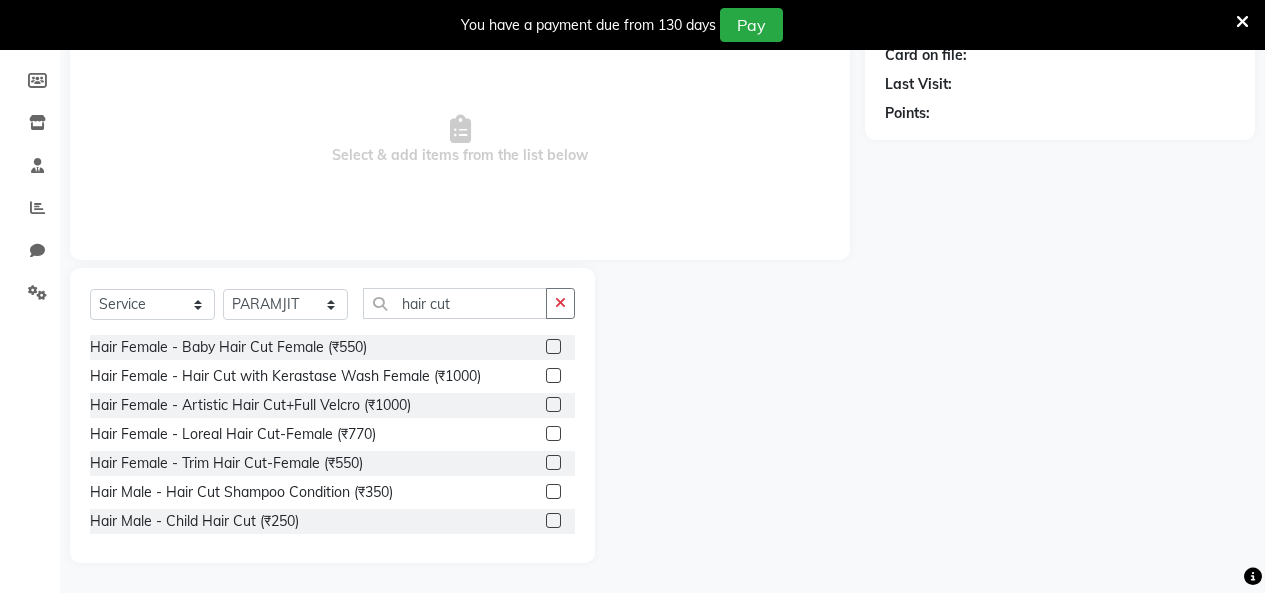 click 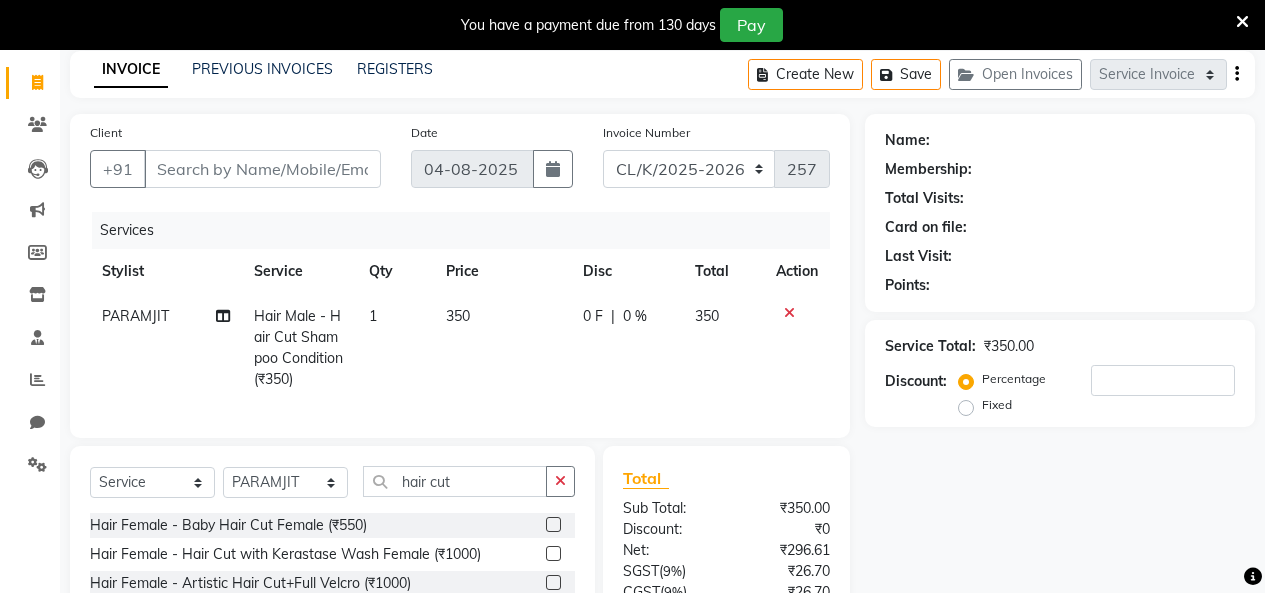scroll, scrollTop: 0, scrollLeft: 0, axis: both 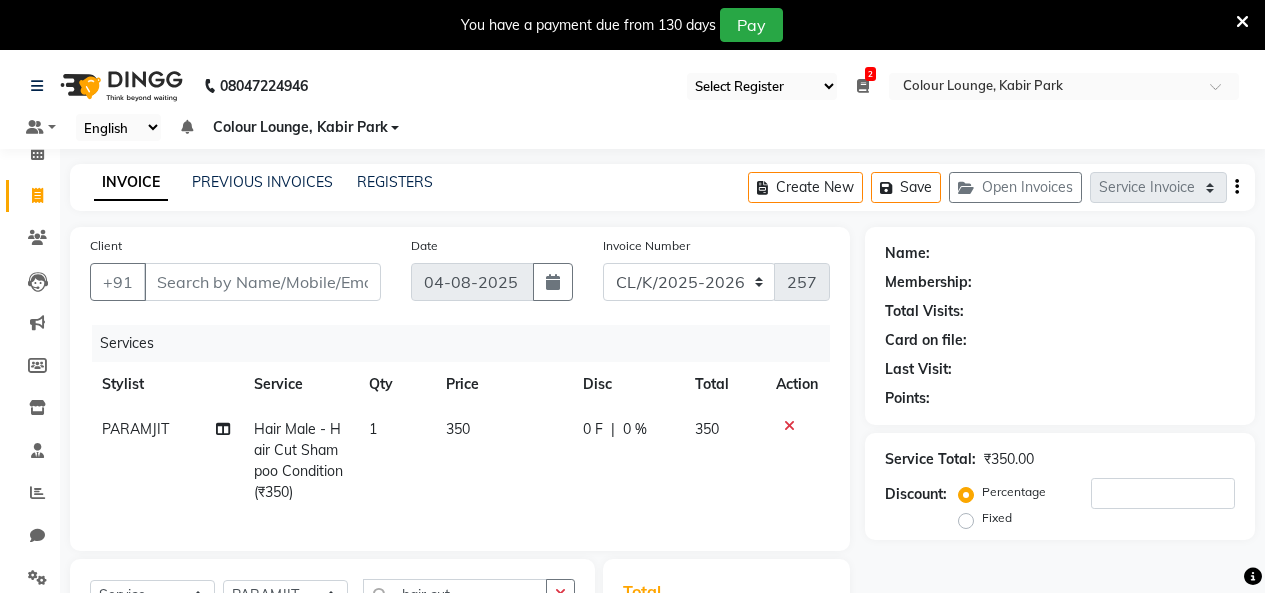 checkbox on "false" 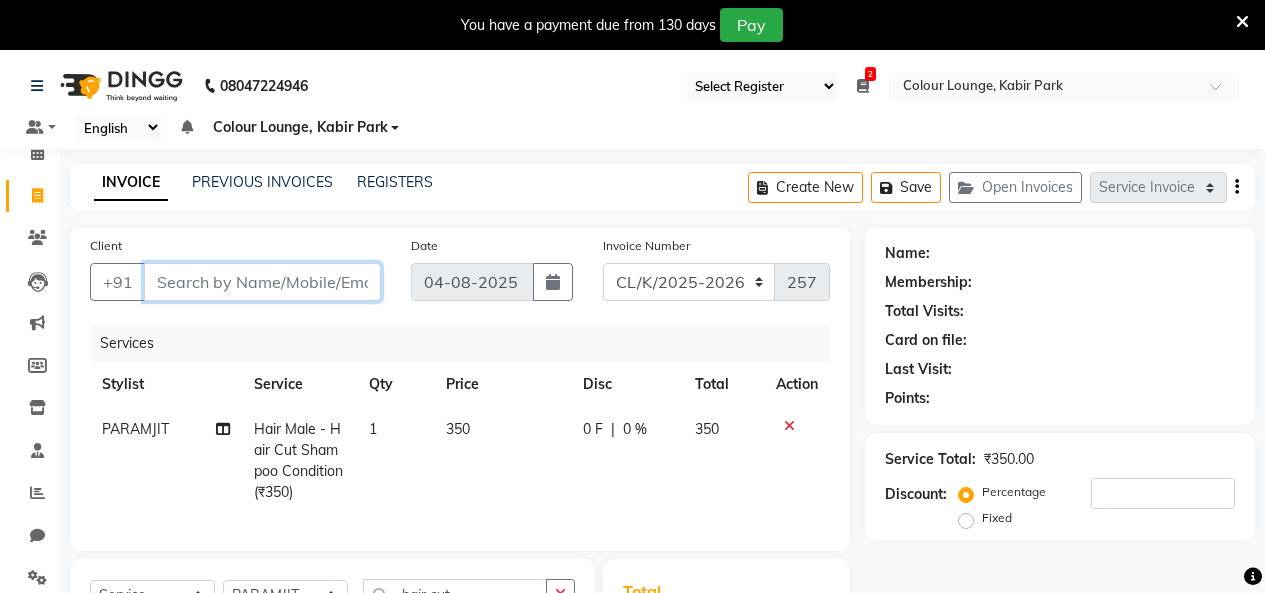 click on "Client" at bounding box center [262, 282] 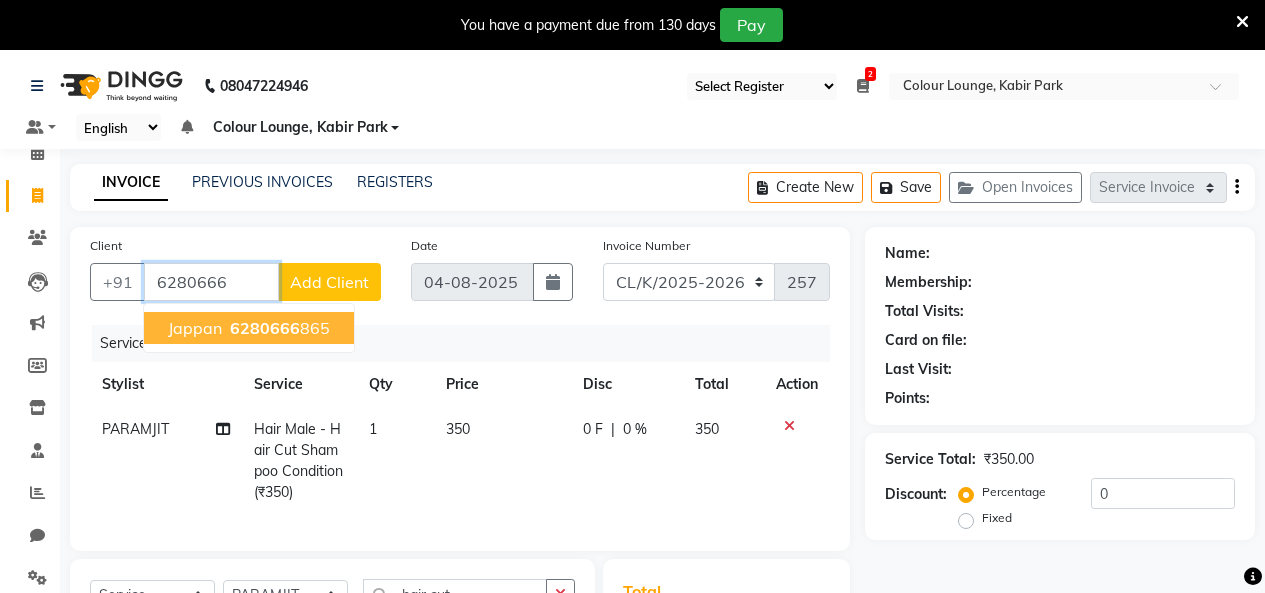 click on "6280666" at bounding box center [265, 328] 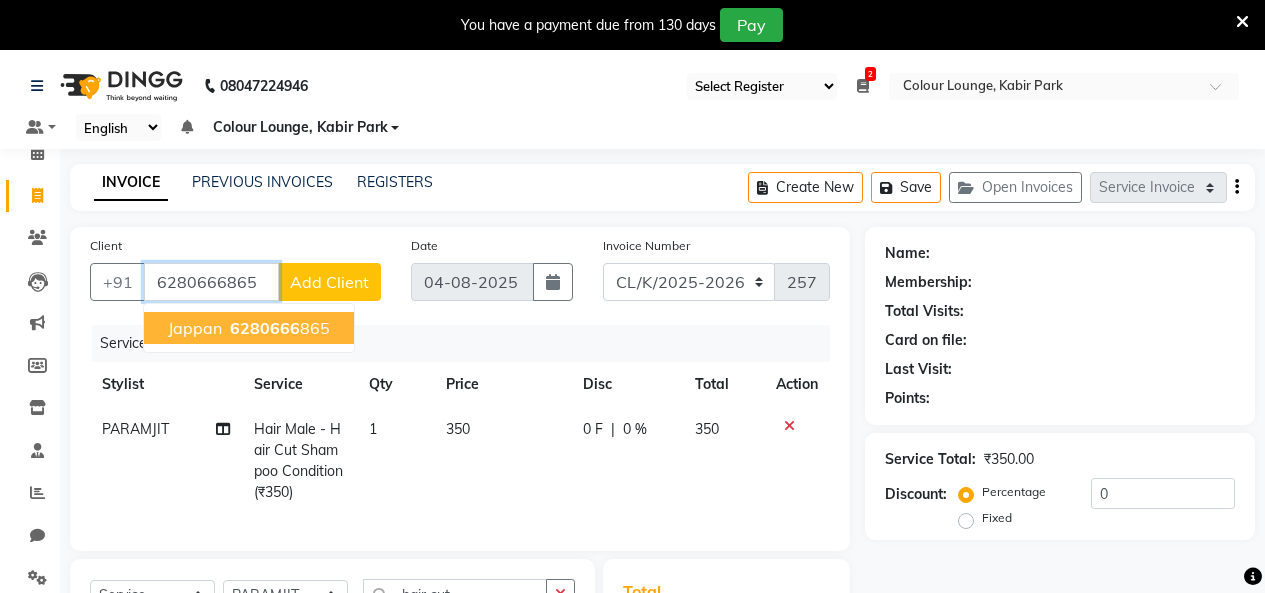 type on "6280666865" 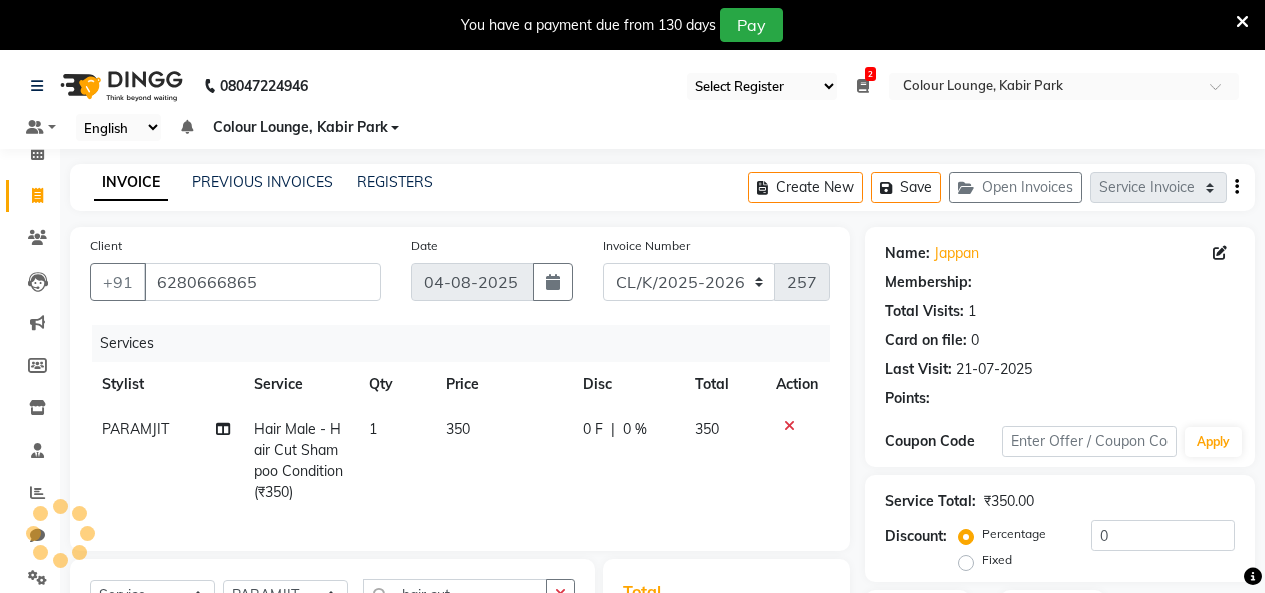 select on "1: Object" 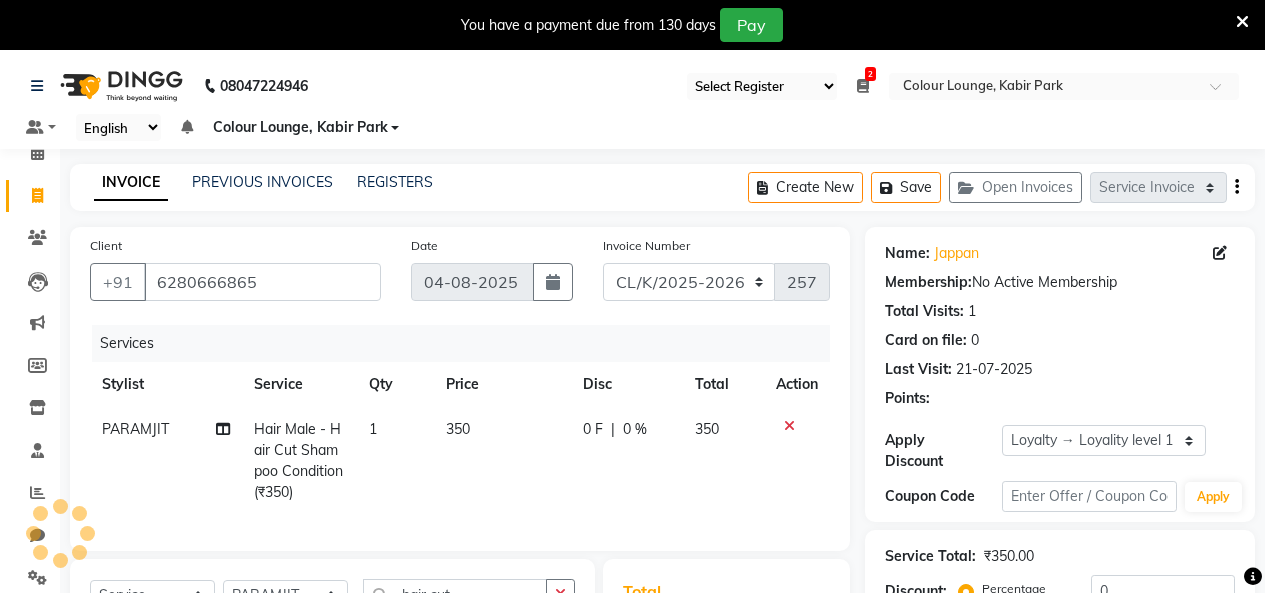 scroll, scrollTop: 306, scrollLeft: 0, axis: vertical 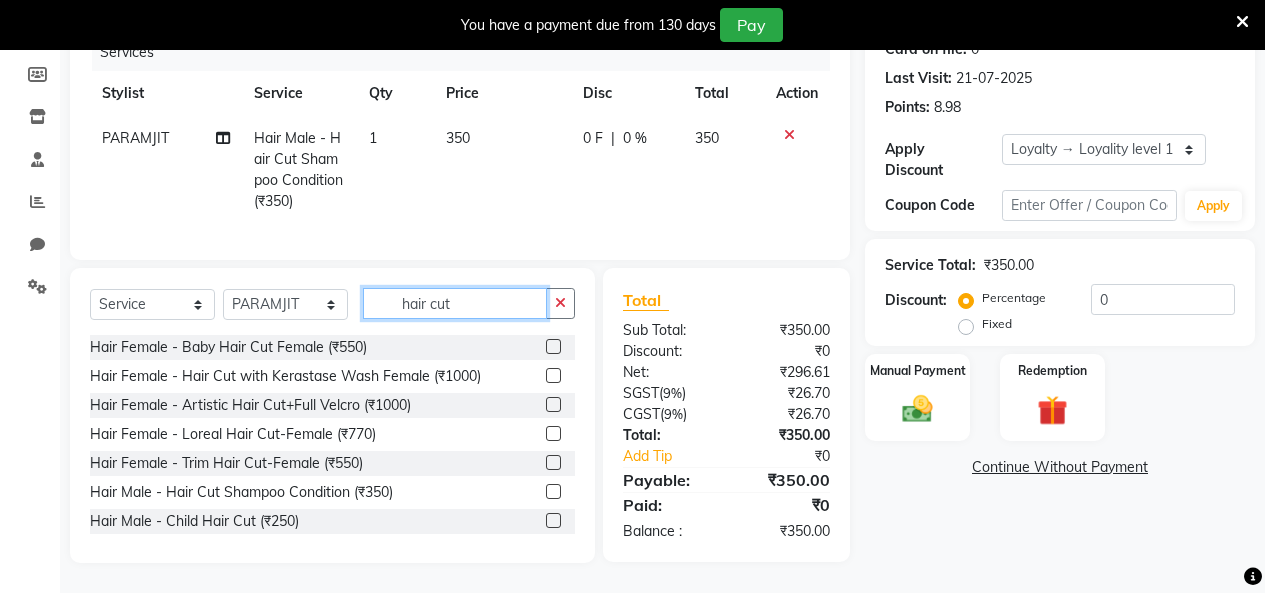 drag, startPoint x: 495, startPoint y: 314, endPoint x: 296, endPoint y: 305, distance: 199.20341 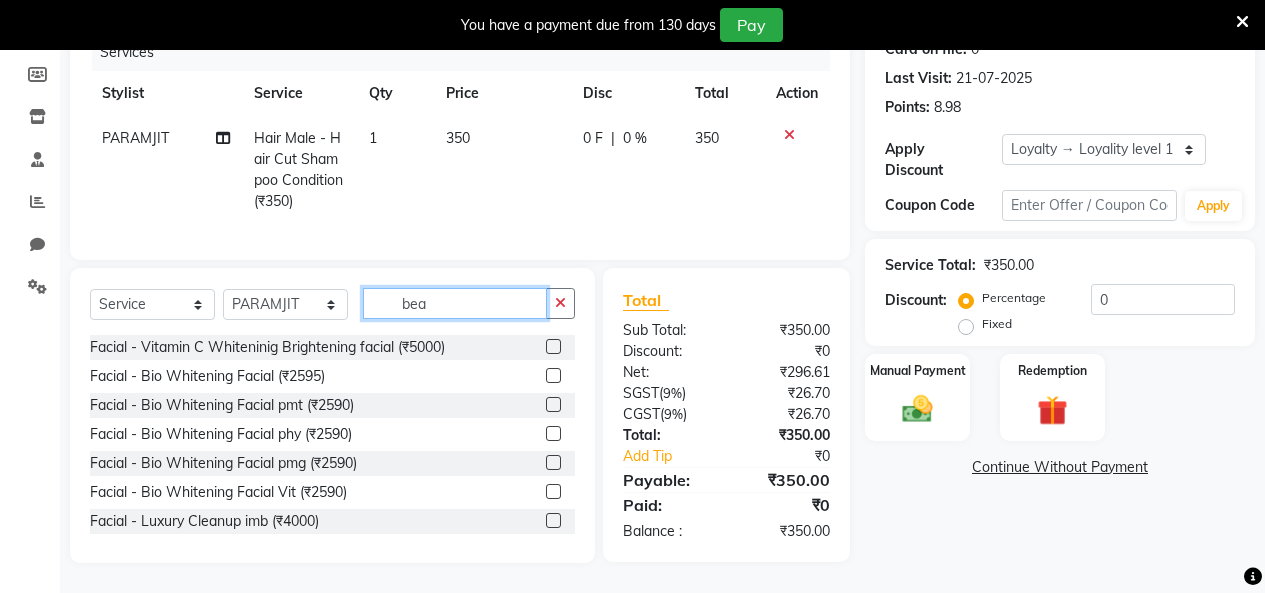 scroll, scrollTop: 305, scrollLeft: 0, axis: vertical 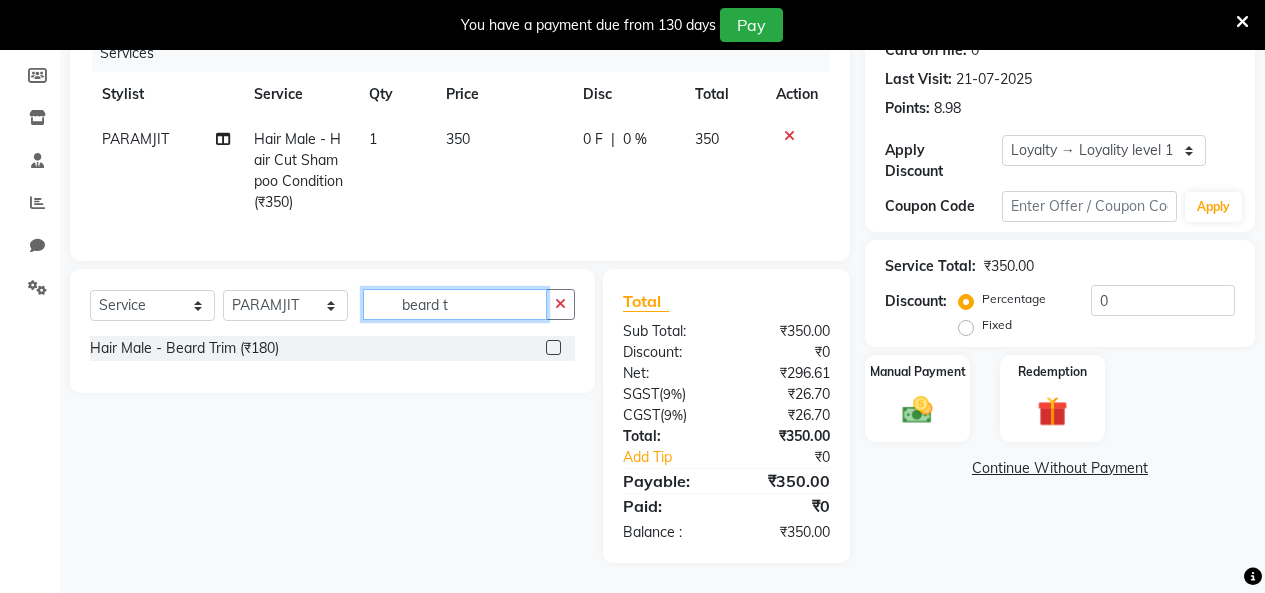 type on "beard t" 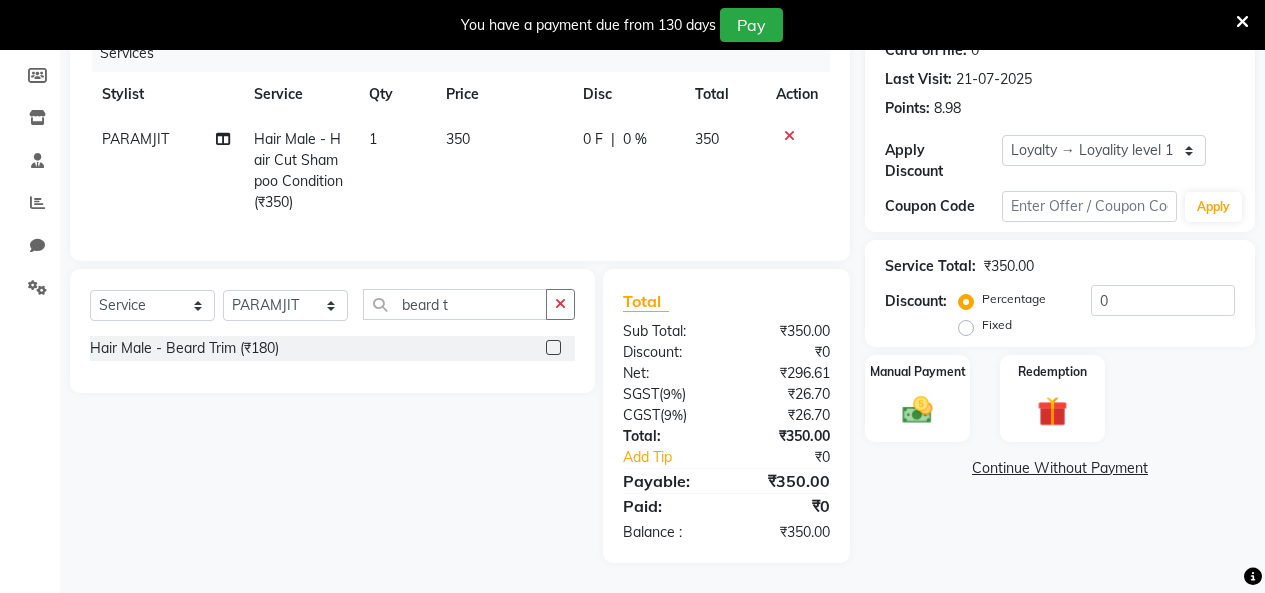 click 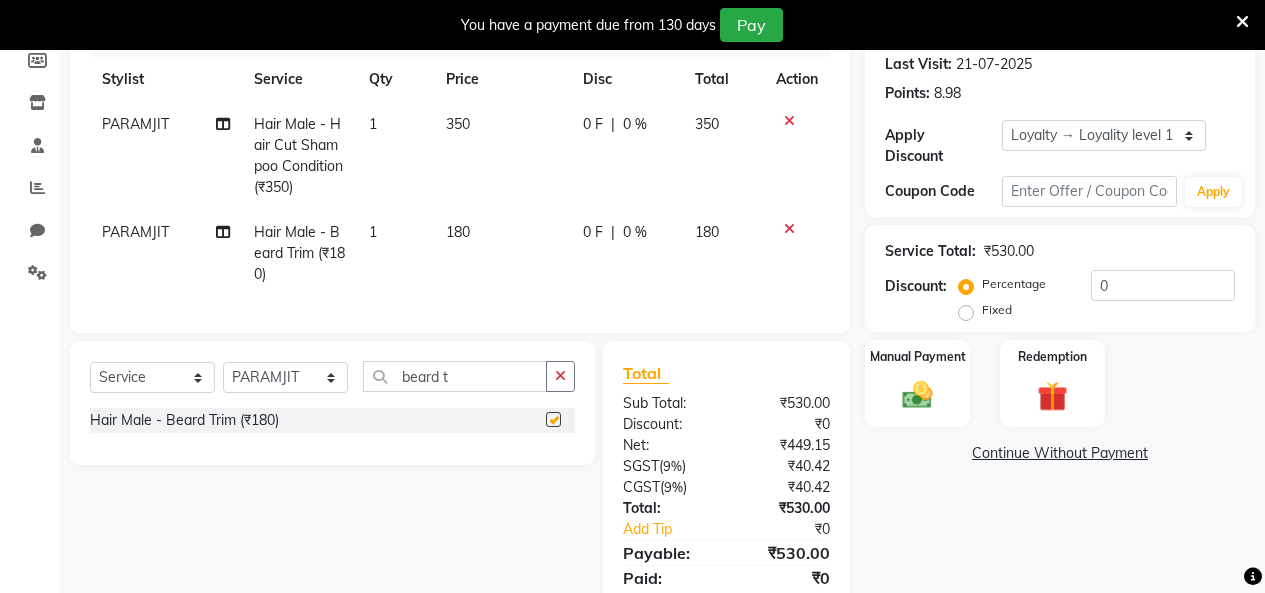 checkbox on "false" 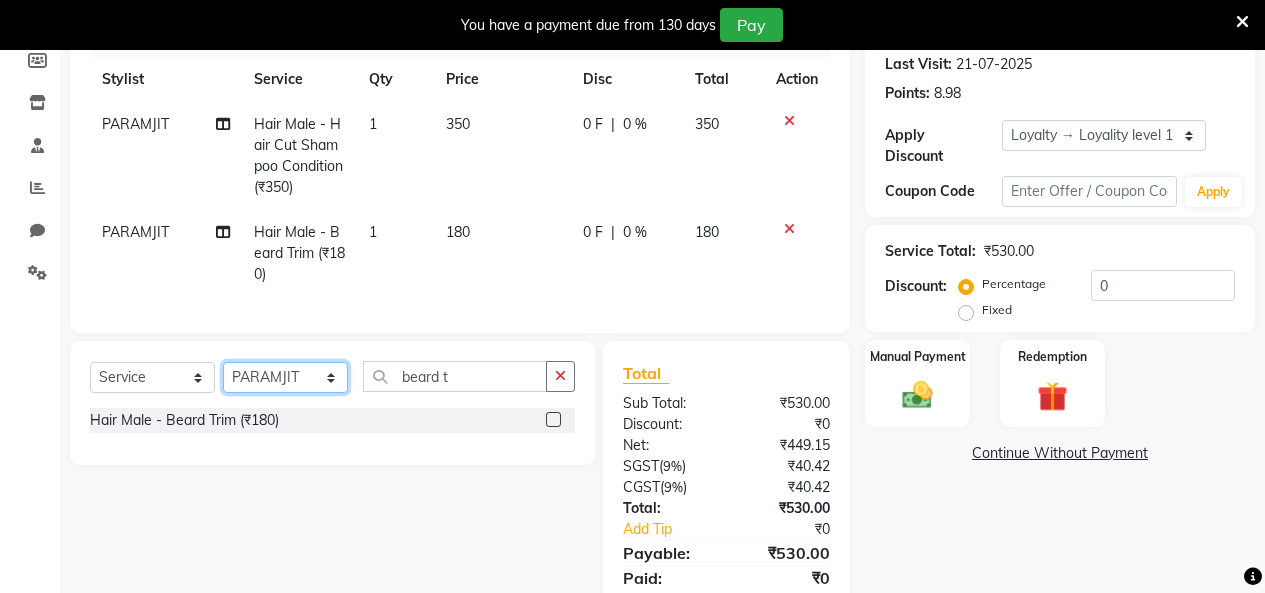 click on "Select Stylist Admin Admin AKHIL ANKUSH Colour Lounge, Kabir Park Colour Lounge, Kabir Park divyansh  Jaswinder singh guard JATIN JOHN JONEY LUXMI NAVDEEP KAUR NITI PARAMJIT PARAS KHATNAVLIA priya  priyanka  Rakesh sapna  SUMAN VANDANA SHARMA VISHAL" 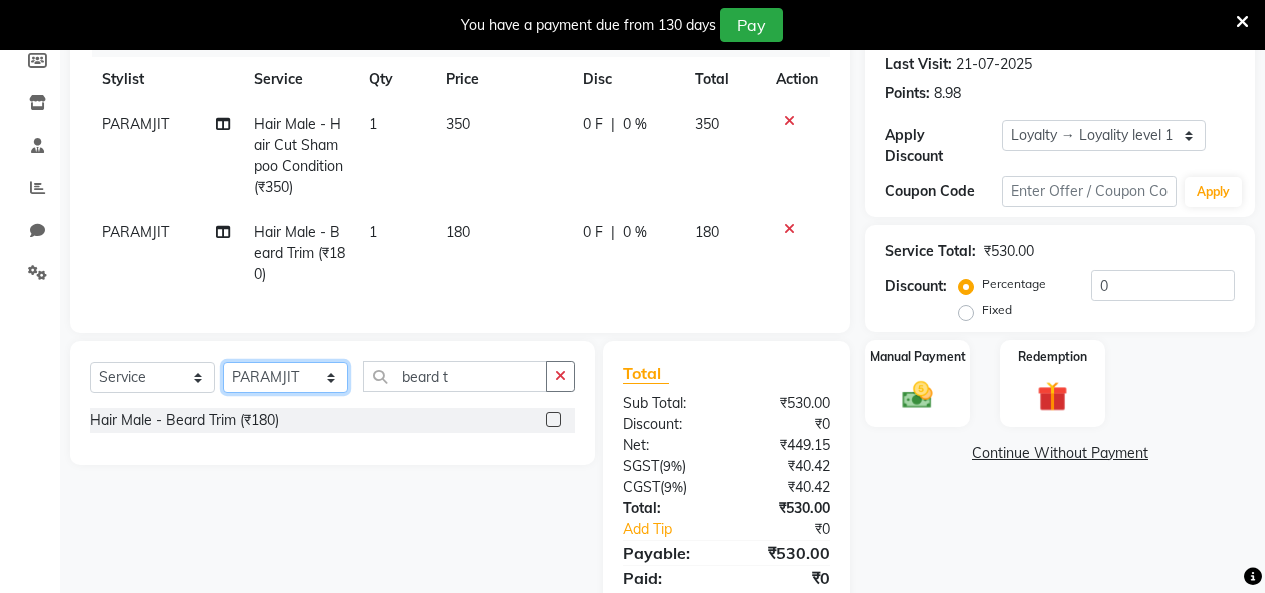 select on "70113" 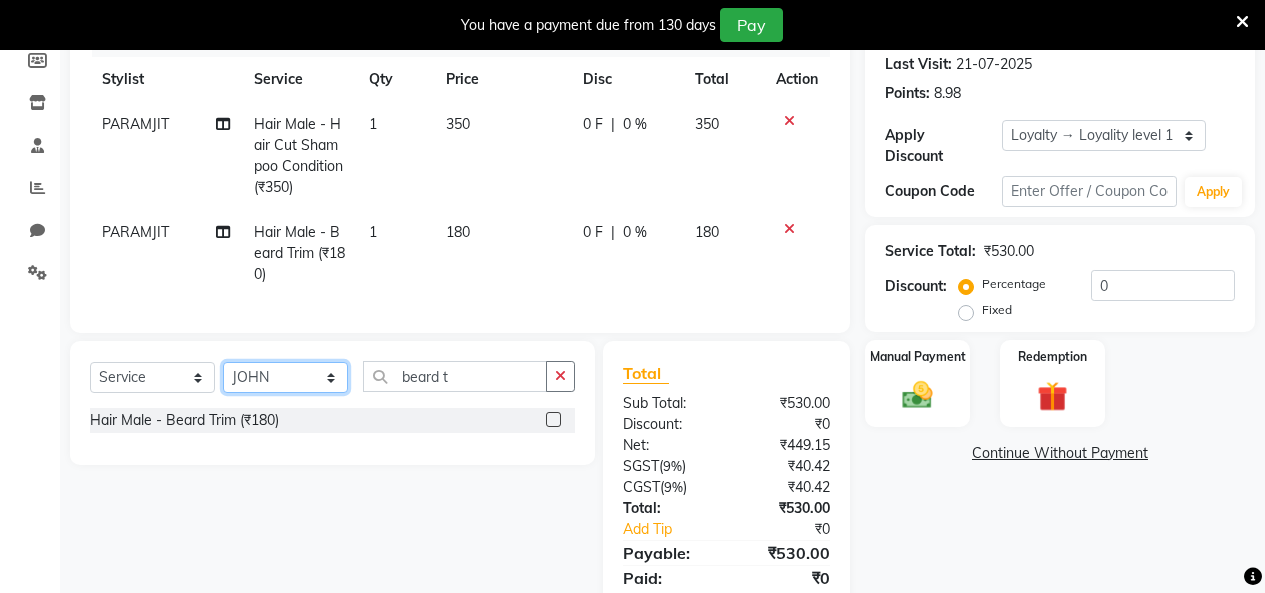 click on "Select Stylist Admin Admin AKHIL ANKUSH Colour Lounge, Kabir Park Colour Lounge, Kabir Park divyansh  Jaswinder singh guard JATIN JOHN JONEY LUXMI NAVDEEP KAUR NITI PARAMJIT PARAS KHATNAVLIA priya  priyanka  Rakesh sapna  SUMAN VANDANA SHARMA VISHAL" 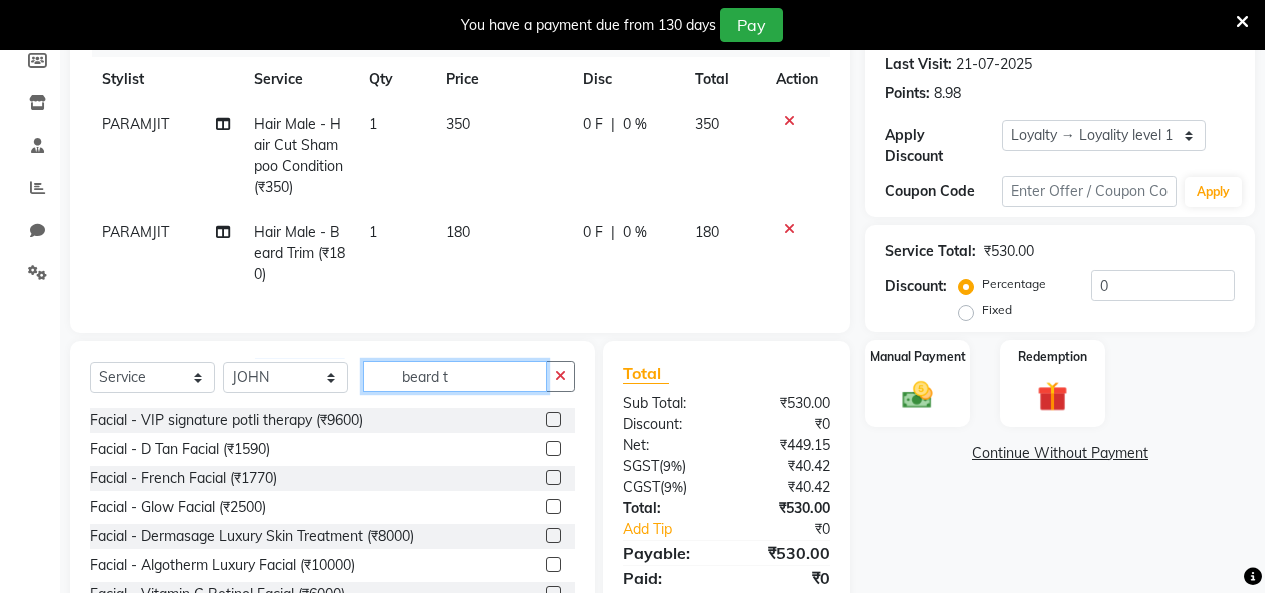 click on "beard t" 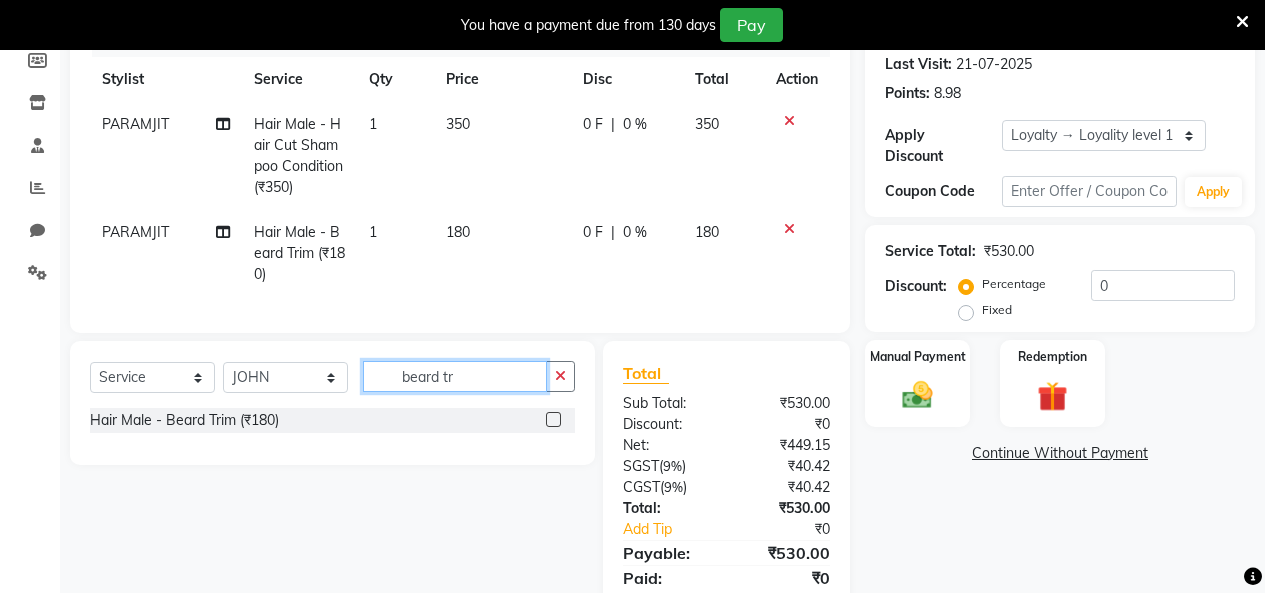 type on "beard tr" 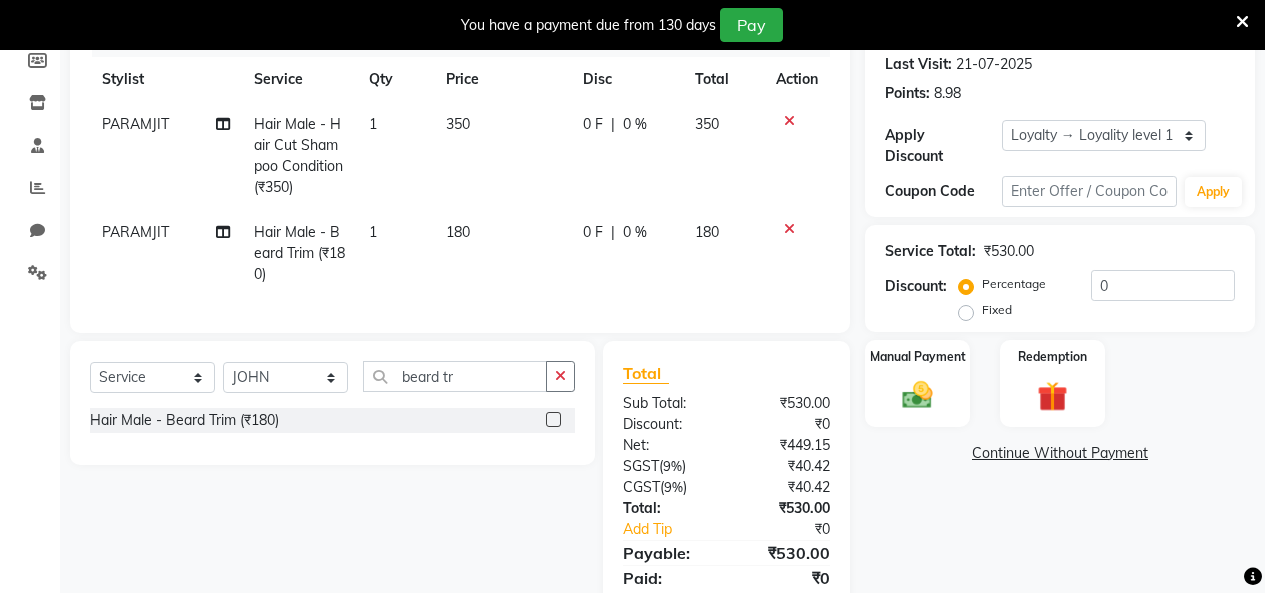 click 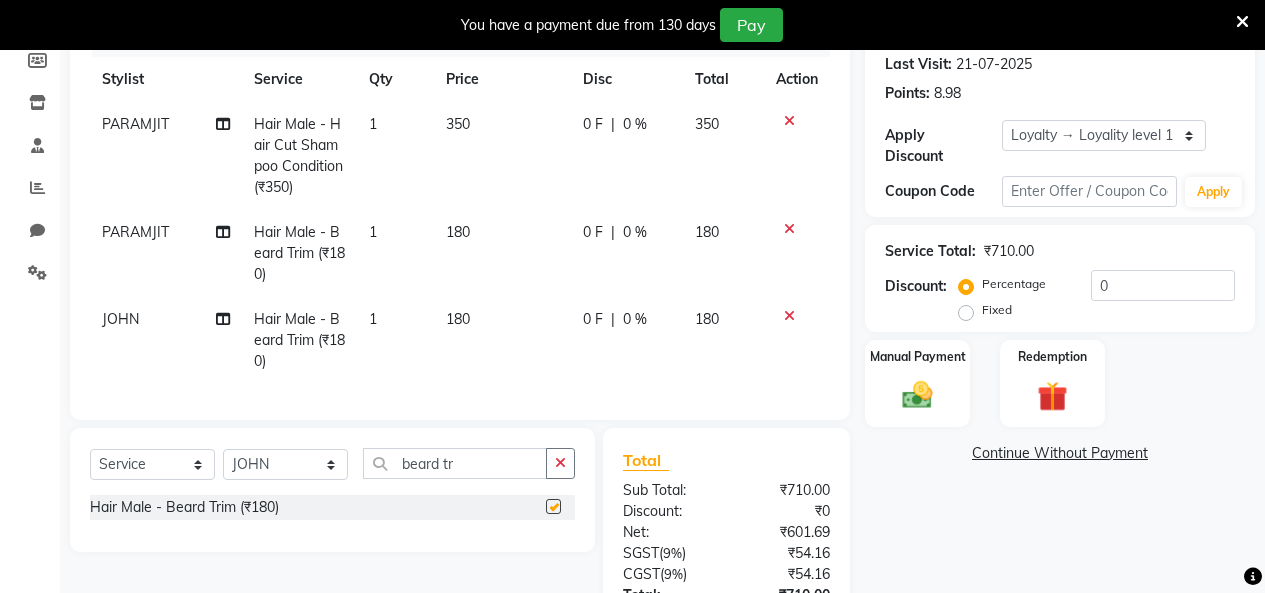 scroll, scrollTop: 479, scrollLeft: 0, axis: vertical 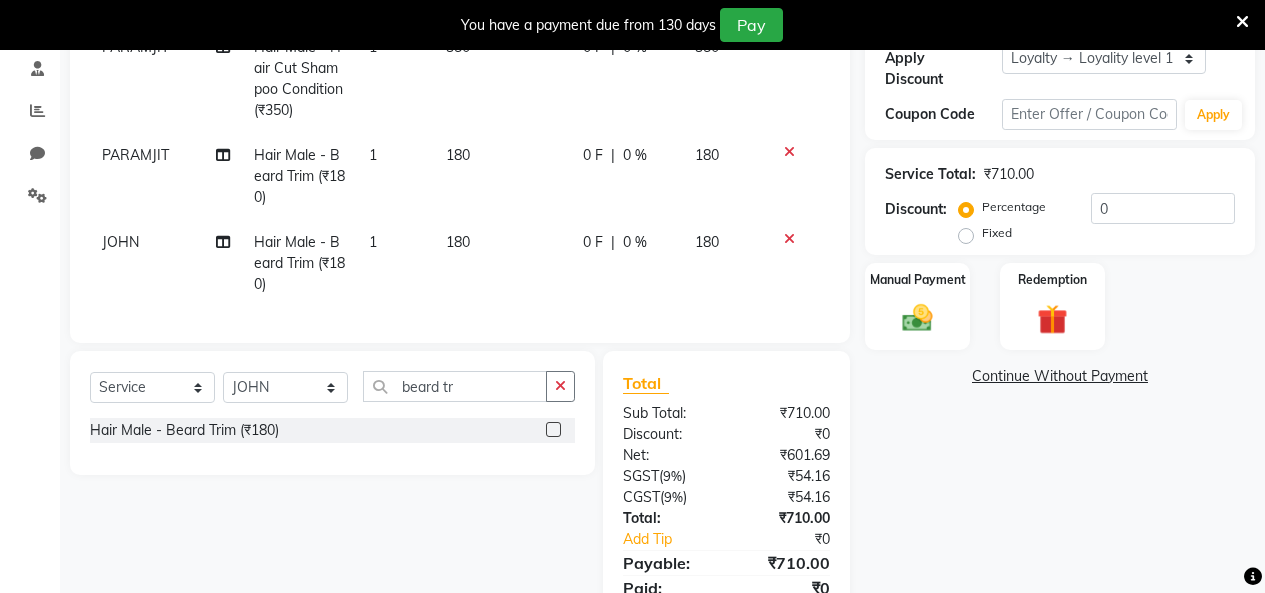checkbox on "false" 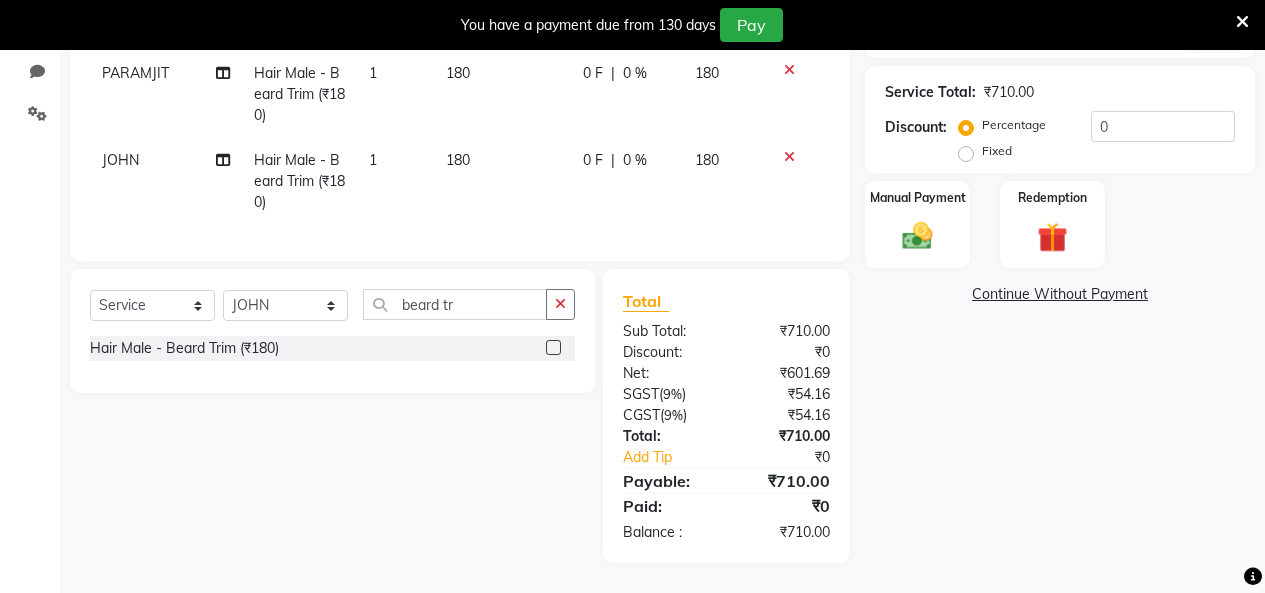 click on "Name: Jappan  Membership:  No Active Membership  Total Visits:  1 Card on file:  0 Last Visit:   21-07-2025 Points:   8.98  Apply Discount Select  Loyalty → Loyality level 1  Coupon → Hdfc2025 Coupon → Hdfc2025 Coupon → Hdfc2025 Coupon → Hdfc2025 Coupon → Hdfc2025 Coupon → Hdfc2025 Coupon → Hdfc2025 Coupon → Hdfc2025 Coupon → Hdfc2025 Coupon → Hdfc2025 Coupon Code Apply Service Total:  ₹710.00  Discount:  Percentage   Fixed  0 Manual Payment Redemption  Continue Without Payment" 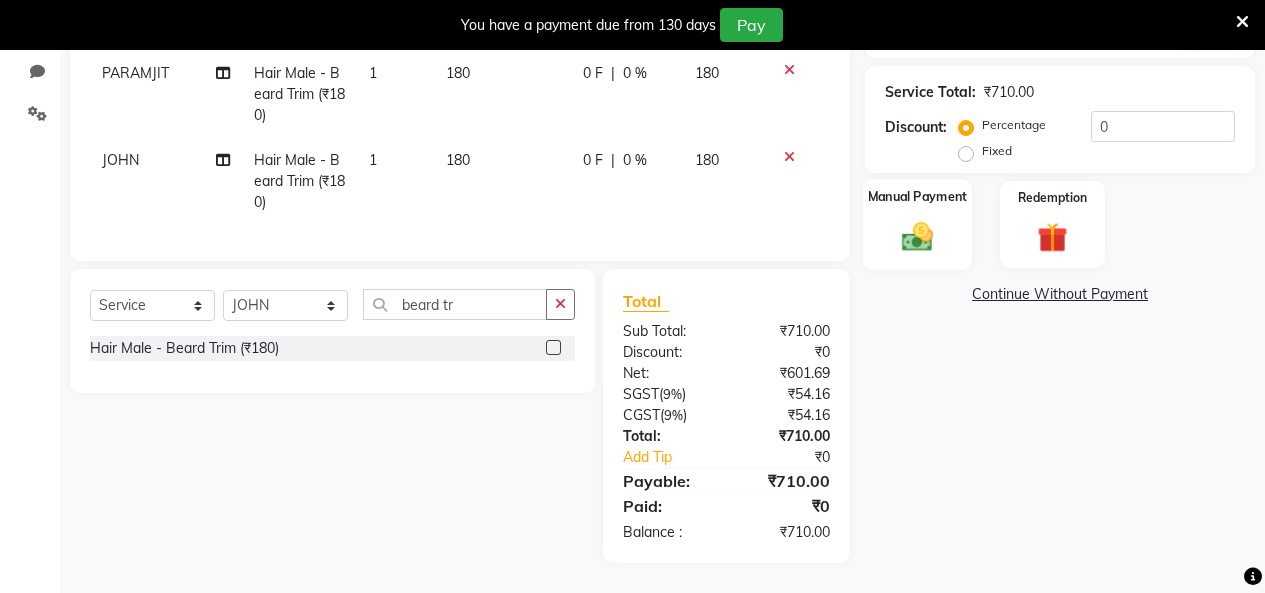 click 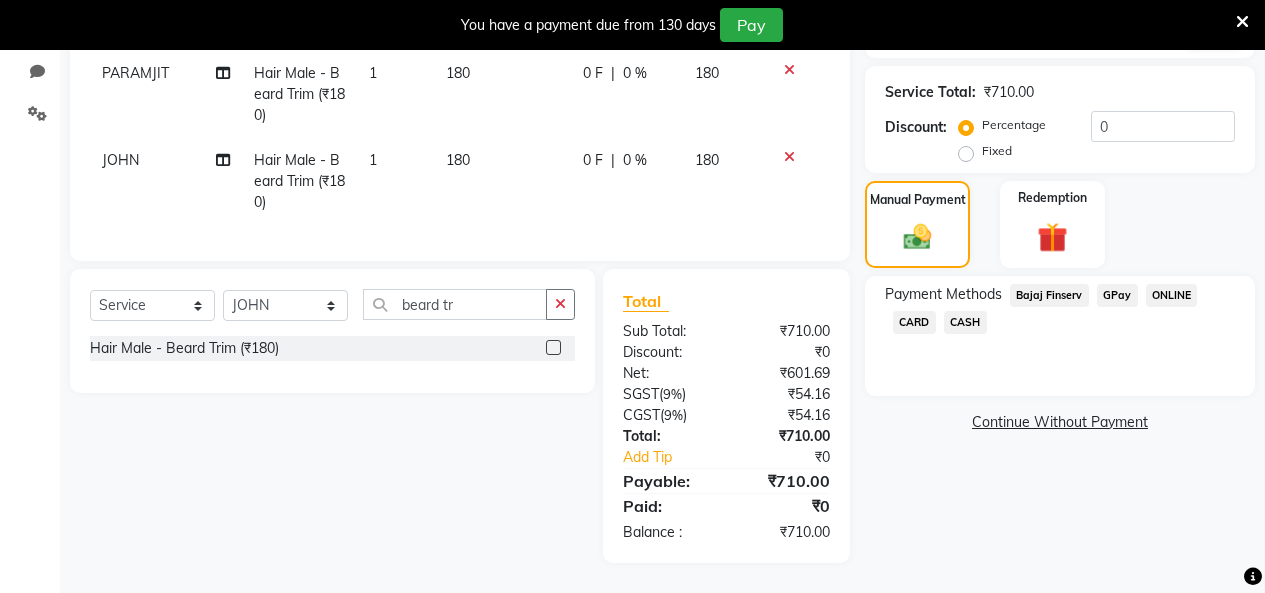click on "GPay" 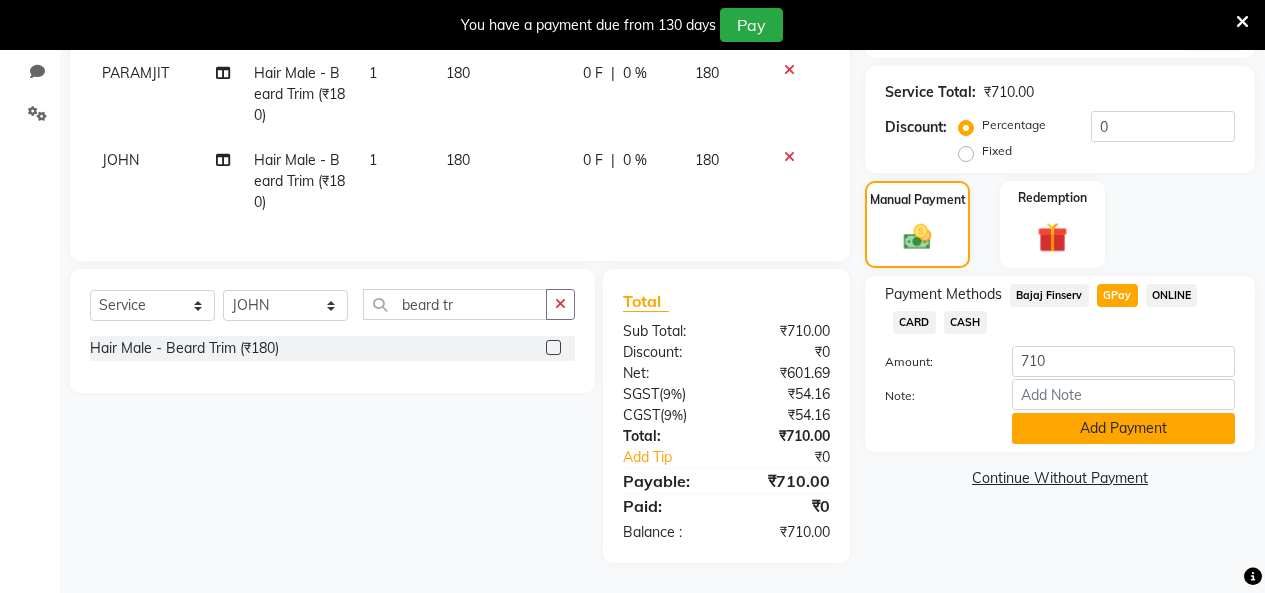 click on "Add Payment" 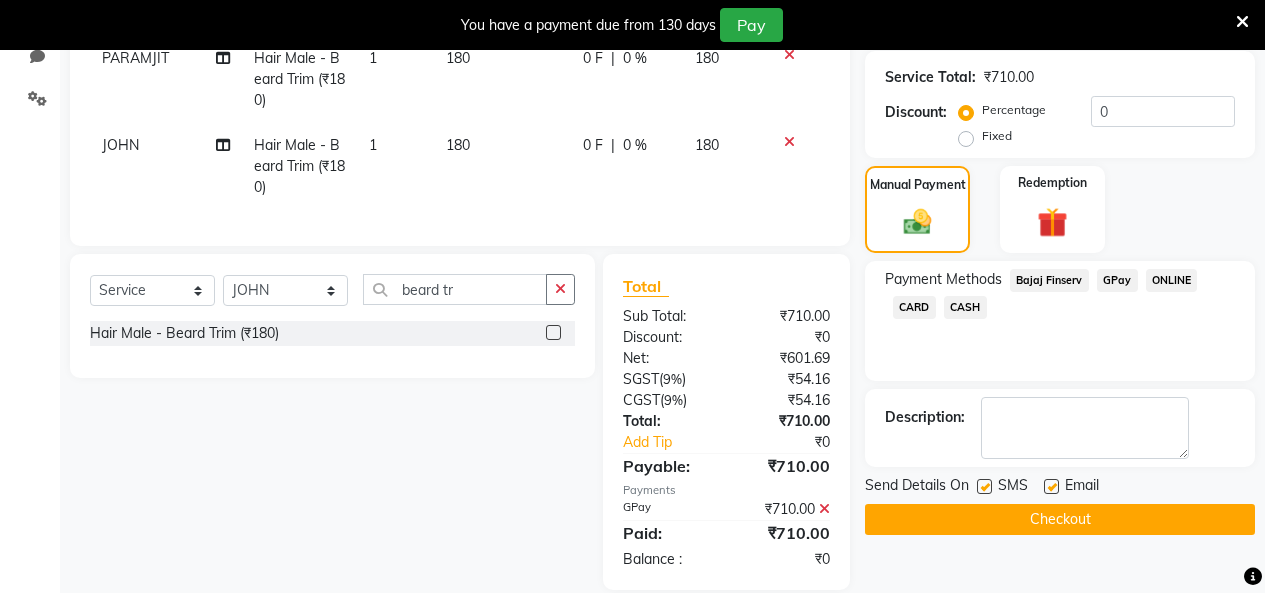 scroll, scrollTop: 682, scrollLeft: 0, axis: vertical 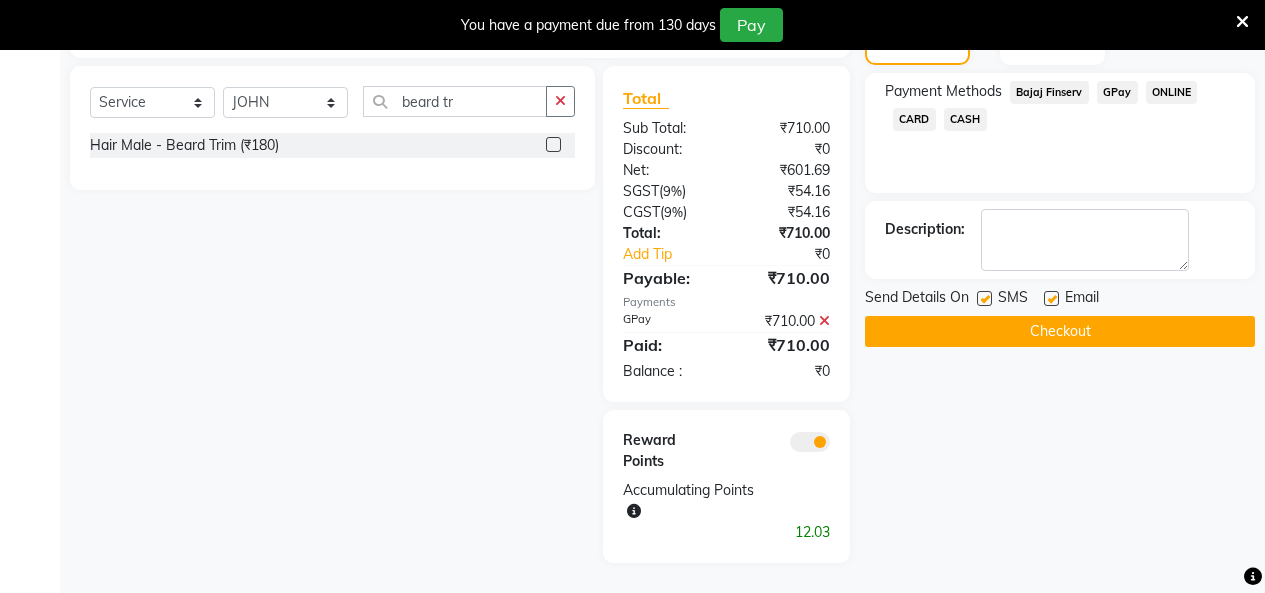 click on "Checkout" 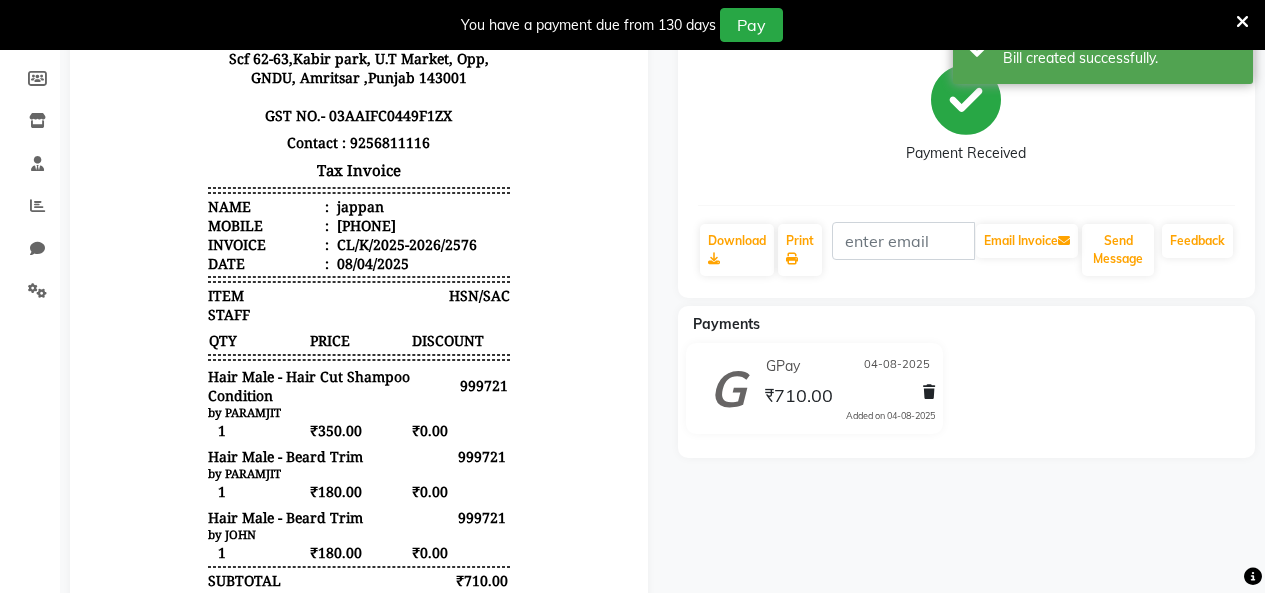 scroll, scrollTop: 282, scrollLeft: 0, axis: vertical 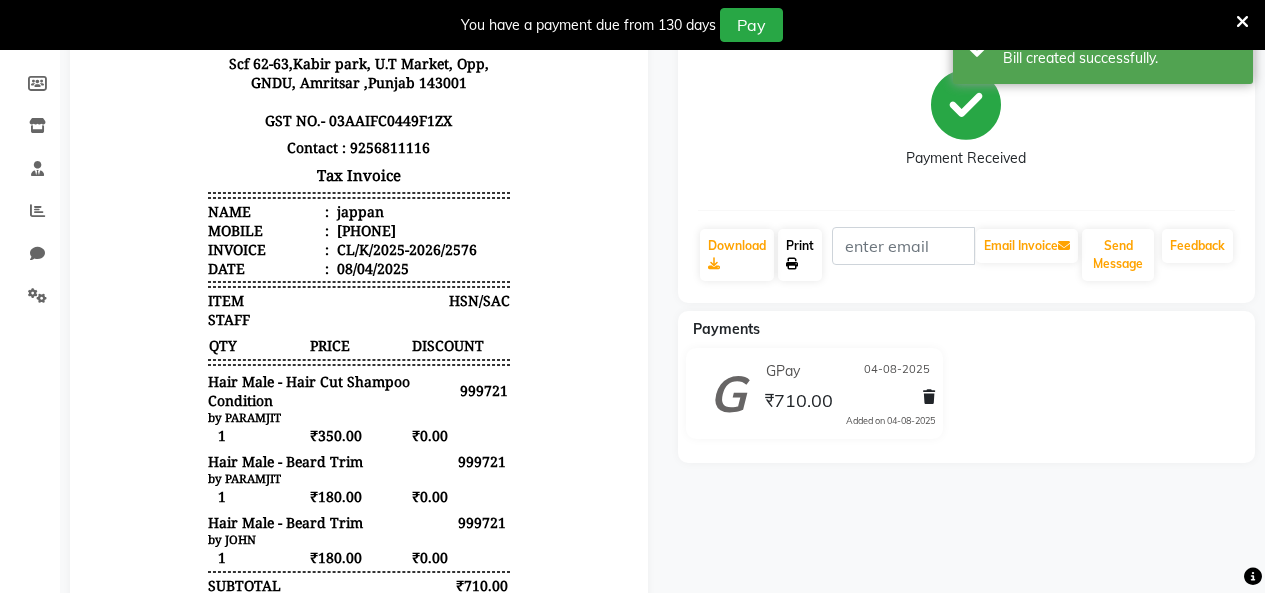 click on "Print" 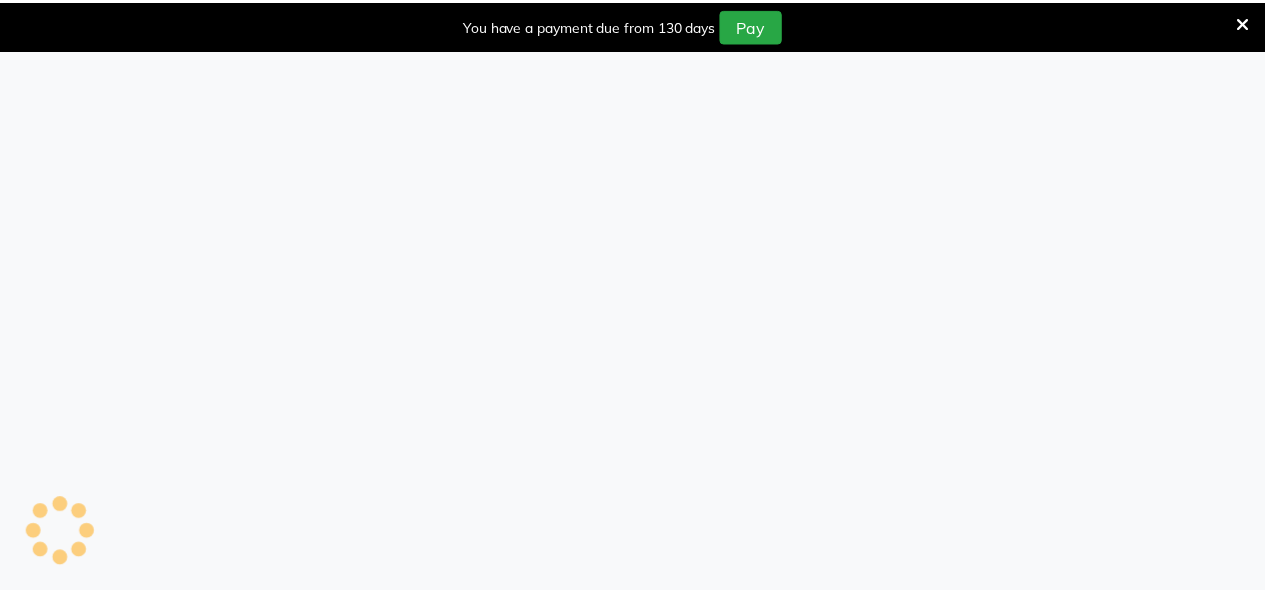 scroll, scrollTop: 0, scrollLeft: 0, axis: both 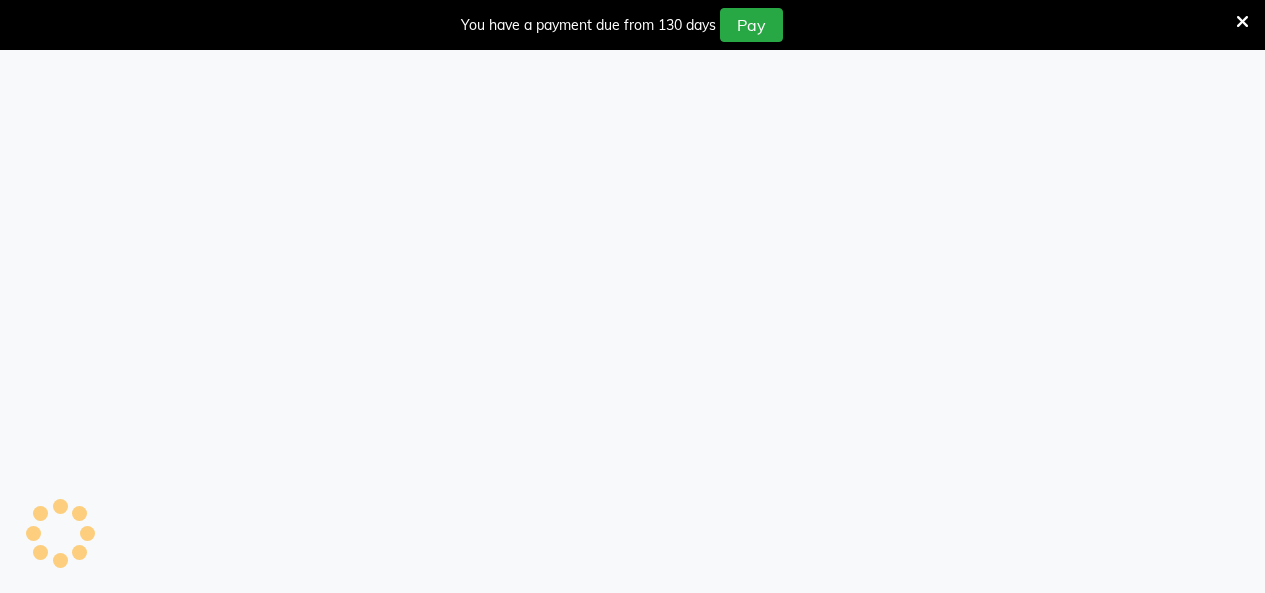 select on "75" 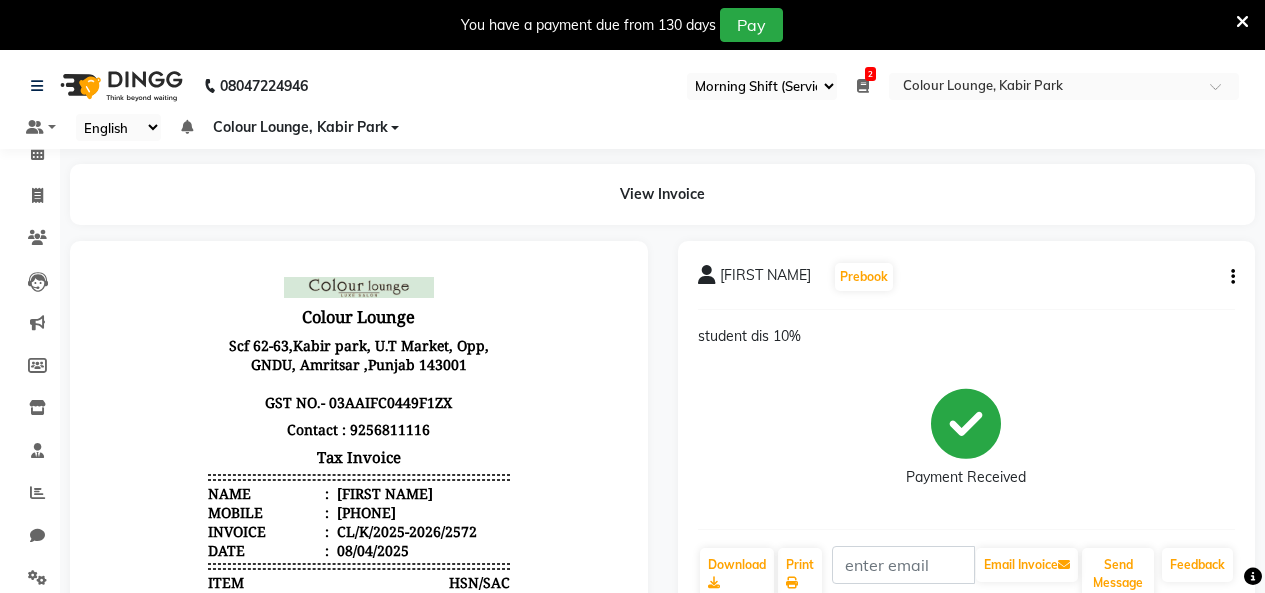 scroll, scrollTop: 16, scrollLeft: 0, axis: vertical 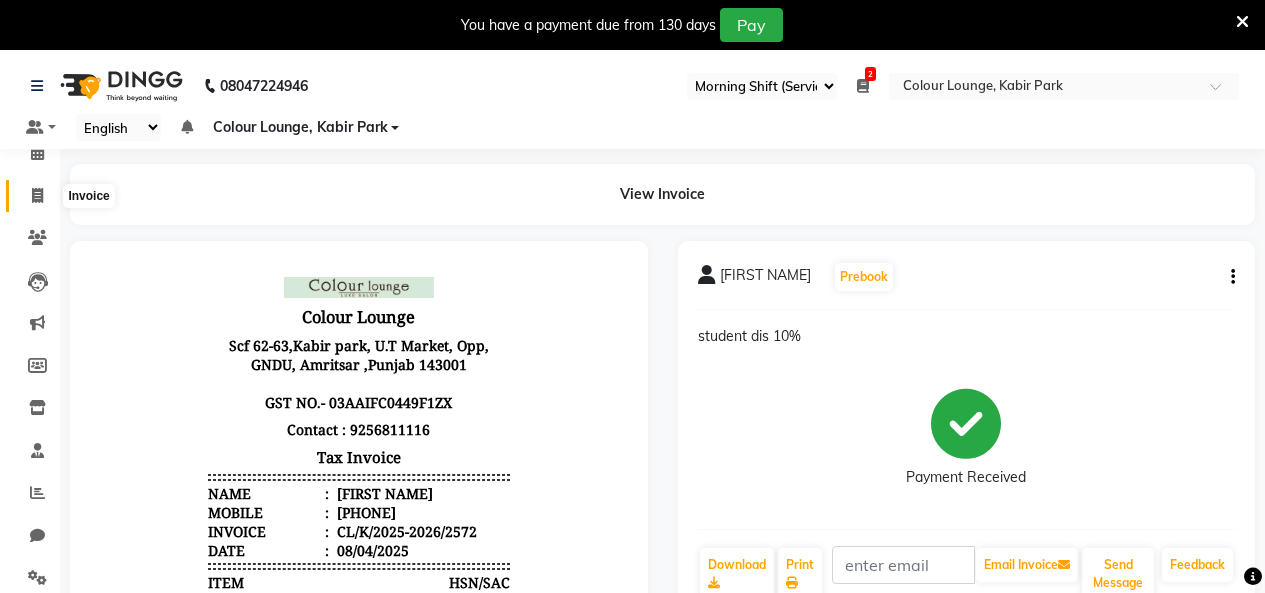 click 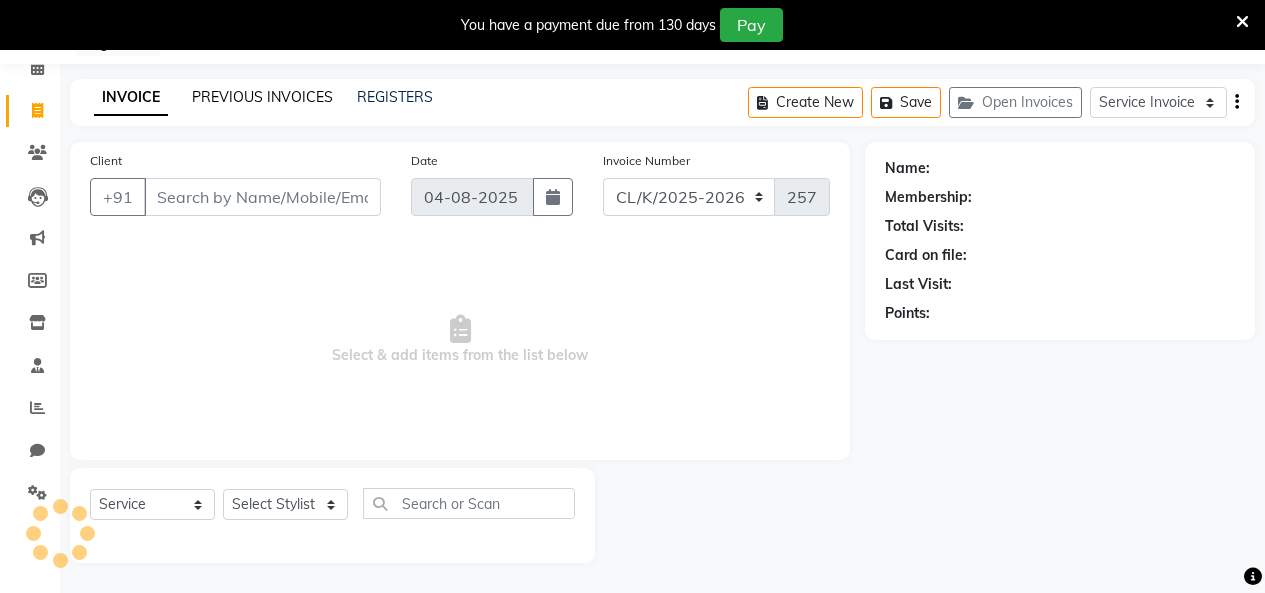 click on "PREVIOUS INVOICES" 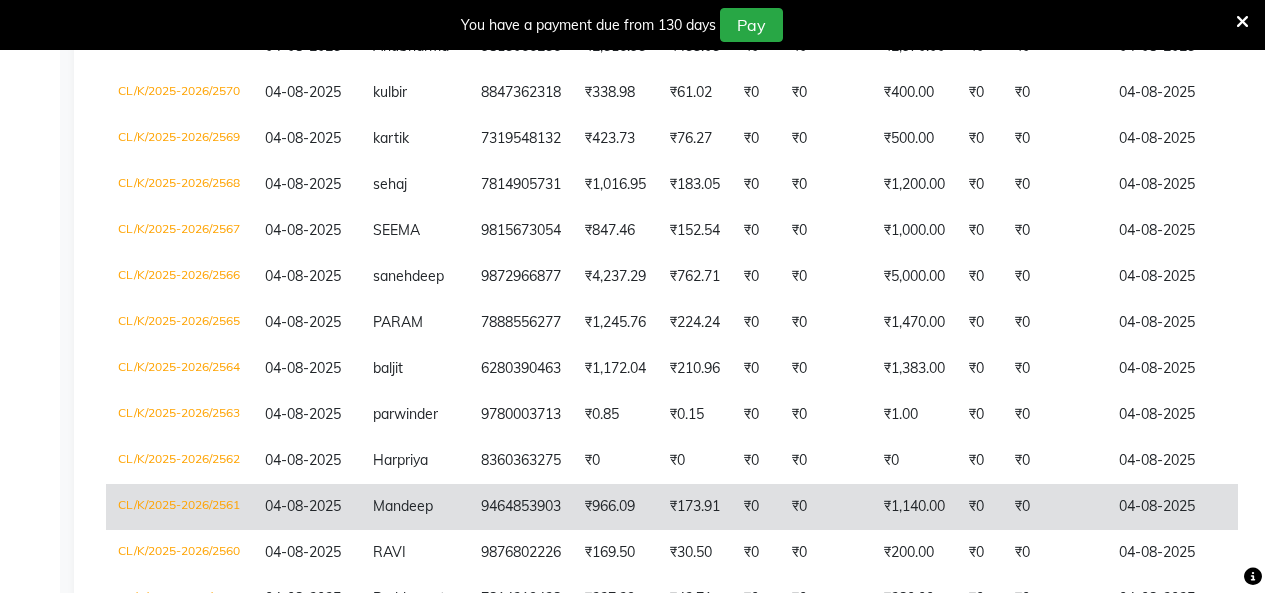 scroll, scrollTop: 922, scrollLeft: 0, axis: vertical 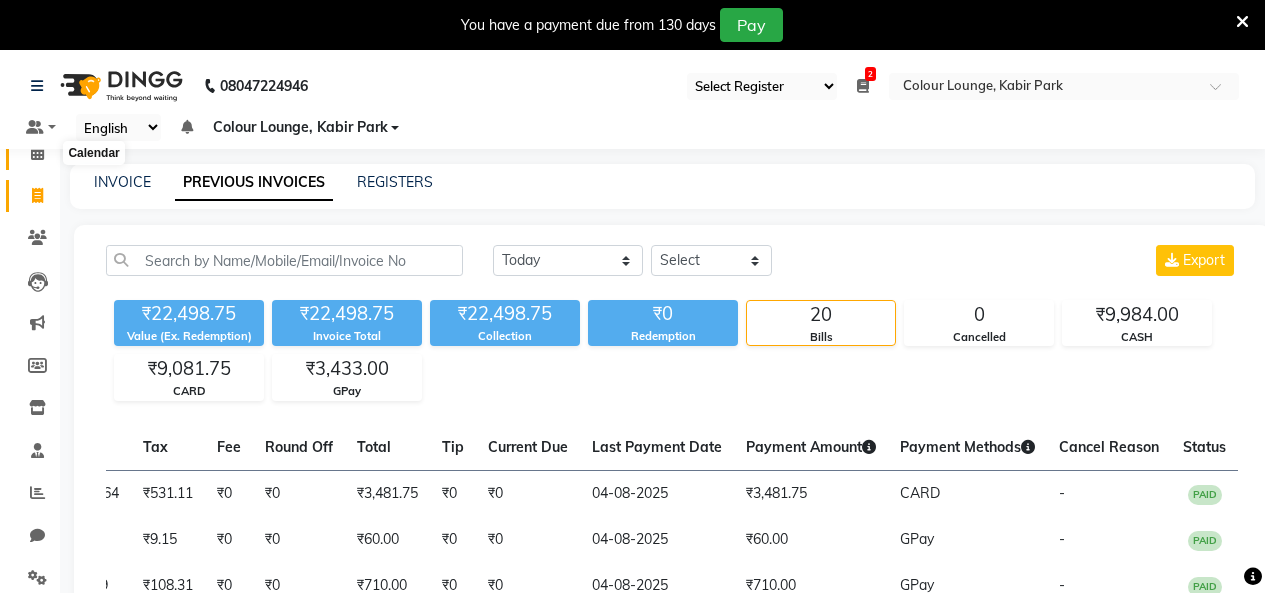 click 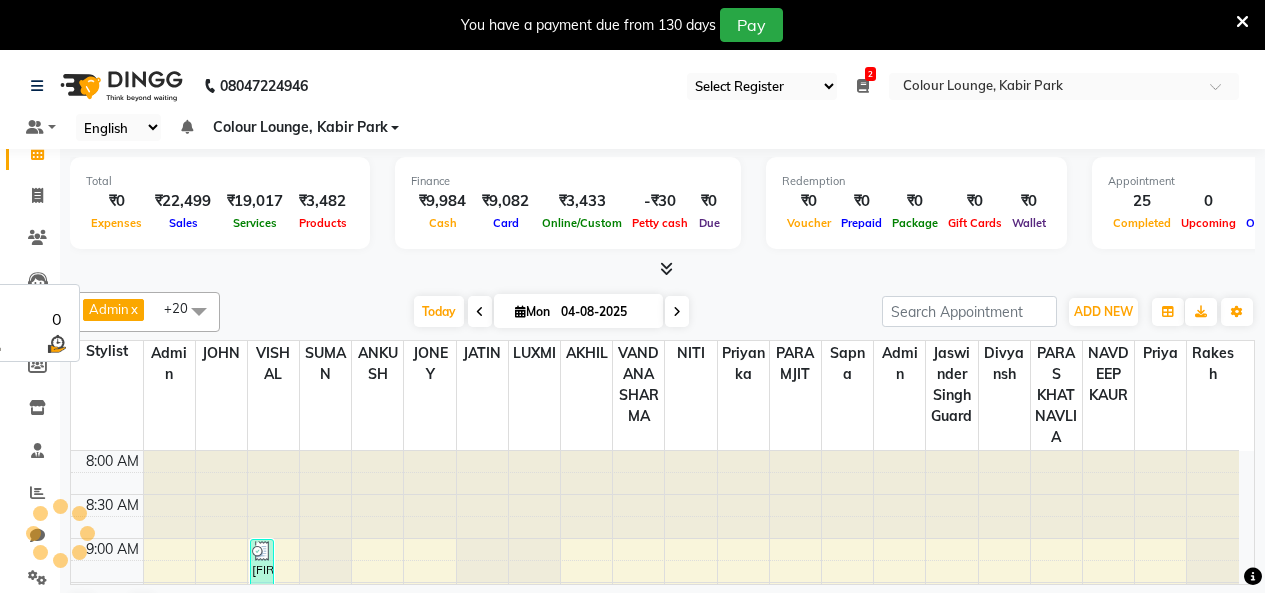 scroll, scrollTop: 878, scrollLeft: 0, axis: vertical 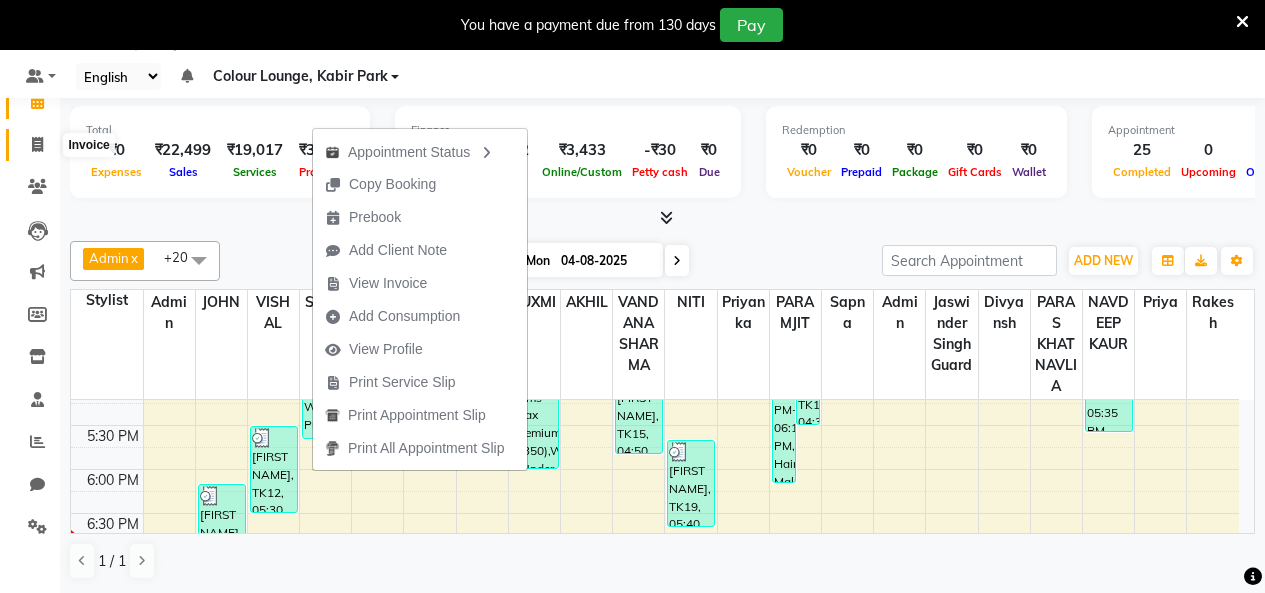 drag, startPoint x: 51, startPoint y: 142, endPoint x: 63, endPoint y: 147, distance: 13 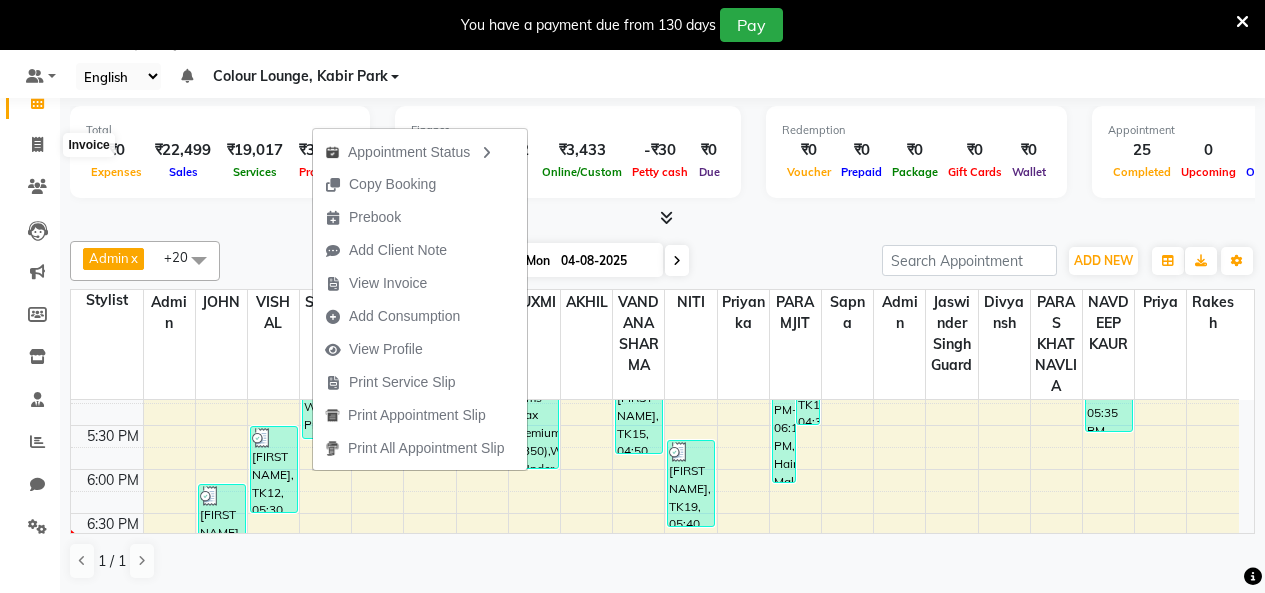 select on "service" 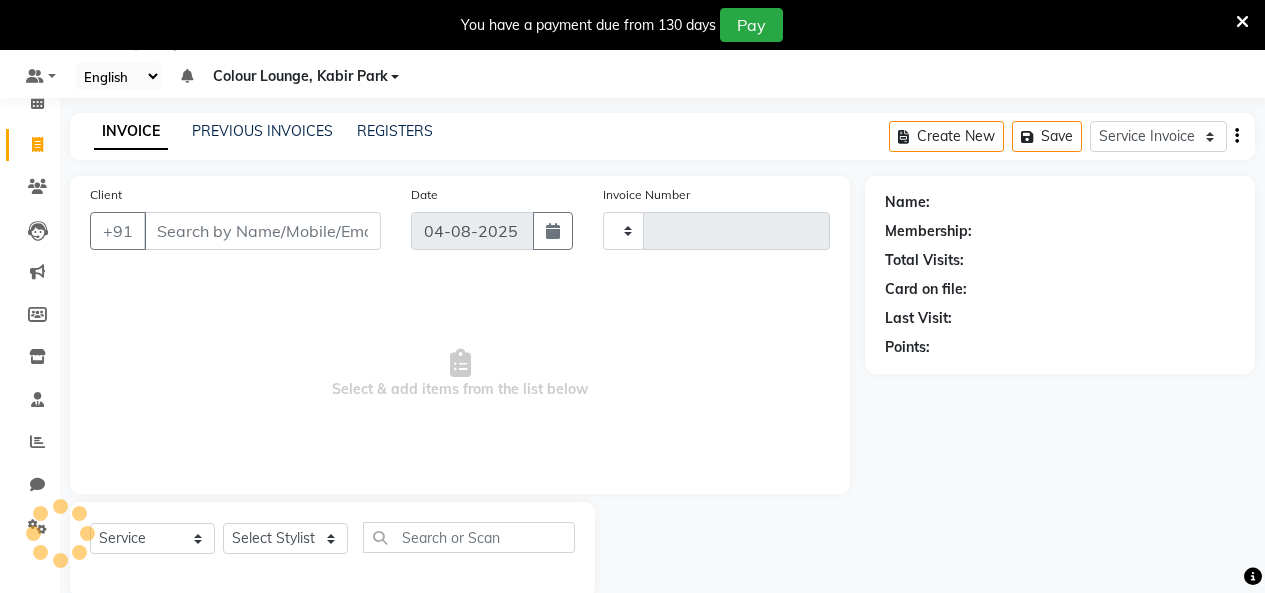 type on "2578" 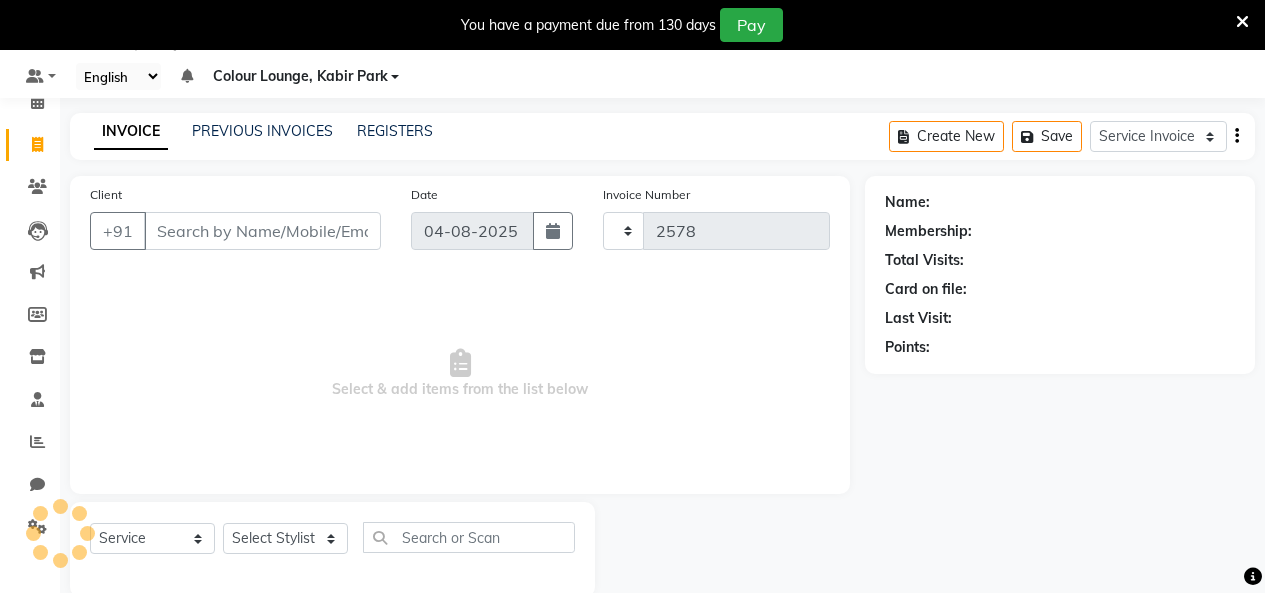 select on "8015" 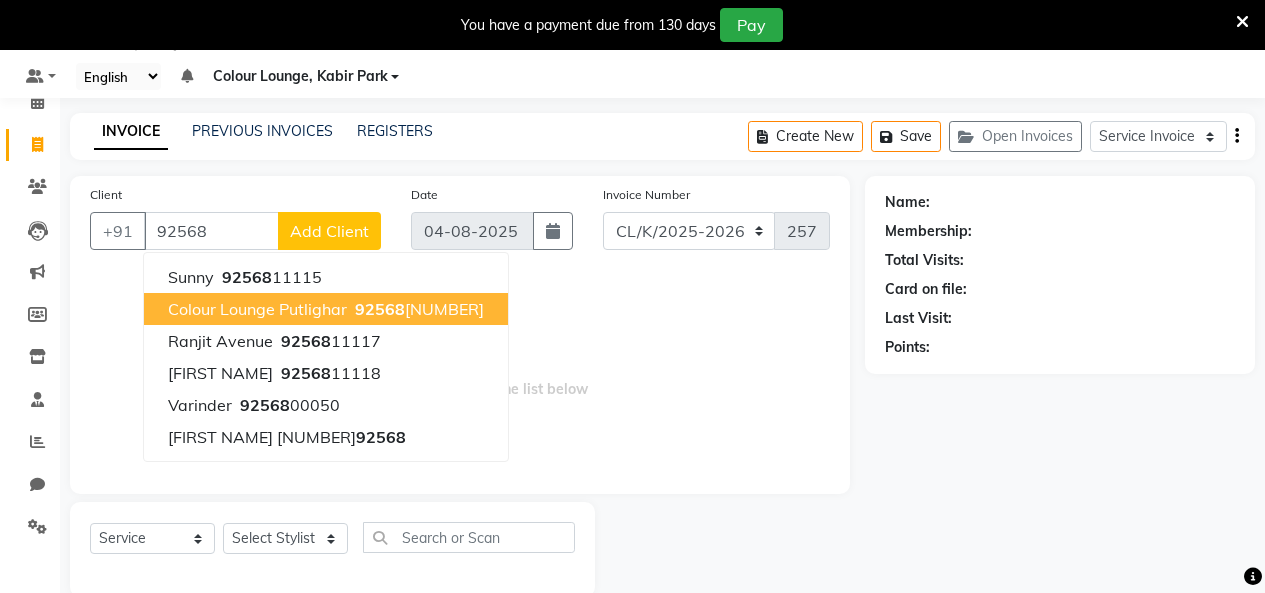 click on "92568 11116" at bounding box center [417, 309] 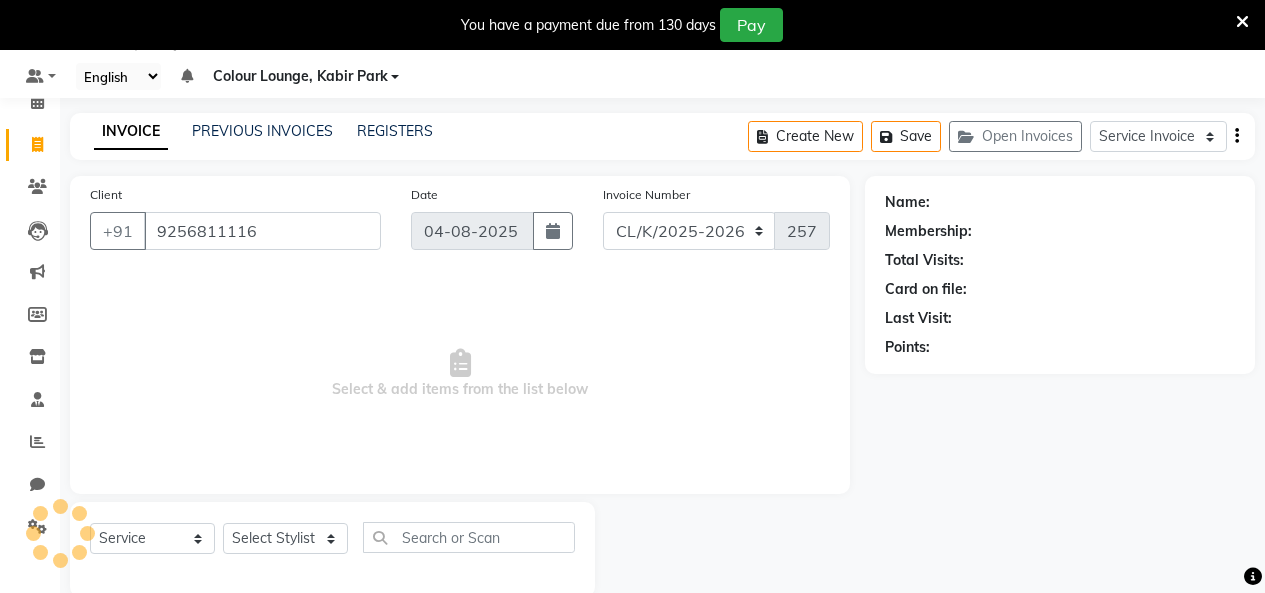 type on "9256811116" 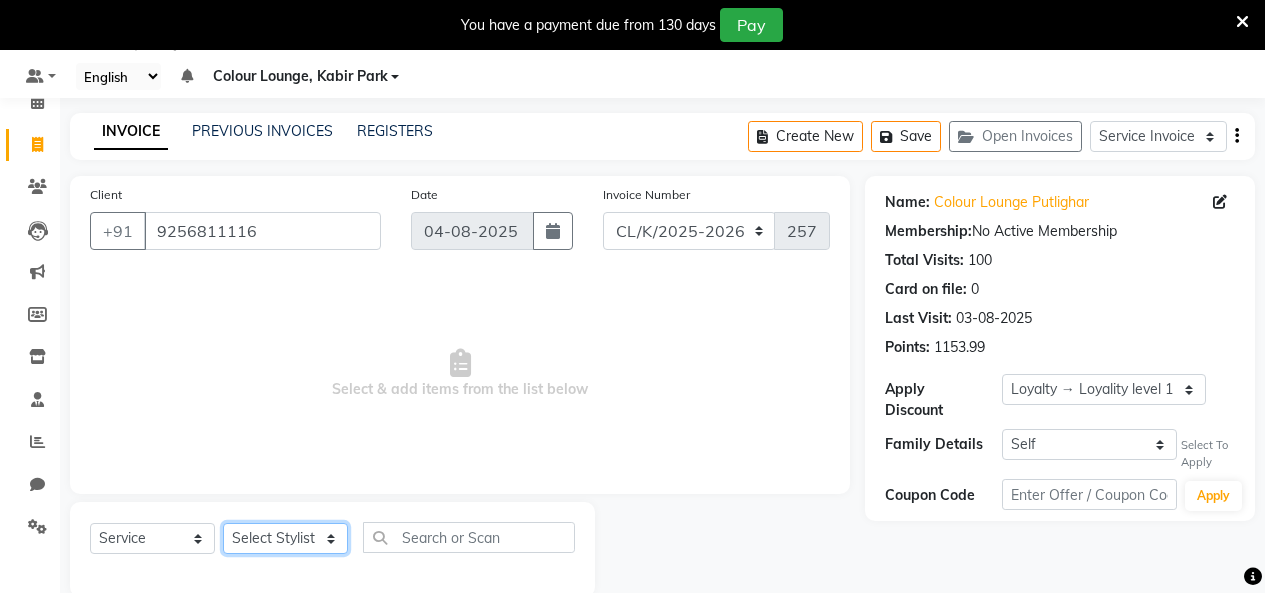 click on "Select Stylist Admin Admin AKHIL ANKUSH Colour Lounge, Kabir Park Colour Lounge, Kabir Park divyansh  Jaswinder singh guard JATIN JOHN JONEY LUXMI NAVDEEP KAUR NITI PARAMJIT PARAS KHATNAVLIA priya  priyanka  Rakesh sapna  SUMAN VANDANA SHARMA VISHAL" 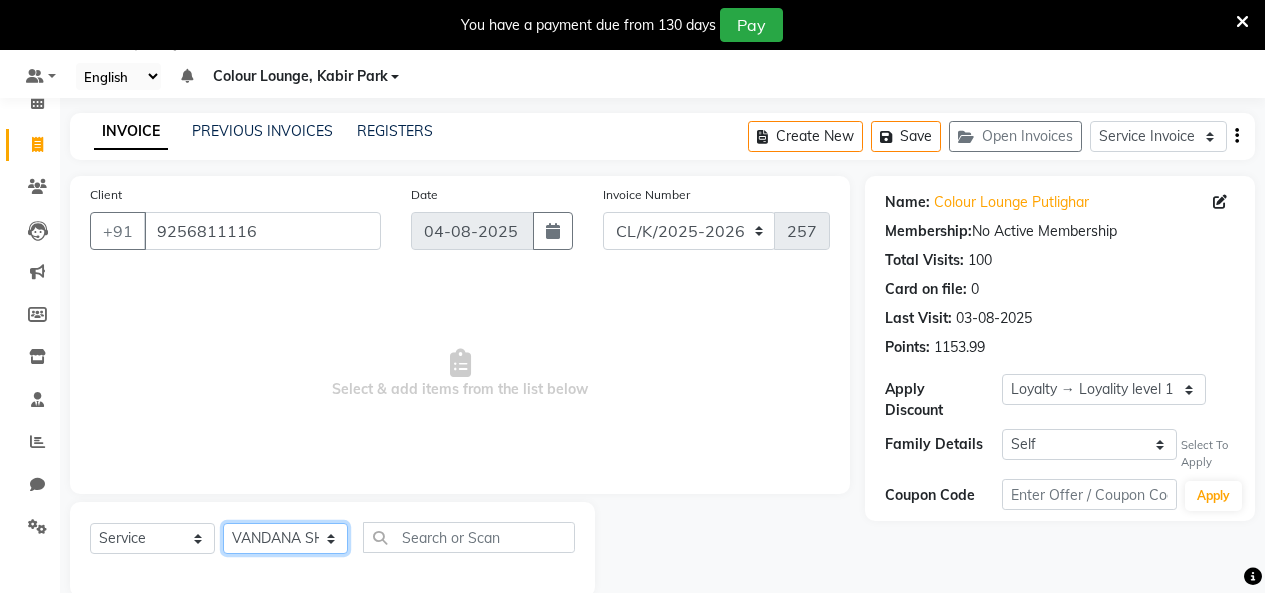 click on "Select Stylist Admin Admin AKHIL ANKUSH Colour Lounge, Kabir Park Colour Lounge, Kabir Park divyansh  Jaswinder singh guard JATIN JOHN JONEY LUXMI NAVDEEP KAUR NITI PARAMJIT PARAS KHATNAVLIA priya  priyanka  Rakesh sapna  SUMAN VANDANA SHARMA VISHAL" 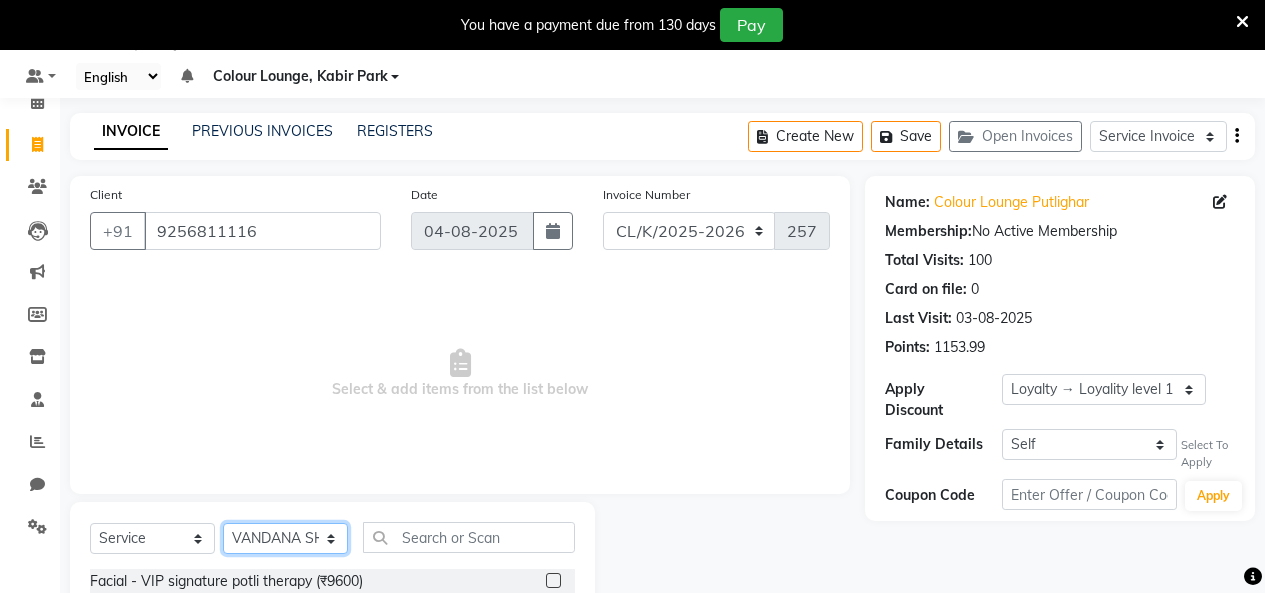 click on "Select Stylist Admin Admin AKHIL ANKUSH Colour Lounge, Kabir Park Colour Lounge, Kabir Park divyansh  Jaswinder singh guard JATIN JOHN JONEY LUXMI NAVDEEP KAUR NITI PARAMJIT PARAS KHATNAVLIA priya  priyanka  Rakesh sapna  SUMAN VANDANA SHARMA VISHAL" 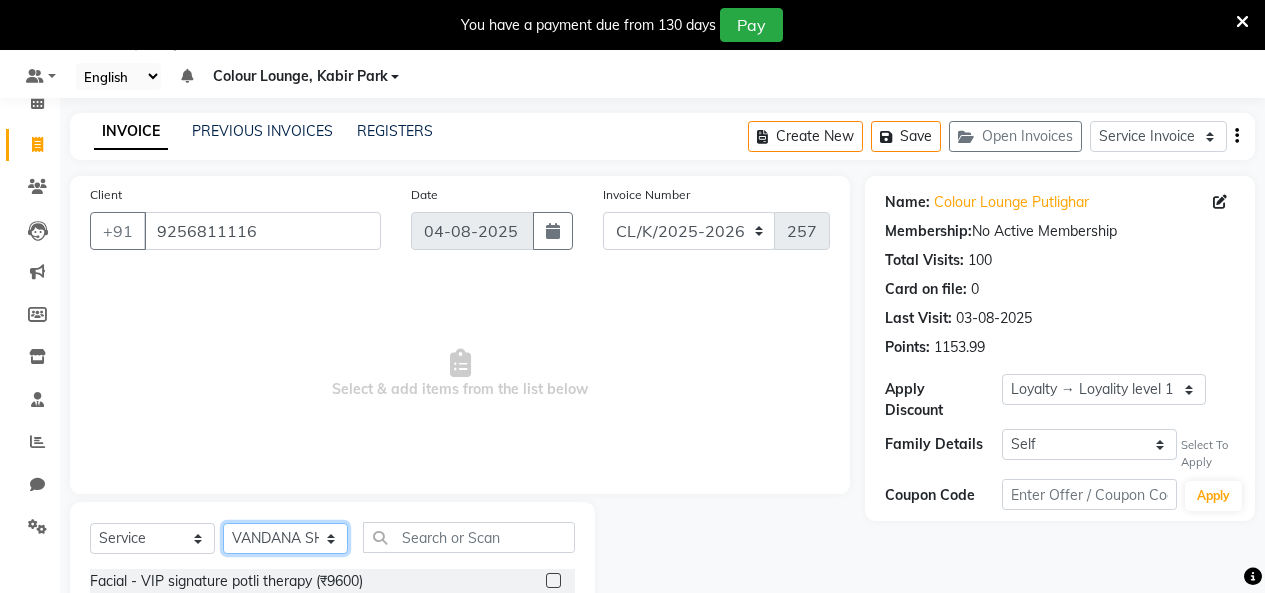 select on "70114" 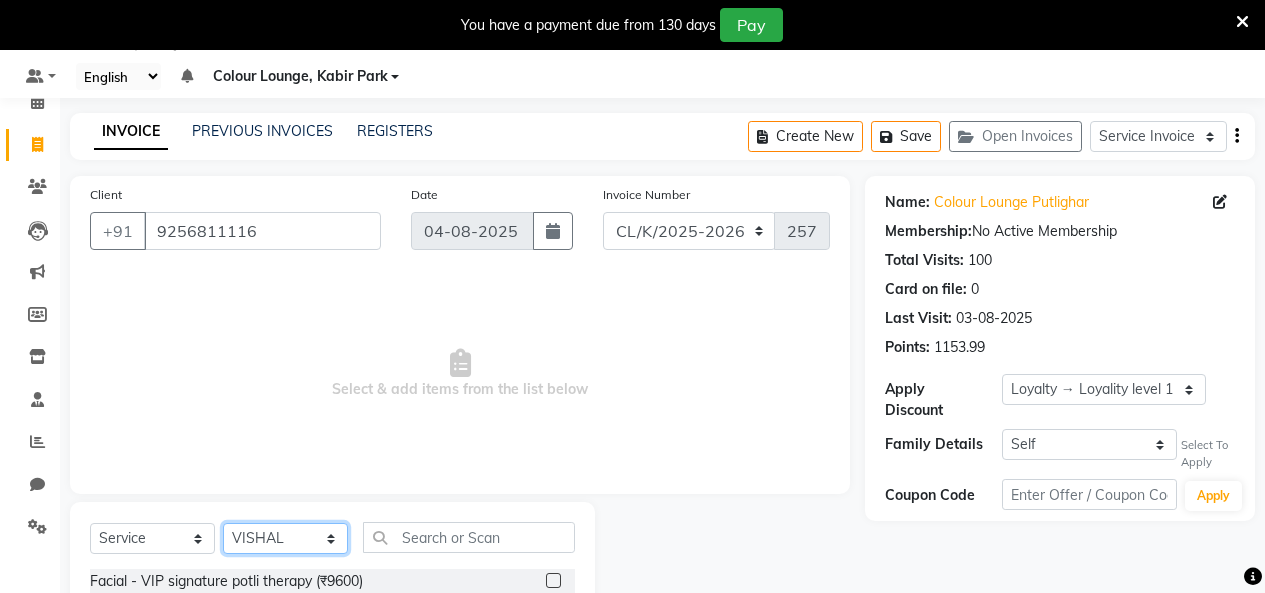 click on "Select Stylist Admin Admin AKHIL ANKUSH Colour Lounge, Kabir Park Colour Lounge, Kabir Park divyansh  Jaswinder singh guard JATIN JOHN JONEY LUXMI NAVDEEP KAUR NITI PARAMJIT PARAS KHATNAVLIA priya  priyanka  Rakesh sapna  SUMAN VANDANA SHARMA VISHAL" 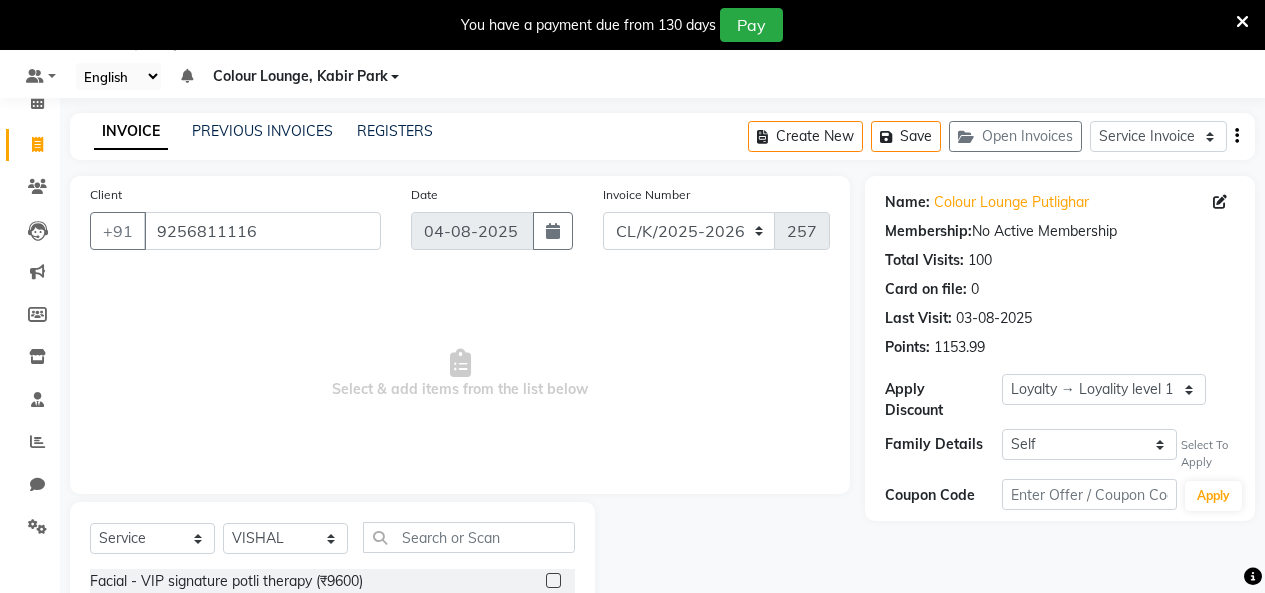 drag, startPoint x: 441, startPoint y: 516, endPoint x: 445, endPoint y: 539, distance: 23.345236 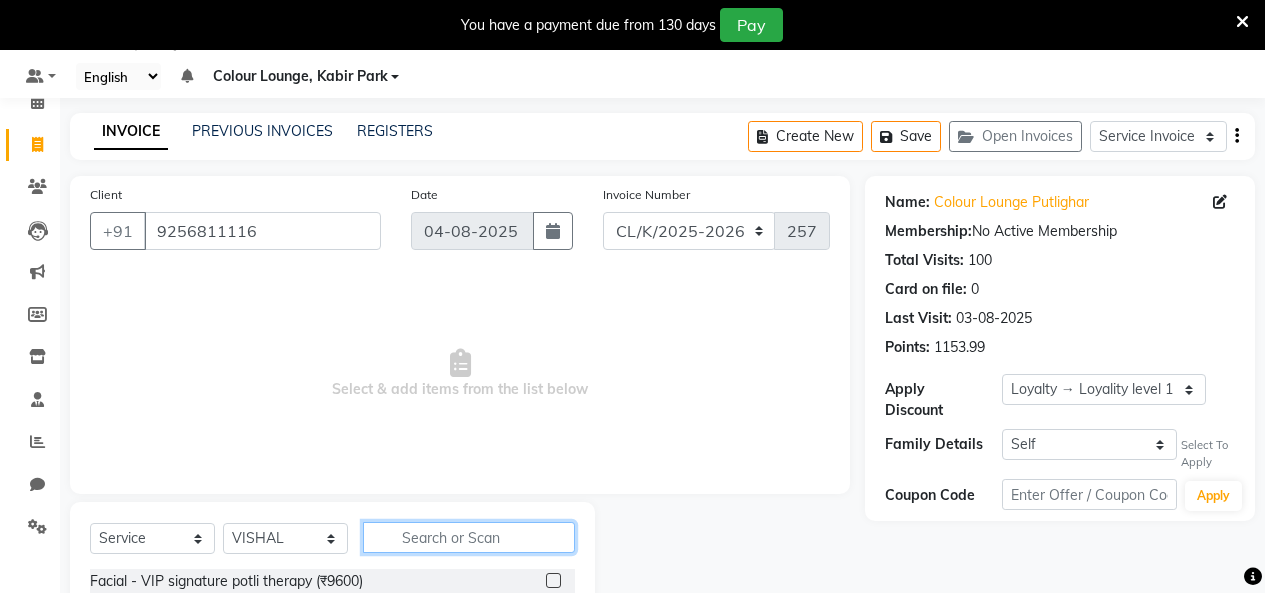 click 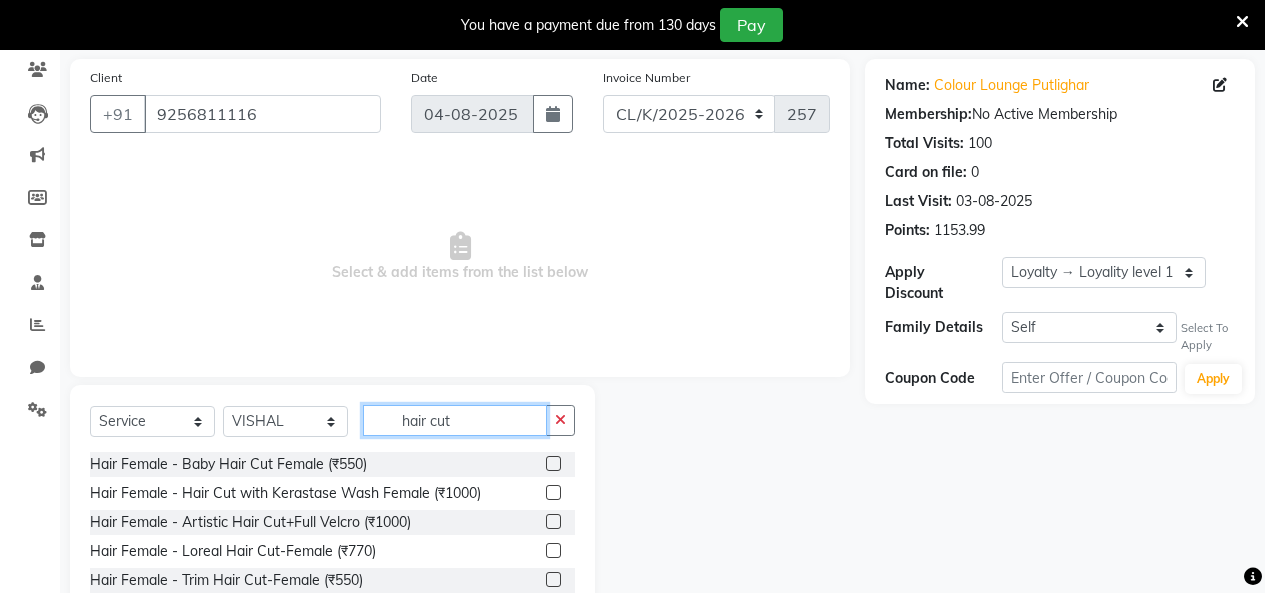 scroll, scrollTop: 285, scrollLeft: 0, axis: vertical 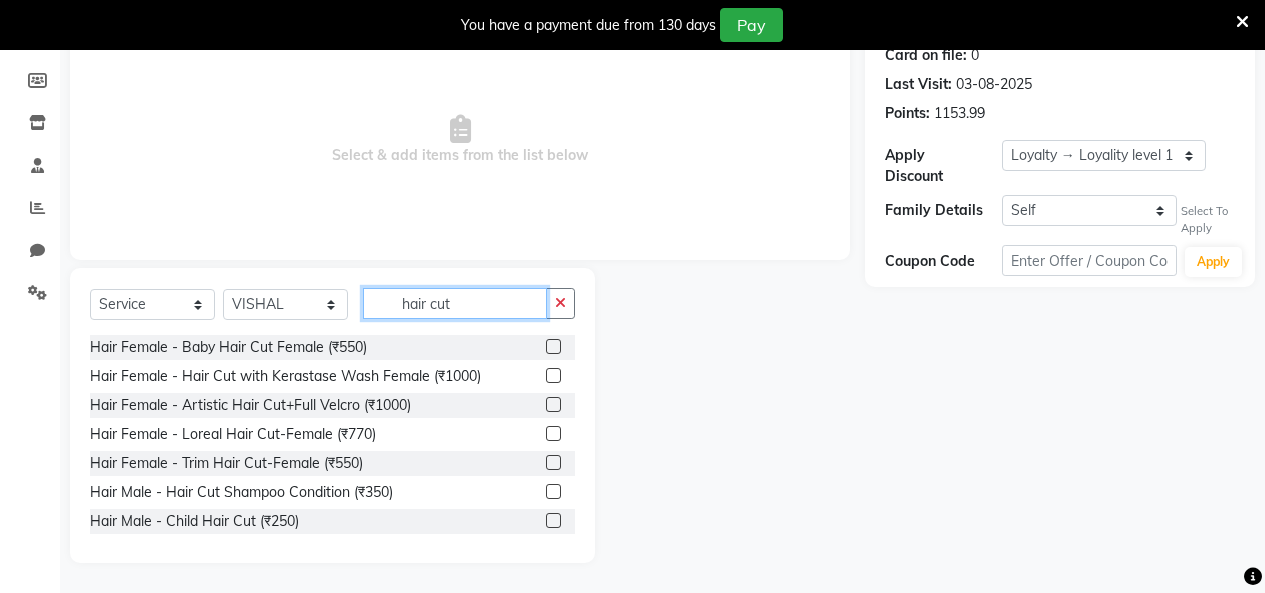type on "hair cut" 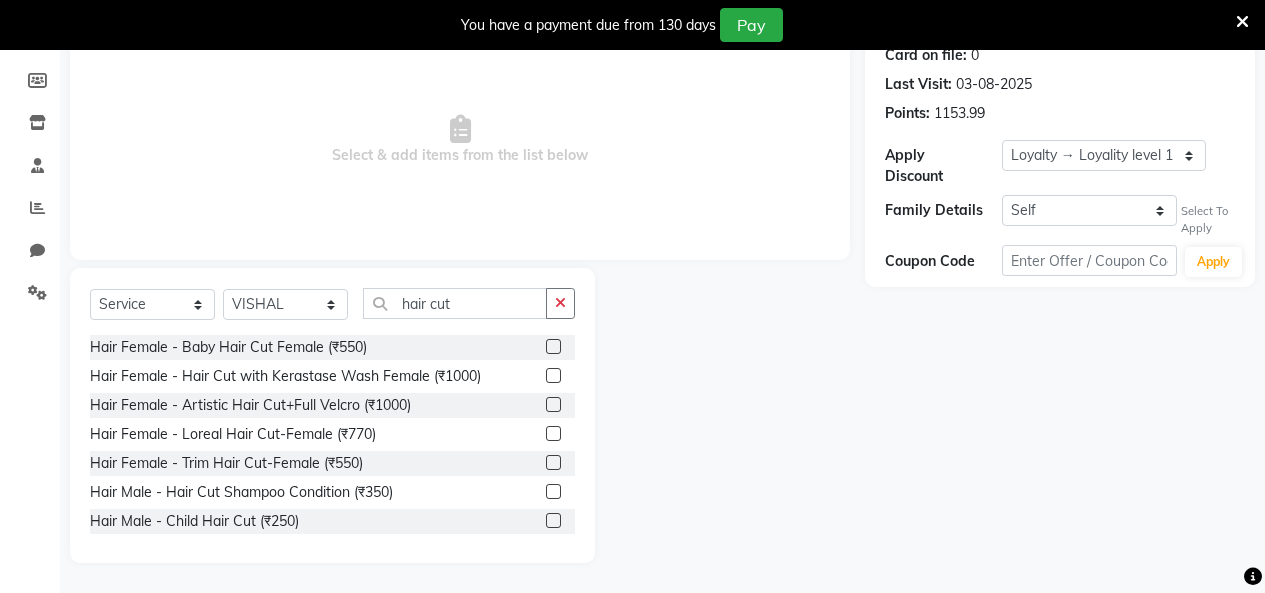 click 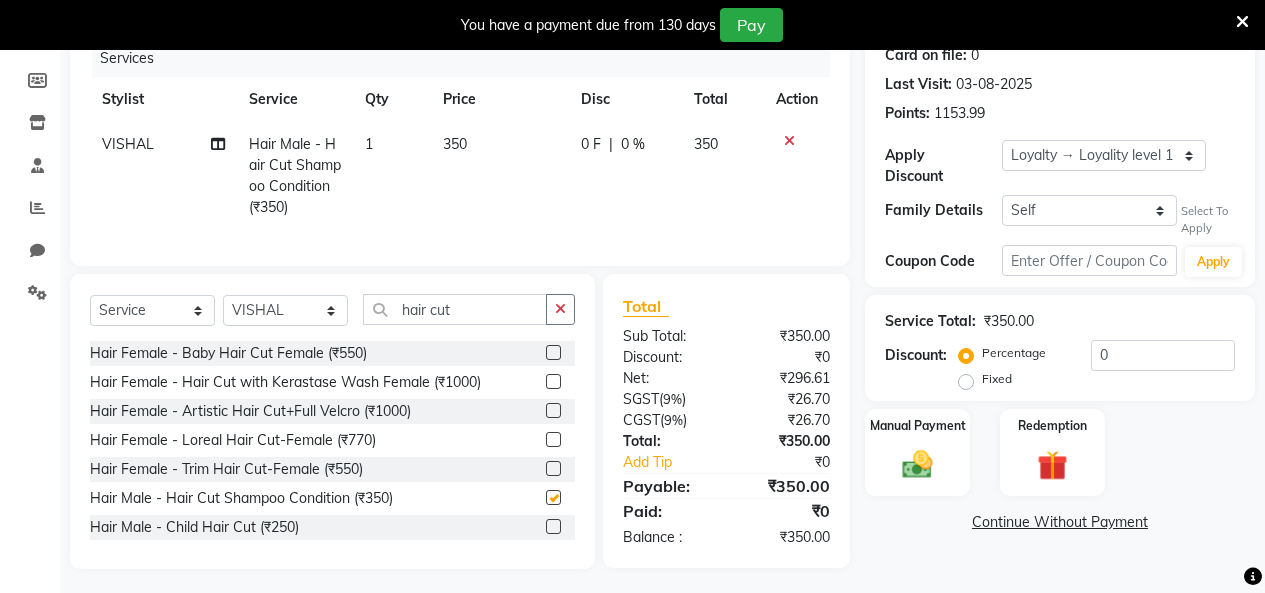 checkbox on "false" 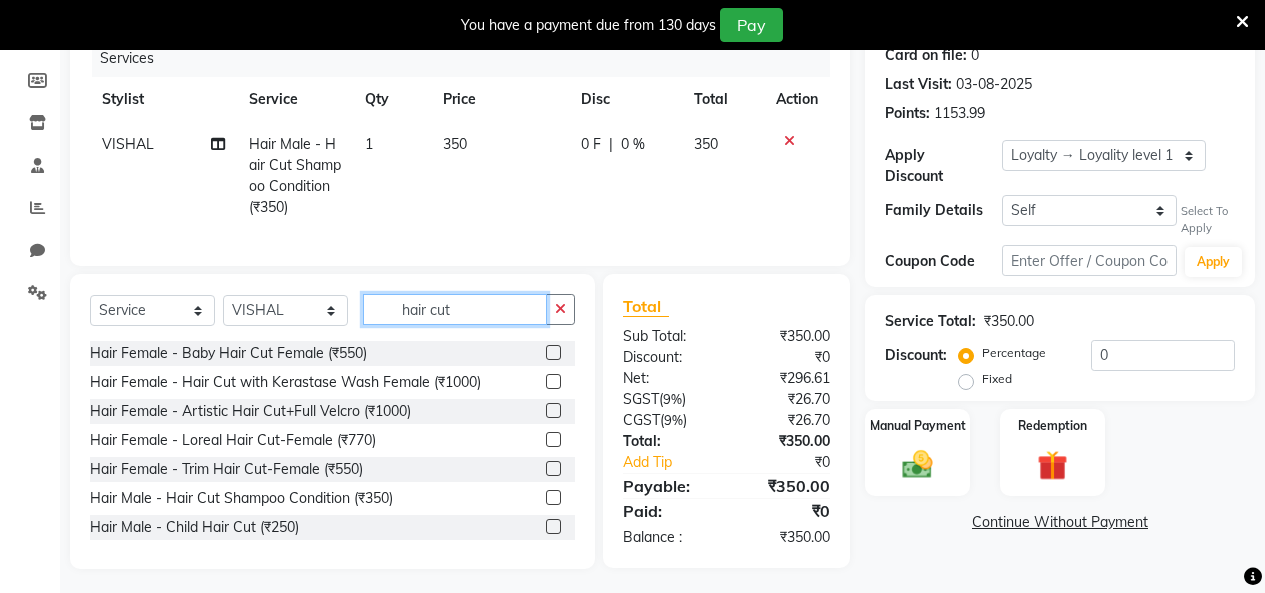 drag, startPoint x: 482, startPoint y: 319, endPoint x: 138, endPoint y: 386, distance: 350.464 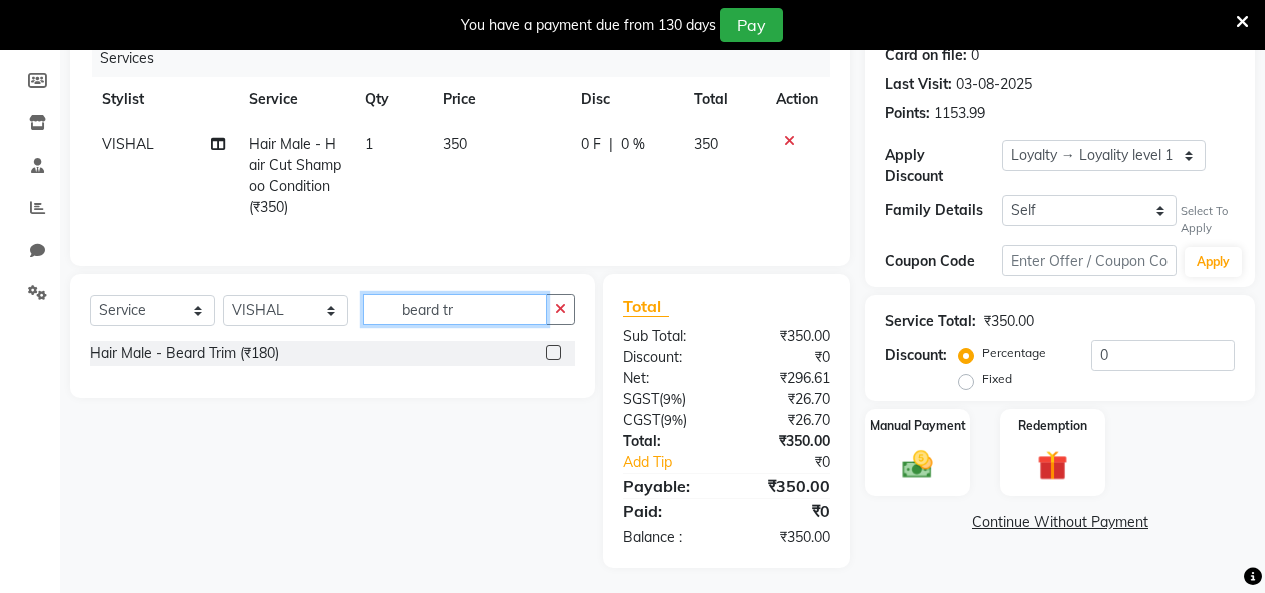 type on "beard tr" 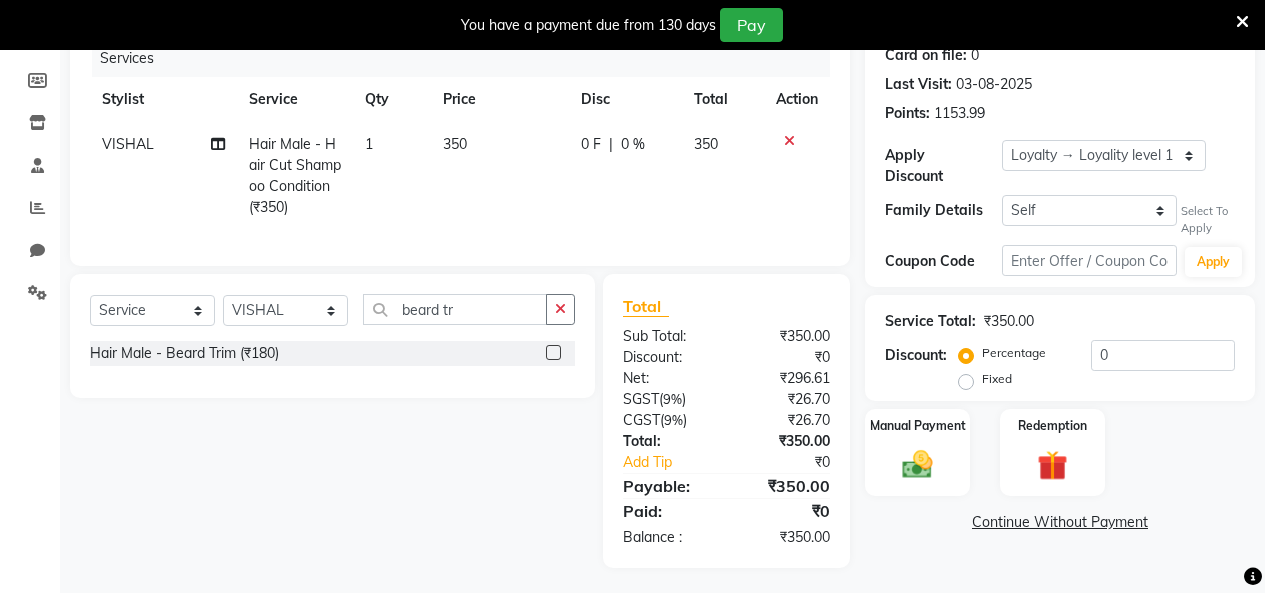 click 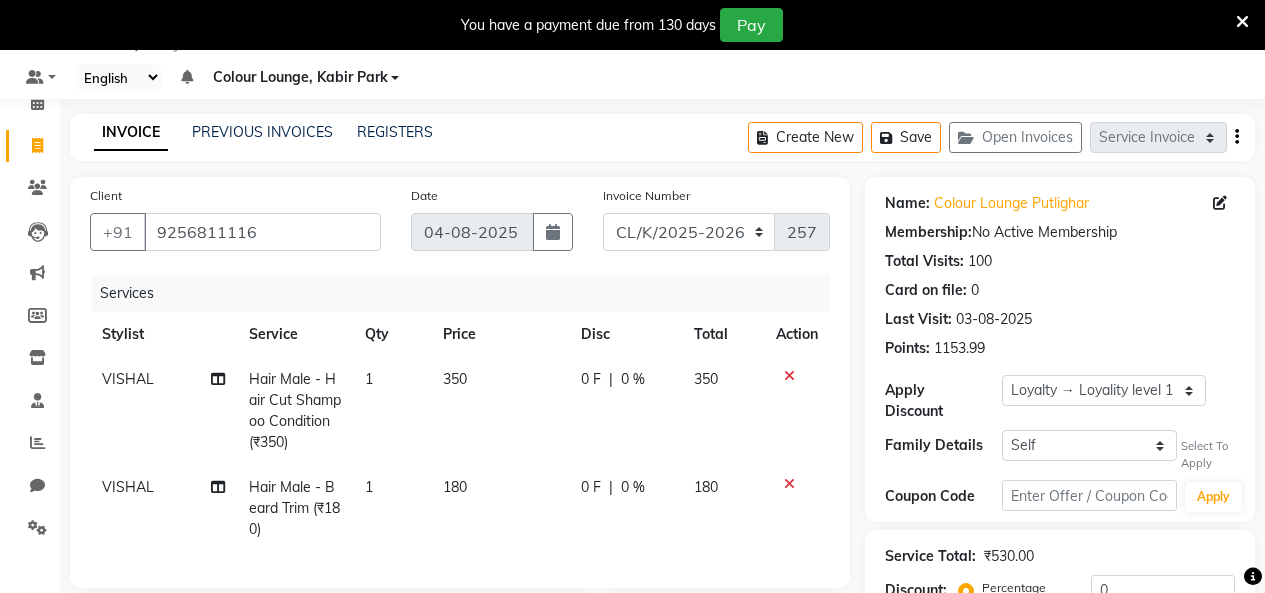 scroll, scrollTop: 0, scrollLeft: 0, axis: both 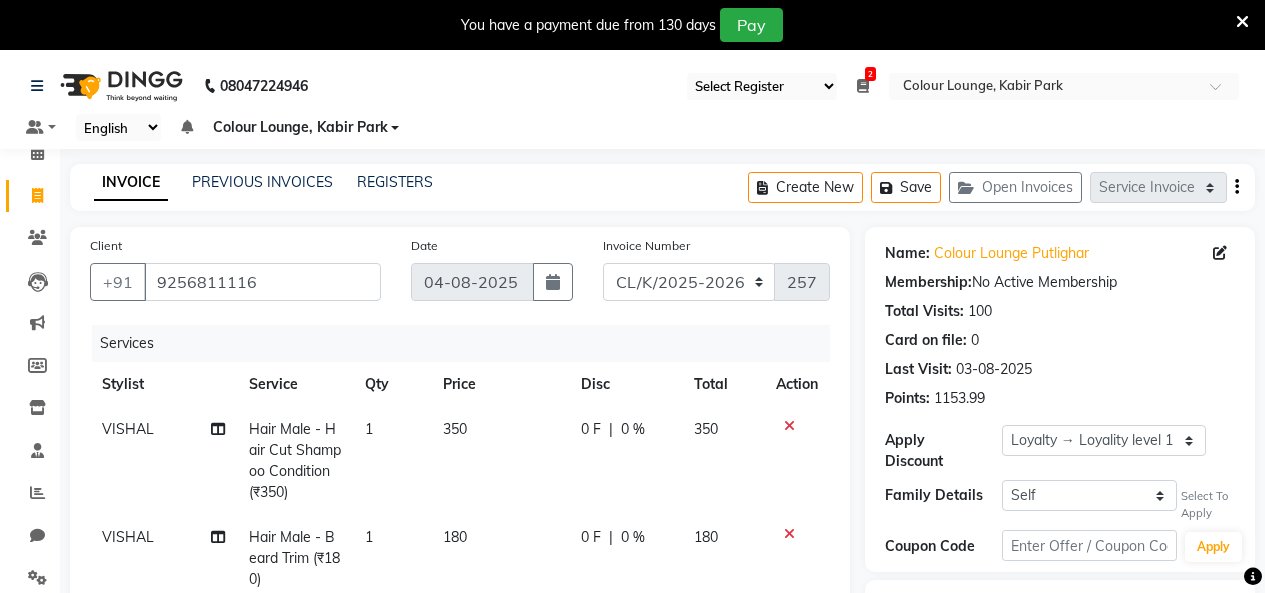 checkbox on "false" 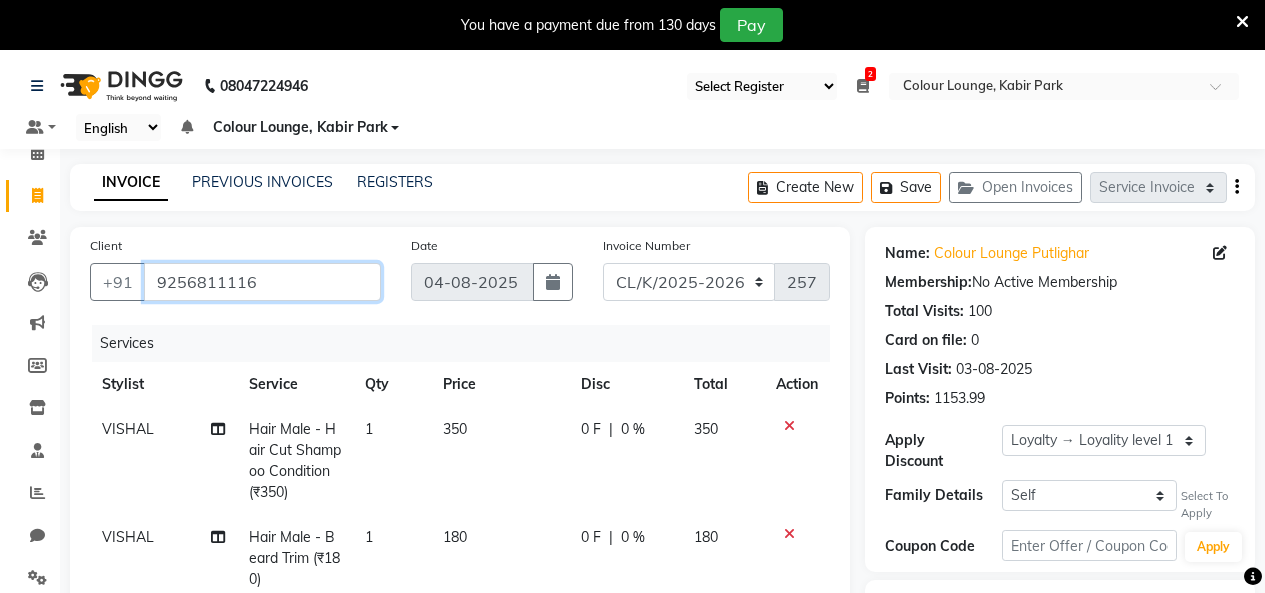 drag, startPoint x: 308, startPoint y: 285, endPoint x: 0, endPoint y: 361, distance: 317.23807 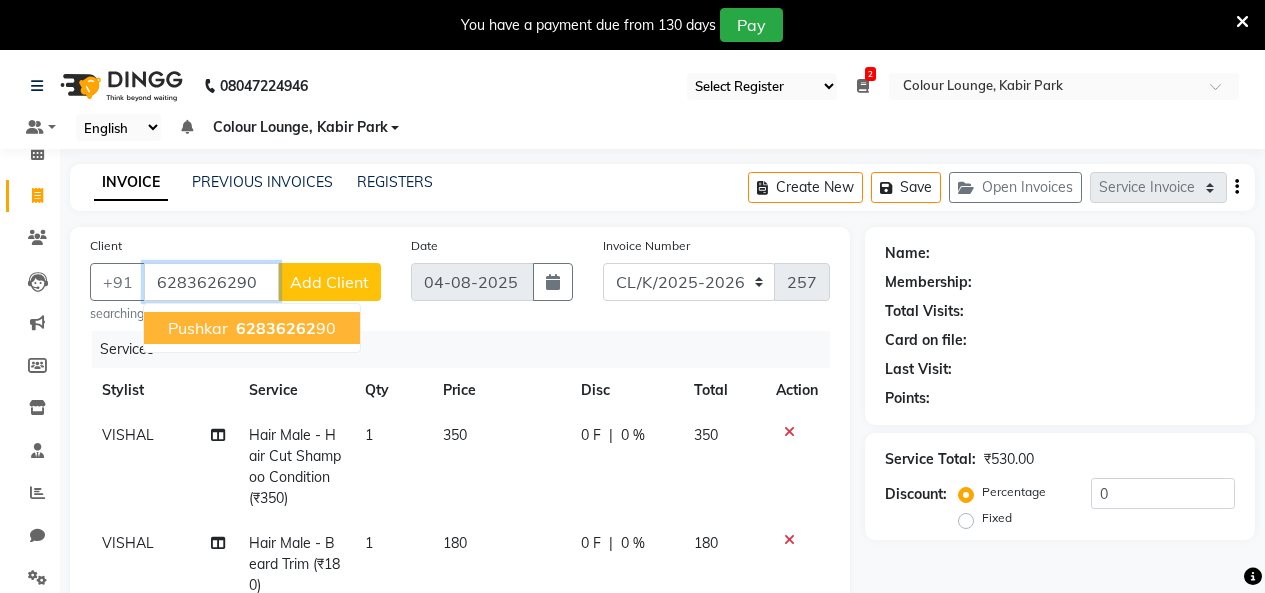 type on "6283626290" 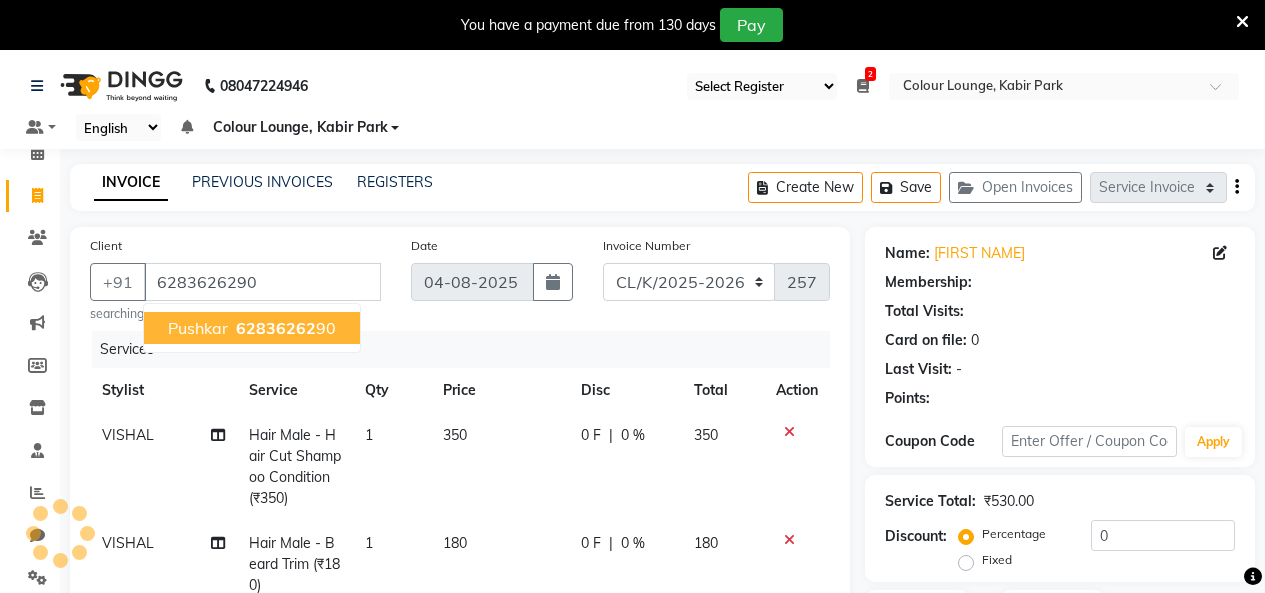 select on "1: Object" 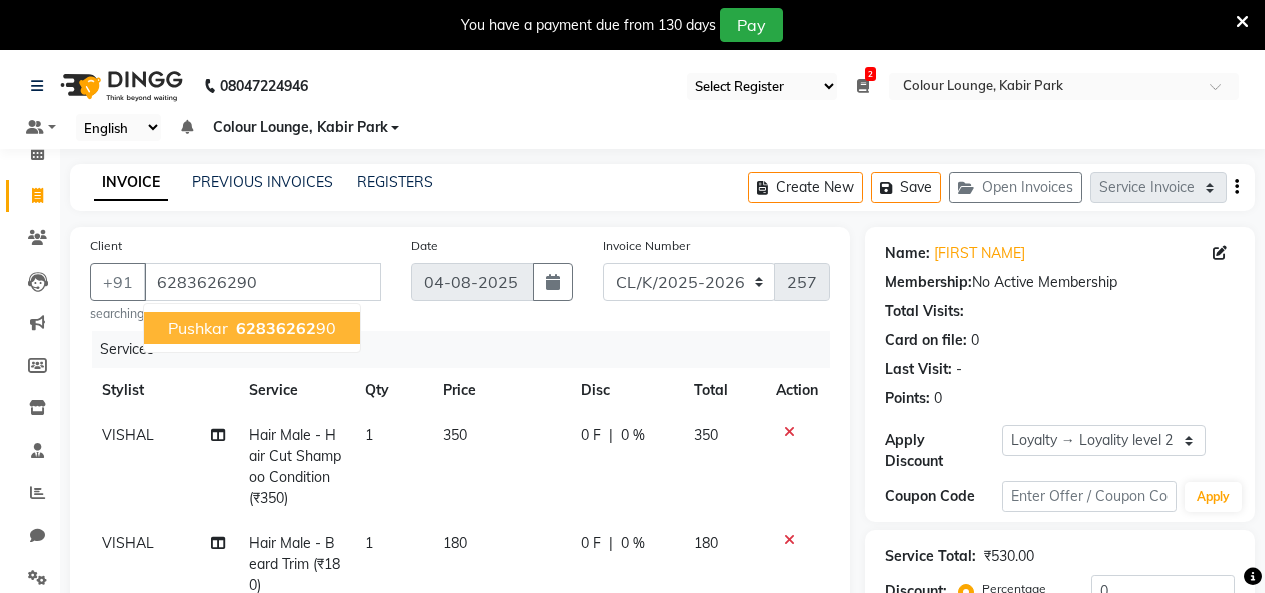 click on "pushkar   62836262 90" at bounding box center (252, 328) 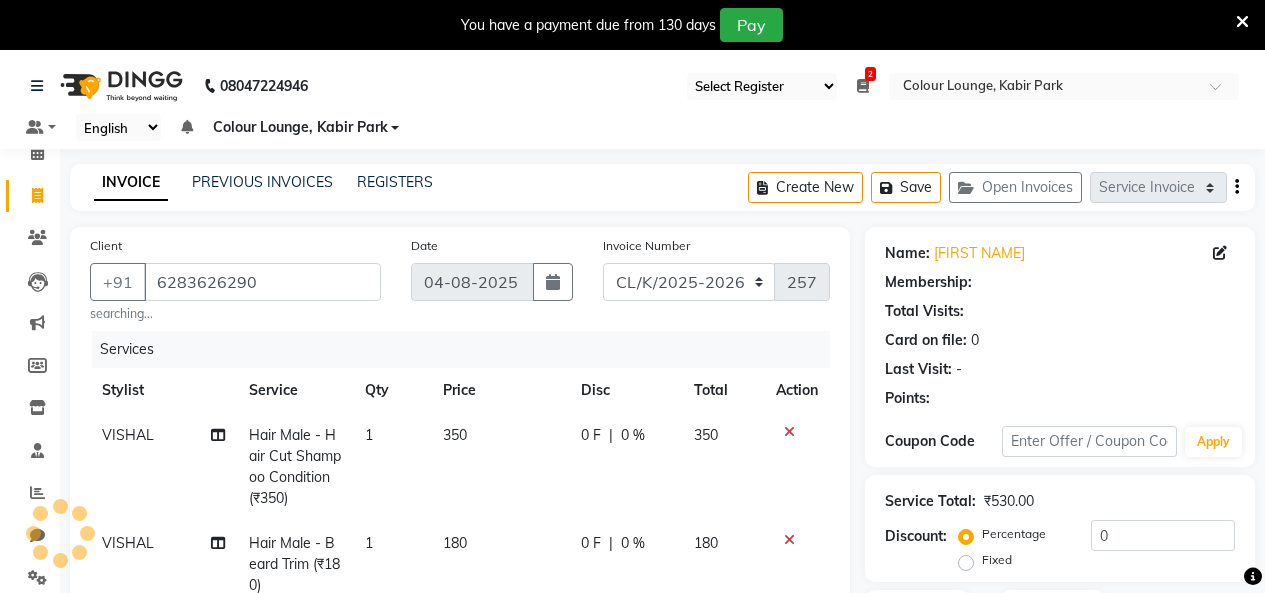 select on "1: Object" 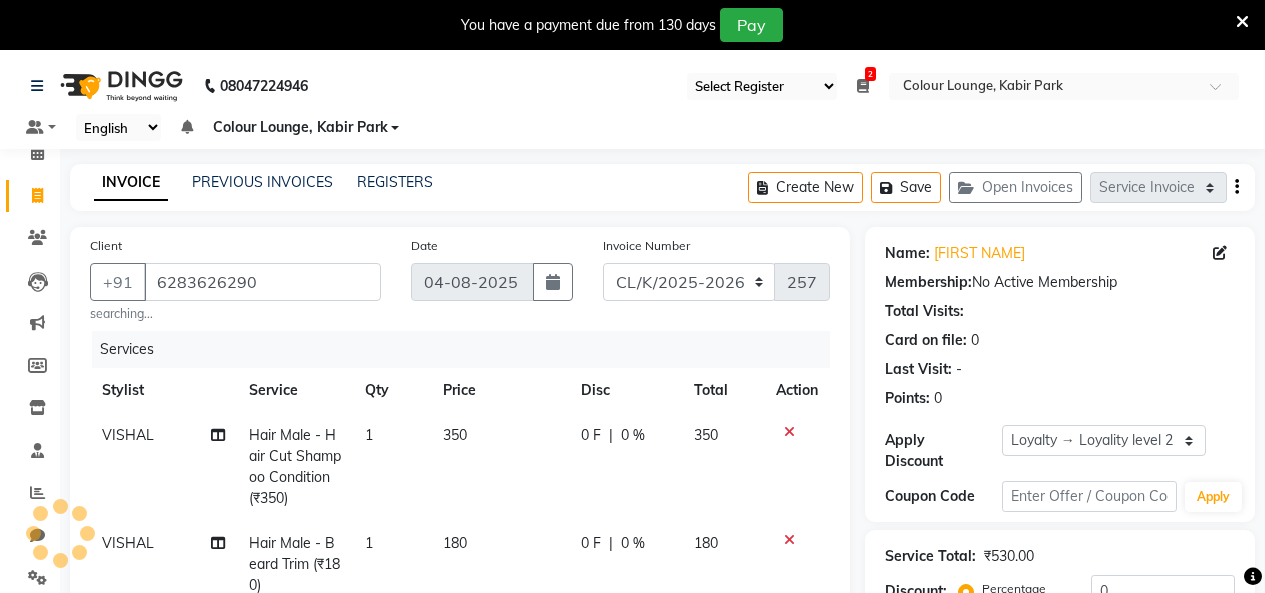 scroll, scrollTop: 398, scrollLeft: 0, axis: vertical 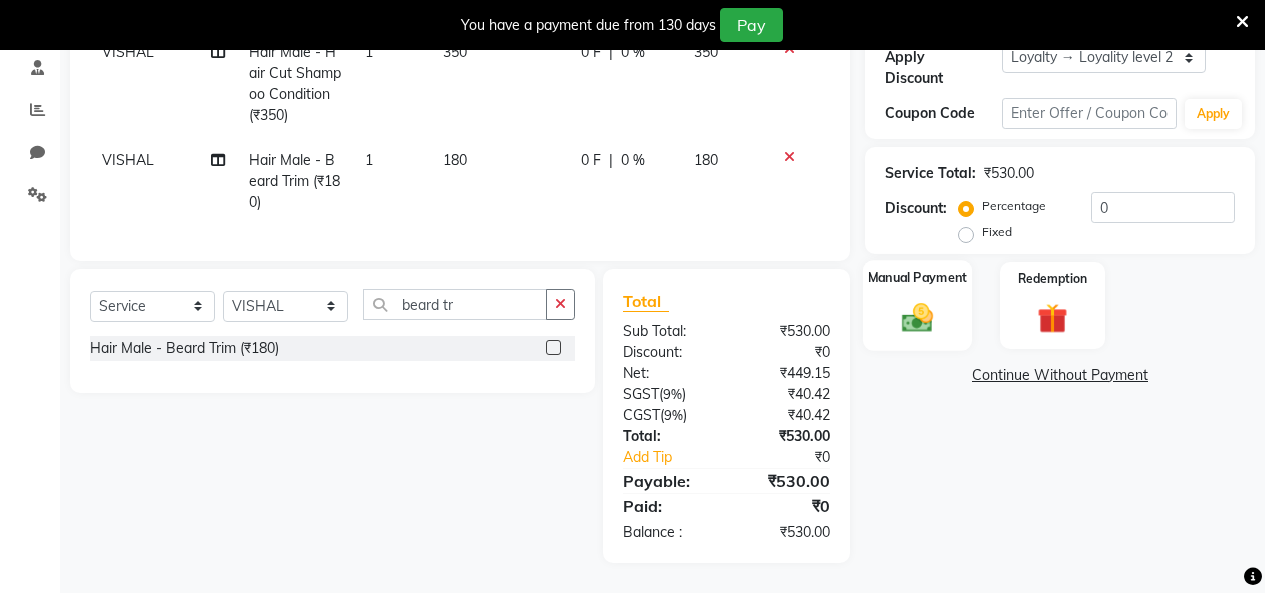 click 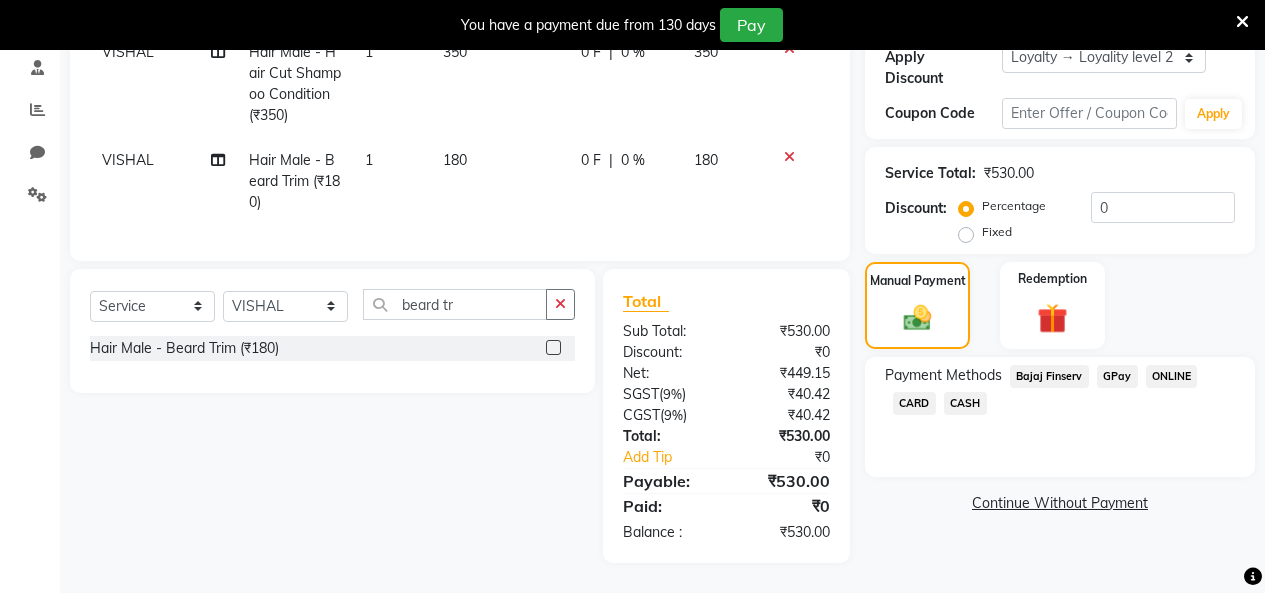 click on "GPay" 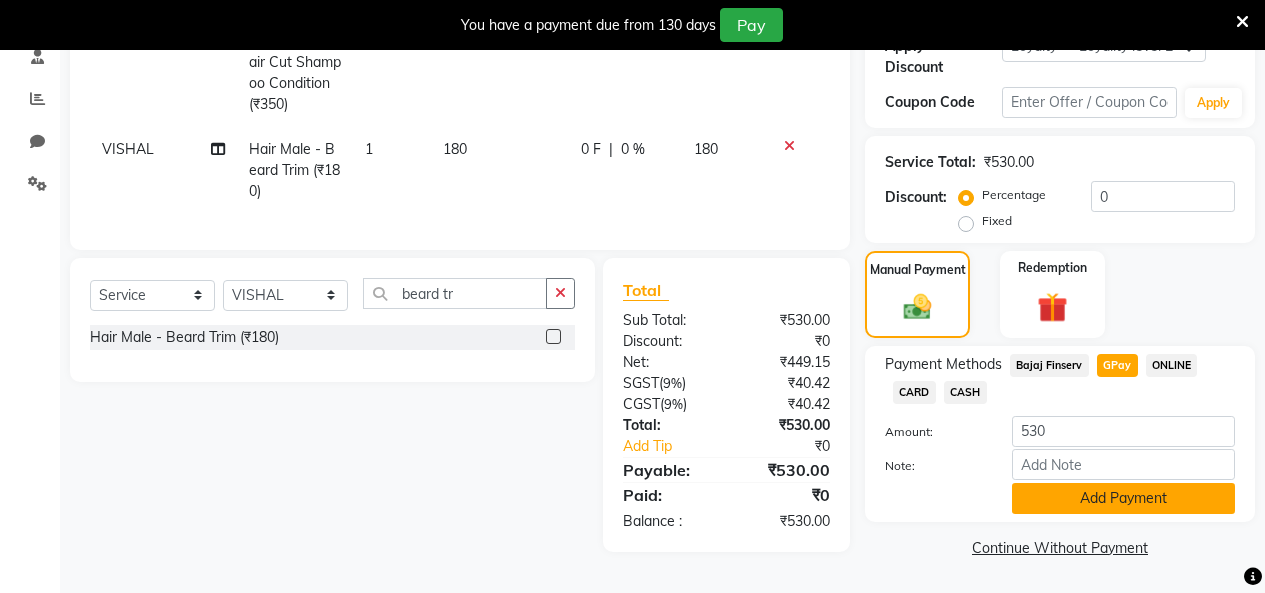 click on "Add Payment" 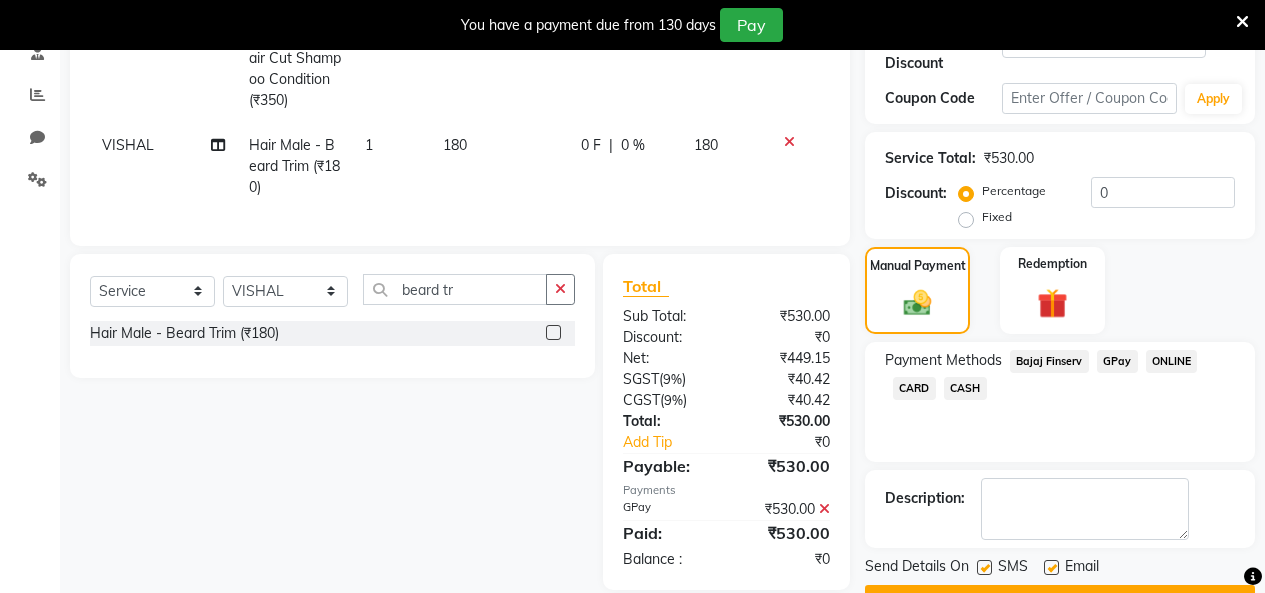 scroll, scrollTop: 601, scrollLeft: 0, axis: vertical 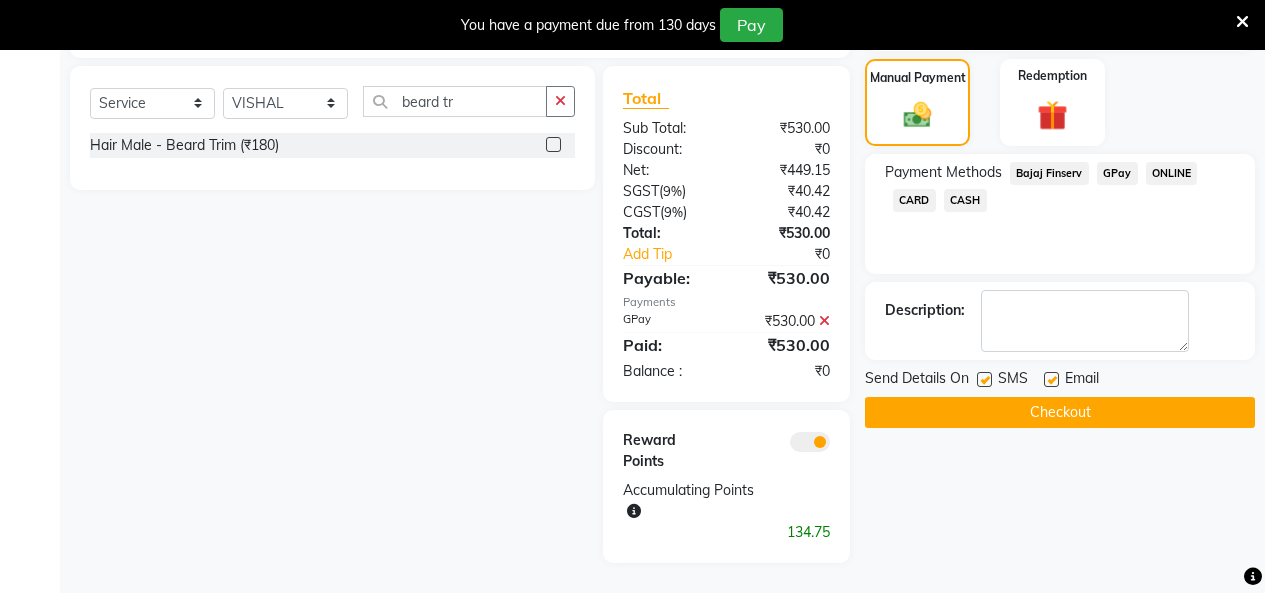 click on "Name: Pushkar  Membership:  No Active Membership  Total Visits:   Card on file:  0 Last Visit:   - Points:   0  Apply Discount Select  Loyalty → Loyality level 2  Coupon → Hdfc2025 Coupon → Hdfc2025 Coupon → Hdfc2025 Coupon → Hdfc2025 Coupon → Hdfc2025 Coupon → Hdfc2025 Coupon → Hdfc2025 Coupon → Hdfc2025 Coupon → Hdfc2025 Coupon → Hdfc2025 Coupon Code Apply Service Total:  ₹530.00  Discount:  Percentage   Fixed  0 Manual Payment Redemption Payment Methods  Bajaj Finserv   GPay   ONLINE   CARD   CASH  Description:                  Send Details On SMS Email  Checkout" 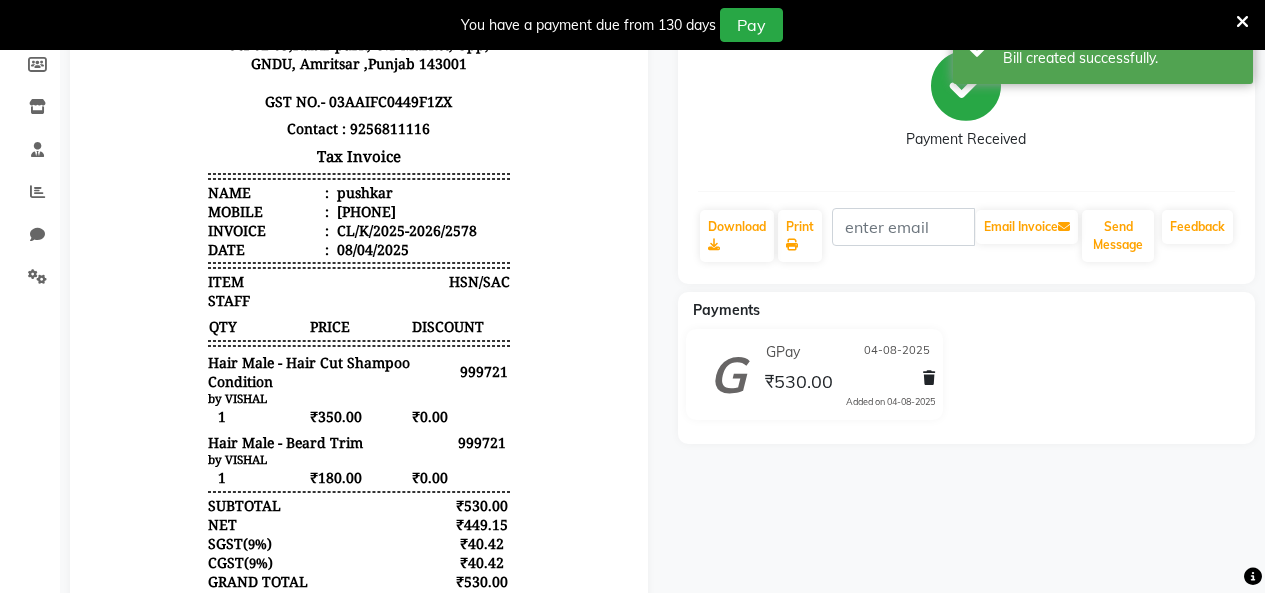scroll, scrollTop: 0, scrollLeft: 0, axis: both 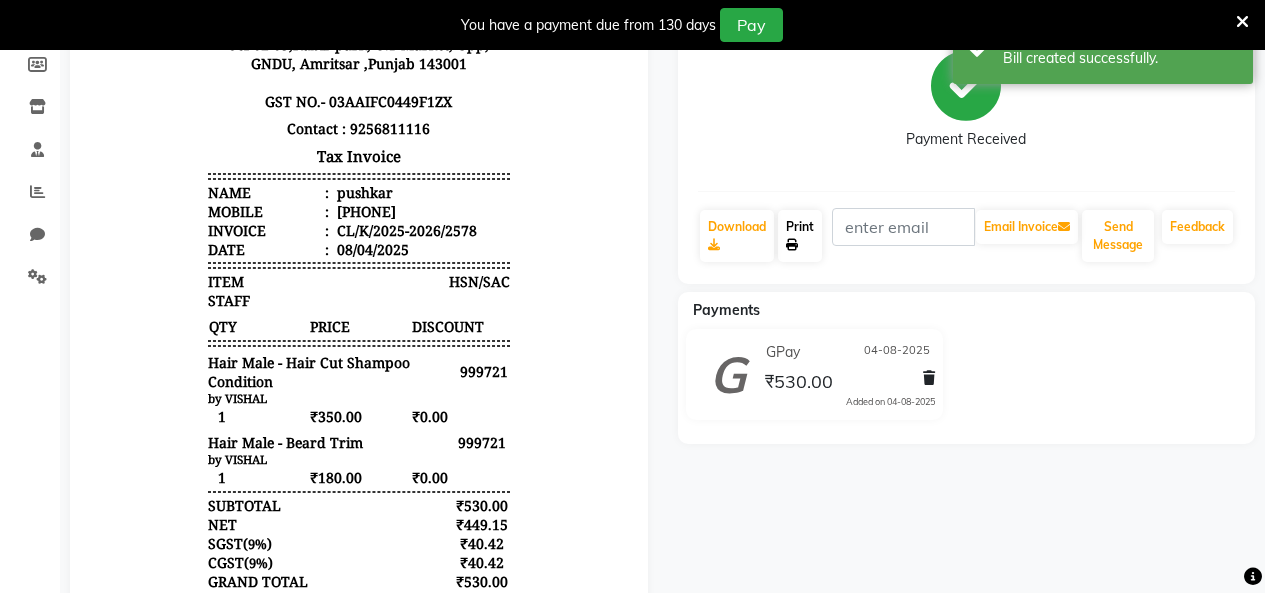 click on "Print" 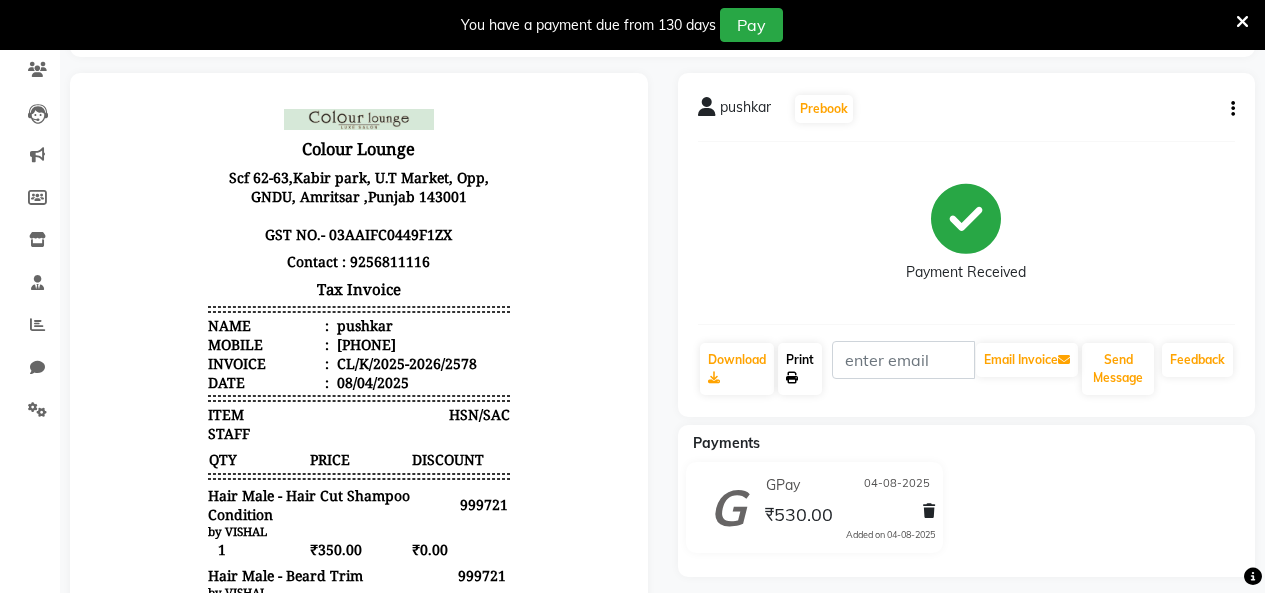 scroll, scrollTop: 0, scrollLeft: 0, axis: both 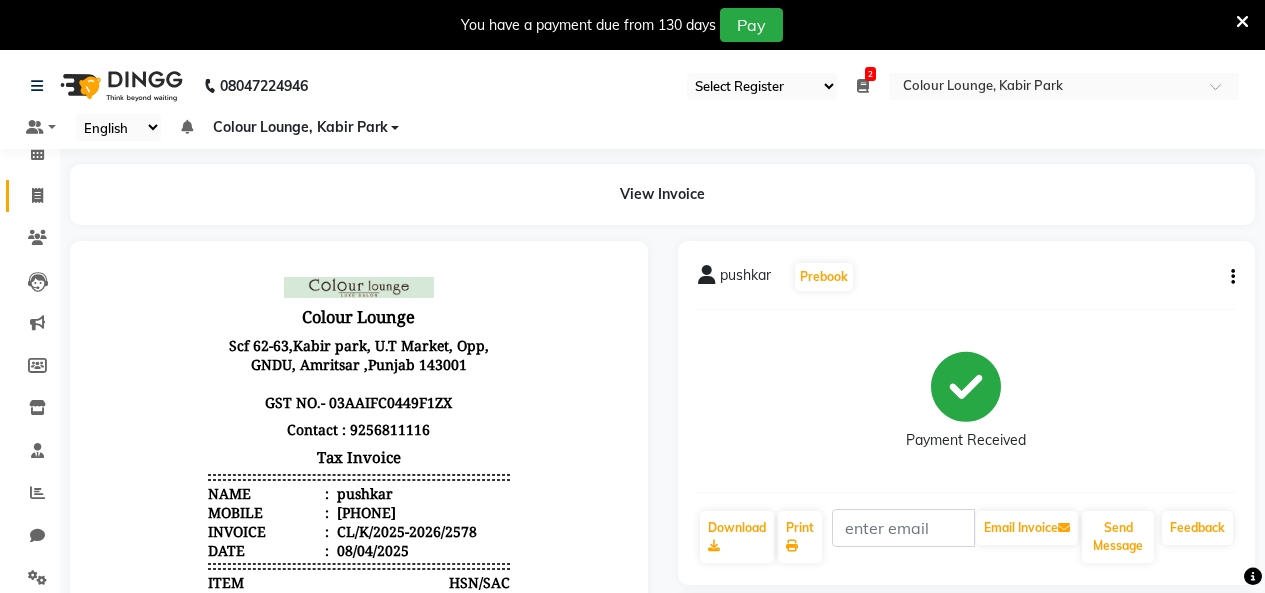 click on "Invoice" 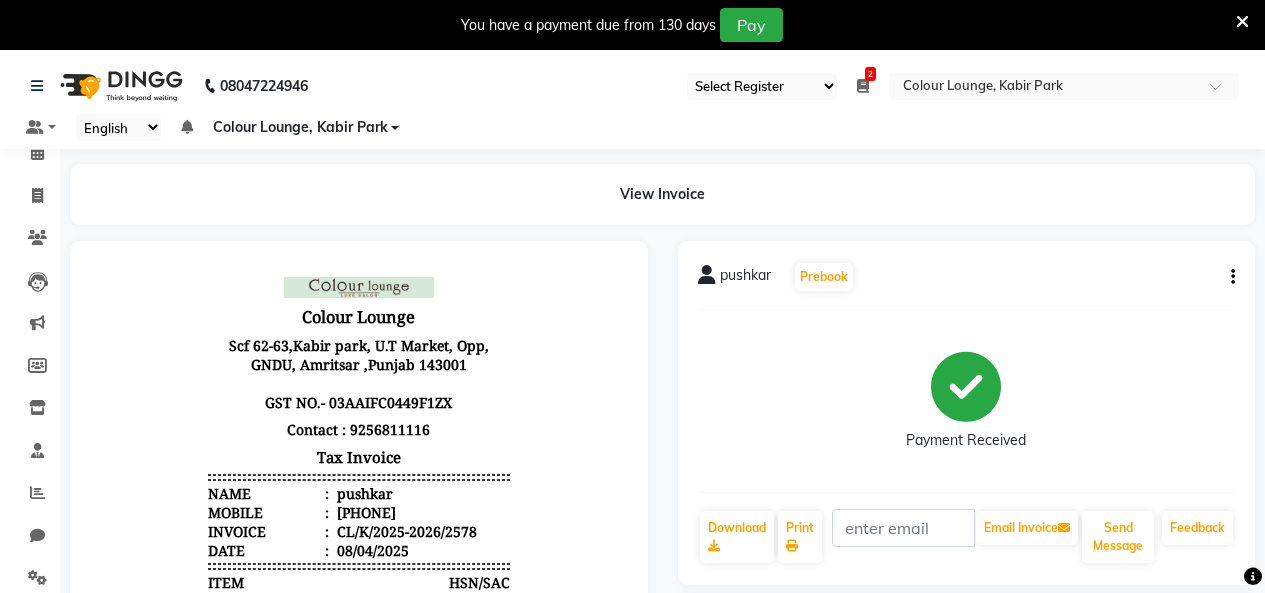 select on "service" 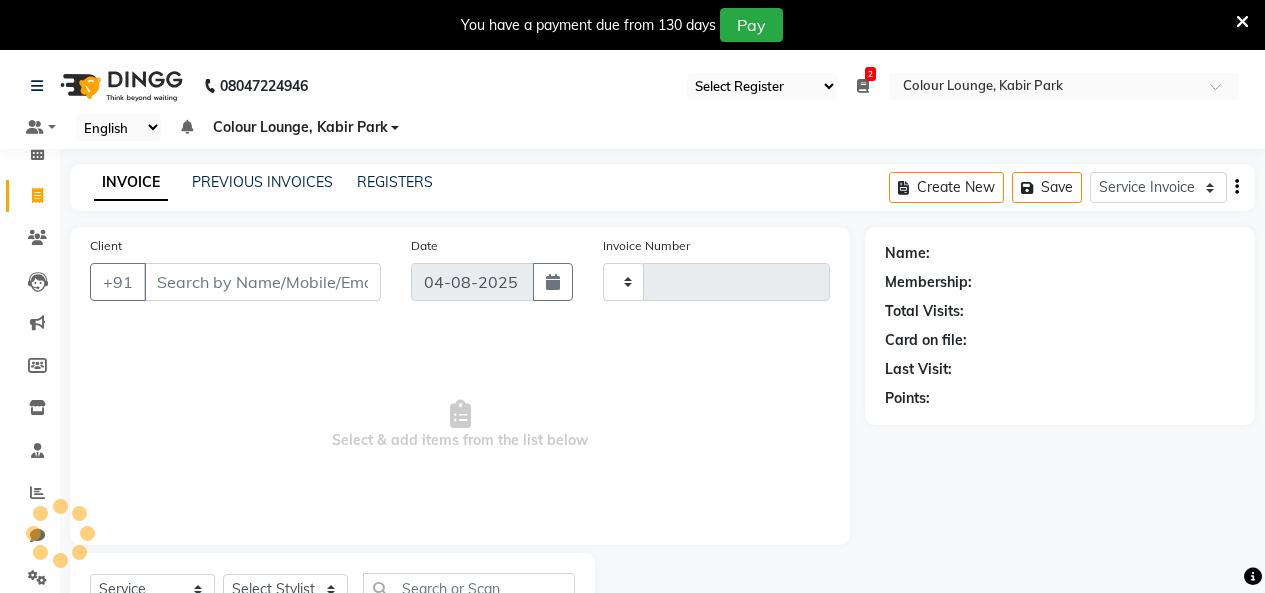 scroll, scrollTop: 85, scrollLeft: 0, axis: vertical 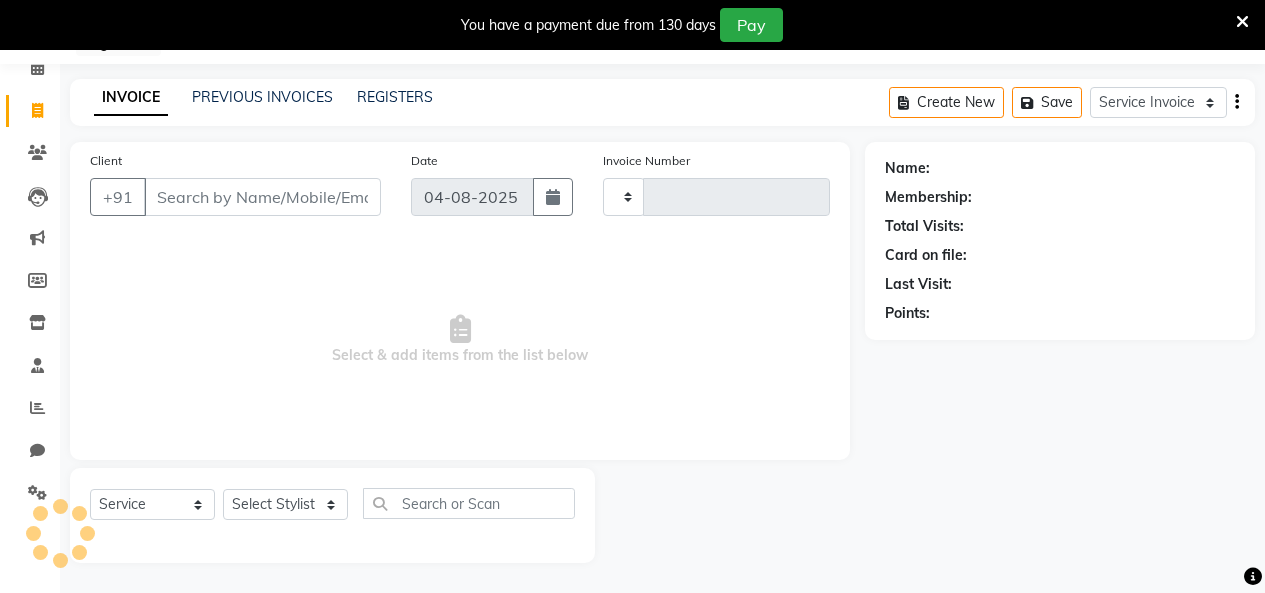 type on "2579" 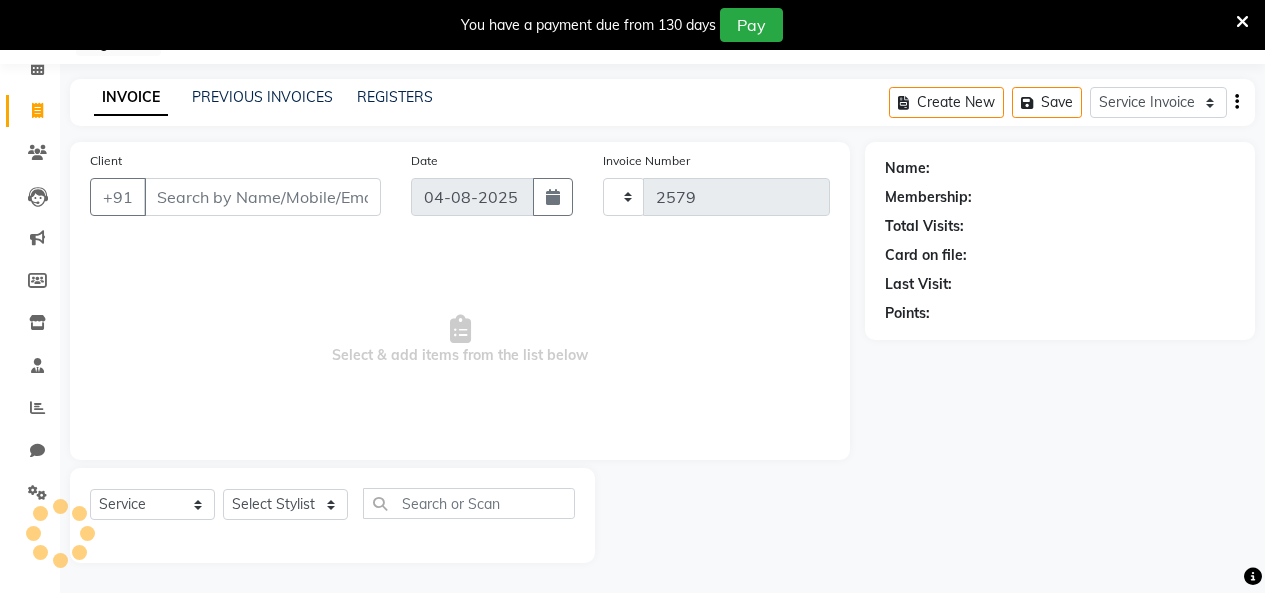 select on "8015" 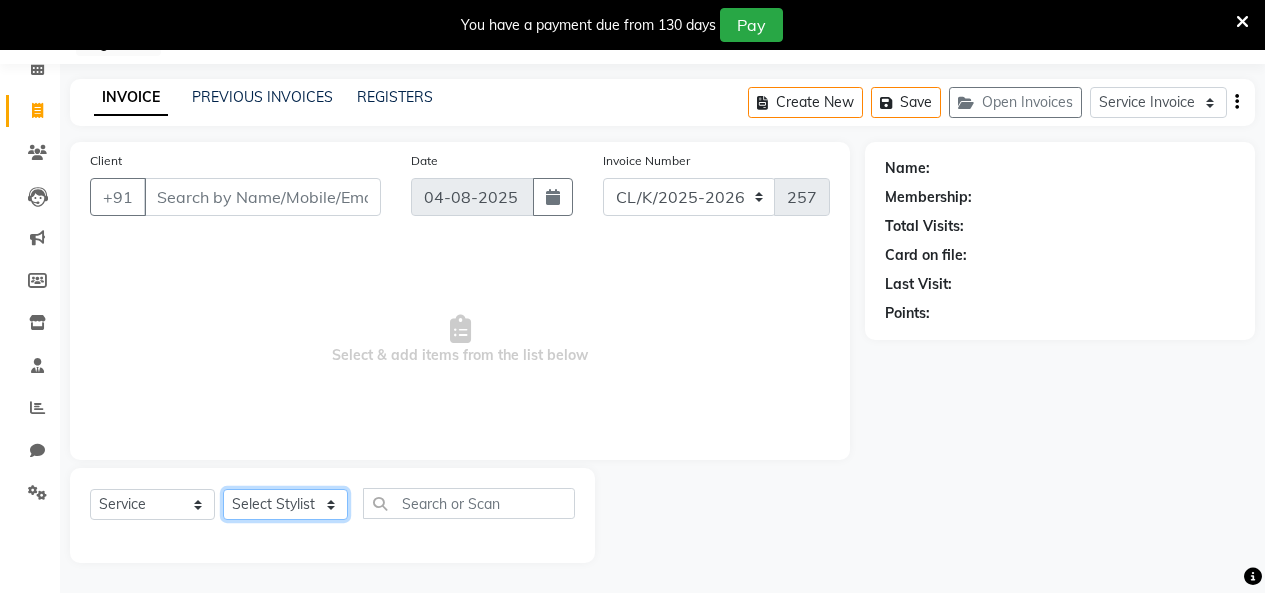 click on "Select Stylist Admin Admin AKHIL ANKUSH Colour Lounge, Kabir Park Colour Lounge, Kabir Park divyansh  Jaswinder singh guard JATIN JOHN JONEY LUXMI NAVDEEP KAUR NITI PARAMJIT PARAS KHATNAVLIA priya  priyanka  Rakesh sapna  SUMAN VANDANA SHARMA VISHAL" 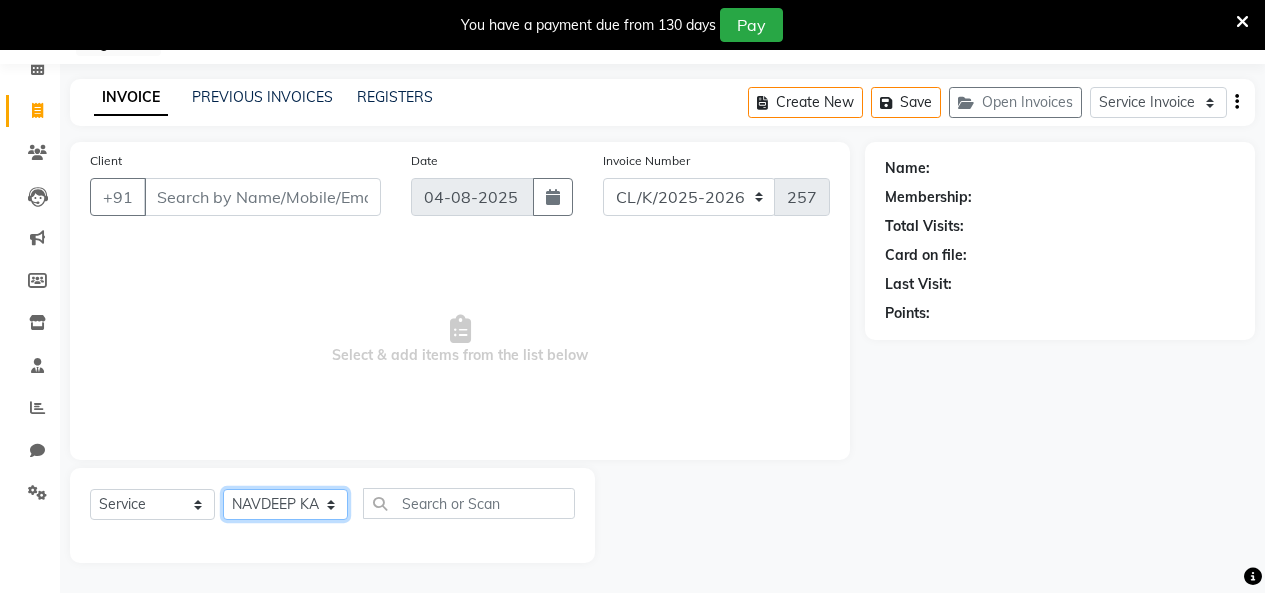 click on "Select Stylist Admin Admin AKHIL ANKUSH Colour Lounge, Kabir Park Colour Lounge, Kabir Park divyansh  Jaswinder singh guard JATIN JOHN JONEY LUXMI NAVDEEP KAUR NITI PARAMJIT PARAS KHATNAVLIA priya  priyanka  Rakesh sapna  SUMAN VANDANA SHARMA VISHAL" 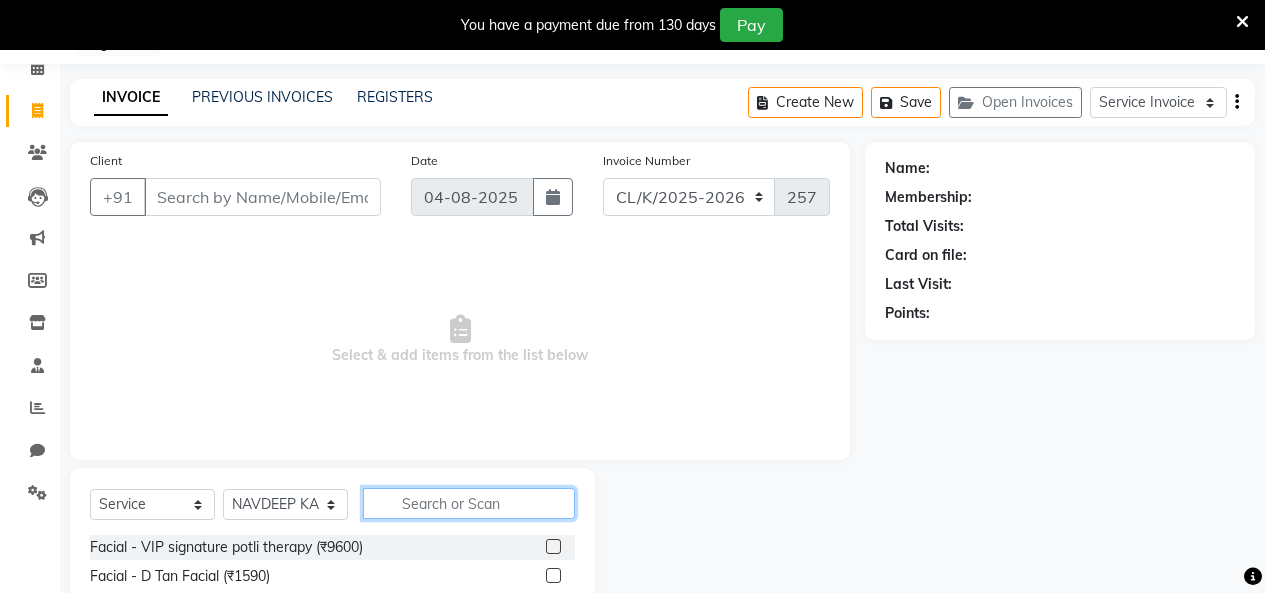 click 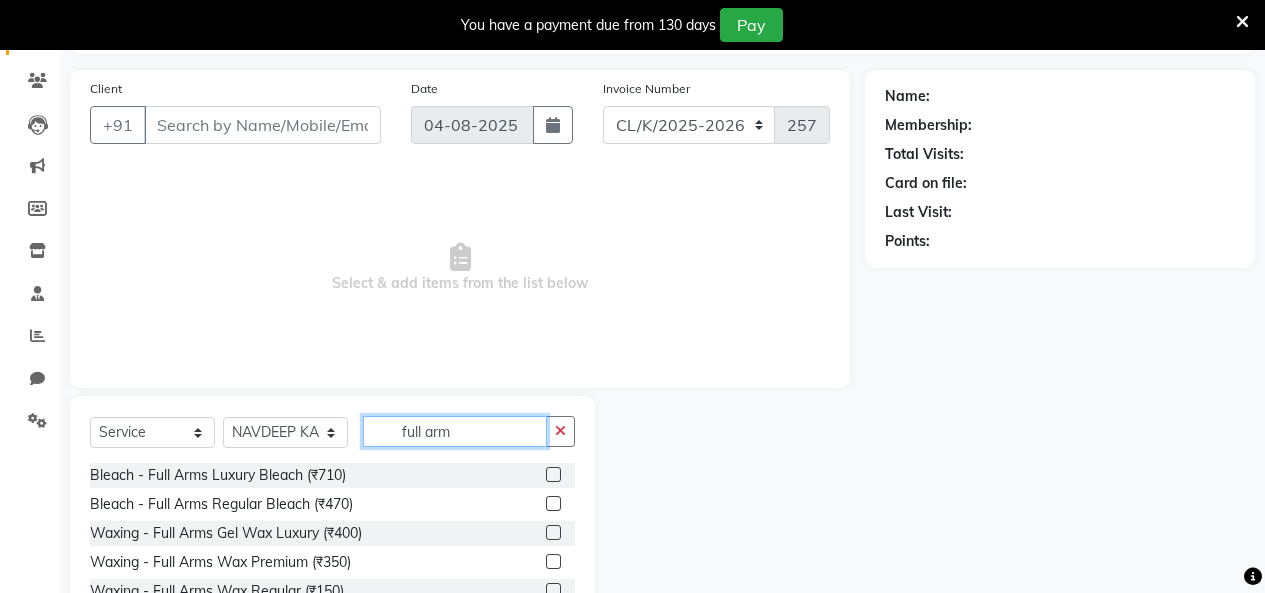 scroll, scrollTop: 230, scrollLeft: 0, axis: vertical 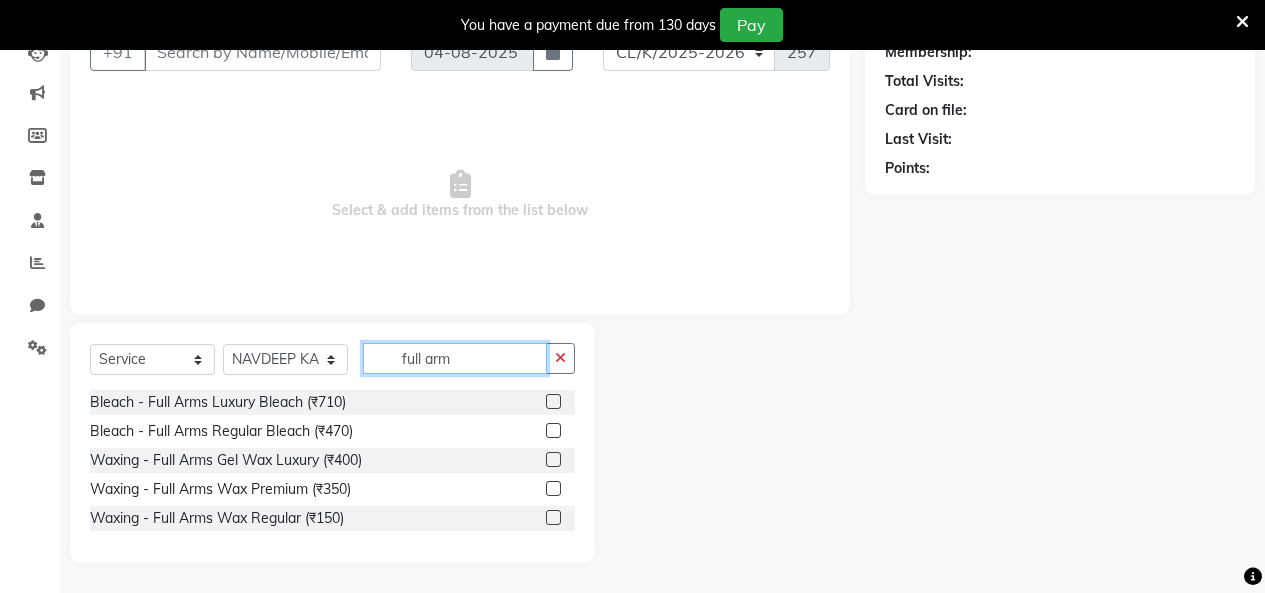 type on "full arm" 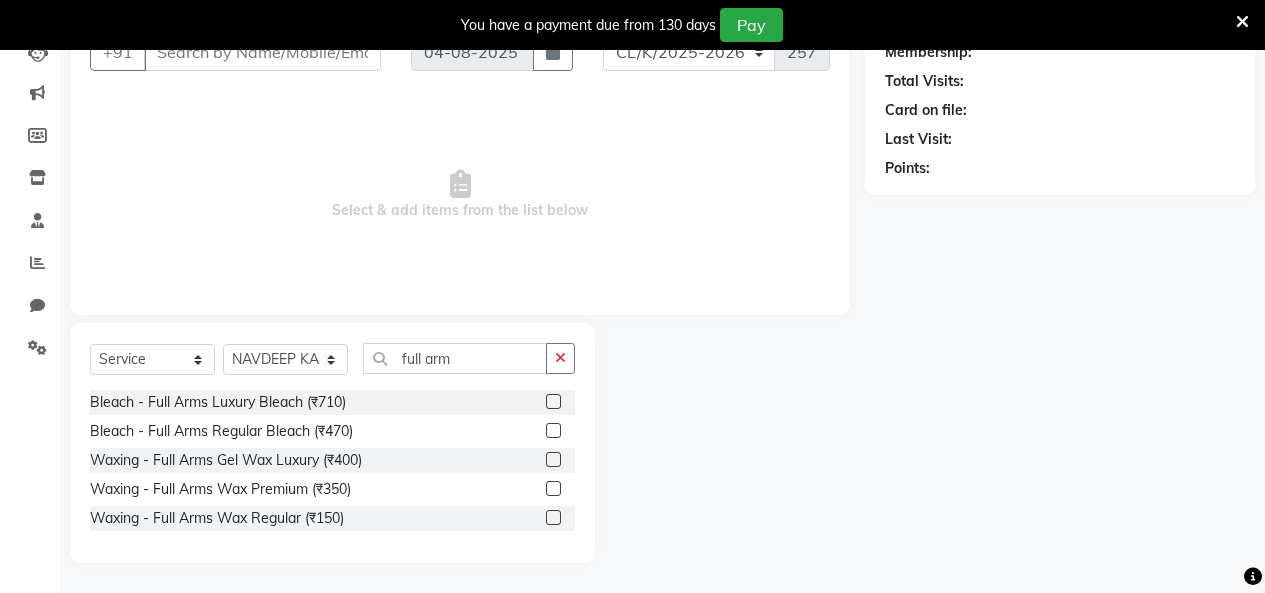 click 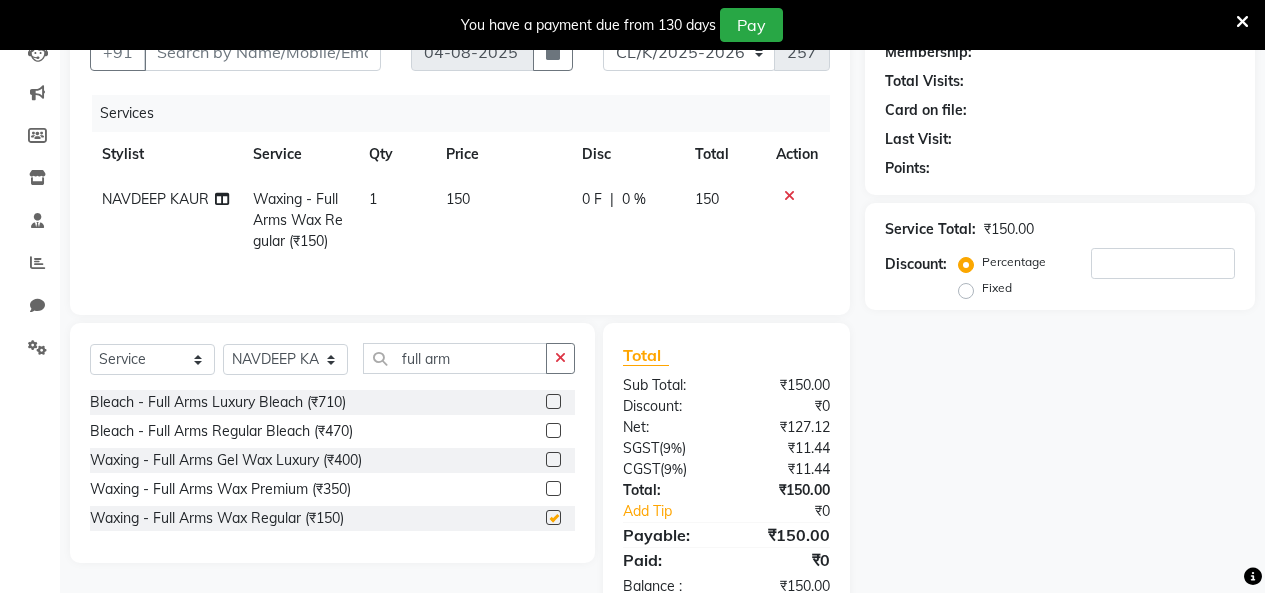 scroll, scrollTop: 3, scrollLeft: 0, axis: vertical 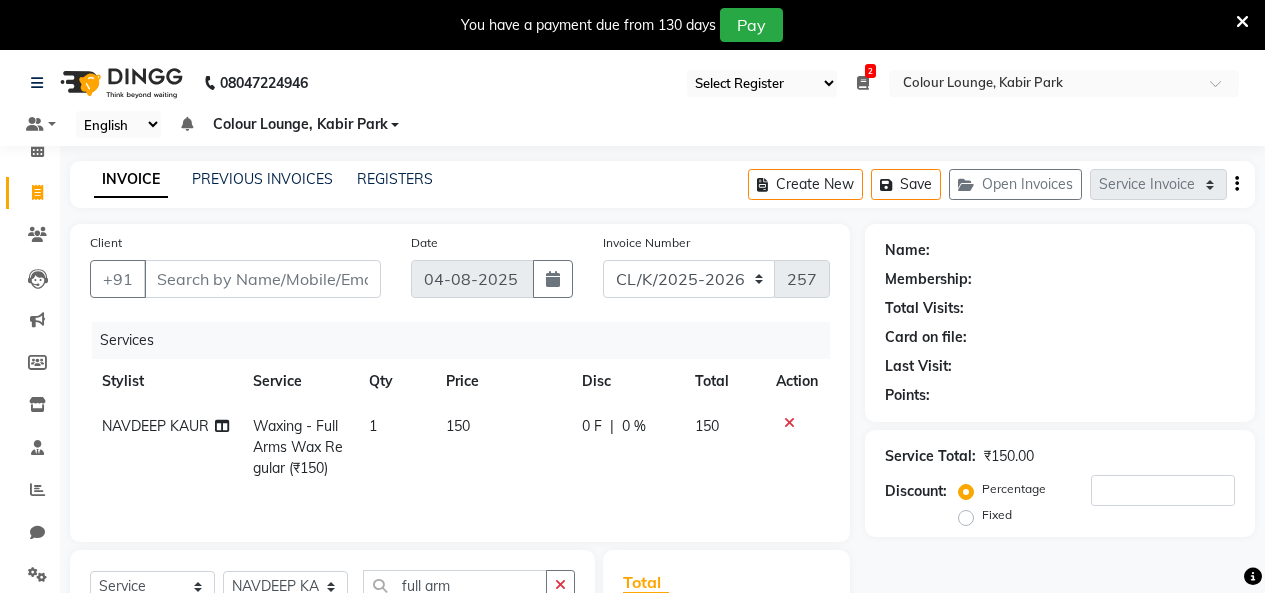 checkbox on "false" 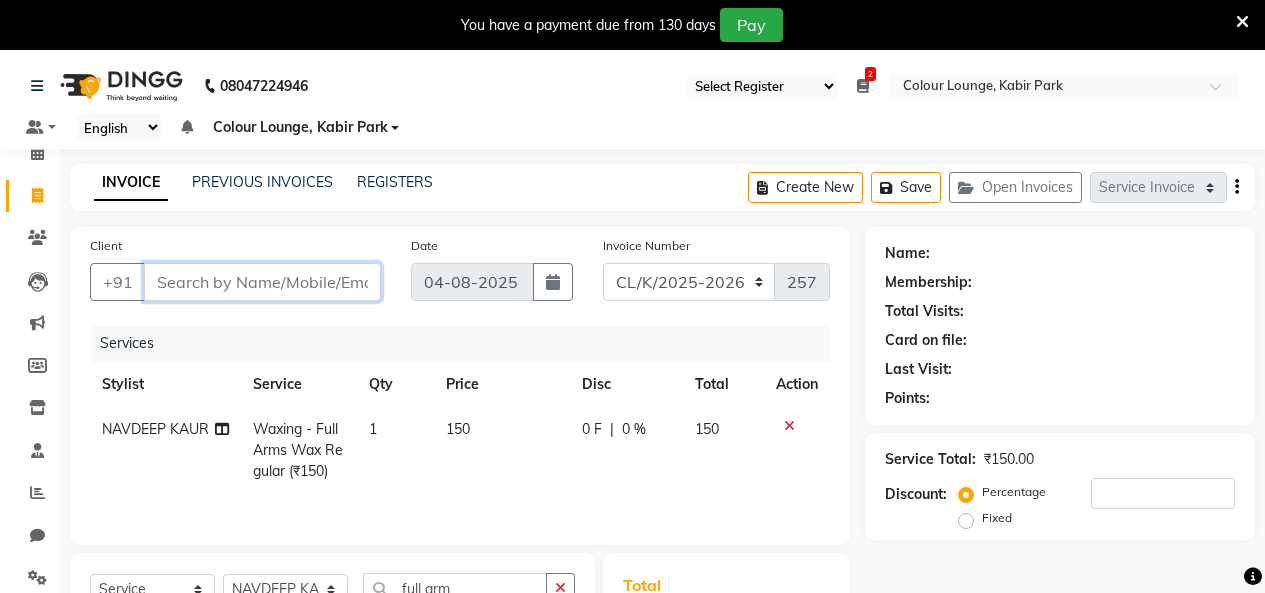 click on "Client" at bounding box center (262, 282) 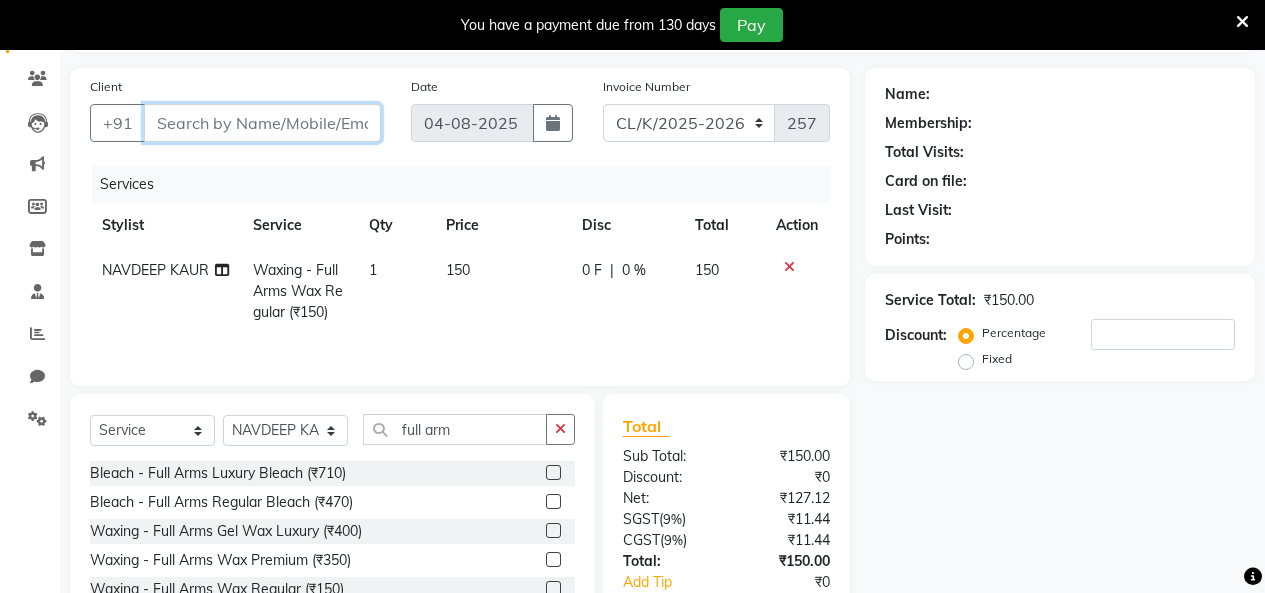 scroll, scrollTop: 84, scrollLeft: 0, axis: vertical 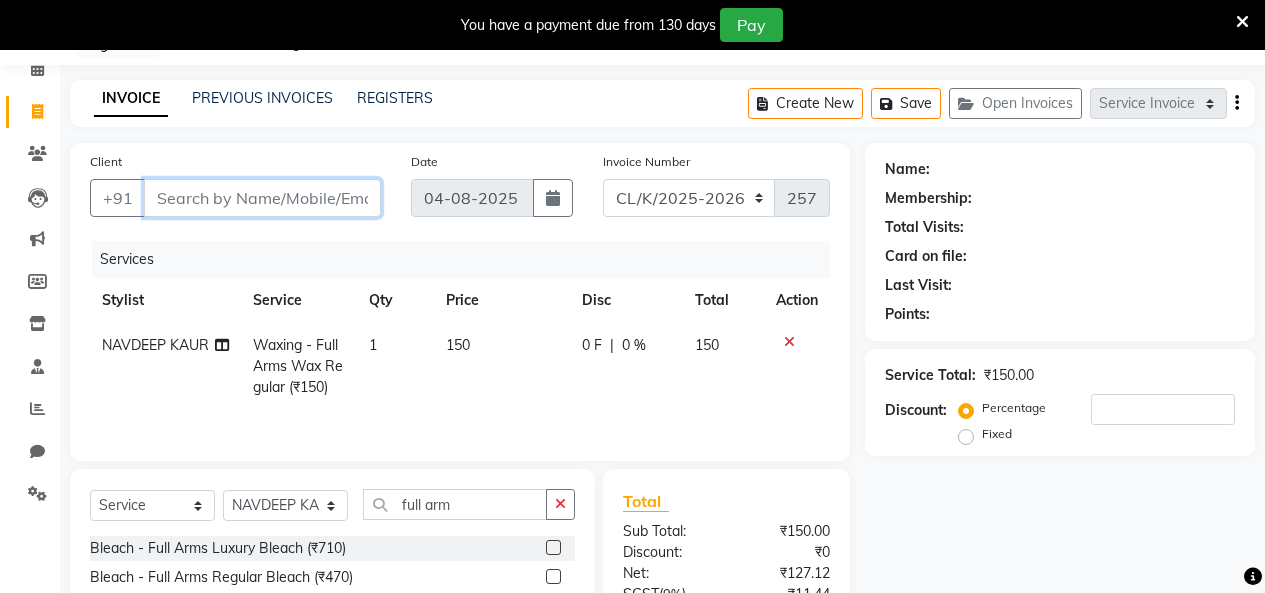 click on "Client" at bounding box center (262, 198) 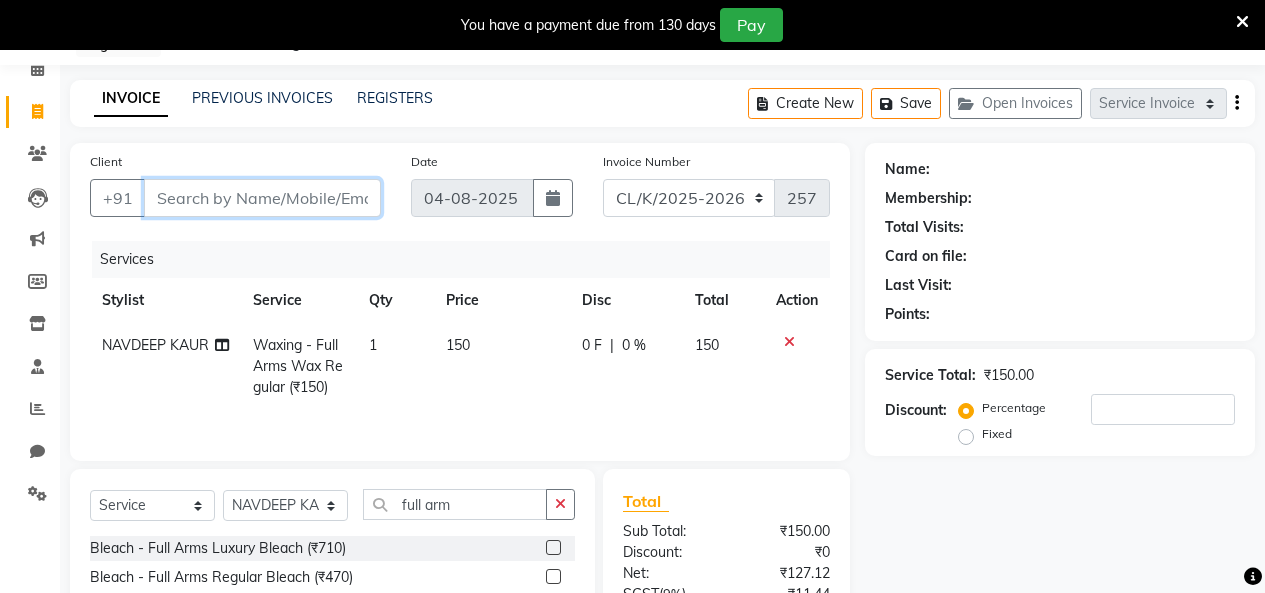 type on "7" 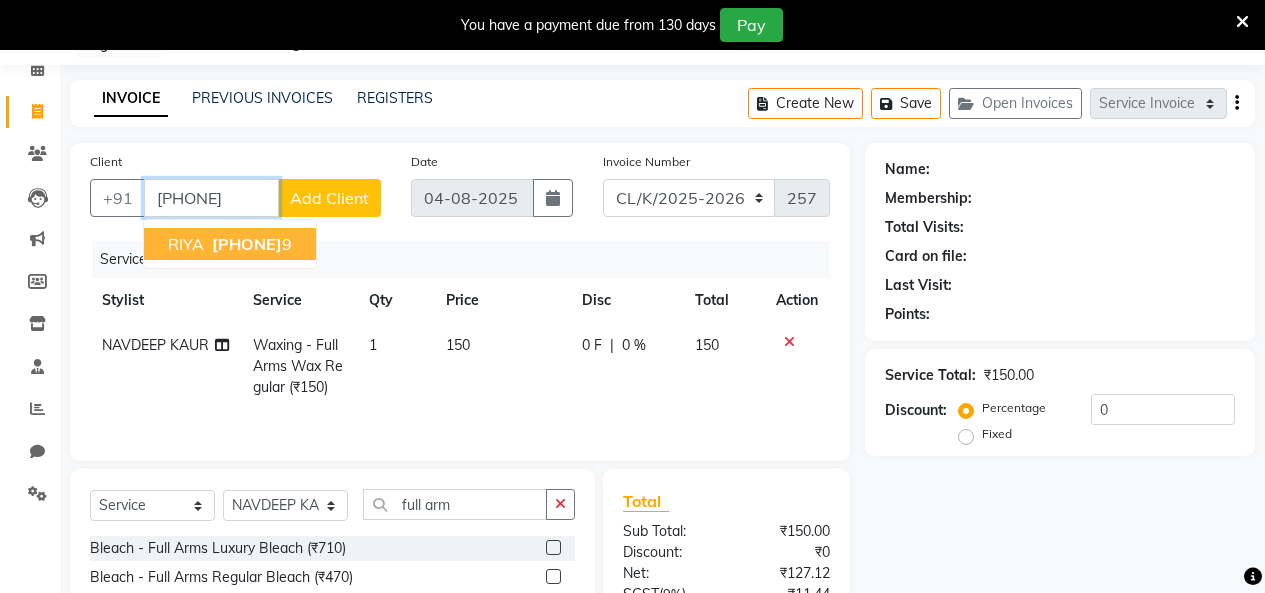click on "RIYA   765292526 9" at bounding box center [230, 244] 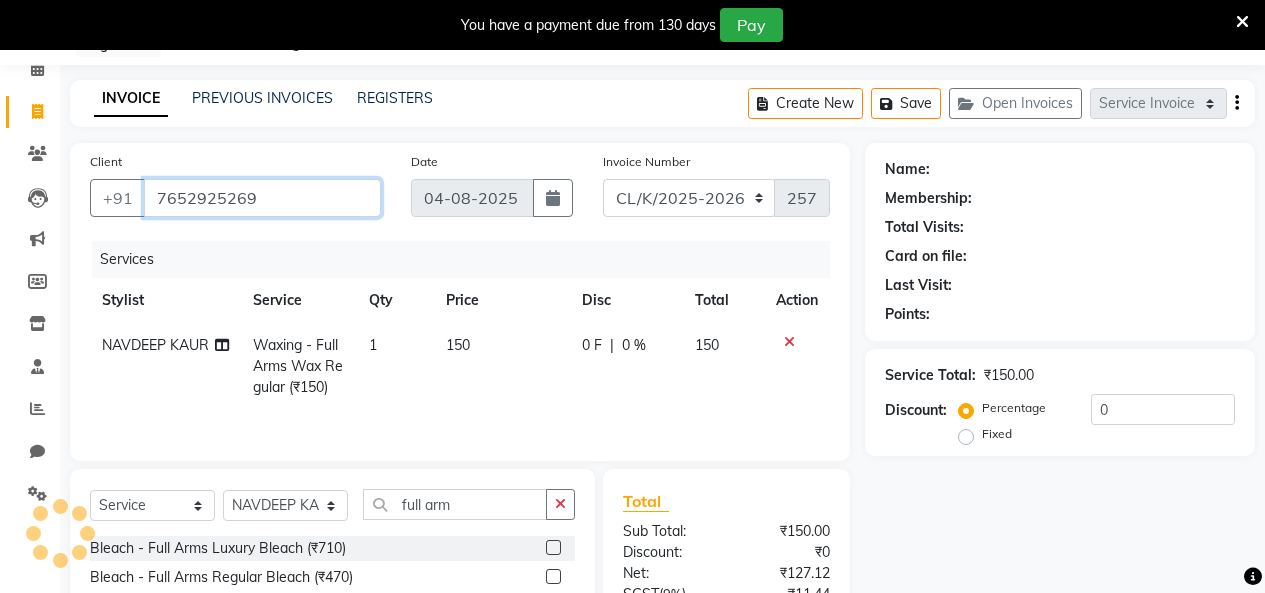 type on "7652925269" 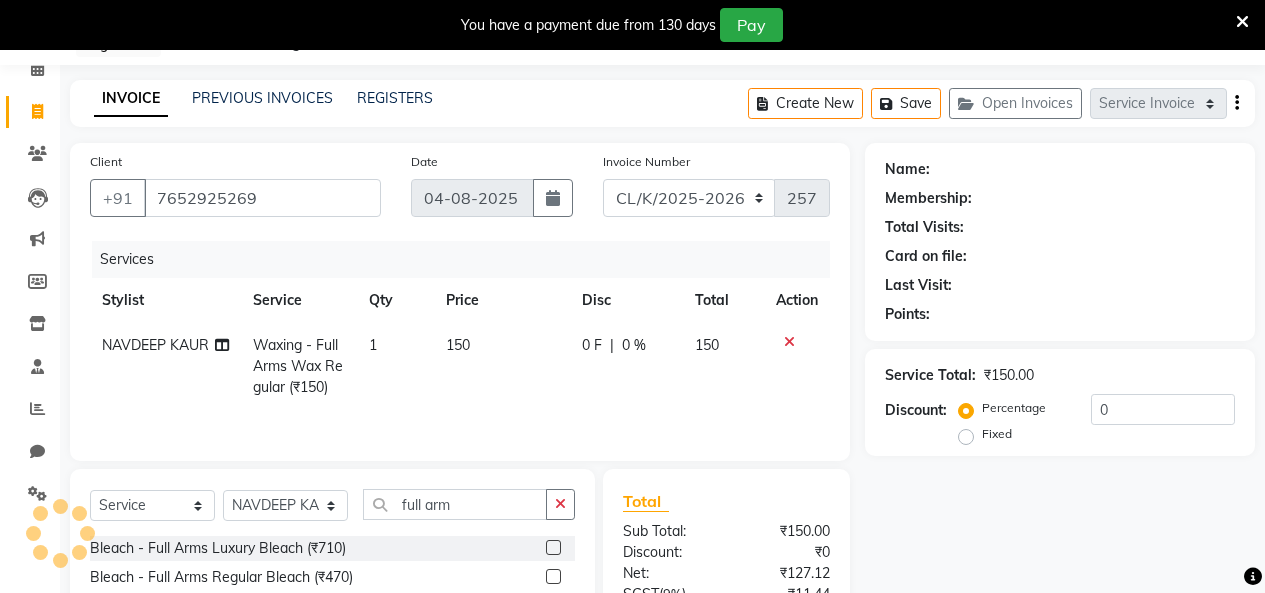 select on "1: Object" 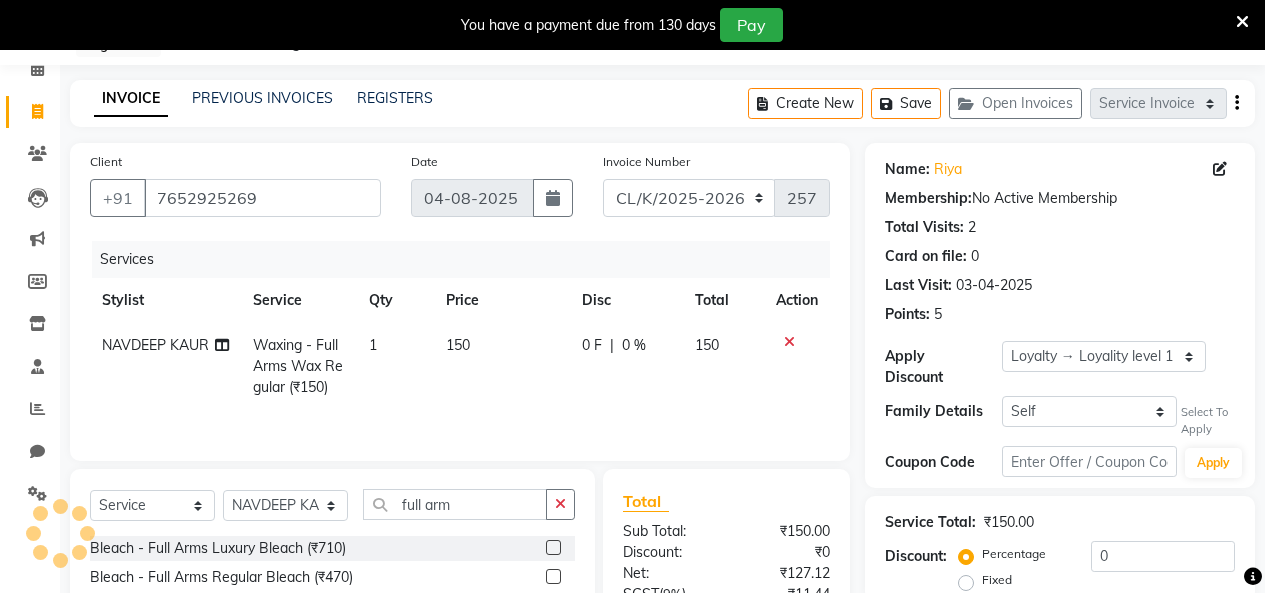 scroll, scrollTop: 284, scrollLeft: 0, axis: vertical 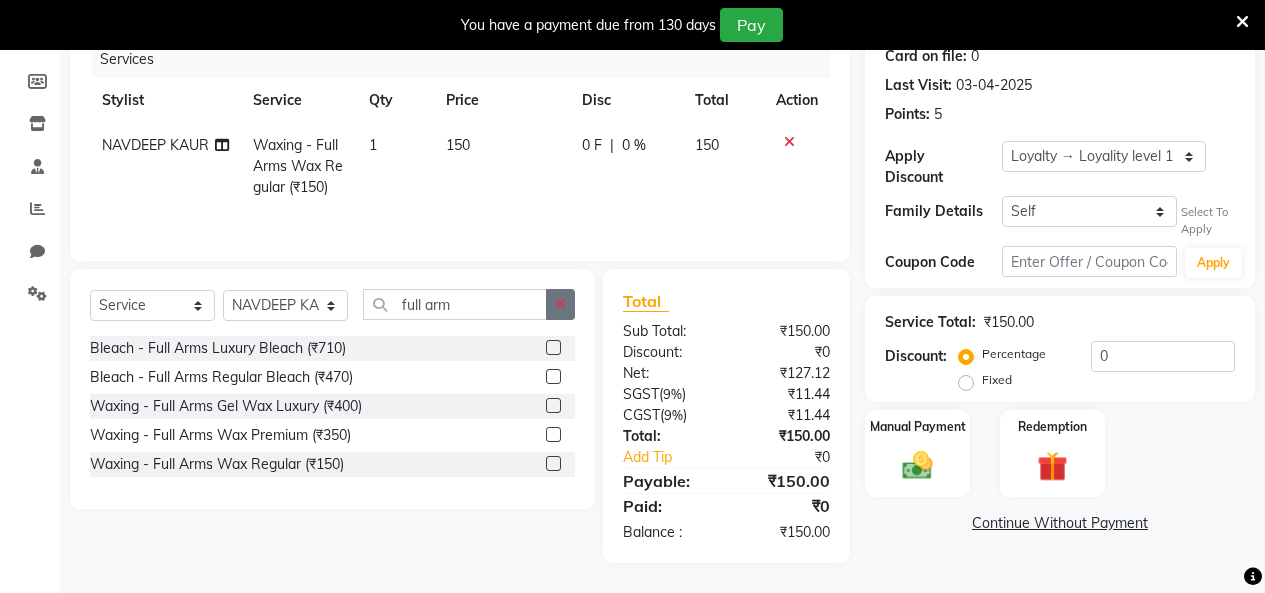 click 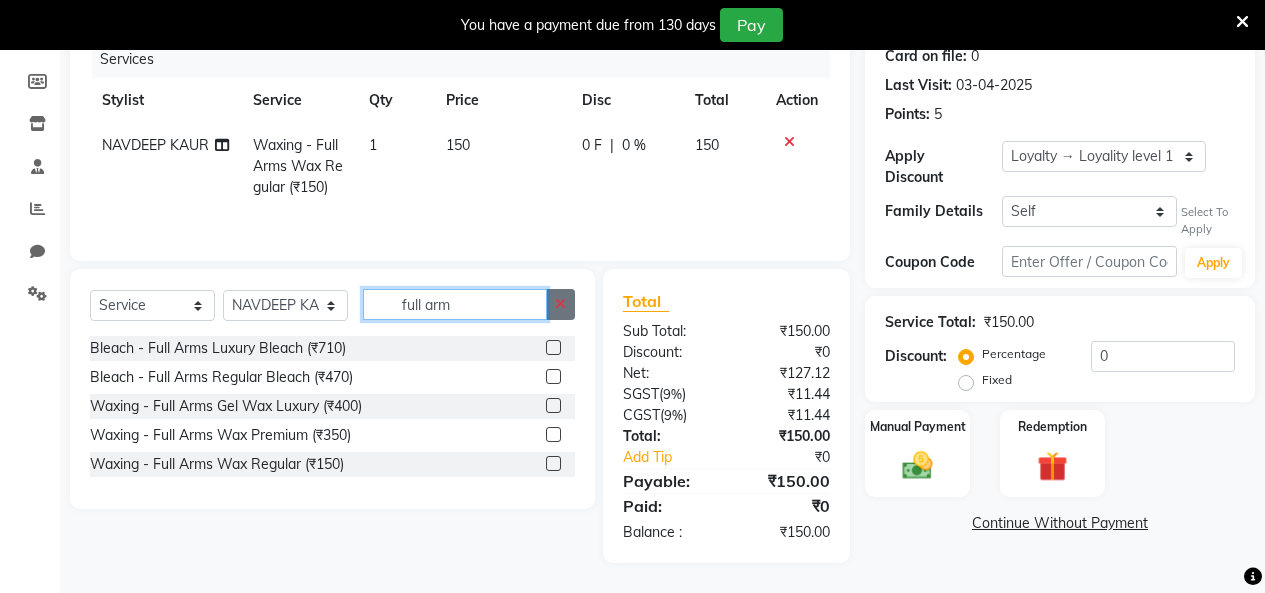 type 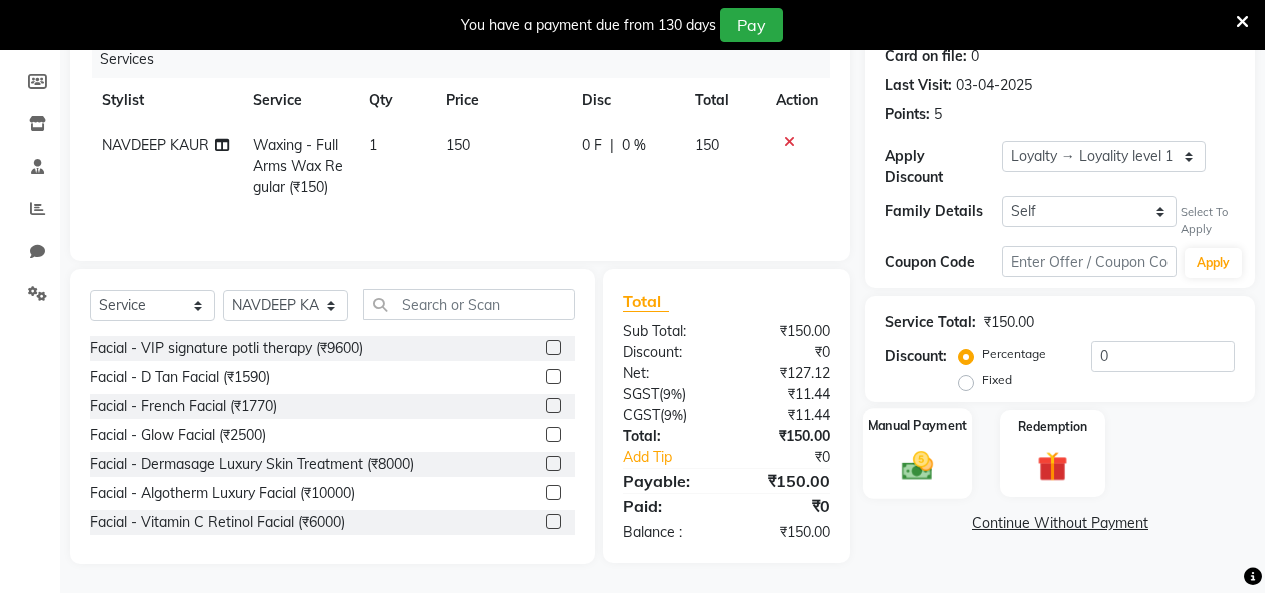click on "Manual Payment" 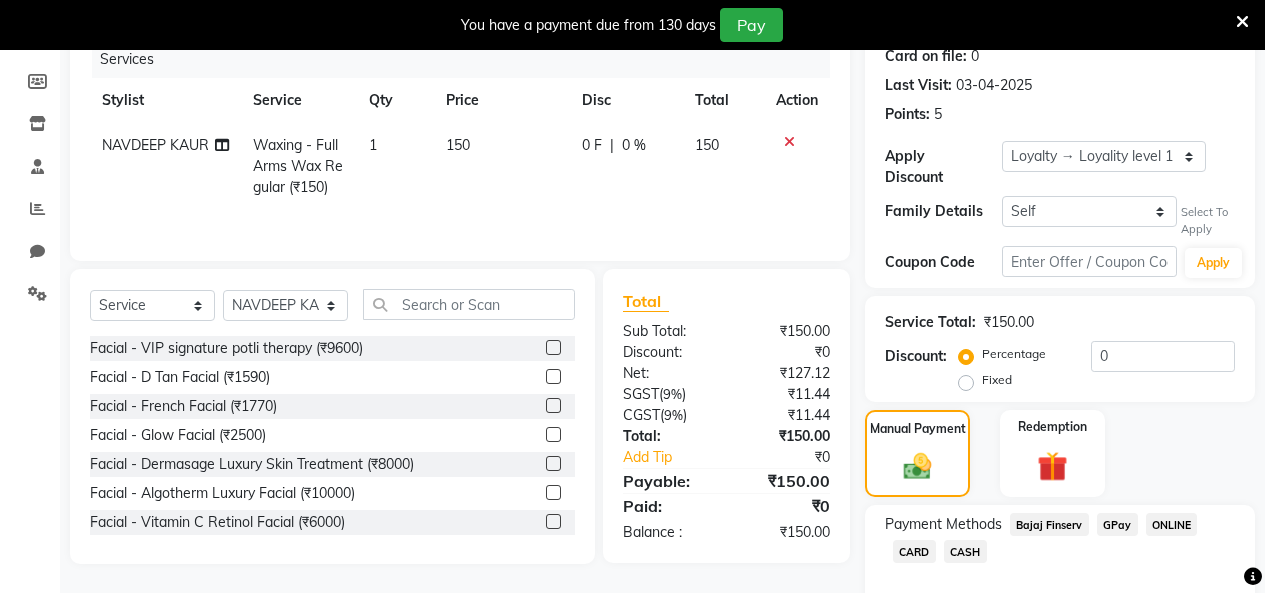 click on "CASH" 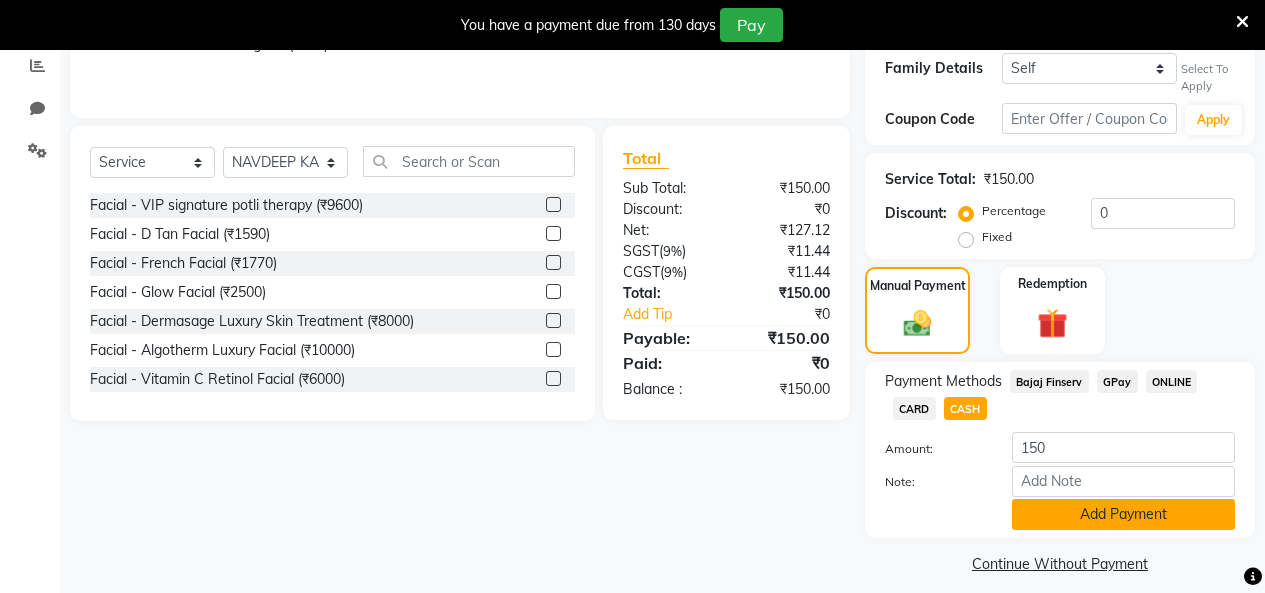 click on "Add Payment" 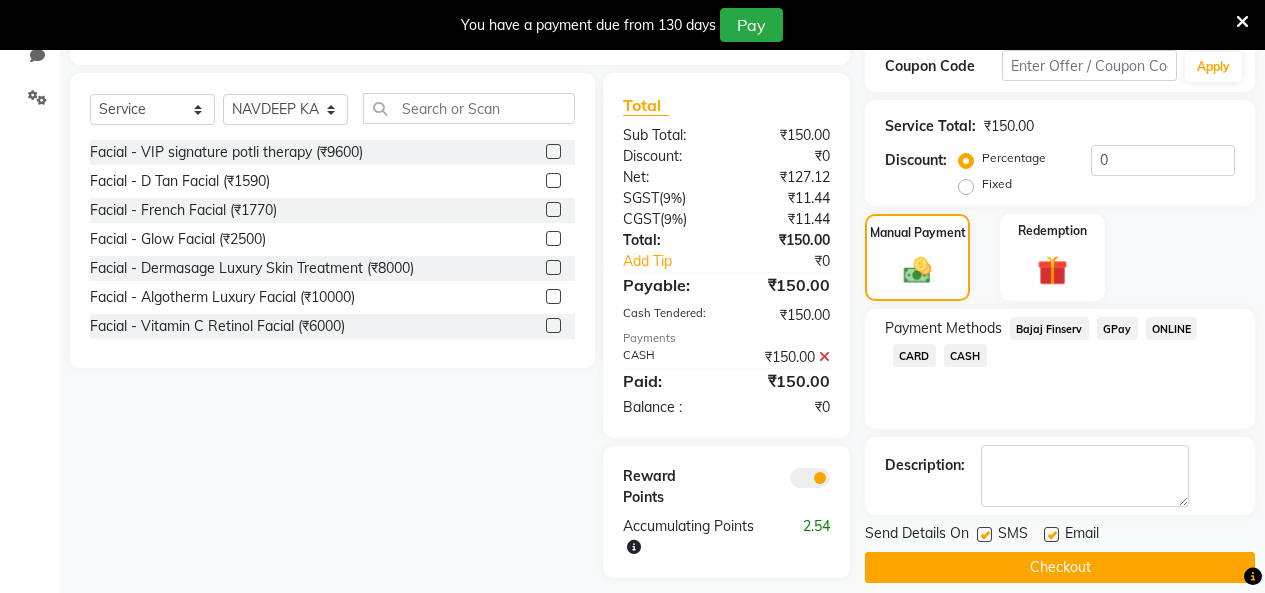 scroll, scrollTop: 495, scrollLeft: 0, axis: vertical 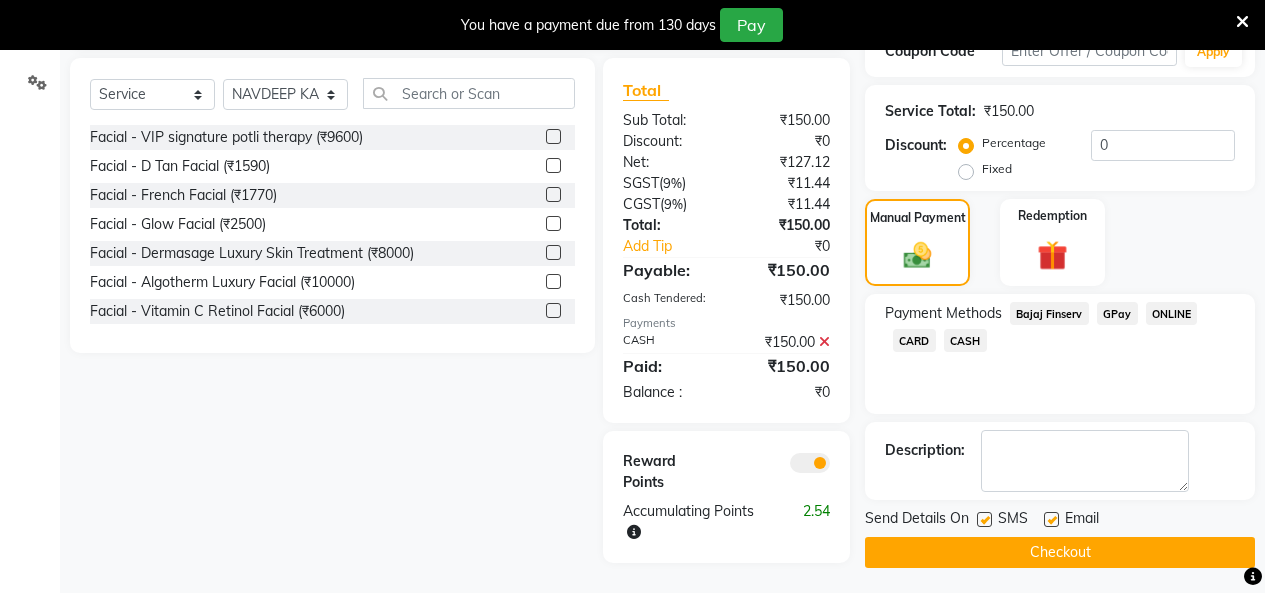 click on "Checkout" 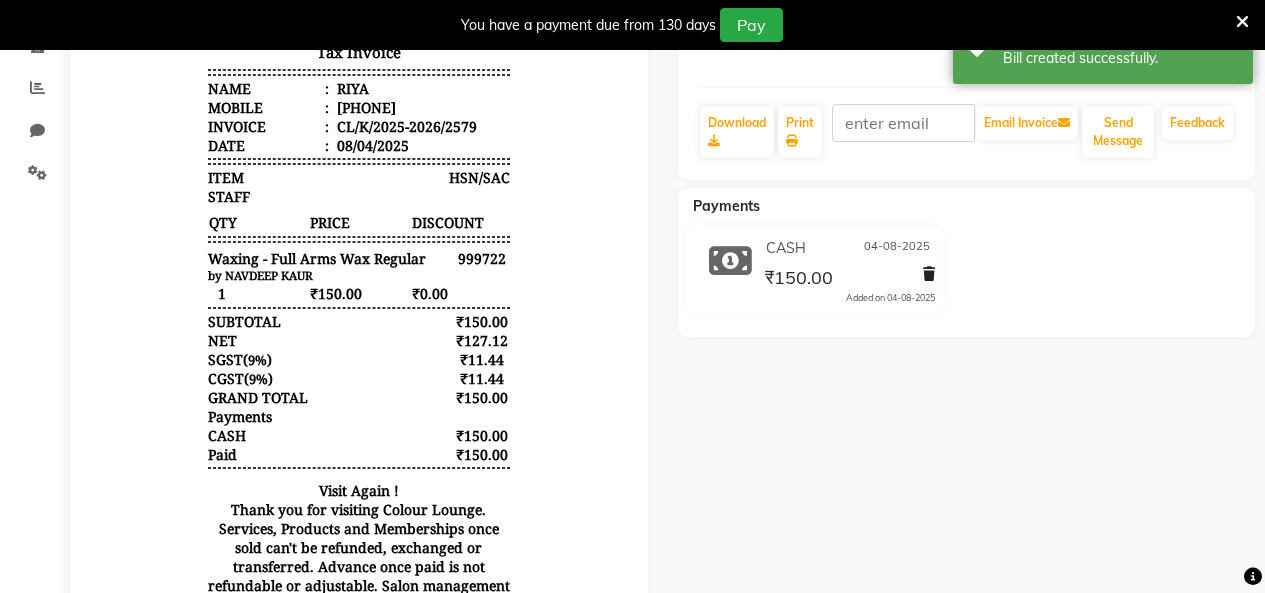 scroll, scrollTop: 0, scrollLeft: 0, axis: both 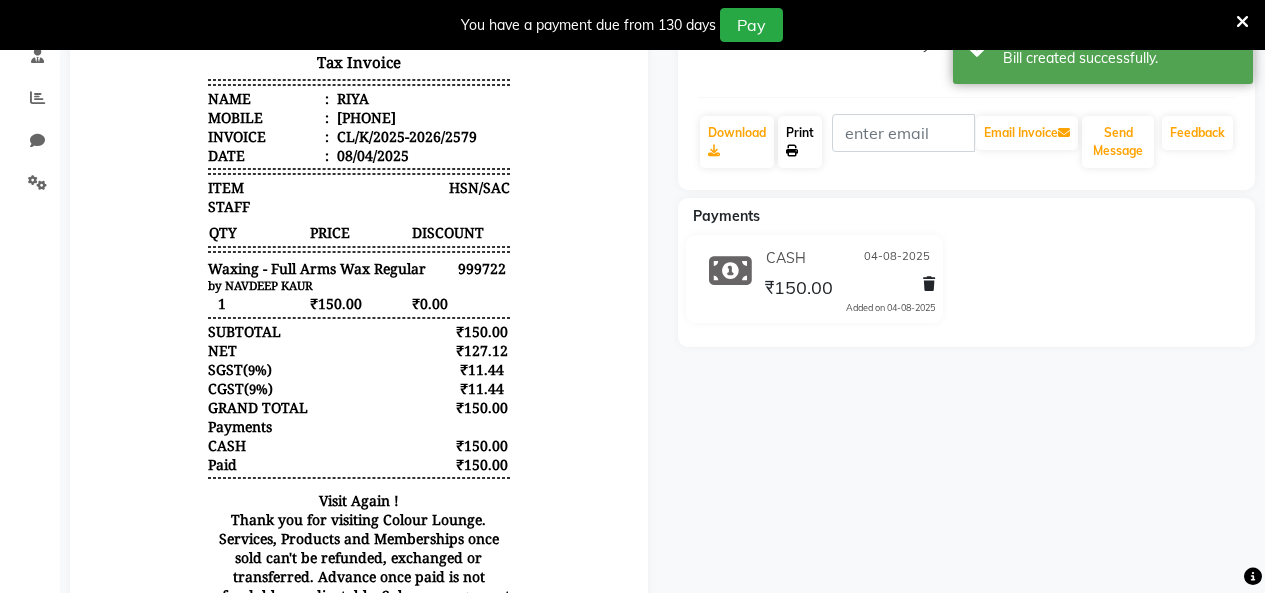 click on "Print" 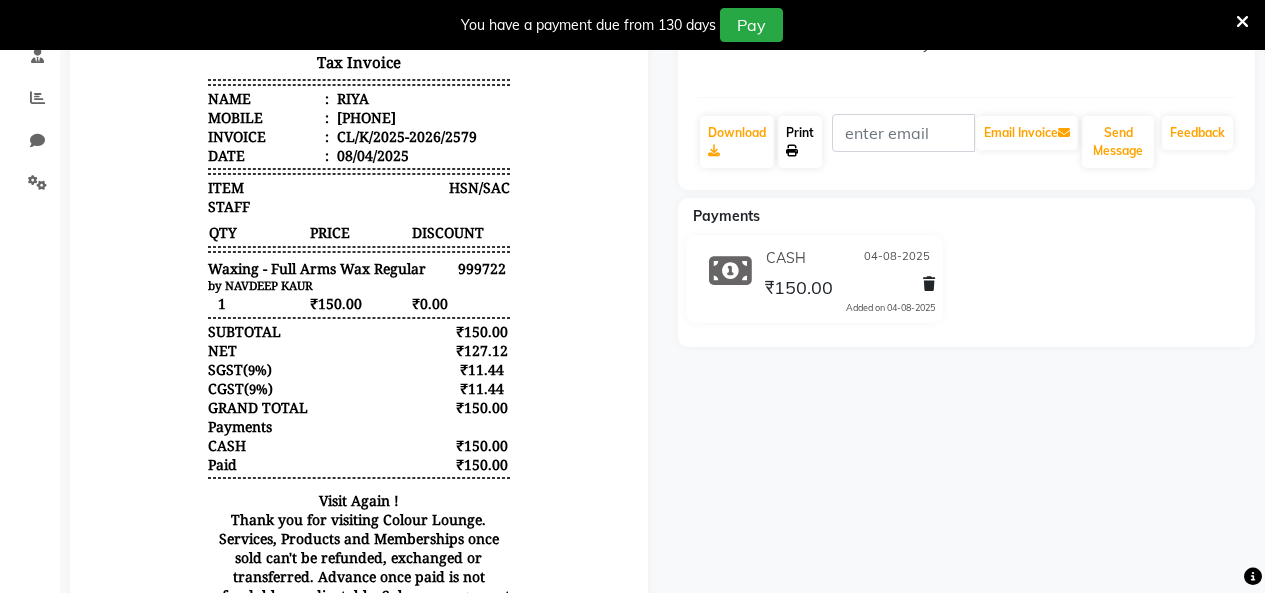 click 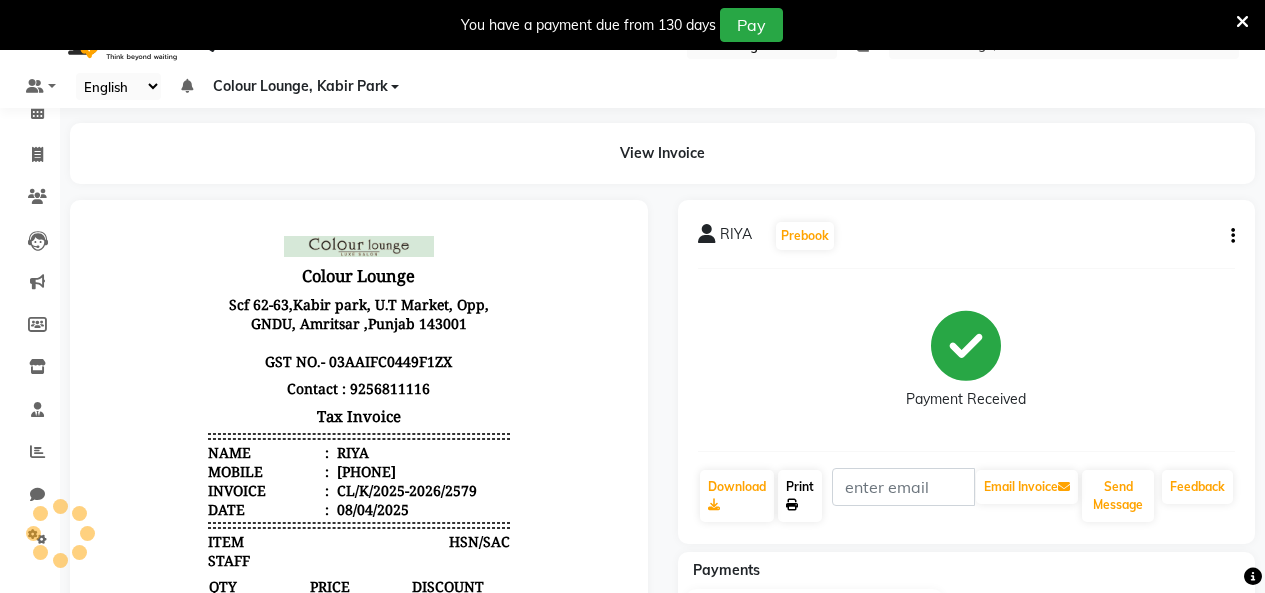 scroll, scrollTop: 0, scrollLeft: 0, axis: both 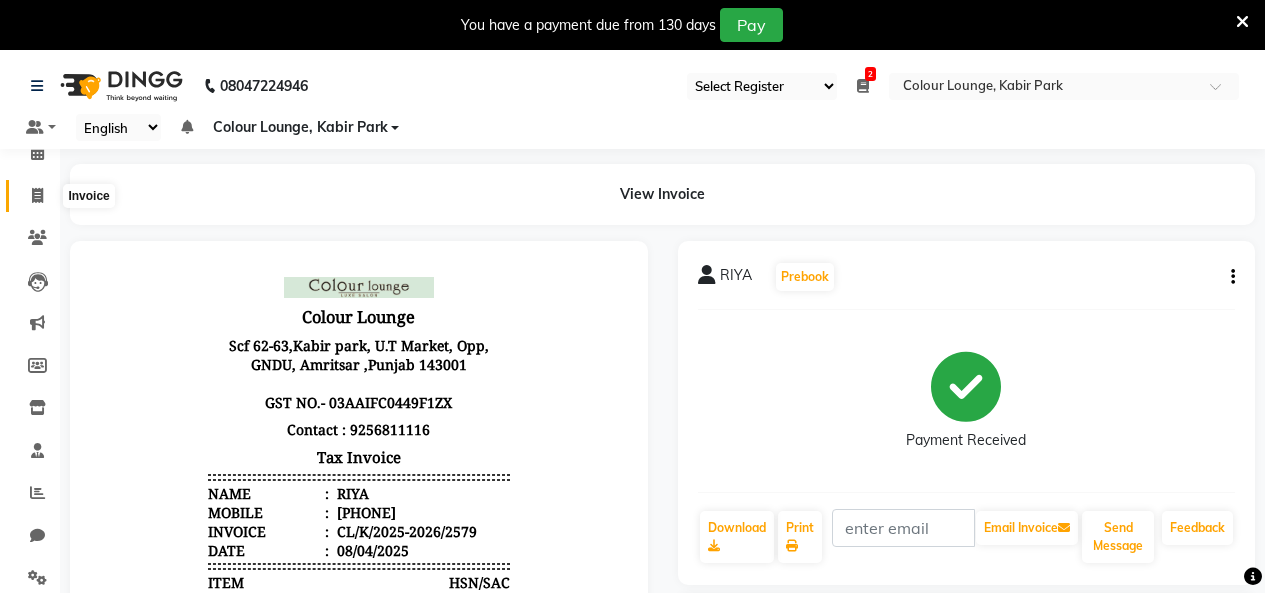 click 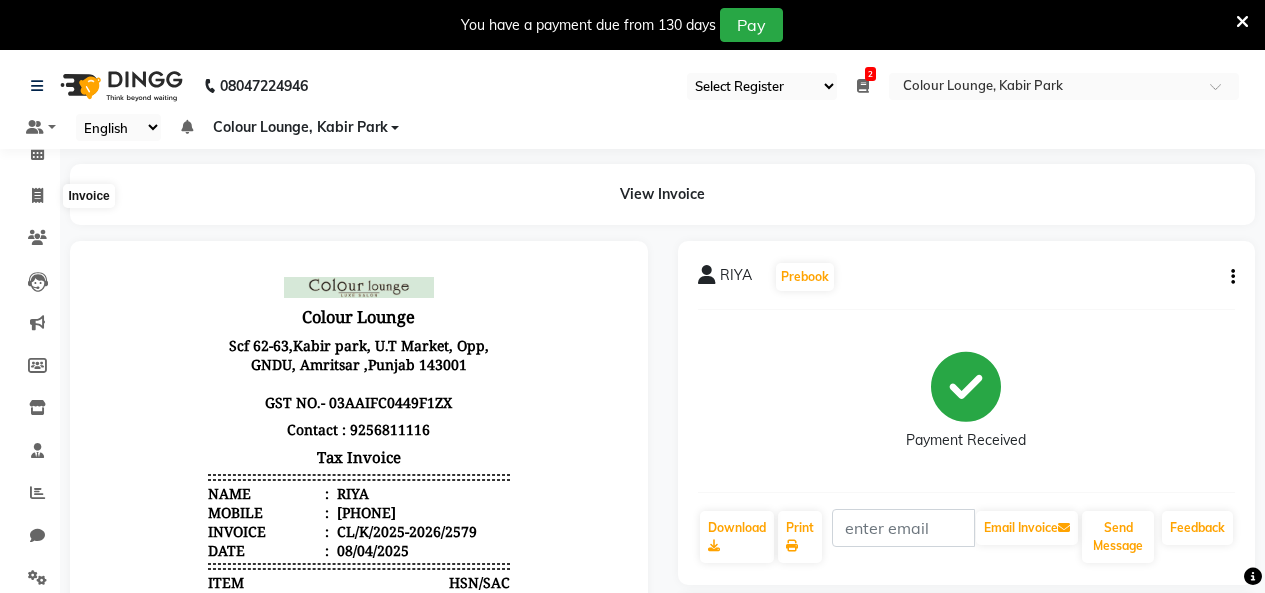 select on "service" 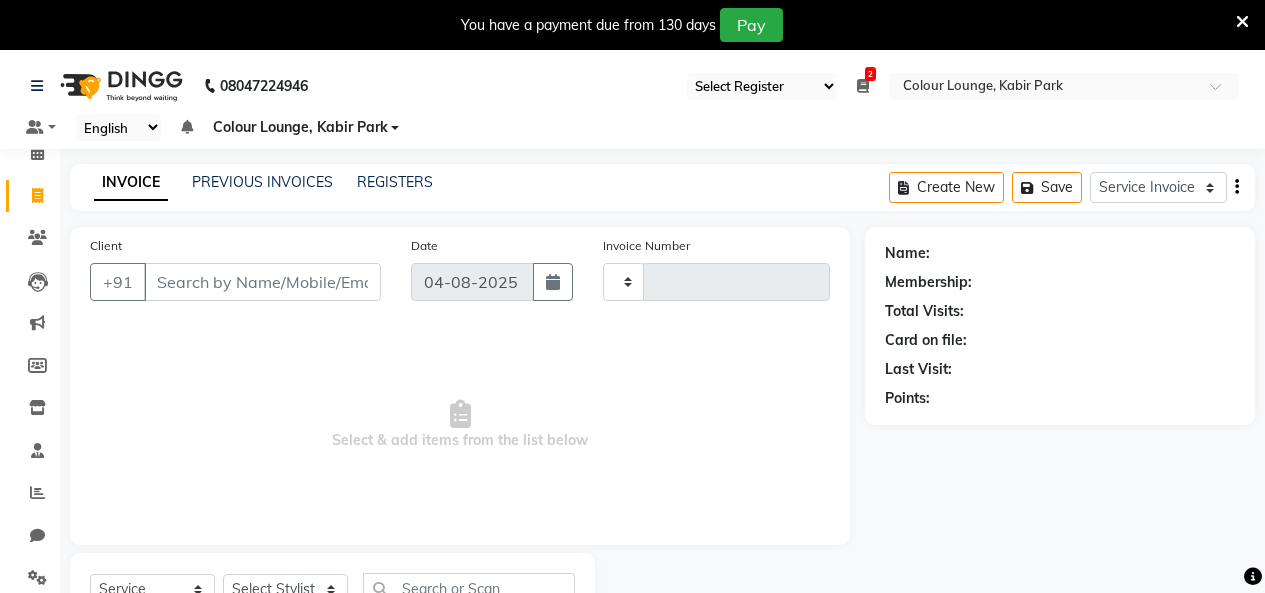 type on "2580" 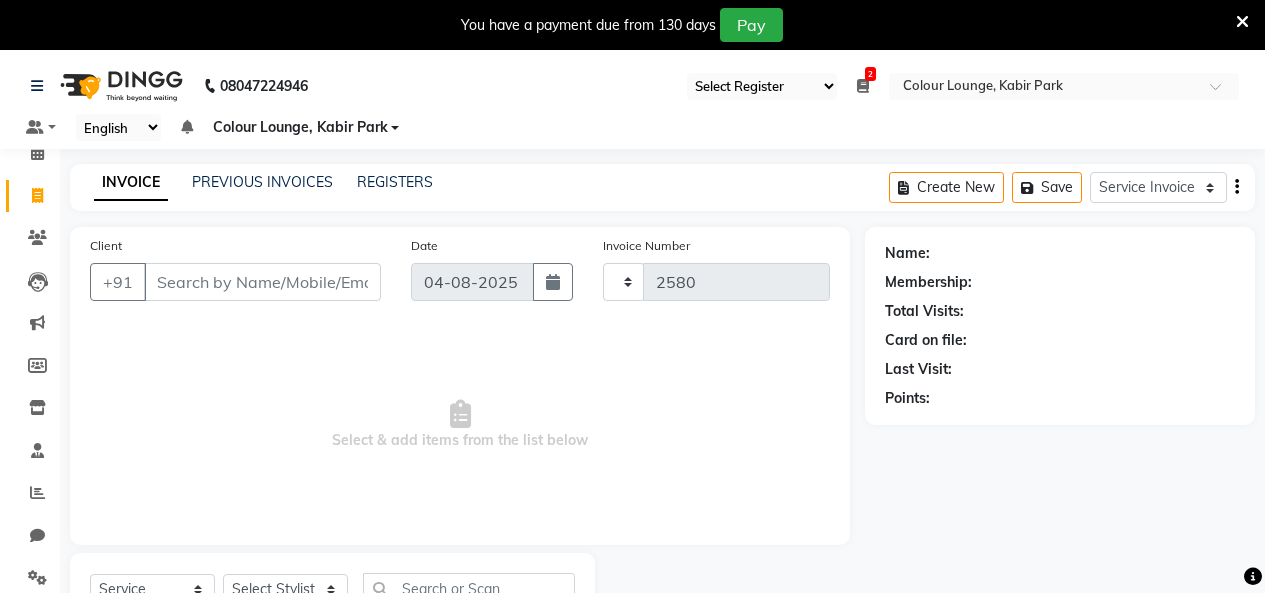 select on "8015" 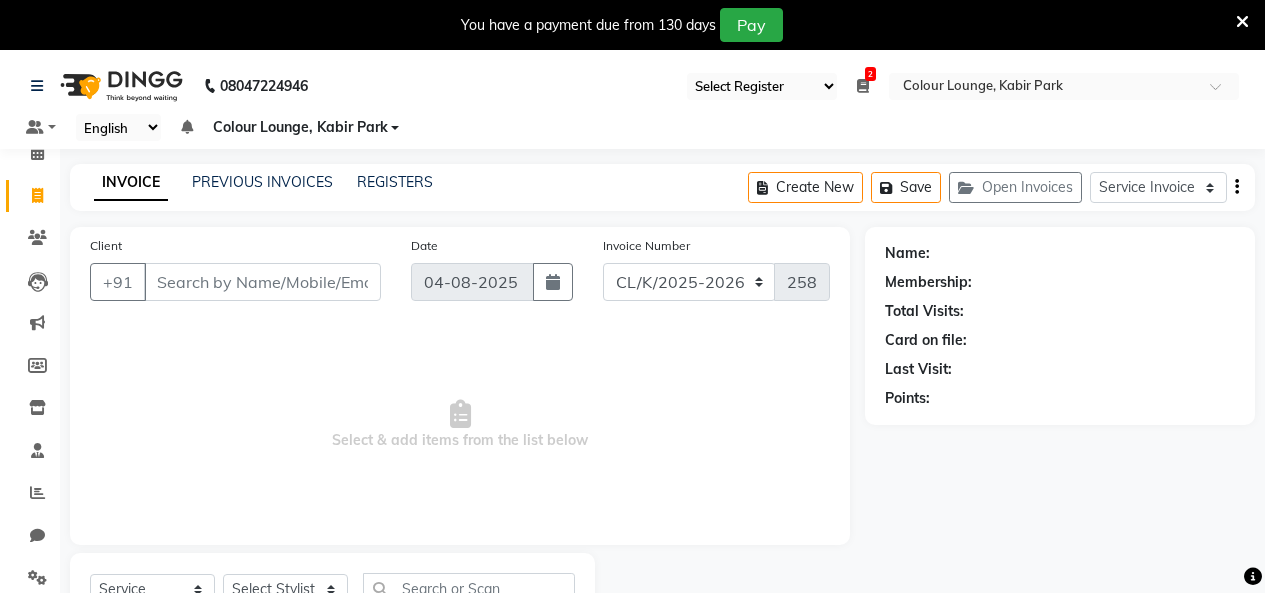 scroll, scrollTop: 85, scrollLeft: 0, axis: vertical 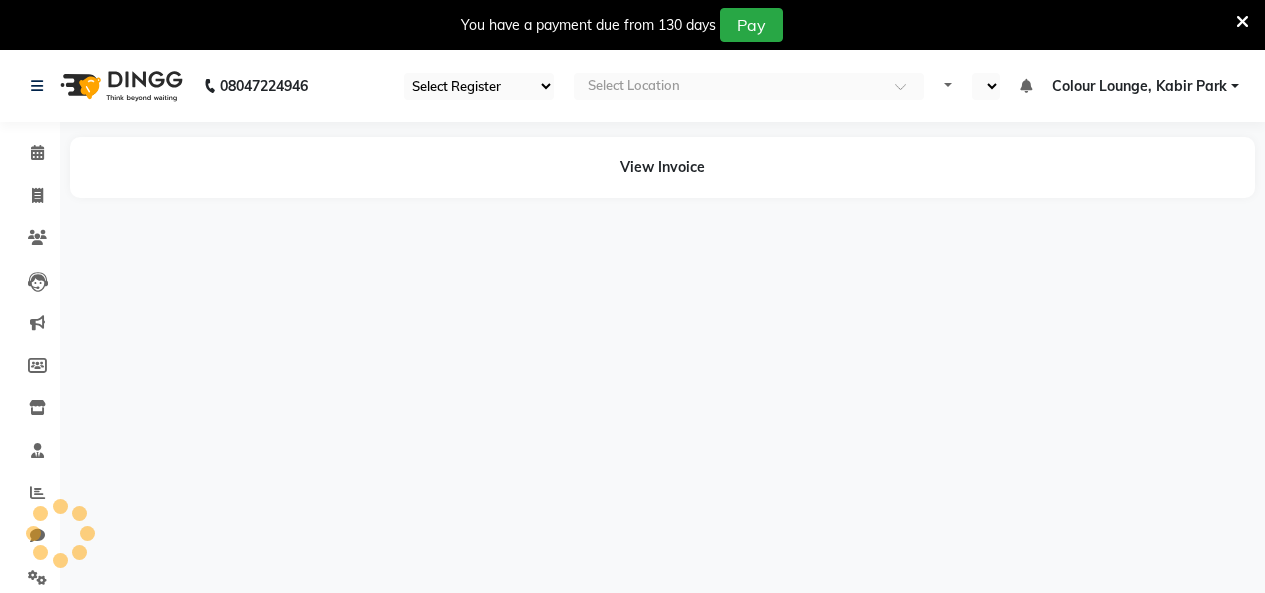 select on "75" 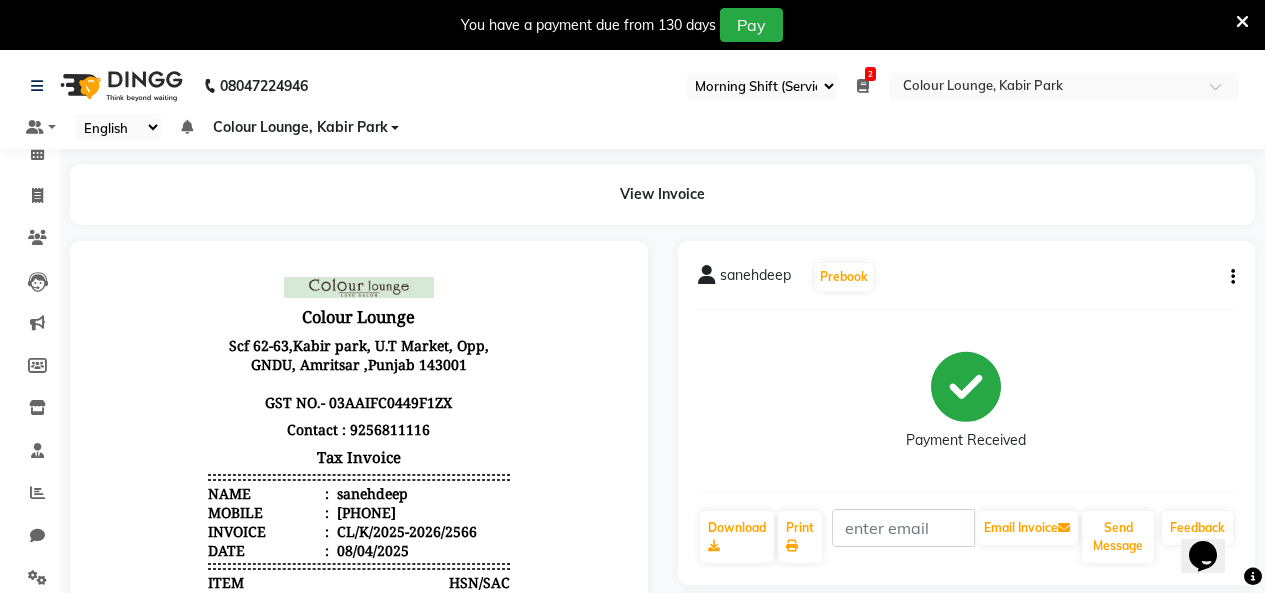 scroll, scrollTop: 0, scrollLeft: 0, axis: both 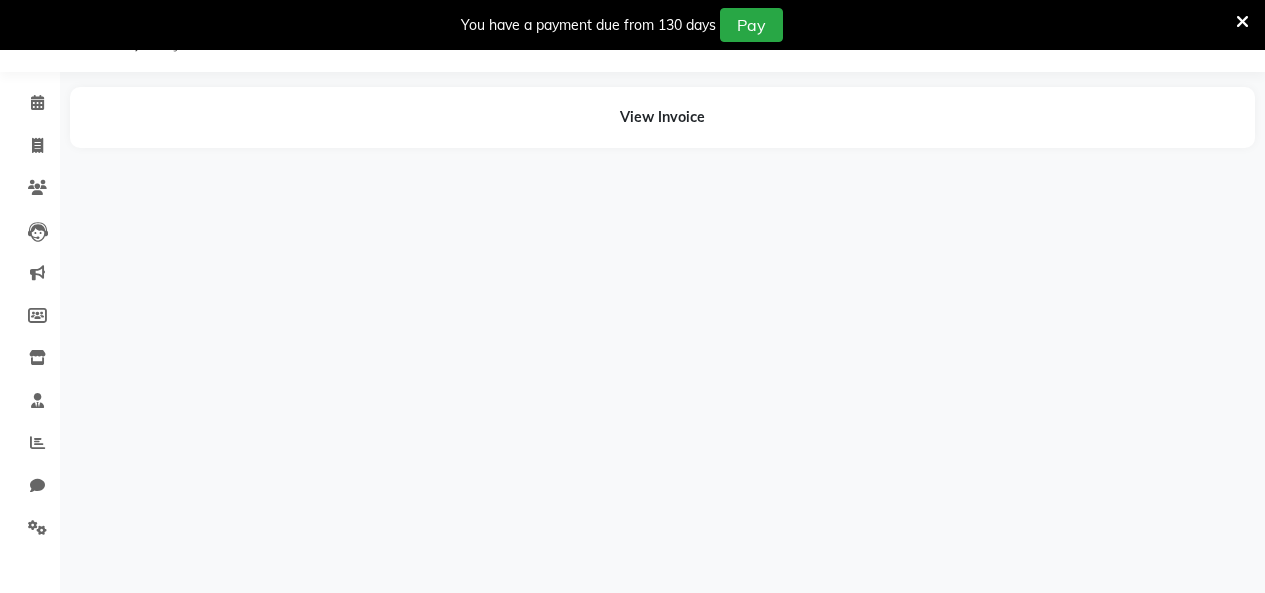 select on "75" 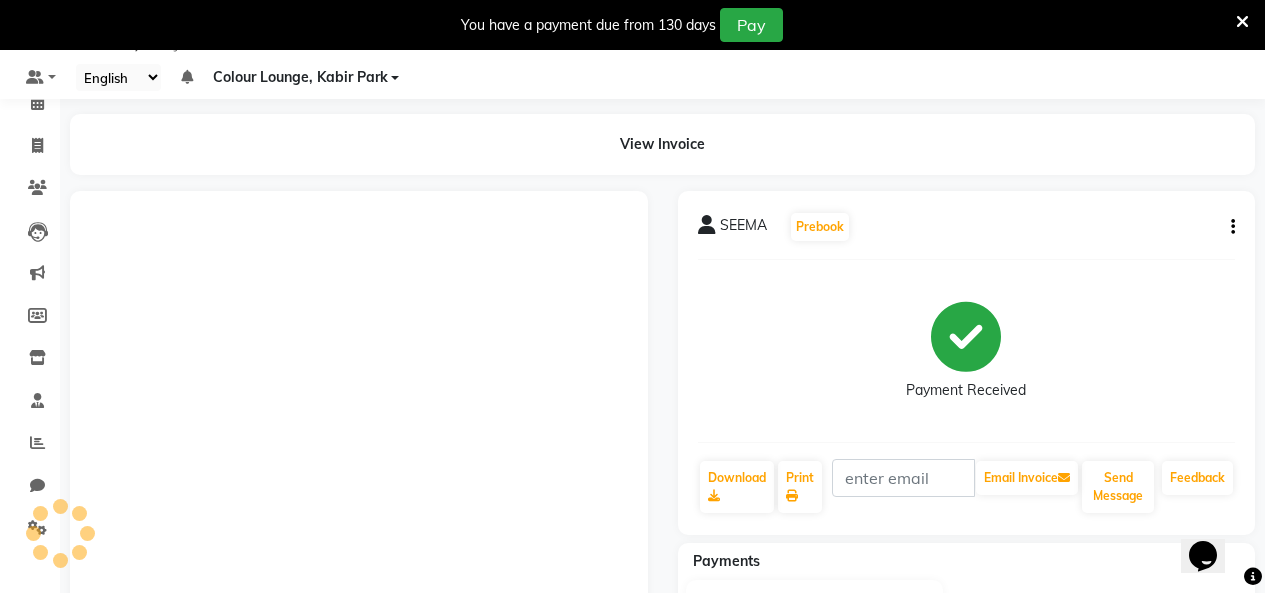scroll, scrollTop: 0, scrollLeft: 0, axis: both 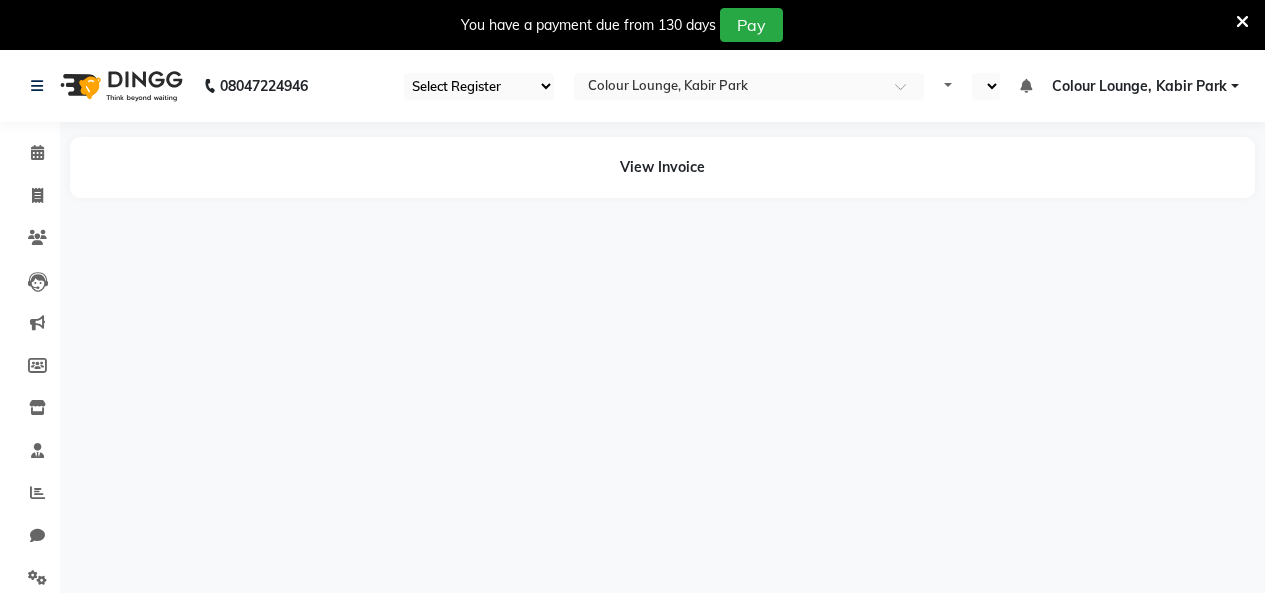 select on "75" 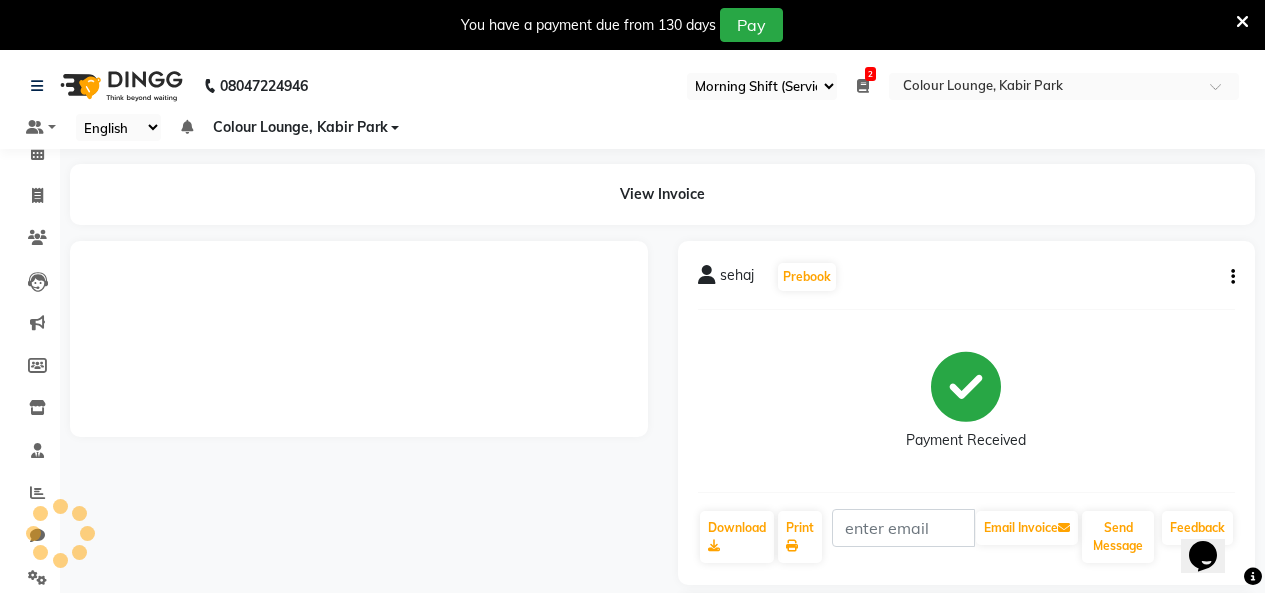 scroll, scrollTop: 0, scrollLeft: 0, axis: both 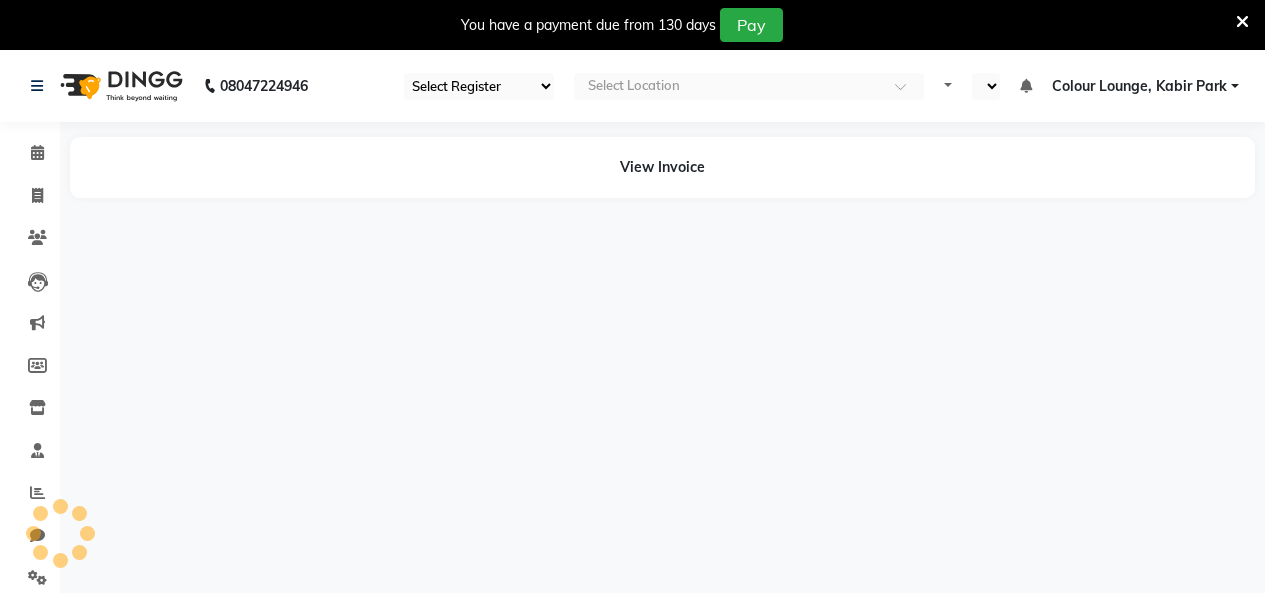select on "75" 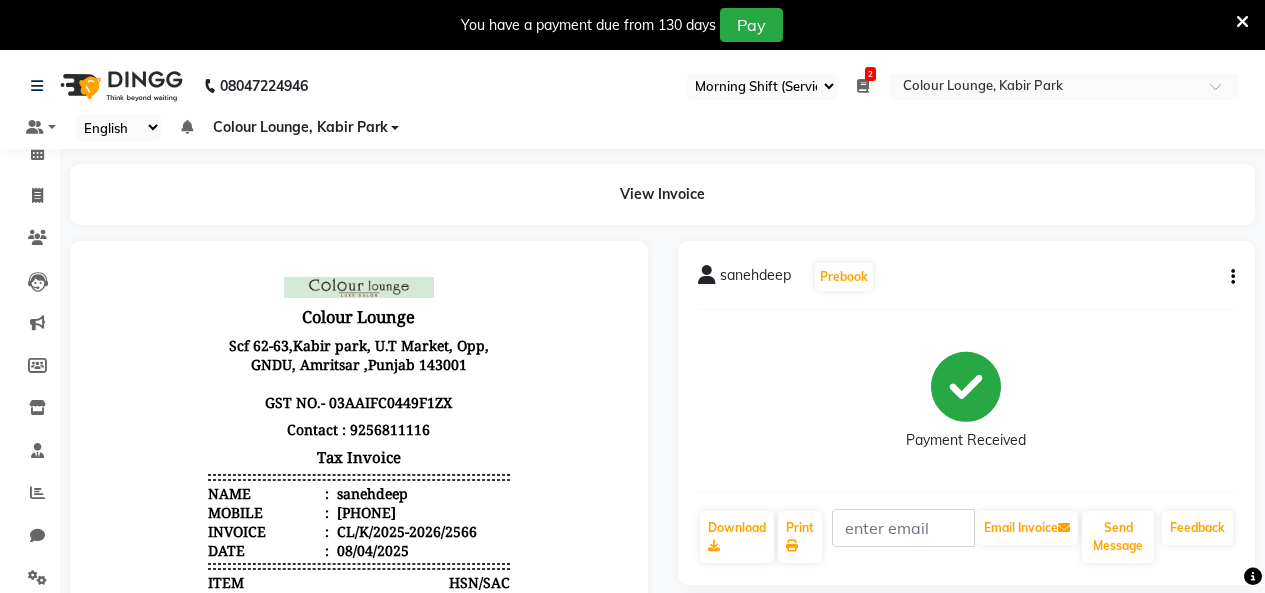 scroll, scrollTop: 13, scrollLeft: 0, axis: vertical 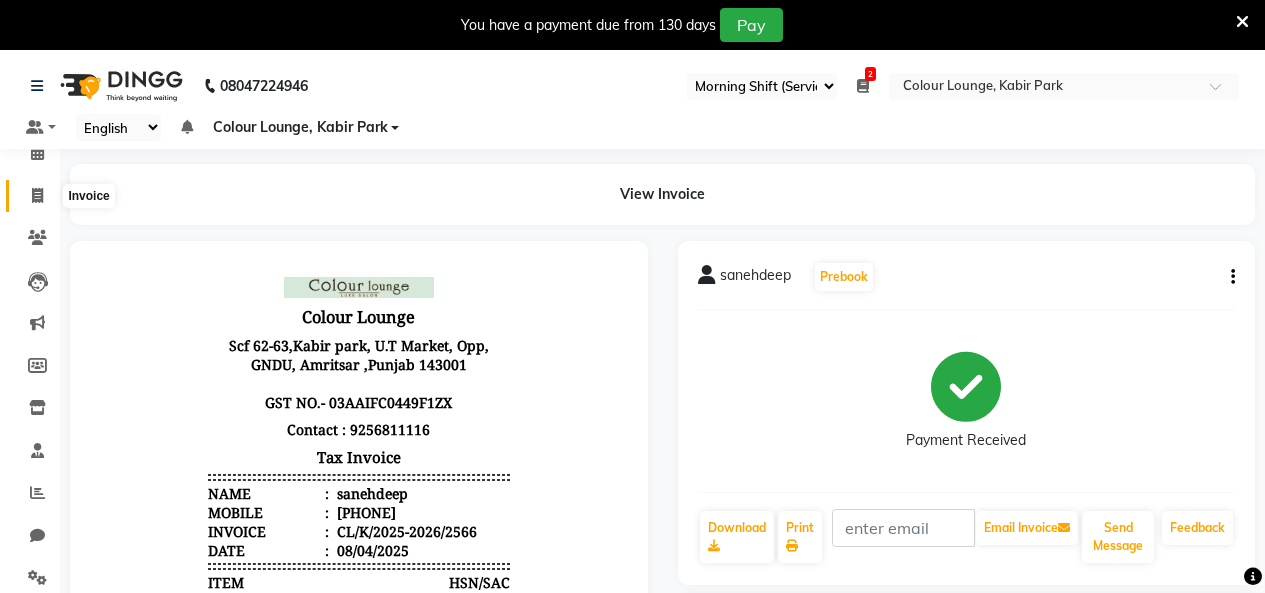 click 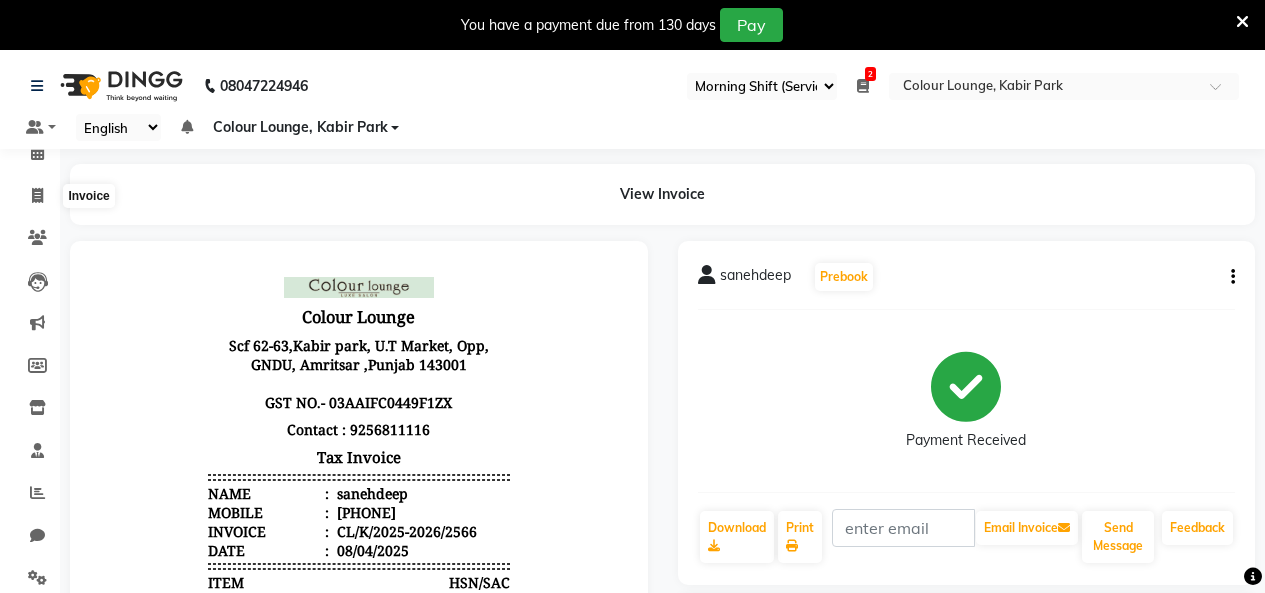 select on "service" 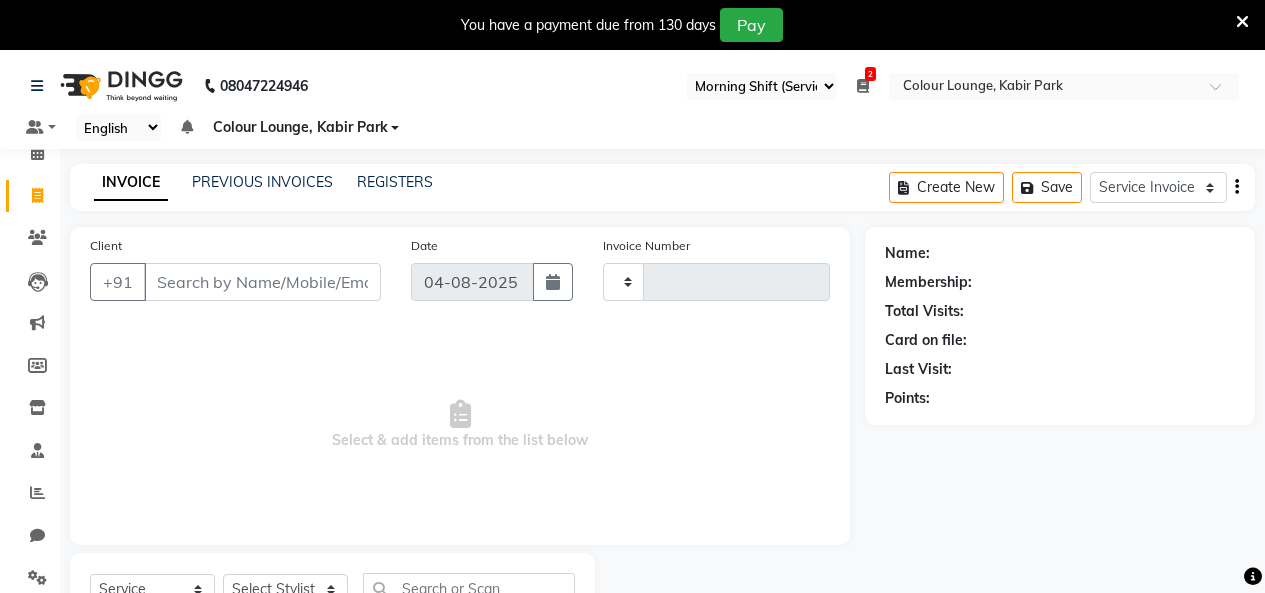 scroll, scrollTop: 85, scrollLeft: 0, axis: vertical 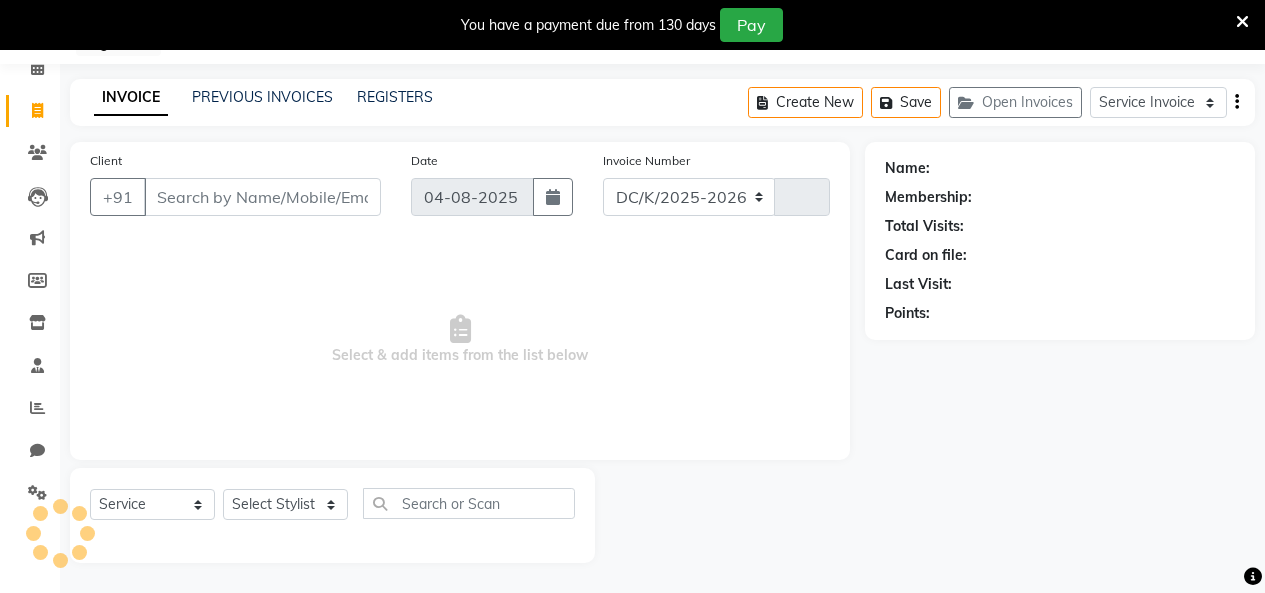 select on "8015" 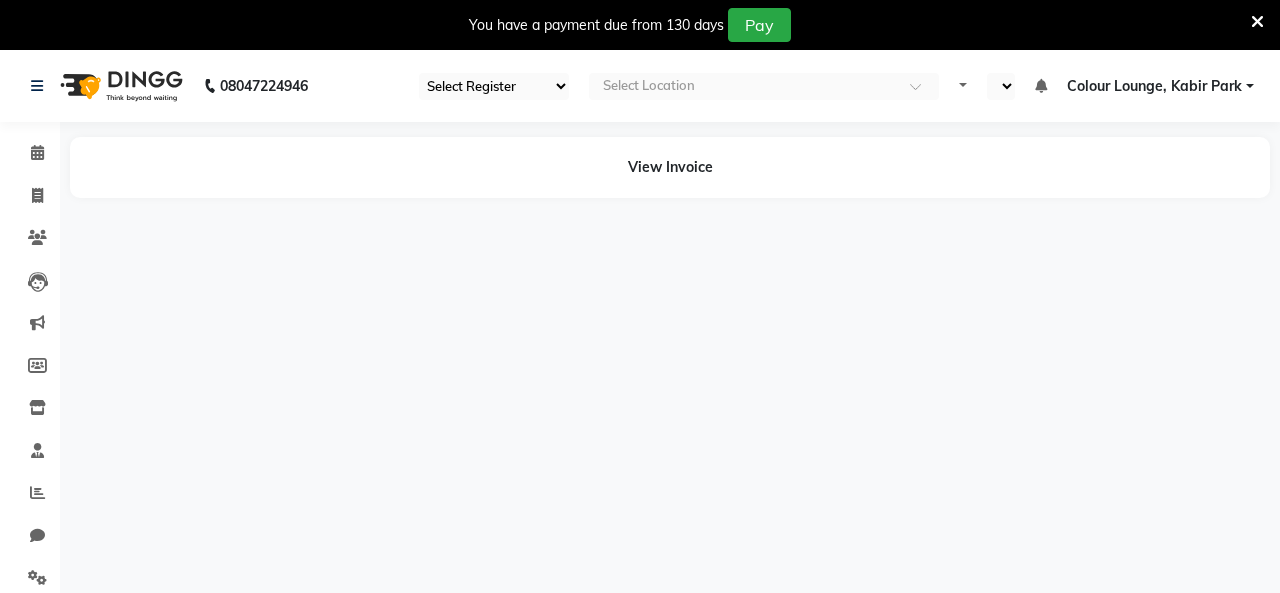 select on "75" 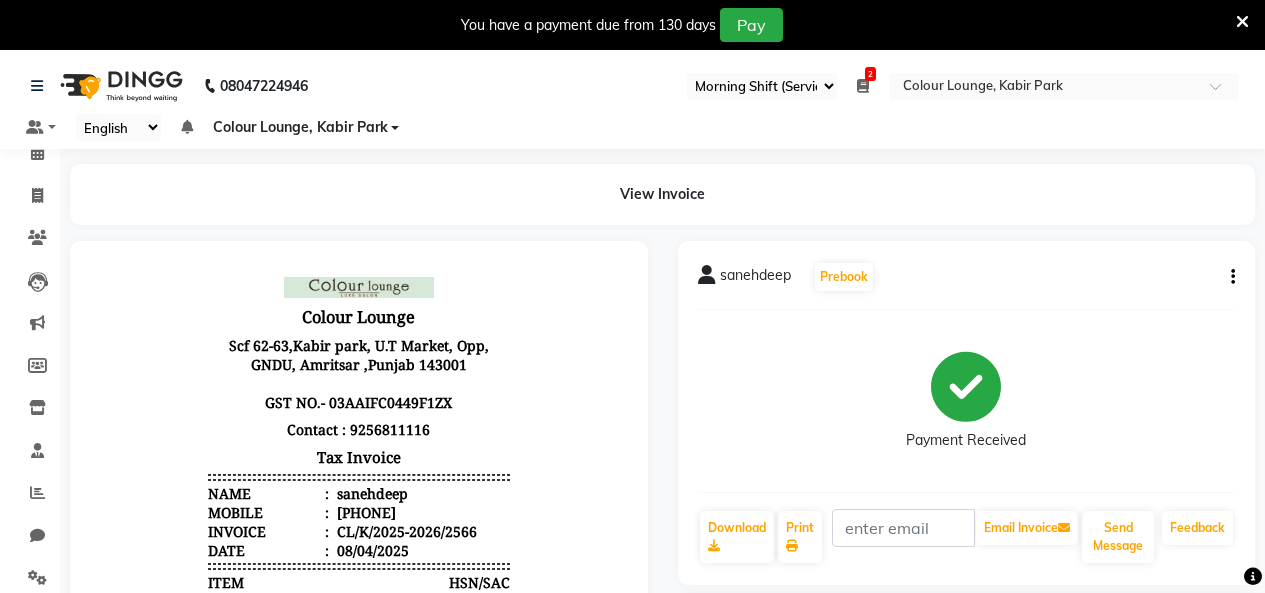 scroll, scrollTop: 0, scrollLeft: 0, axis: both 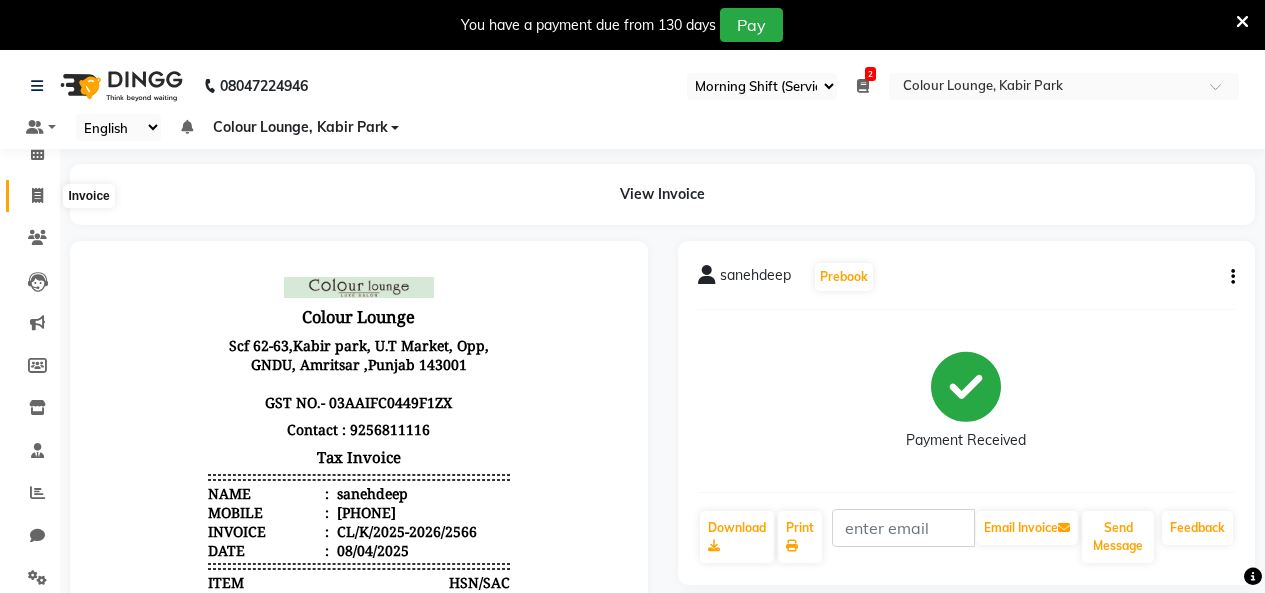 click 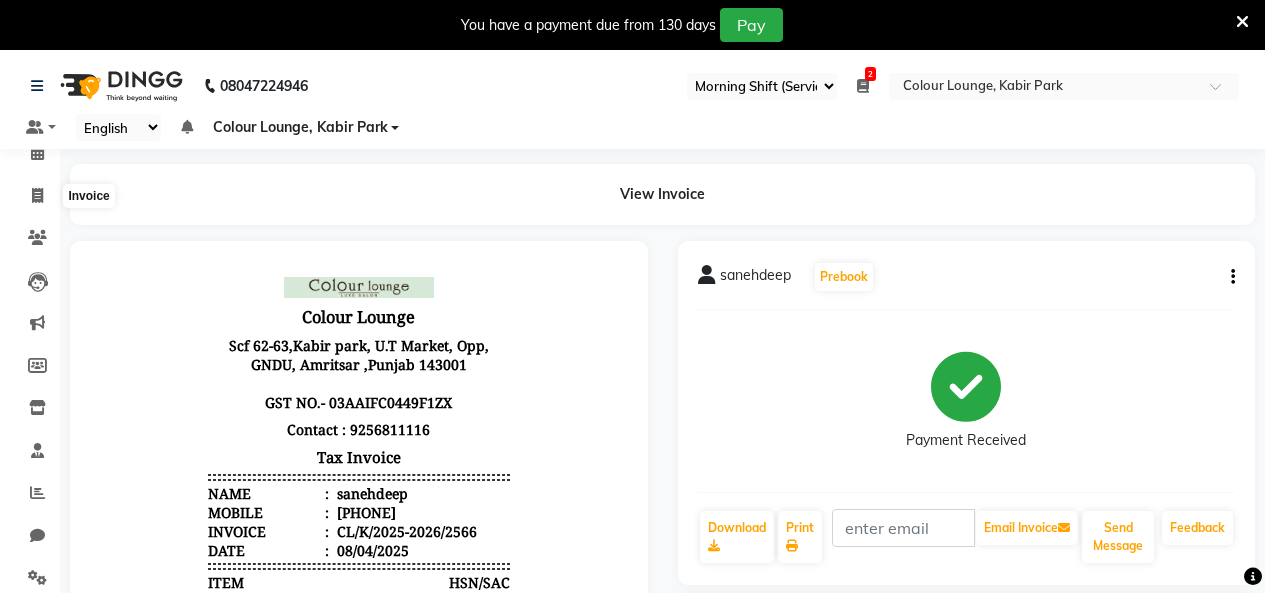 select on "service" 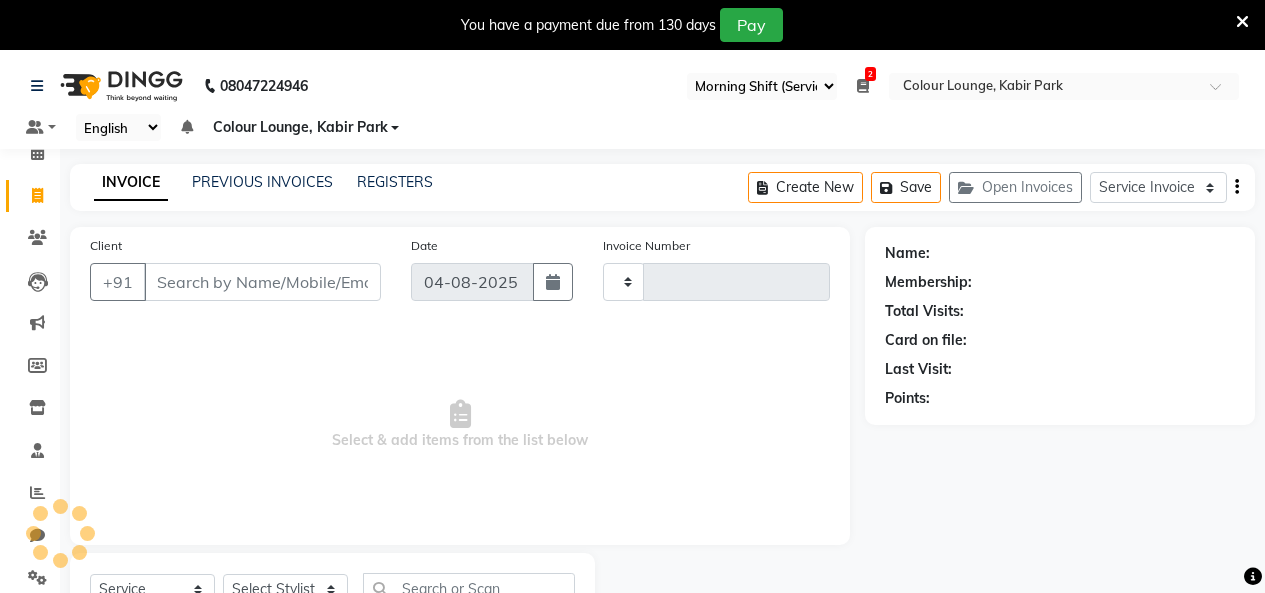 scroll, scrollTop: 85, scrollLeft: 0, axis: vertical 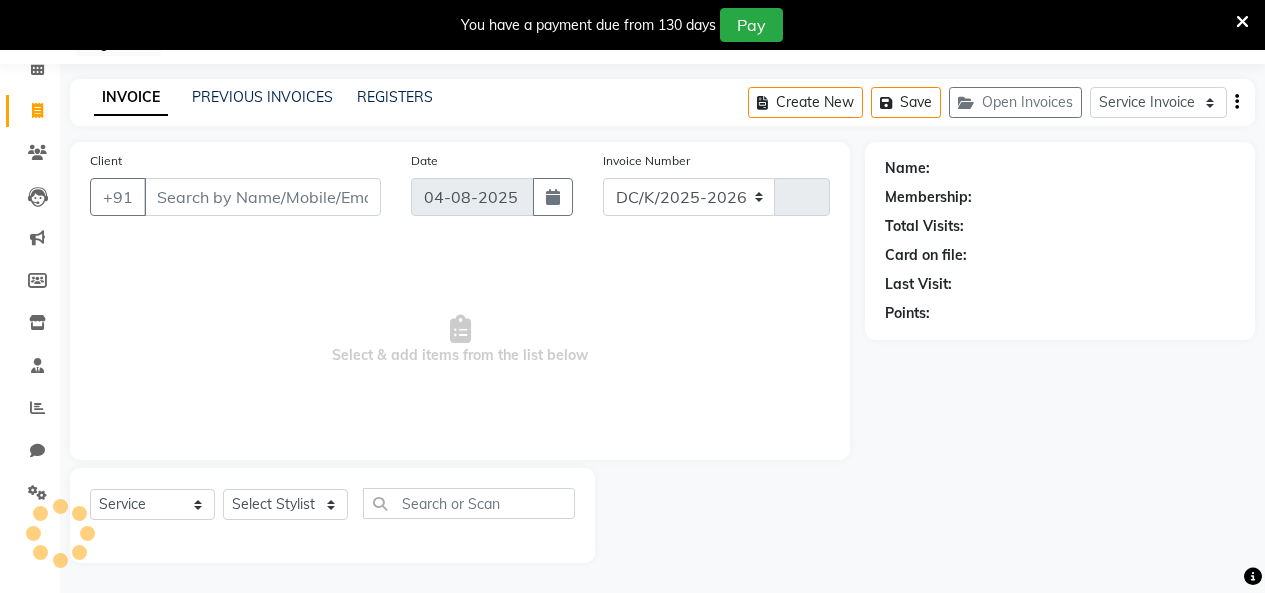 select on "8015" 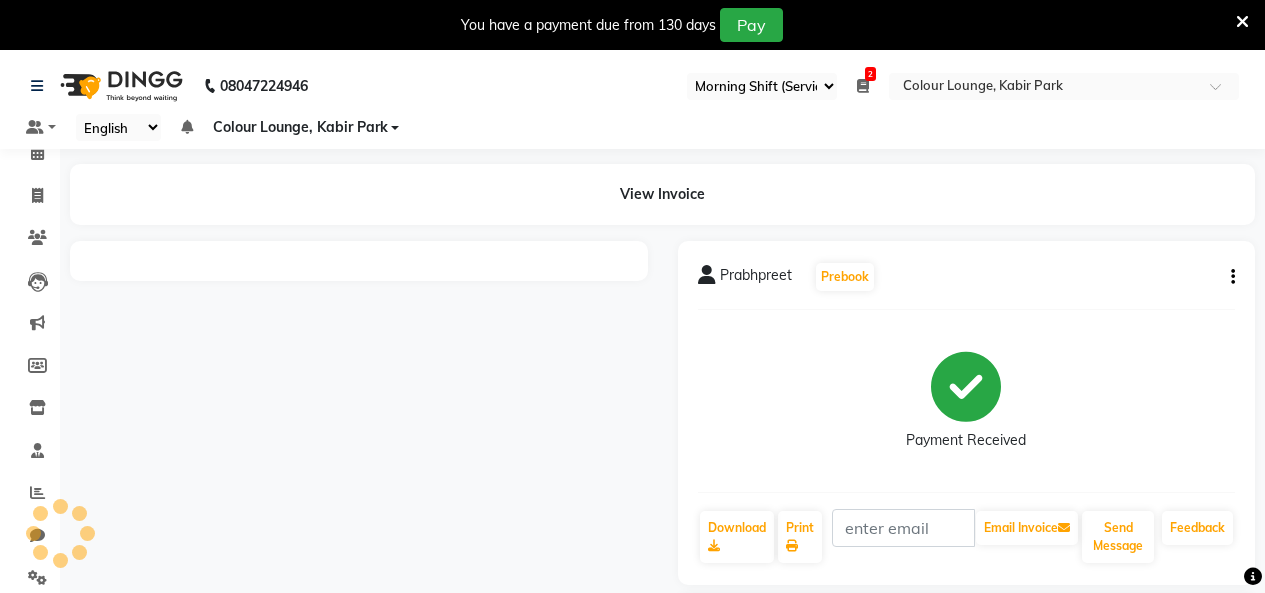 select on "75" 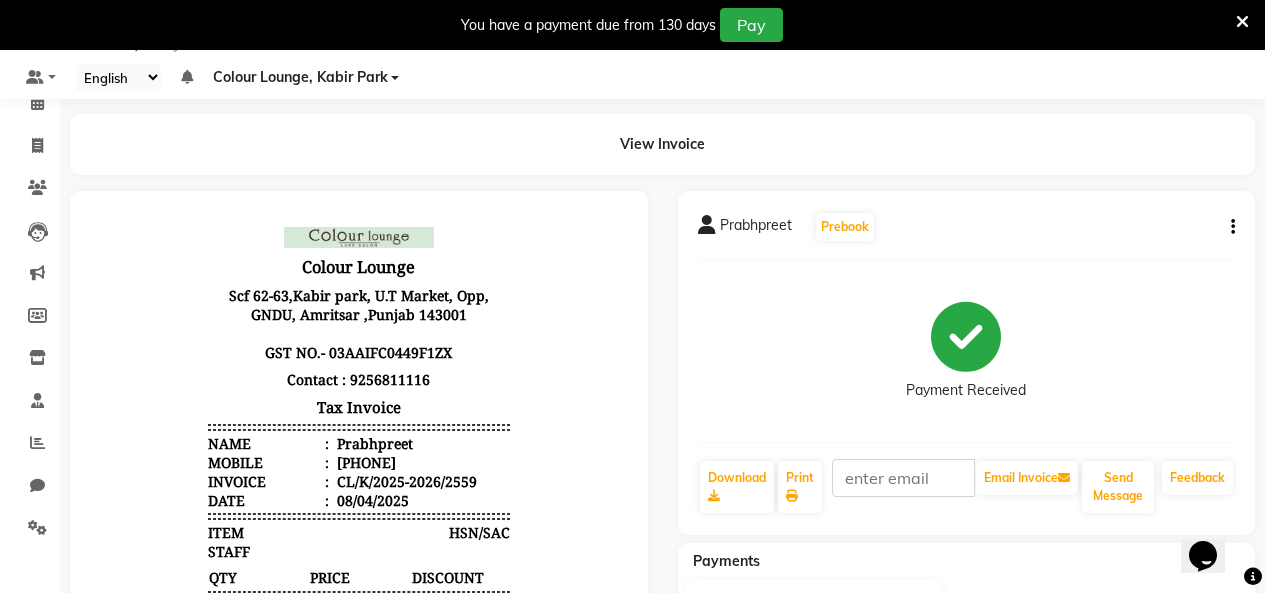 scroll, scrollTop: 0, scrollLeft: 0, axis: both 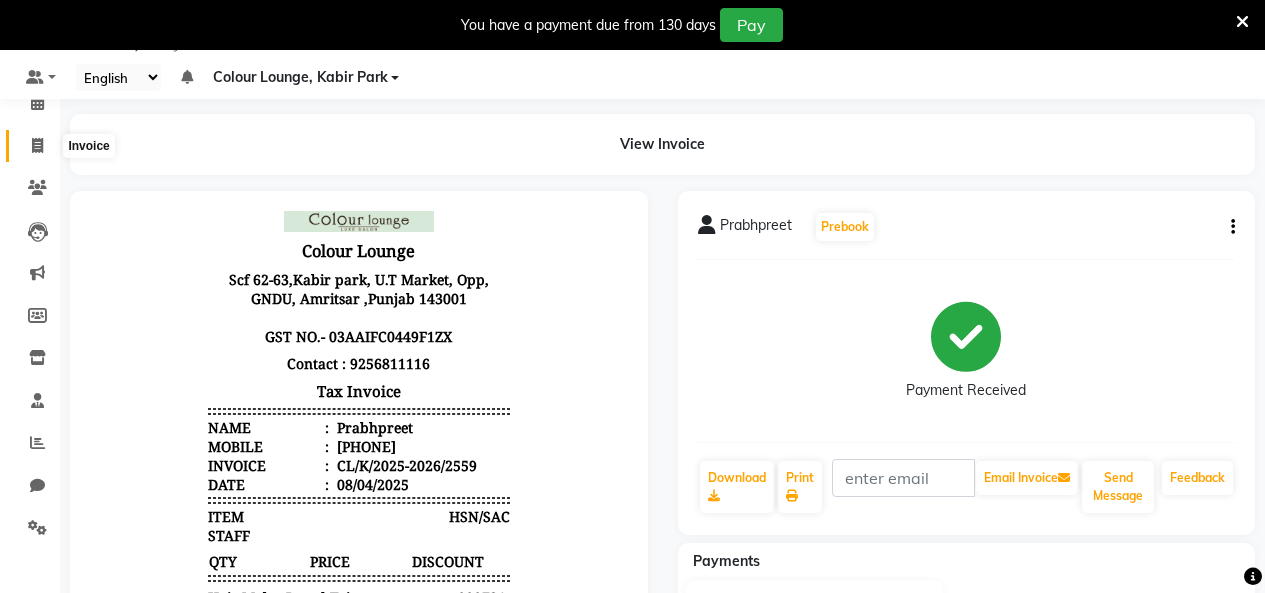 click 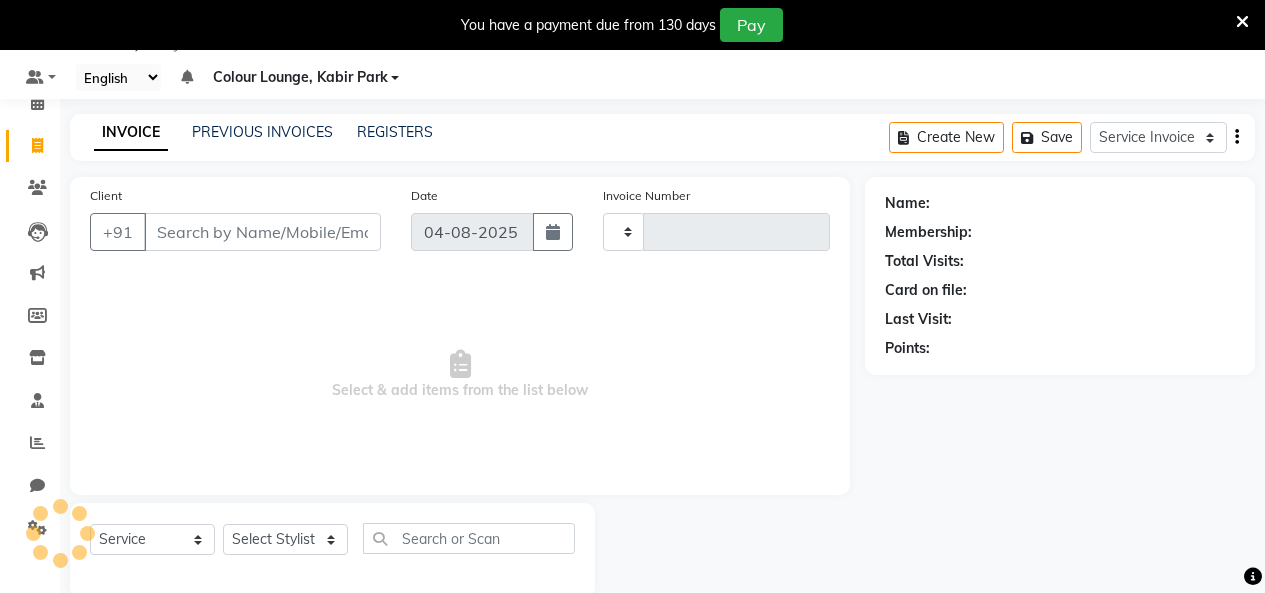 scroll, scrollTop: 85, scrollLeft: 0, axis: vertical 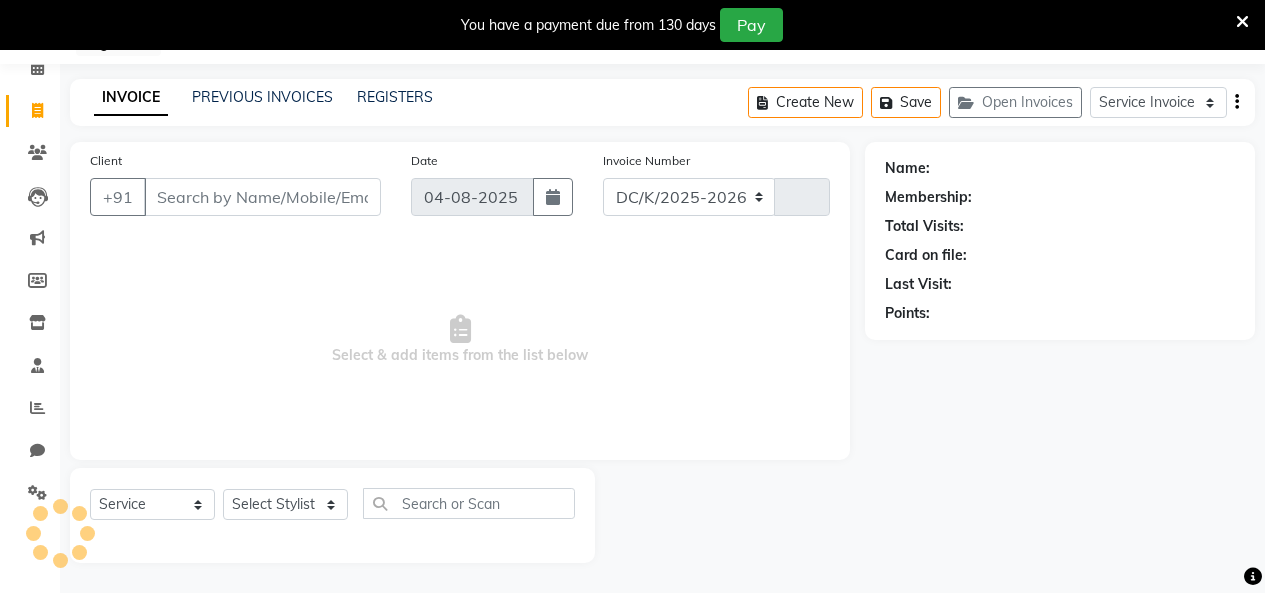 select on "8015" 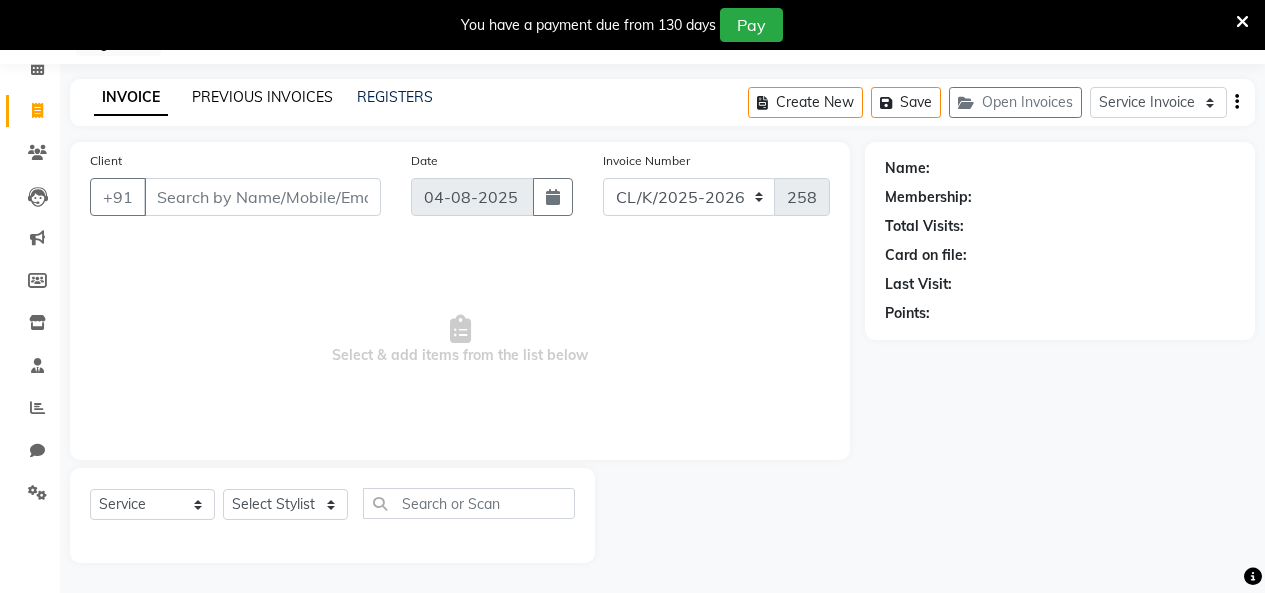 click on "PREVIOUS INVOICES" 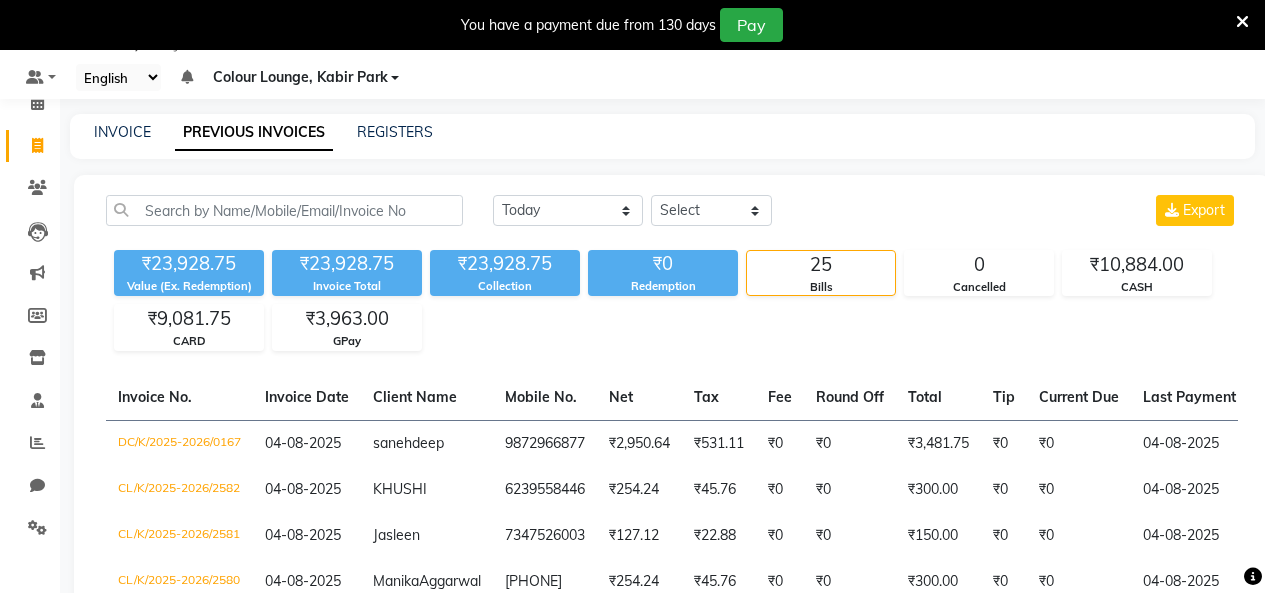 scroll, scrollTop: 85, scrollLeft: 0, axis: vertical 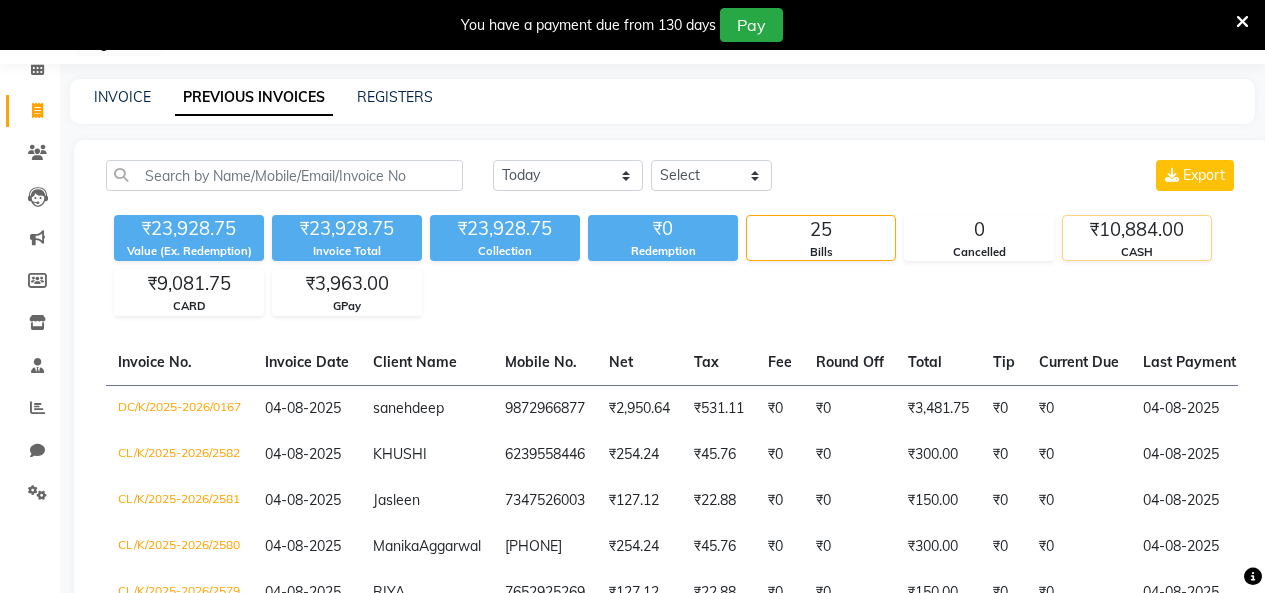 click on "₹10,884.00" 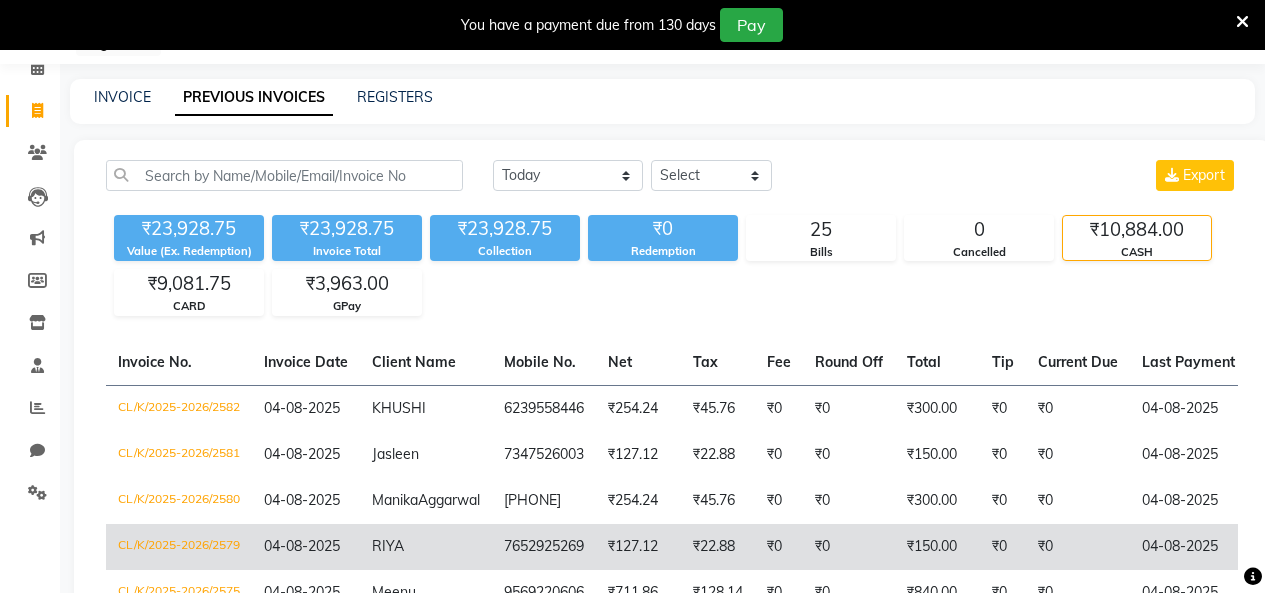 click on "₹150.00" 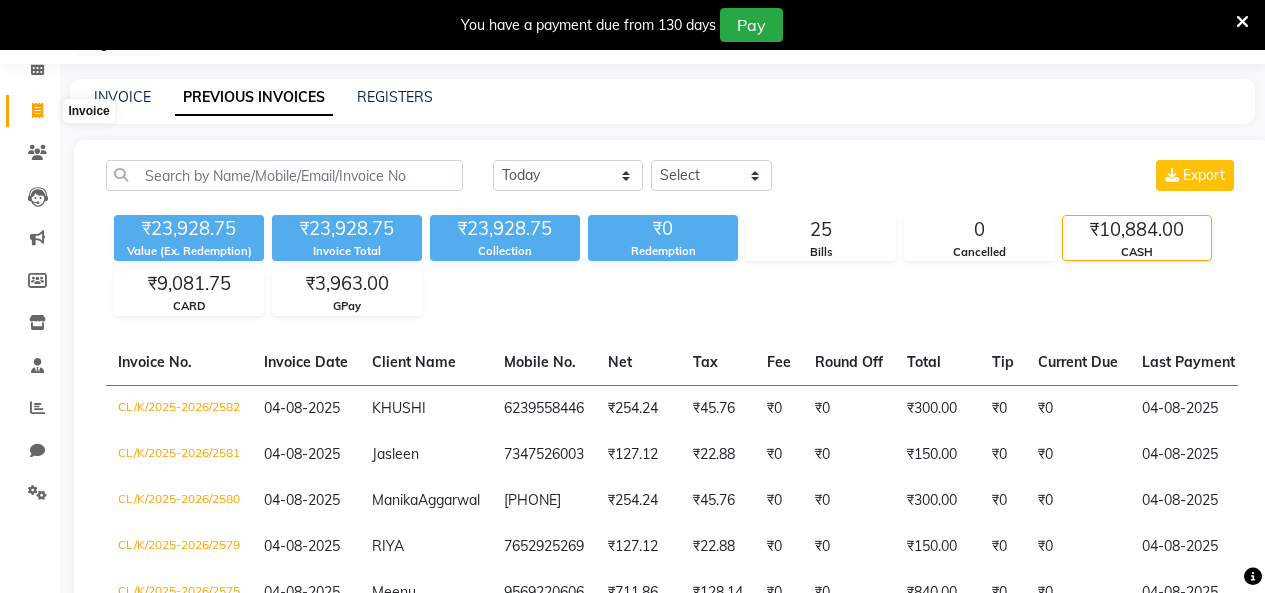 click 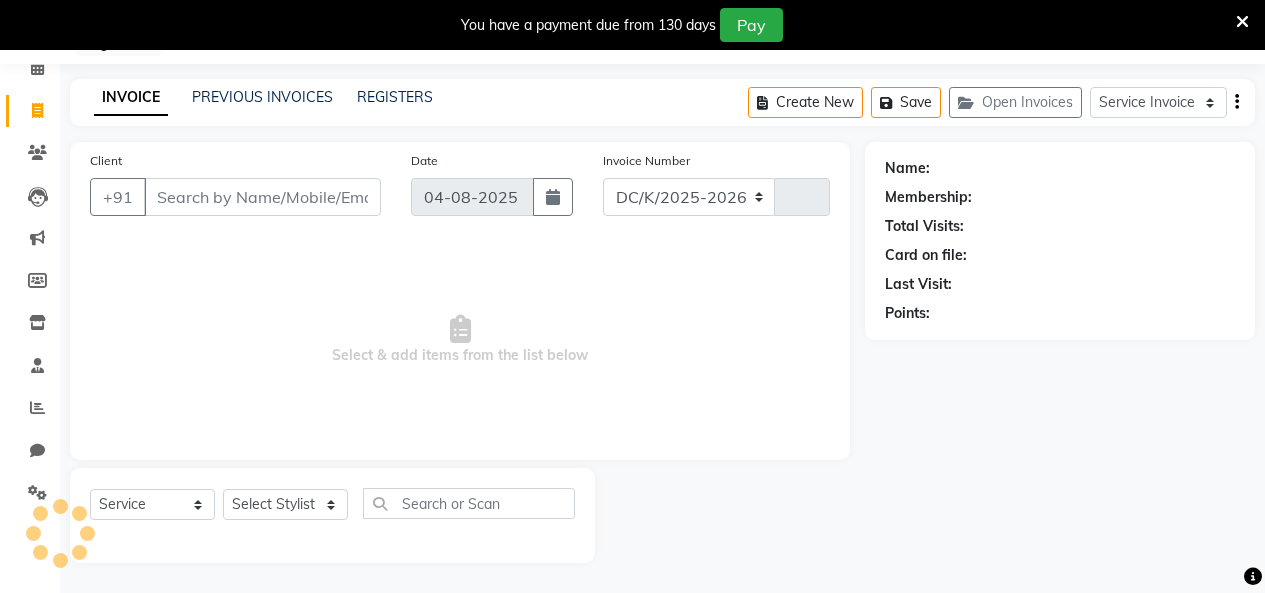 select on "8015" 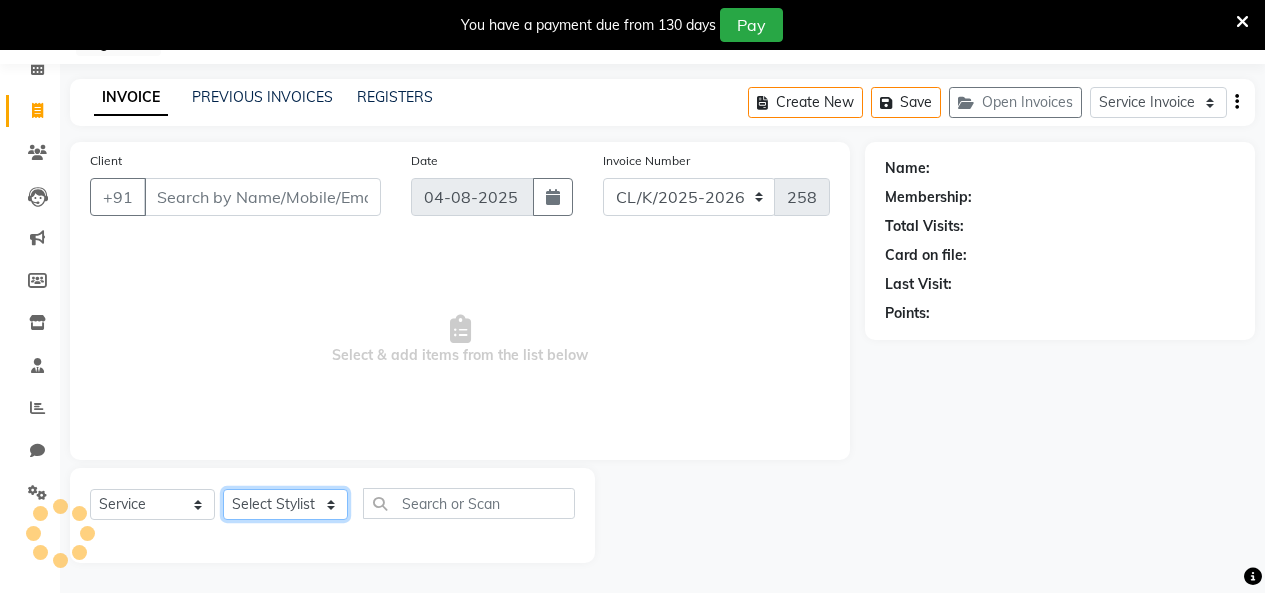 click on "Select Stylist" 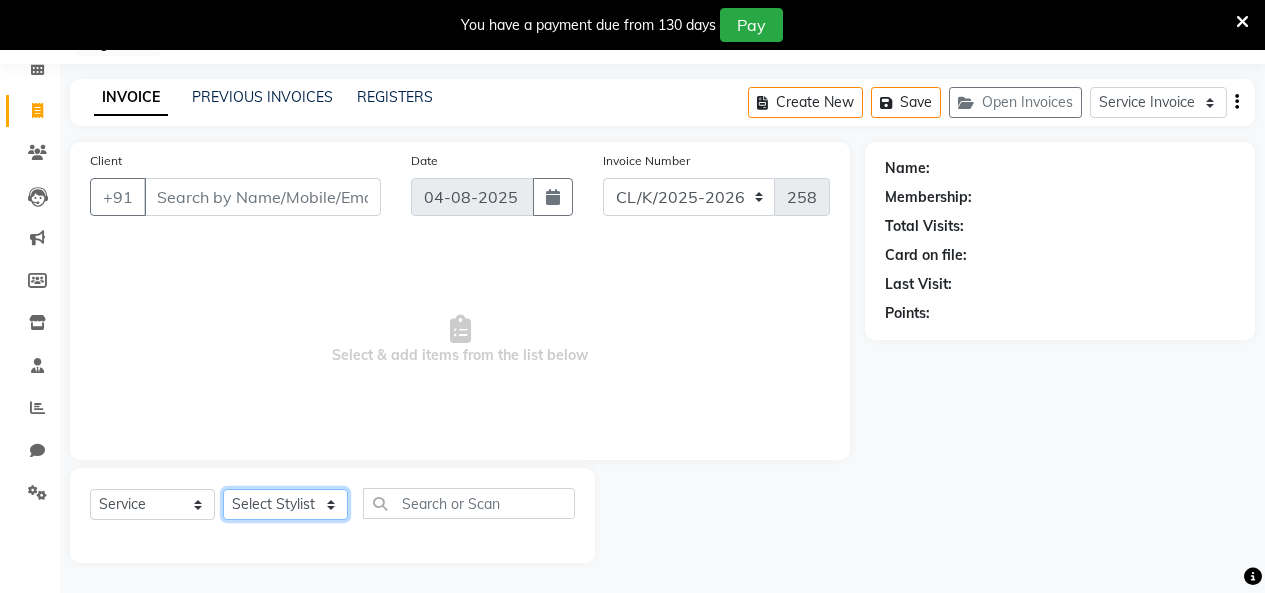 select on "70116" 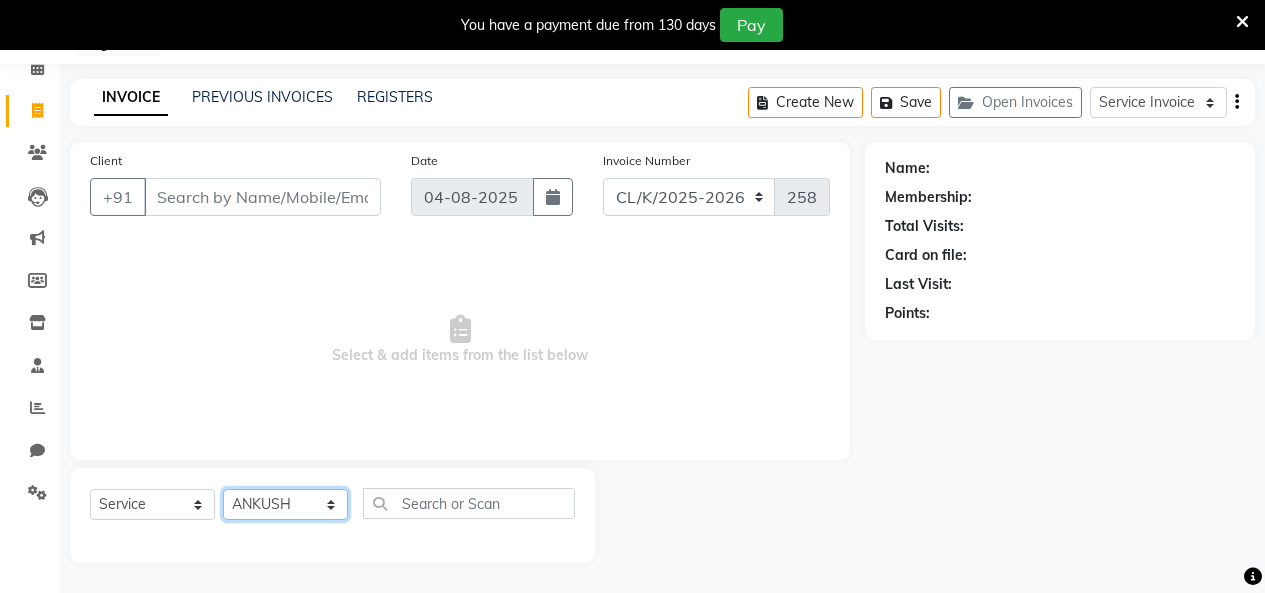 click on "Select Stylist Admin Admin AKHIL ANKUSH Colour Lounge, Kabir Park Colour Lounge, Kabir Park divyansh  Jaswinder singh guard JATIN JOHN JONEY LUXMI NAVDEEP KAUR NITI PARAMJIT PARAS KHATNAVLIA priya  priyanka  Rakesh sapna  SUMAN VANDANA SHARMA VISHAL" 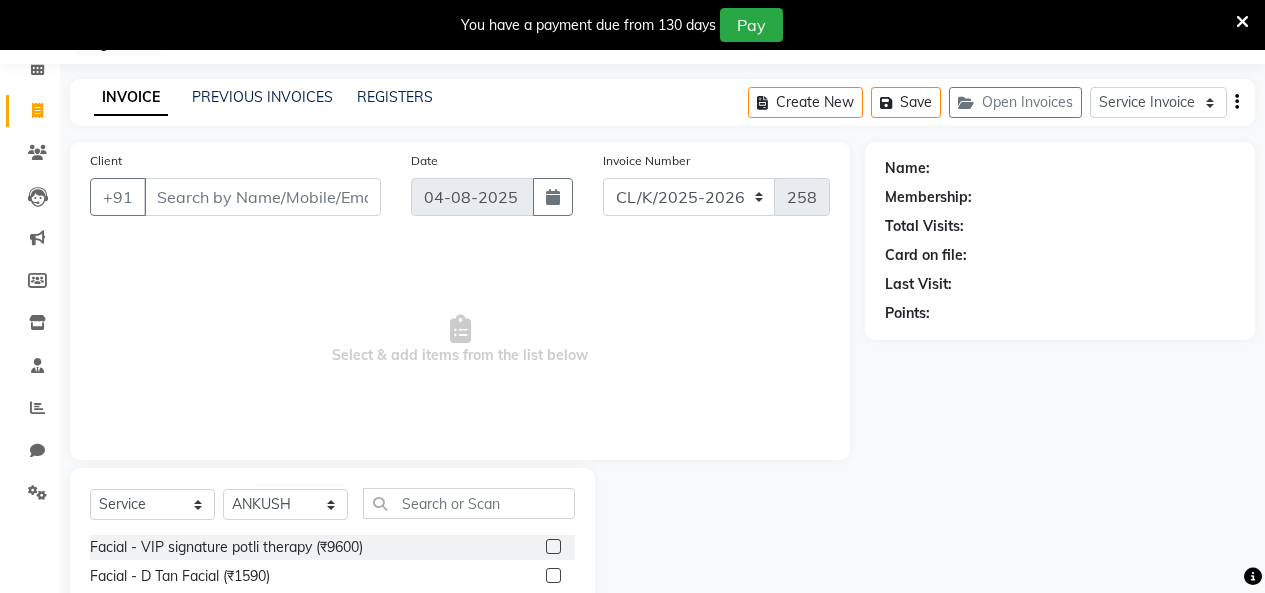 drag, startPoint x: 424, startPoint y: 479, endPoint x: 414, endPoint y: 484, distance: 11.18034 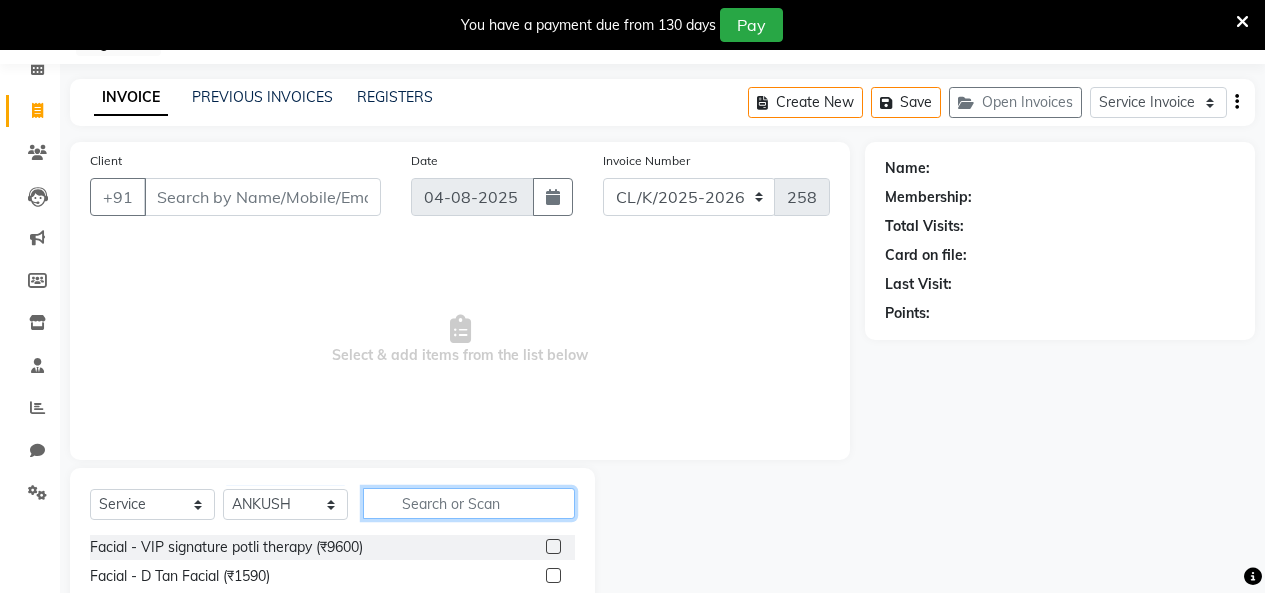 click 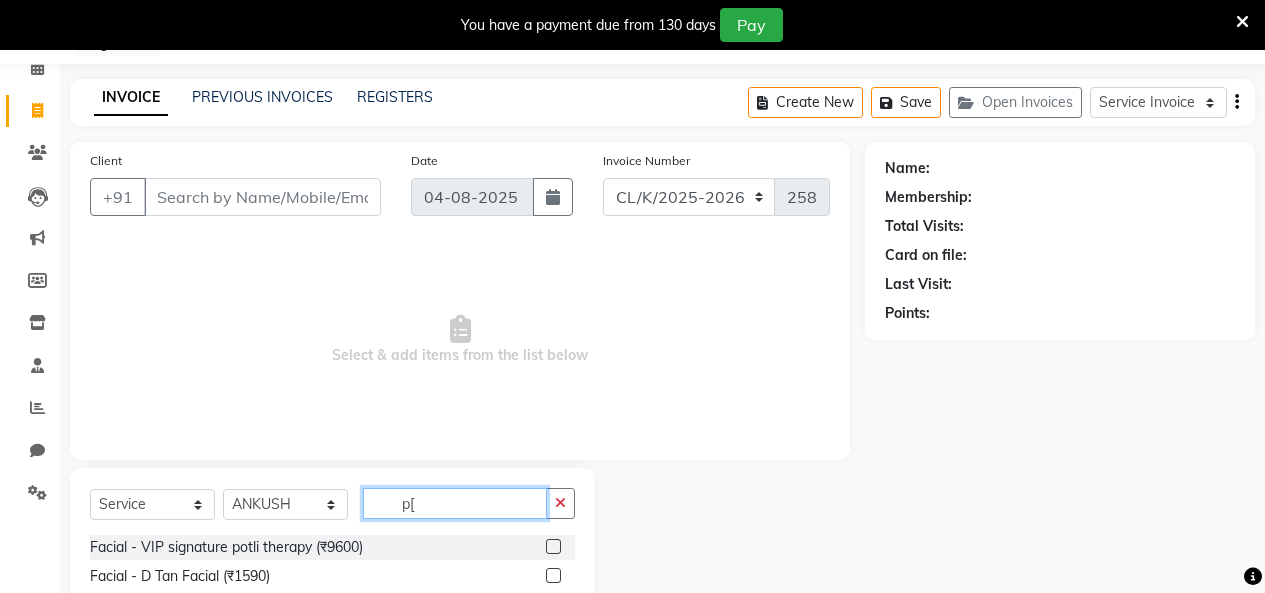 type on "p" 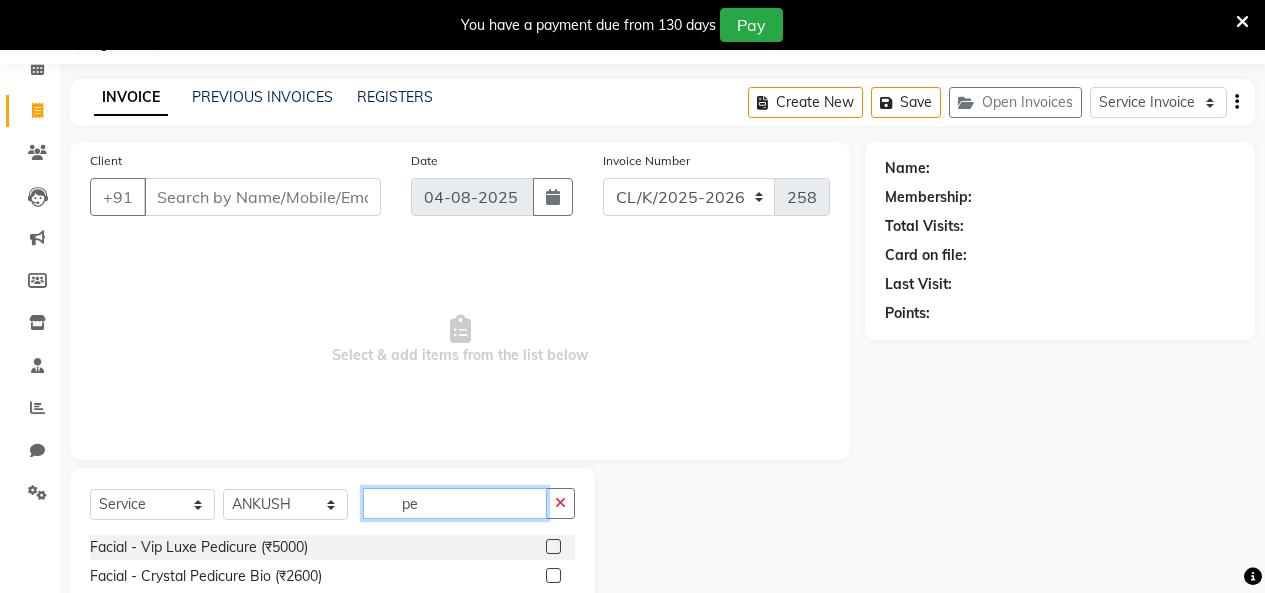 type on "p" 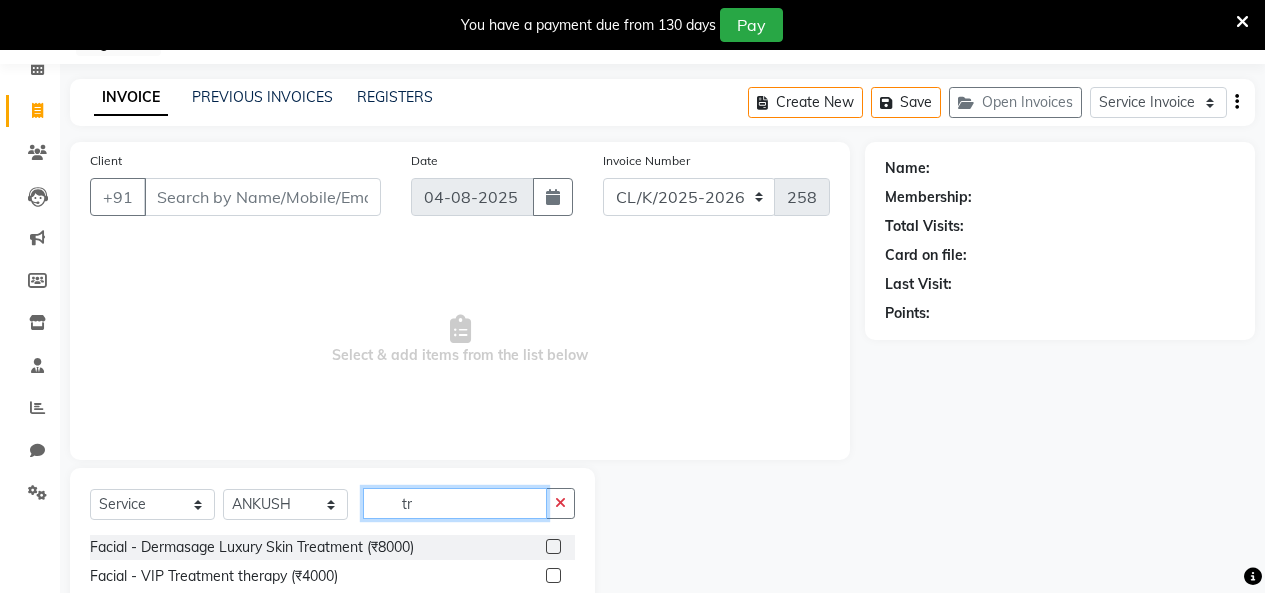 type on "t" 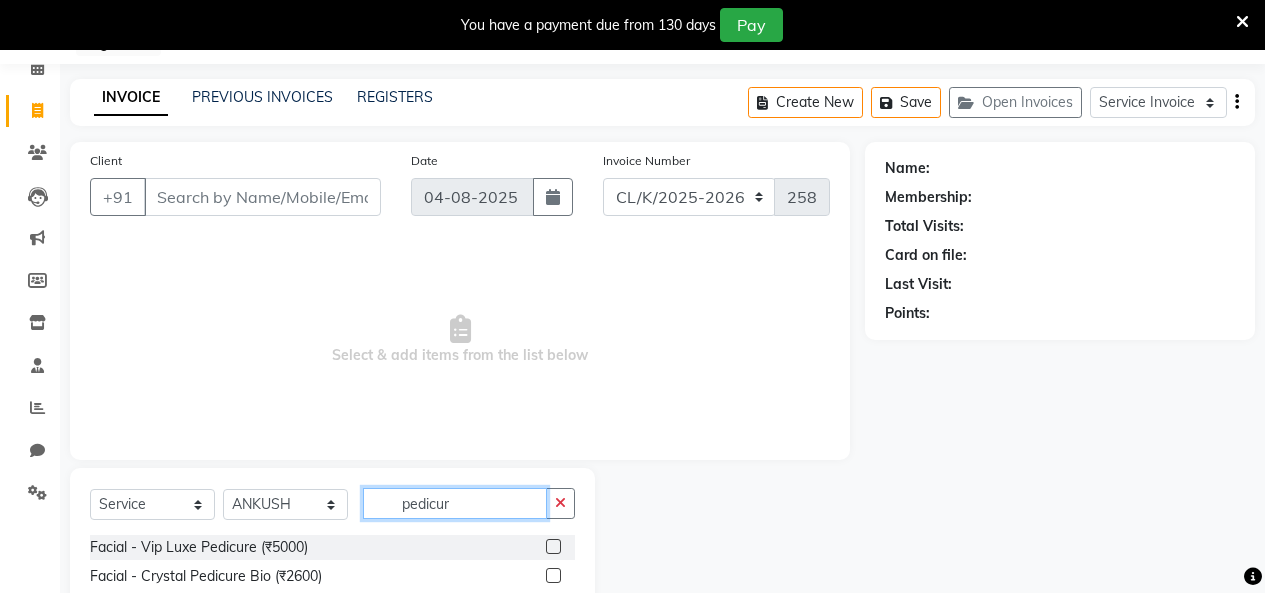type on "pedicure" 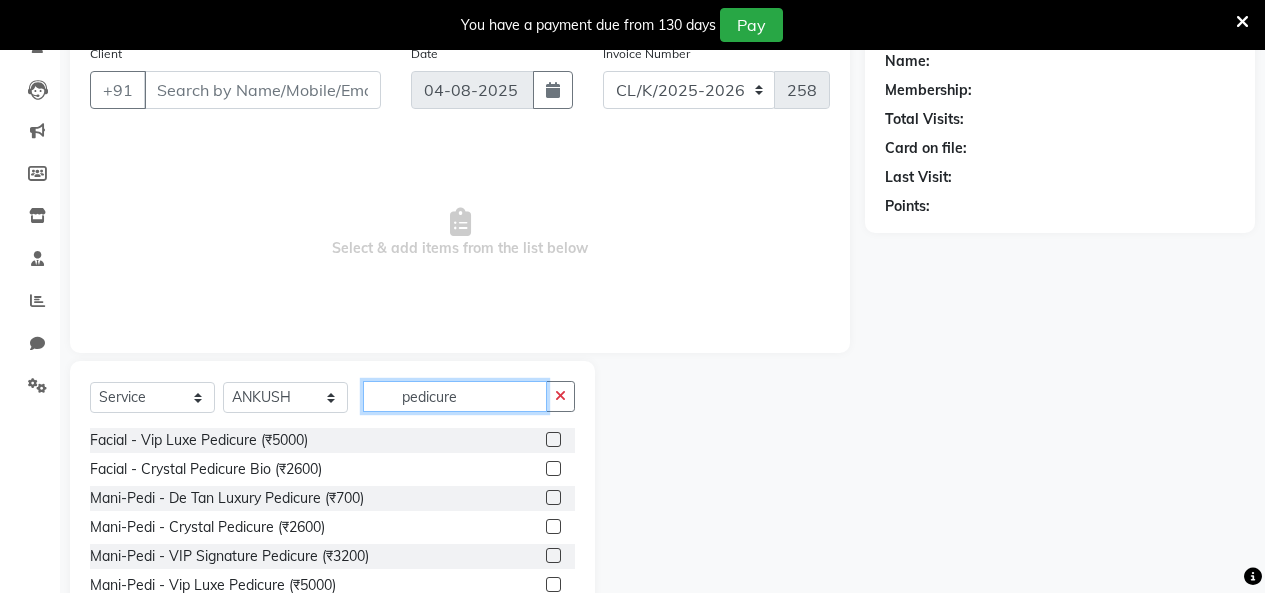 scroll, scrollTop: 285, scrollLeft: 0, axis: vertical 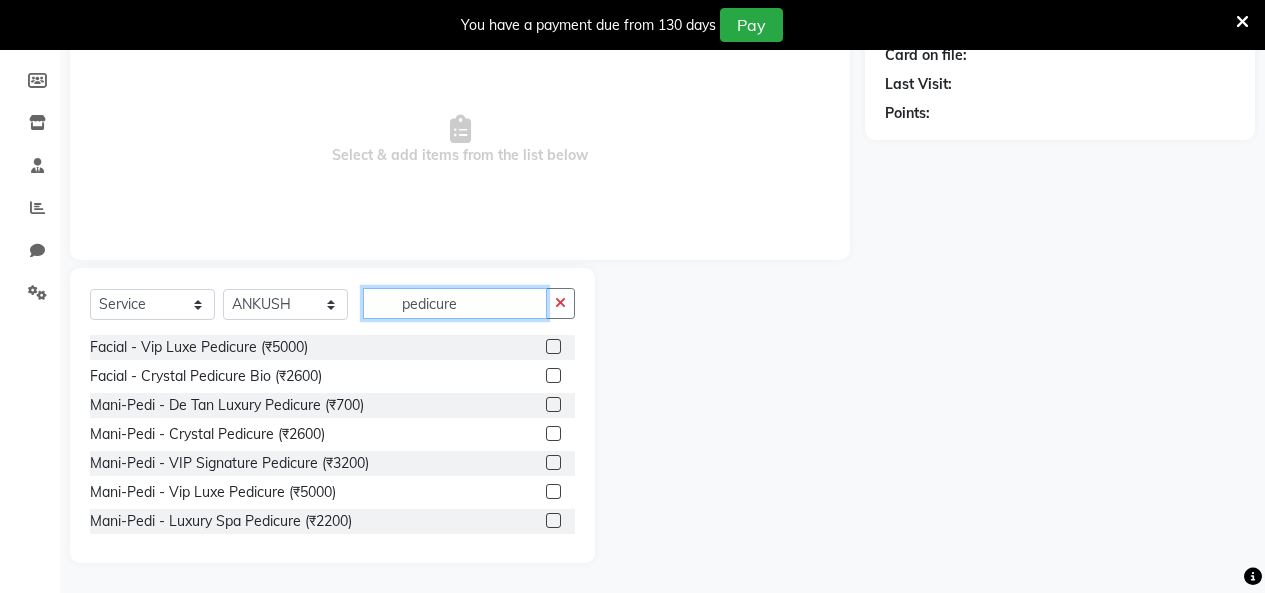 click on "Select  Service  Membership  Package Voucher Prepaid Gift Card  Select Stylist Admin Admin AKHIL ANKUSH Colour Lounge, Kabir Park Colour Lounge, Kabir Park divyansh  Jaswinder singh guard JATIN JOHN JONEY LUXMI NAVDEEP KAUR NITI PARAMJIT PARAS KHATNAVLIA priya  priyanka  Rakesh sapna  SUMAN VANDANA SHARMA VISHAL pedicure" 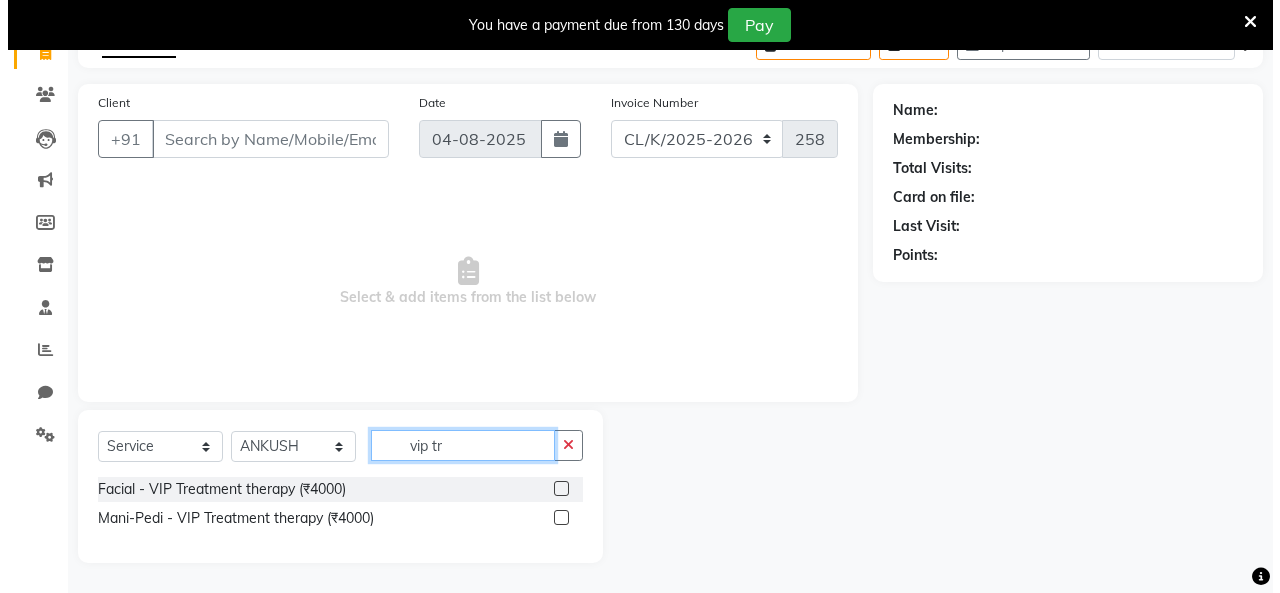 scroll, scrollTop: 143, scrollLeft: 0, axis: vertical 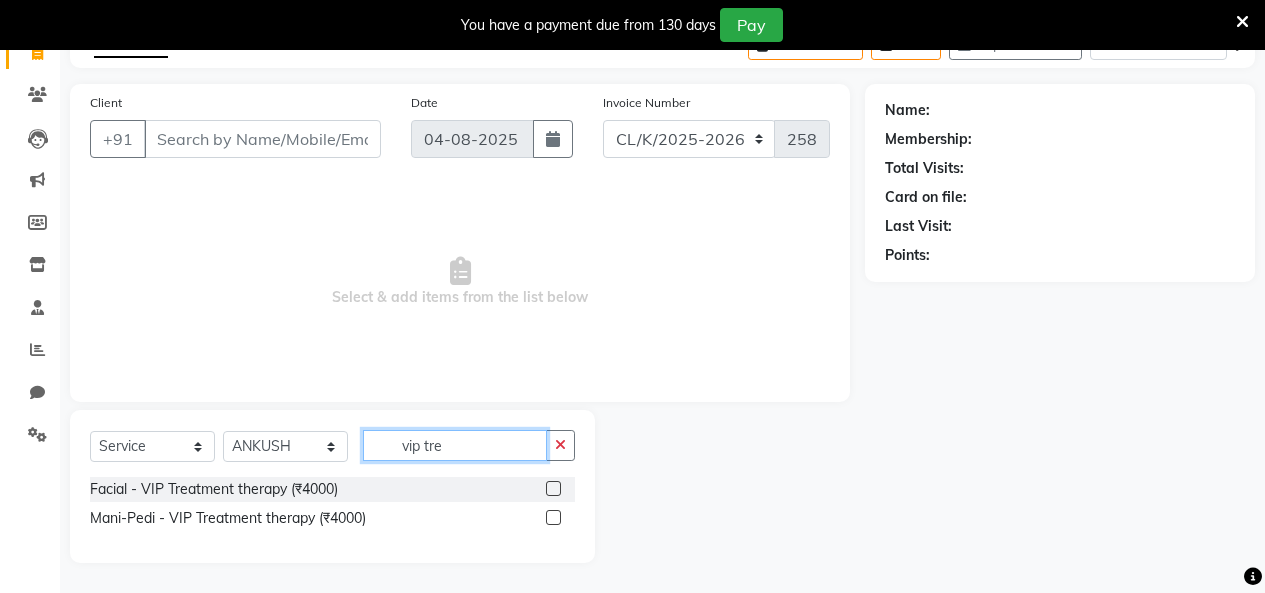 type on "vip tre" 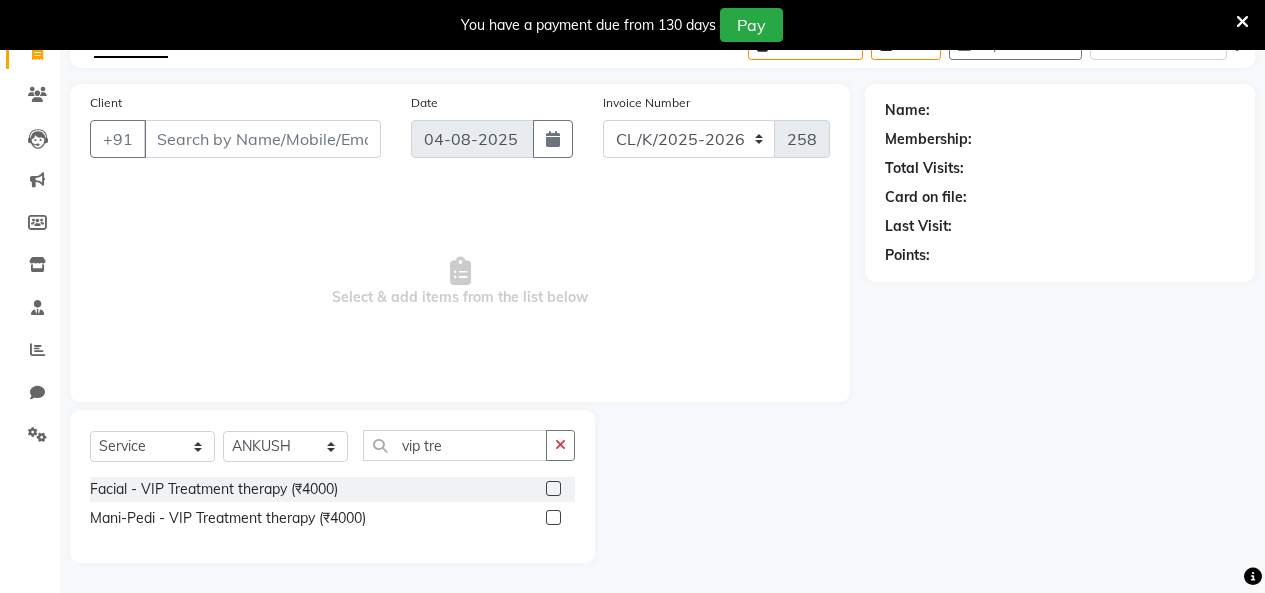 click 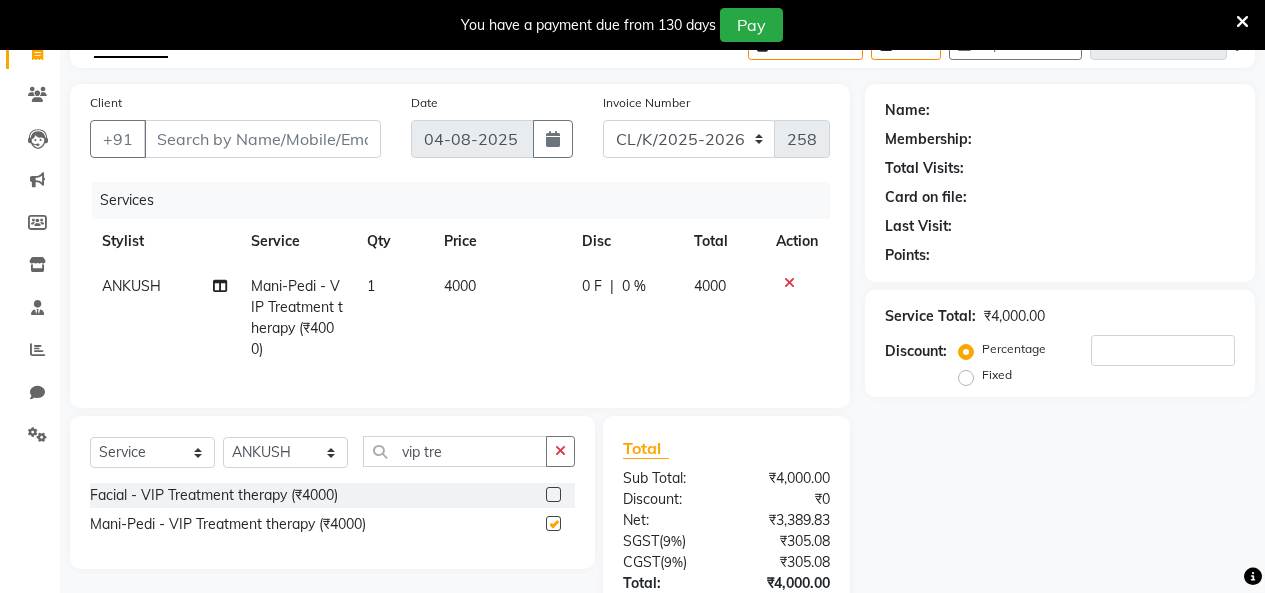 click on "4000" 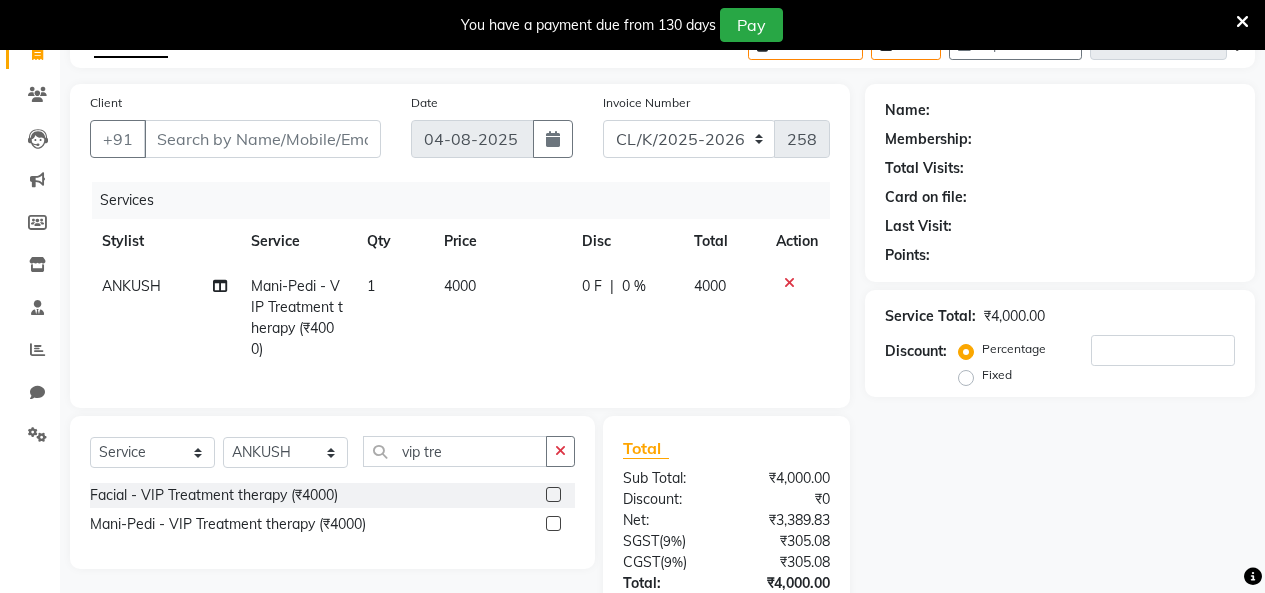 checkbox on "false" 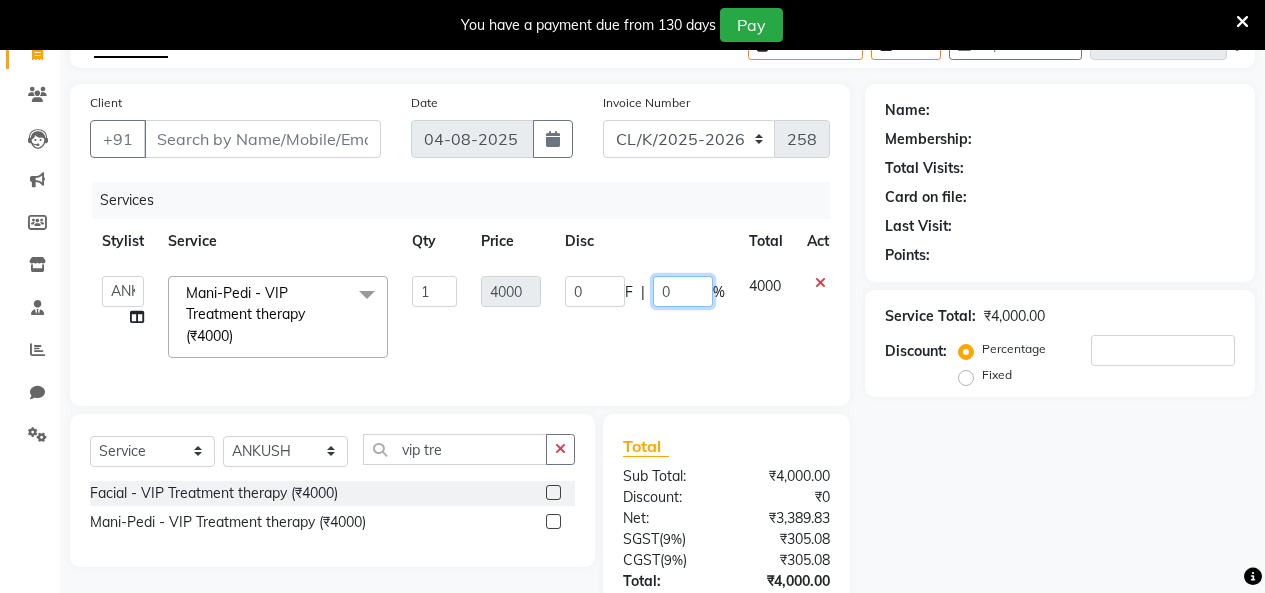 drag, startPoint x: 695, startPoint y: 301, endPoint x: 660, endPoint y: 309, distance: 35.902645 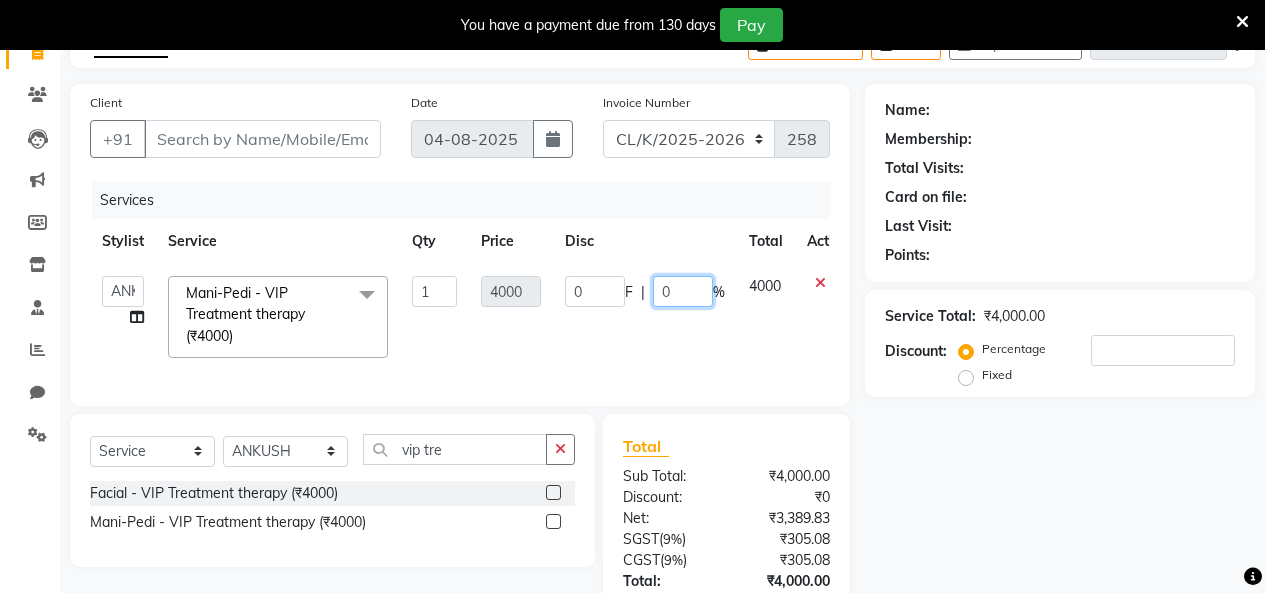 click on "0 F | 0 %" 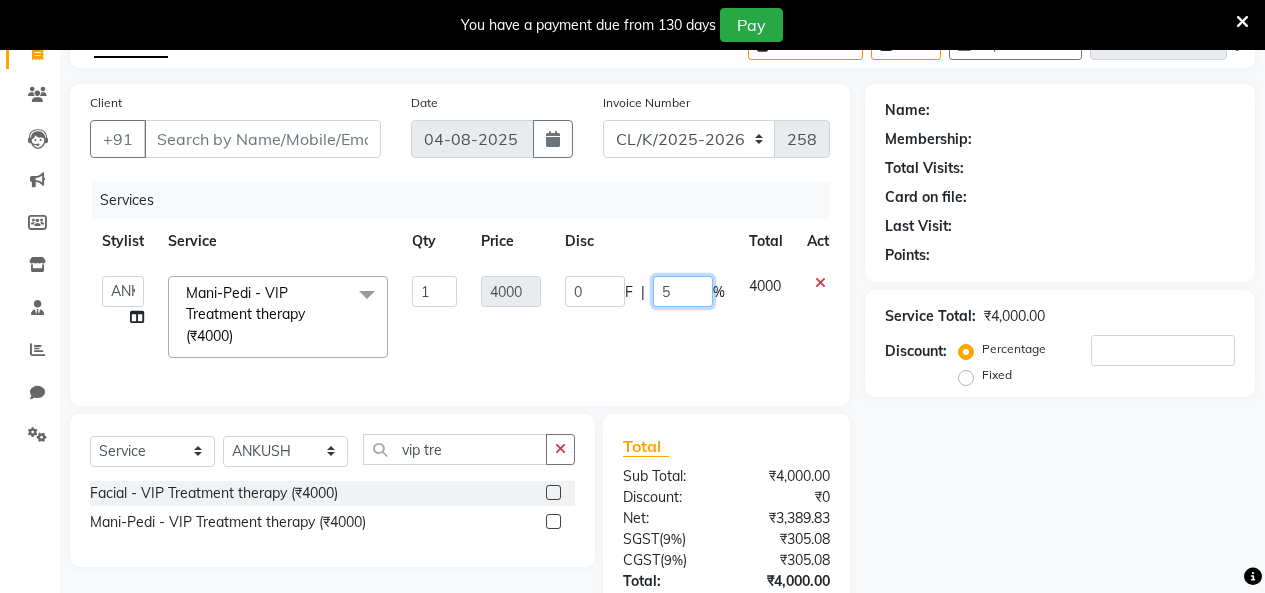 type on "50" 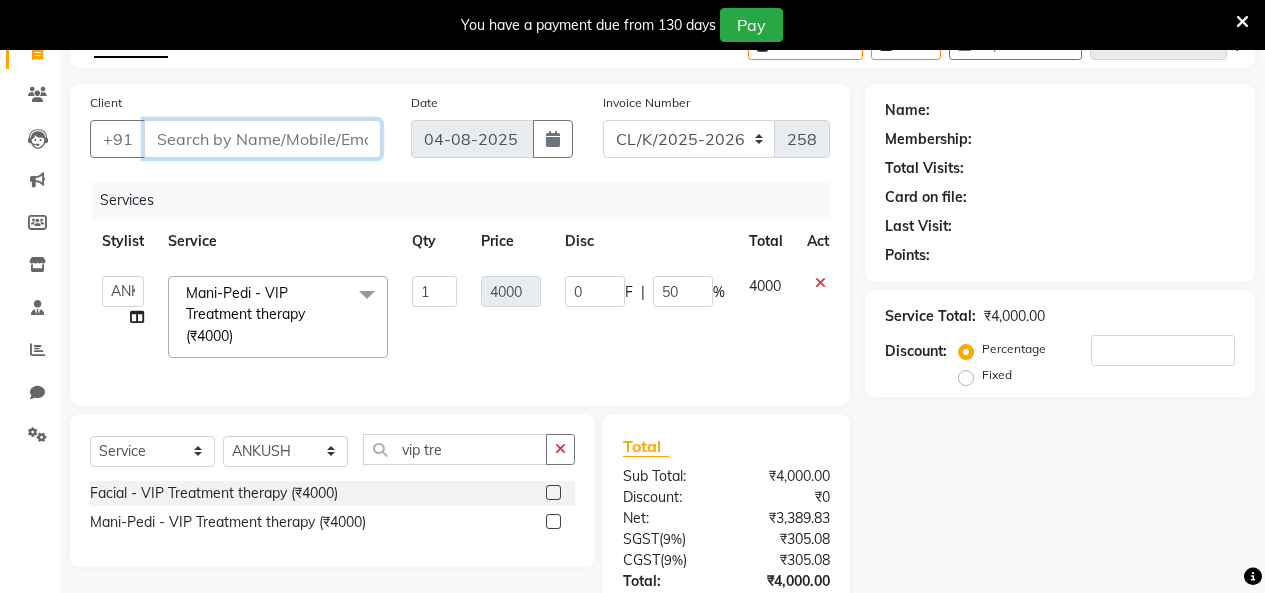 drag, startPoint x: 314, startPoint y: 124, endPoint x: 300, endPoint y: 128, distance: 14.56022 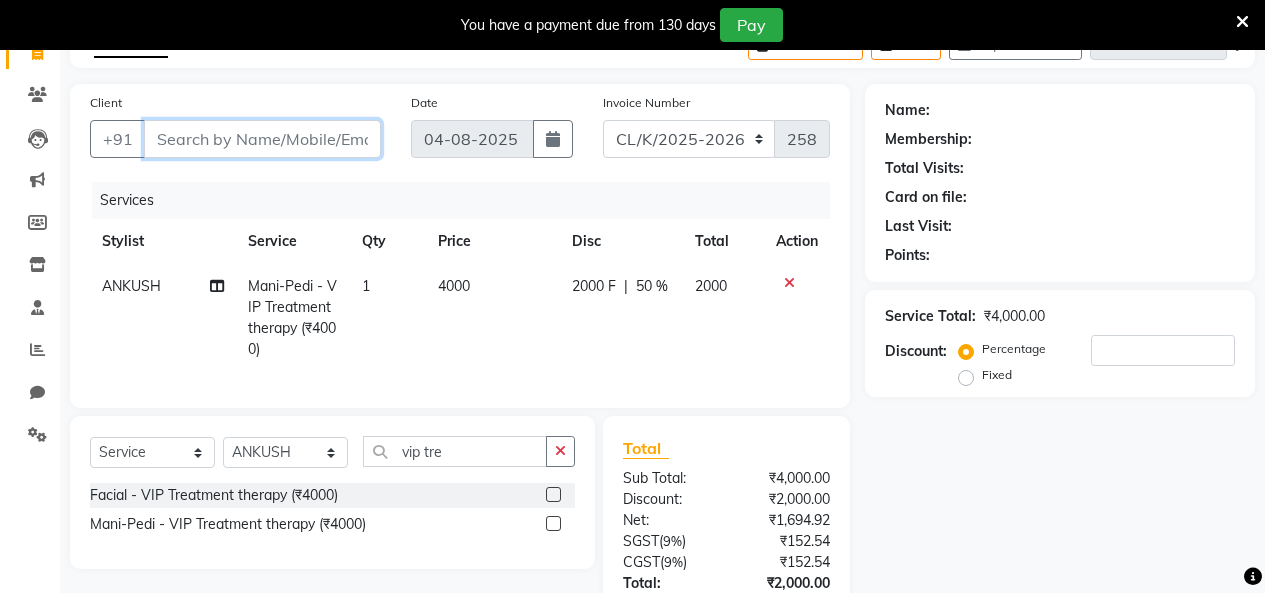 type on "7" 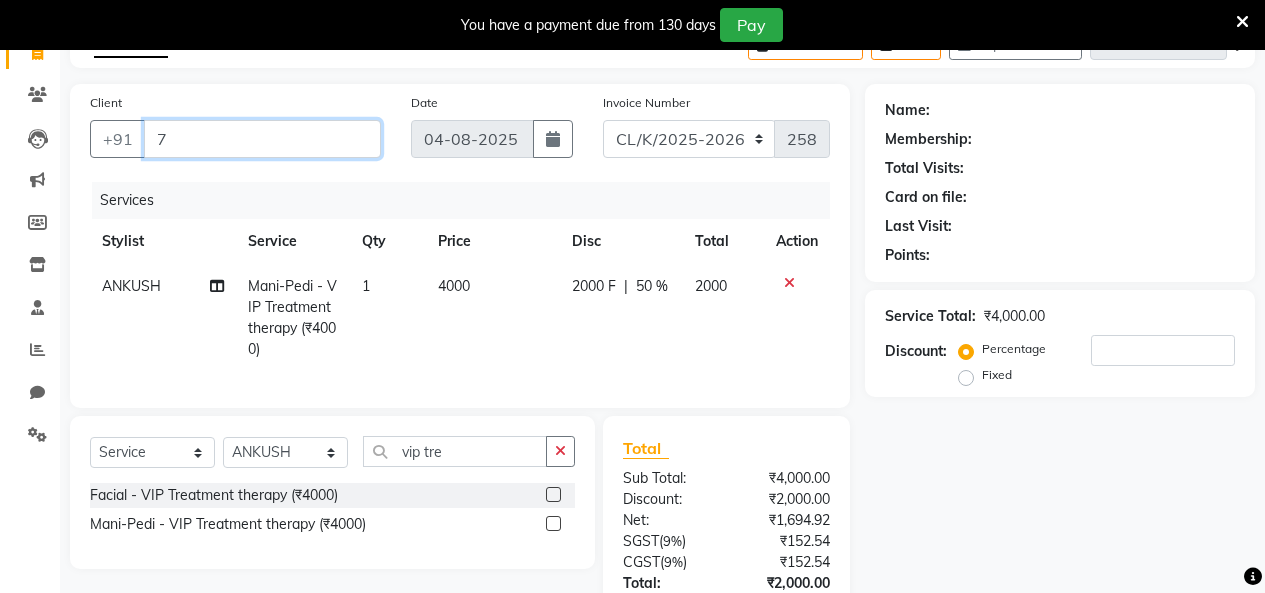 type on "0" 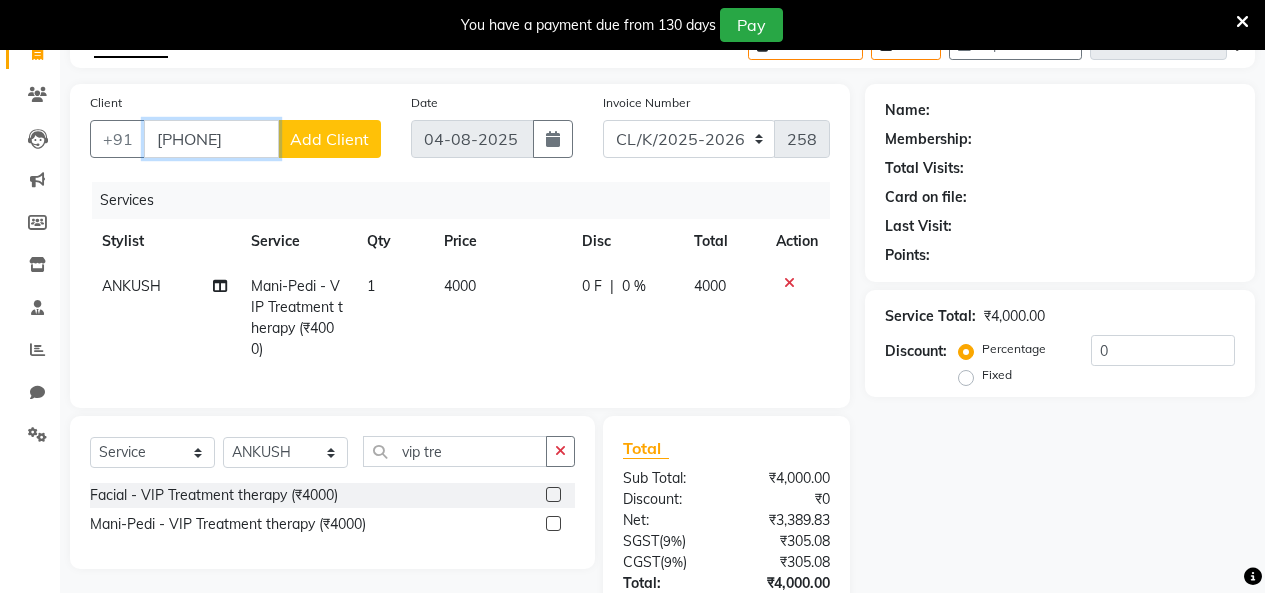 type on "[PHONE]" 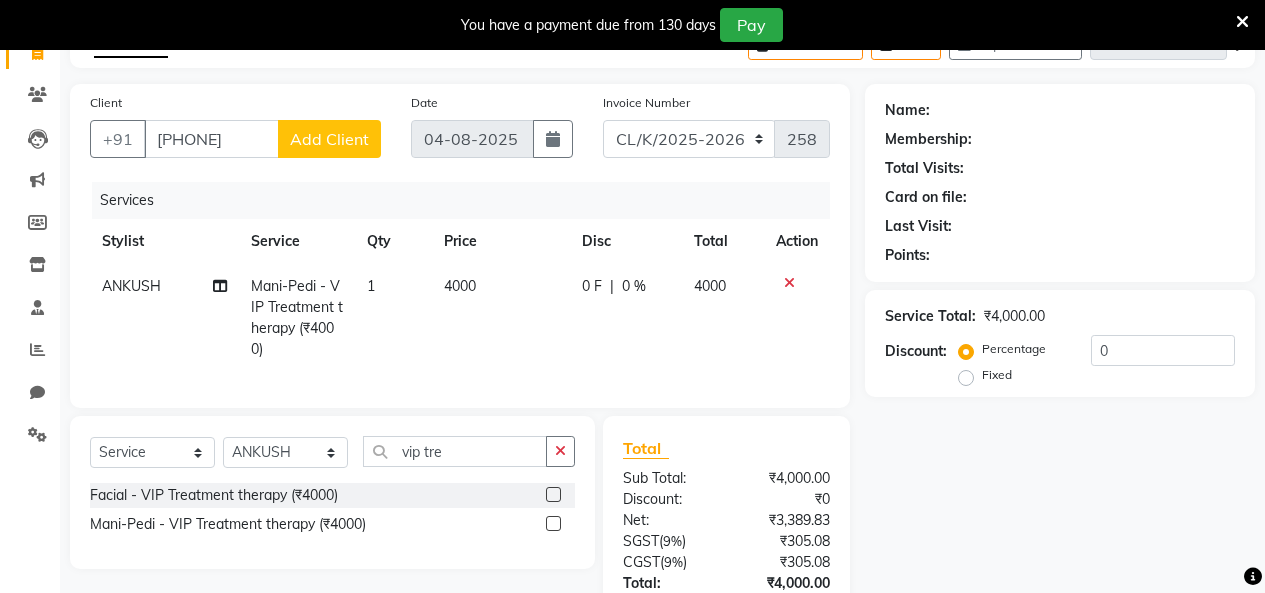 click on "Add Client" 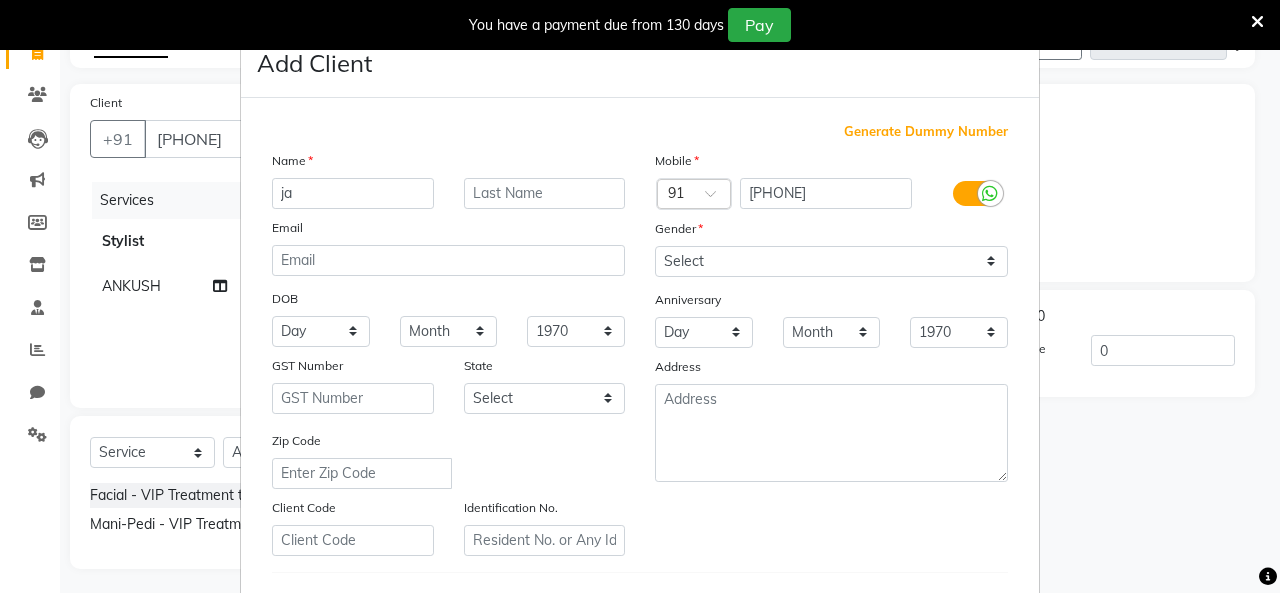 type on "j" 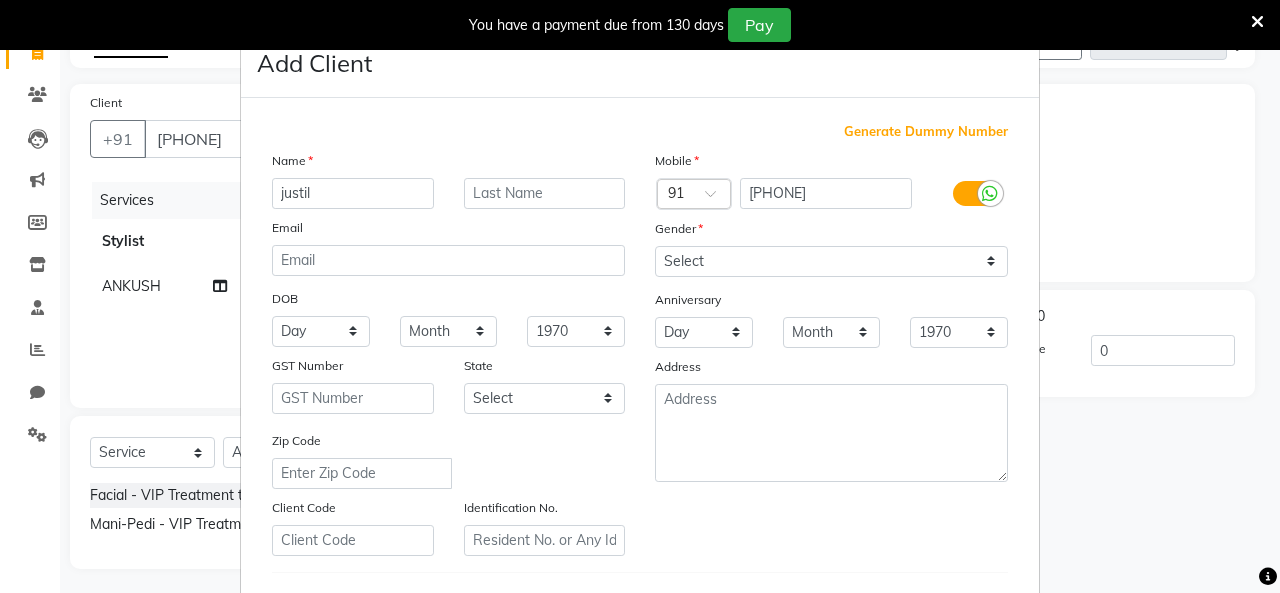 type on "justil" 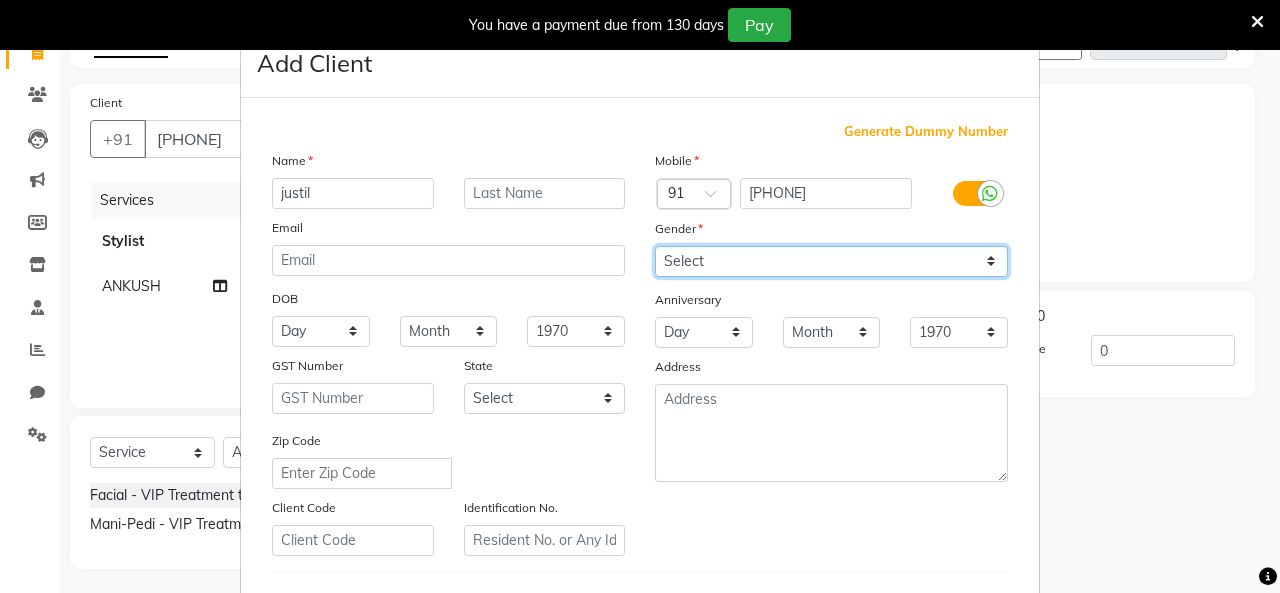 click on "Select Male Female Other Prefer Not To Say" at bounding box center (831, 261) 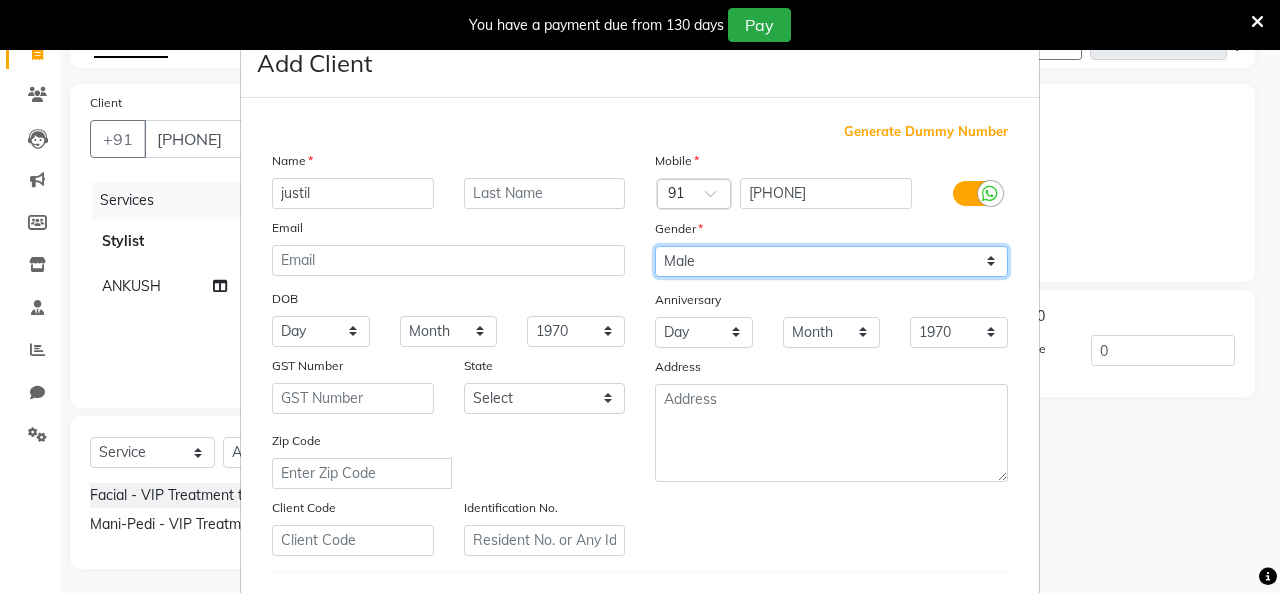 click on "Select Male Female Other Prefer Not To Say" at bounding box center [831, 261] 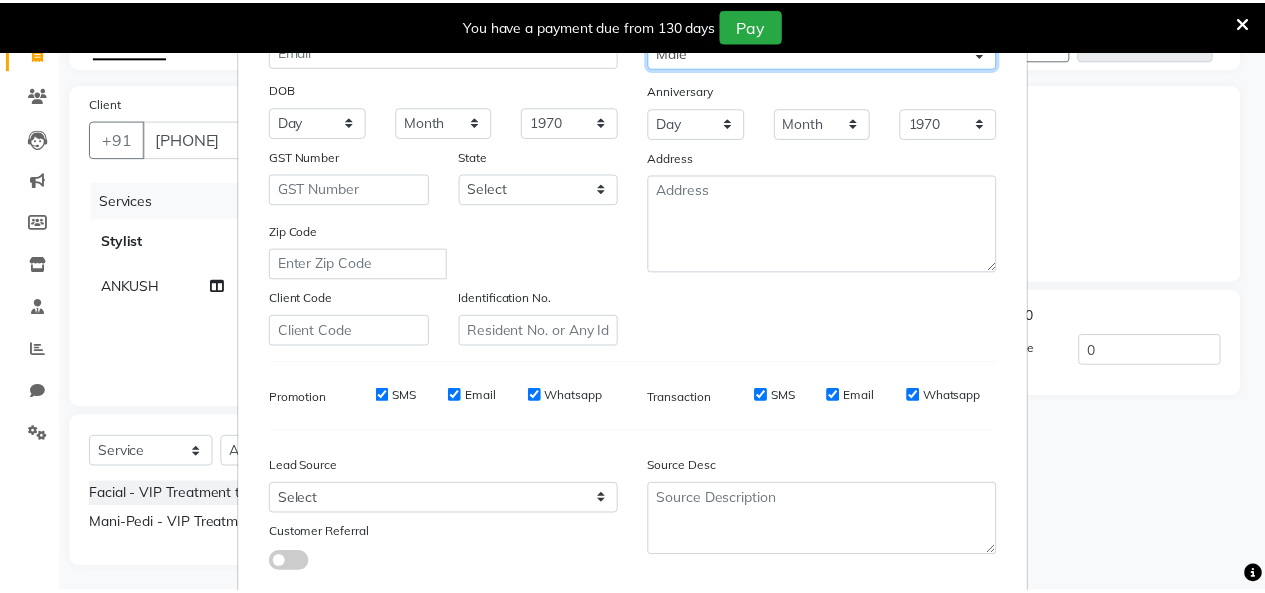 scroll, scrollTop: 330, scrollLeft: 0, axis: vertical 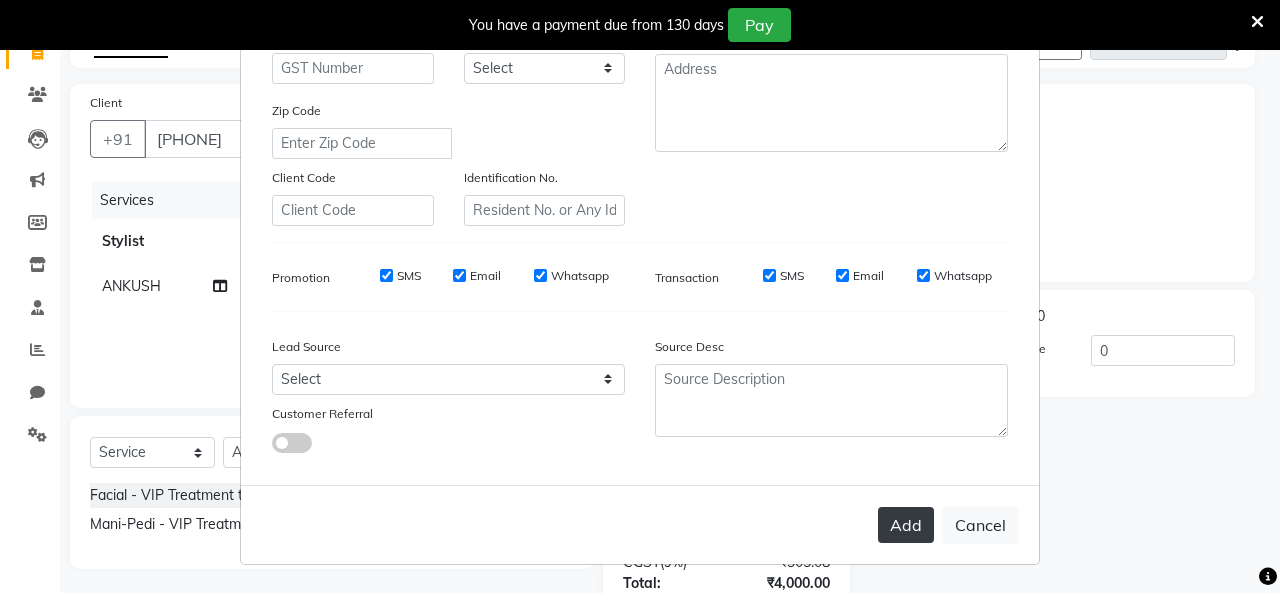 click on "Add" at bounding box center [906, 525] 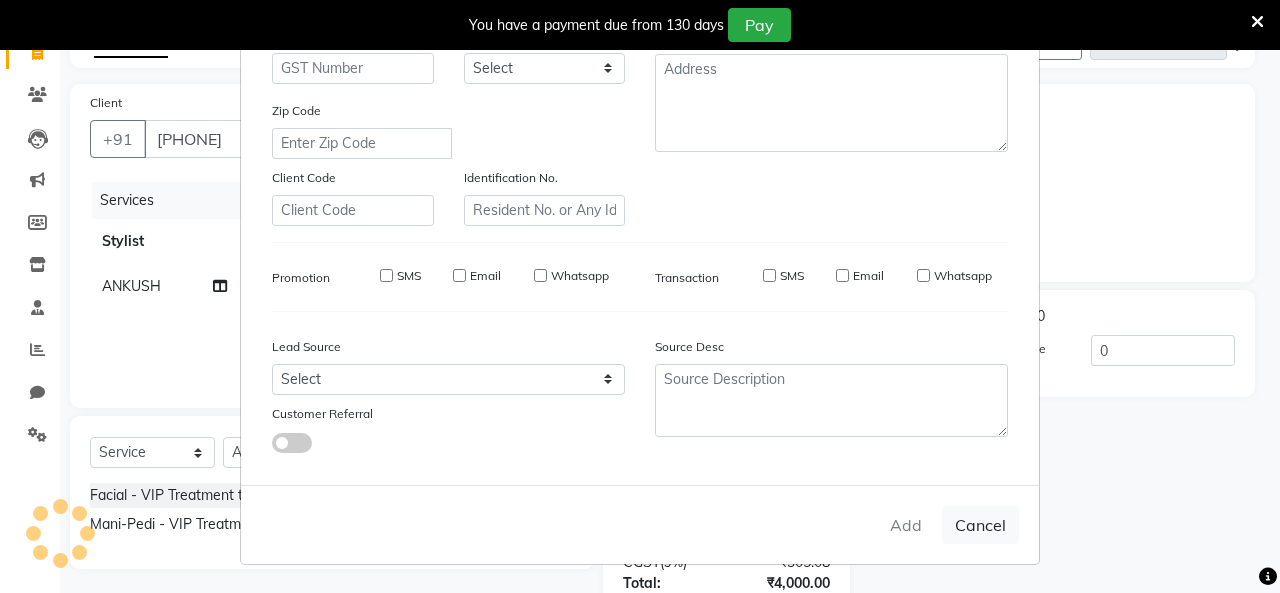 type 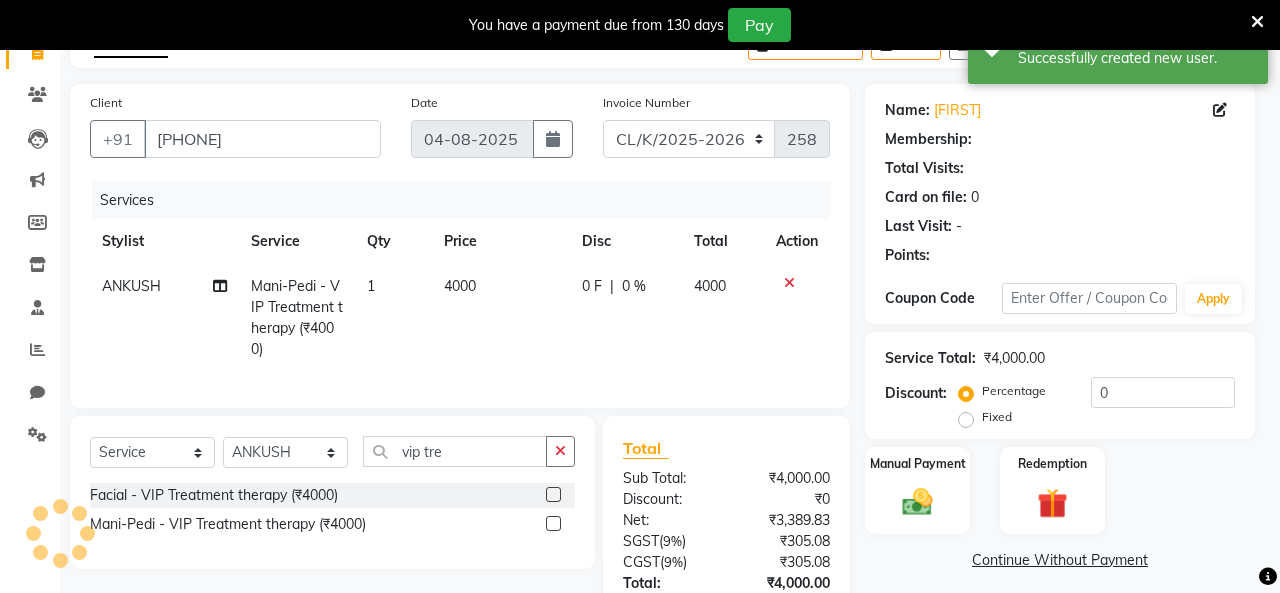 select on "1: Object" 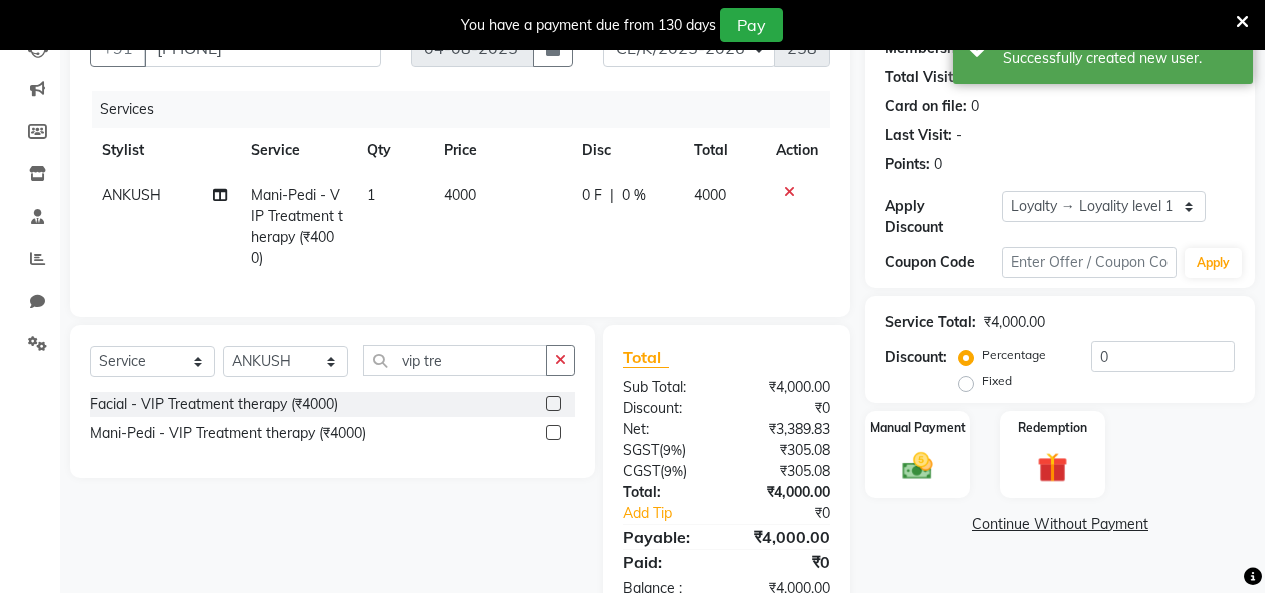 scroll, scrollTop: 305, scrollLeft: 0, axis: vertical 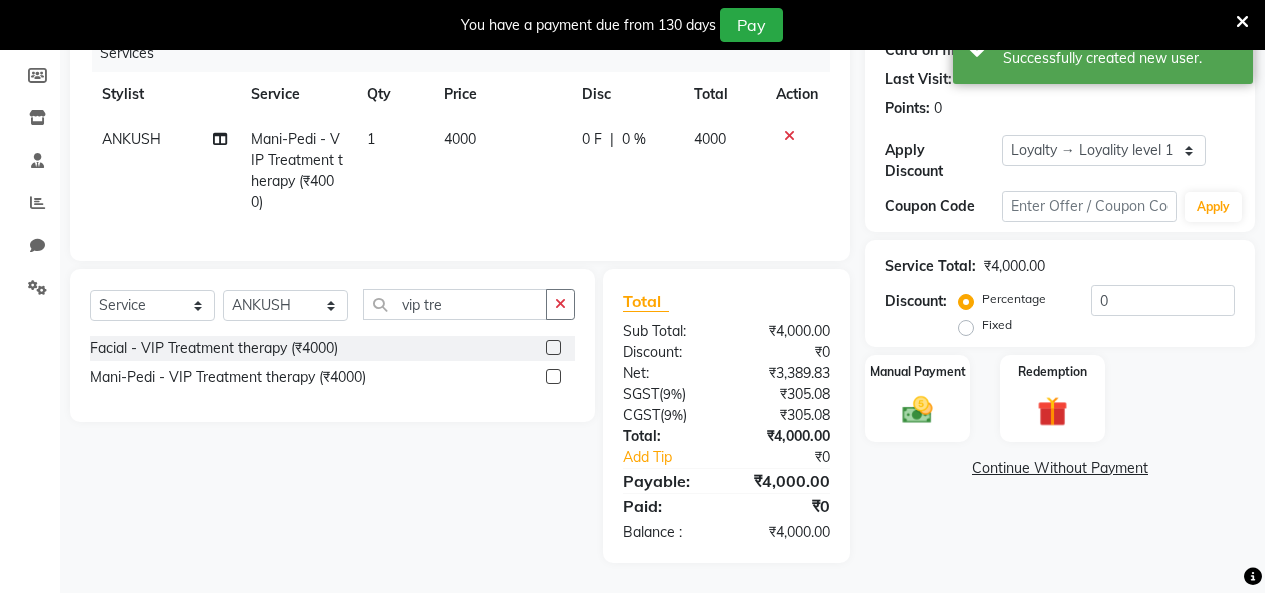 click on "4000" 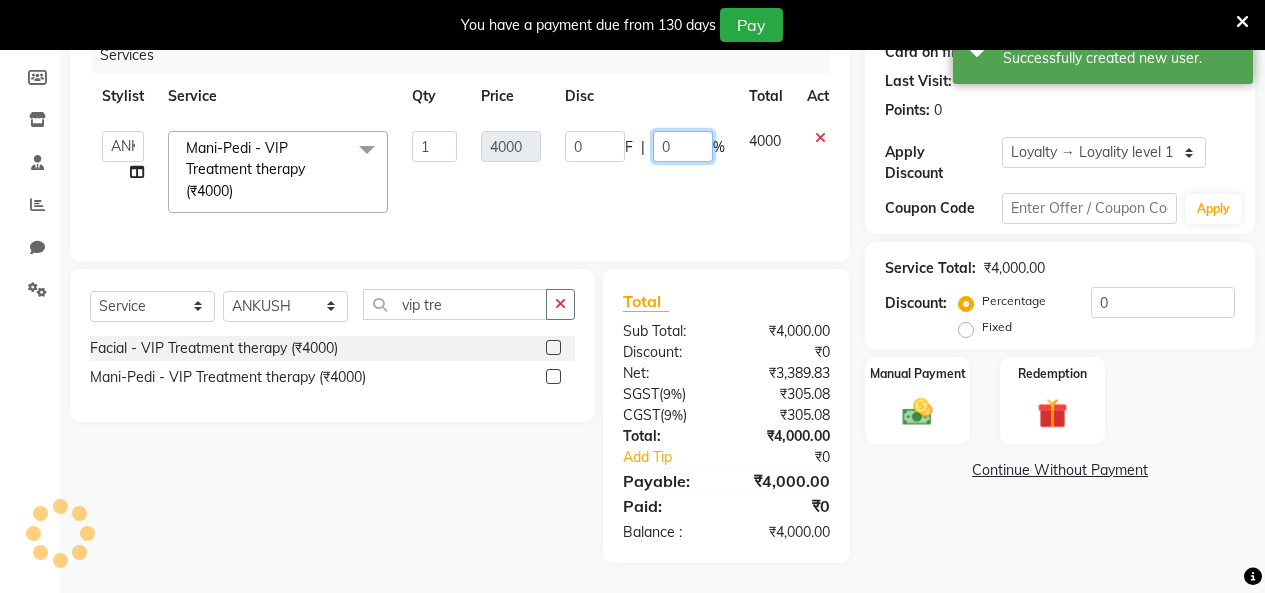 click on "0" 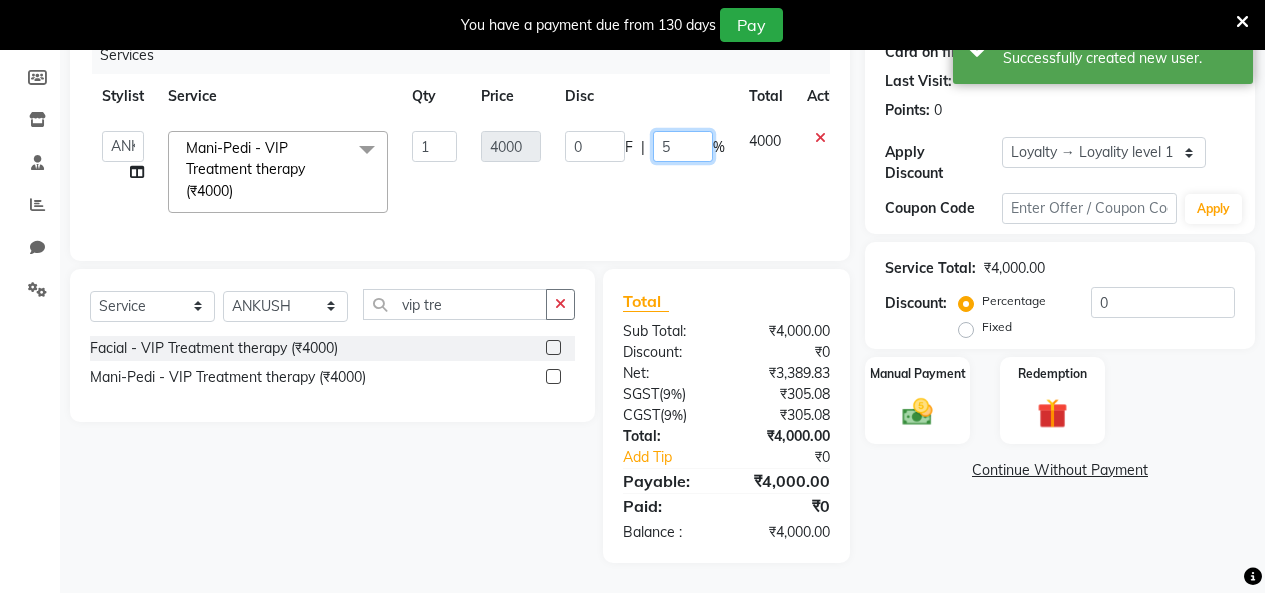 type on "50" 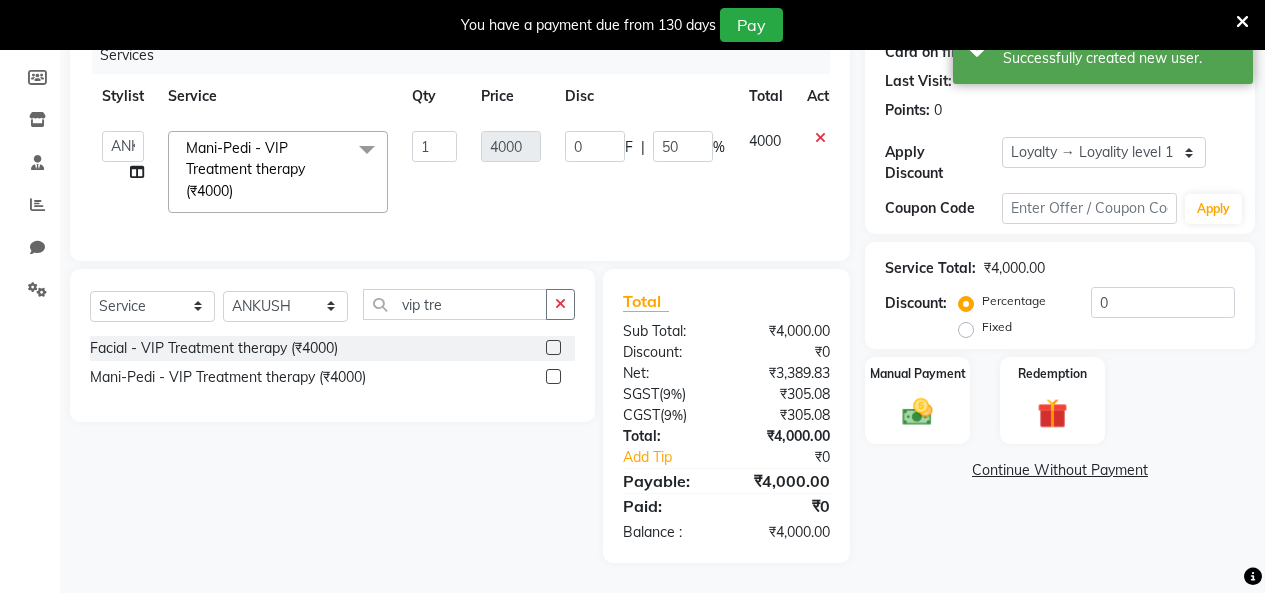 click on "0 F | 50 %" 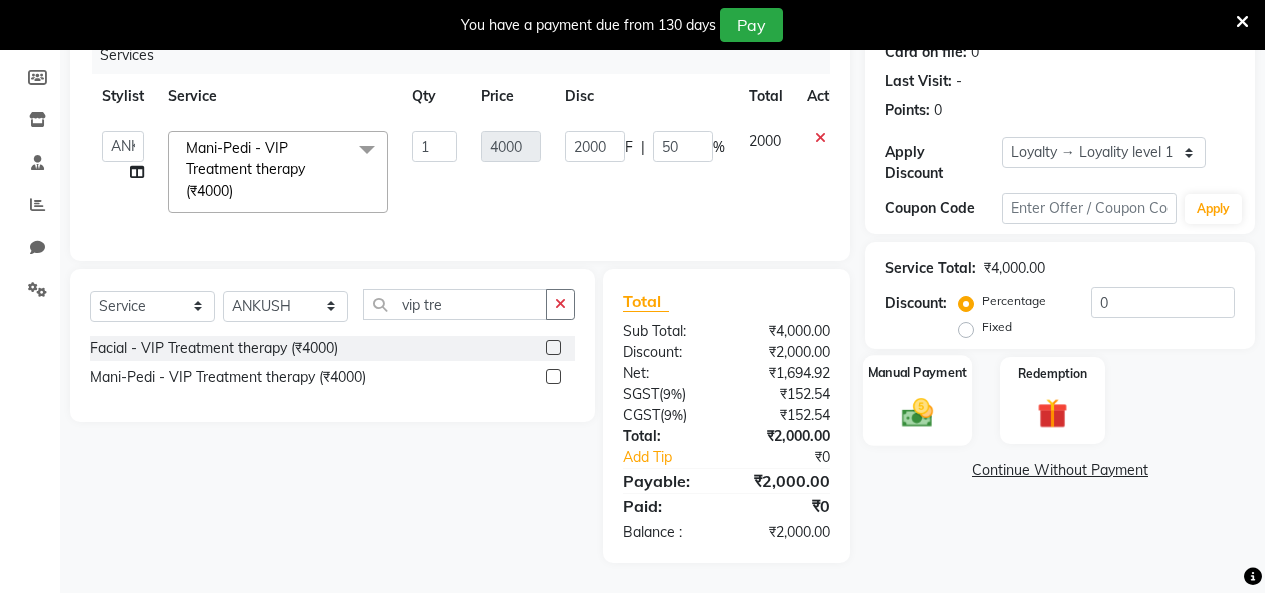 click on "Manual Payment" 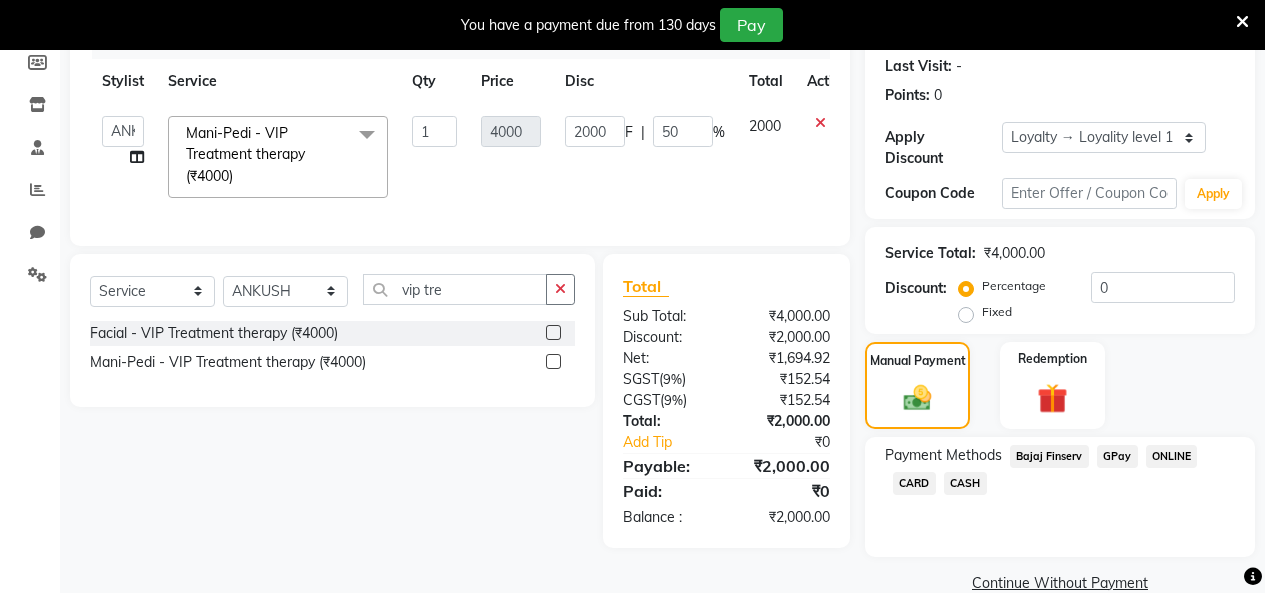 click on "CASH" 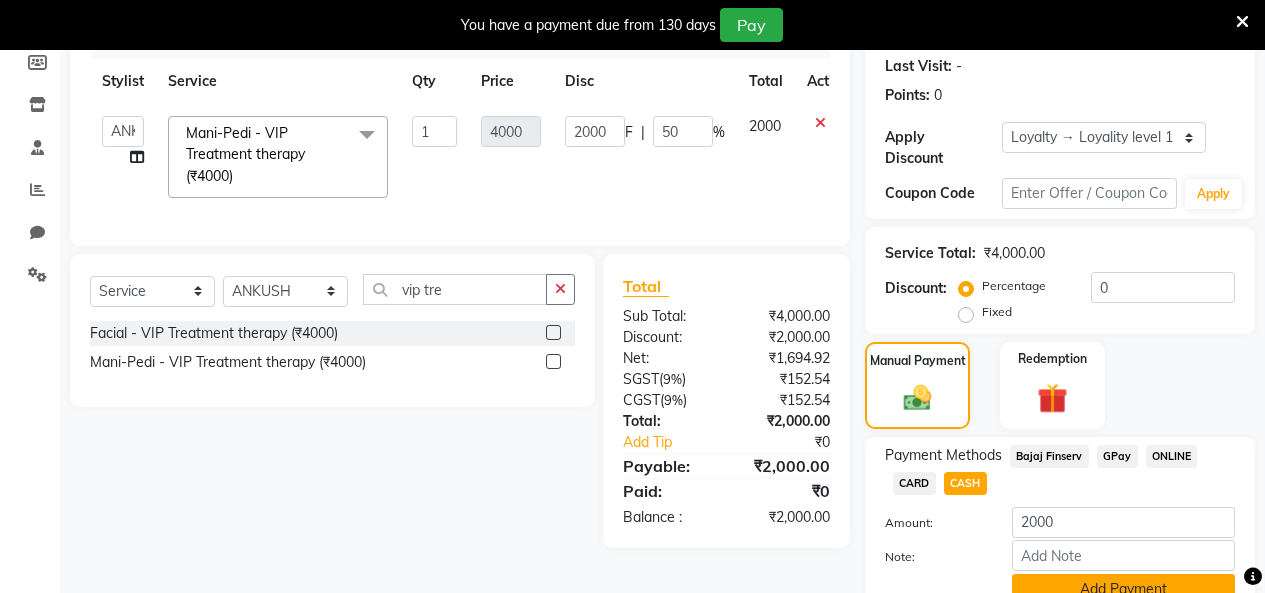 click on "Add Payment" 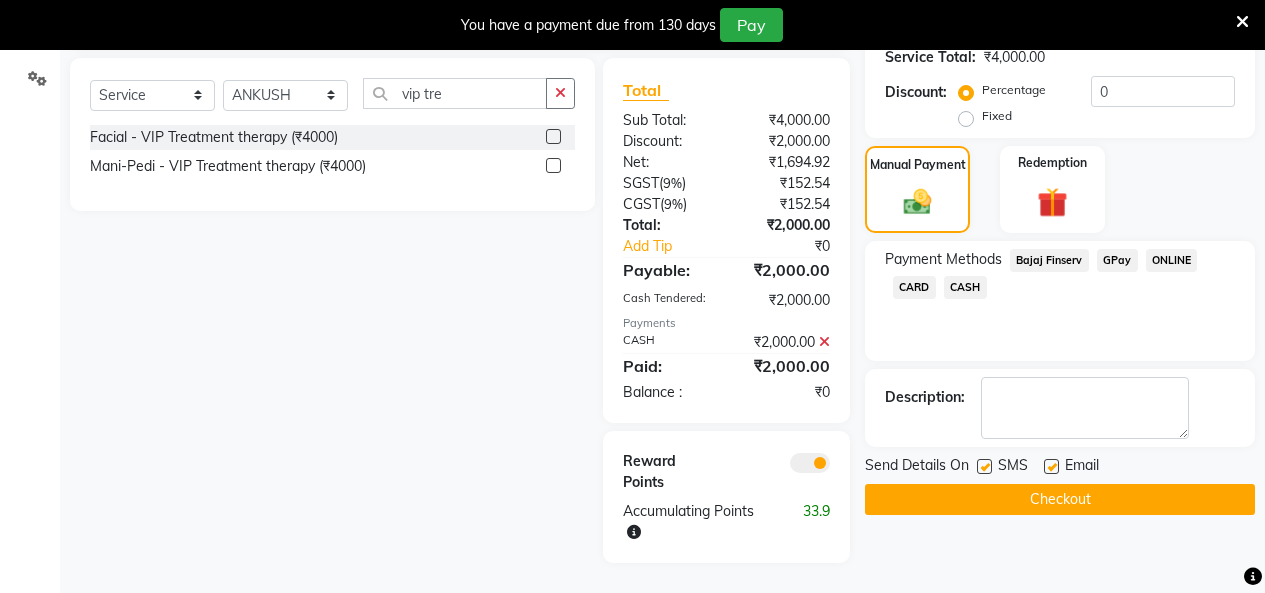 click on "Checkout" 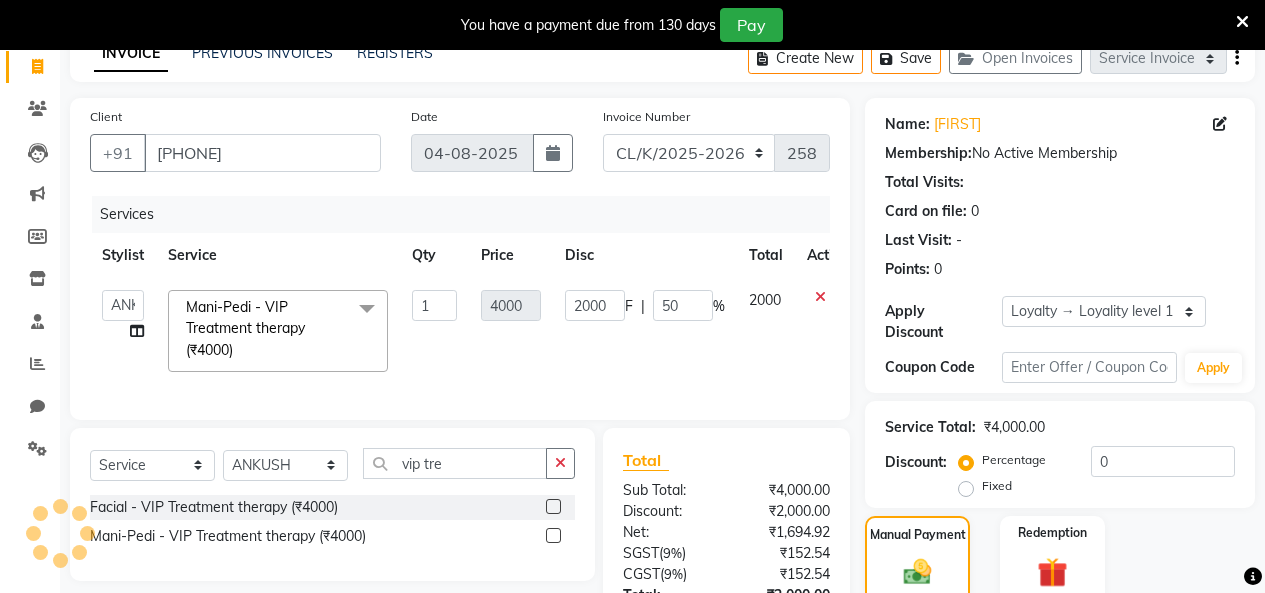 scroll, scrollTop: 0, scrollLeft: 0, axis: both 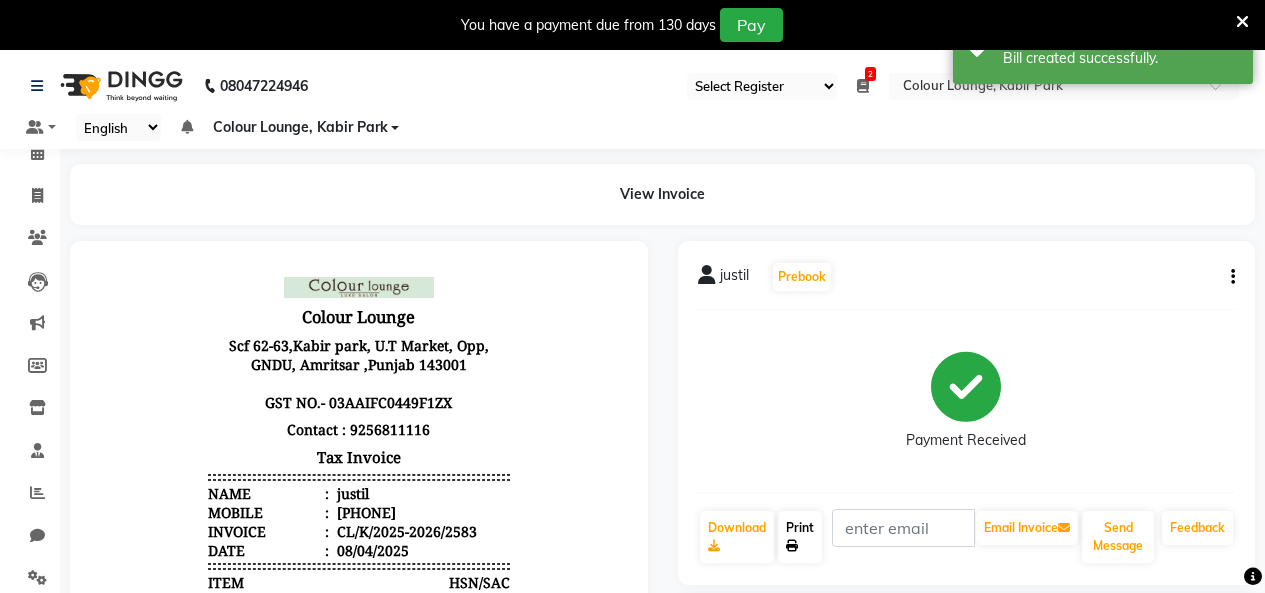 click on "Print" 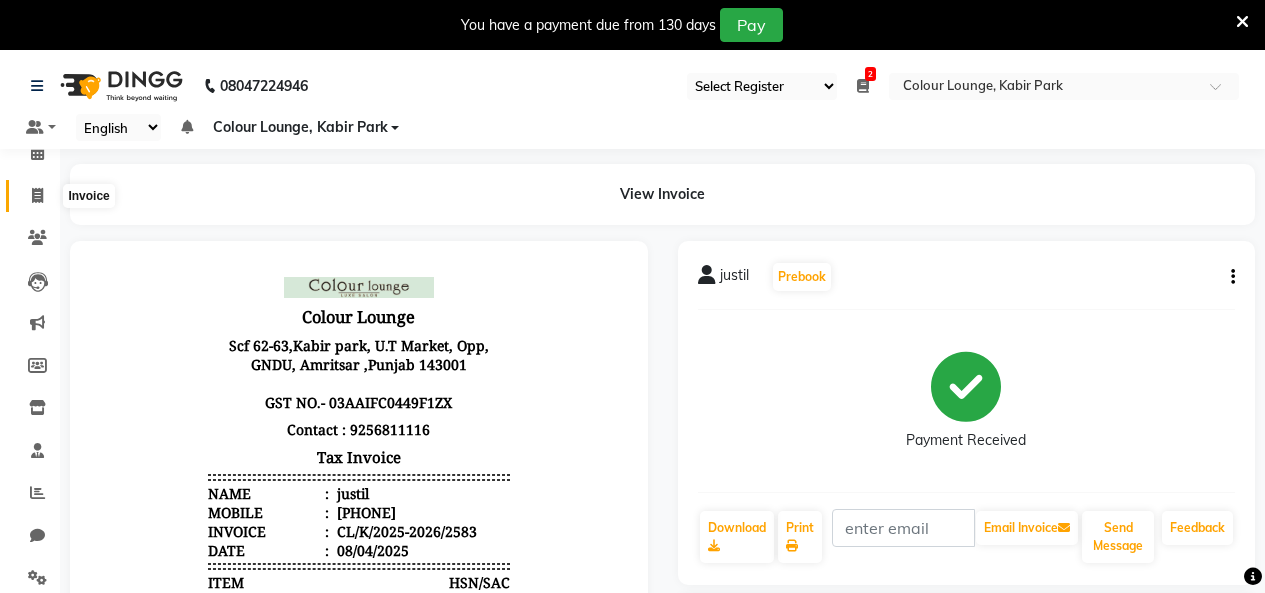 click 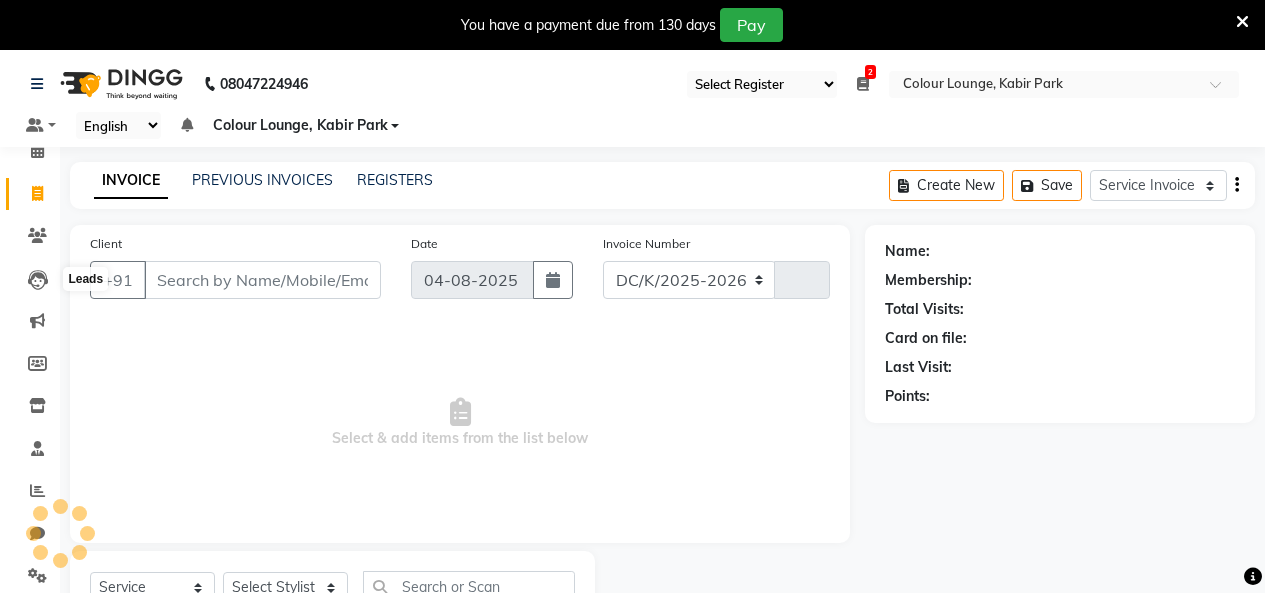 select on "8015" 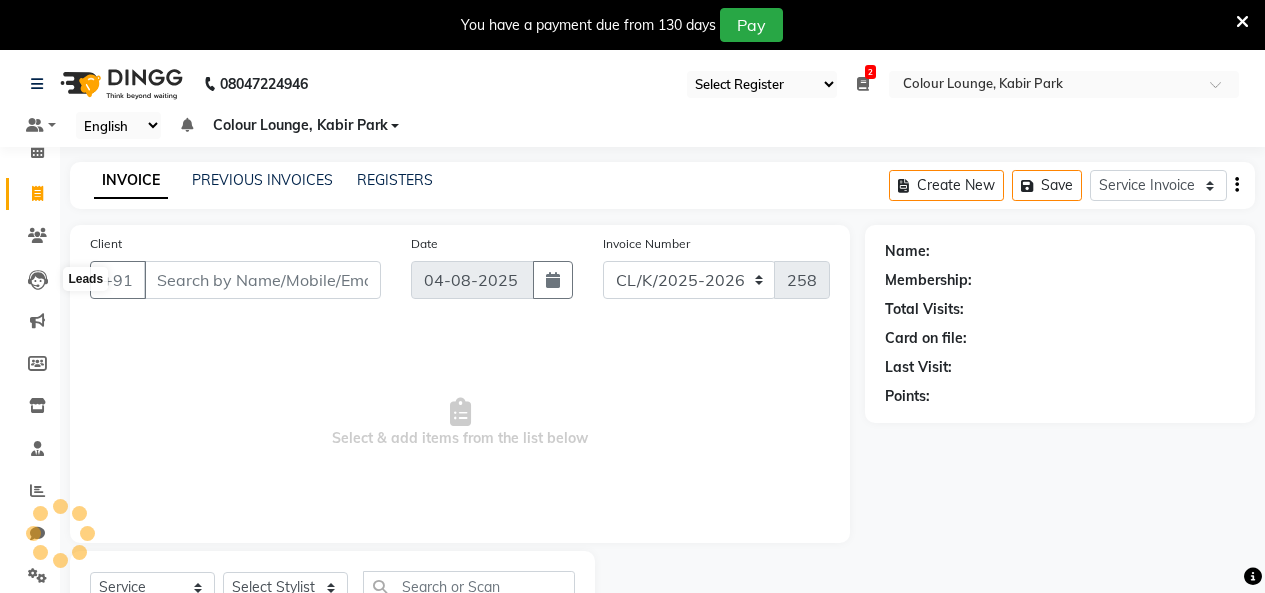 scroll, scrollTop: 85, scrollLeft: 0, axis: vertical 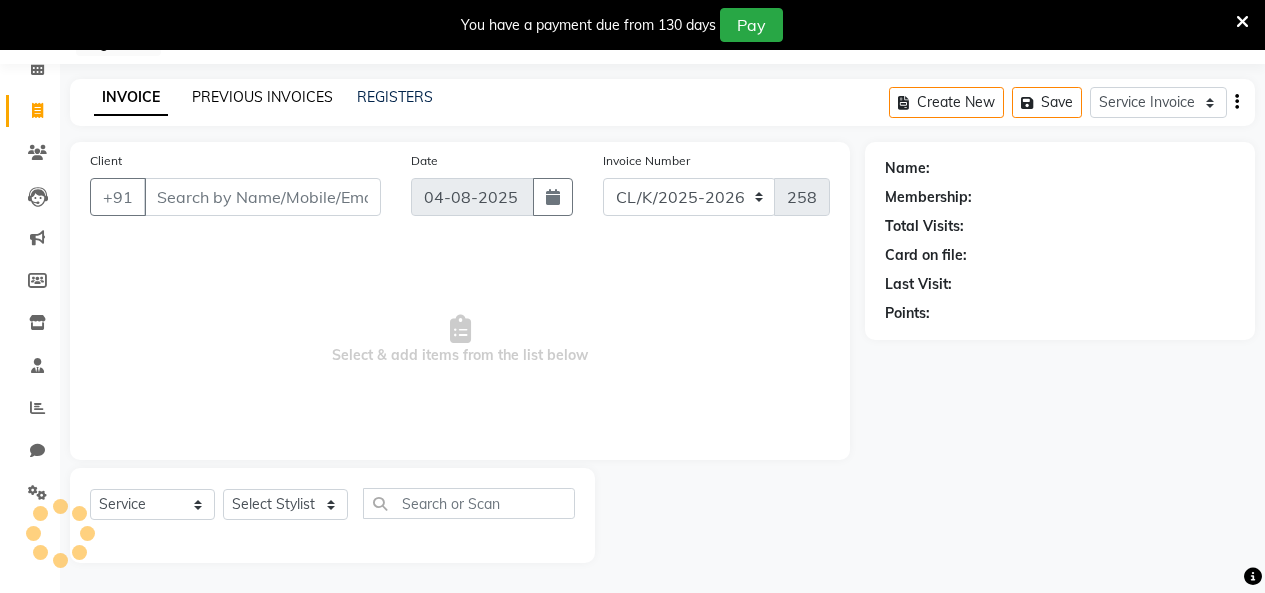 click on "PREVIOUS INVOICES" 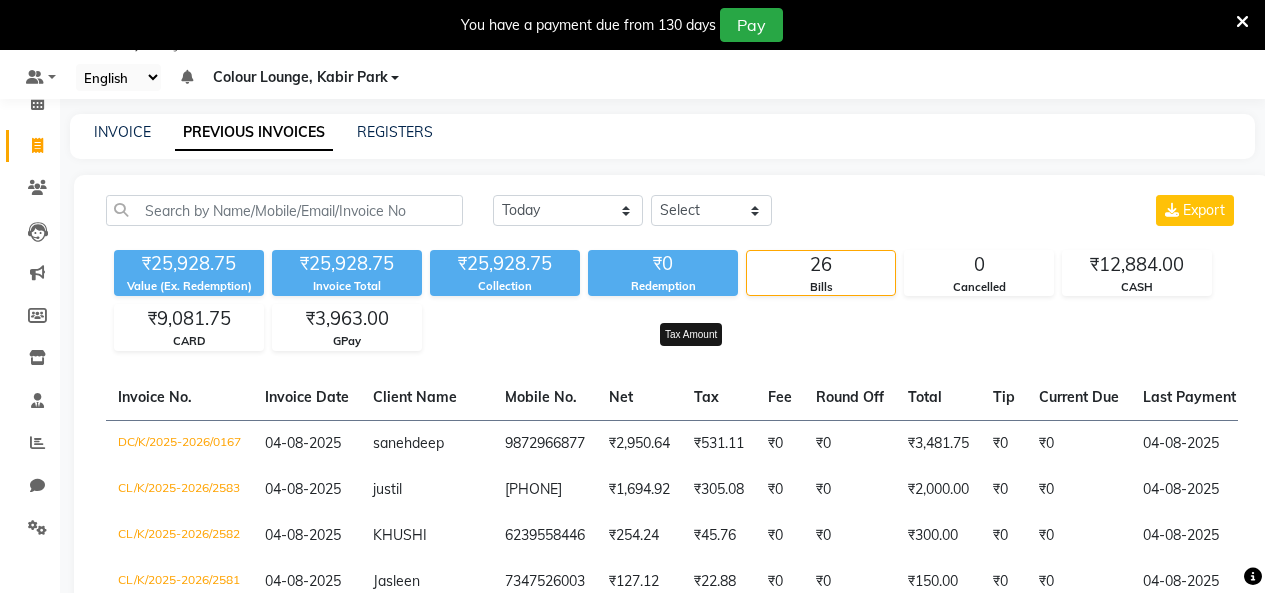 scroll, scrollTop: 85, scrollLeft: 0, axis: vertical 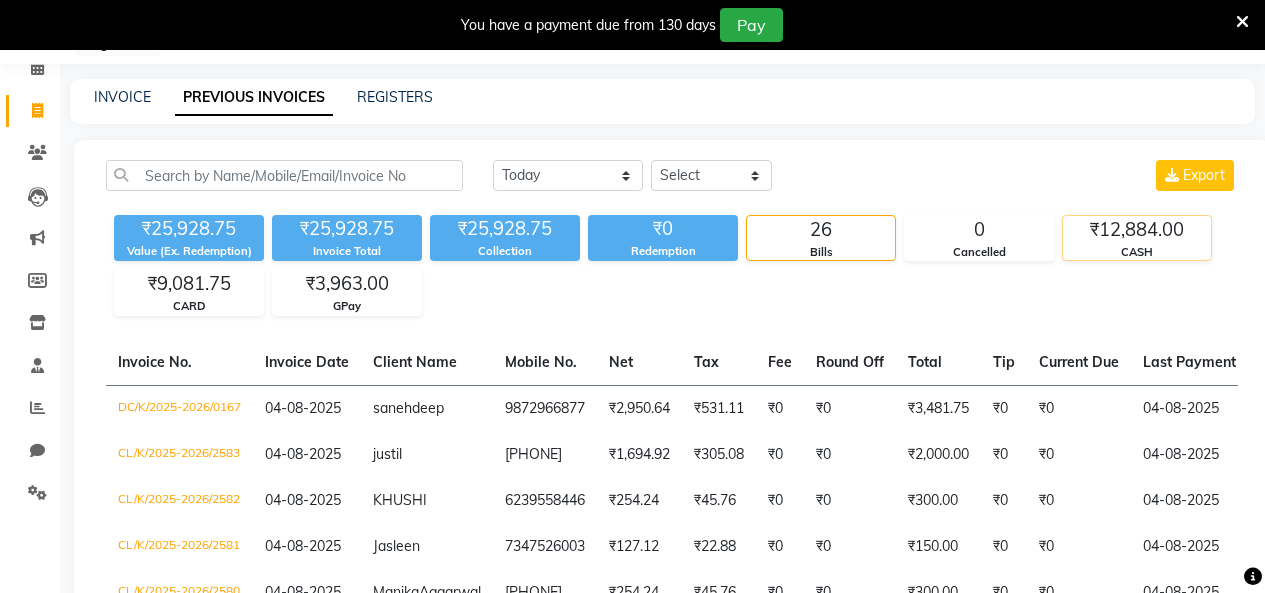 click on "CASH" 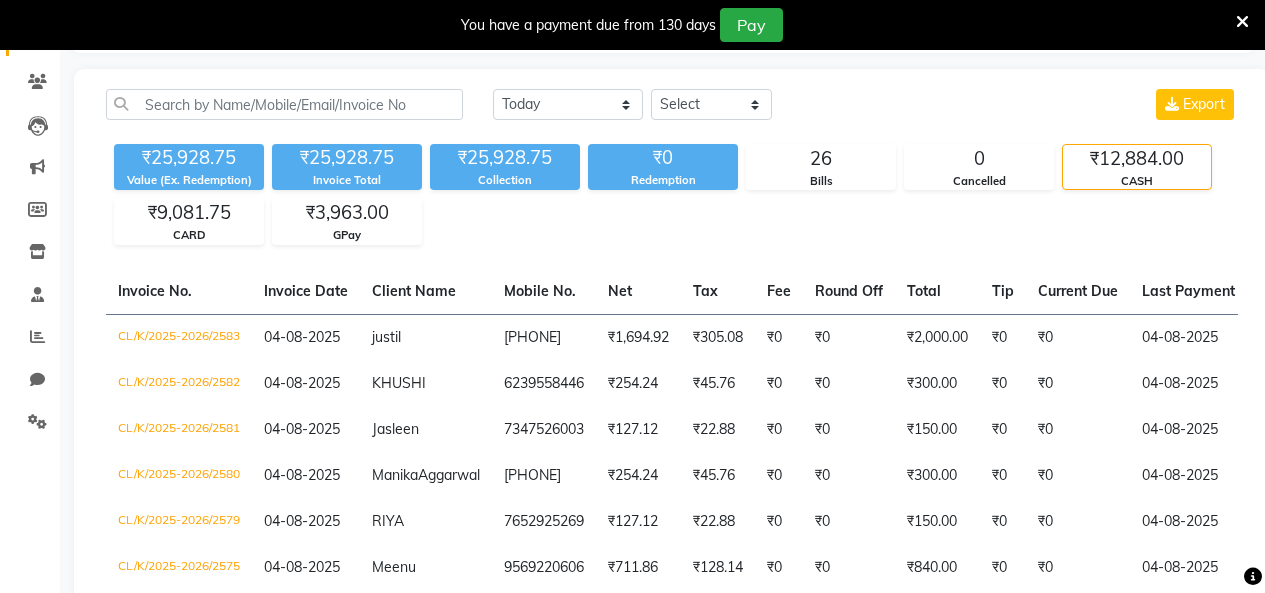 scroll, scrollTop: 0, scrollLeft: 0, axis: both 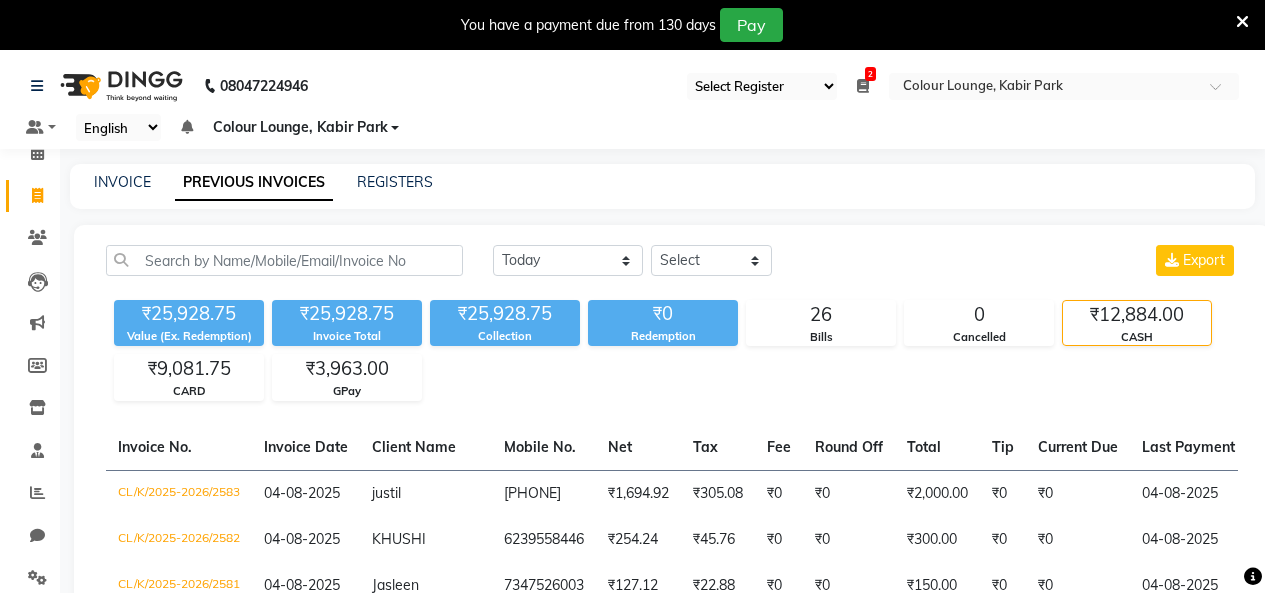 click on "Value (Ex. Redemption)" 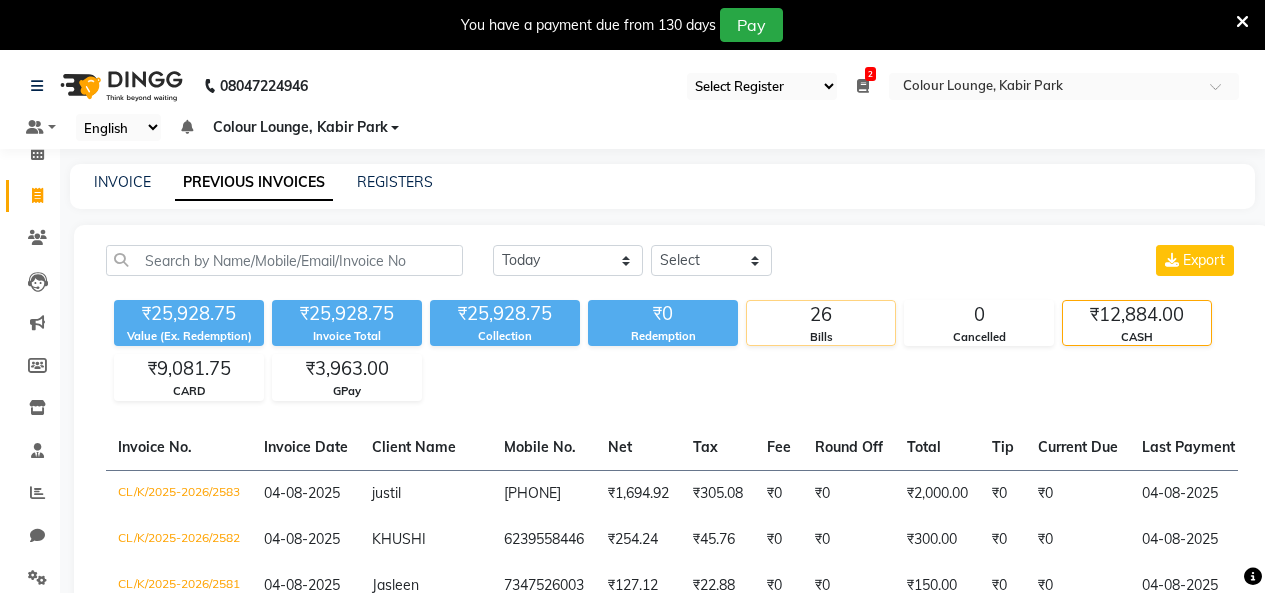 click on "Bills" 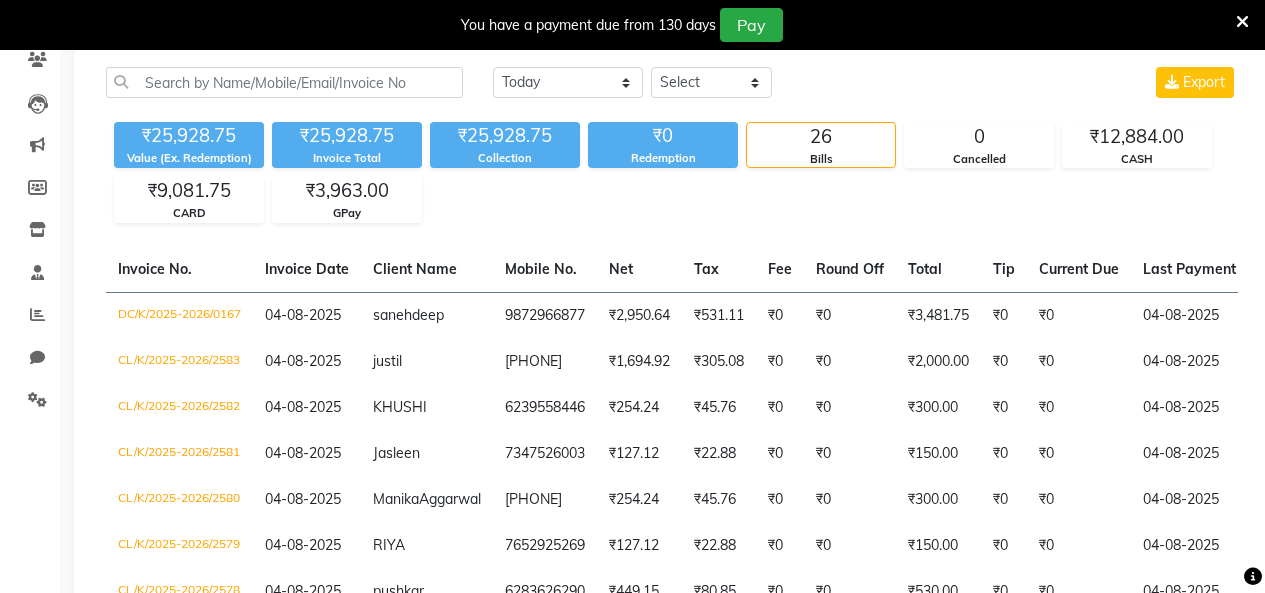 scroll, scrollTop: 200, scrollLeft: 0, axis: vertical 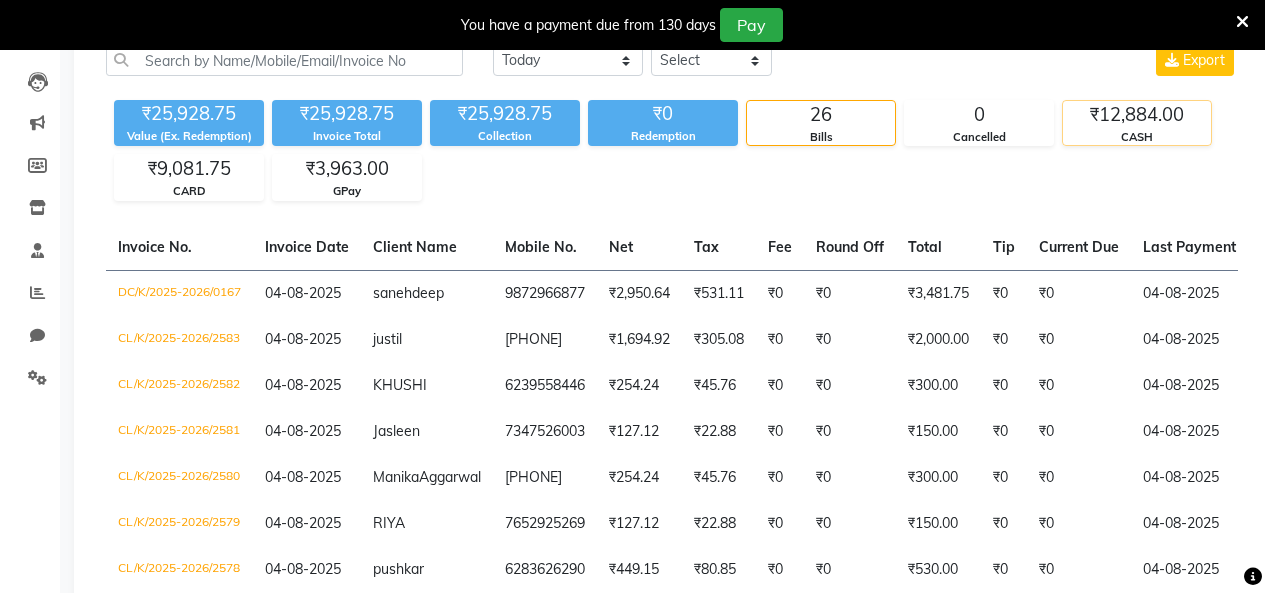 click on "₹12,884.00" 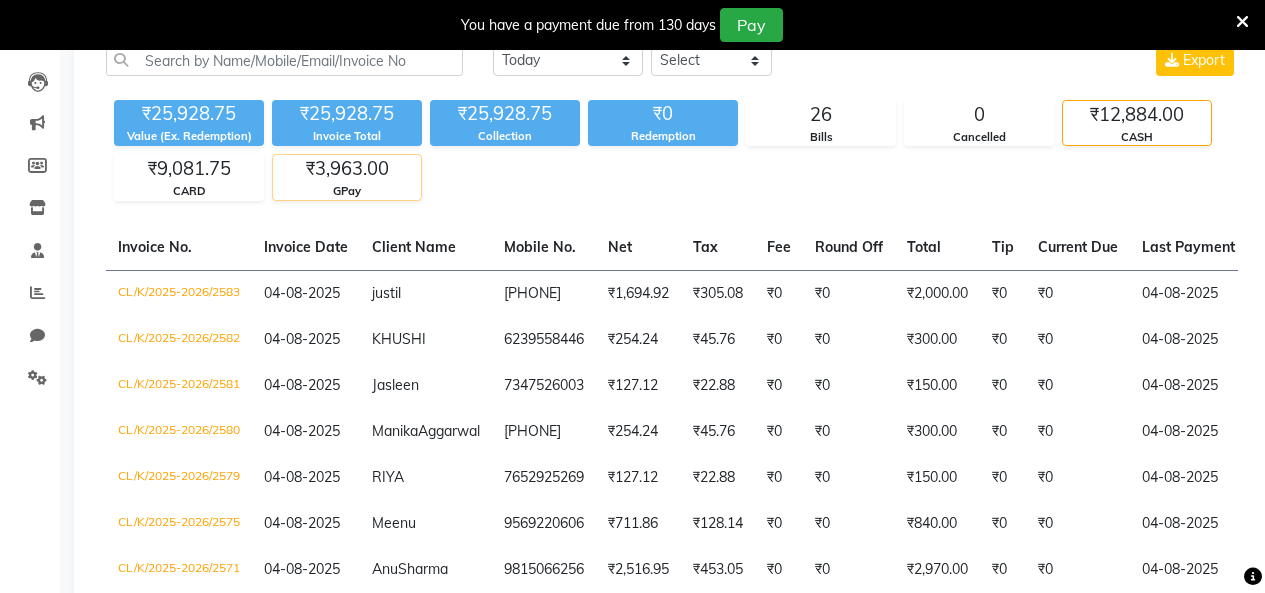 click on "₹3,963.00" 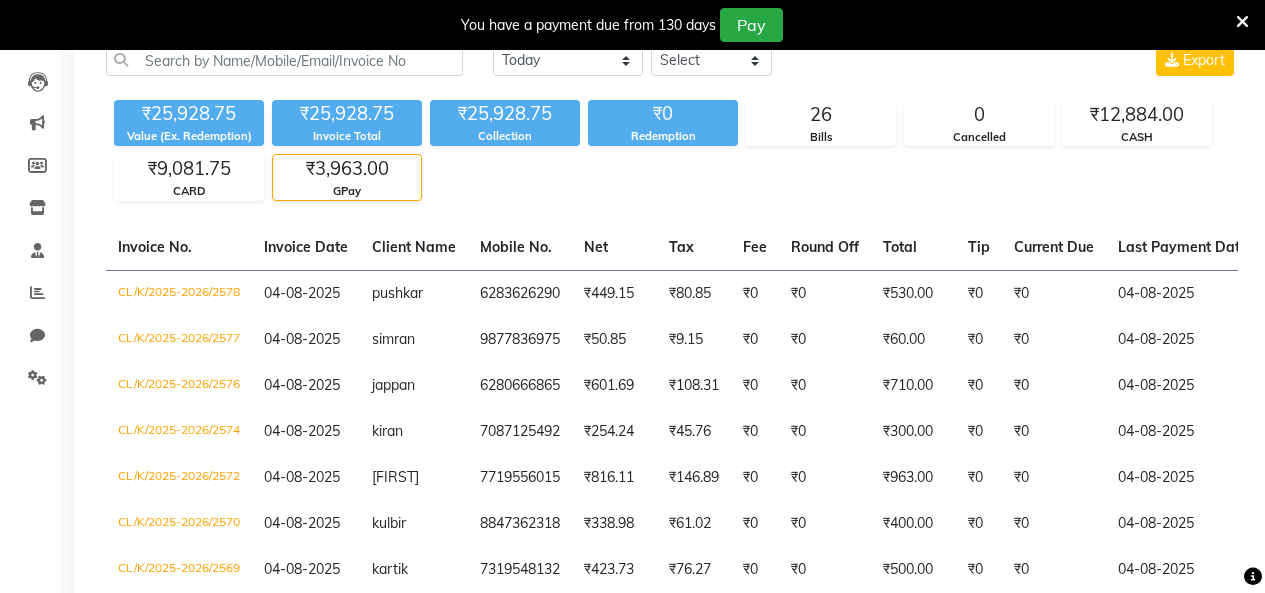 drag, startPoint x: 263, startPoint y: 192, endPoint x: 225, endPoint y: 187, distance: 38.327538 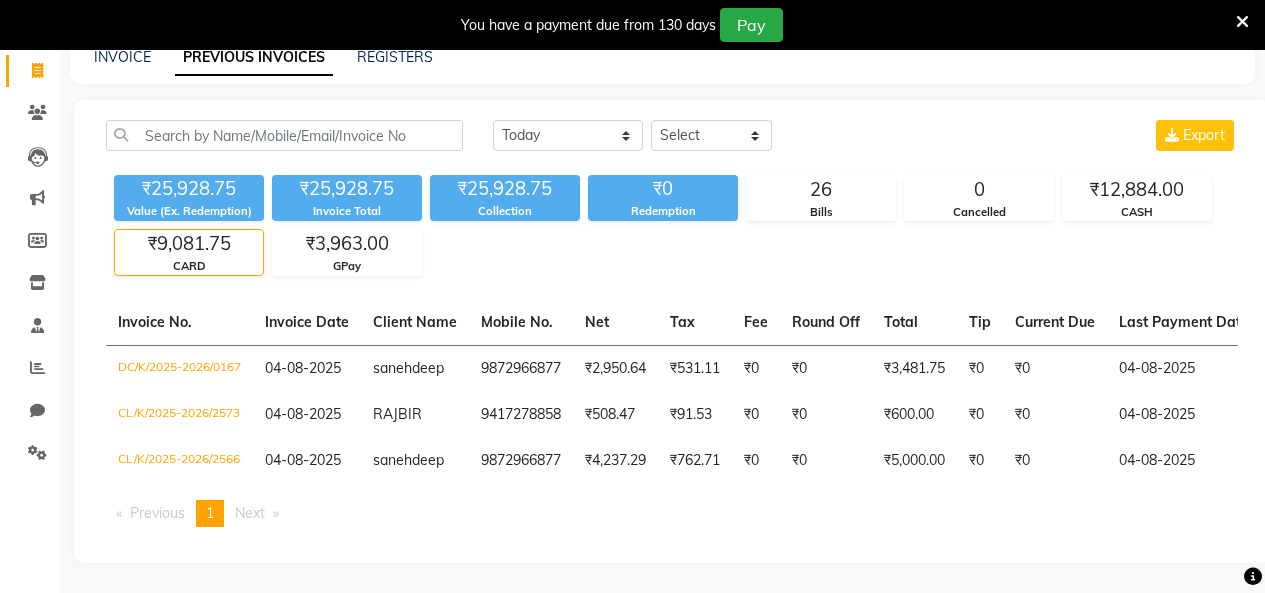scroll, scrollTop: 140, scrollLeft: 0, axis: vertical 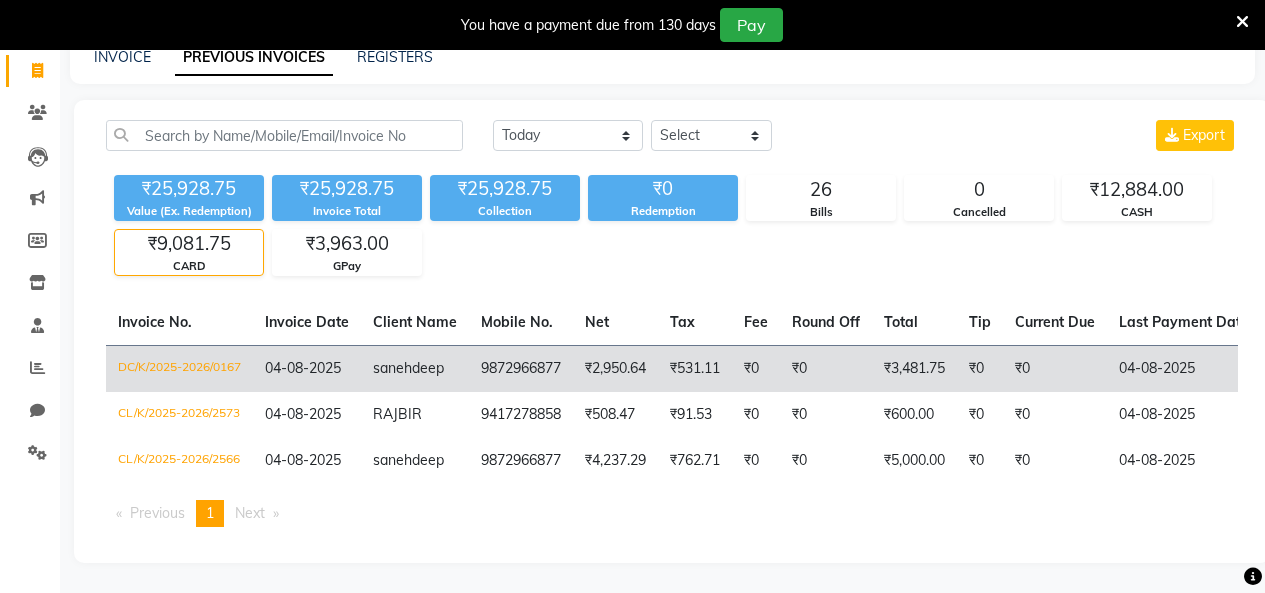 click on "₹3,481.75" 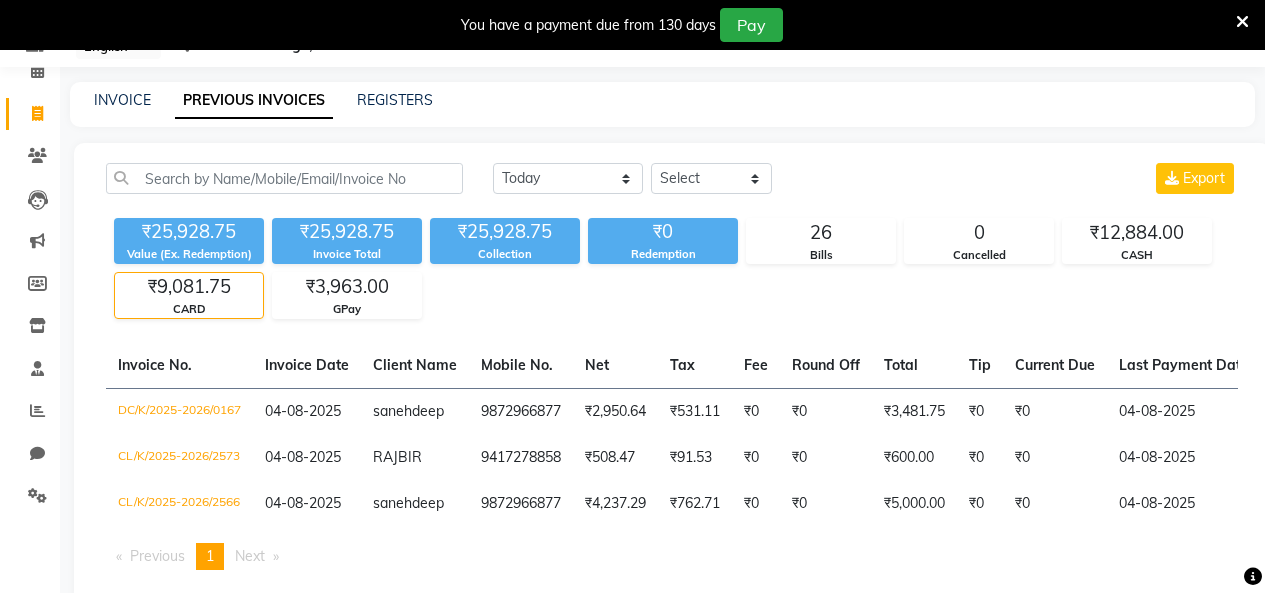 scroll, scrollTop: 0, scrollLeft: 0, axis: both 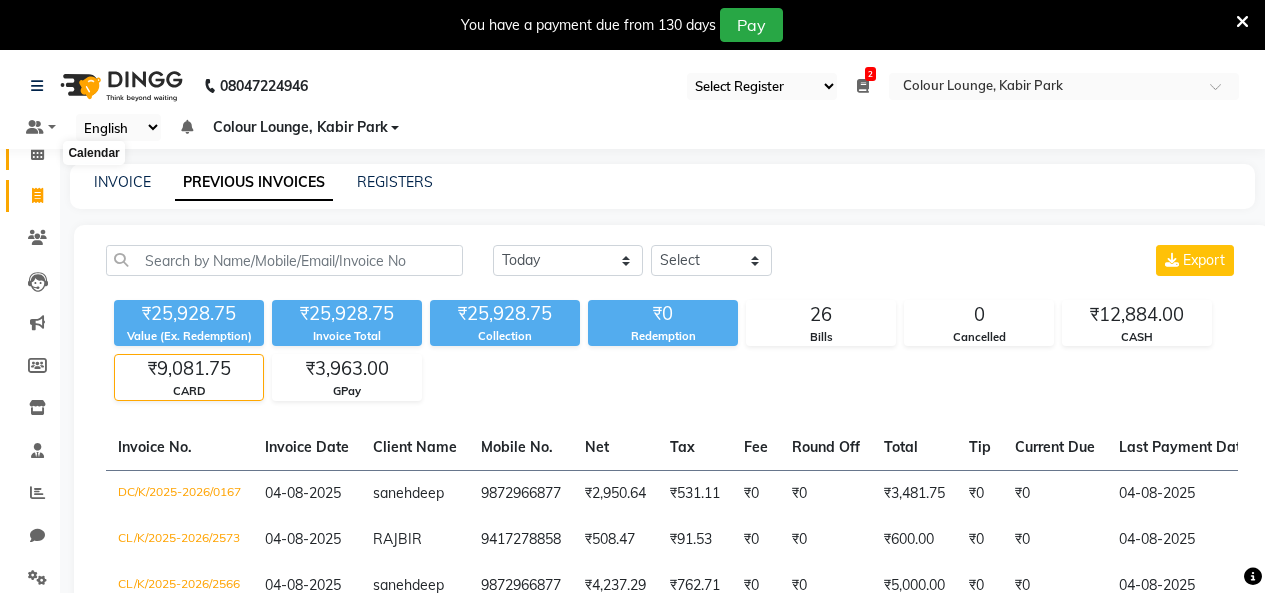 click 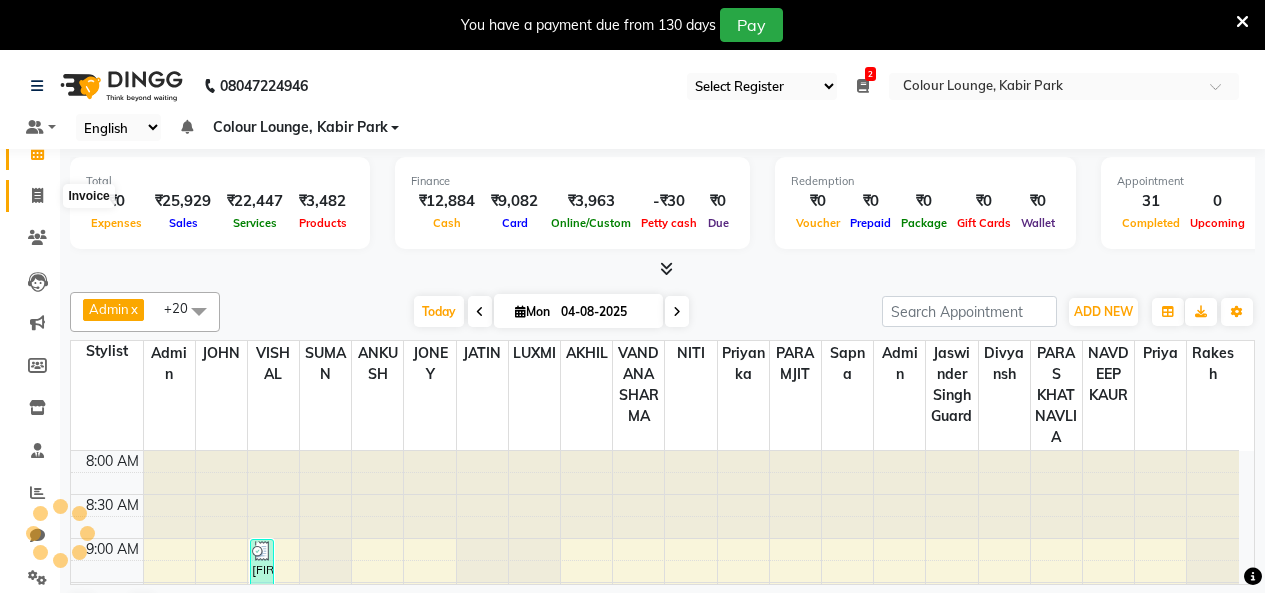 scroll, scrollTop: 0, scrollLeft: 0, axis: both 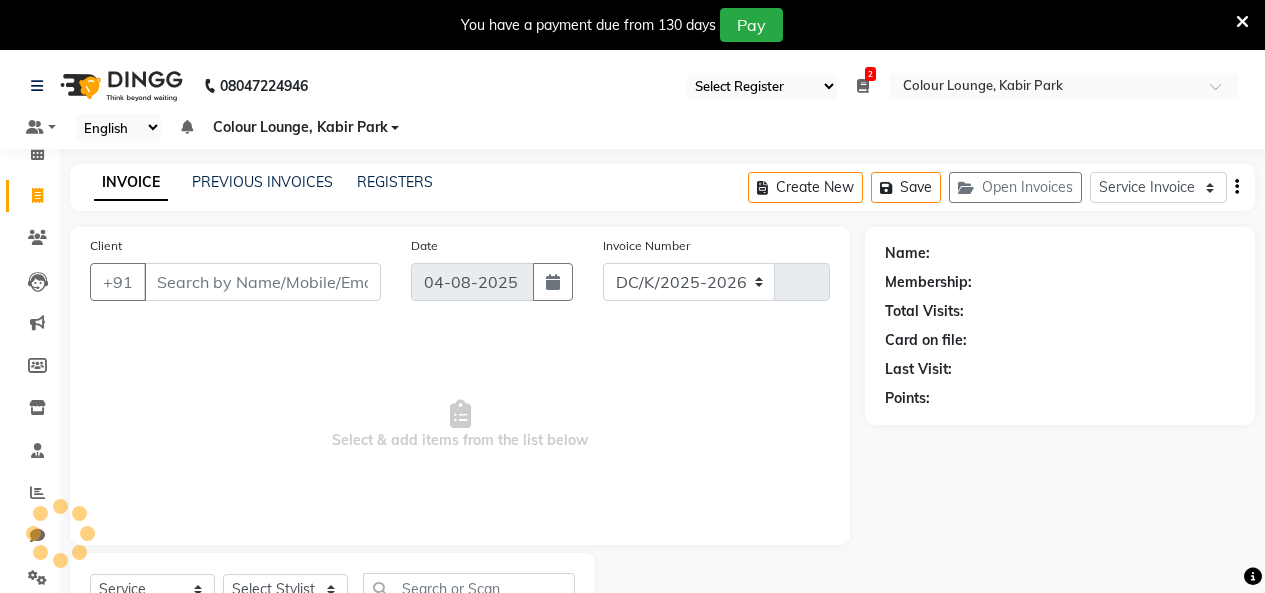 select on "8015" 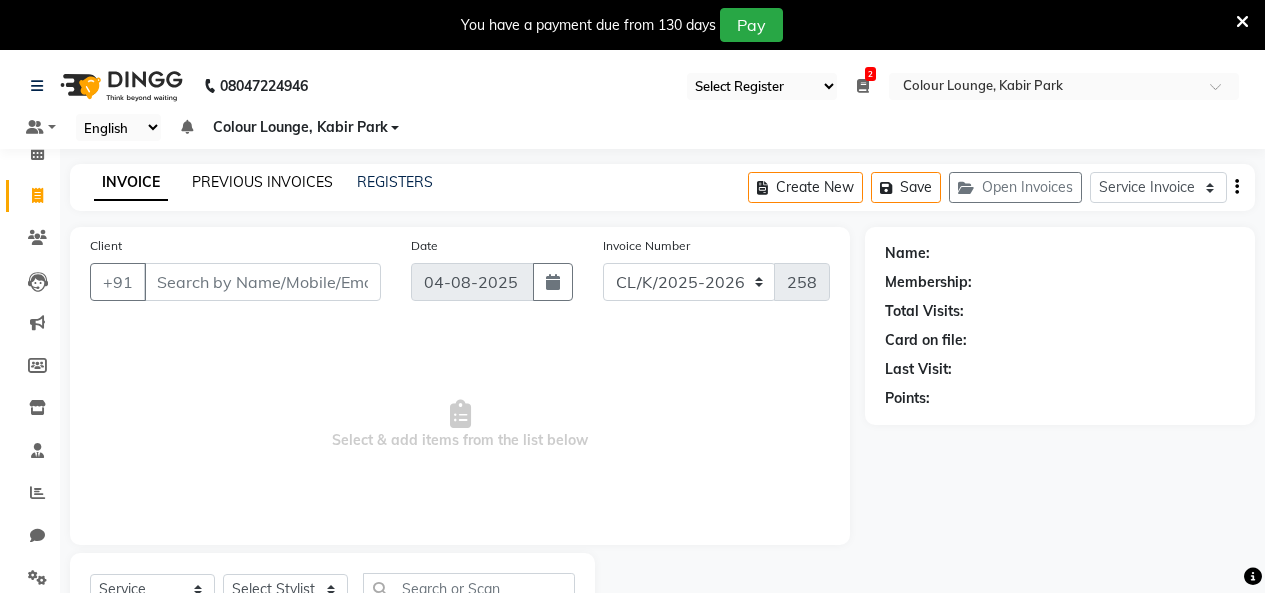 click on "PREVIOUS INVOICES" 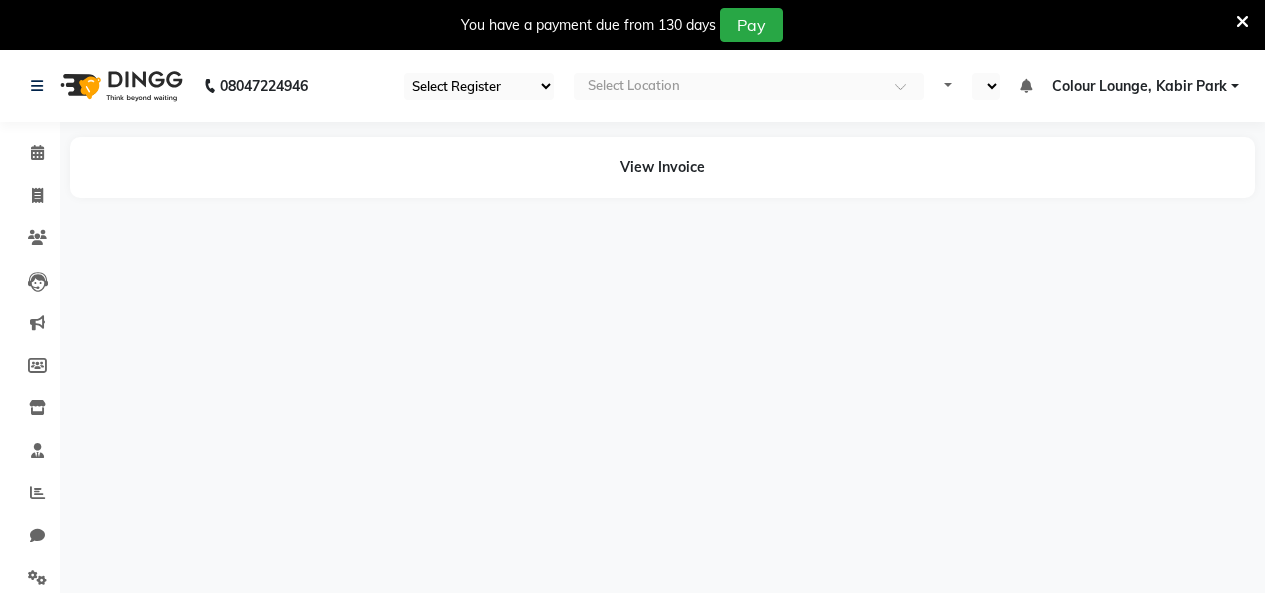 scroll, scrollTop: 0, scrollLeft: 0, axis: both 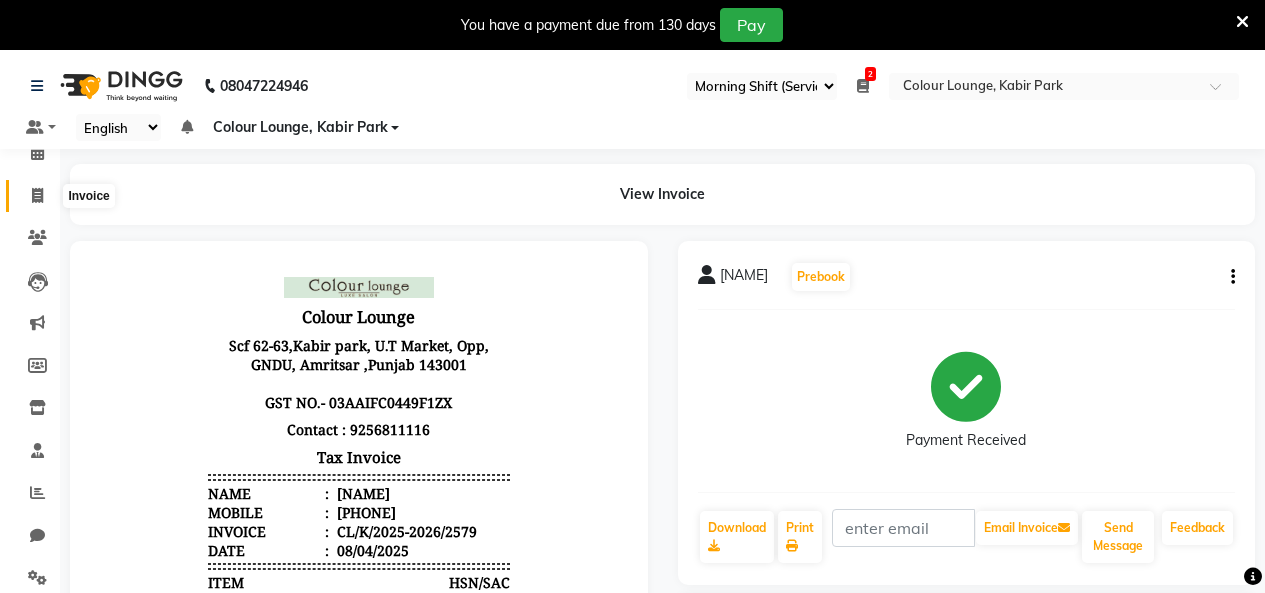 click 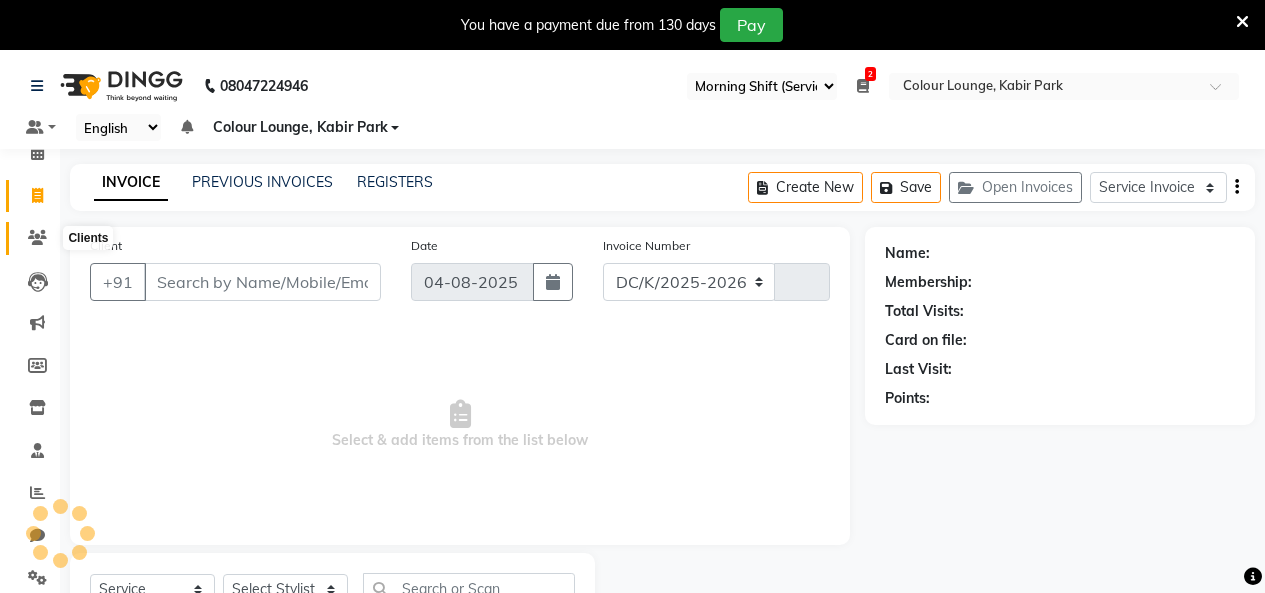 select on "8015" 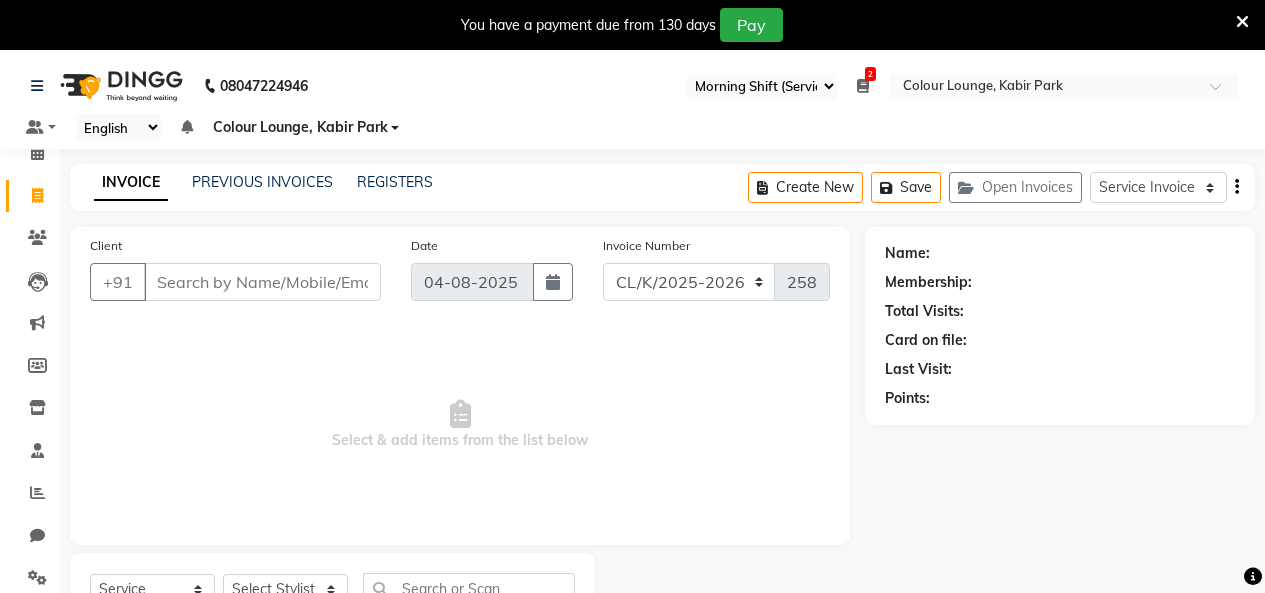 scroll, scrollTop: 85, scrollLeft: 0, axis: vertical 